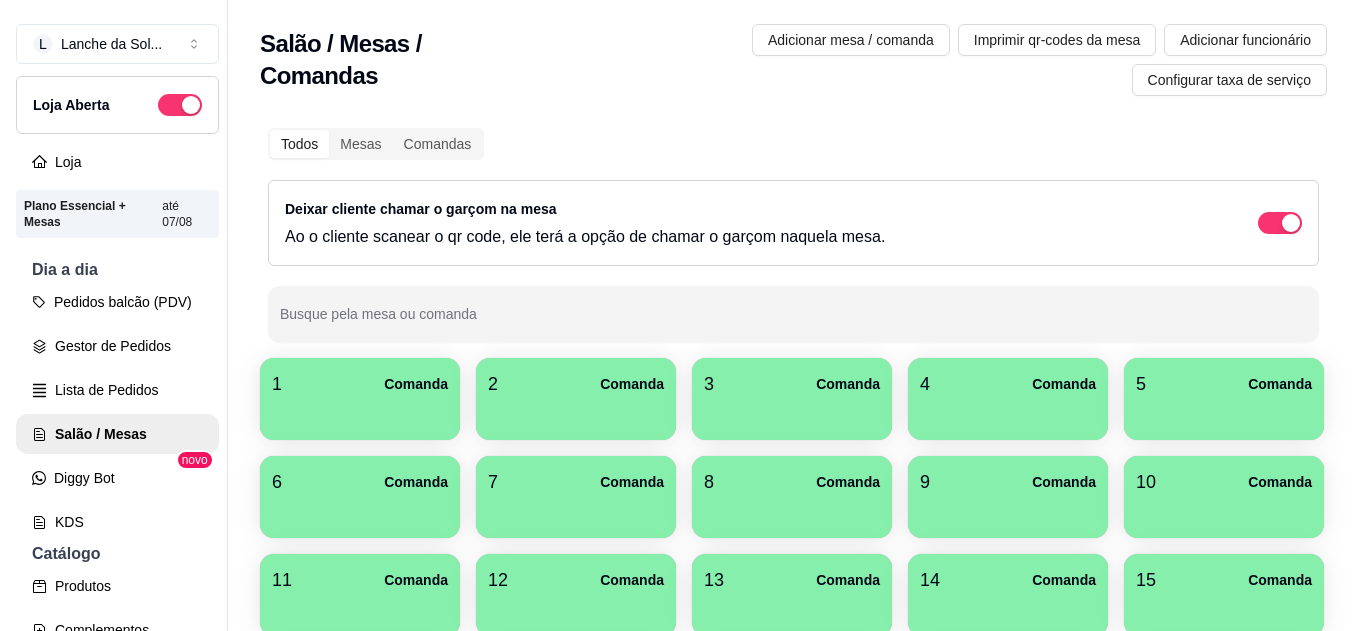 scroll, scrollTop: 0, scrollLeft: 0, axis: both 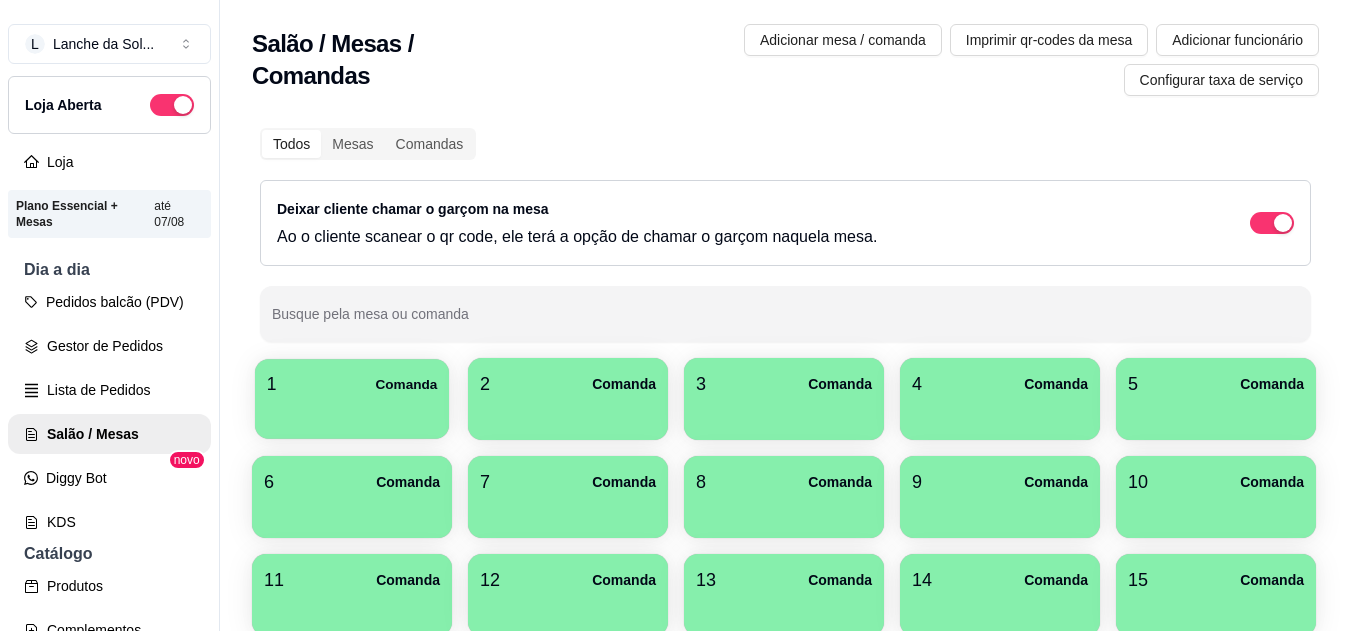 click on "1 Comanda" at bounding box center (352, 384) 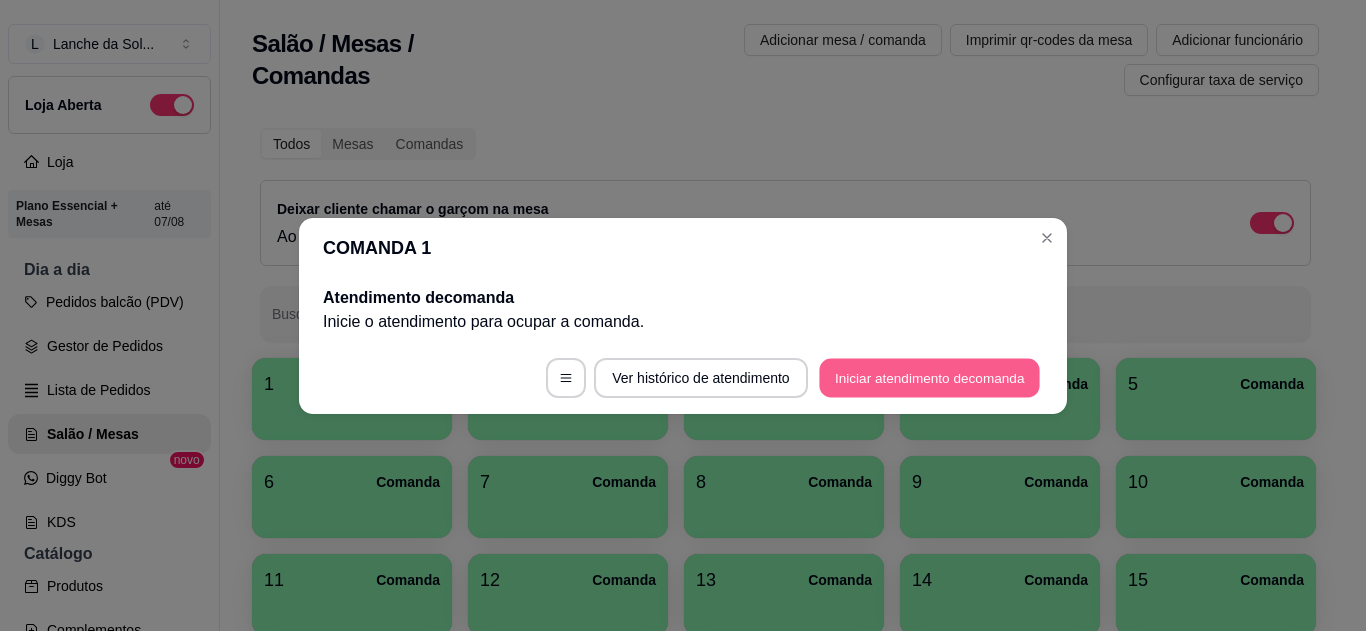 click on "Iniciar atendimento de  comanda" at bounding box center (929, 377) 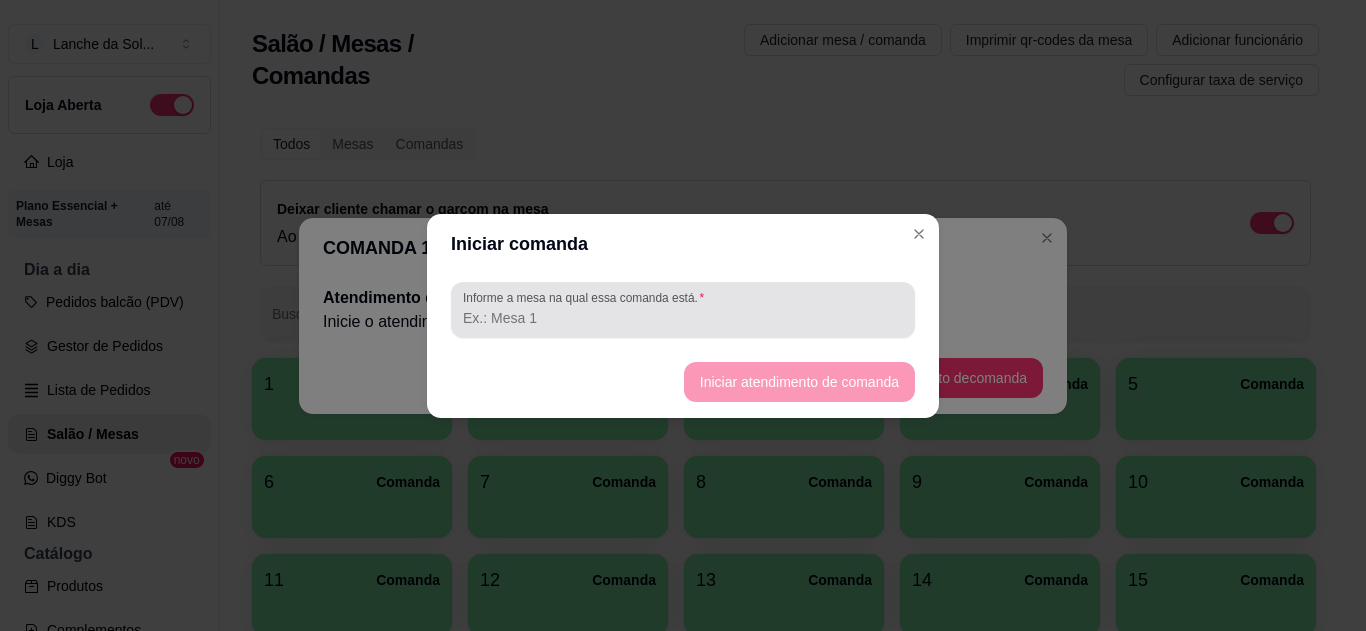 click at bounding box center [683, 310] 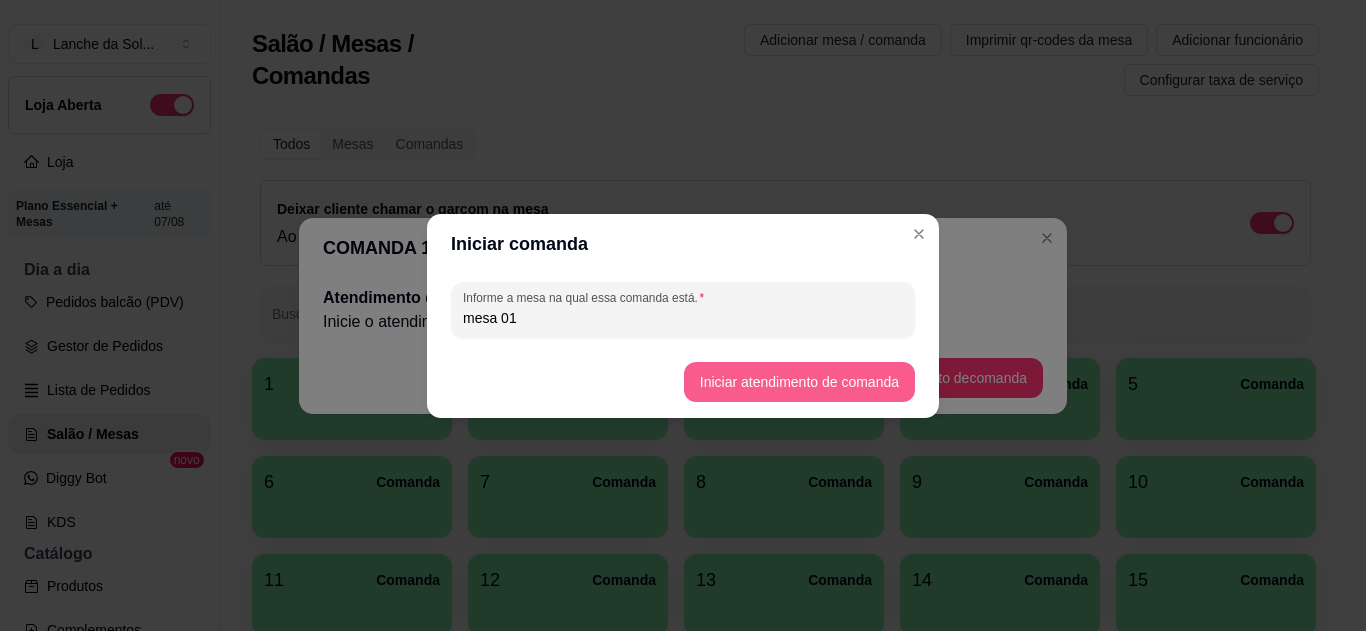 type on "mesa 01" 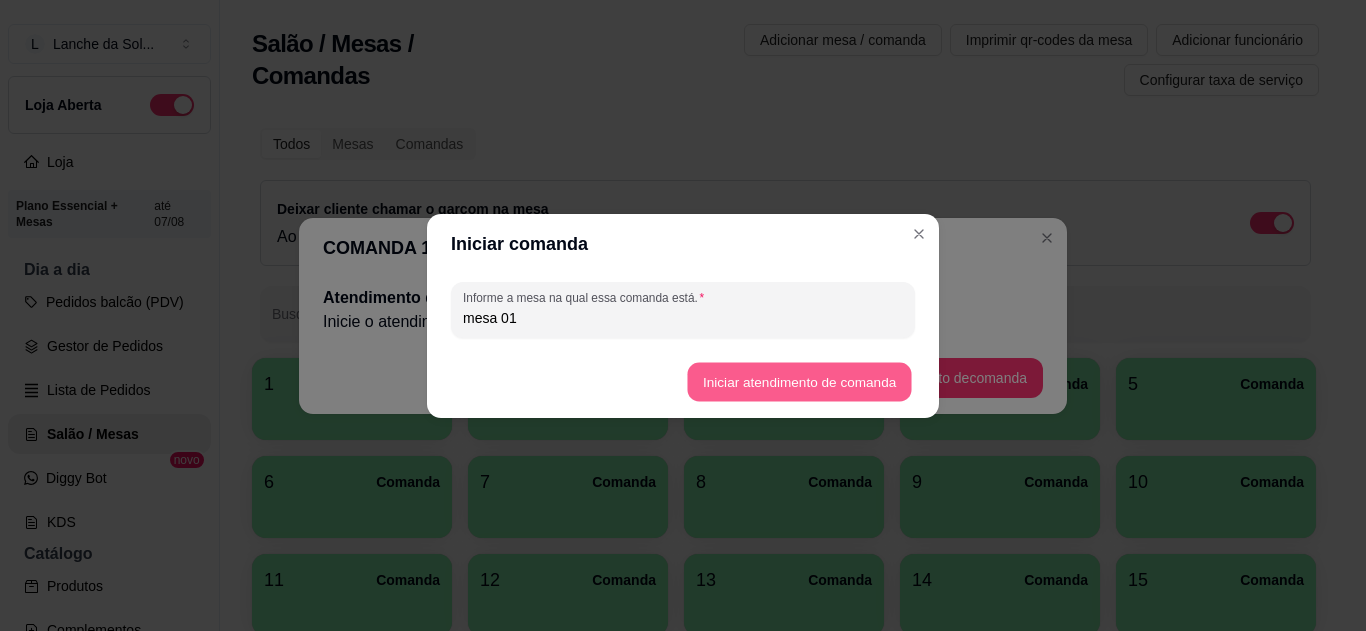 click on "Iniciar atendimento de comanda" at bounding box center (799, 381) 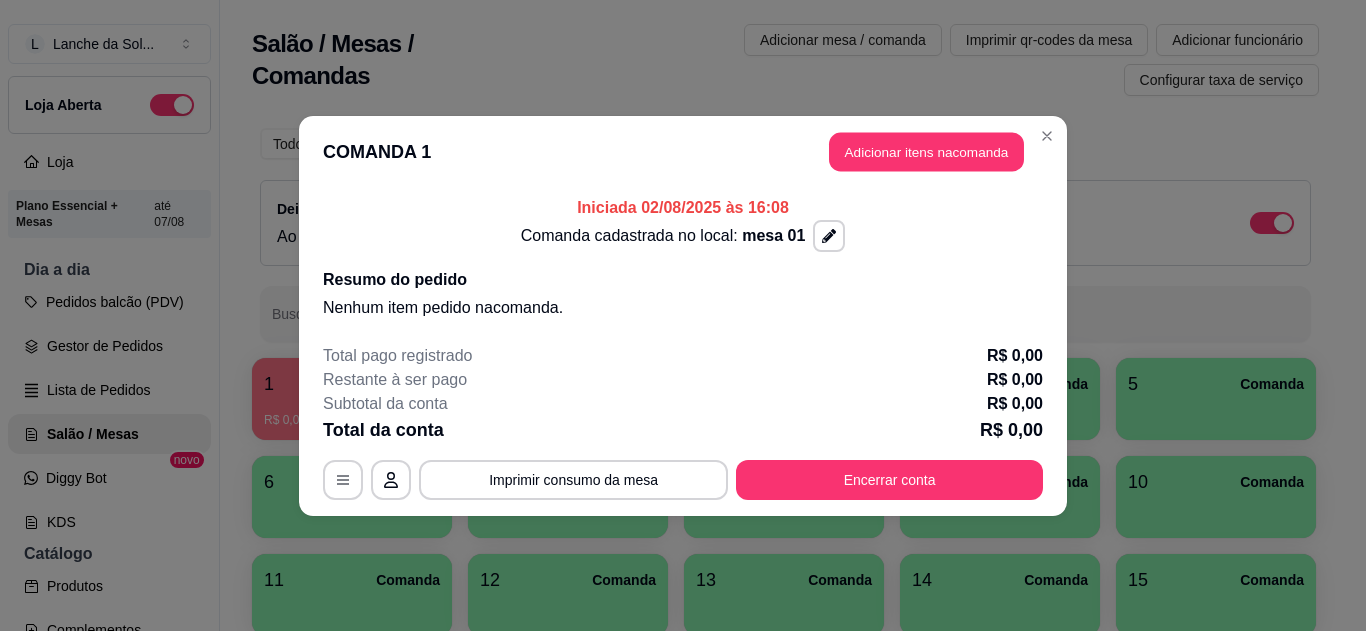 click on "Adicionar itens na  comanda" at bounding box center (926, 151) 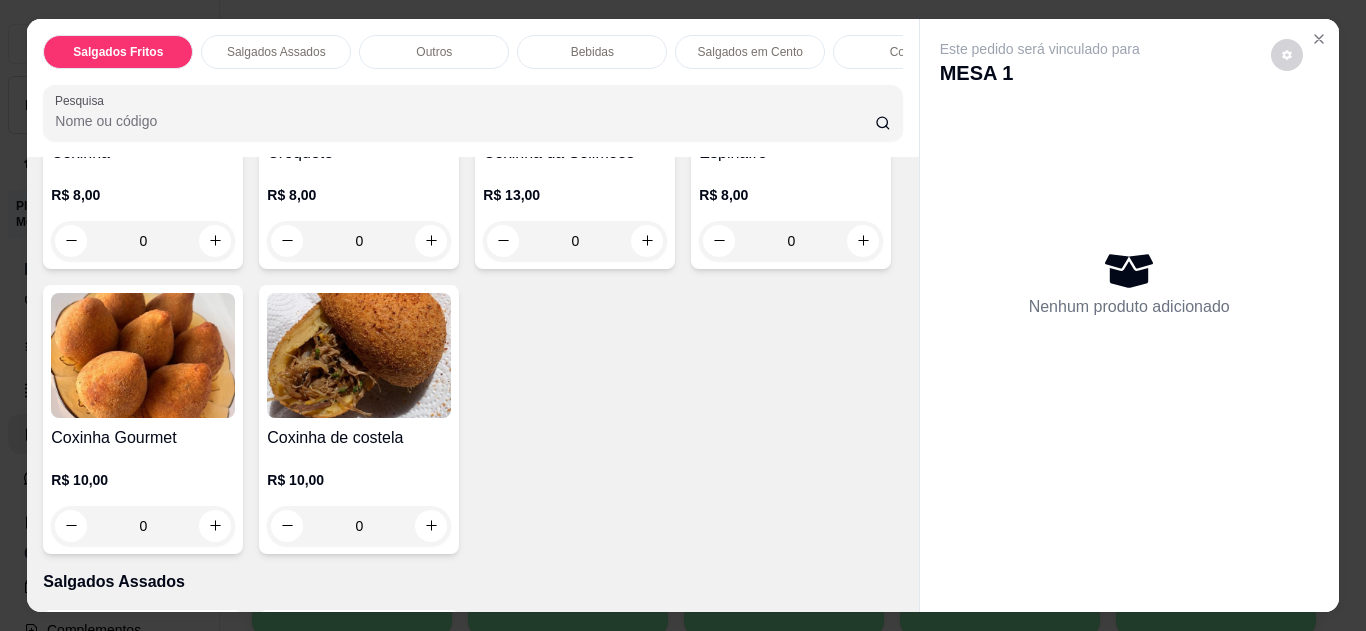 scroll, scrollTop: 320, scrollLeft: 0, axis: vertical 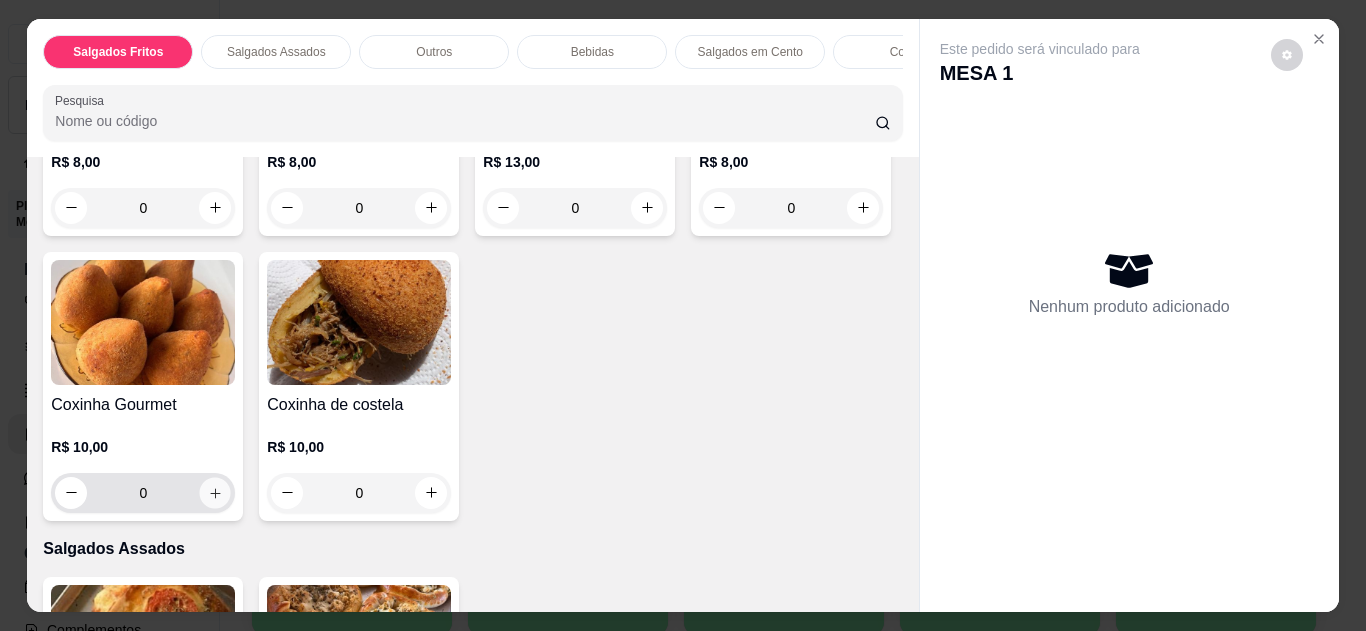 click at bounding box center [215, 492] 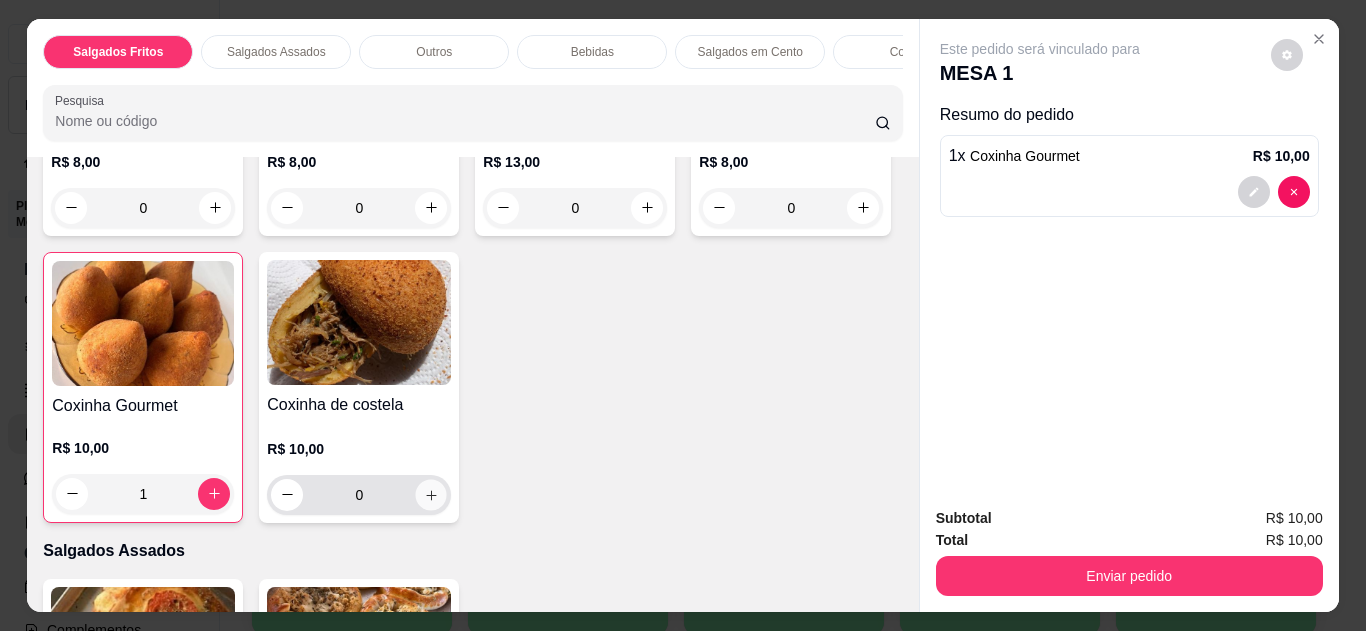 click 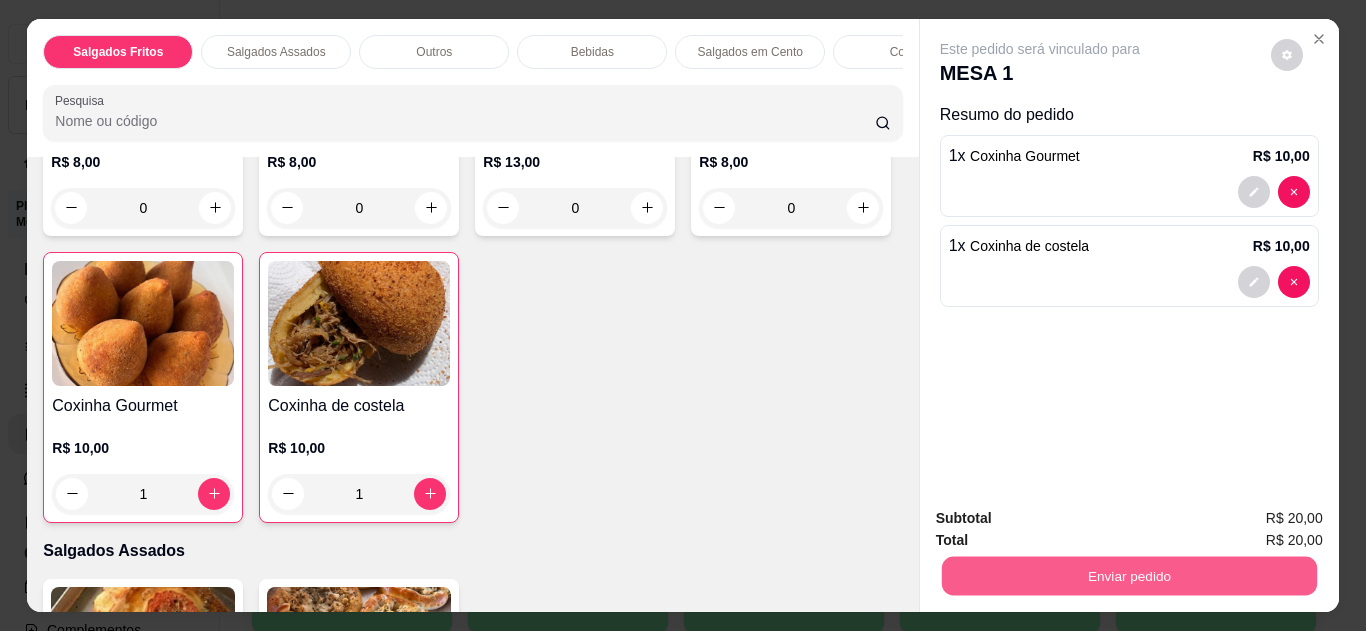 click on "Enviar pedido" at bounding box center (1128, 576) 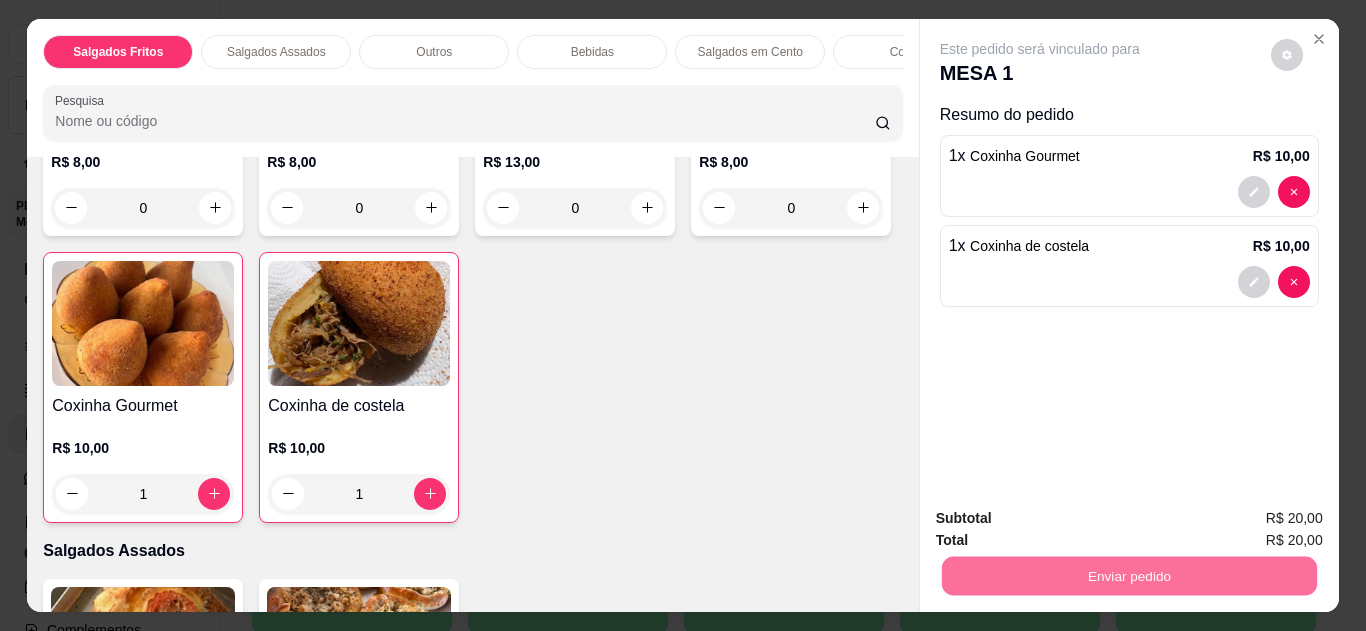 click on "Não registrar e enviar pedido" at bounding box center (1063, 519) 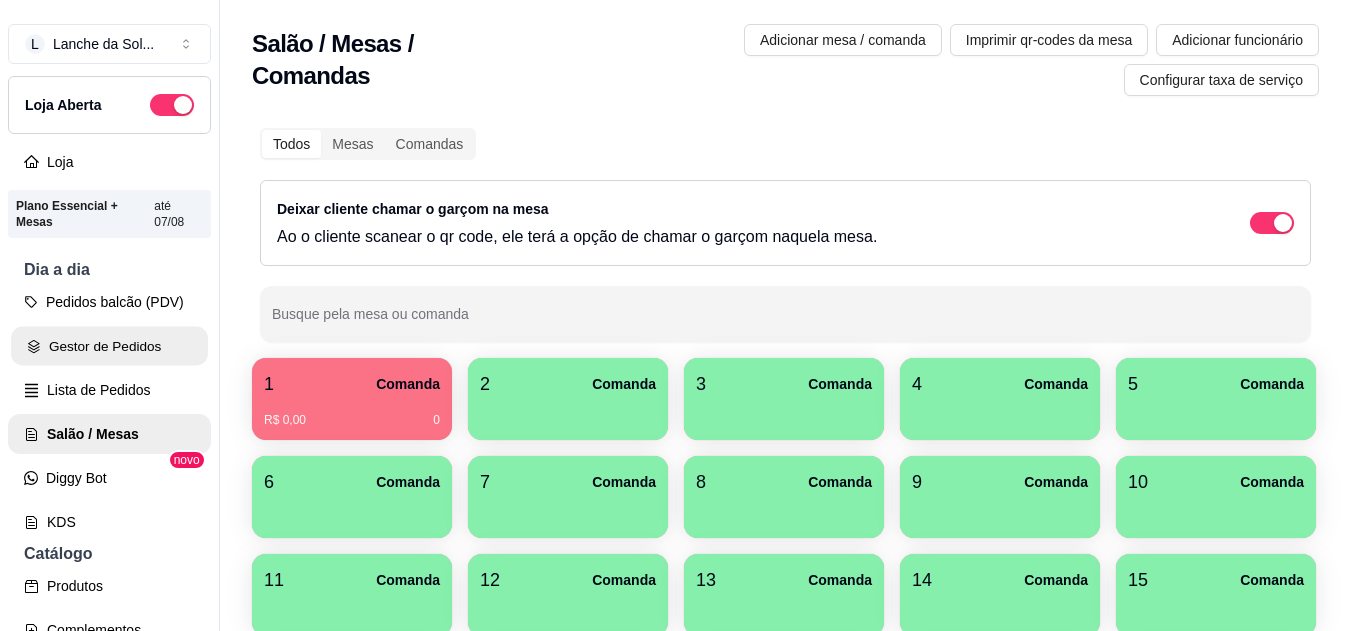click on "Gestor de Pedidos" at bounding box center (109, 346) 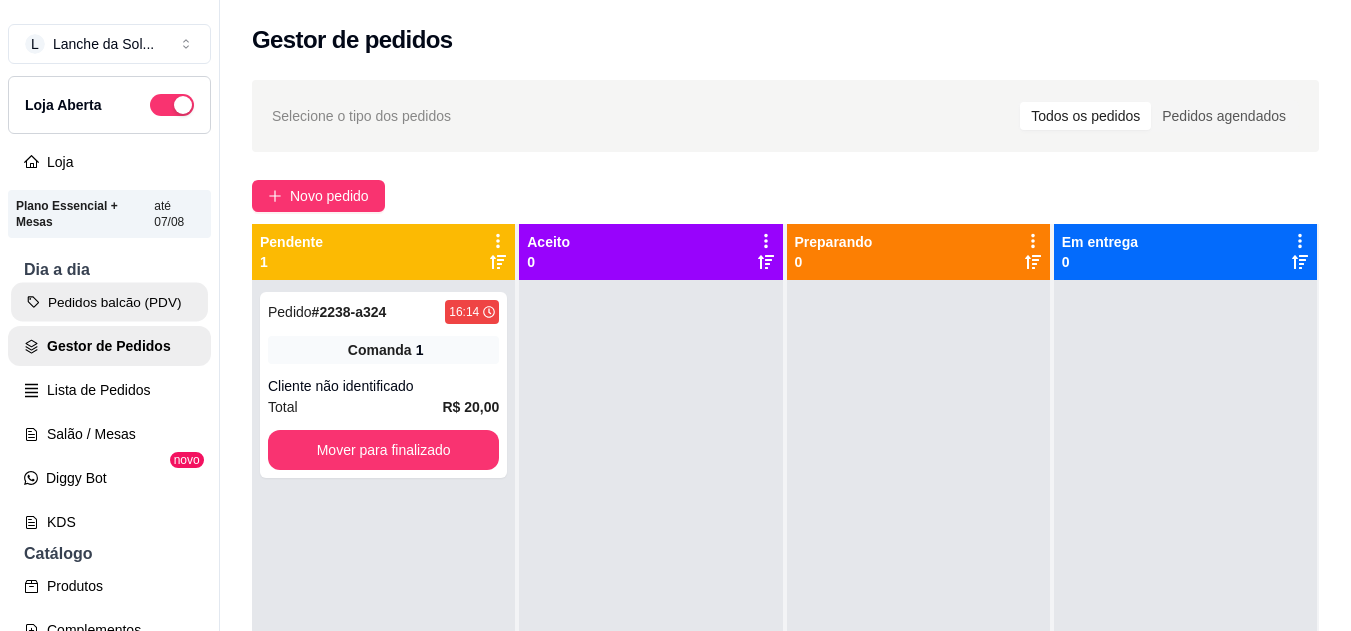 click on "Pedidos balcão (PDV)" at bounding box center [109, 302] 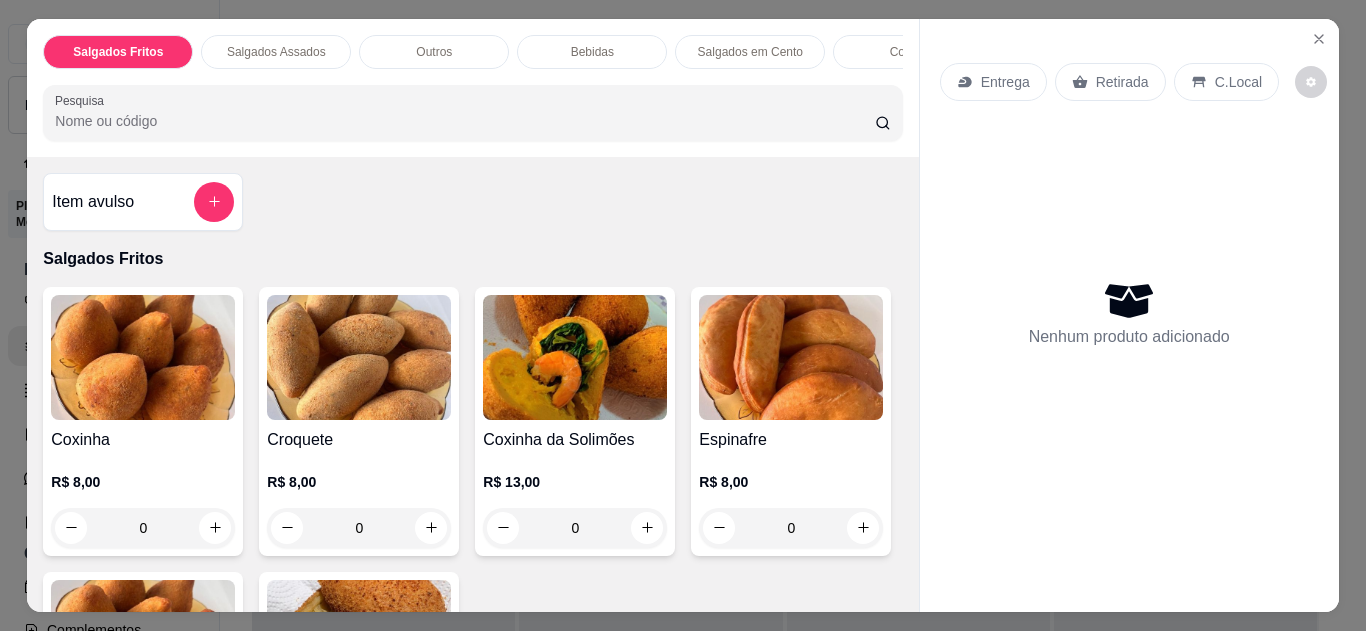 click at bounding box center [1129, 596] 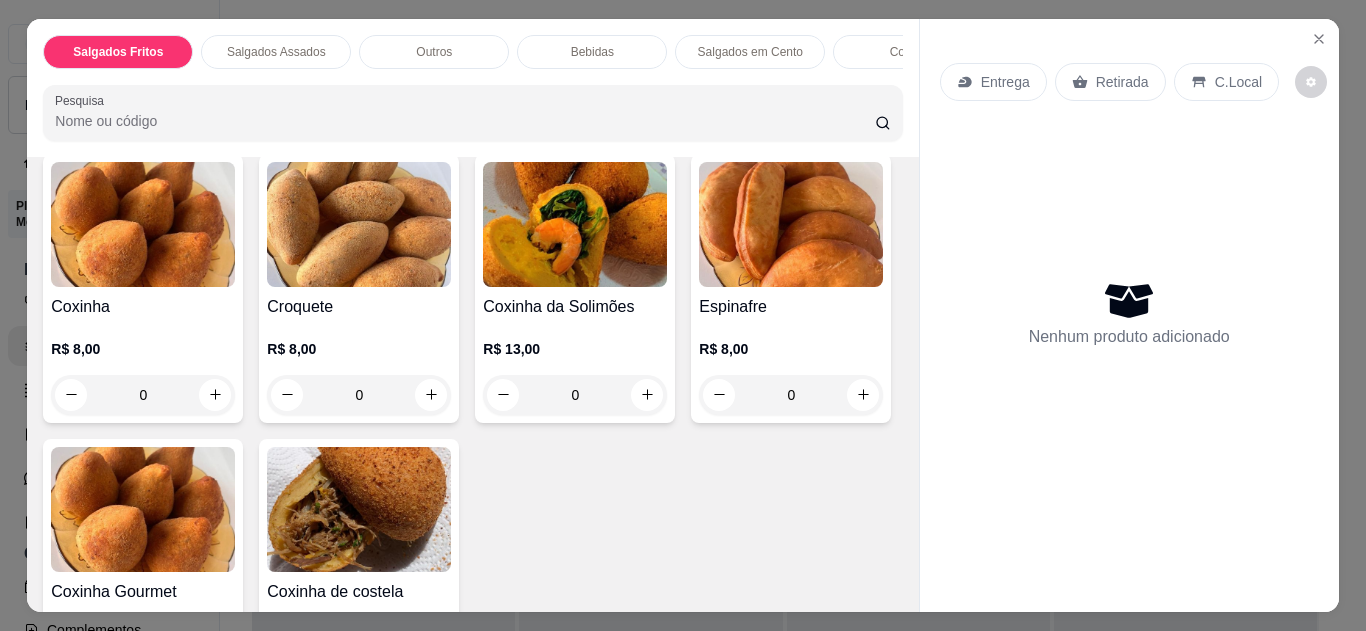 scroll, scrollTop: 160, scrollLeft: 0, axis: vertical 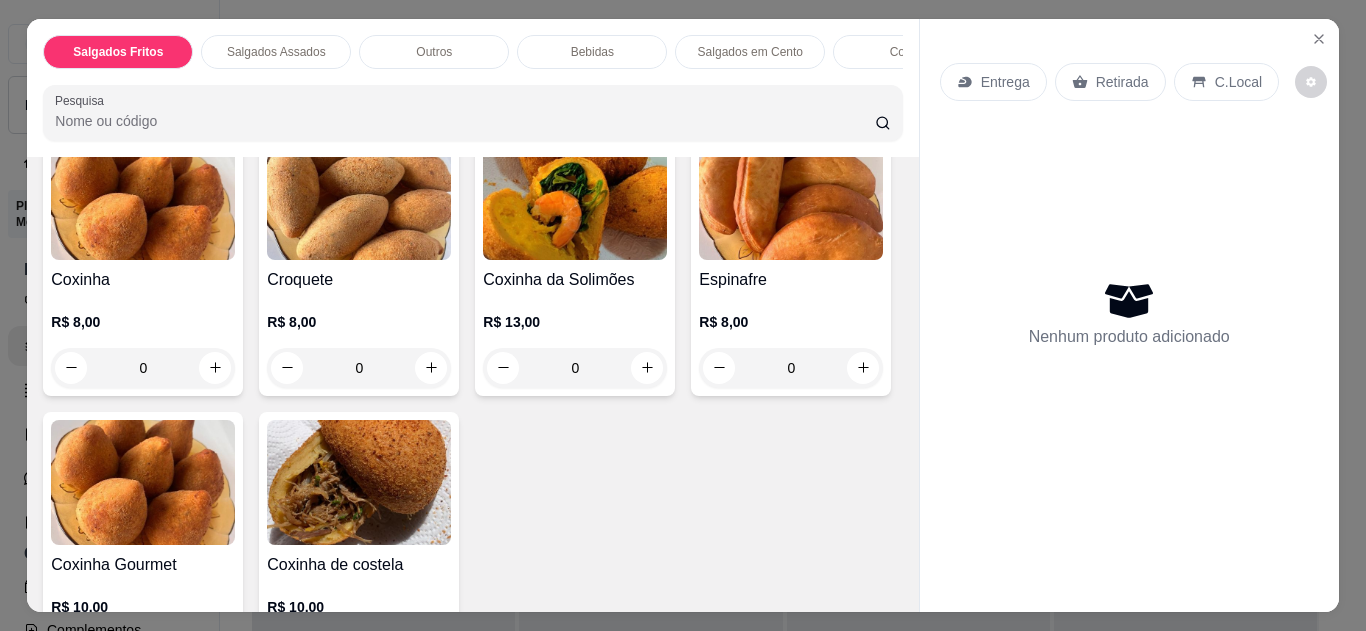 click on "Coxinha de costela   R$ 10,00 0" at bounding box center (359, 546) 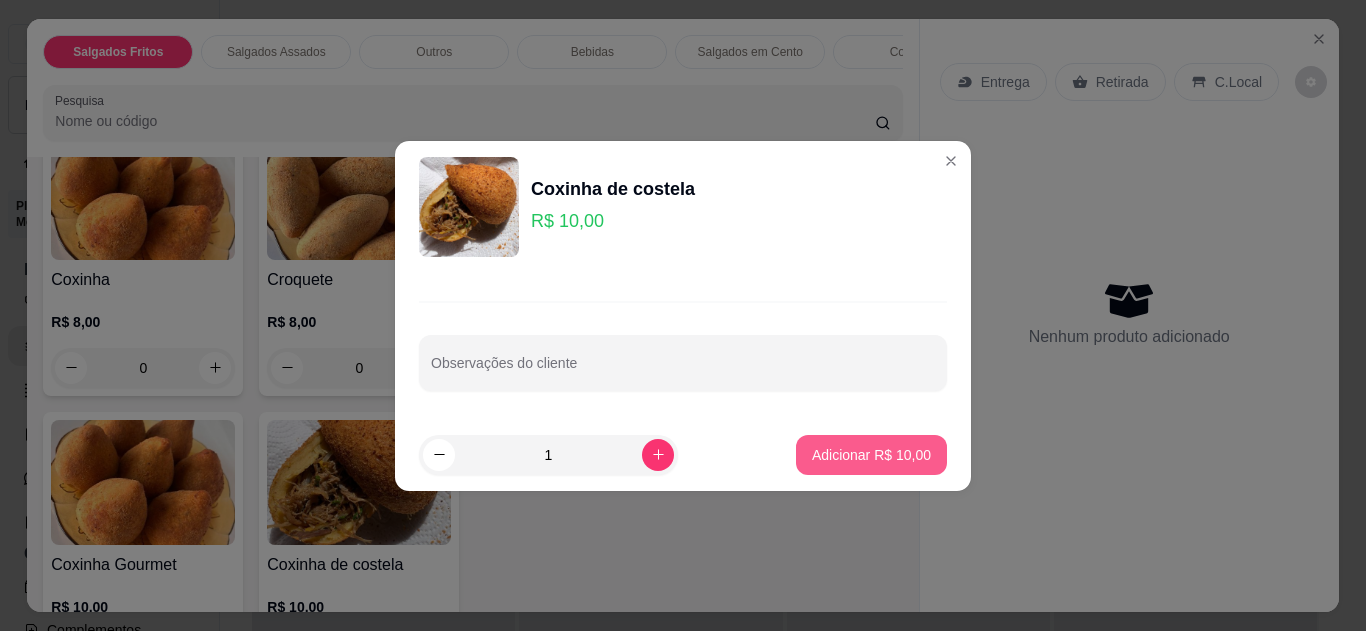 click on "Adicionar   R$ 10,00" at bounding box center [871, 455] 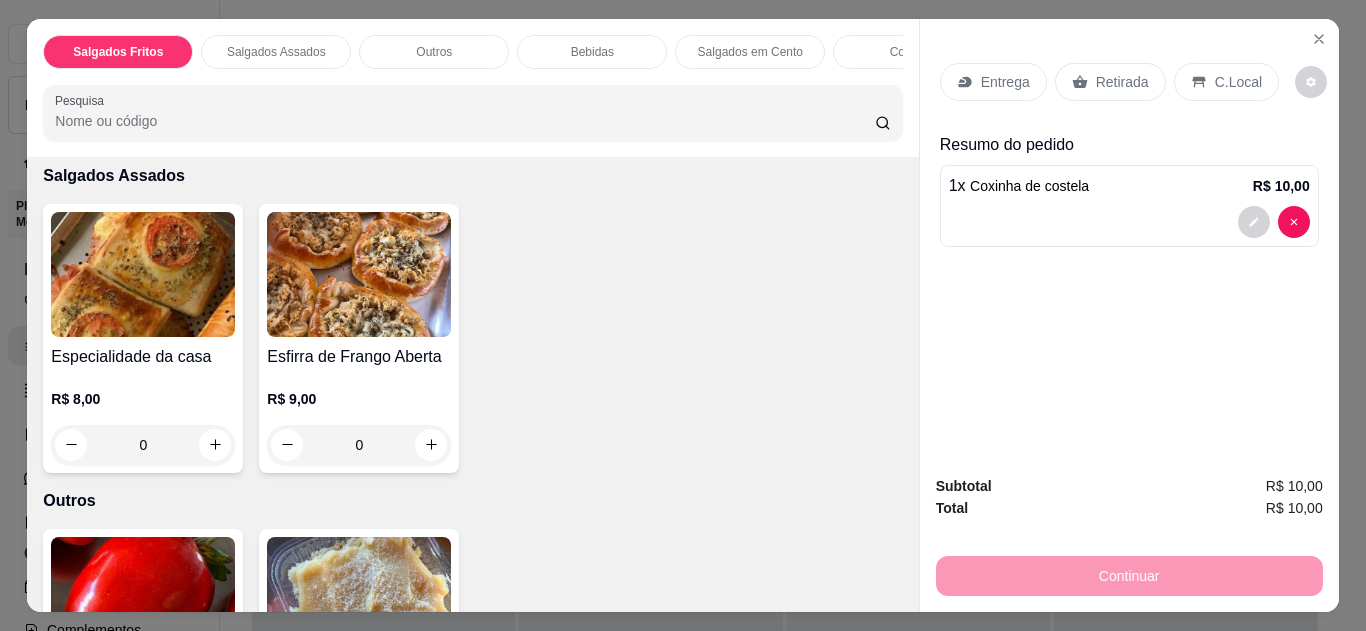 scroll, scrollTop: 720, scrollLeft: 0, axis: vertical 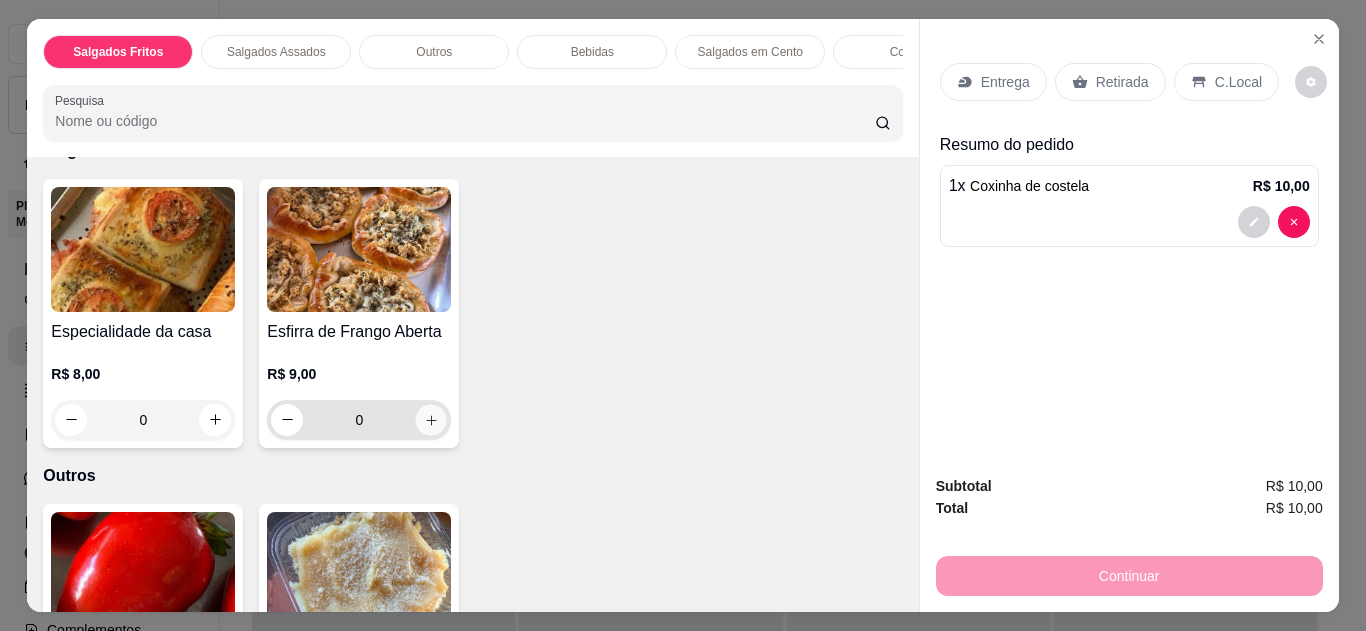 click 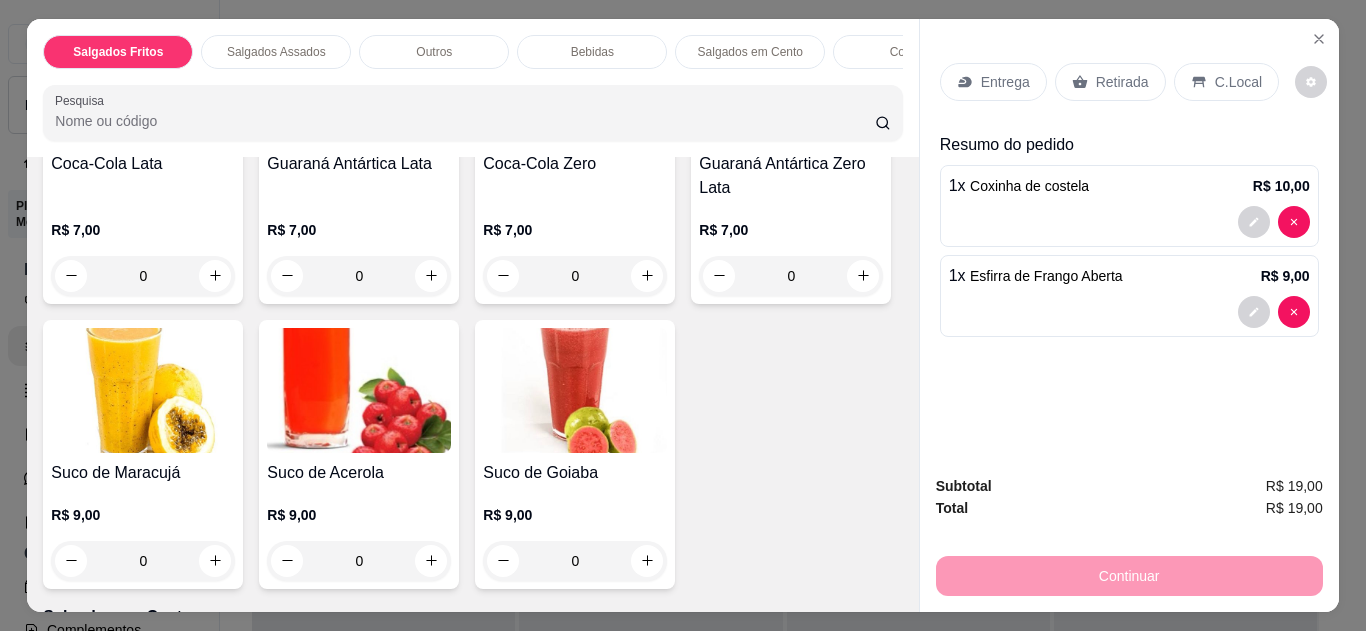 scroll, scrollTop: 1600, scrollLeft: 0, axis: vertical 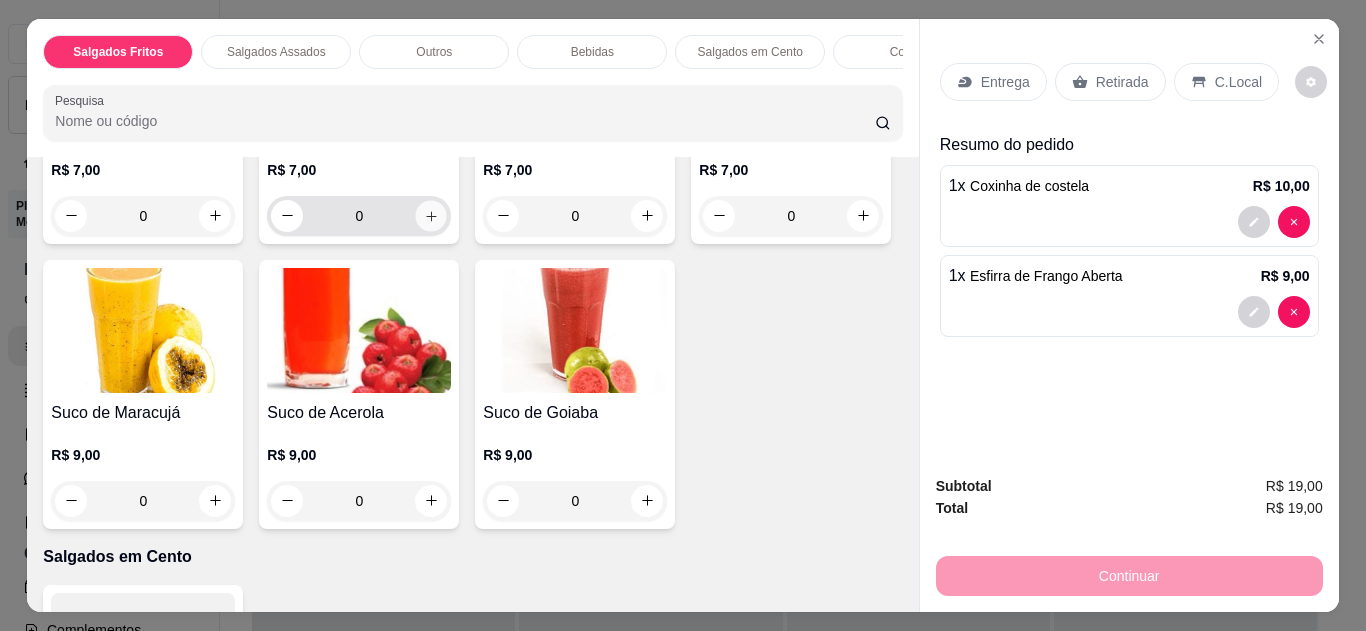 click at bounding box center (431, 215) 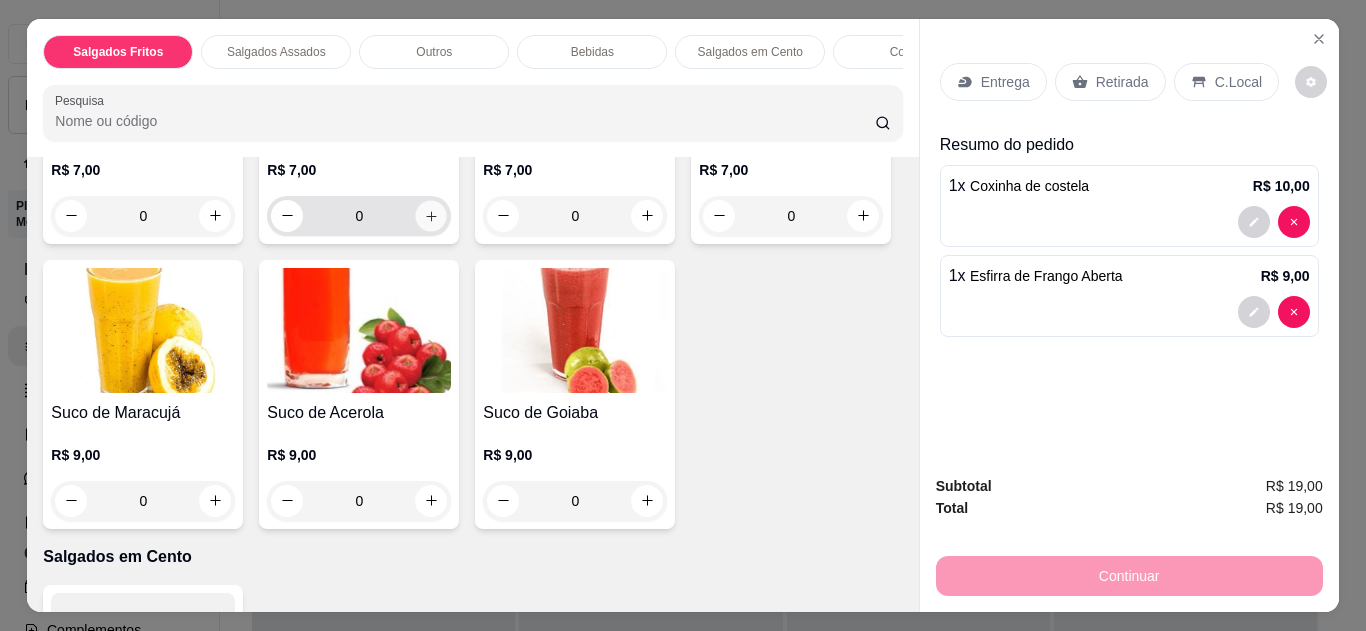 type on "1" 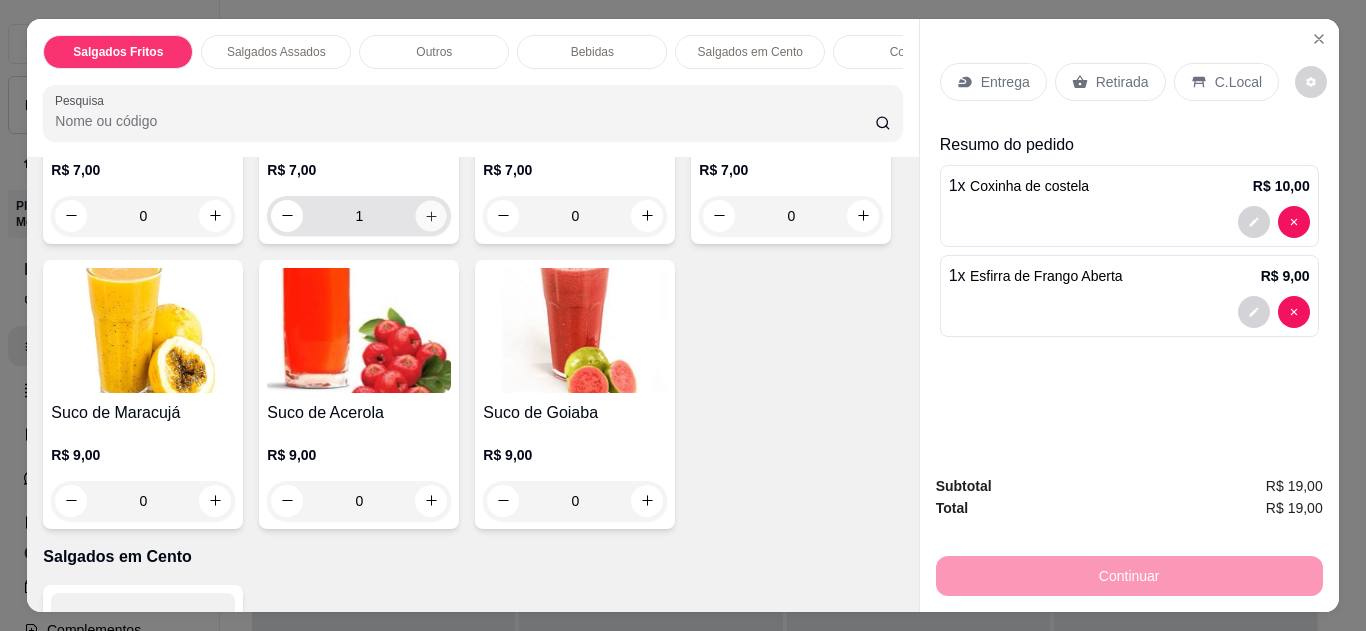 scroll, scrollTop: 1602, scrollLeft: 0, axis: vertical 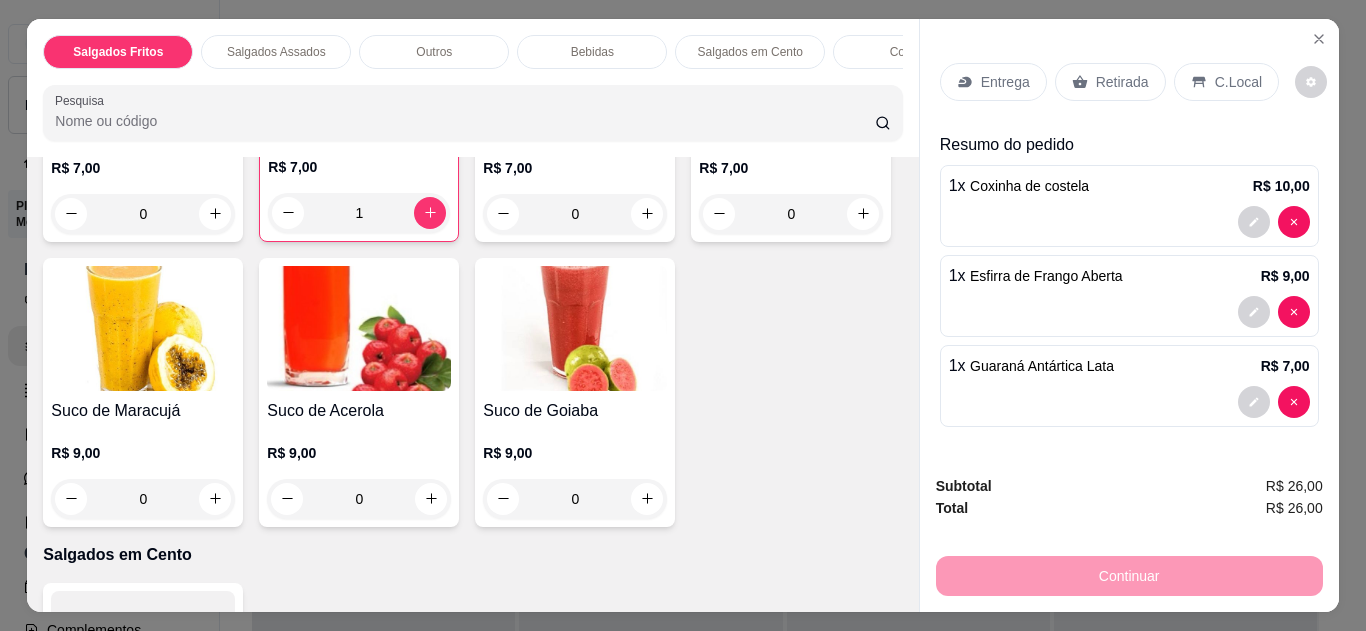 click on "Entrega" at bounding box center [1005, 82] 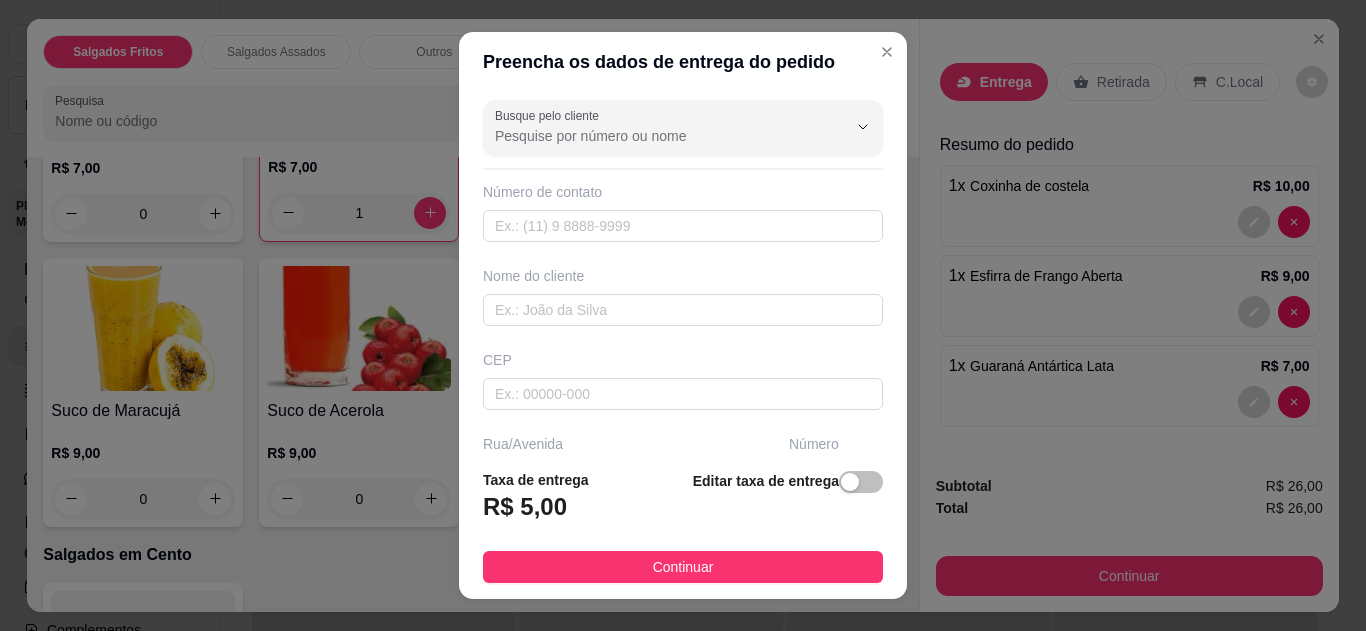 click on "Número de contato" at bounding box center (683, 192) 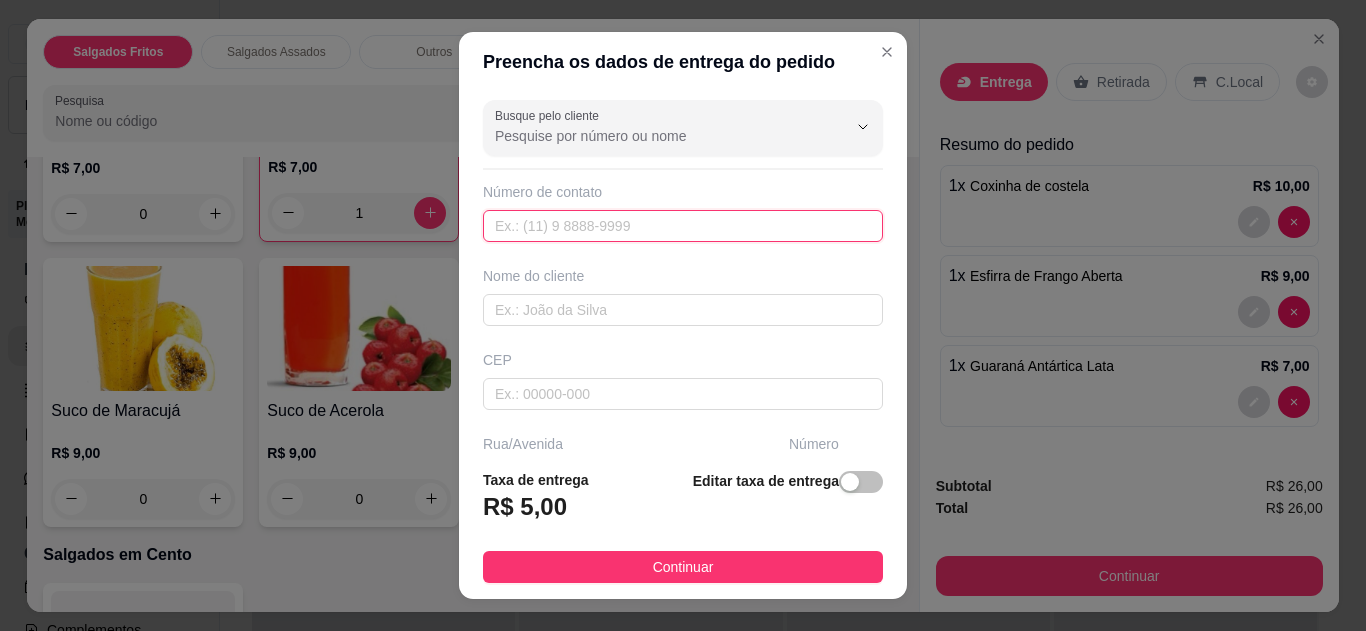 click at bounding box center (683, 226) 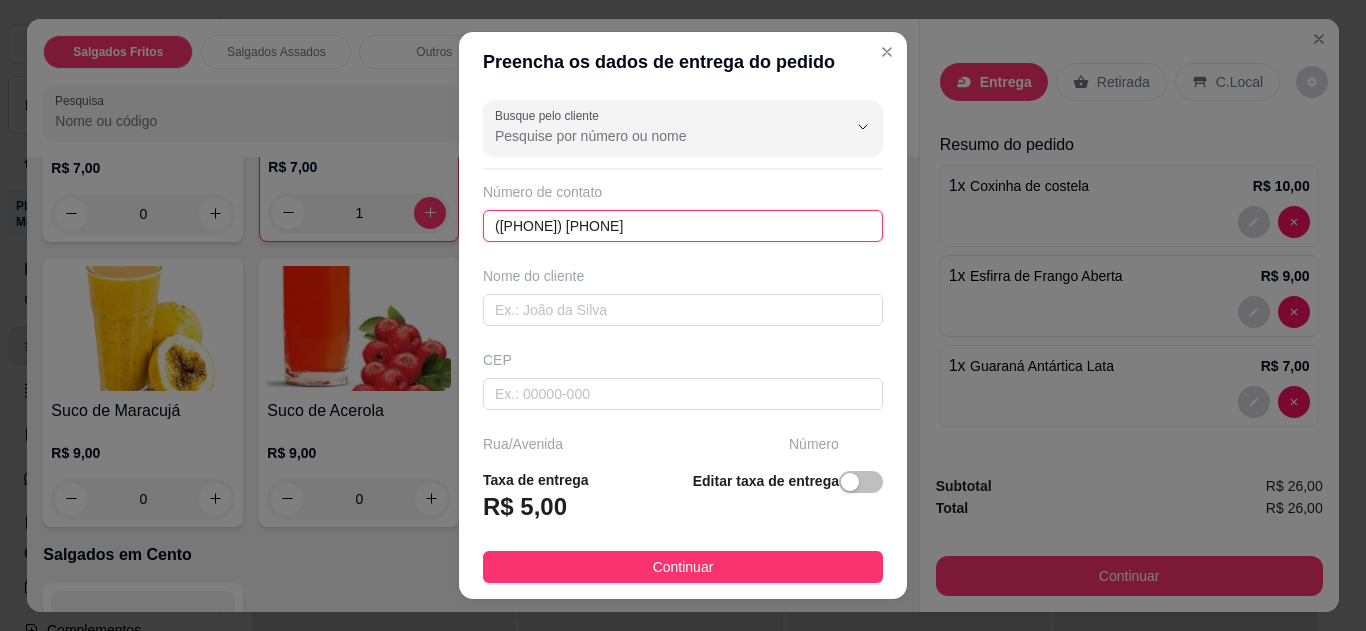 type on "([PHONE]) [PHONE]" 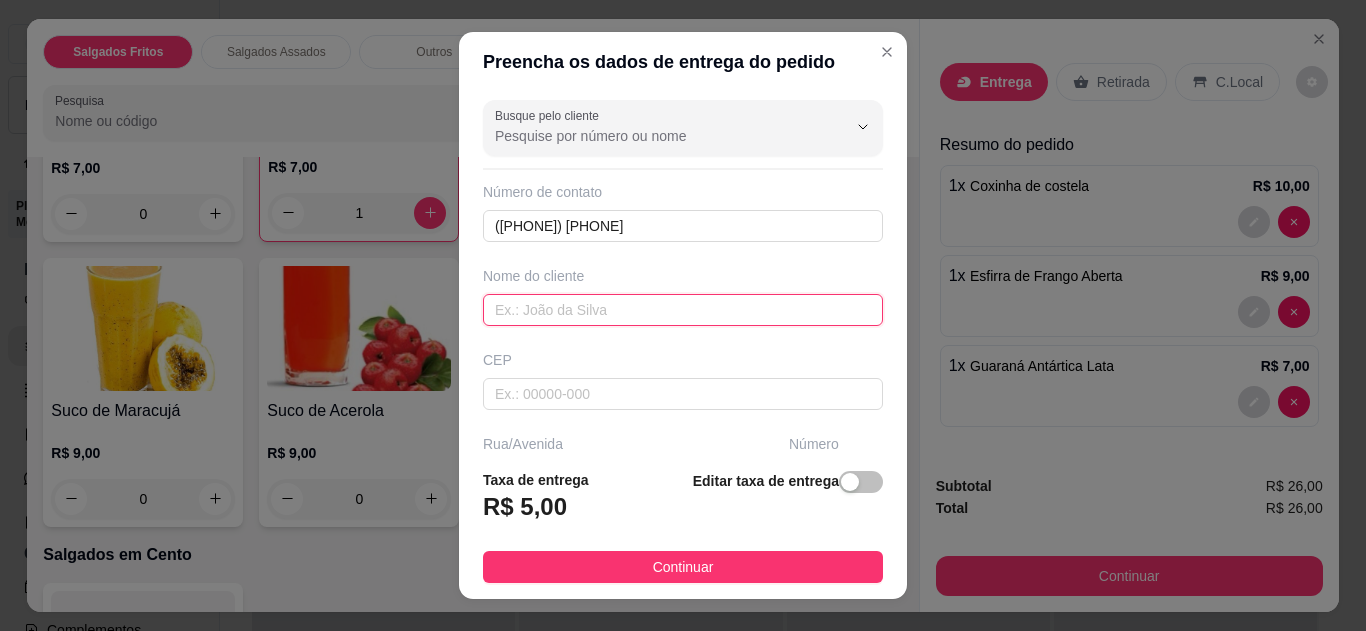 click at bounding box center (683, 310) 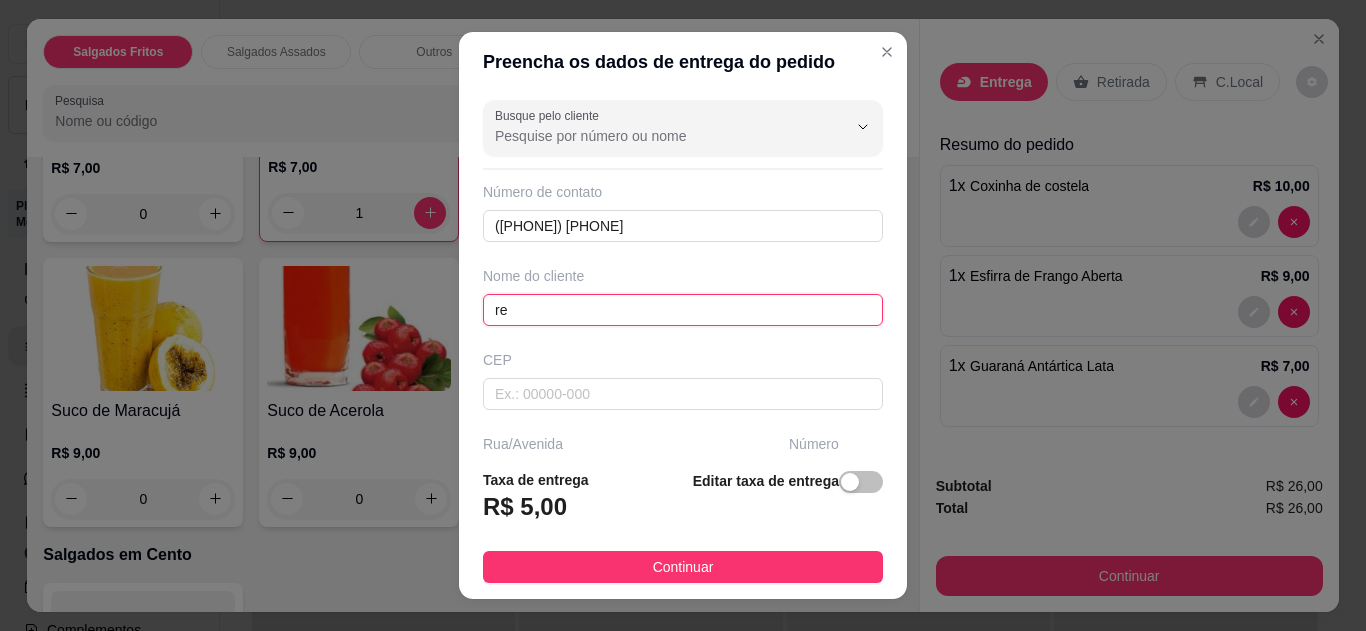 type on "r" 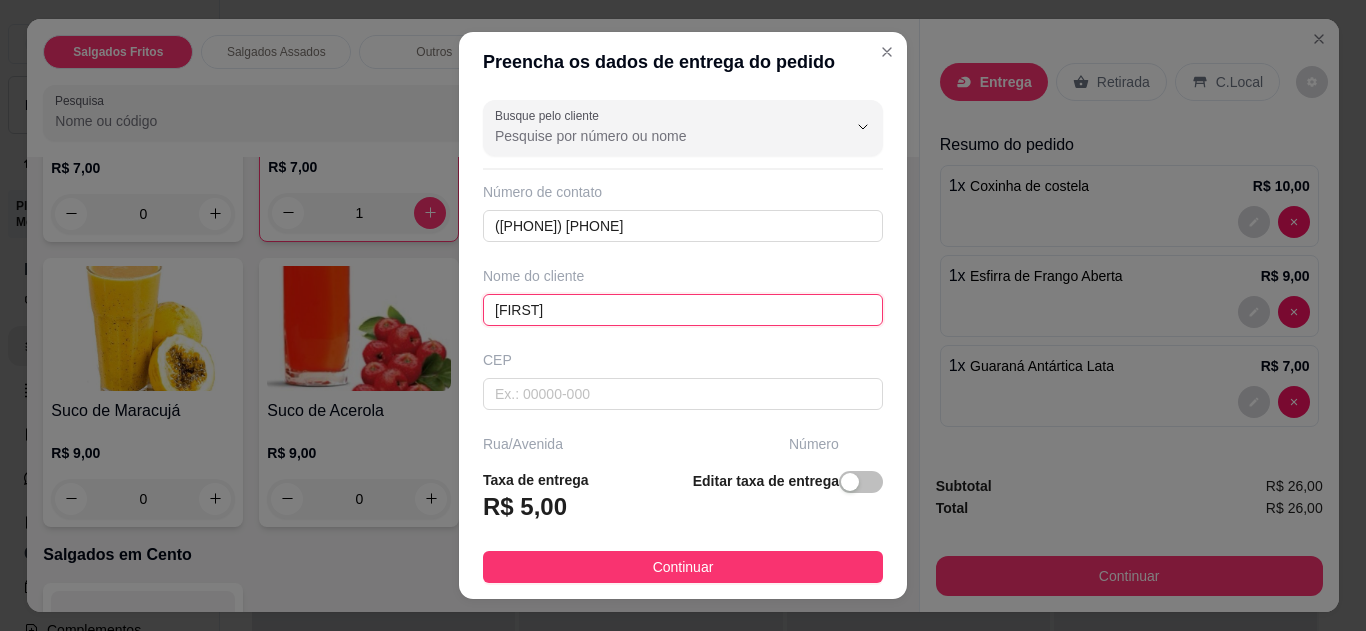 type on "[FIRST]" 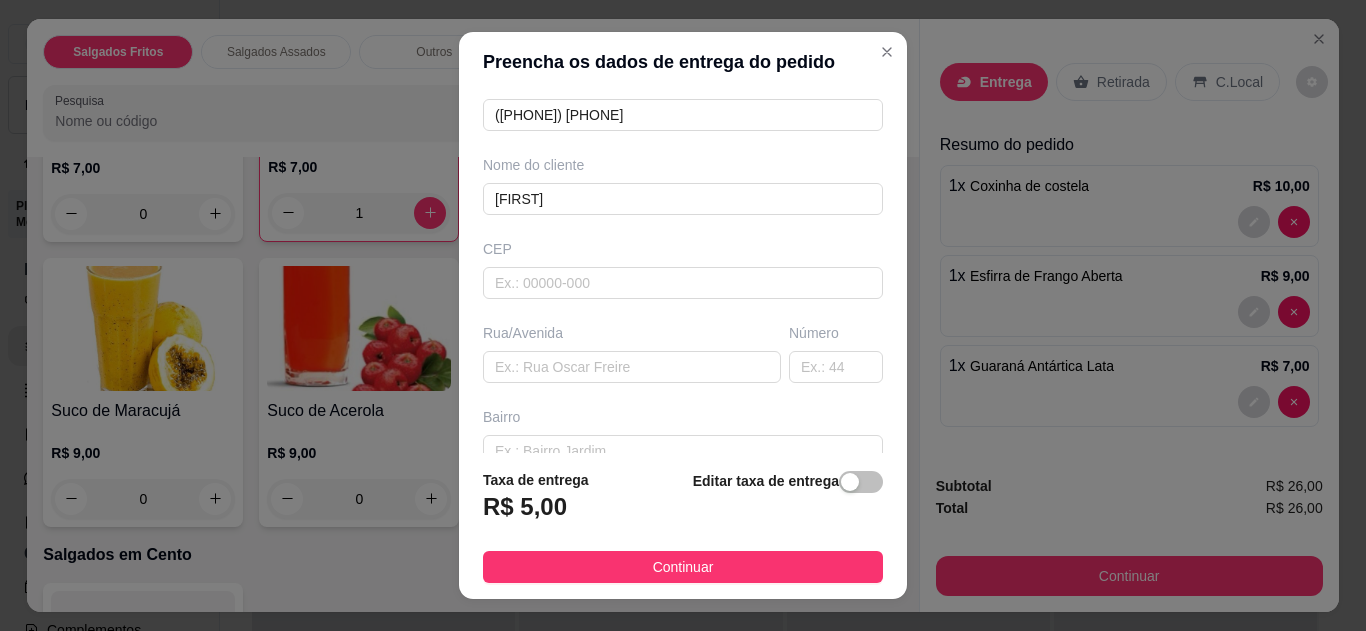 scroll, scrollTop: 120, scrollLeft: 0, axis: vertical 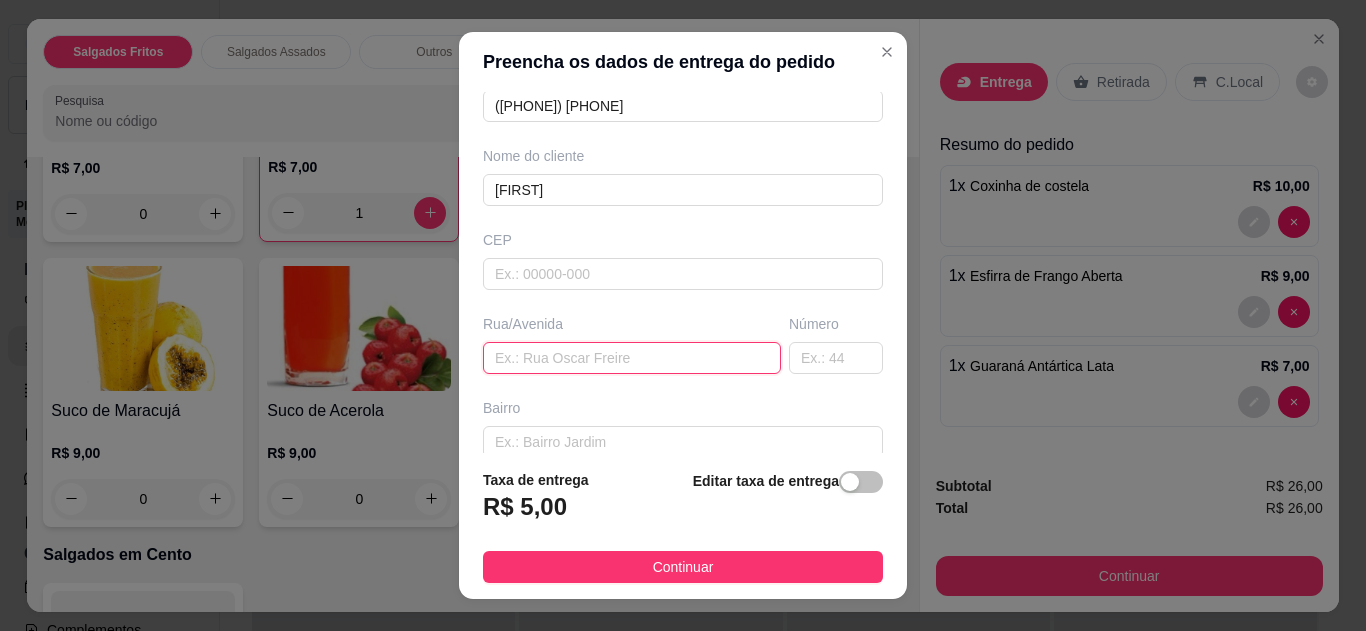 click at bounding box center (632, 358) 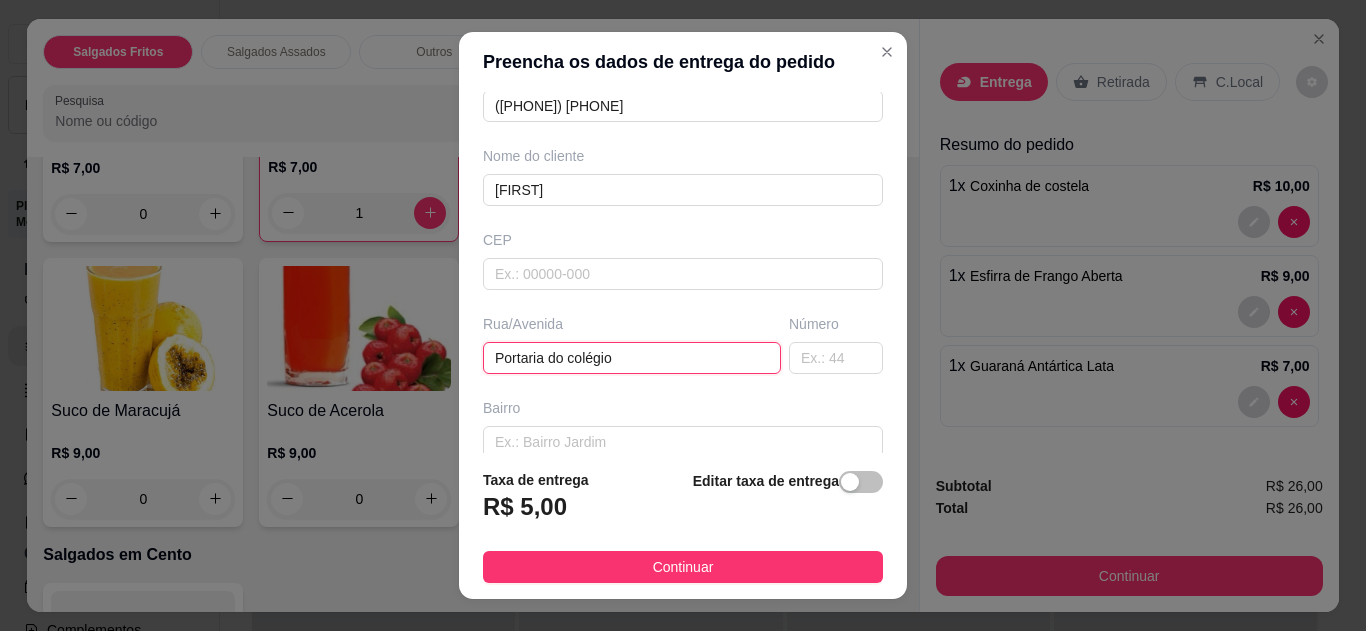 type on "Portaria do colégio" 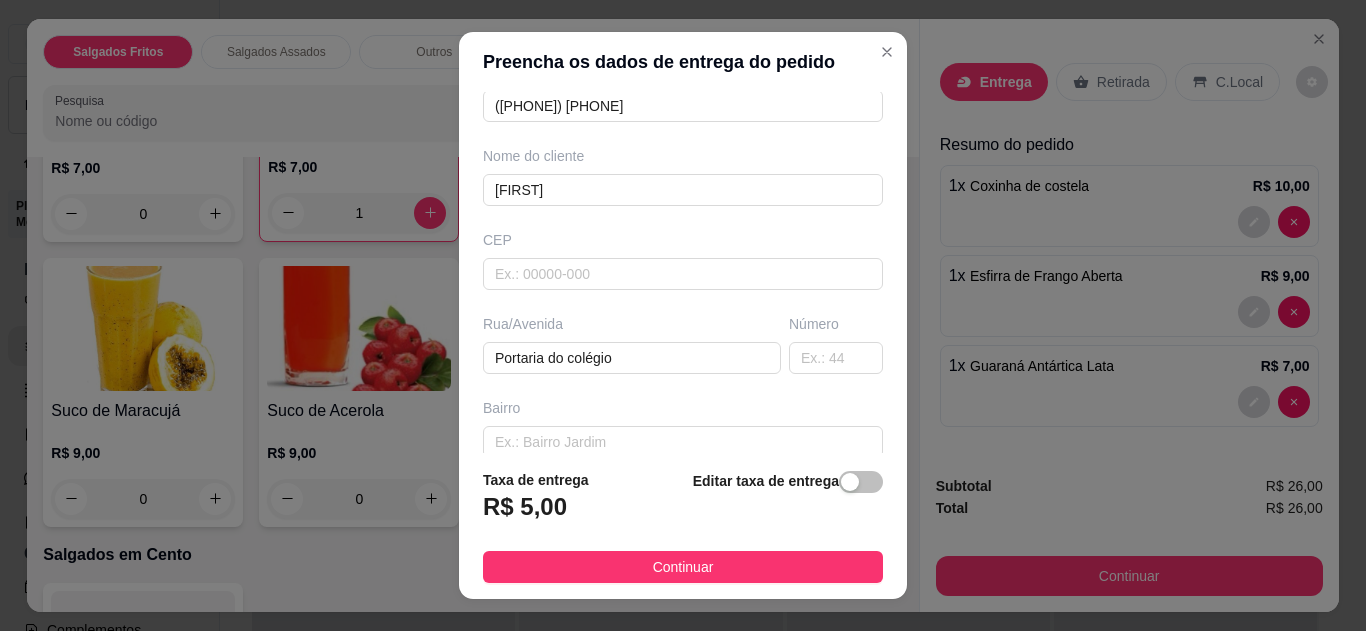 click on "Continuar" at bounding box center [683, 567] 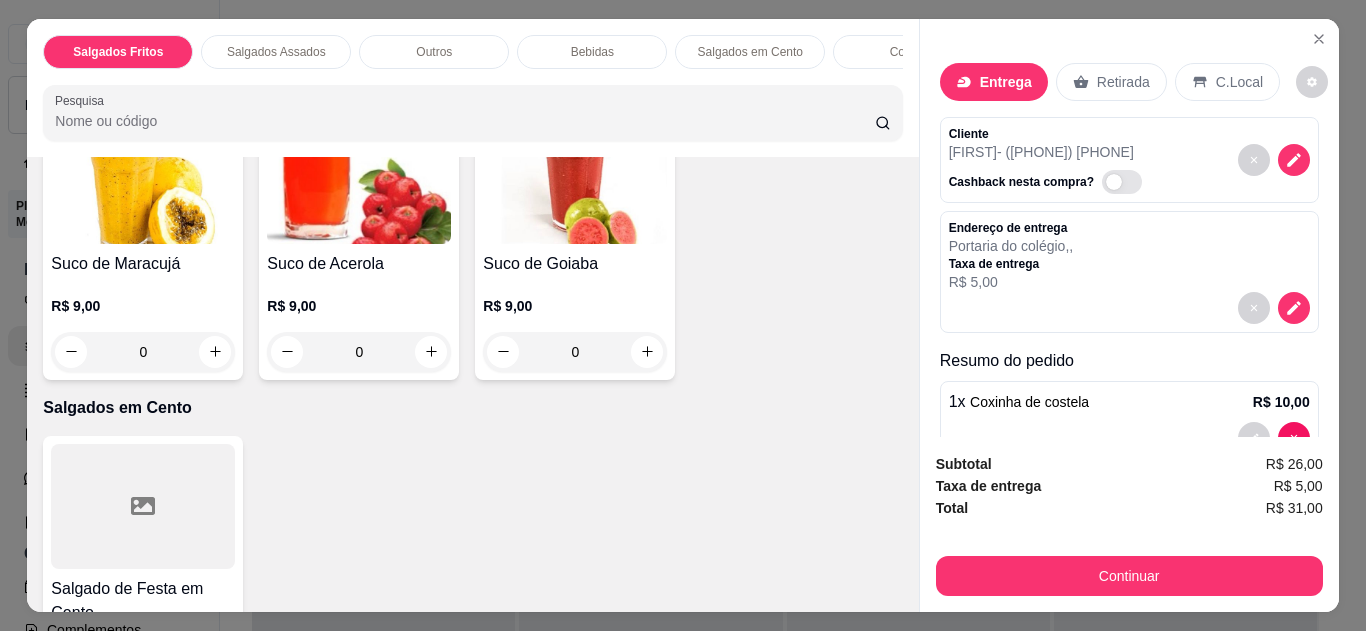 scroll, scrollTop: 1802, scrollLeft: 0, axis: vertical 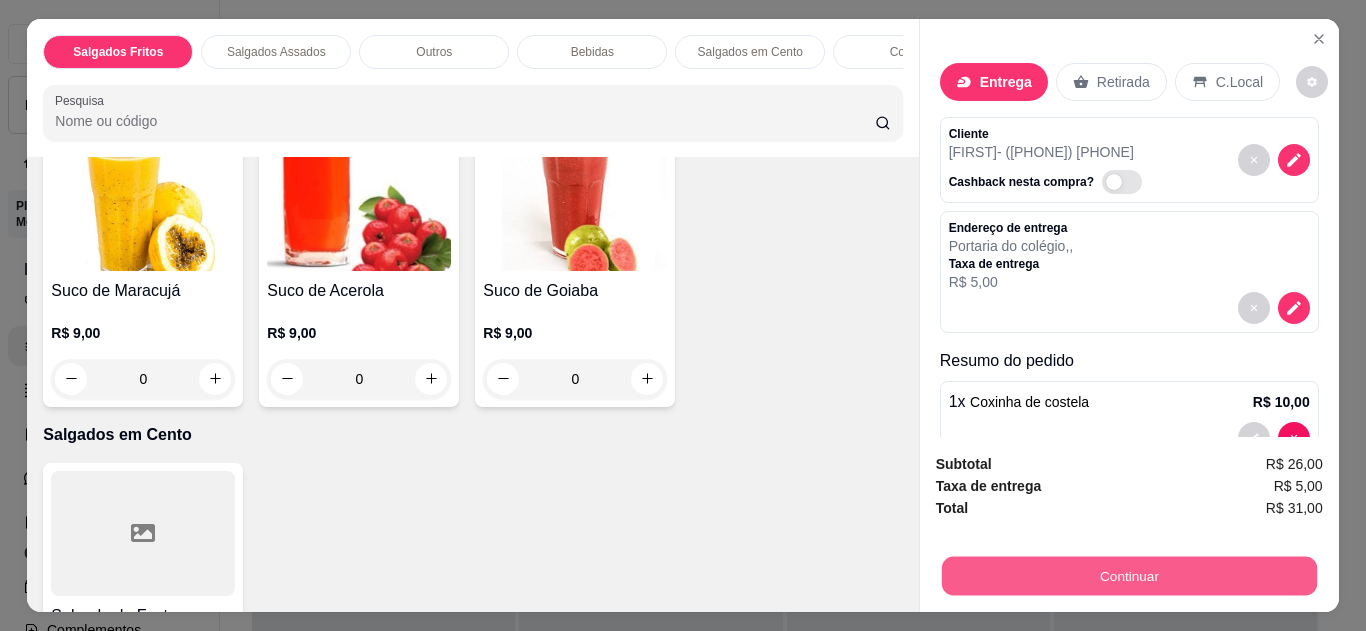 click on "Continuar" at bounding box center [1128, 576] 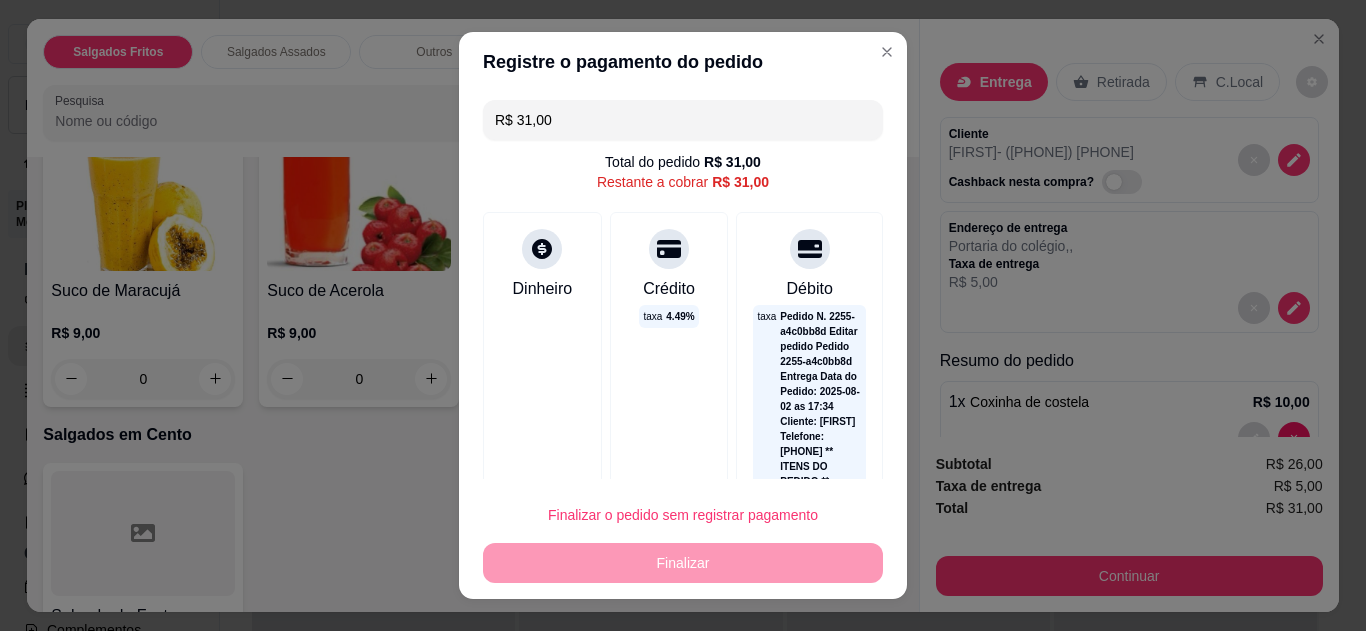 click on "Pix" at bounding box center [547, 1520] 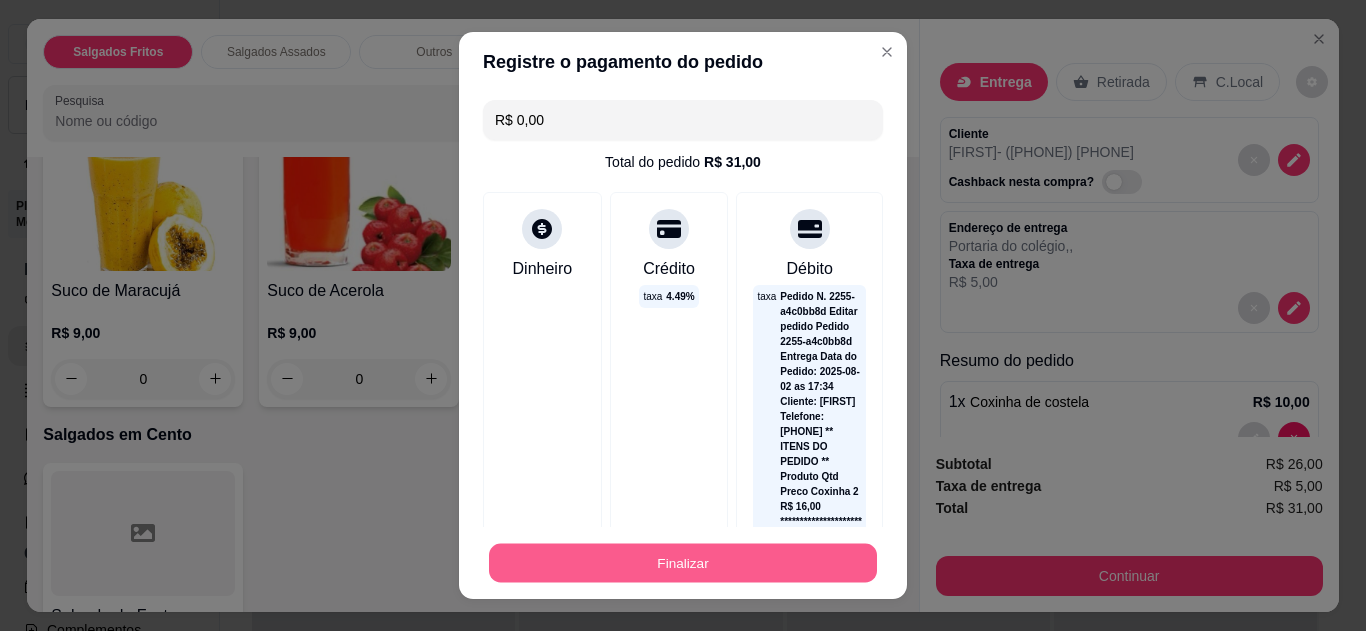click on "Finalizar" at bounding box center [683, 563] 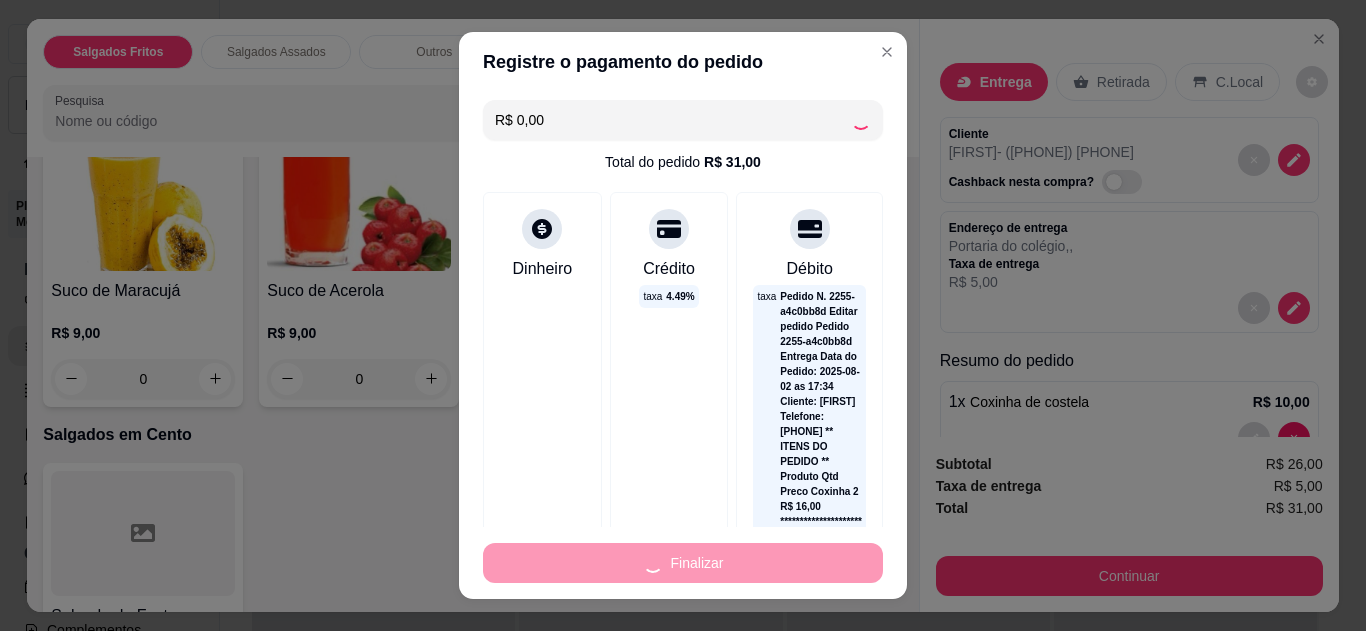 type on "0" 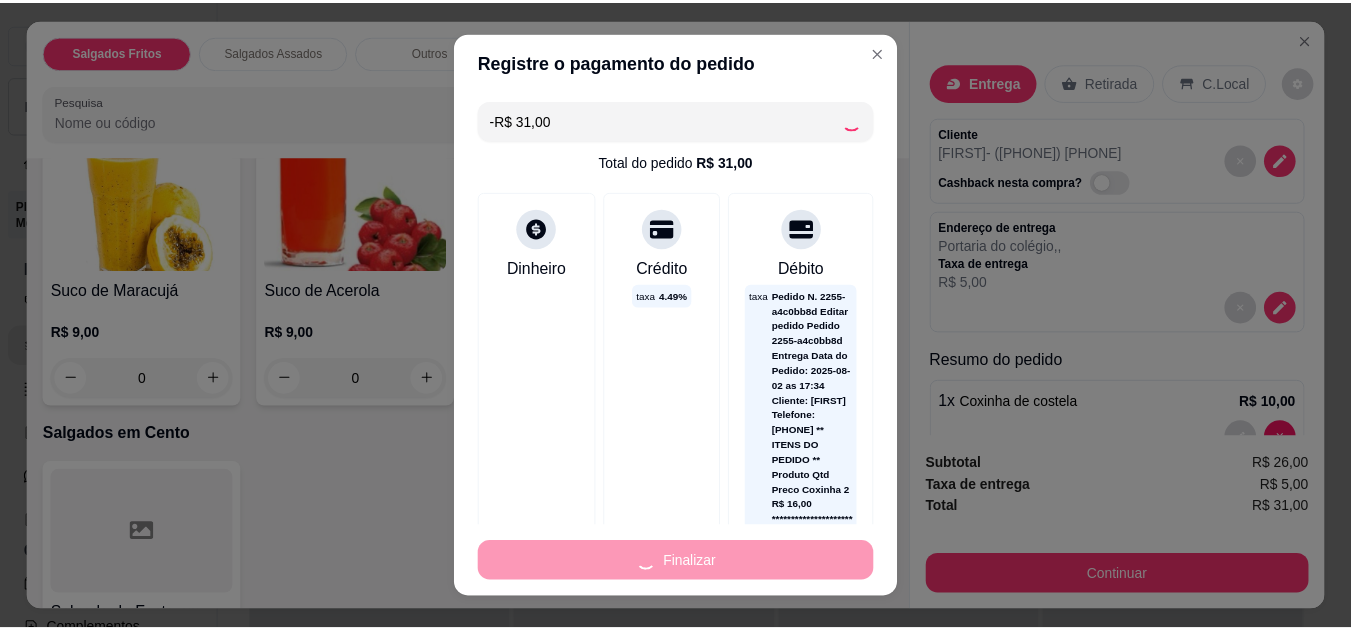 scroll, scrollTop: 1716, scrollLeft: 0, axis: vertical 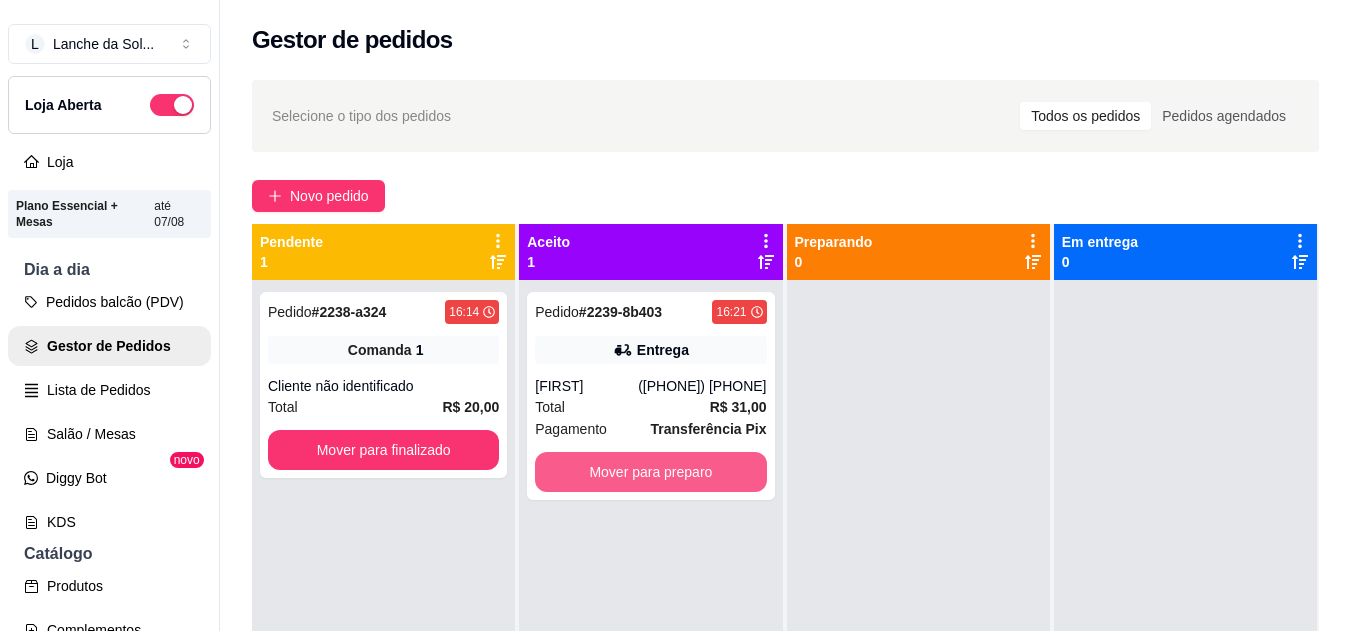 click on "Mover para preparo" at bounding box center [650, 472] 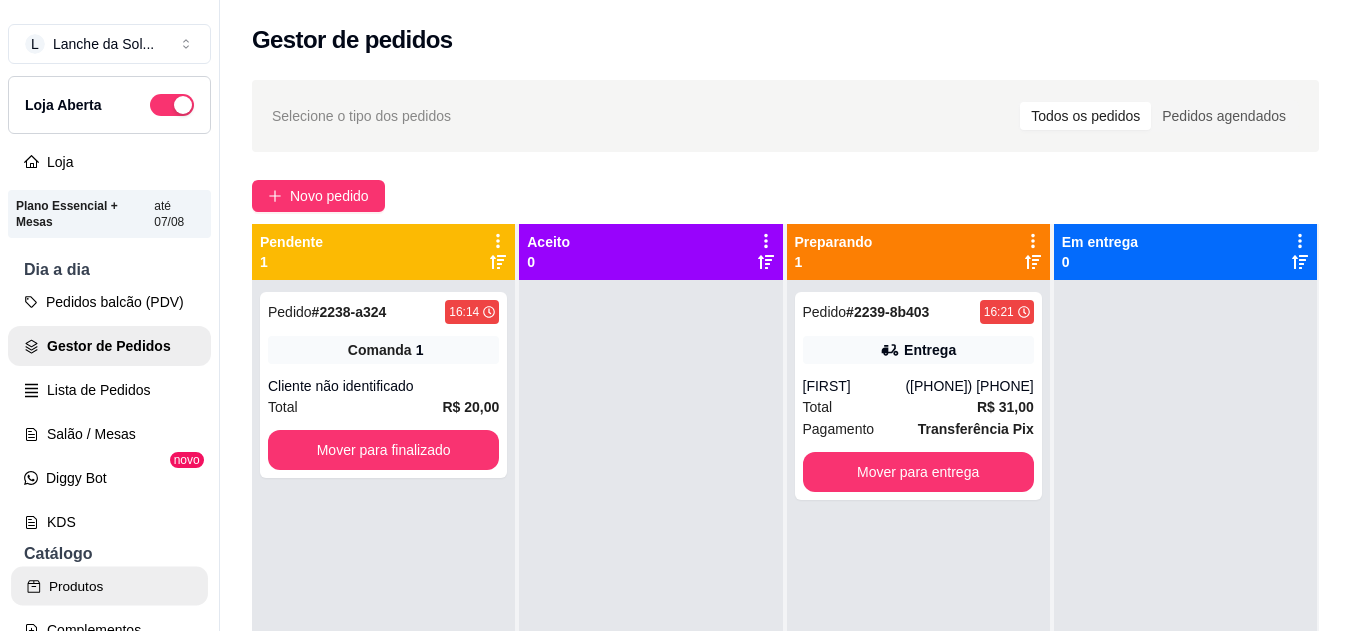 click on "Produtos" at bounding box center [109, 586] 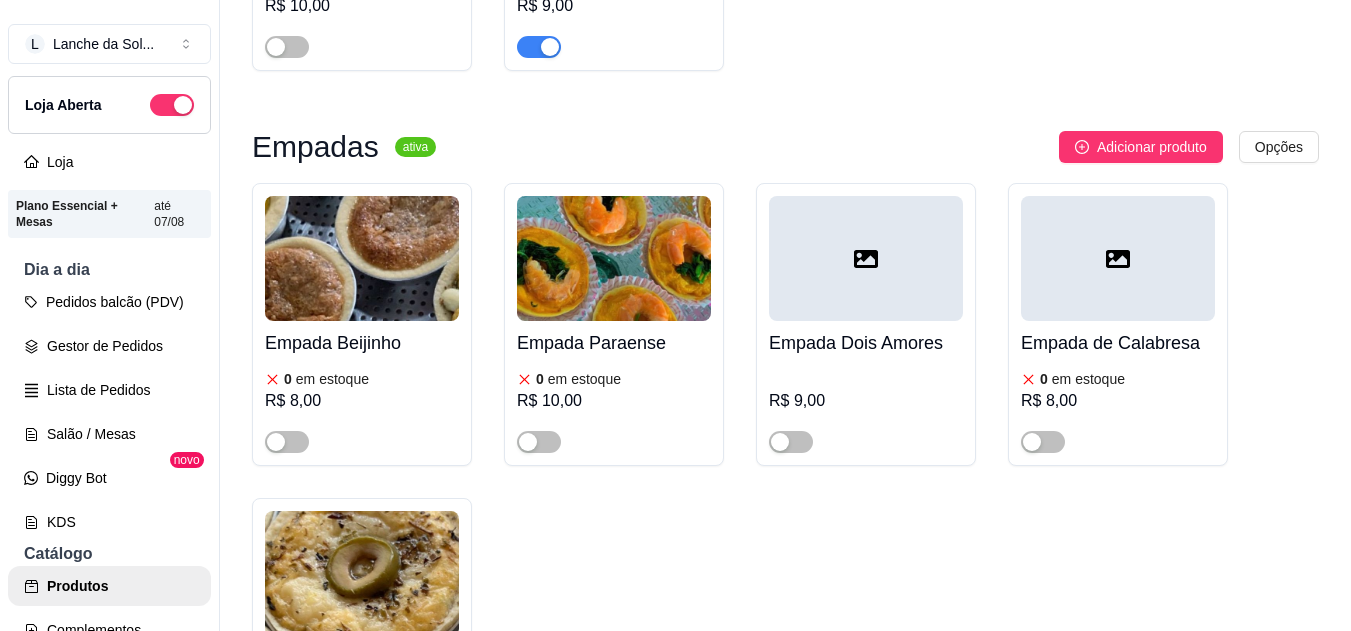 scroll, scrollTop: 1626, scrollLeft: 0, axis: vertical 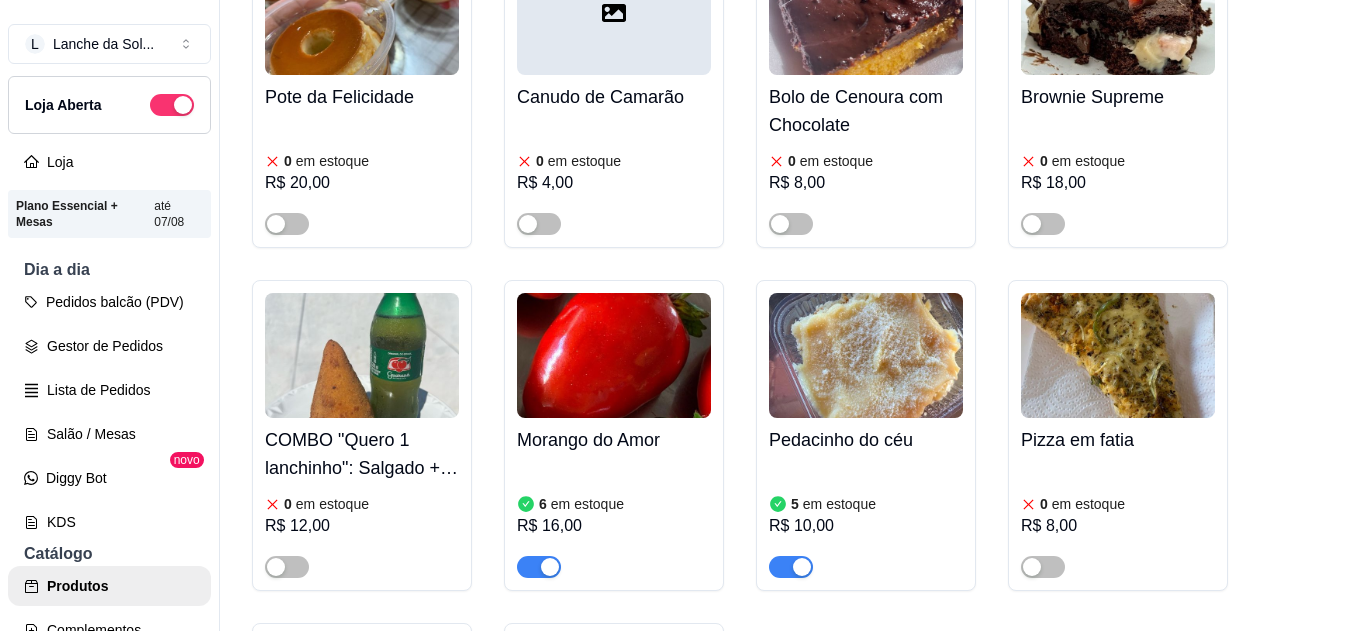 click at bounding box center (614, 355) 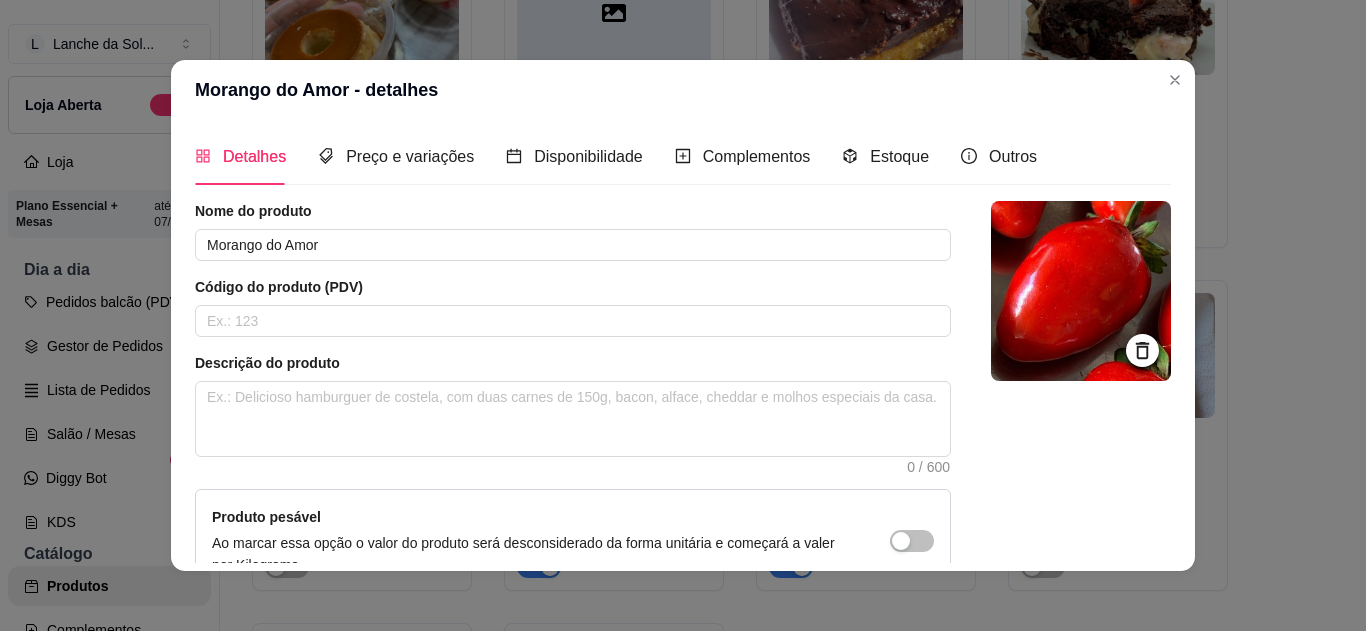 click on "Estoque" at bounding box center (885, 156) 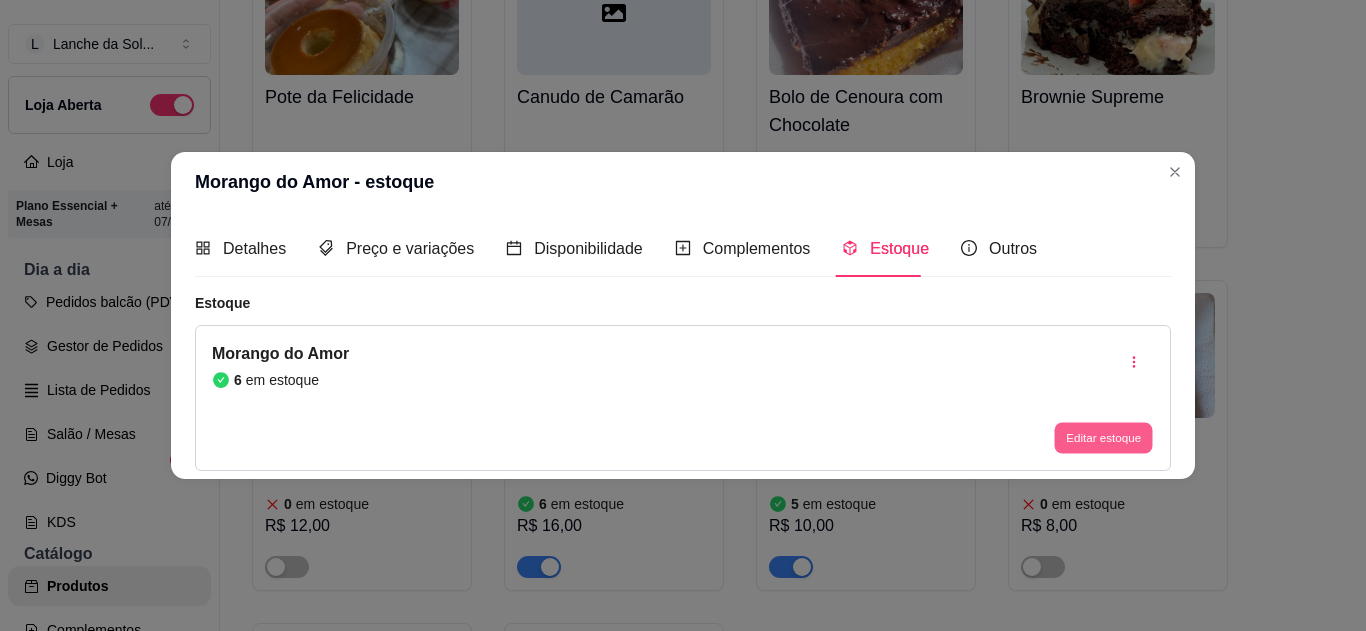 click on "Editar estoque" at bounding box center (1103, 438) 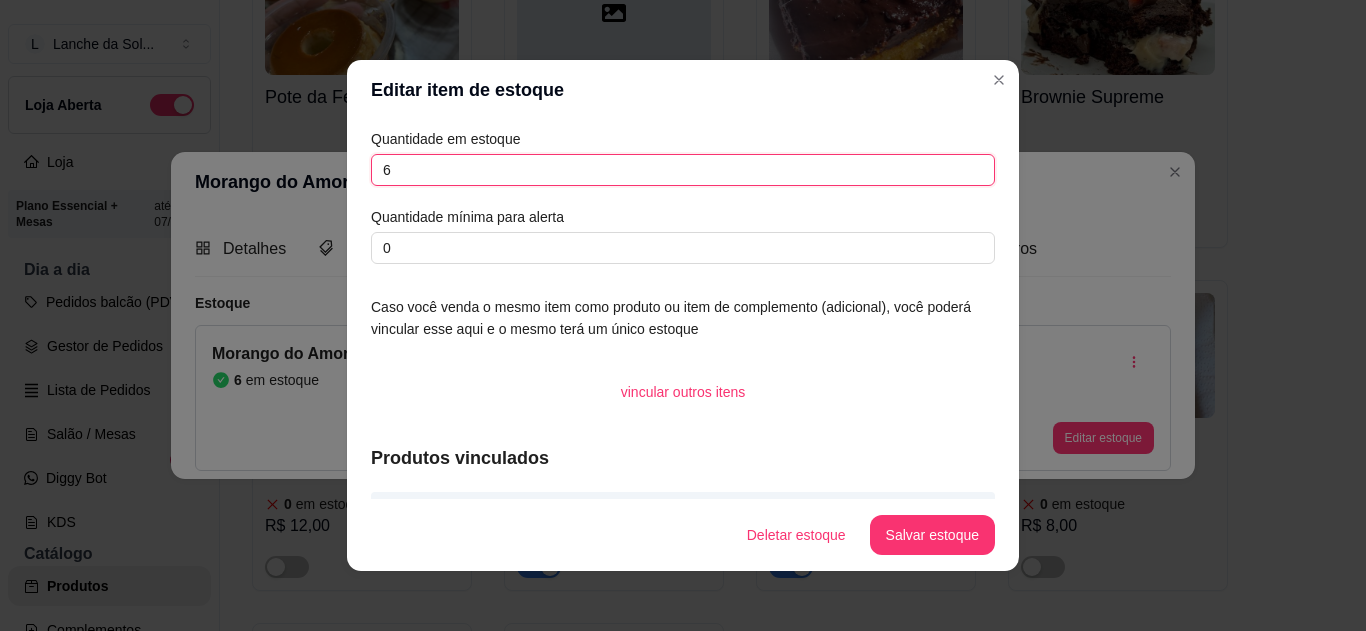 click on "6" at bounding box center (683, 170) 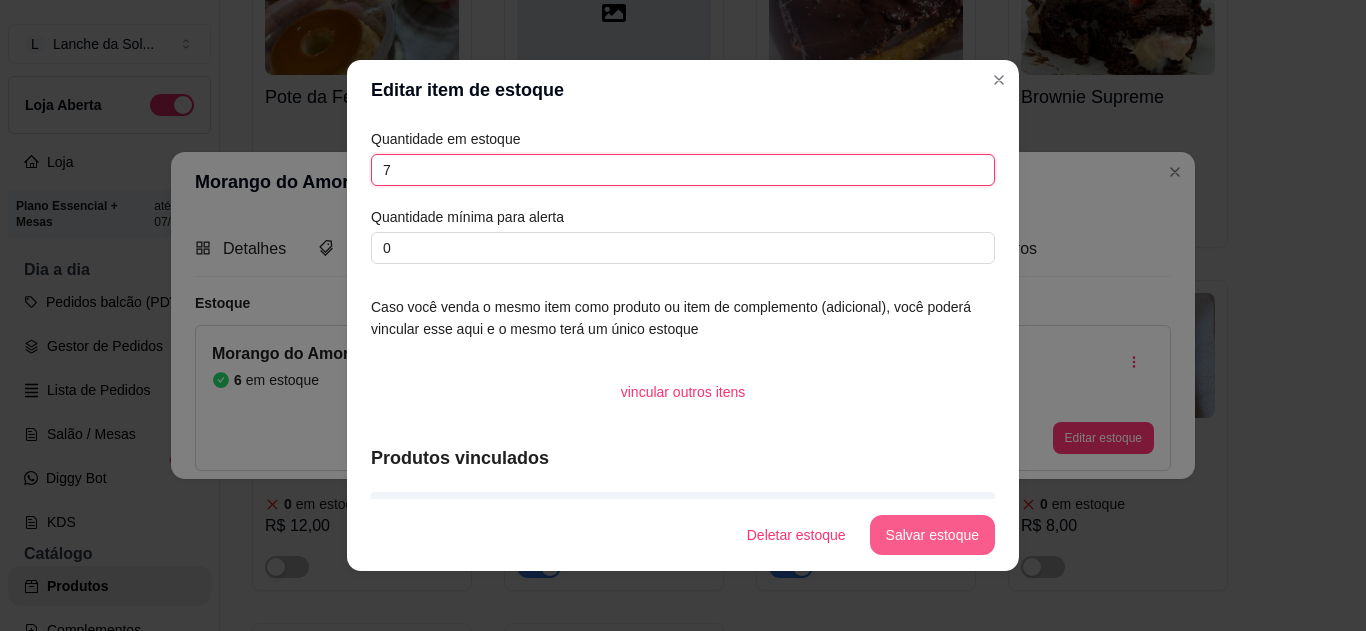type on "7" 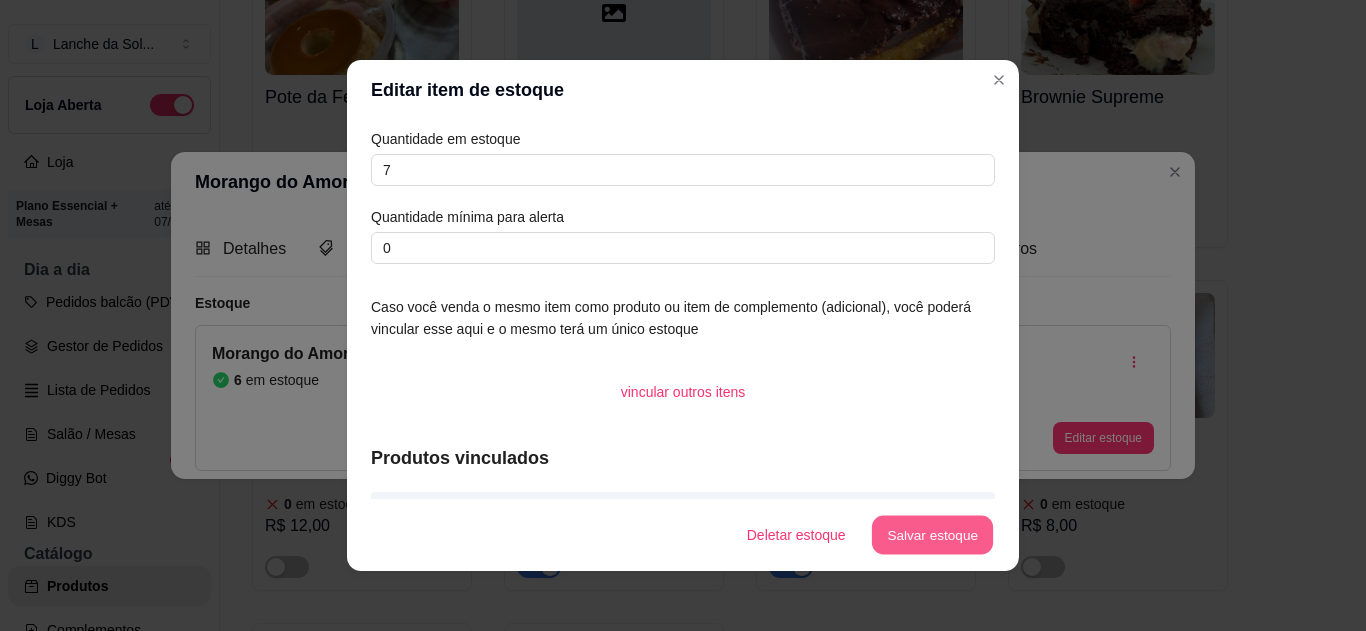 click on "Salvar estoque" at bounding box center [932, 535] 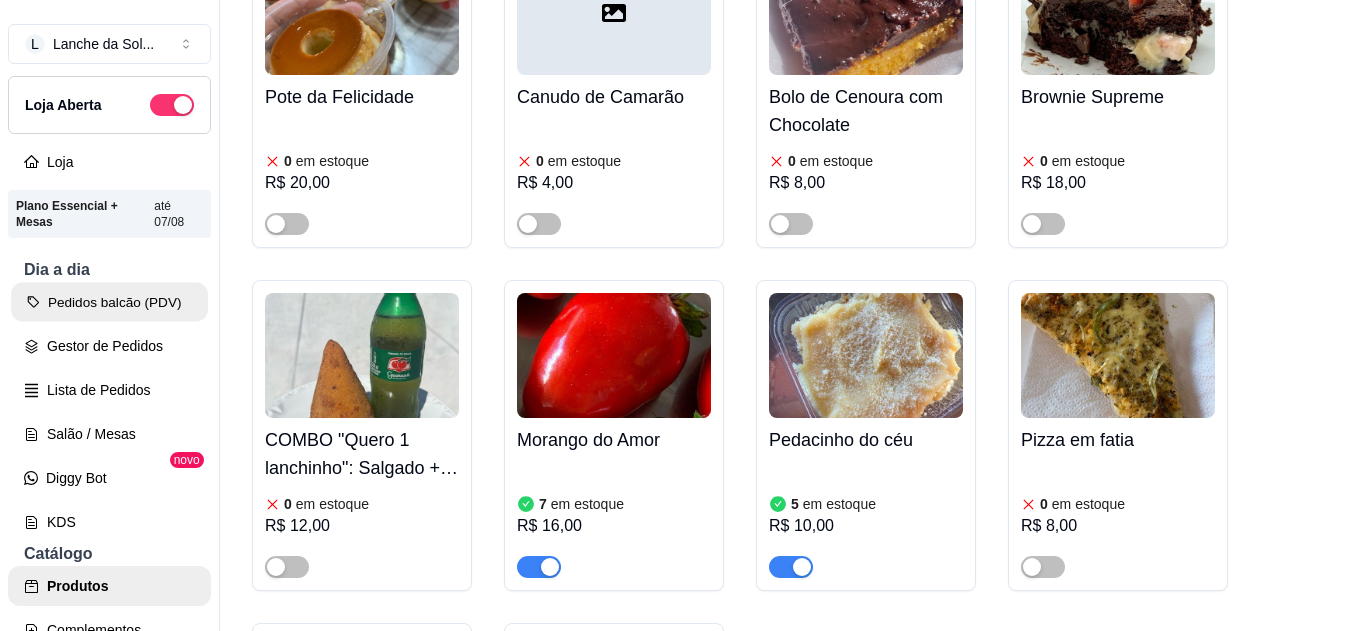 click on "Pedidos balcão (PDV)" at bounding box center (109, 302) 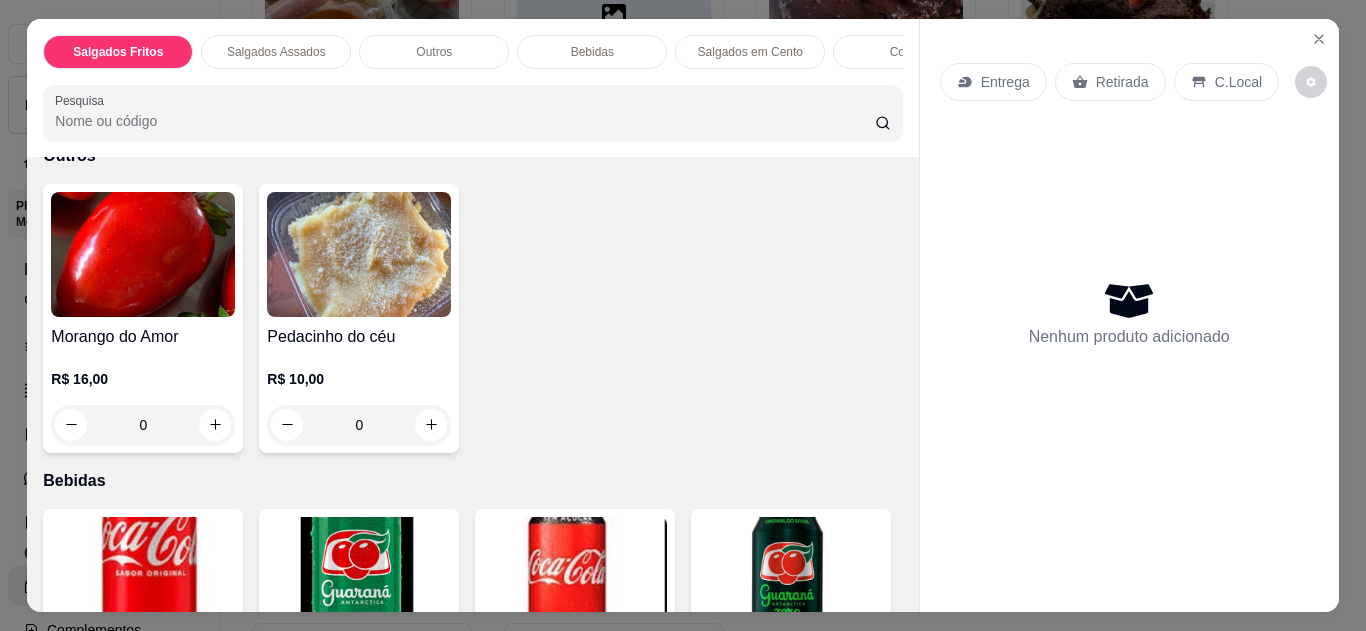 scroll, scrollTop: 1080, scrollLeft: 0, axis: vertical 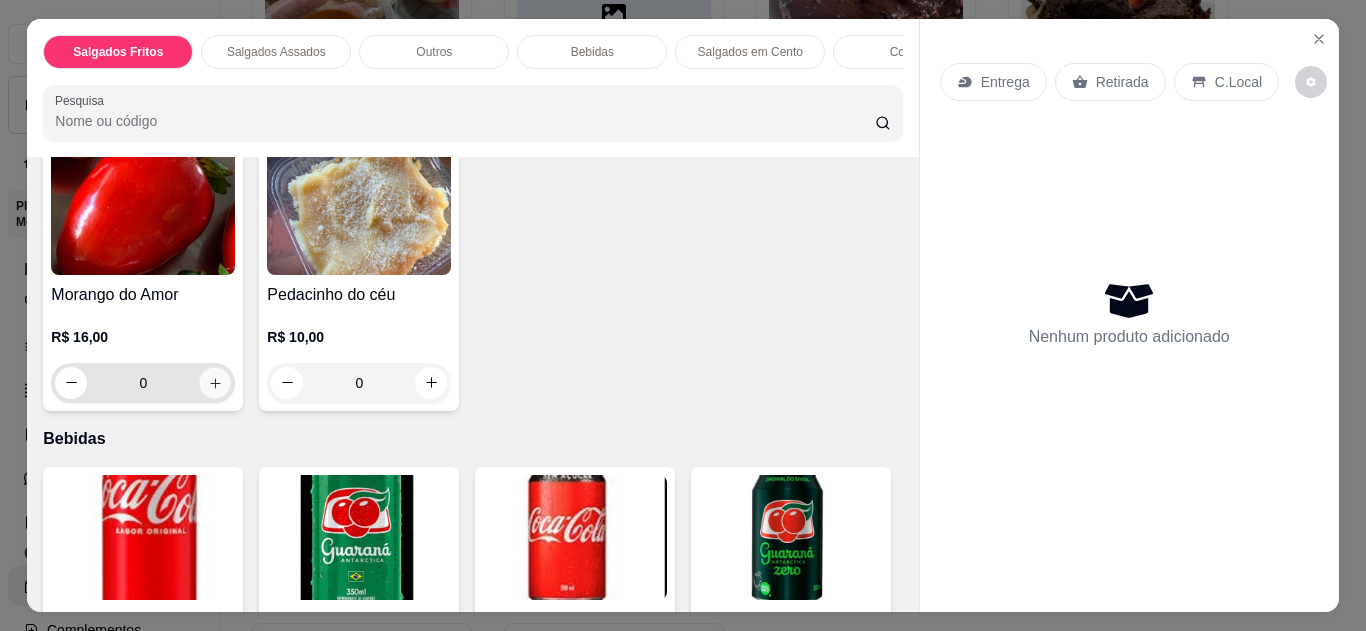 click 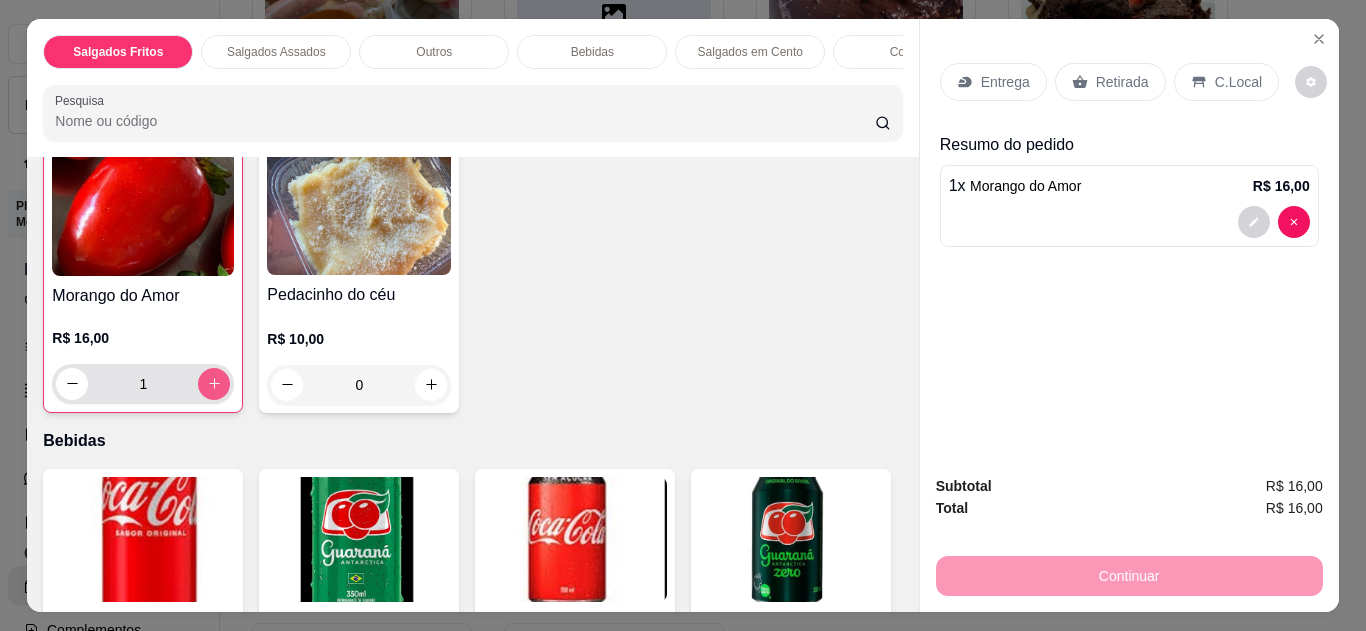 scroll, scrollTop: 1081, scrollLeft: 0, axis: vertical 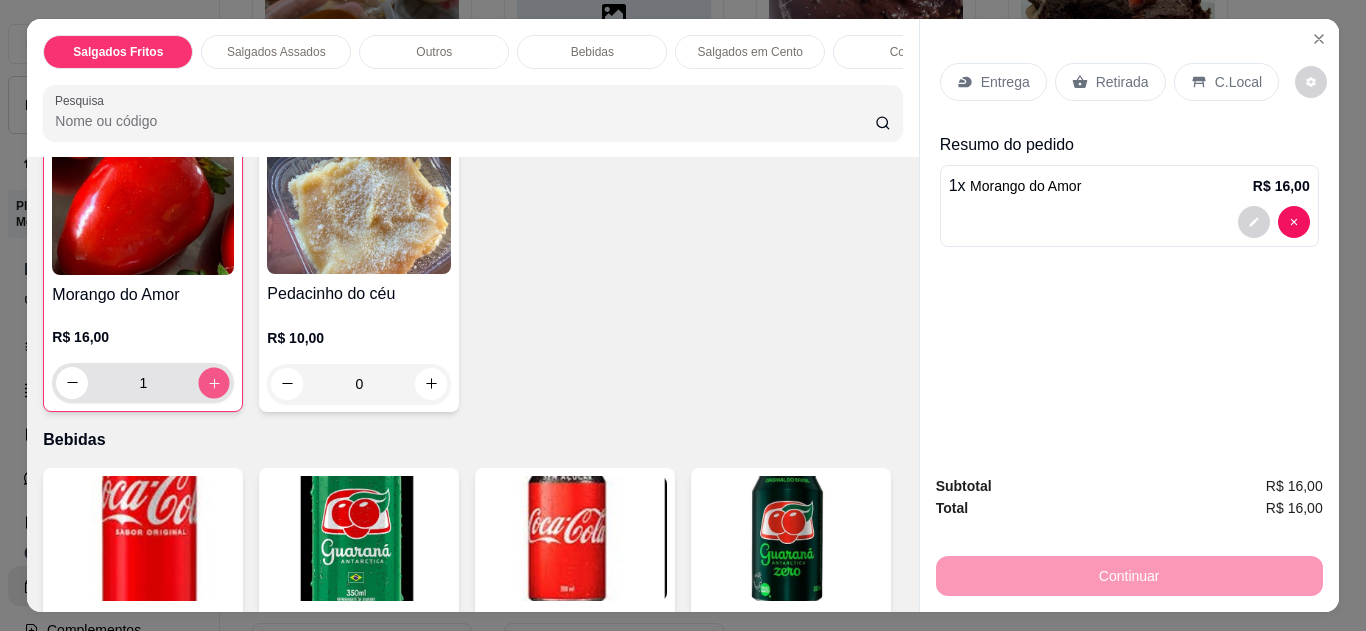 click 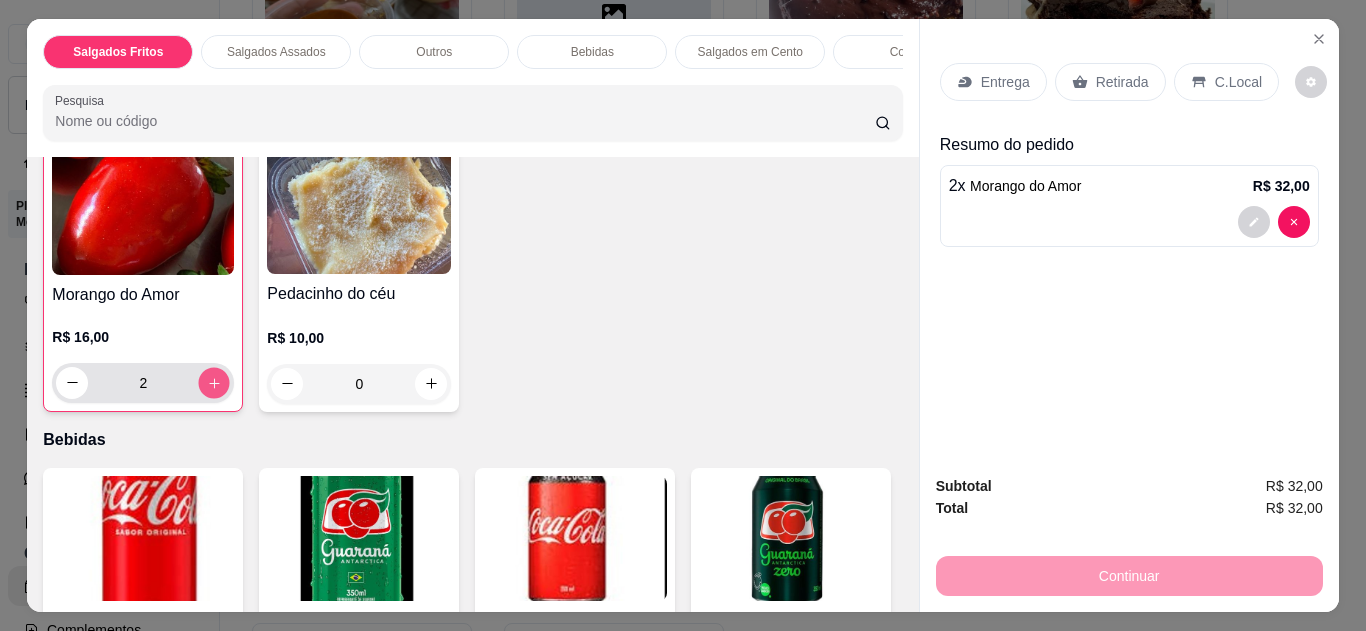click 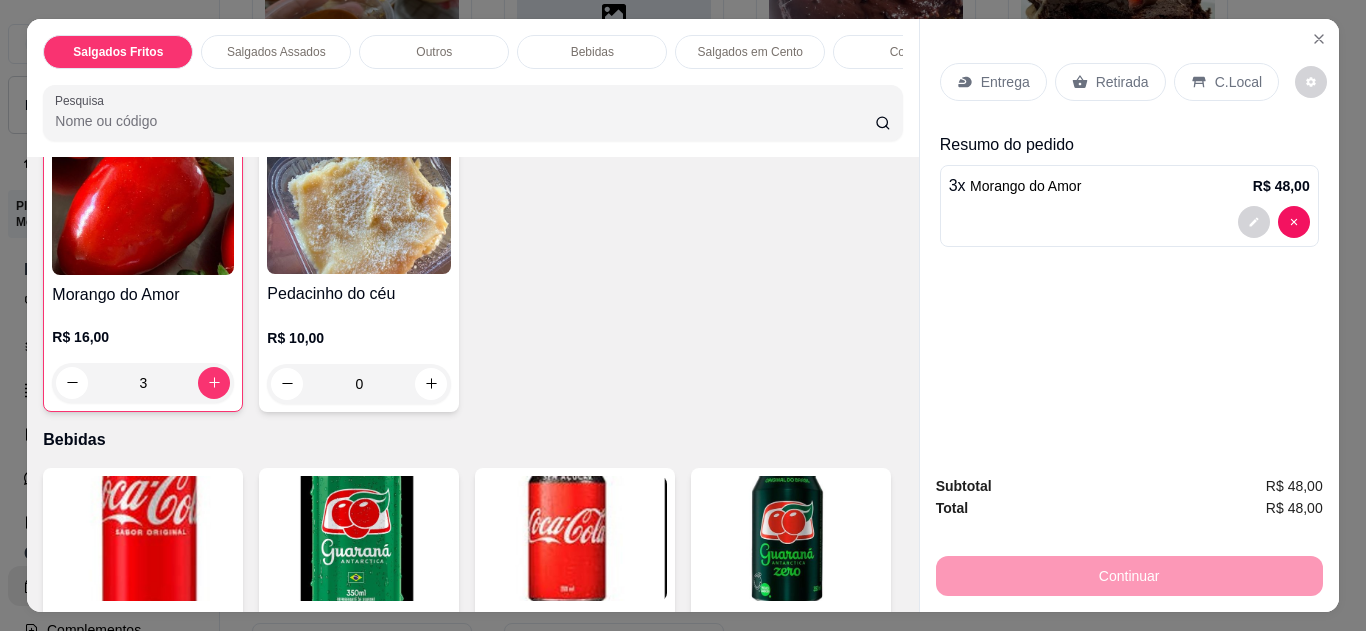 click on "Retirada" at bounding box center [1122, 82] 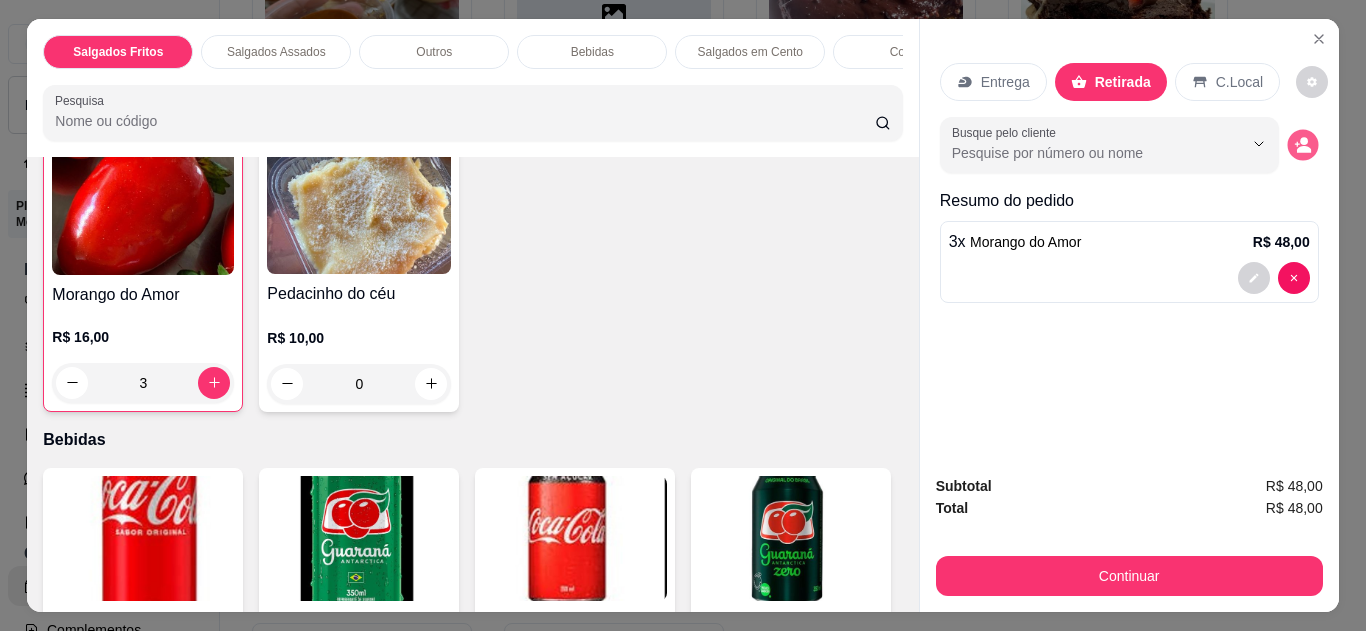 click 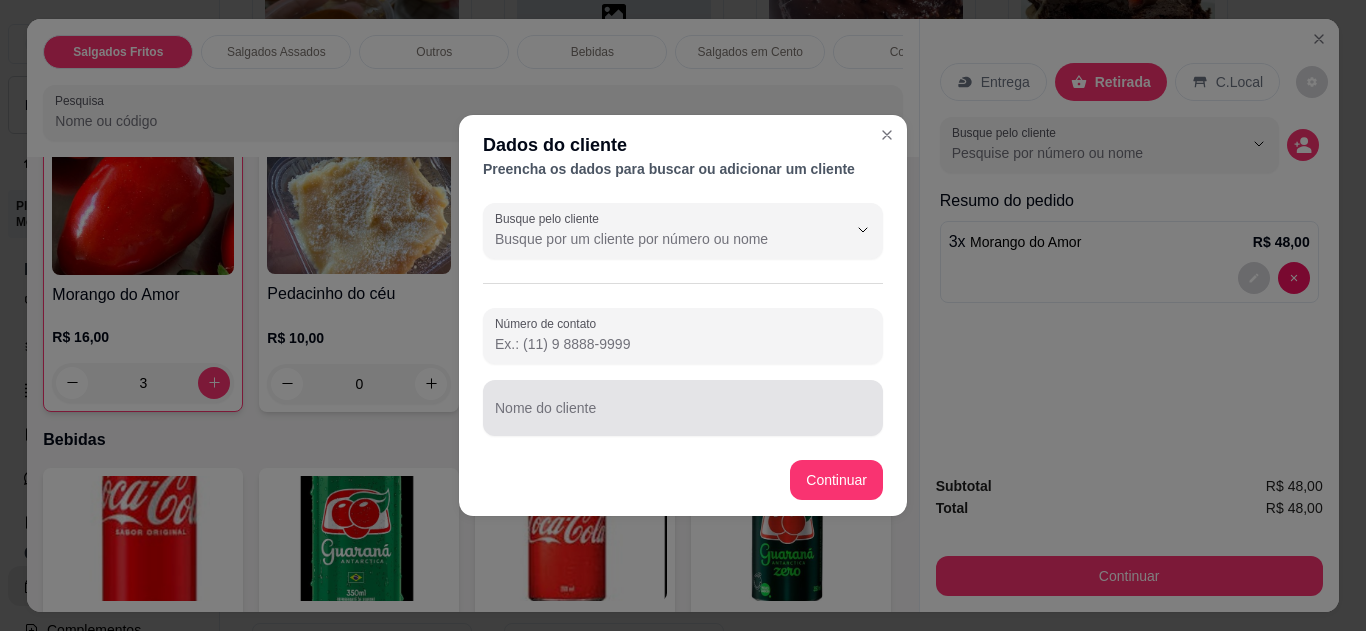 click at bounding box center (683, 408) 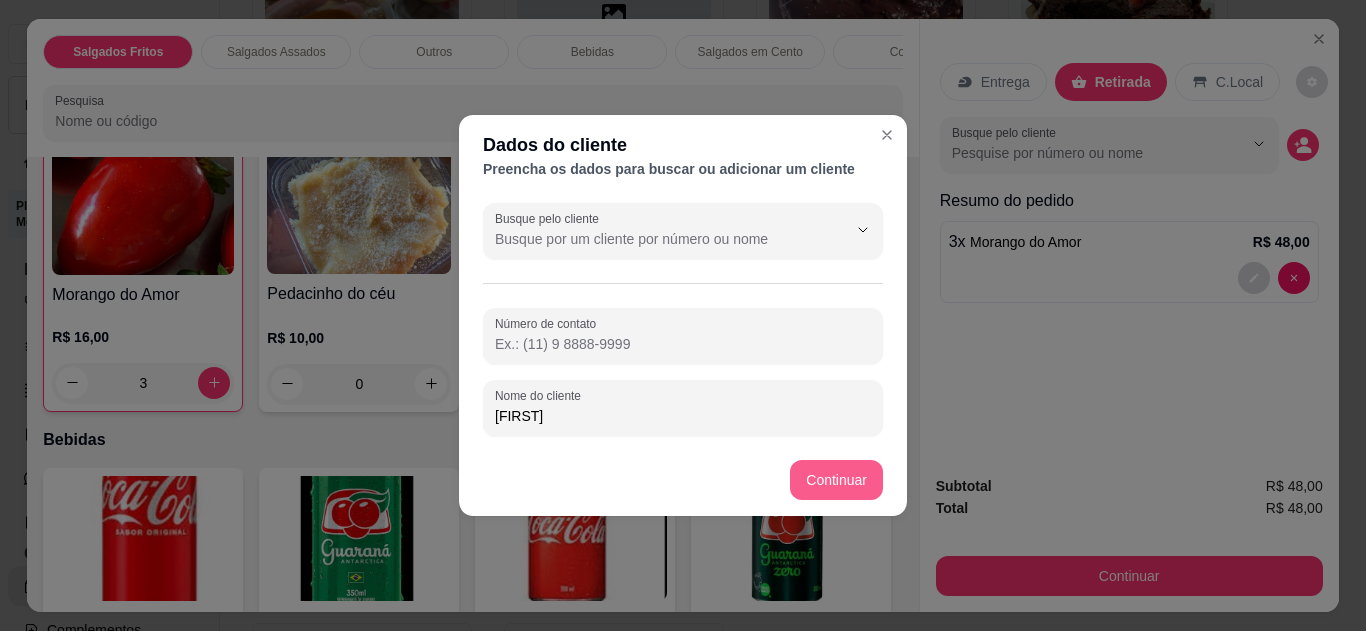 type on "[FIRST]" 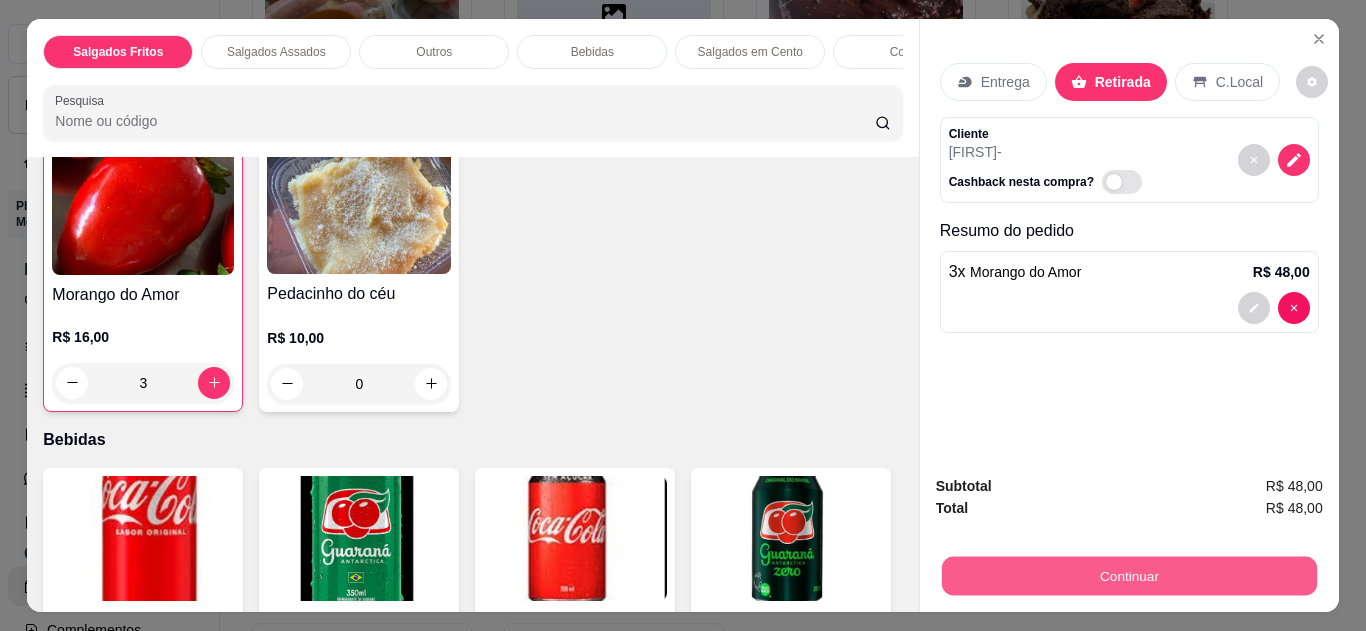 click on "Continuar" at bounding box center [1128, 576] 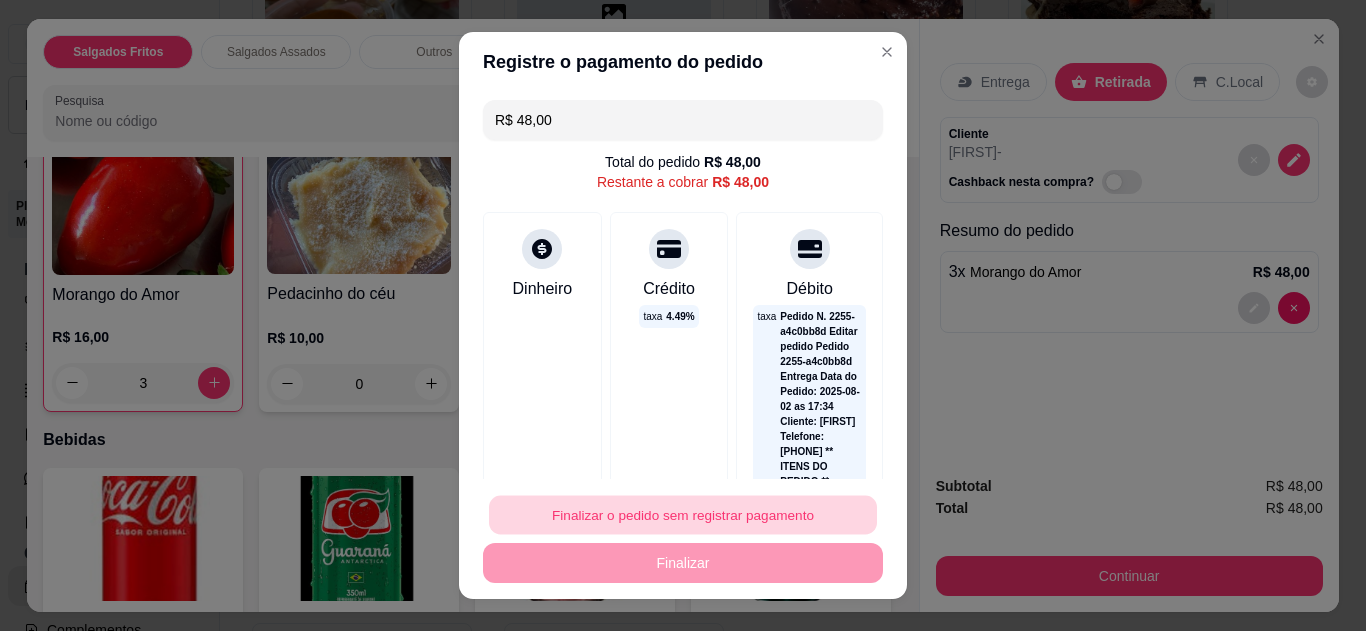 click on "Finalizar o pedido sem registrar pagamento" at bounding box center [683, 515] 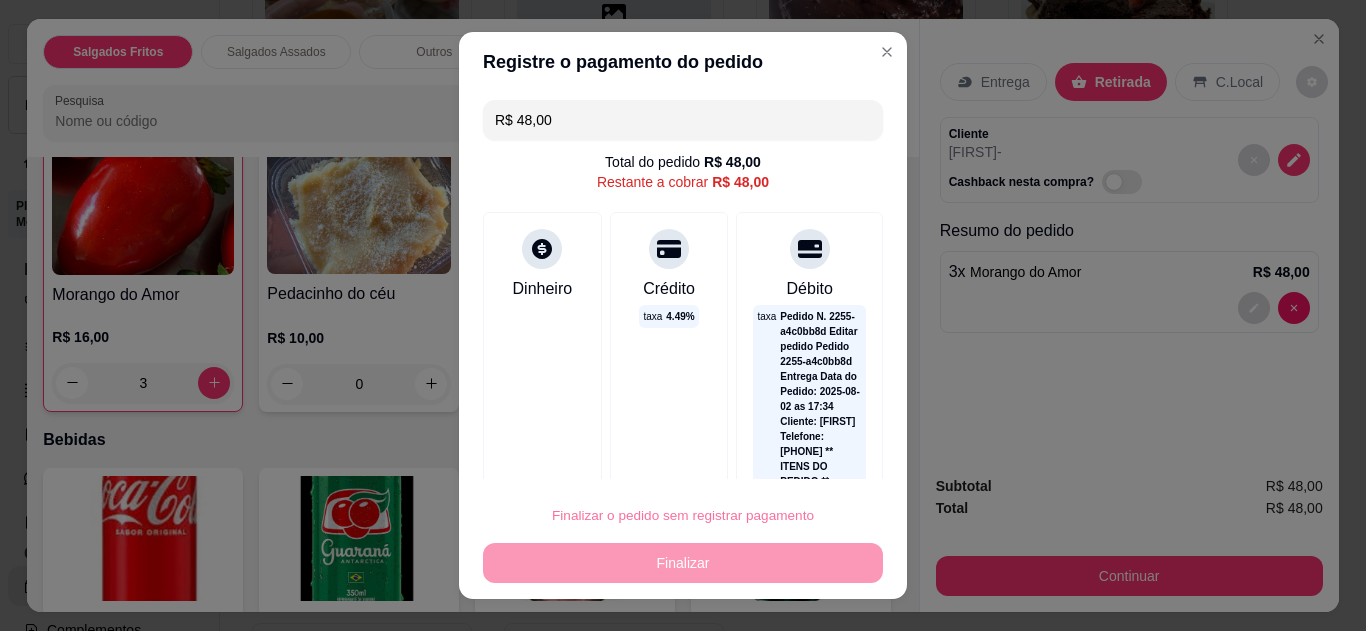 click on "Confirmar" at bounding box center [796, 459] 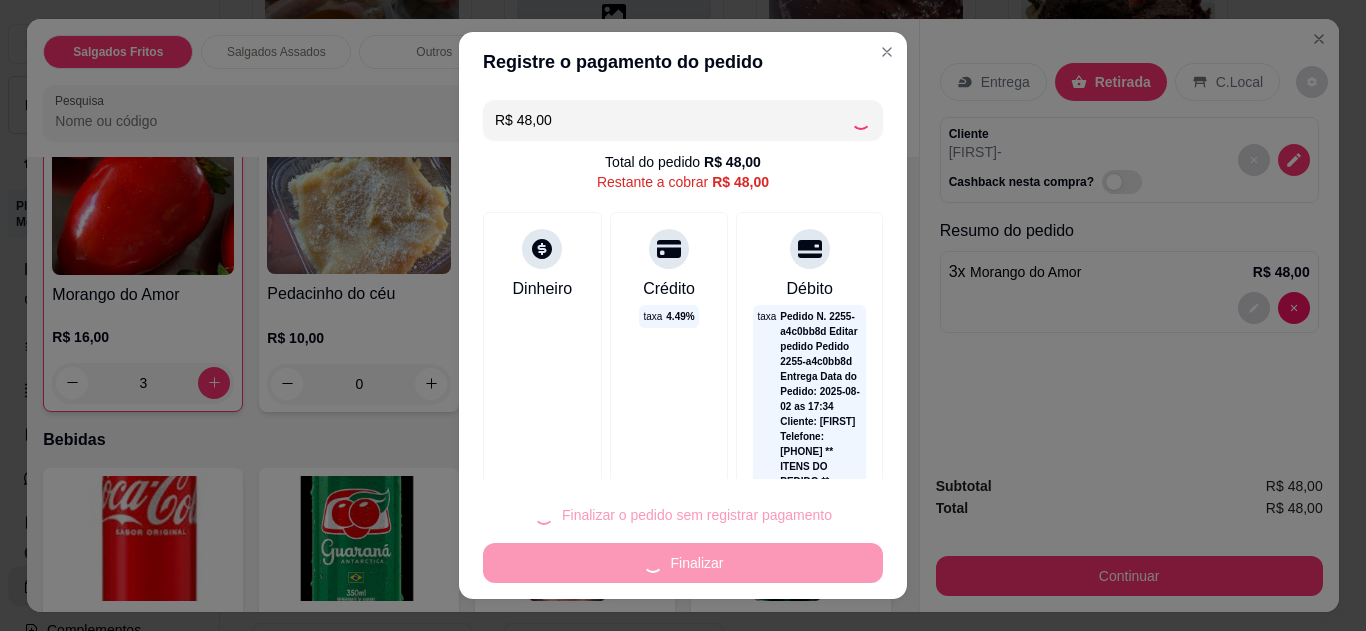 type on "0" 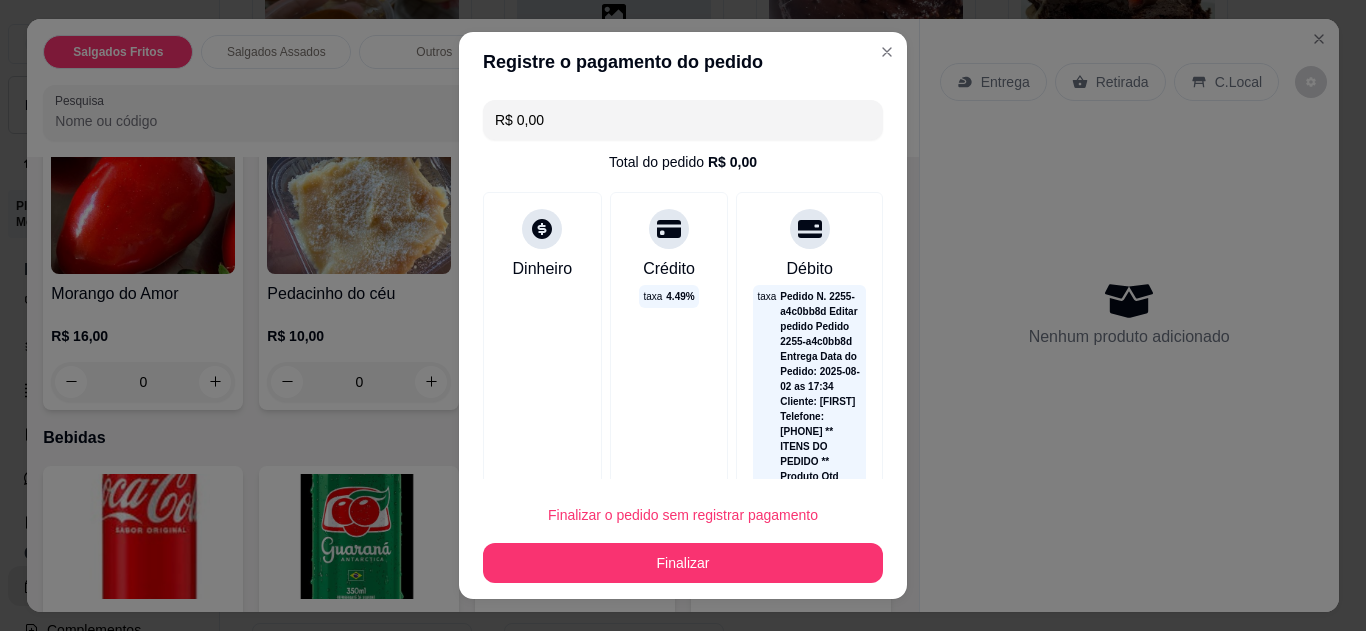type on "R$ 0,00" 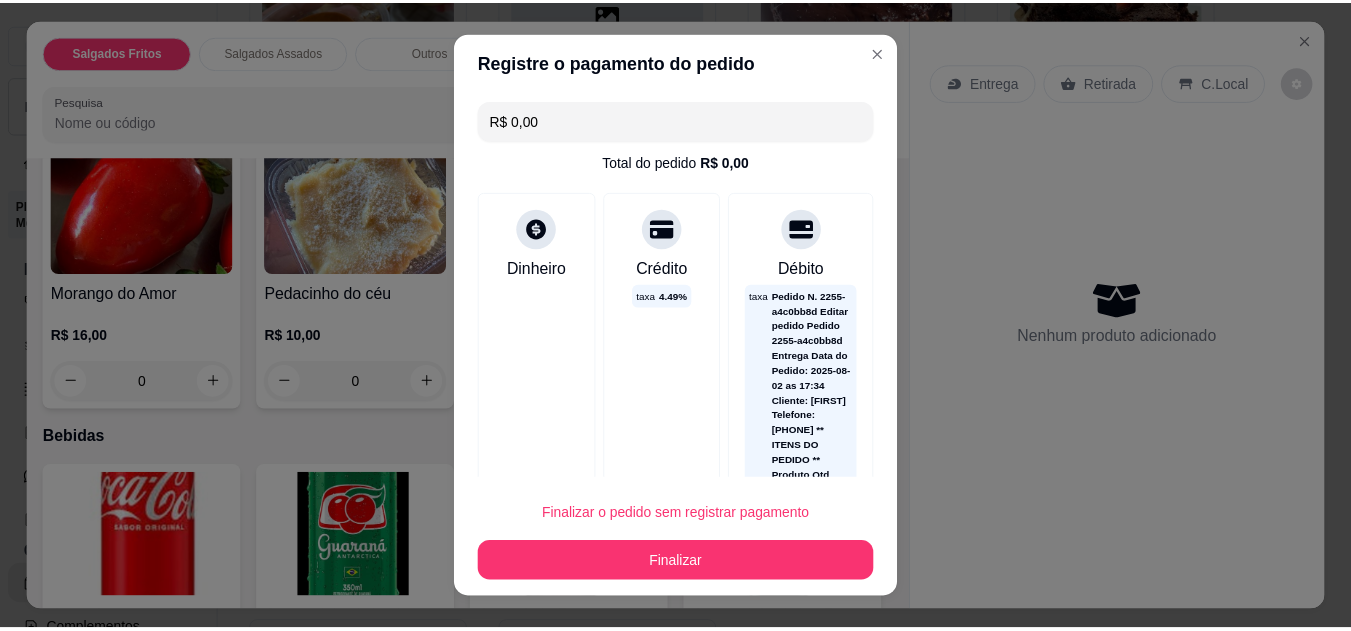 scroll, scrollTop: 1080, scrollLeft: 0, axis: vertical 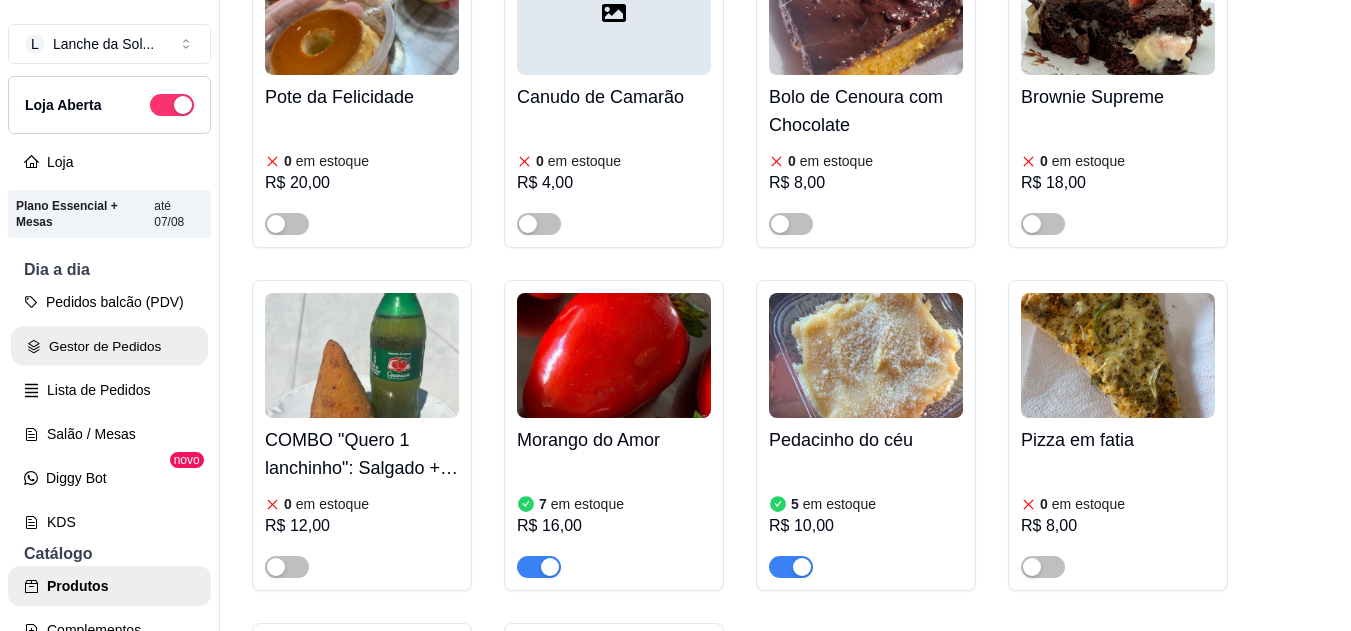 click on "Gestor de Pedidos" at bounding box center (109, 346) 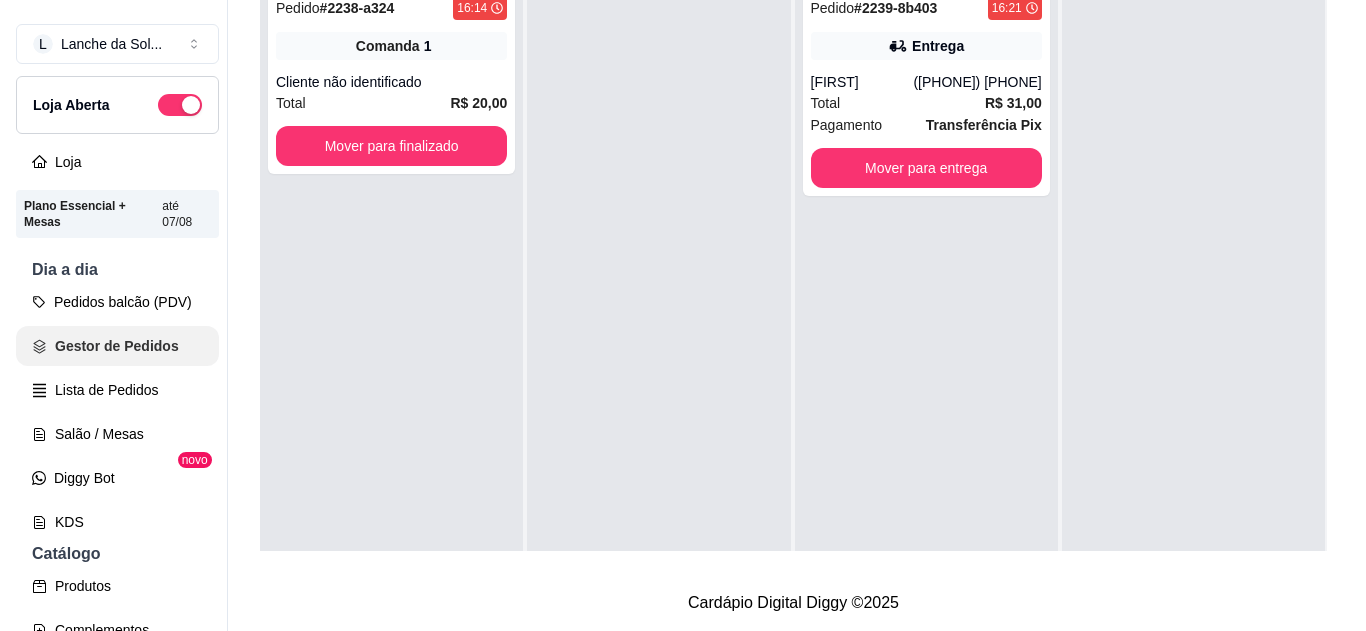 scroll, scrollTop: 0, scrollLeft: 0, axis: both 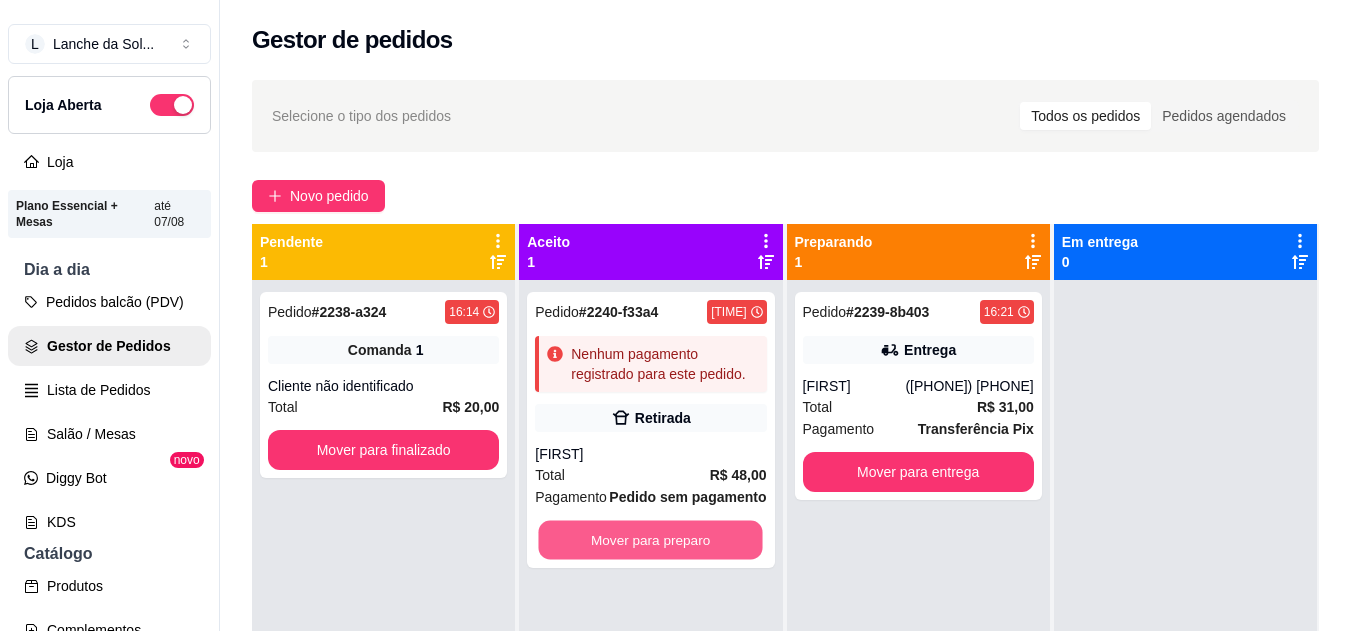 click on "Mover para preparo" at bounding box center (651, 540) 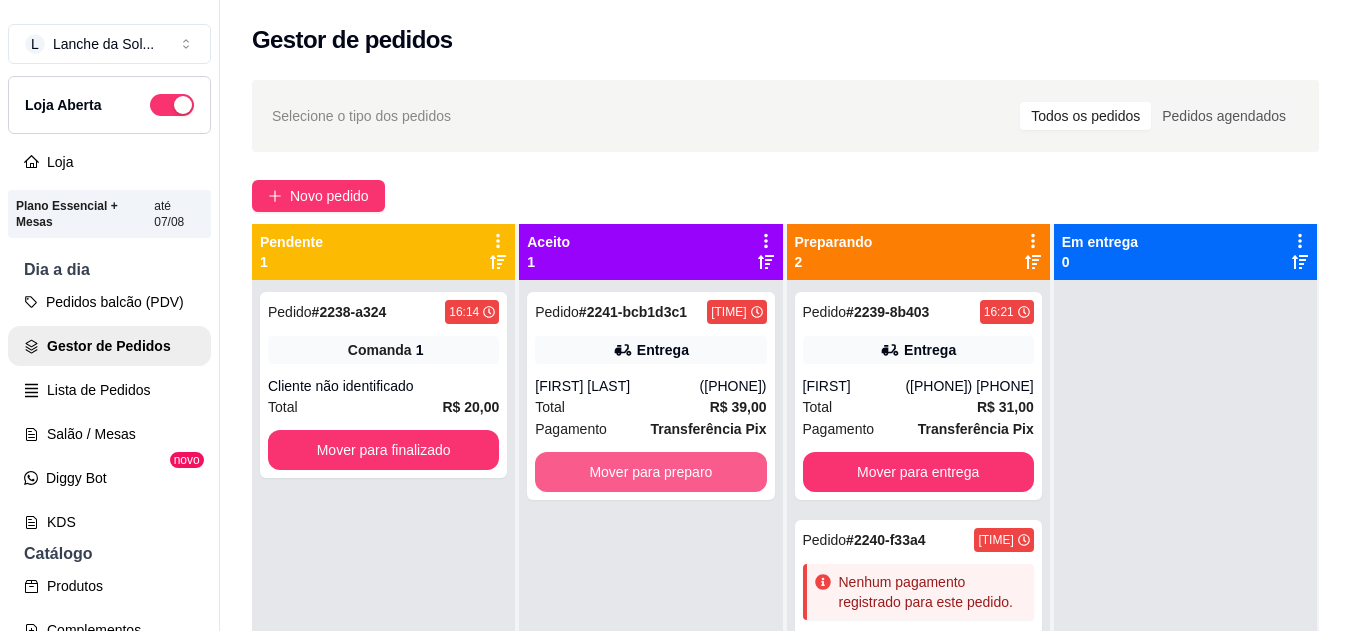 click on "Mover para preparo" at bounding box center [650, 472] 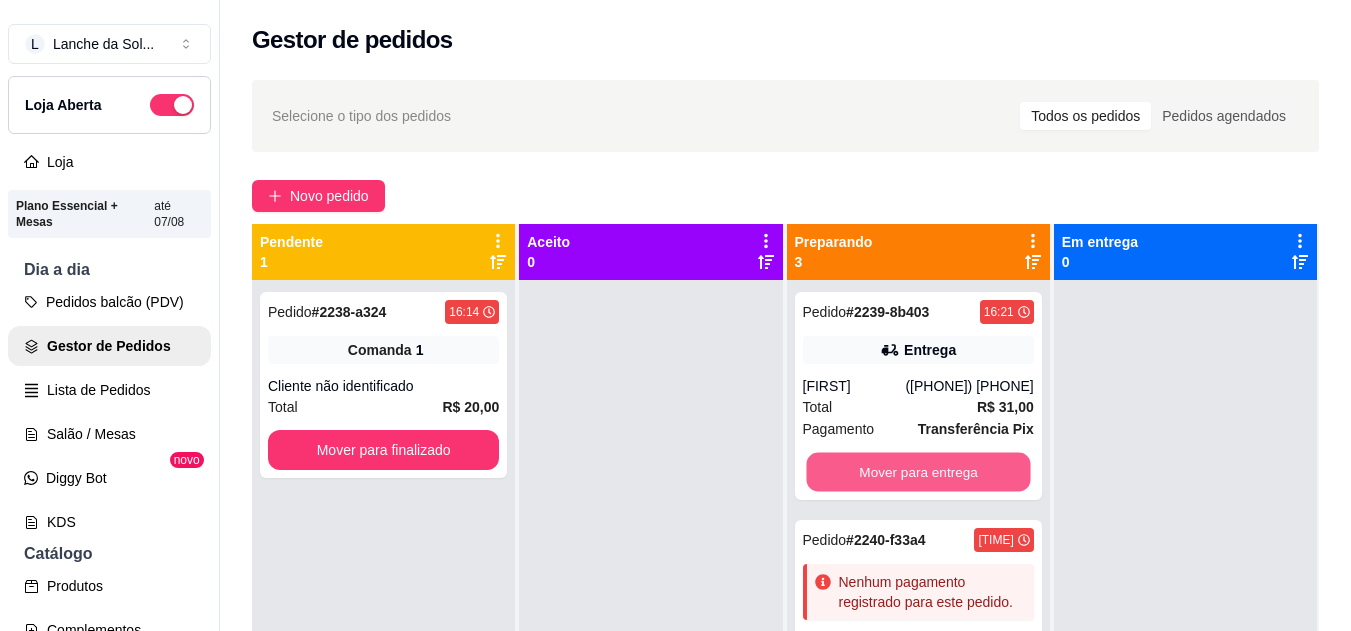 click on "Mover para entrega" at bounding box center (918, 472) 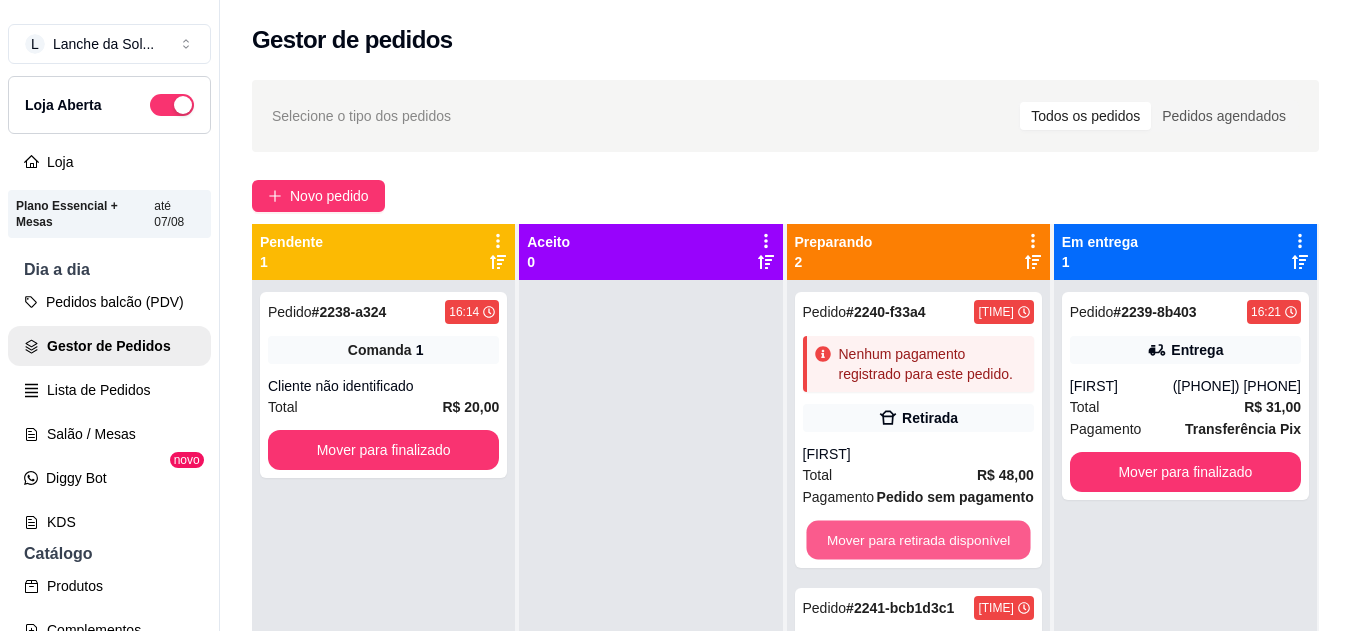 click on "Mover para retirada disponível" at bounding box center (918, 540) 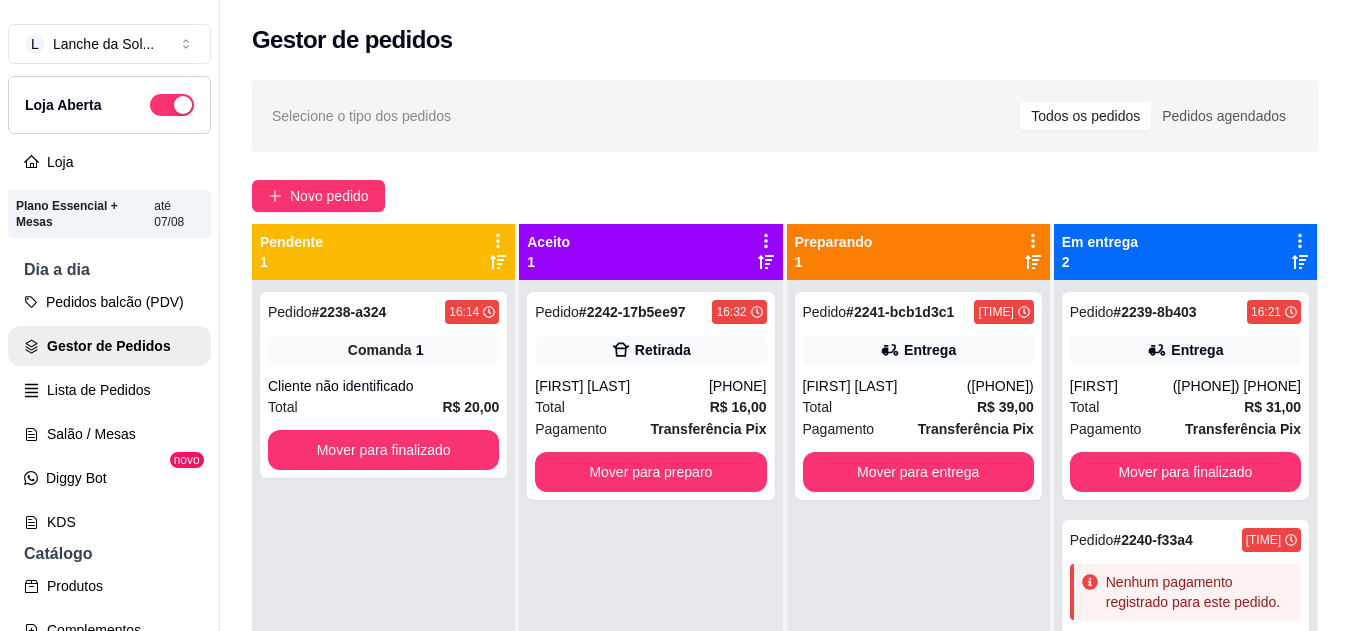 click on "[PHONE]" at bounding box center [738, 386] 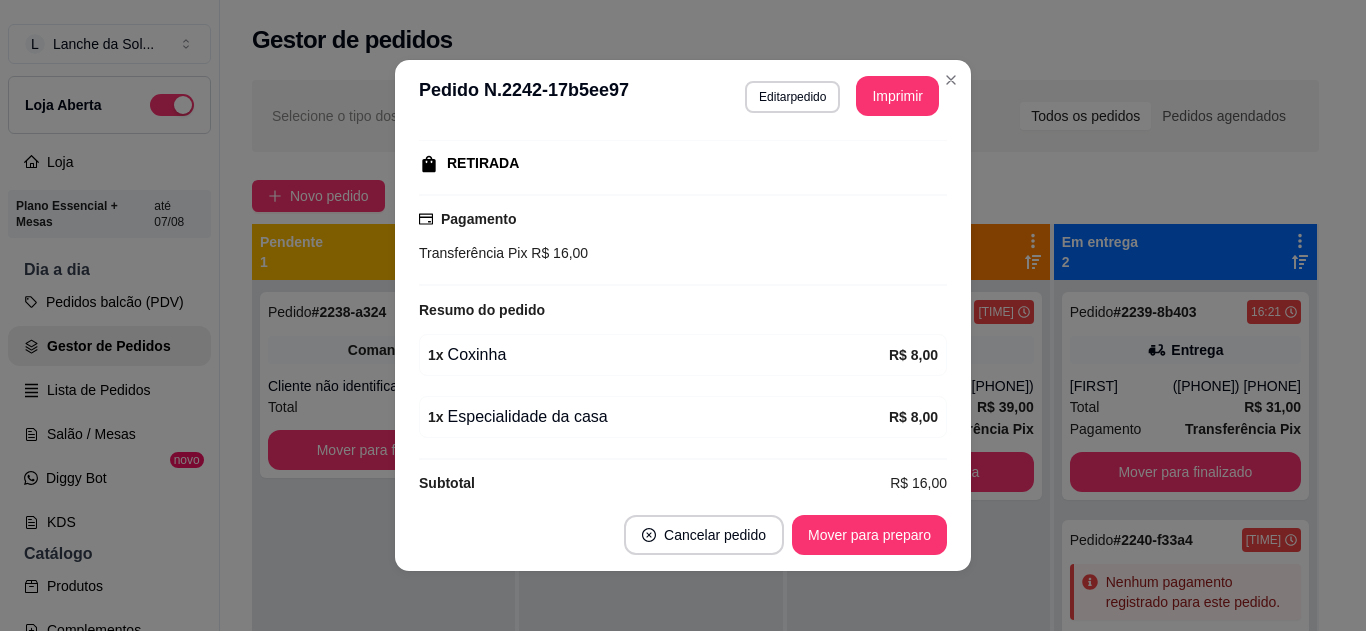scroll, scrollTop: 332, scrollLeft: 0, axis: vertical 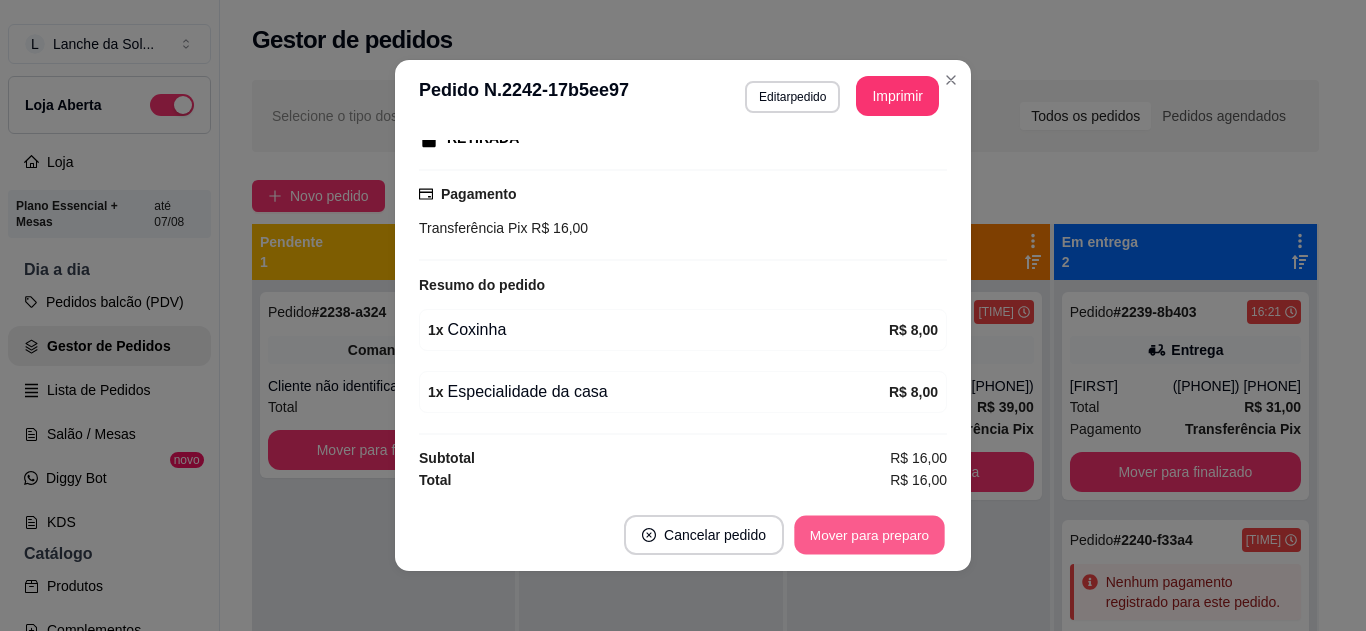 click on "Mover para preparo" at bounding box center [869, 535] 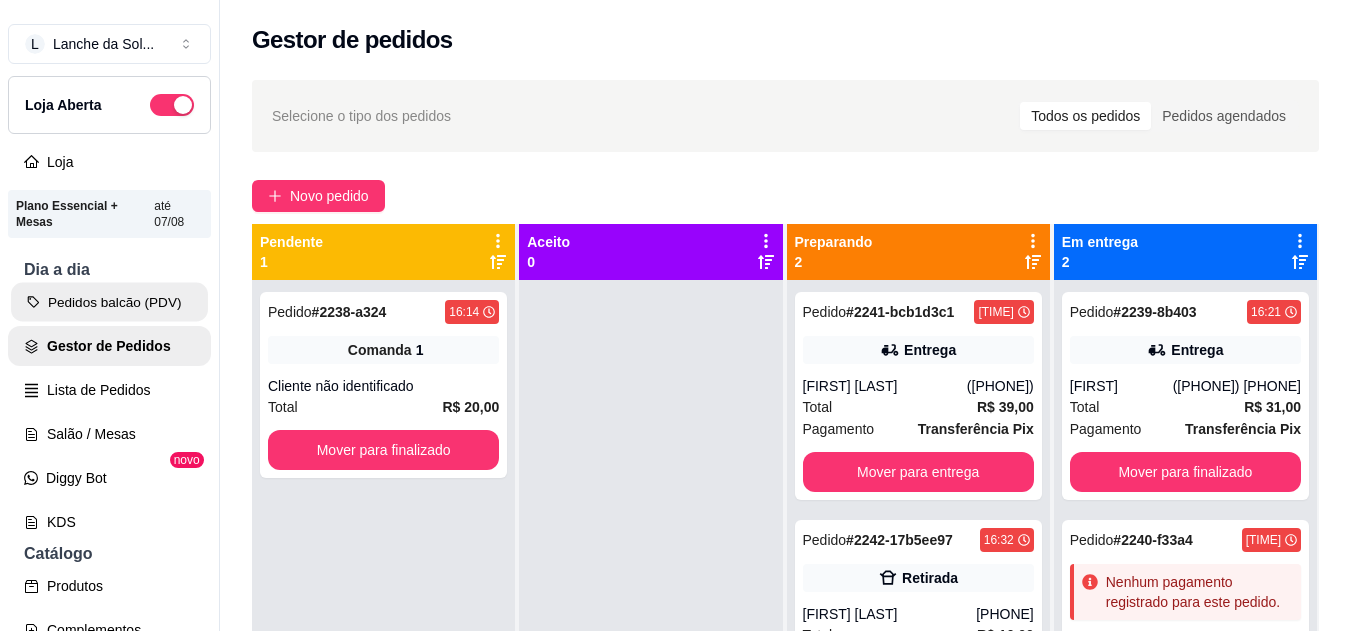 click on "Pedidos balcão (PDV)" at bounding box center (109, 302) 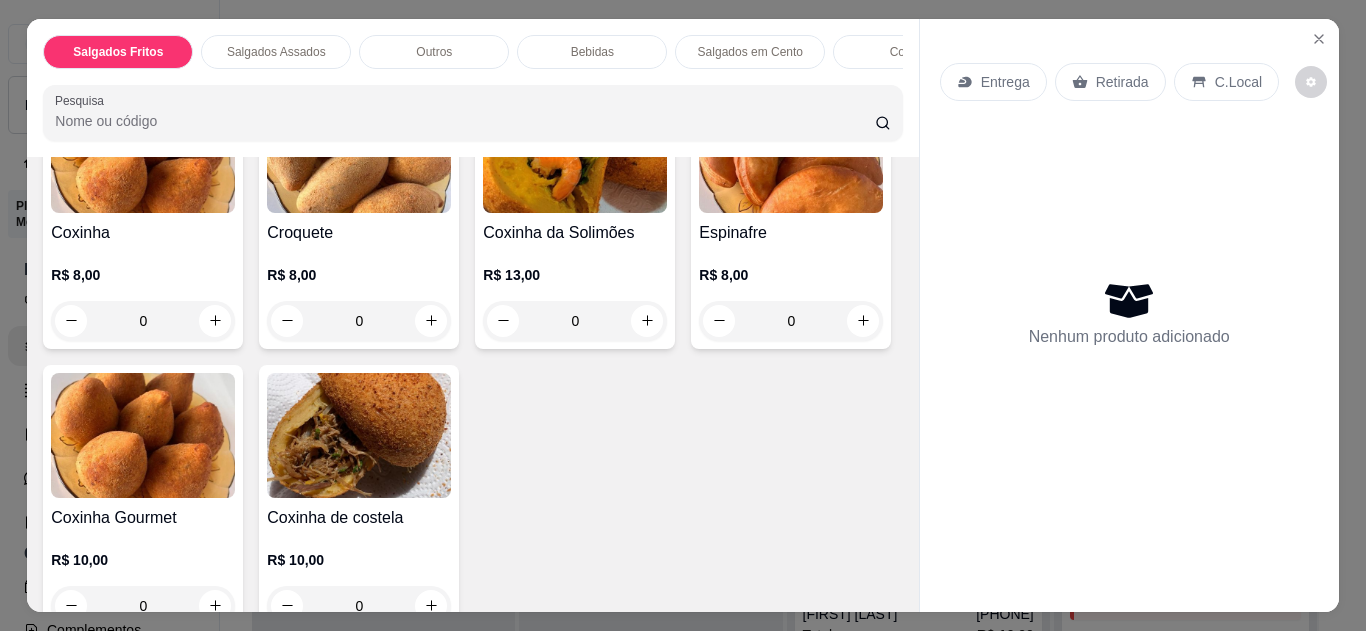 scroll, scrollTop: 320, scrollLeft: 0, axis: vertical 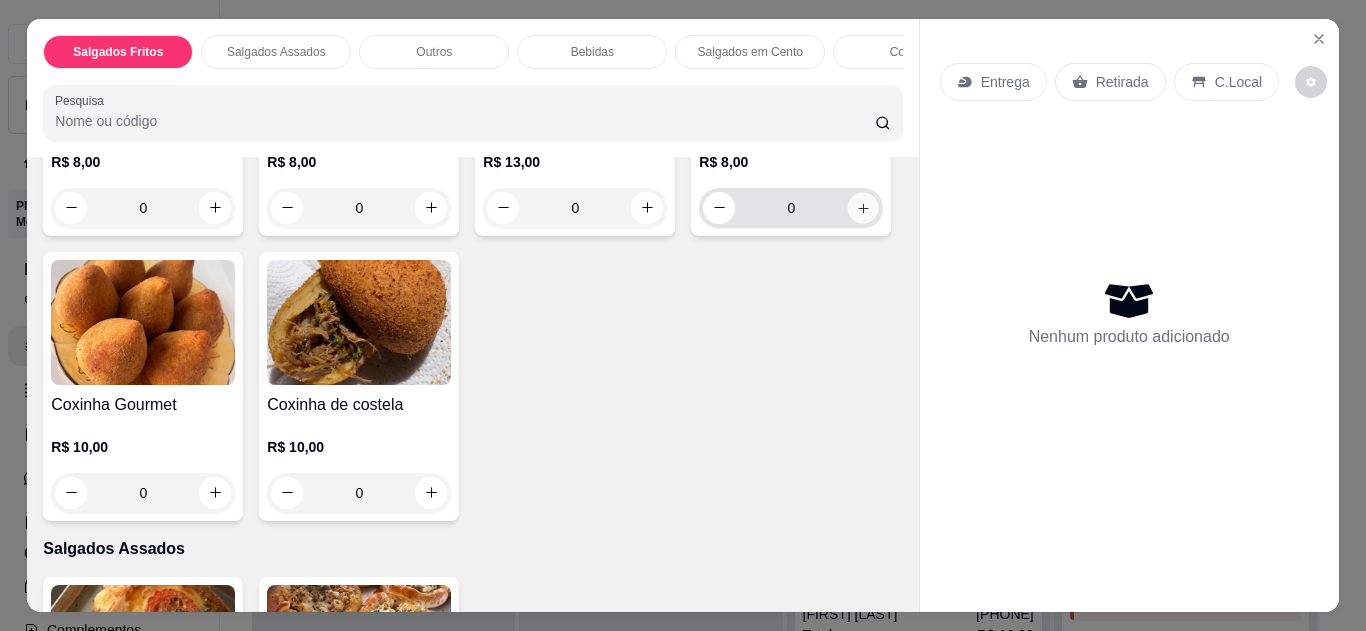 click 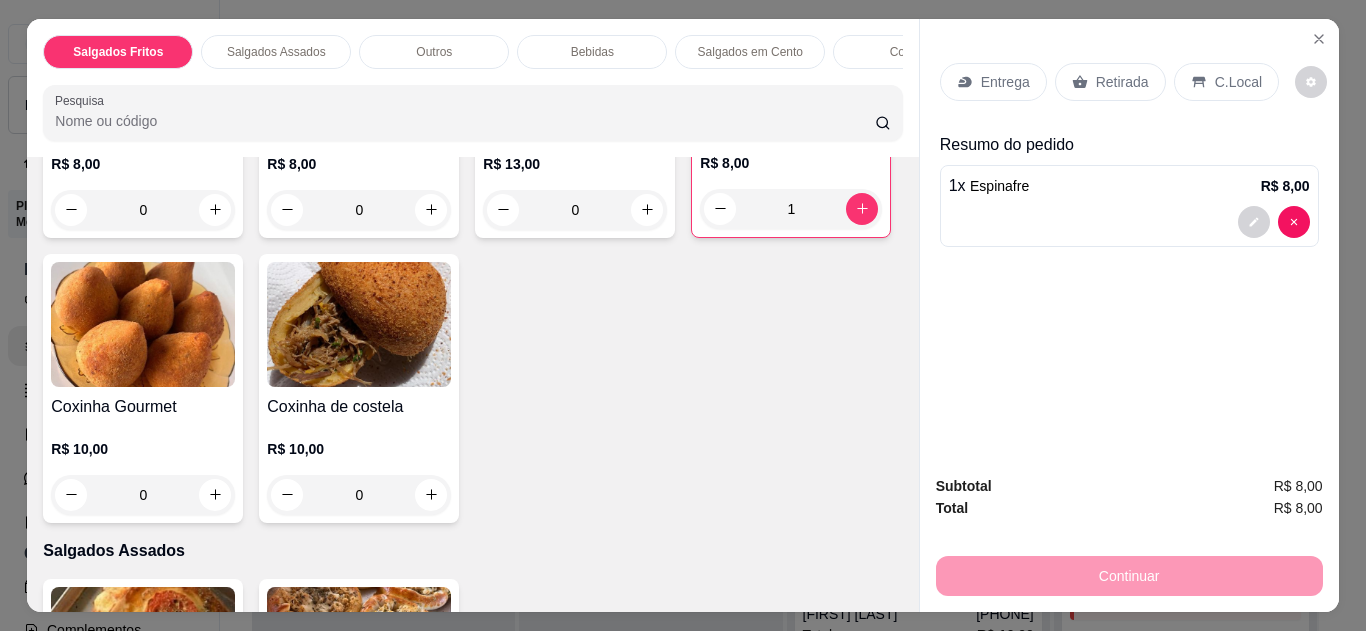 click on "C.Local" at bounding box center [1238, 82] 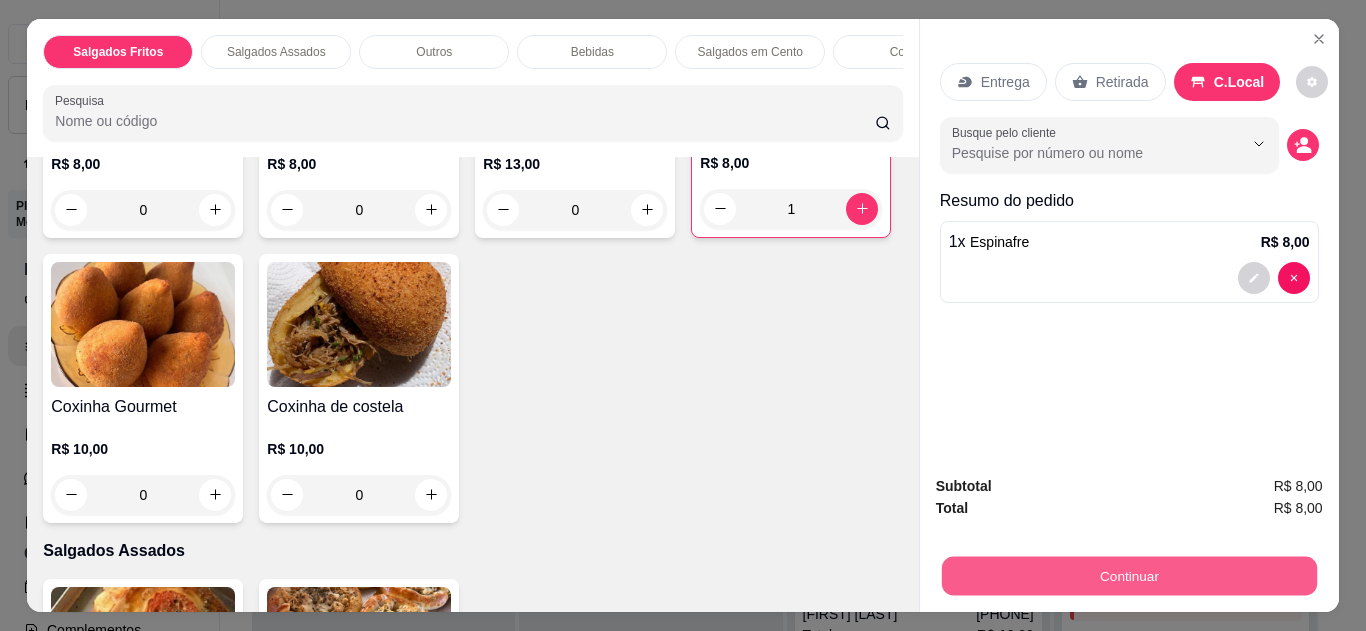 click on "Continuar" at bounding box center [1128, 576] 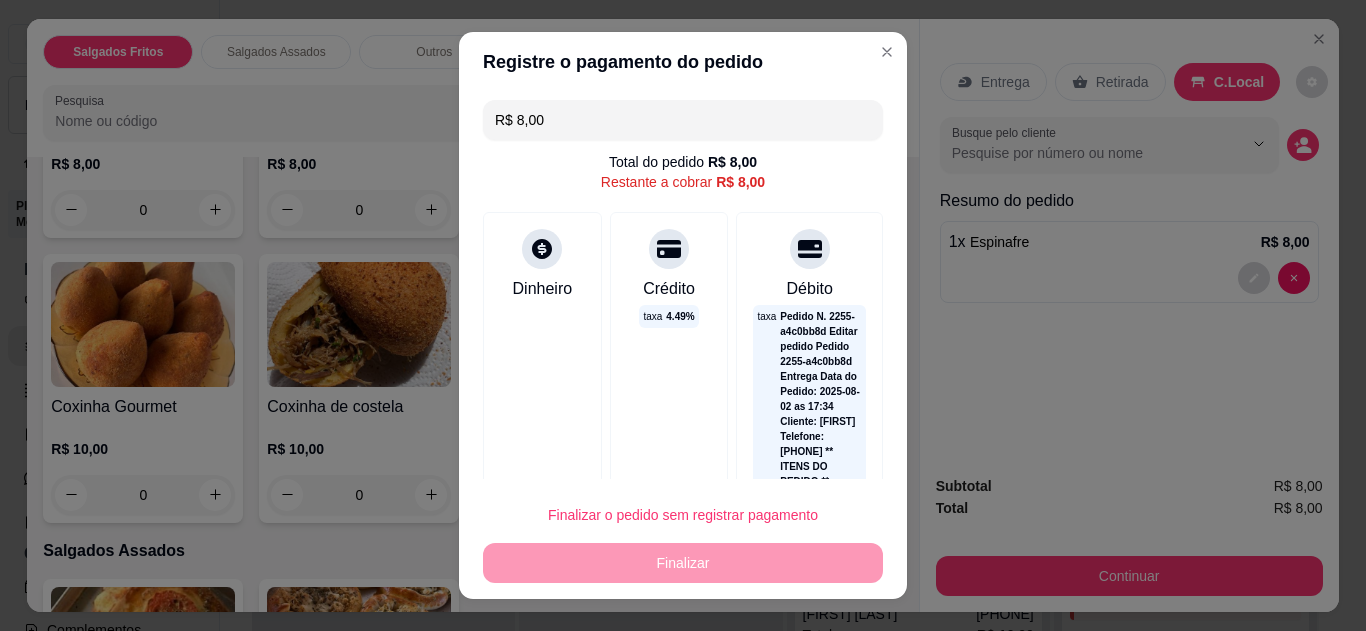 click on "Pix" at bounding box center (547, 1520) 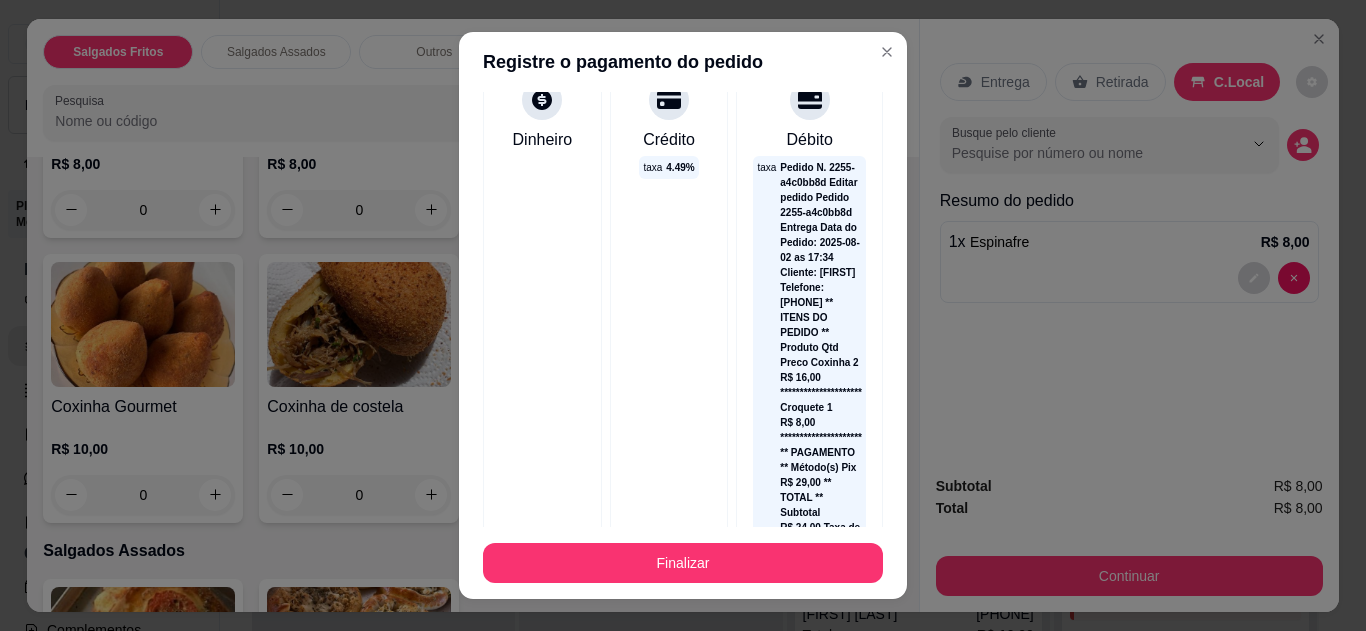 scroll, scrollTop: 145, scrollLeft: 0, axis: vertical 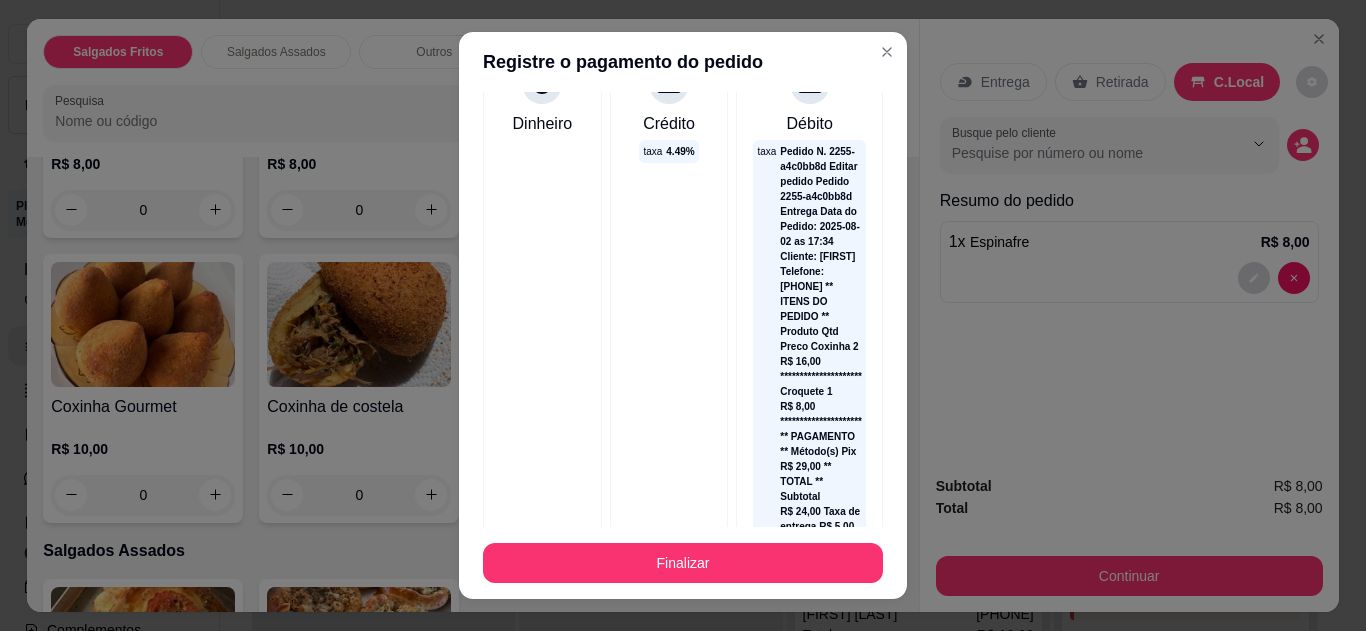 click 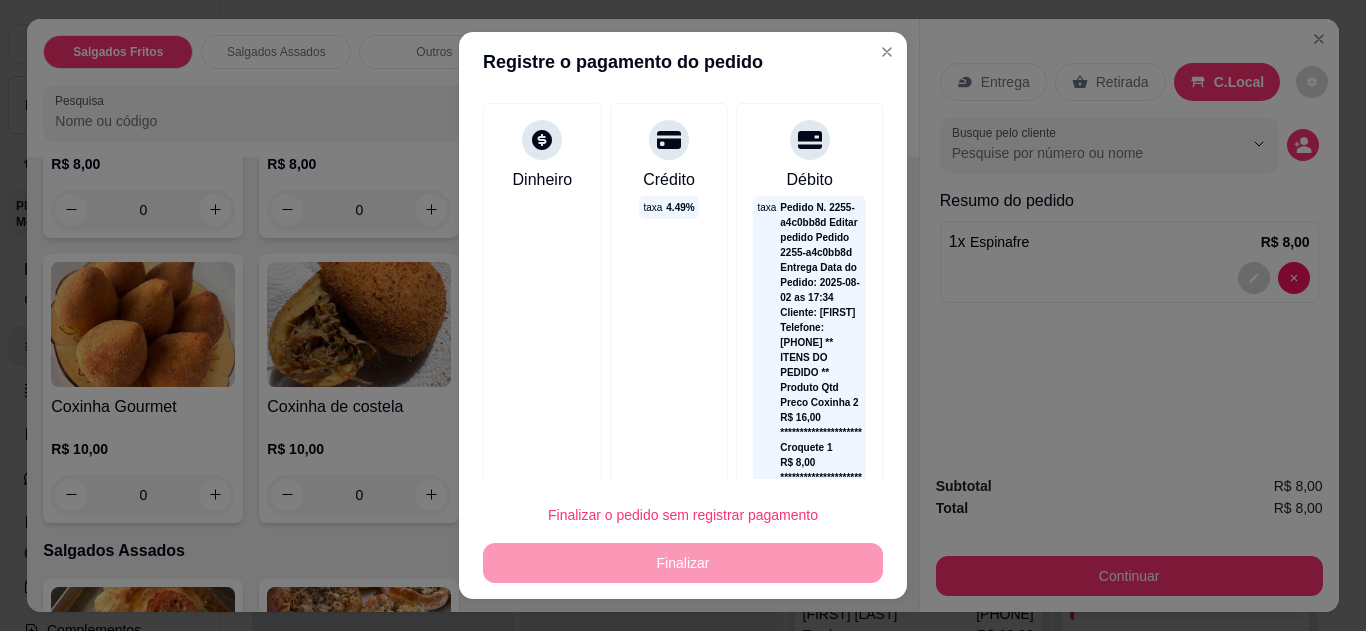 click on "Dinheiro" at bounding box center (543, 180) 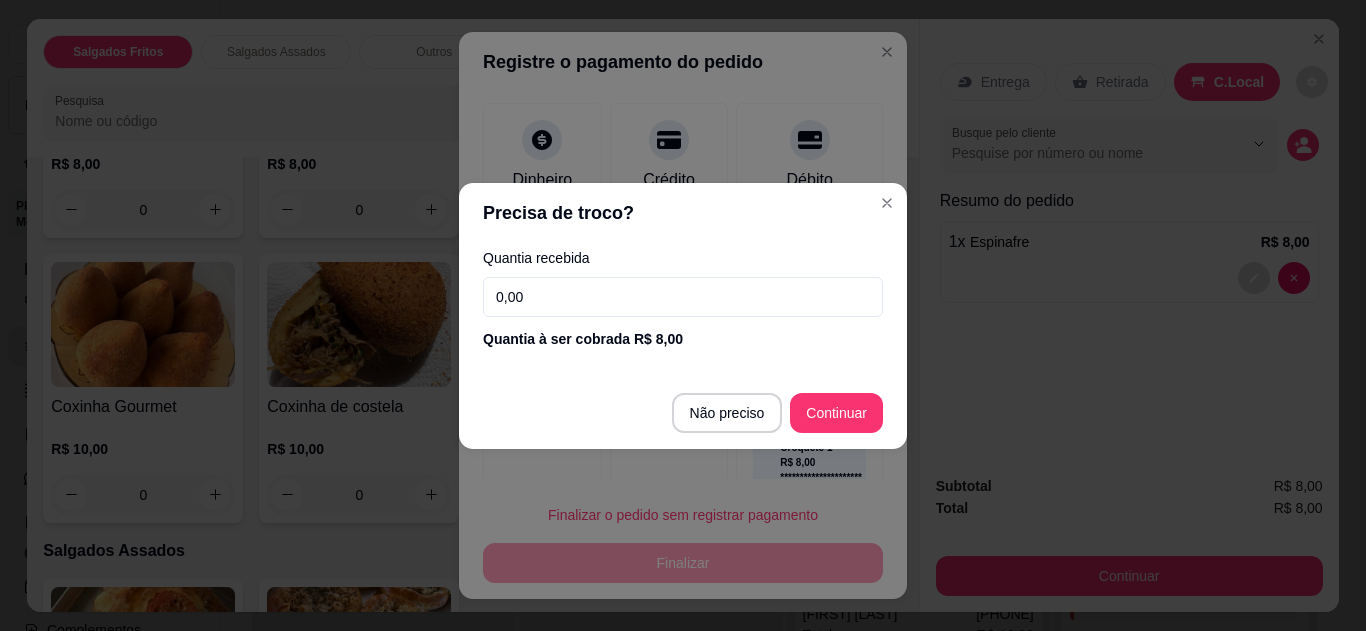 click on "0,00" at bounding box center [683, 297] 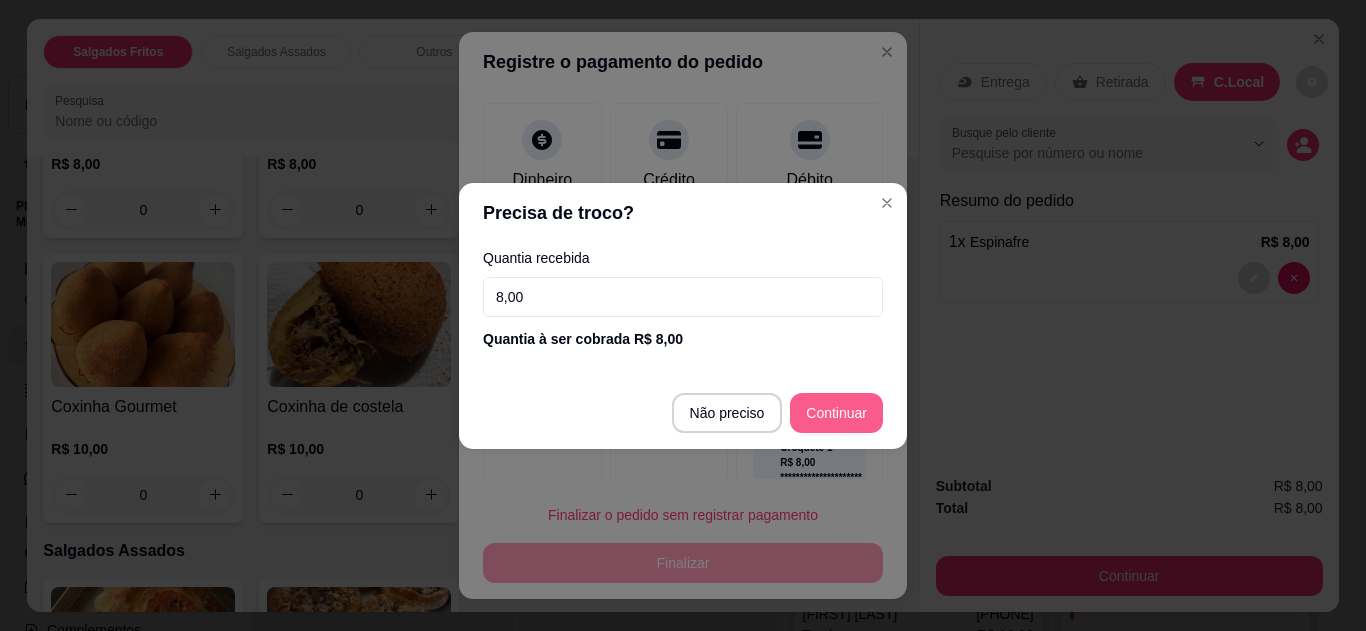 type on "8,00" 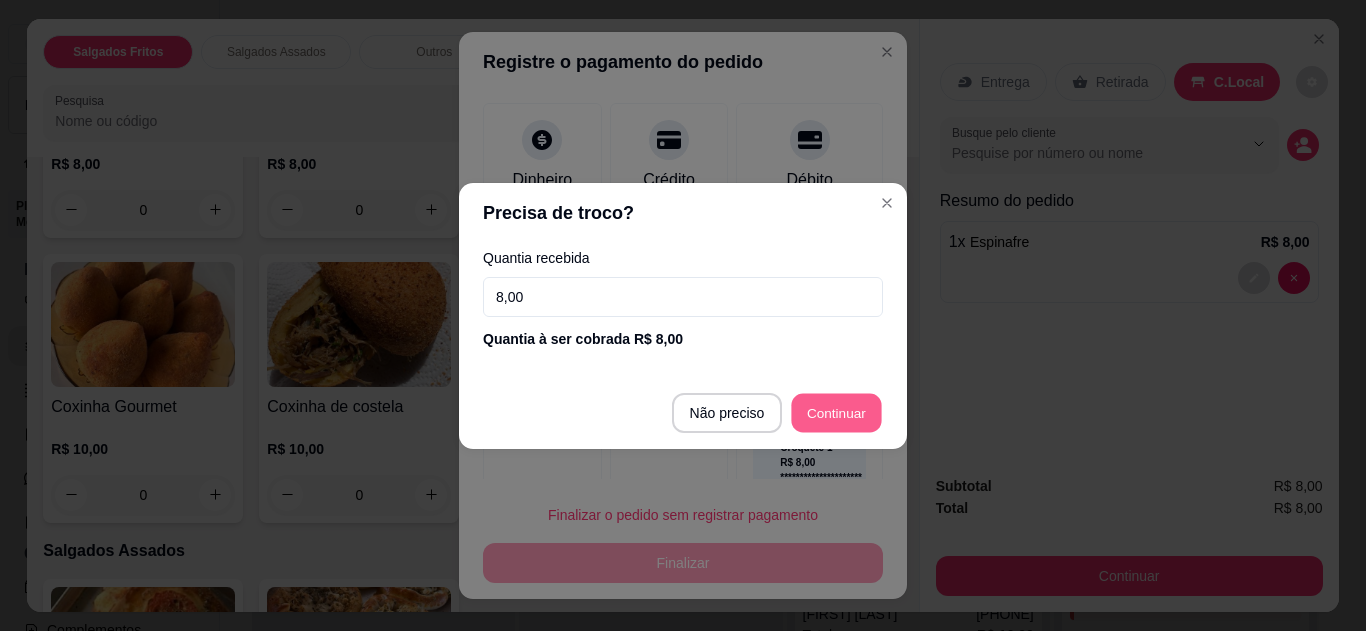 type on "R$ 0,00" 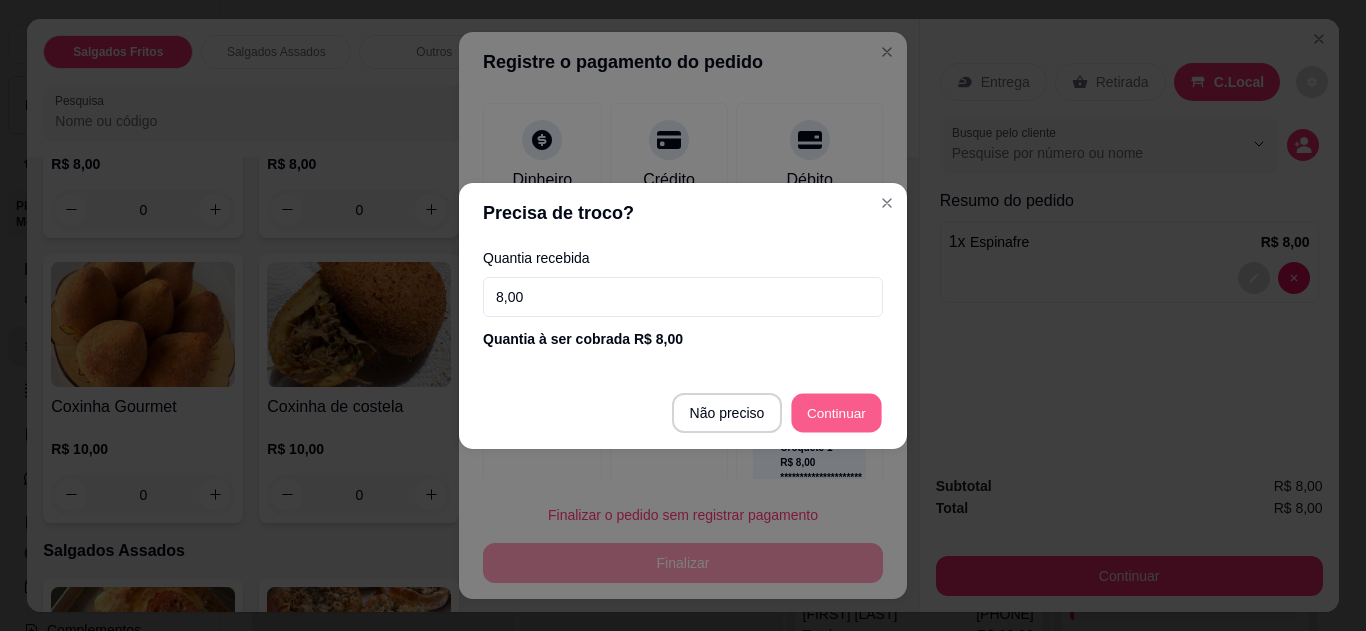 scroll, scrollTop: 89, scrollLeft: 0, axis: vertical 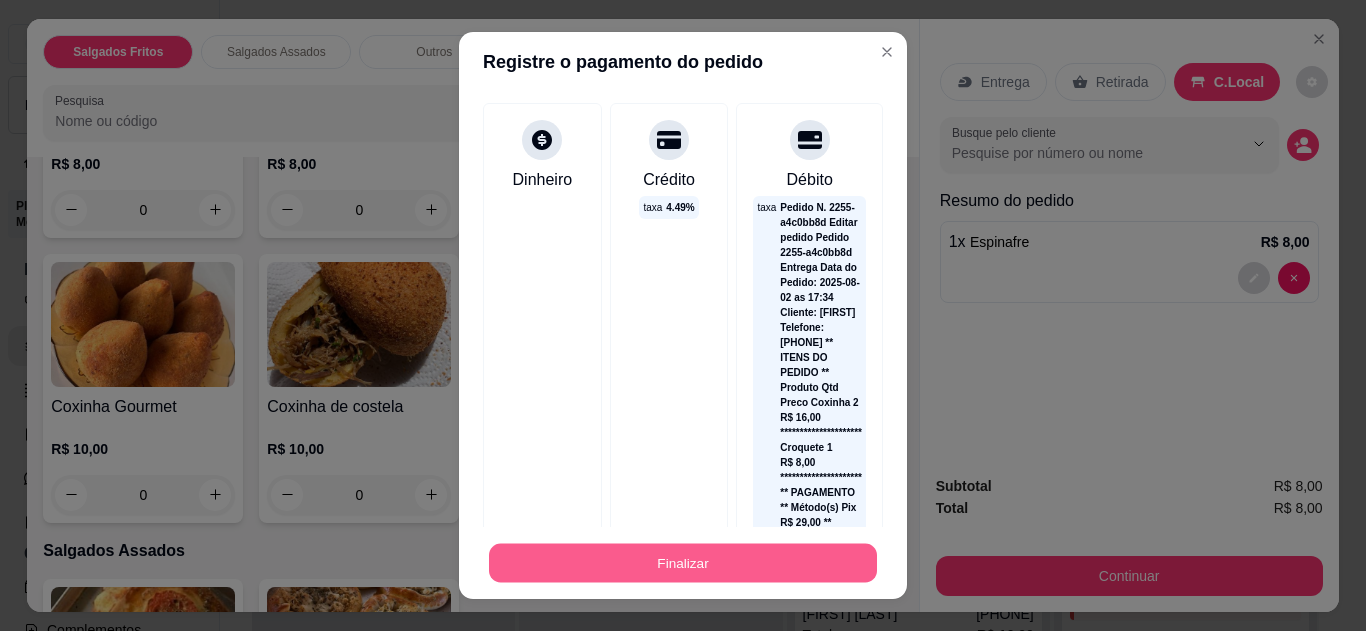 click on "Finalizar" at bounding box center (683, 563) 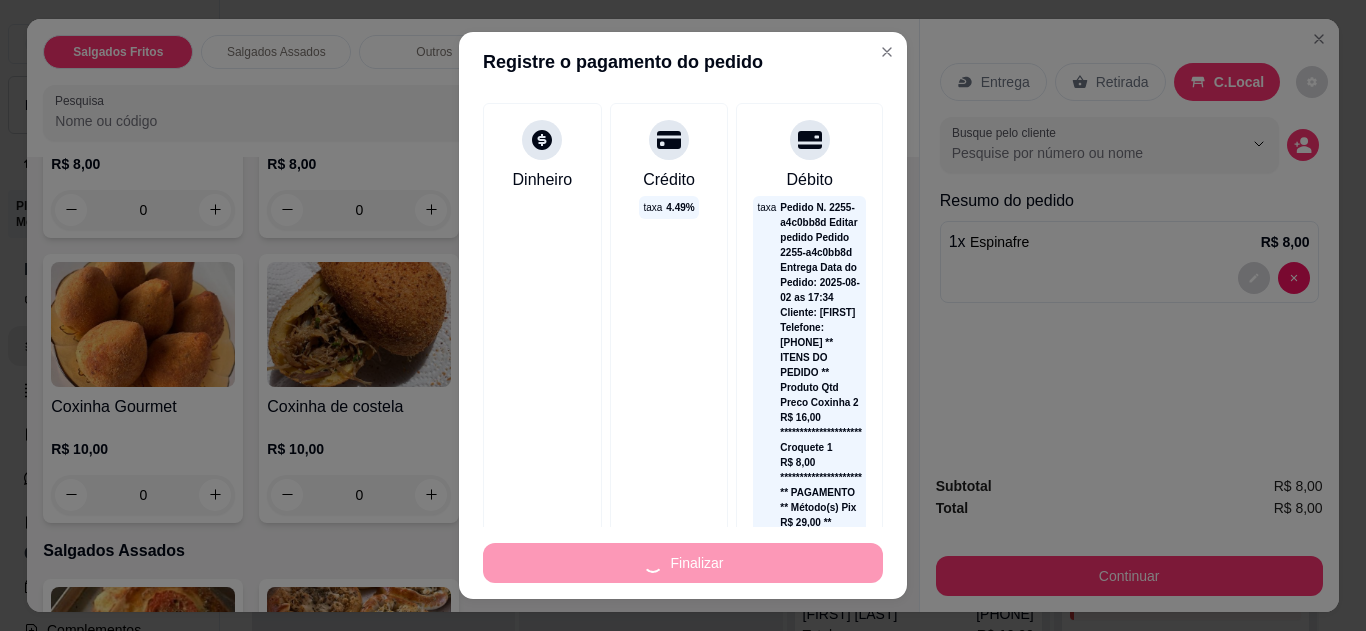type on "0" 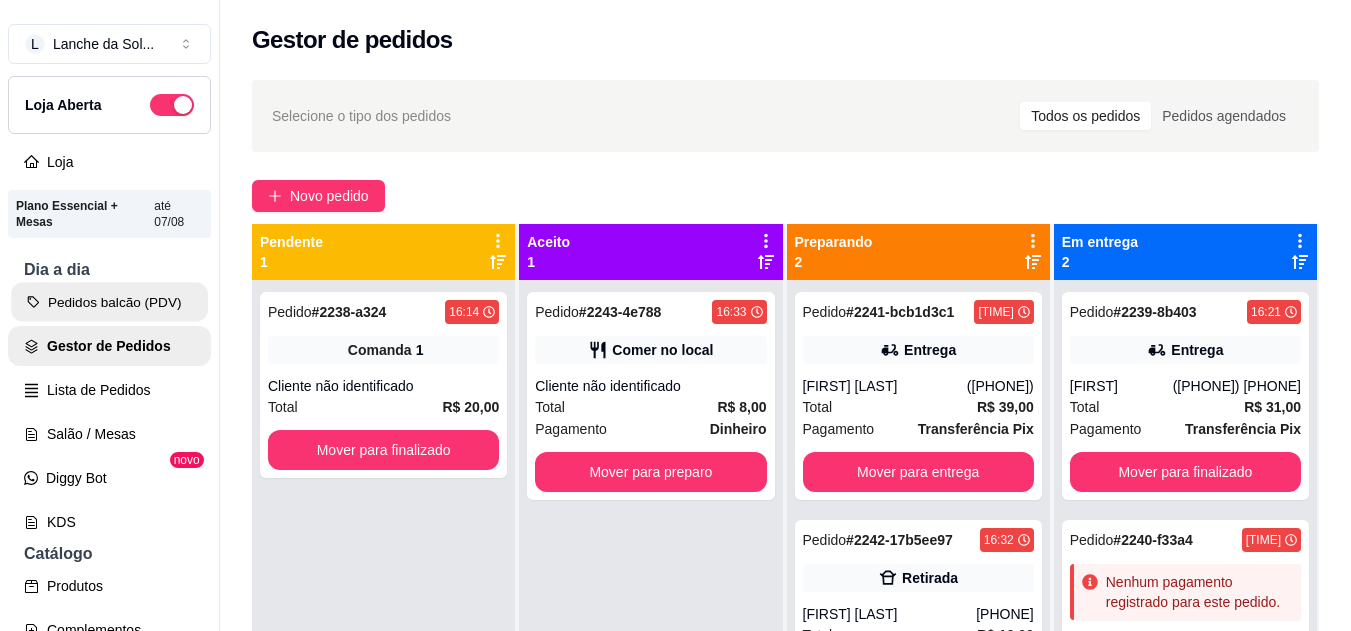 click on "Pedidos balcão (PDV)" at bounding box center (109, 302) 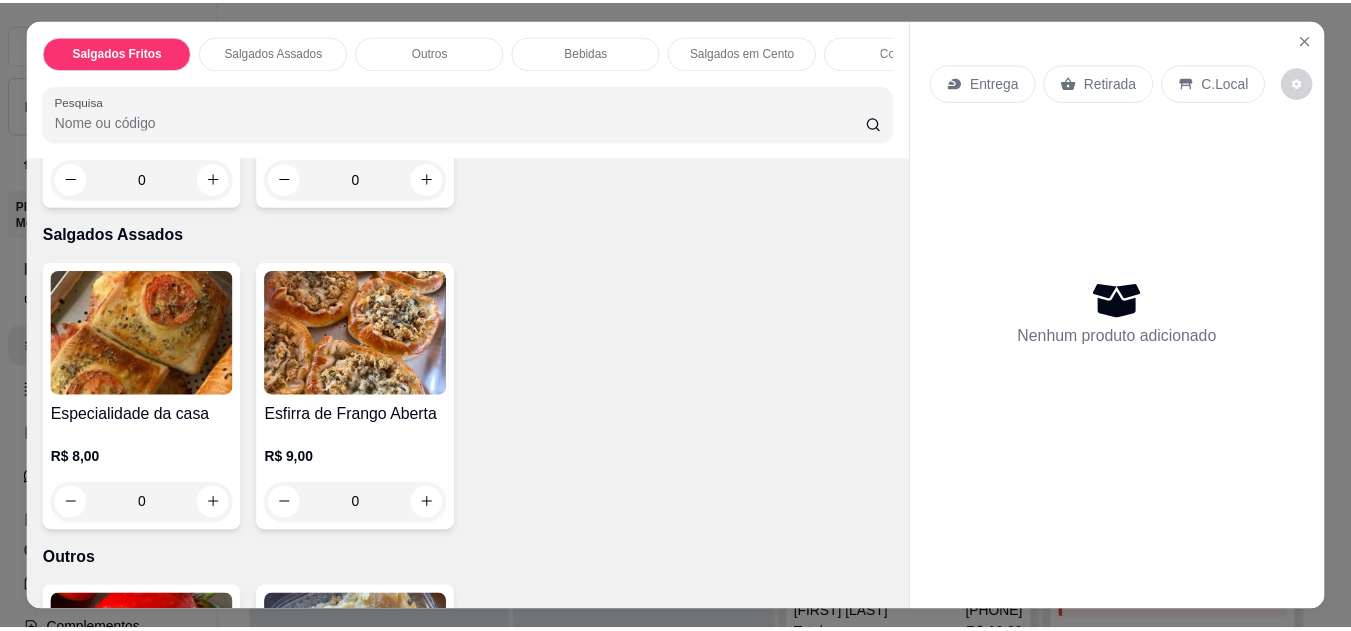 scroll, scrollTop: 640, scrollLeft: 0, axis: vertical 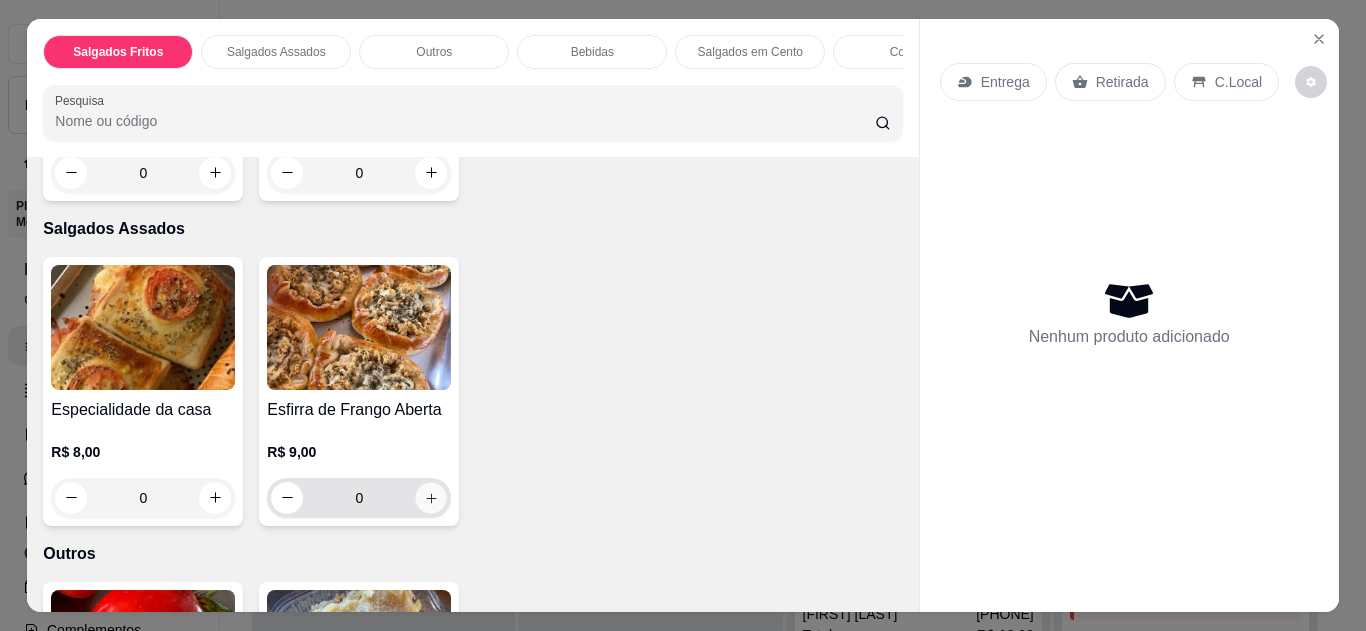 click 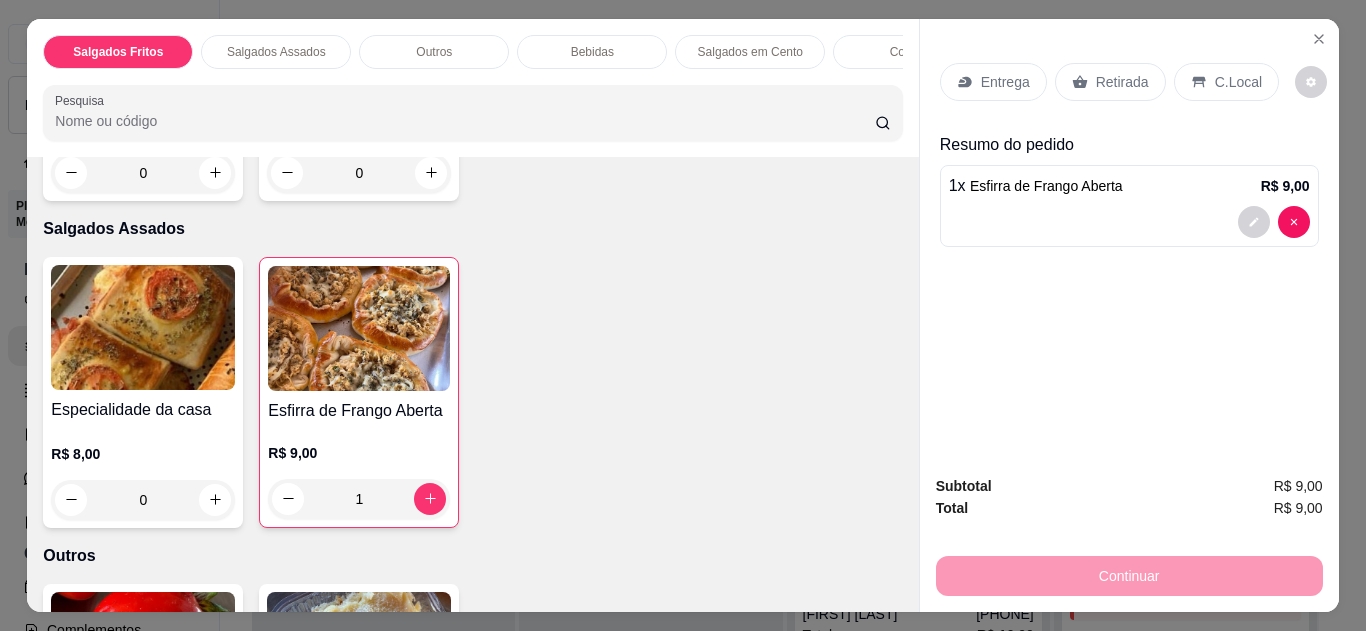 click 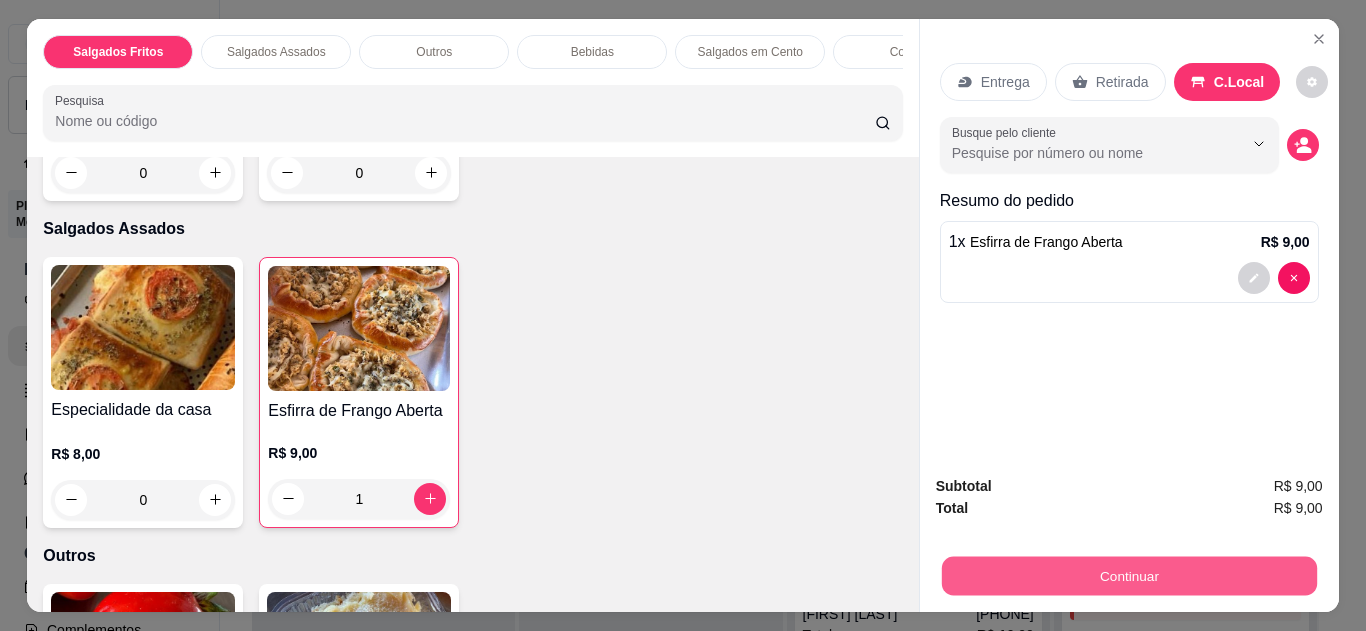 click on "Continuar" at bounding box center (1128, 576) 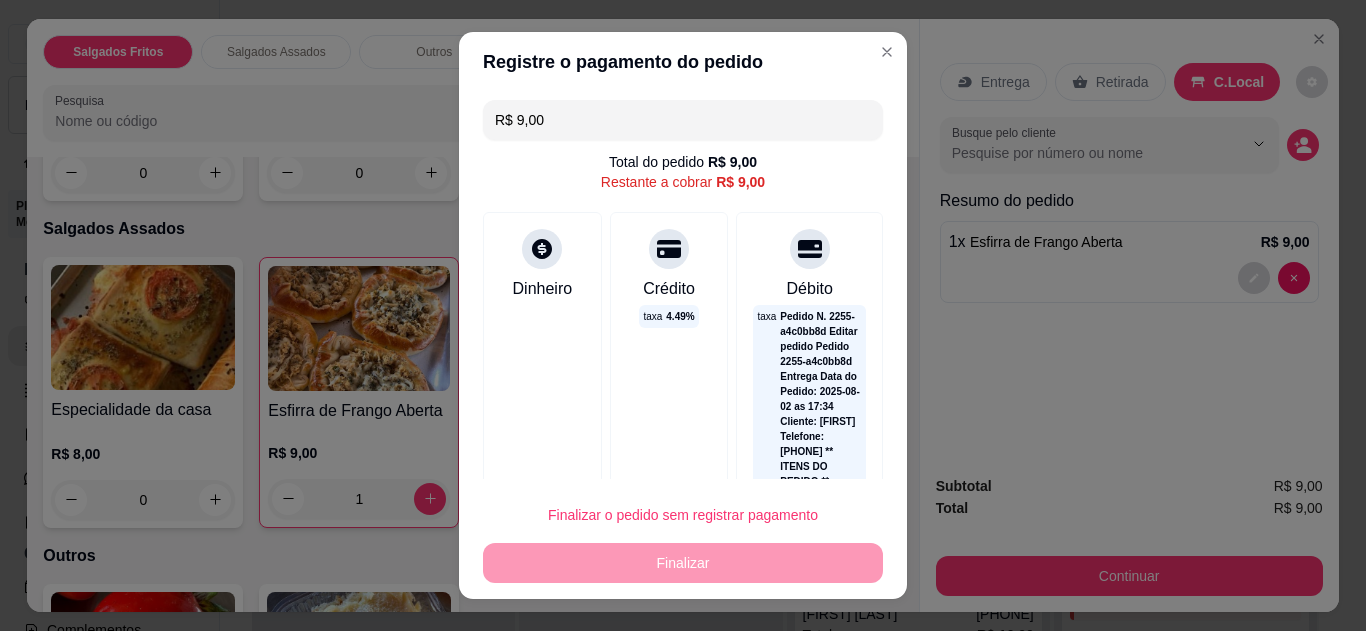 click on "Pix" at bounding box center (547, 1520) 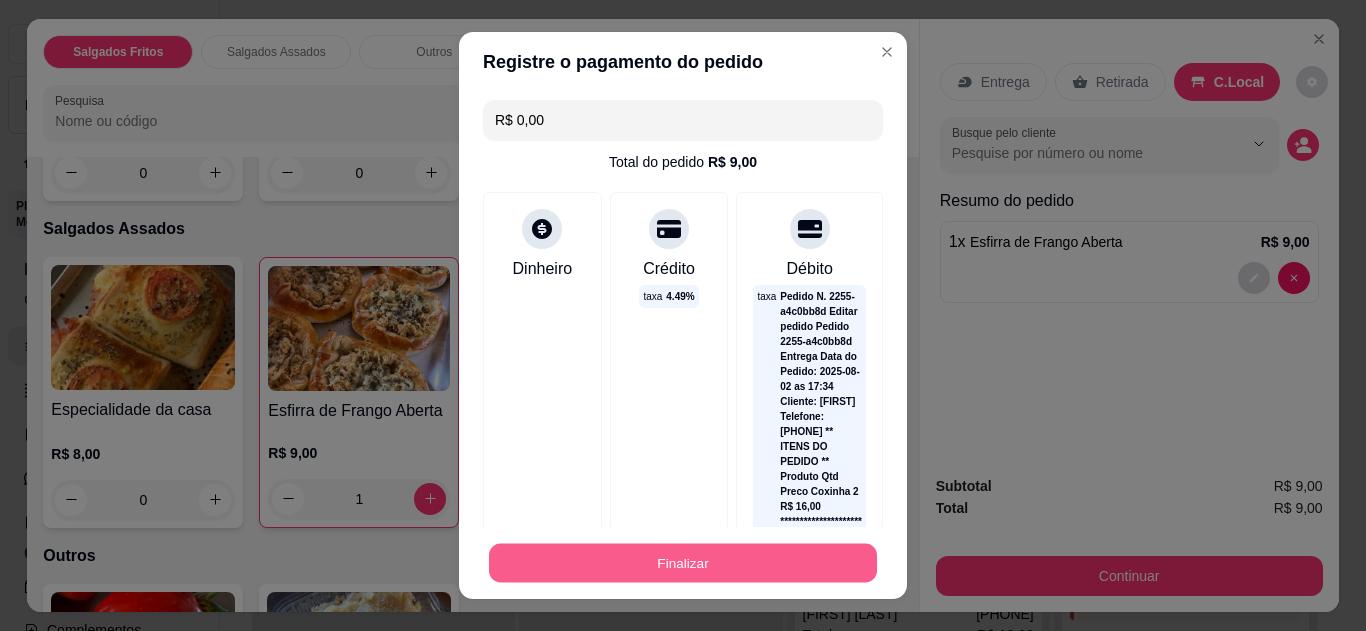 click on "Finalizar" at bounding box center (683, 563) 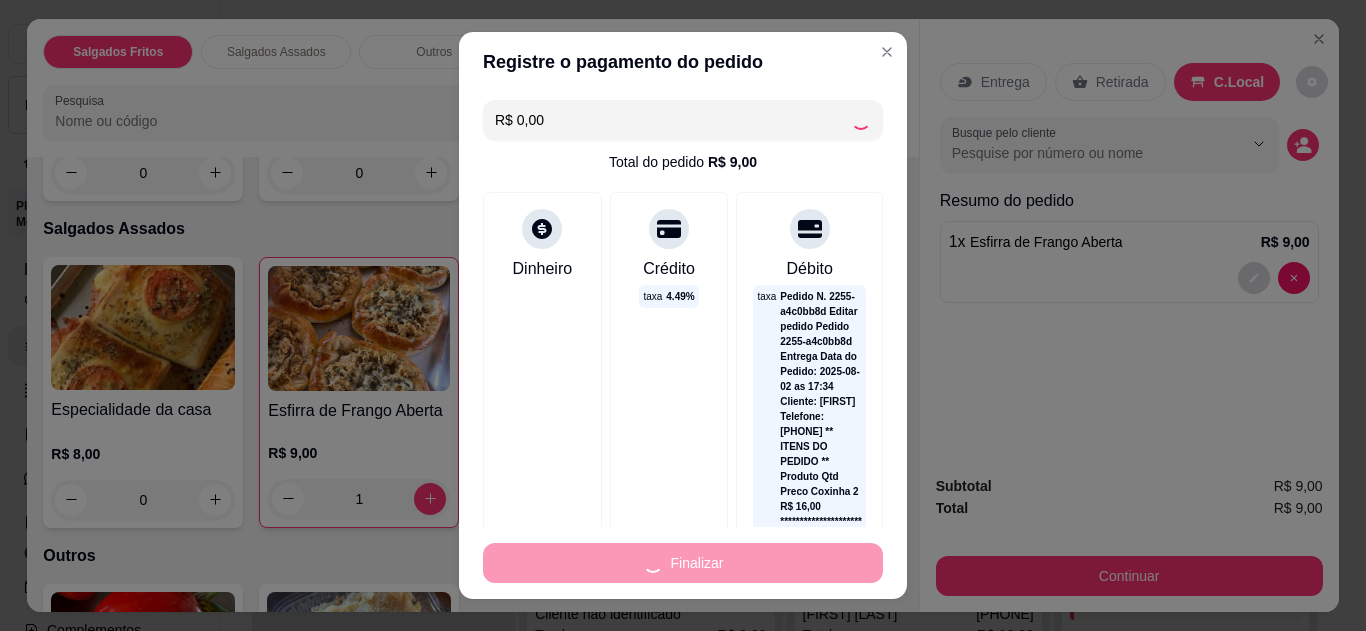type on "0" 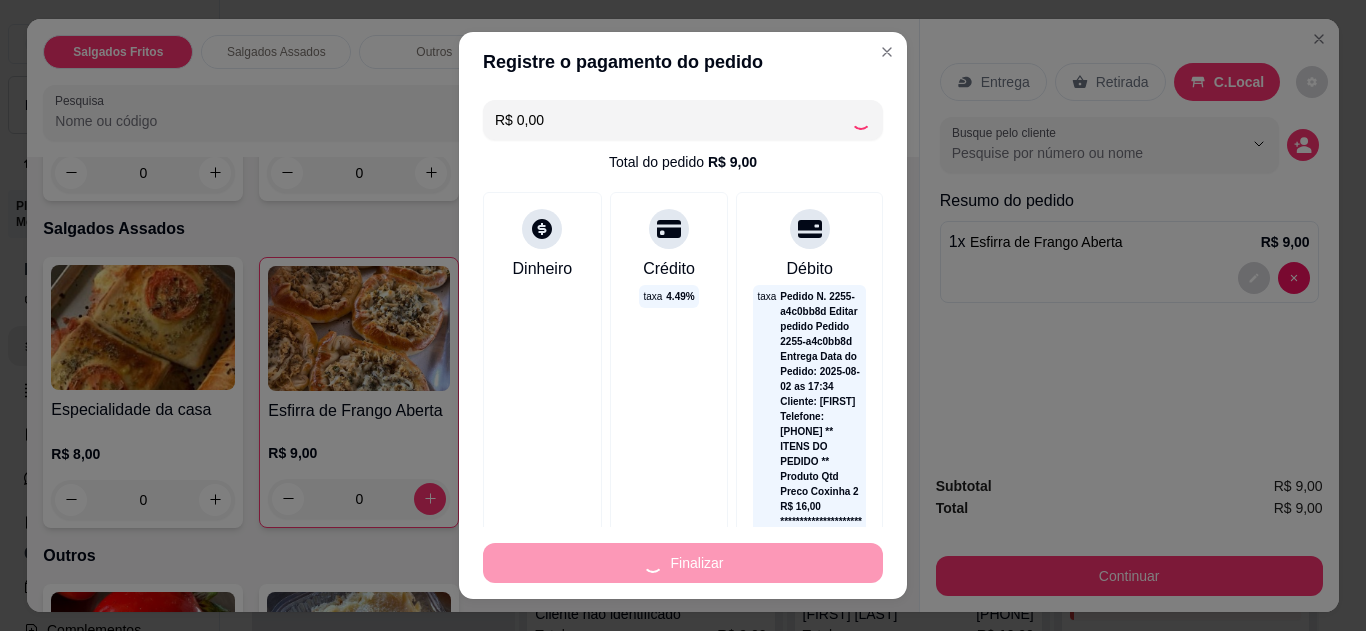 type on "-R$ 9,00" 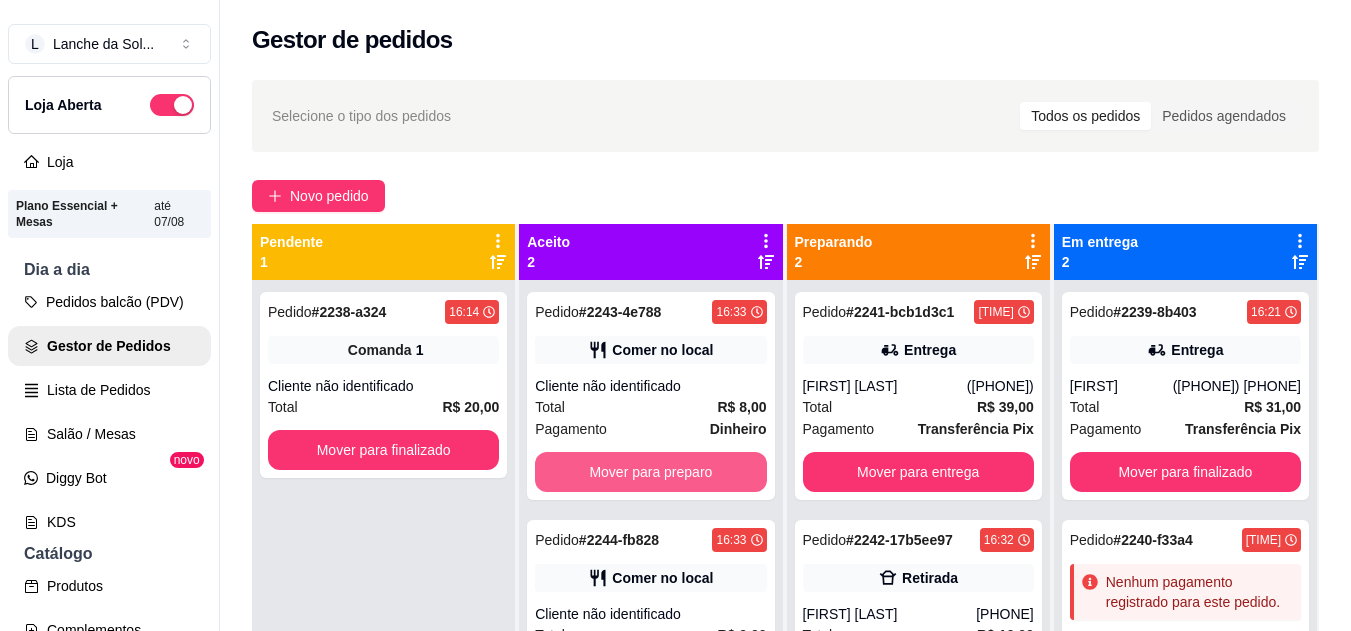 click on "Mover para preparo" at bounding box center (650, 472) 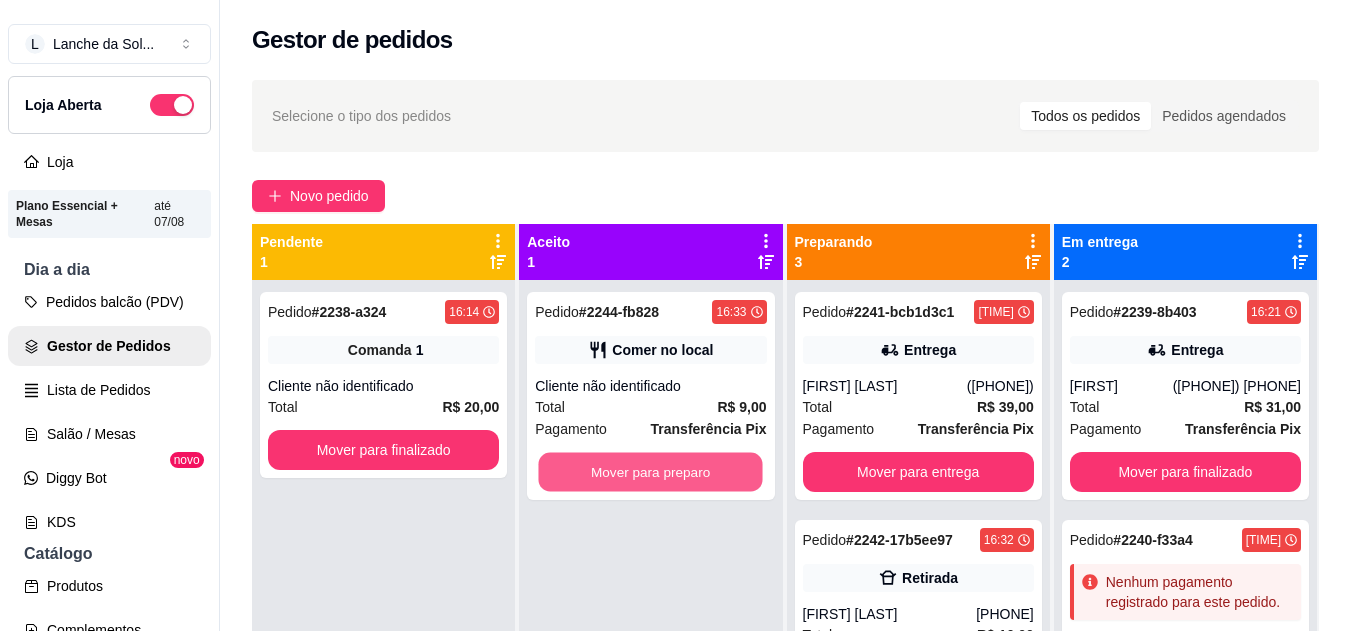 click on "Mover para preparo" at bounding box center [651, 472] 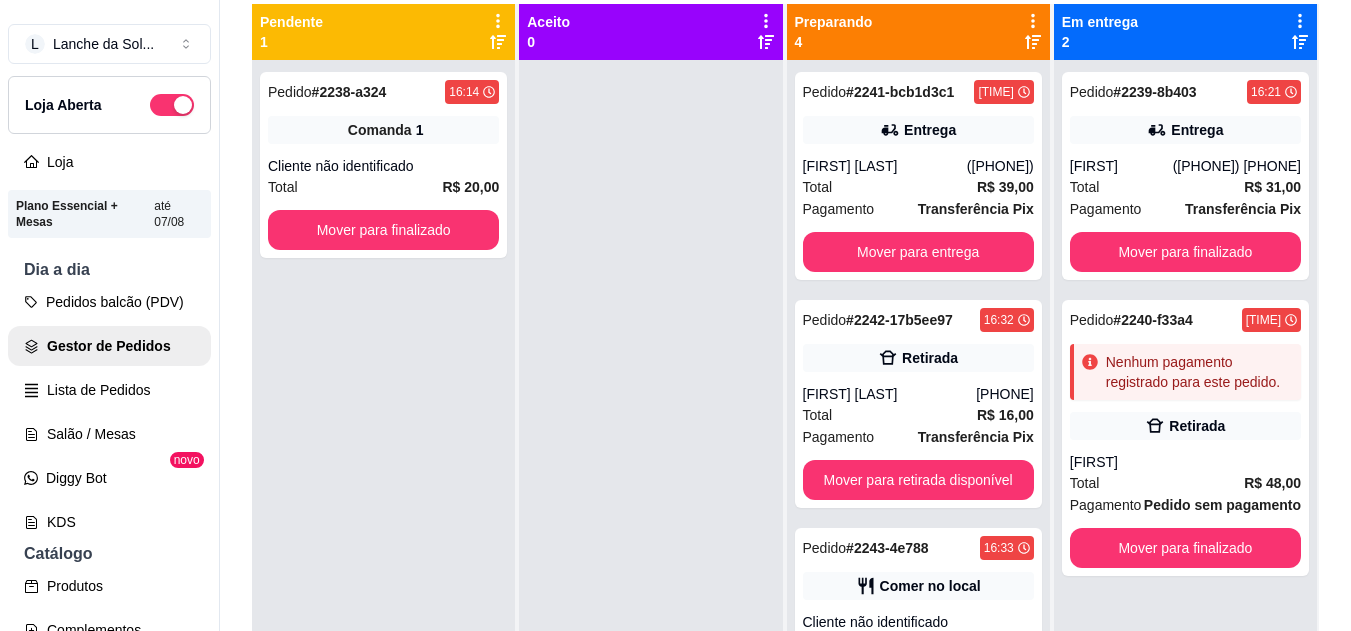 scroll, scrollTop: 240, scrollLeft: 0, axis: vertical 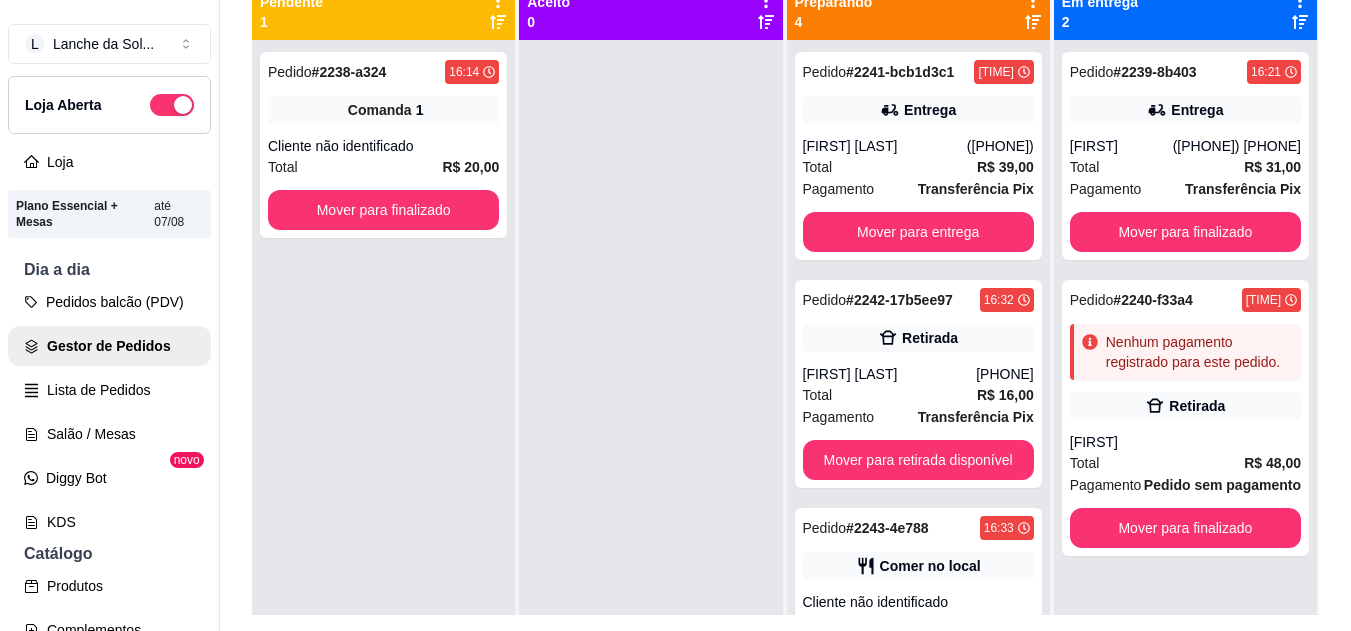 click on "Comer no local" at bounding box center [930, 566] 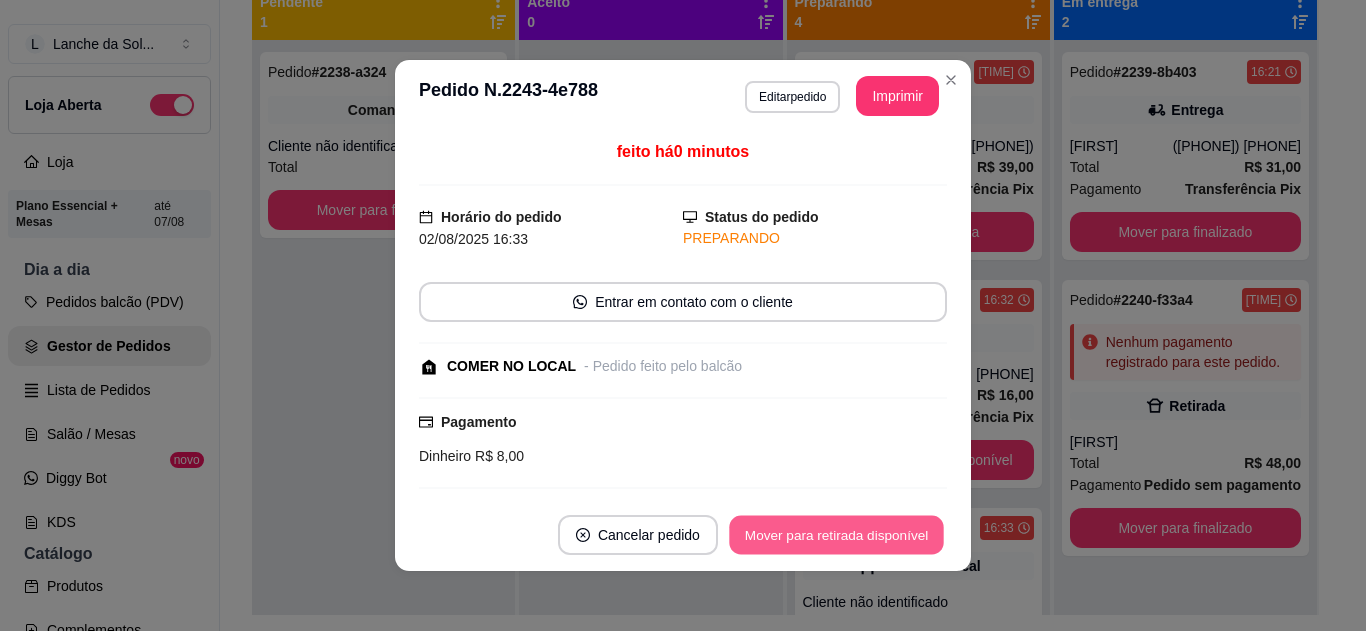 click on "Mover para retirada disponível" at bounding box center [836, 535] 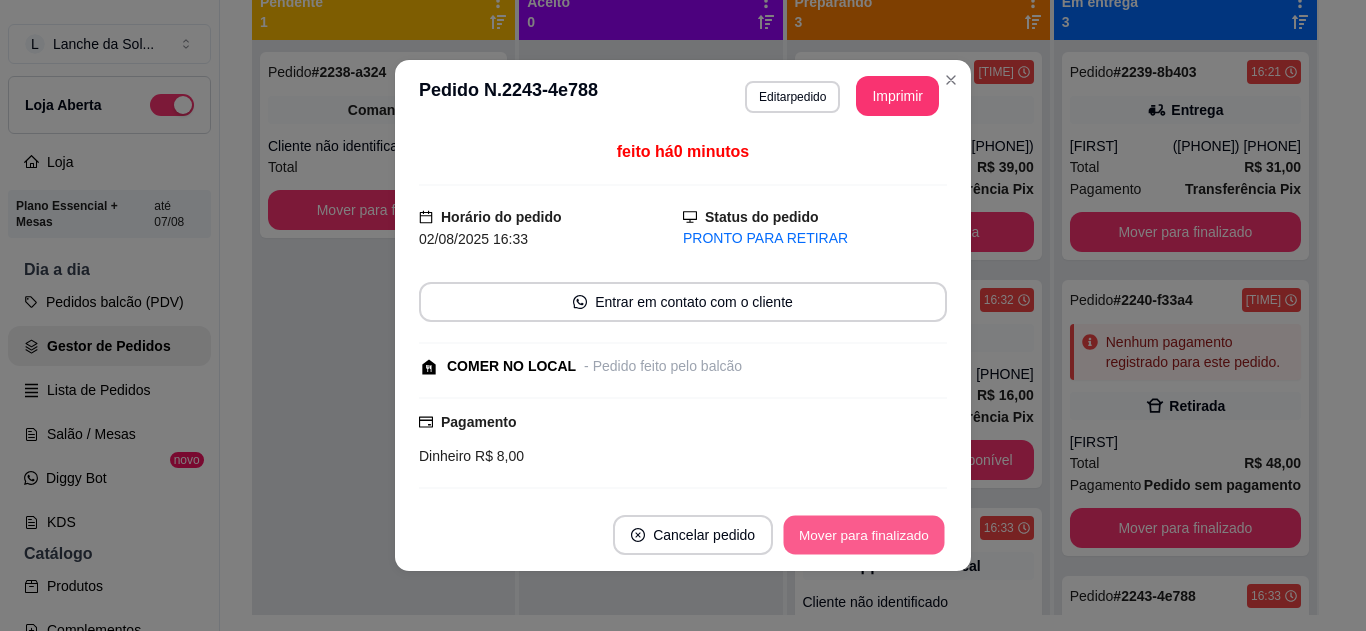 click on "Mover para finalizado" at bounding box center (864, 535) 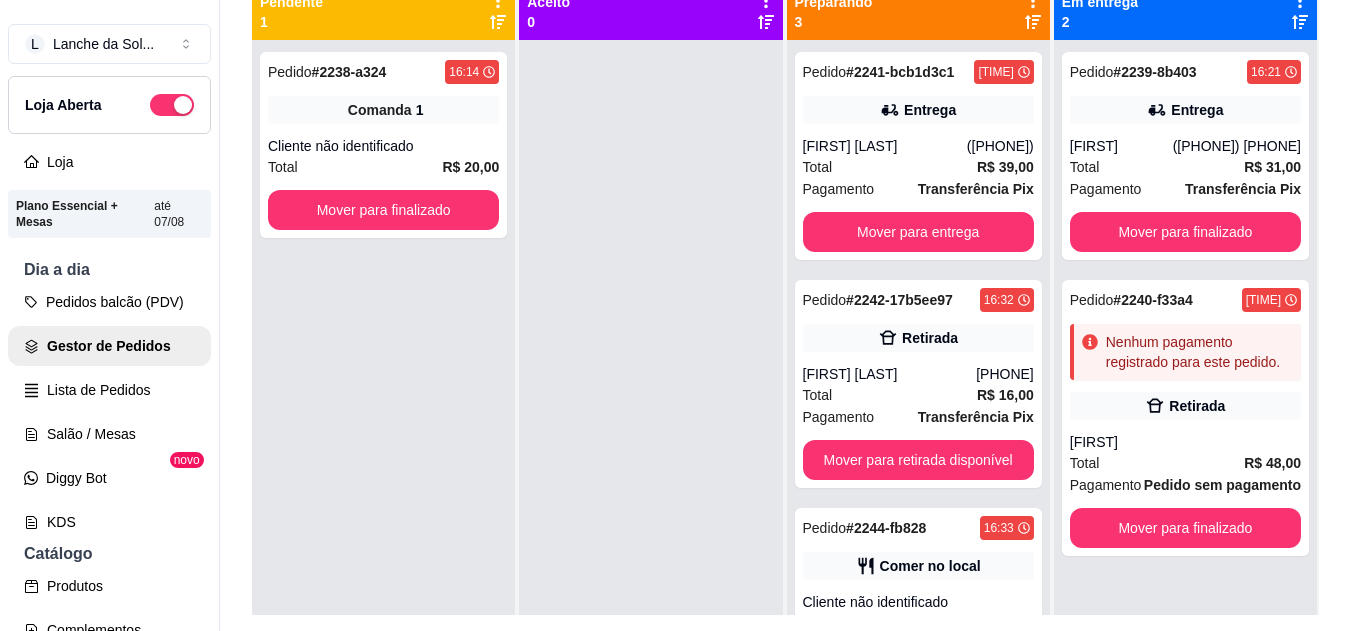 click on "Comer no local" at bounding box center (930, 566) 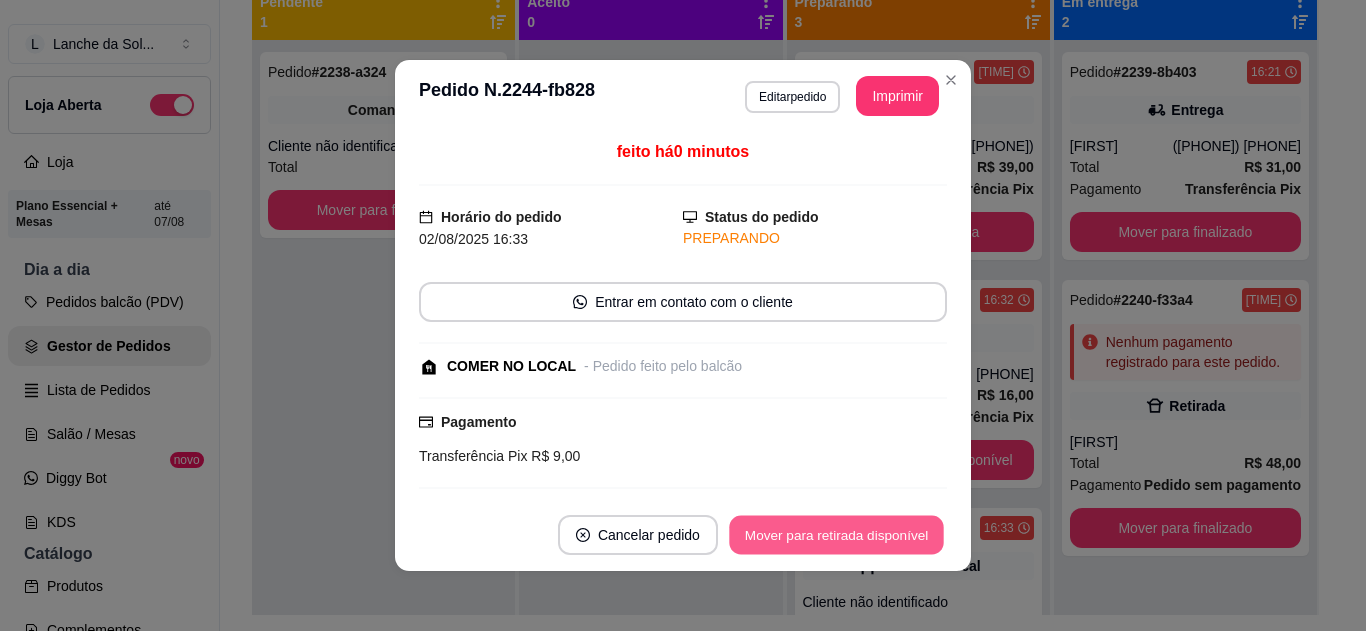 click on "Mover para retirada disponível" at bounding box center (836, 535) 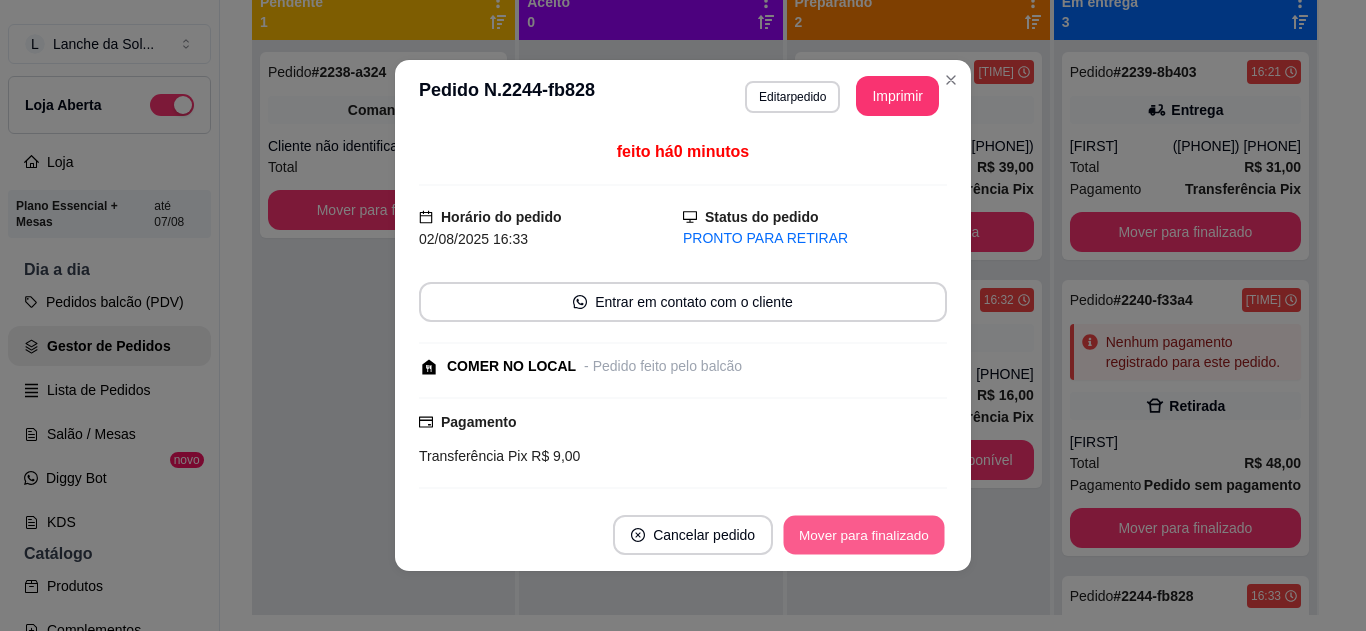 click on "Mover para finalizado" at bounding box center (864, 535) 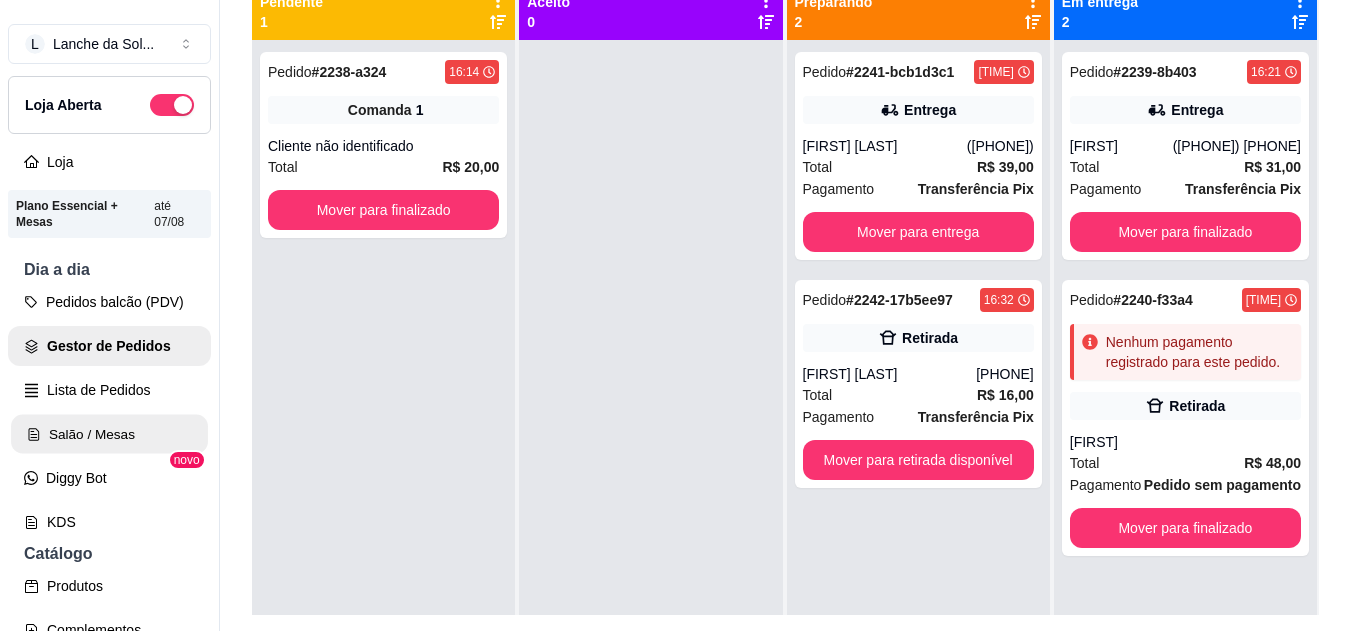 click on "Salão / Mesas" at bounding box center (109, 434) 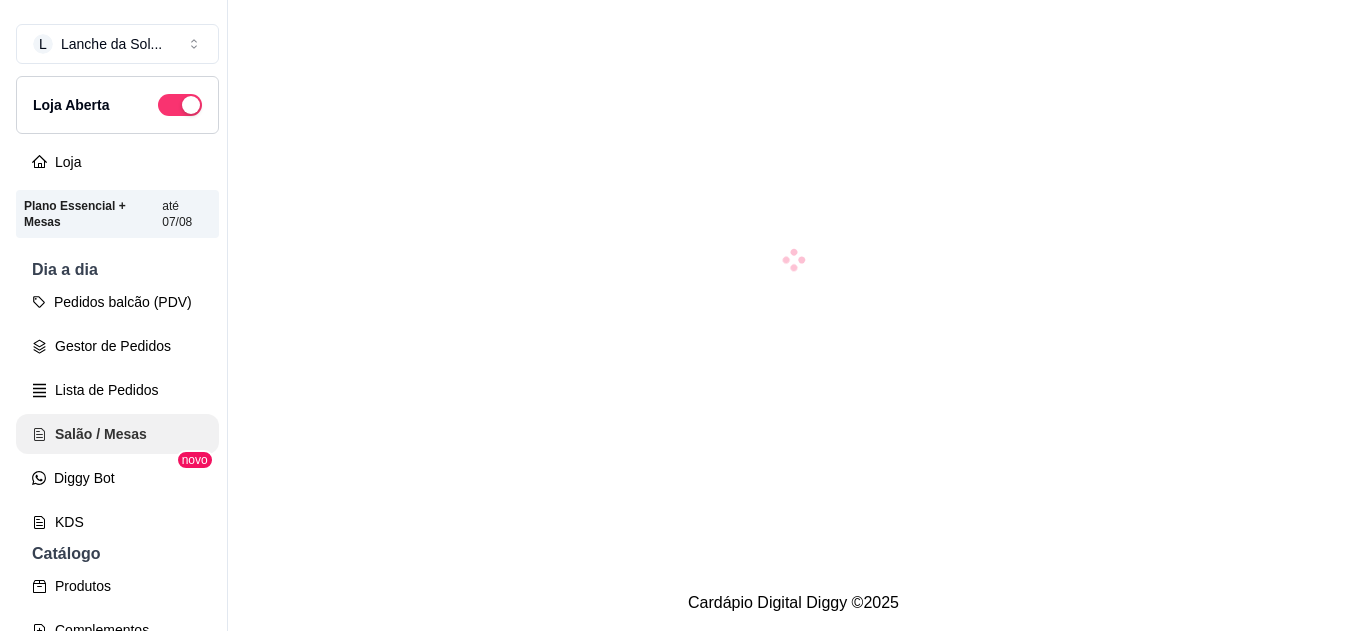 scroll, scrollTop: 0, scrollLeft: 0, axis: both 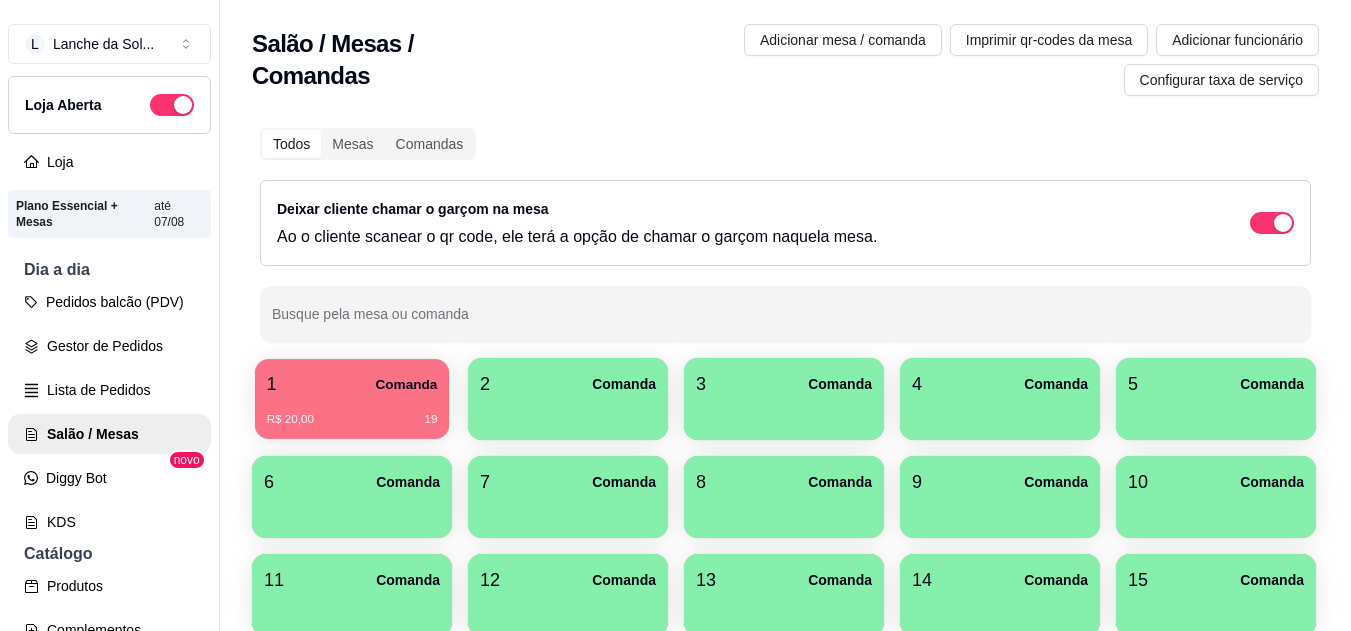 click on "R$ 20,00 19" at bounding box center [352, 412] 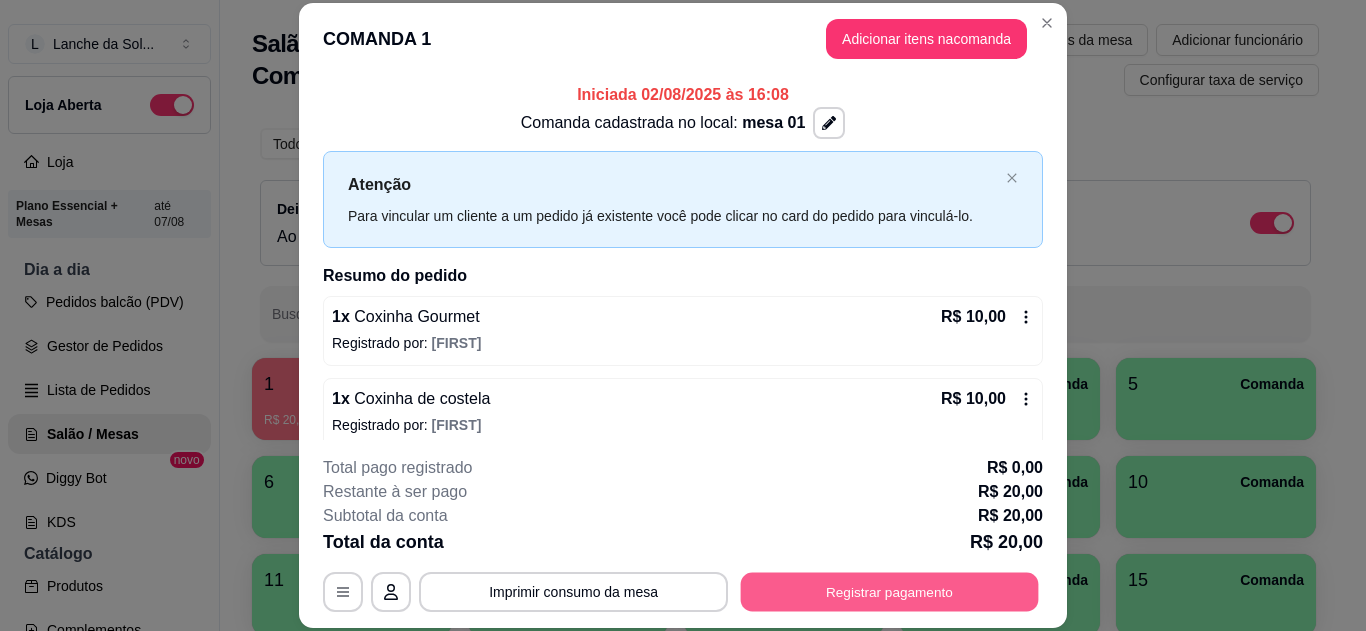 click on "Registrar pagamento" at bounding box center (890, 591) 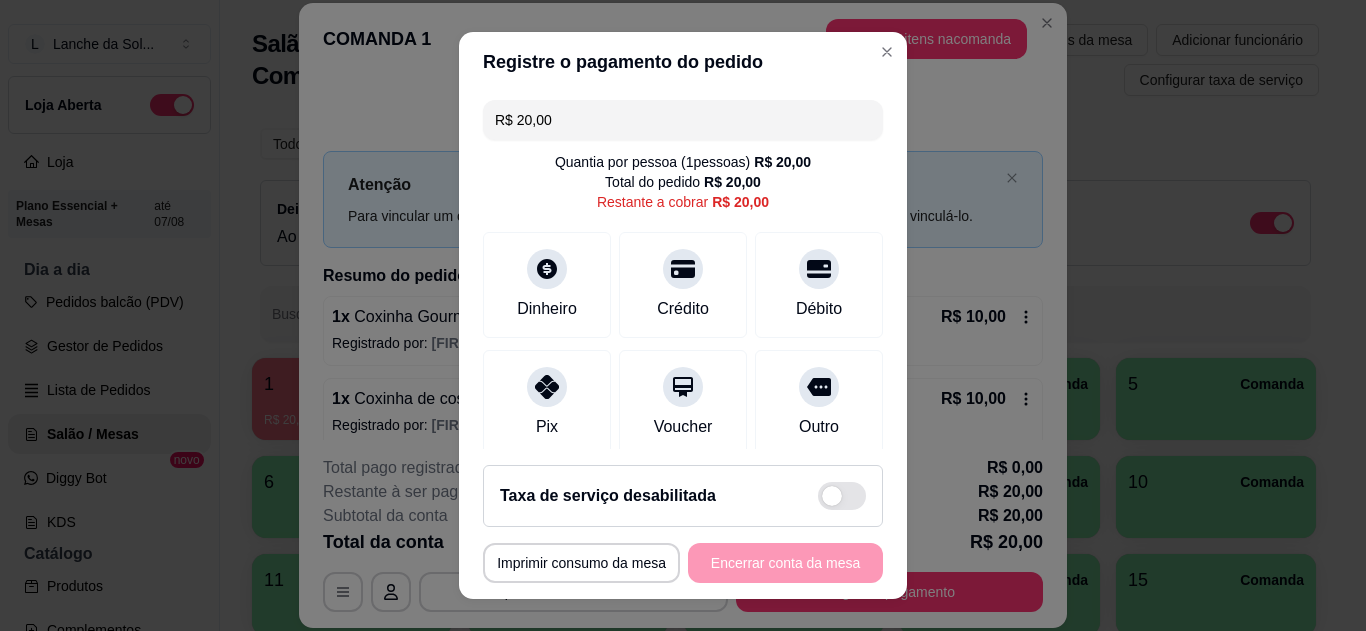 click on "Pix" at bounding box center (547, 427) 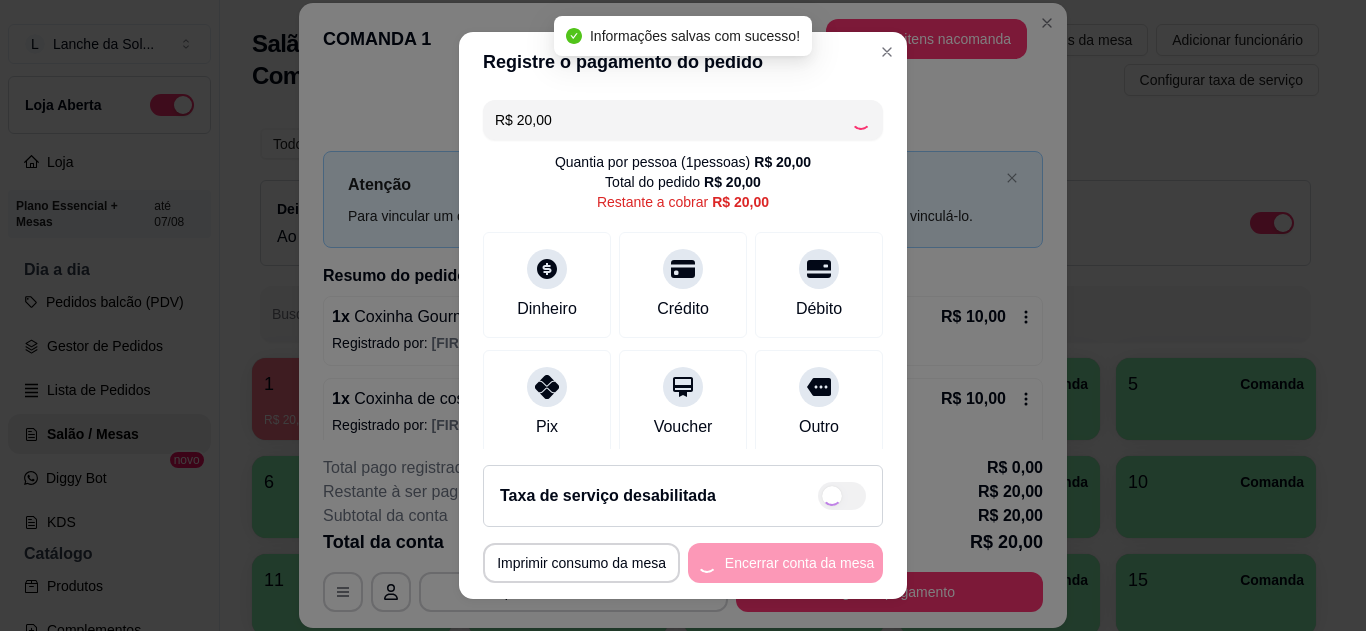 type on "R$ 0,00" 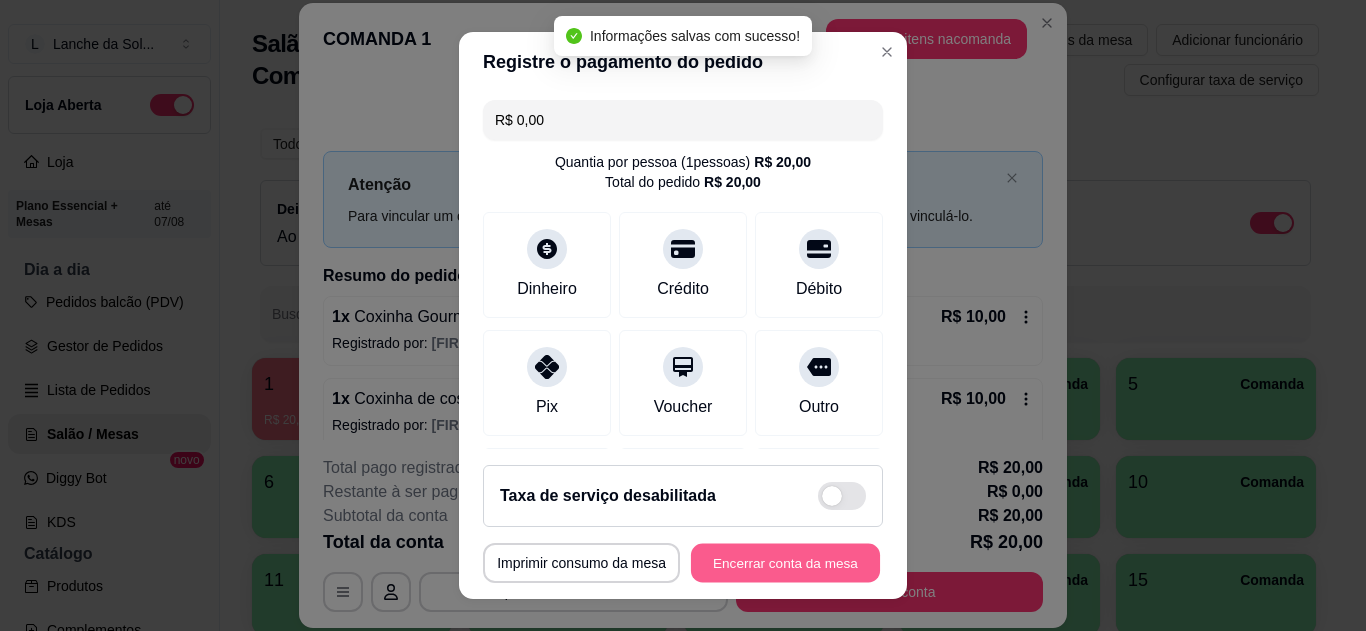 click on "Encerrar conta da mesa" at bounding box center (785, 563) 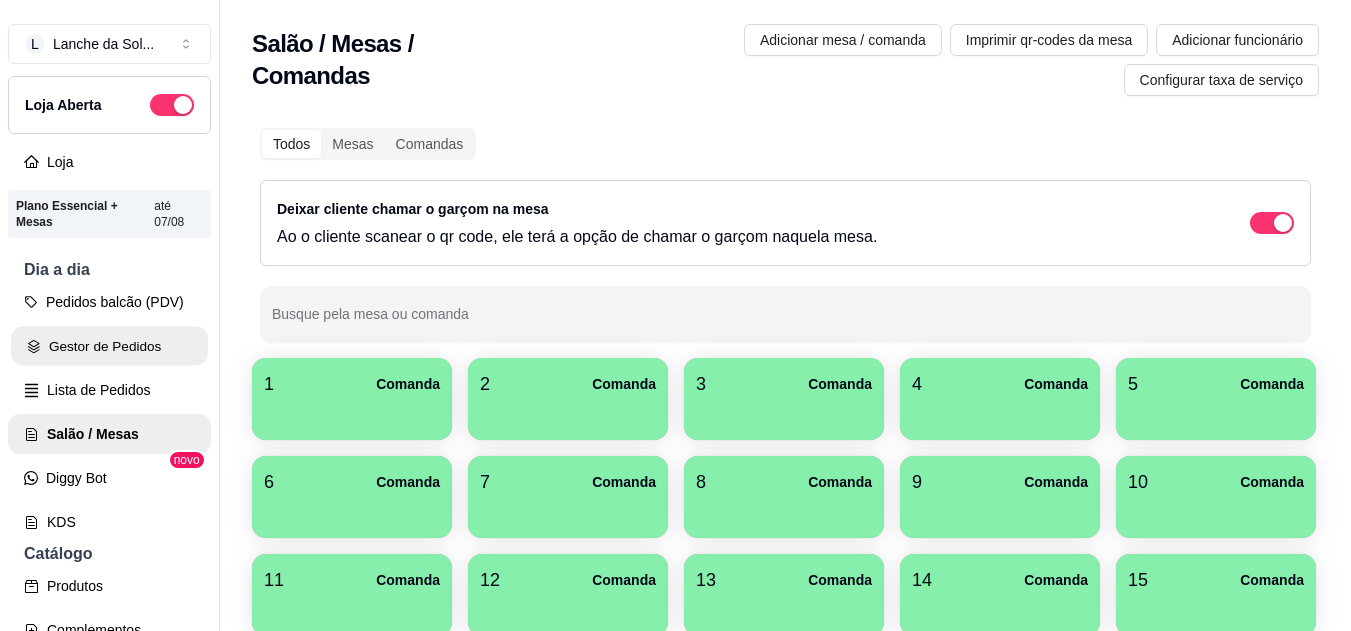 click on "Gestor de Pedidos" at bounding box center (109, 346) 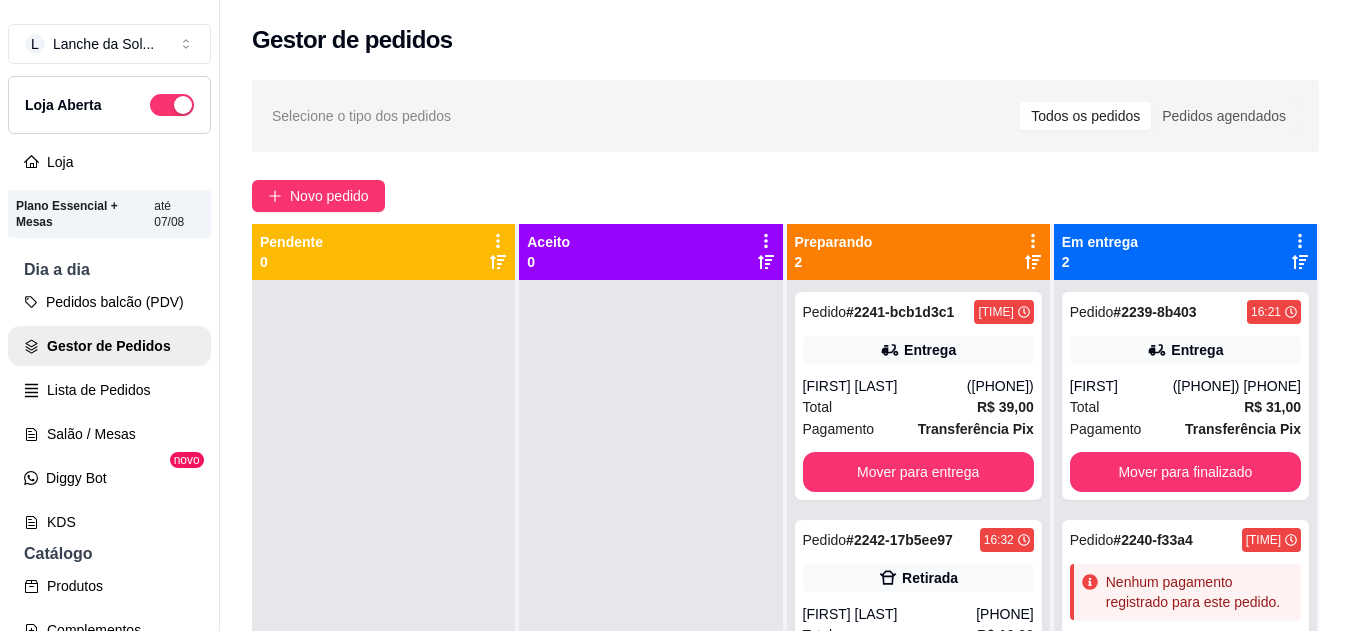 click on "Total R$ 39,00" at bounding box center [918, 407] 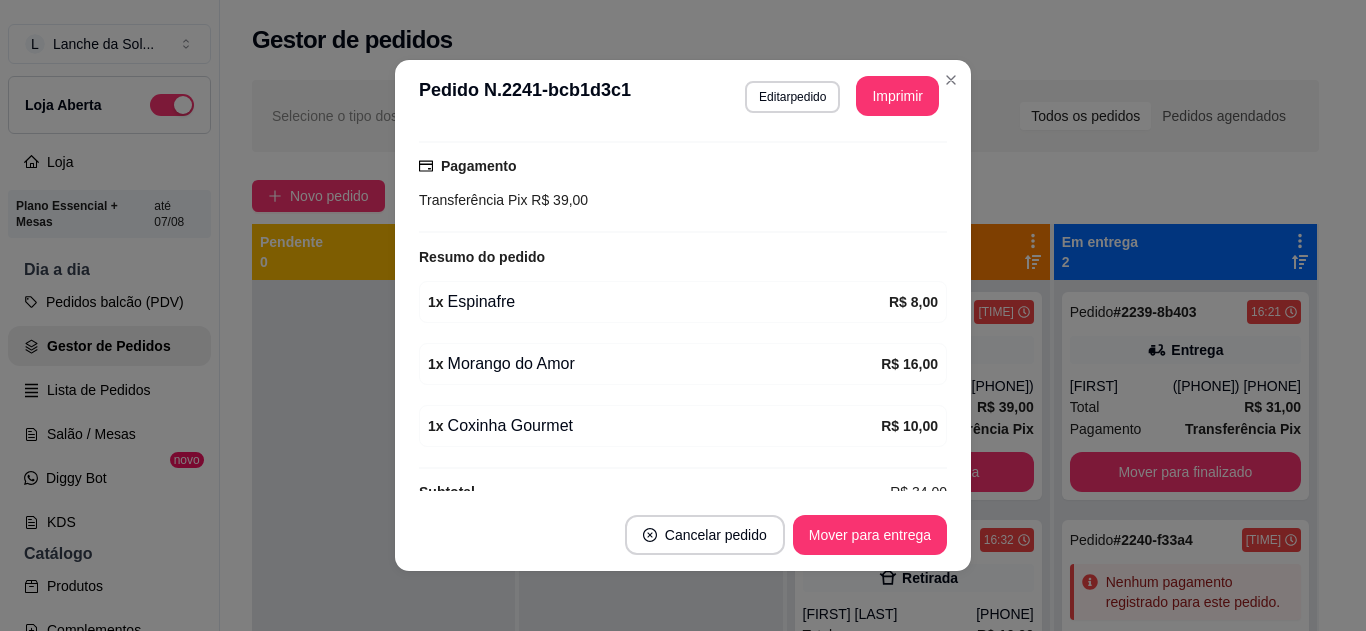 scroll, scrollTop: 520, scrollLeft: 0, axis: vertical 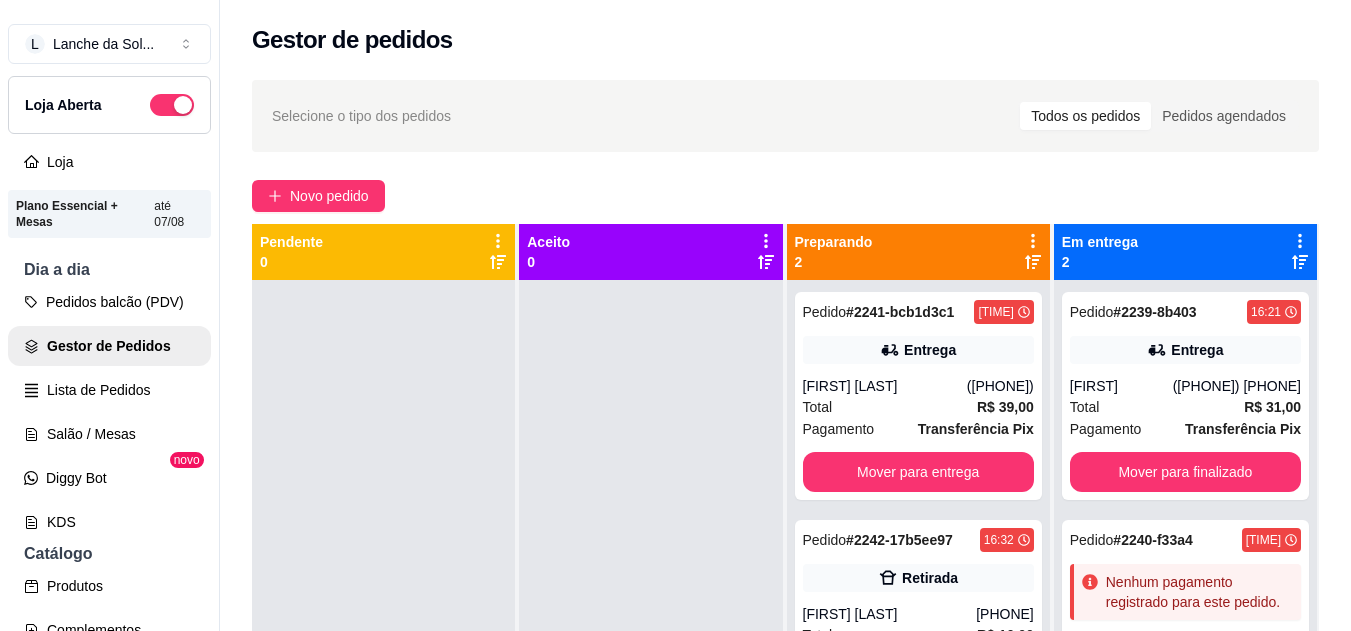 click on "16:32" at bounding box center (999, 540) 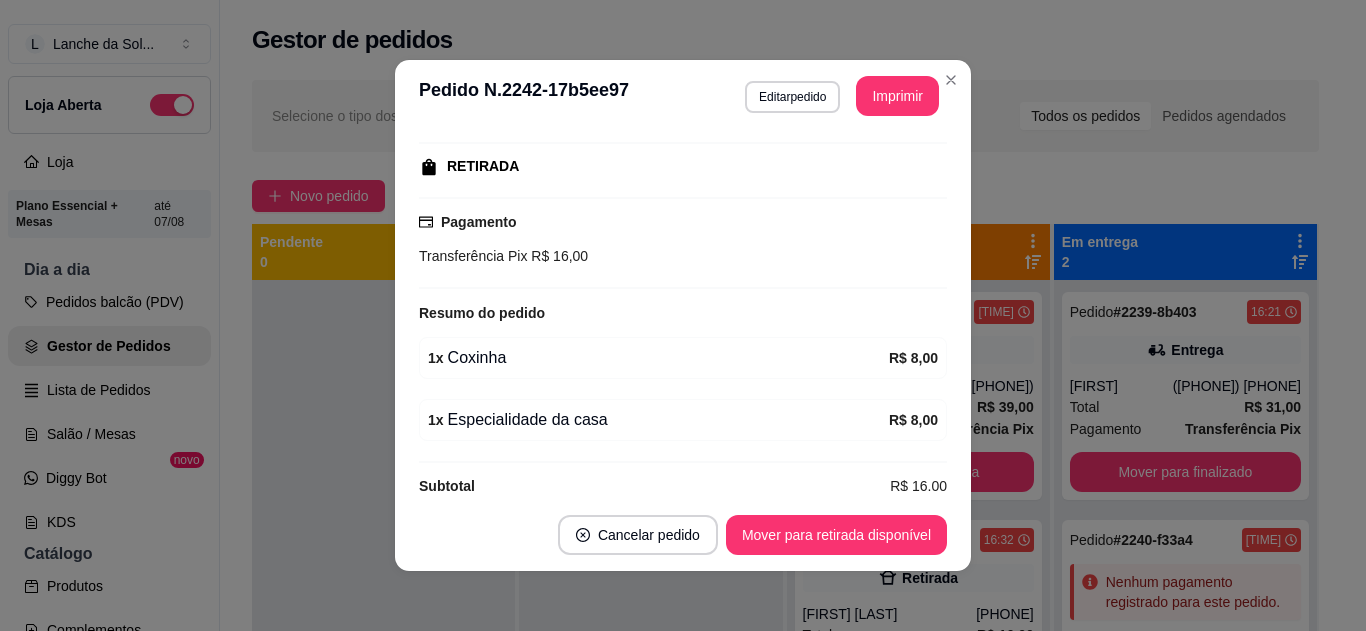 scroll, scrollTop: 332, scrollLeft: 0, axis: vertical 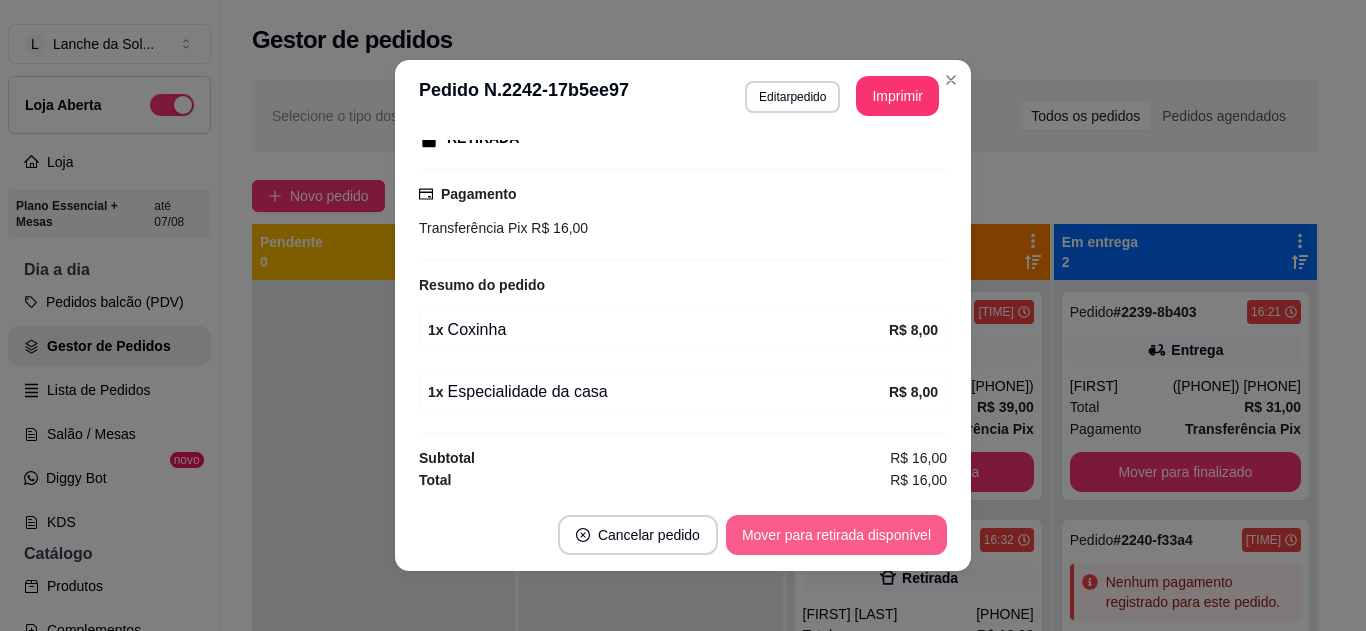 click on "Mover para retirada disponível" at bounding box center (836, 535) 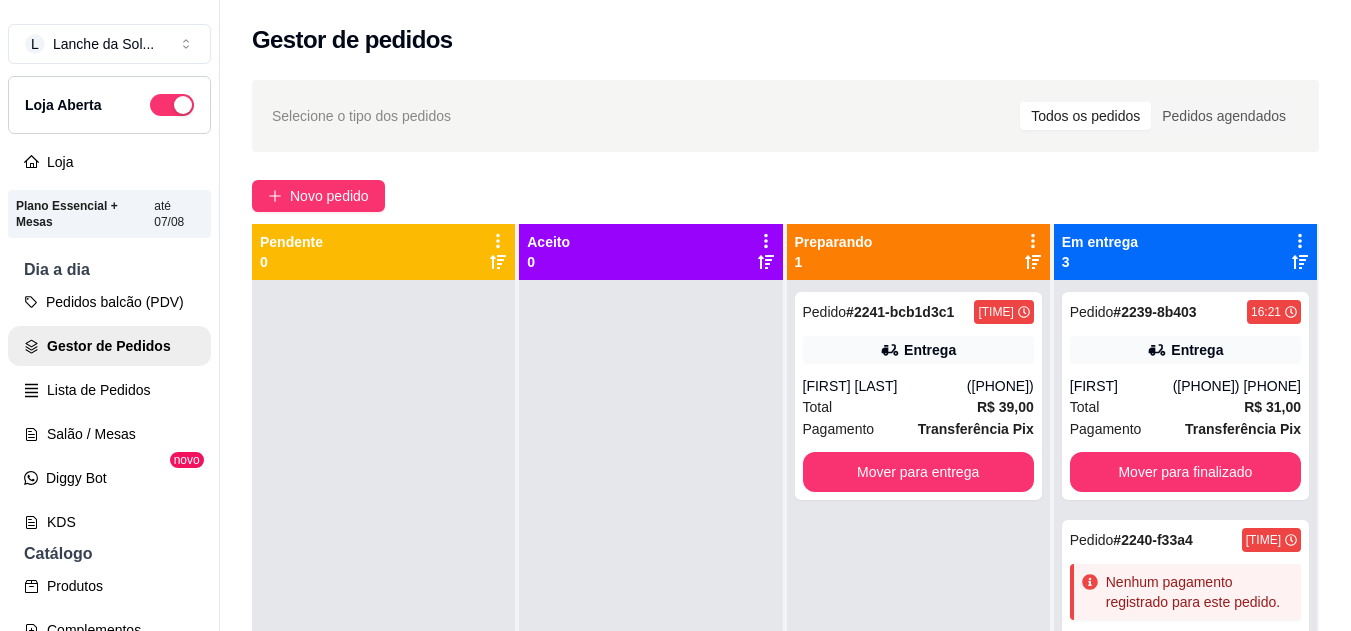 click on "Pedido  # 2241-bcb1d3c1 16:27 Entrega [FIRST] [LAST] ([PHONE]) Total R$ 39,00 Pagamento Transferência Pix Mover para entrega" at bounding box center [918, 396] 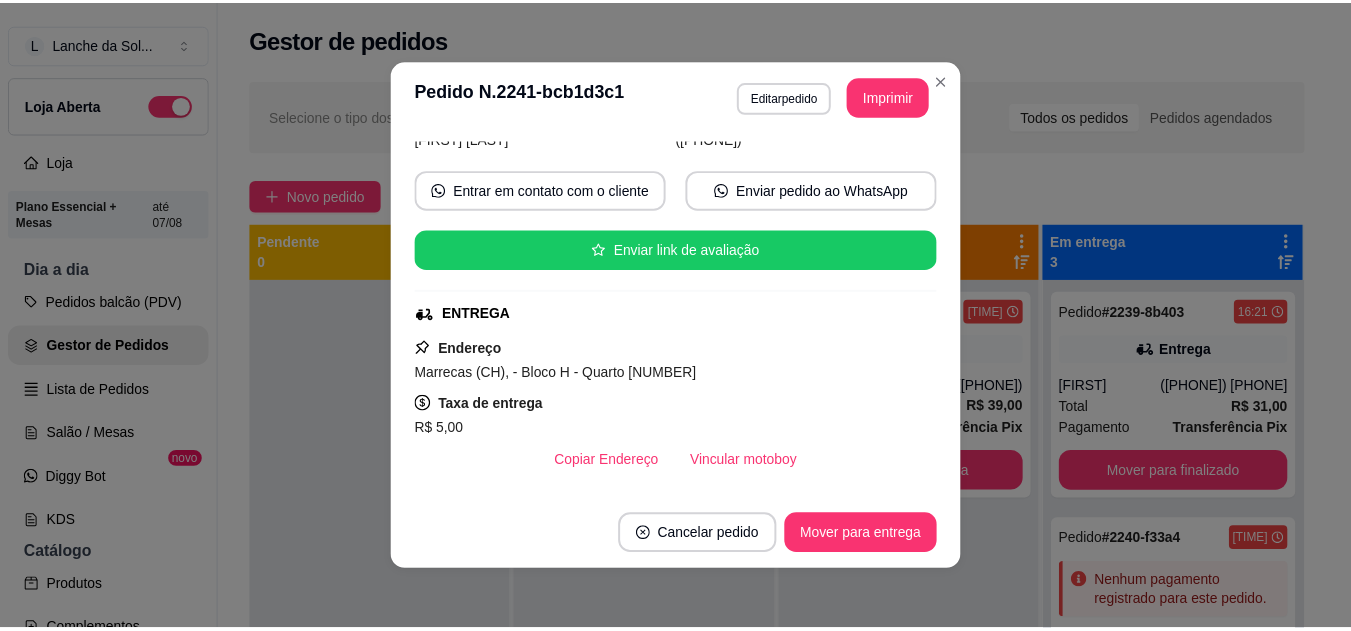 scroll, scrollTop: 200, scrollLeft: 0, axis: vertical 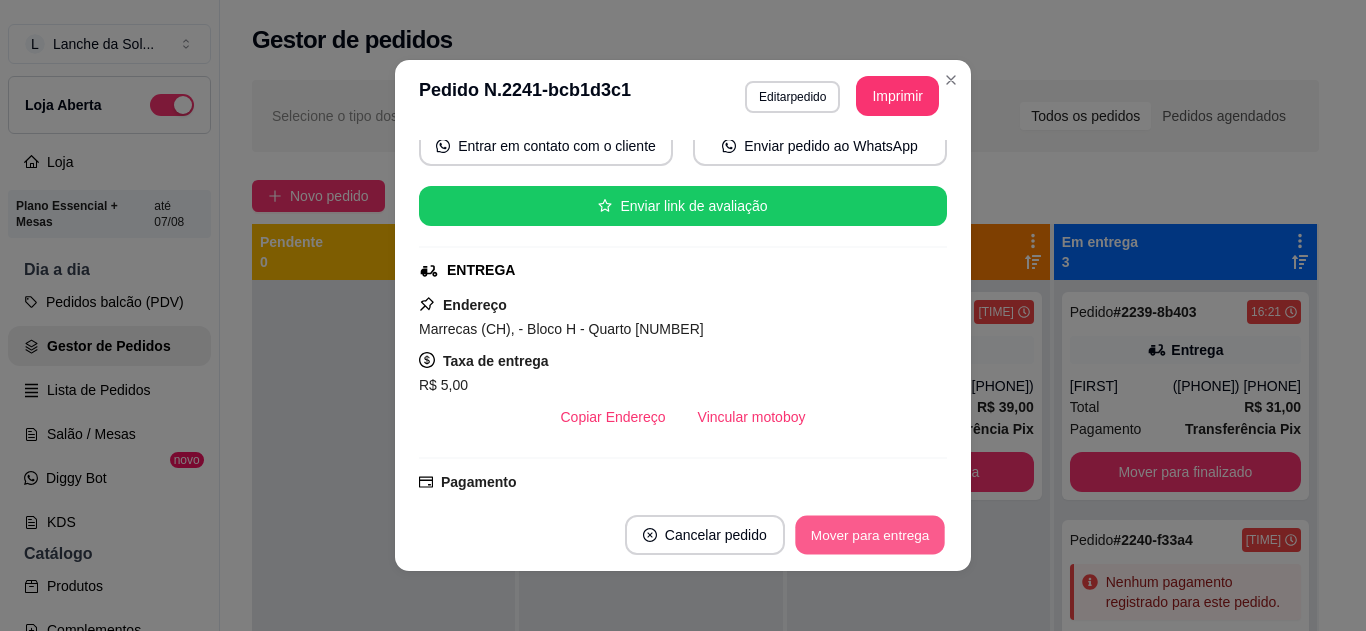 click on "Mover para entrega" at bounding box center (870, 535) 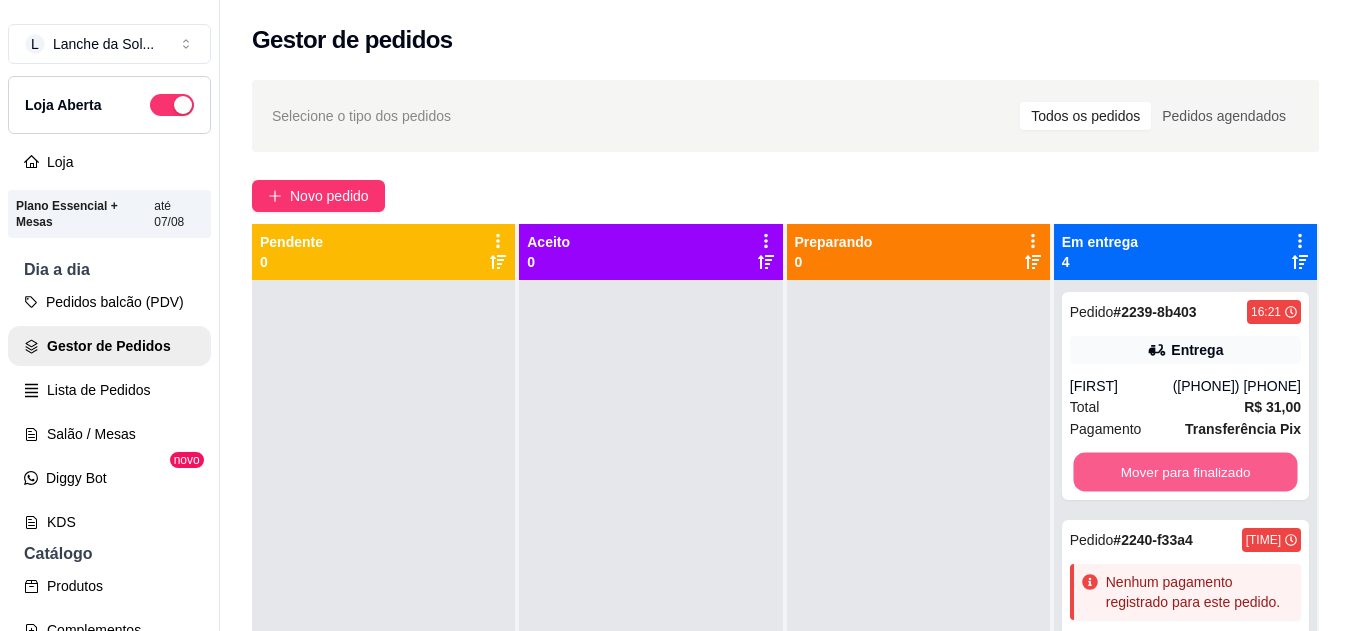 click on "Mover para finalizado" at bounding box center (1185, 472) 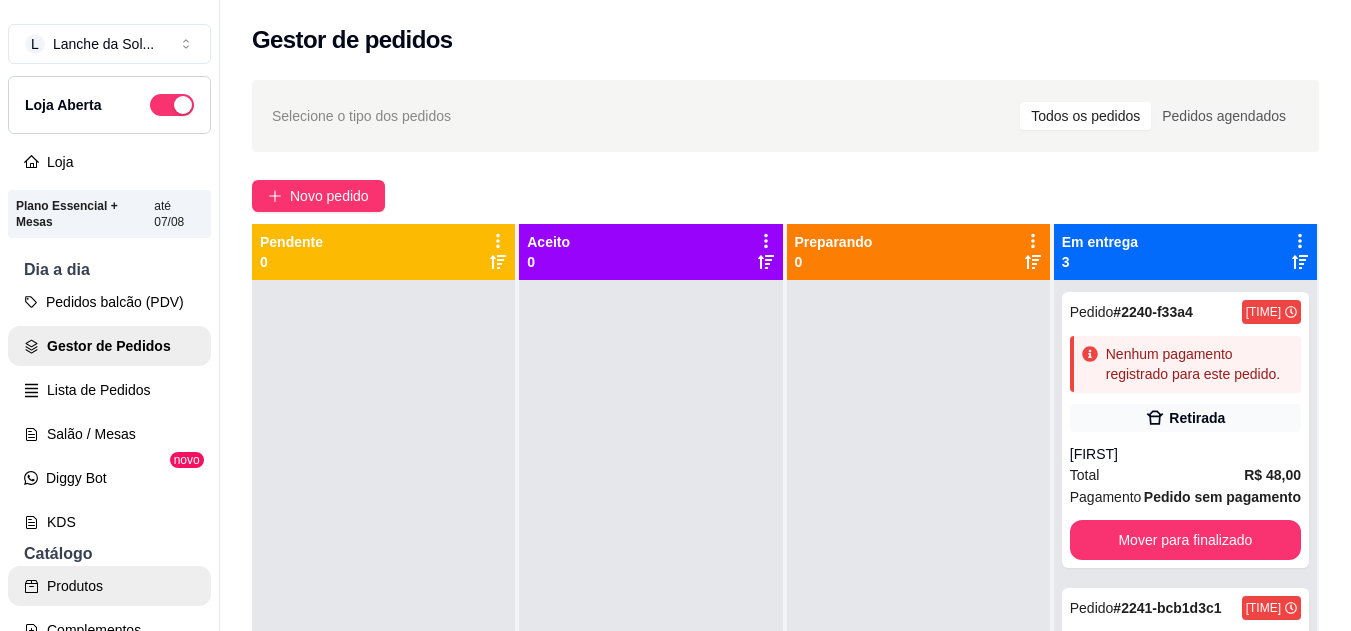 click on "Produtos" at bounding box center [109, 586] 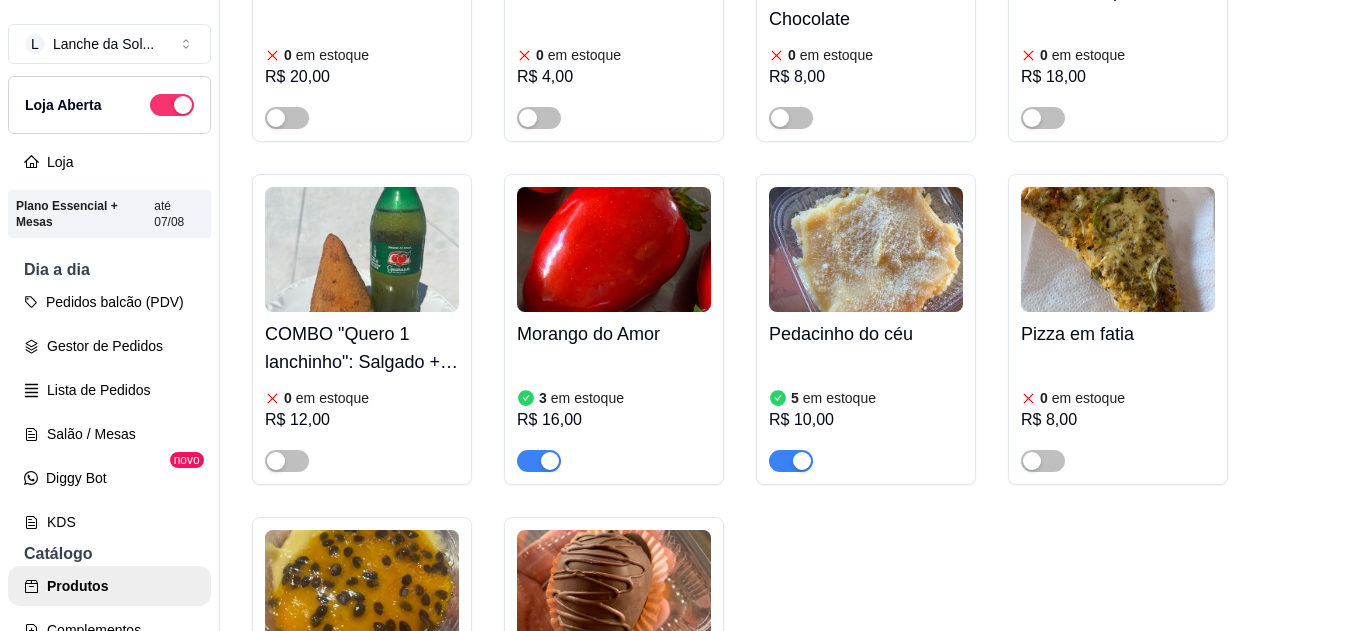 scroll, scrollTop: 4186, scrollLeft: 0, axis: vertical 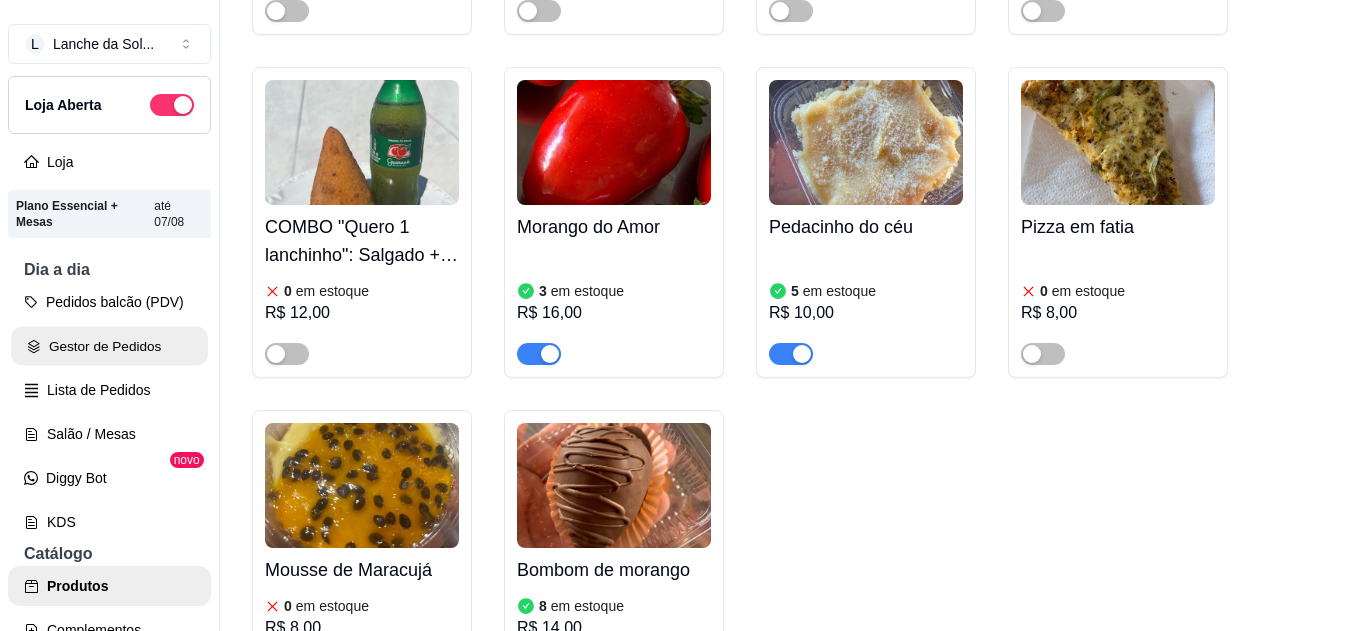 click on "Gestor de Pedidos" at bounding box center [109, 346] 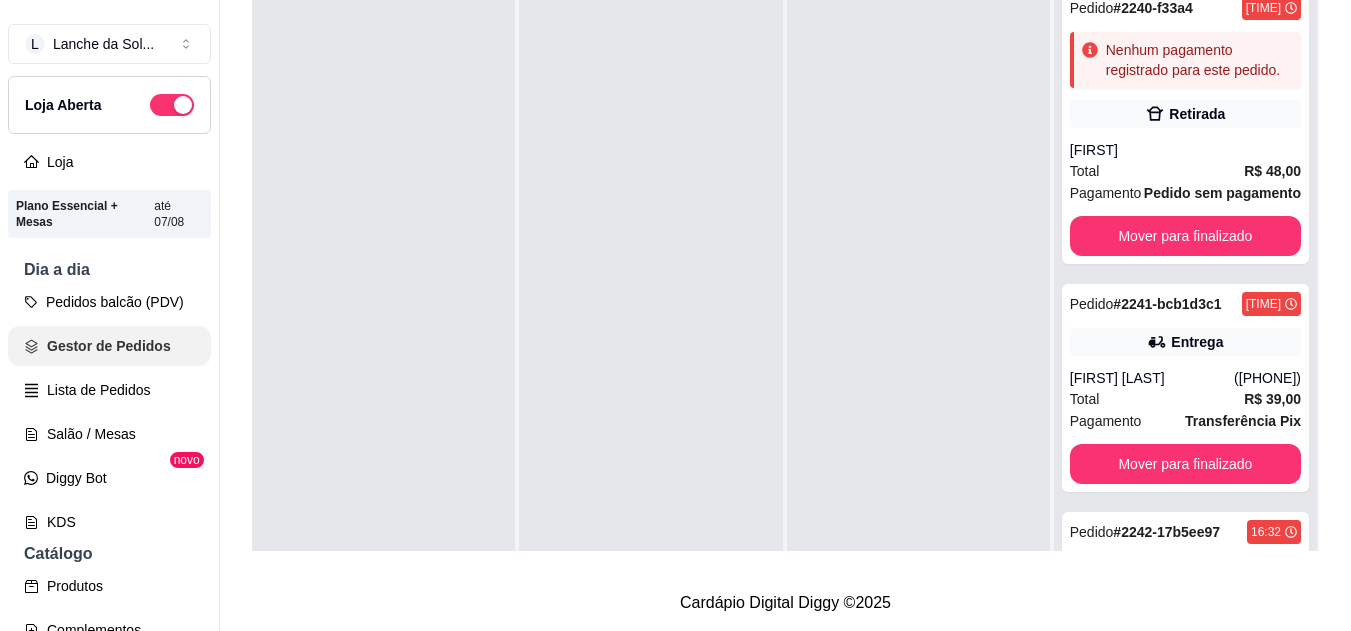 scroll, scrollTop: 0, scrollLeft: 0, axis: both 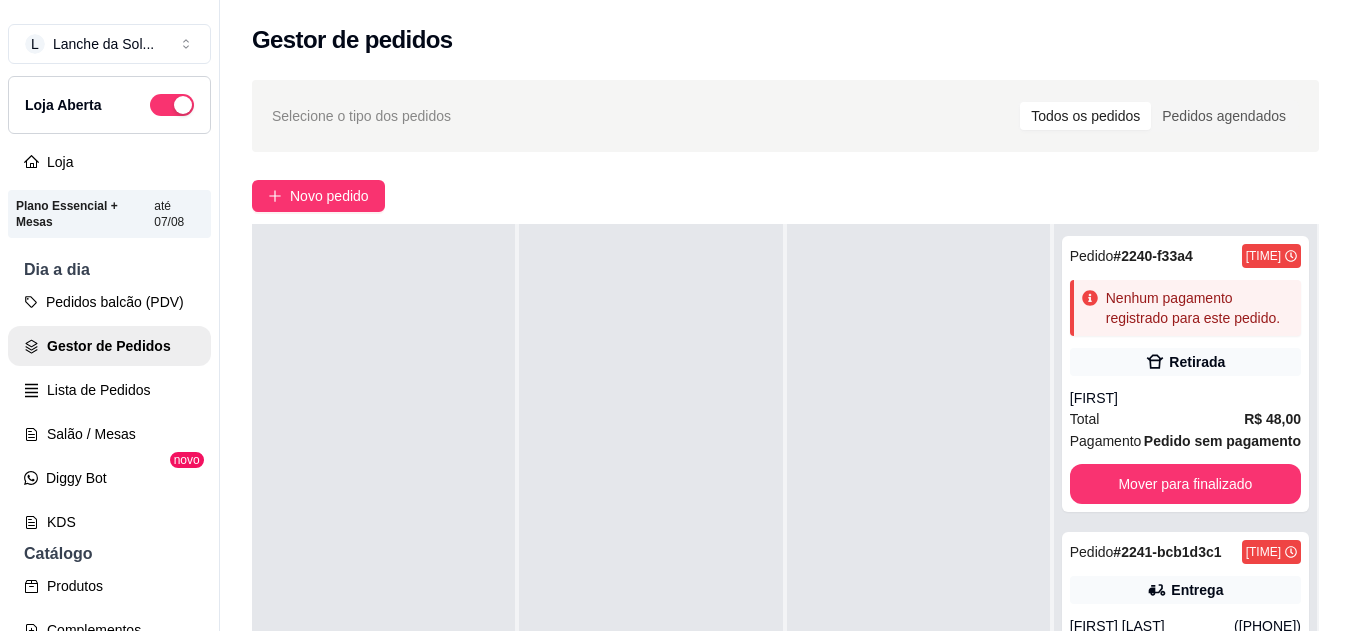 click on "Total R$ 48,00" at bounding box center [1185, 419] 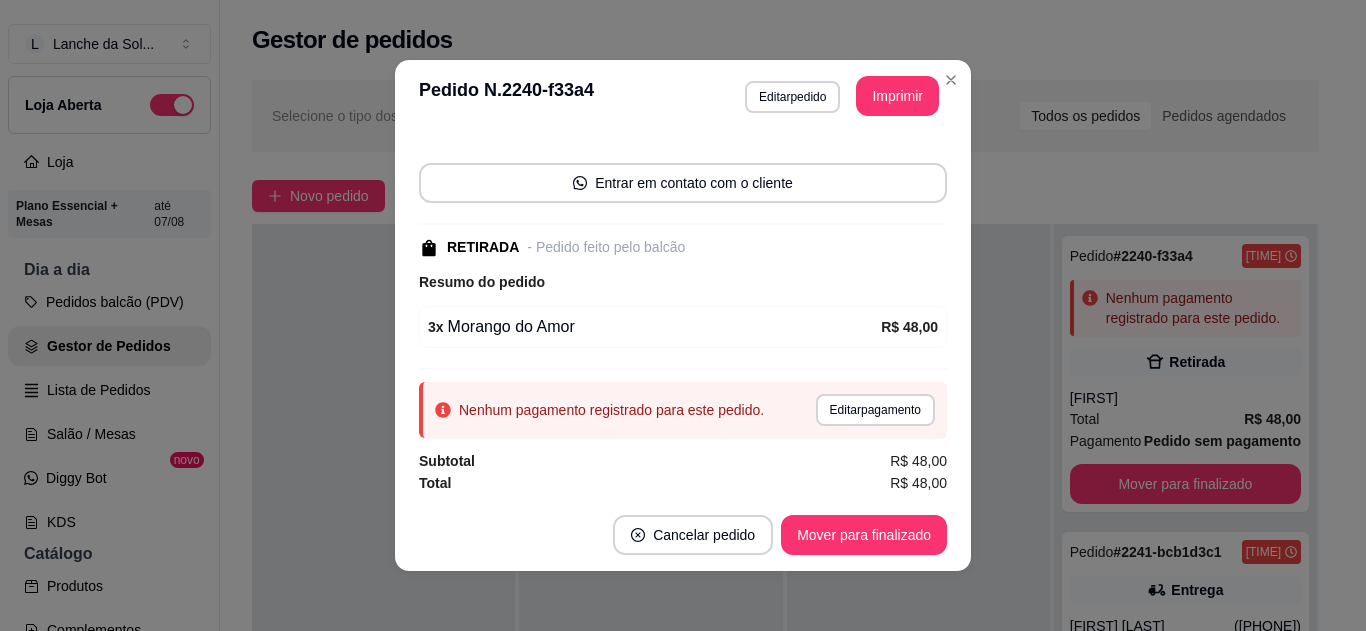 scroll, scrollTop: 166, scrollLeft: 0, axis: vertical 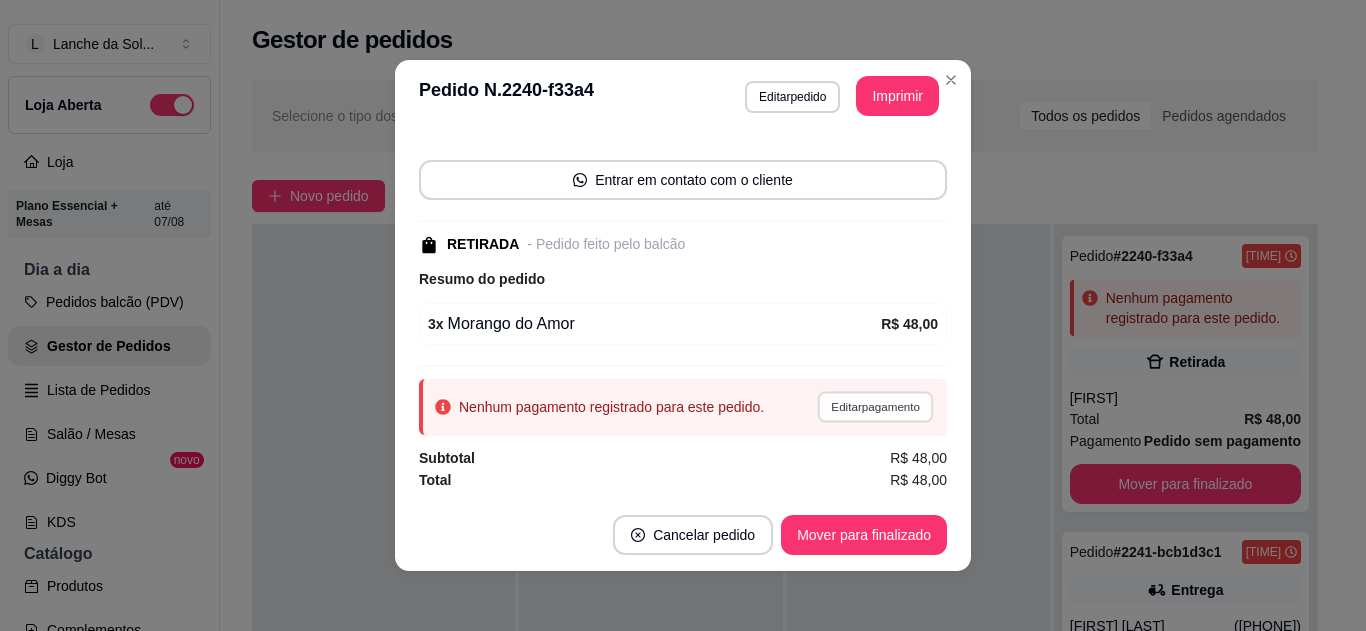 click on "Editar  pagamento" at bounding box center [875, 406] 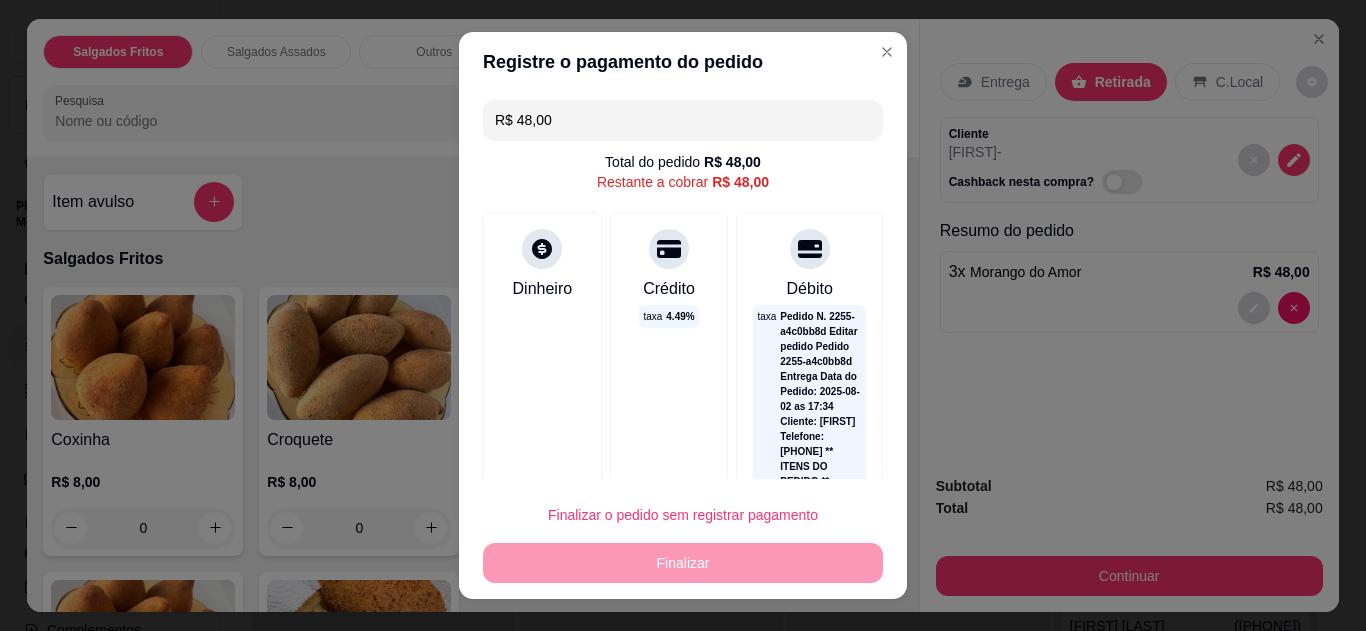 click at bounding box center [542, 249] 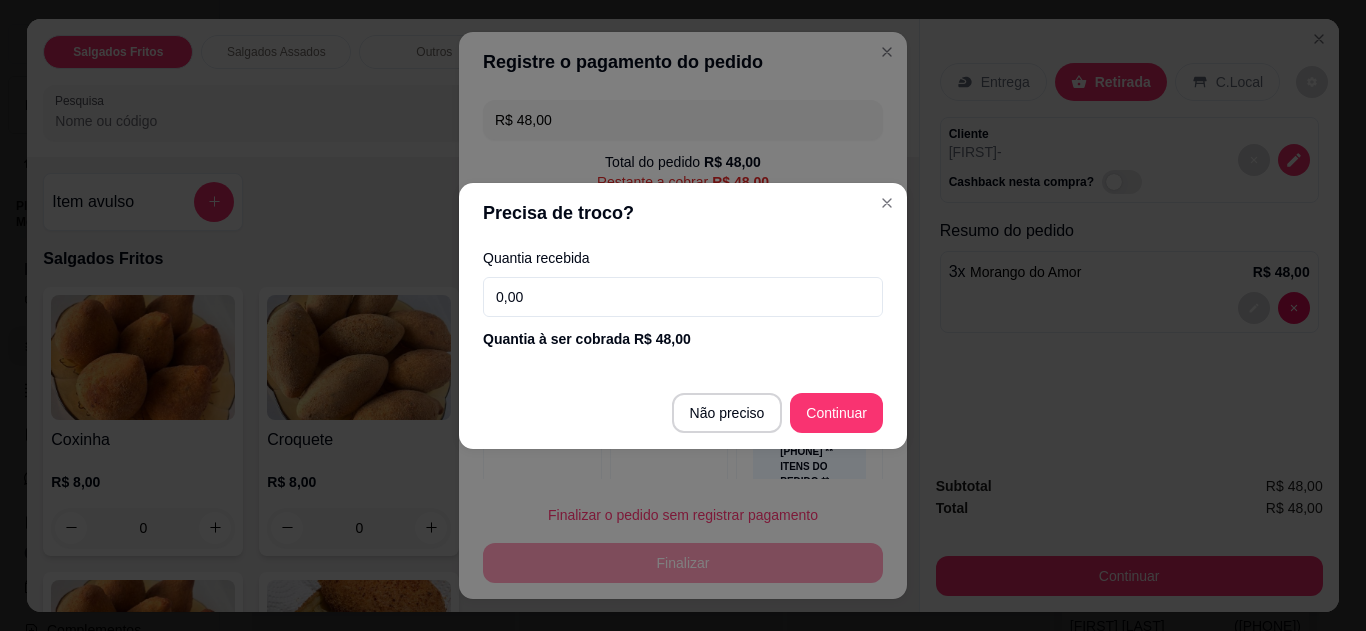 click on "0,00" at bounding box center (683, 297) 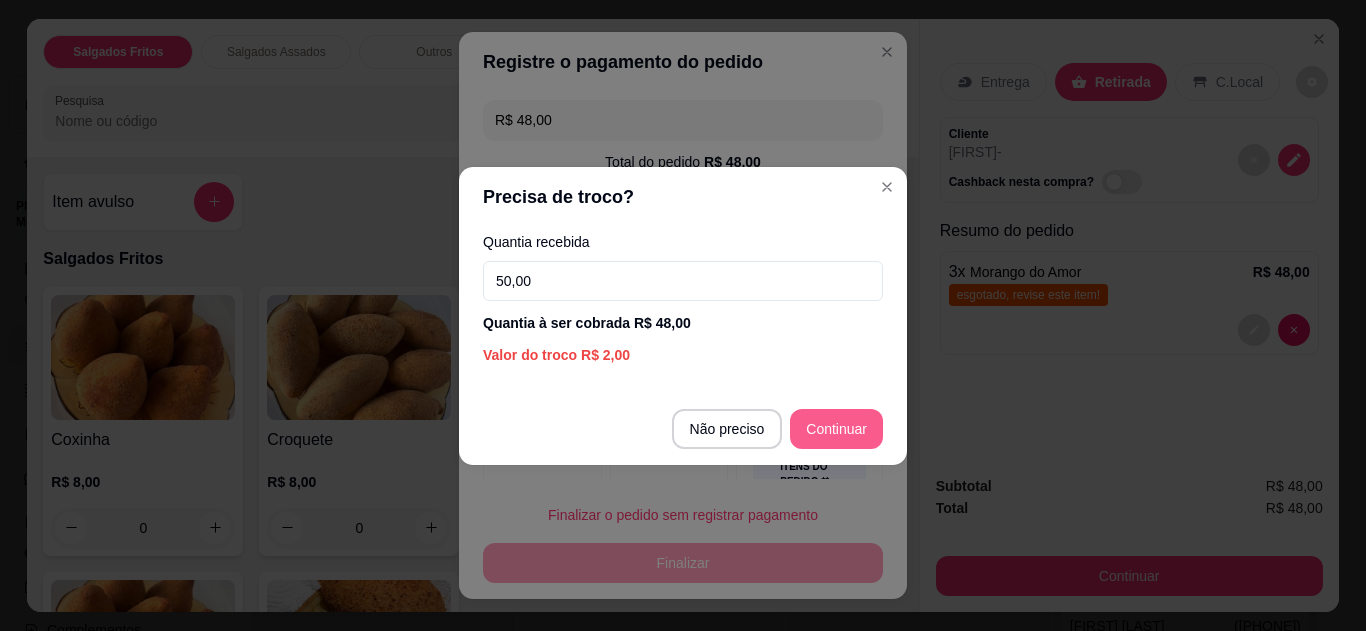 type on "50,00" 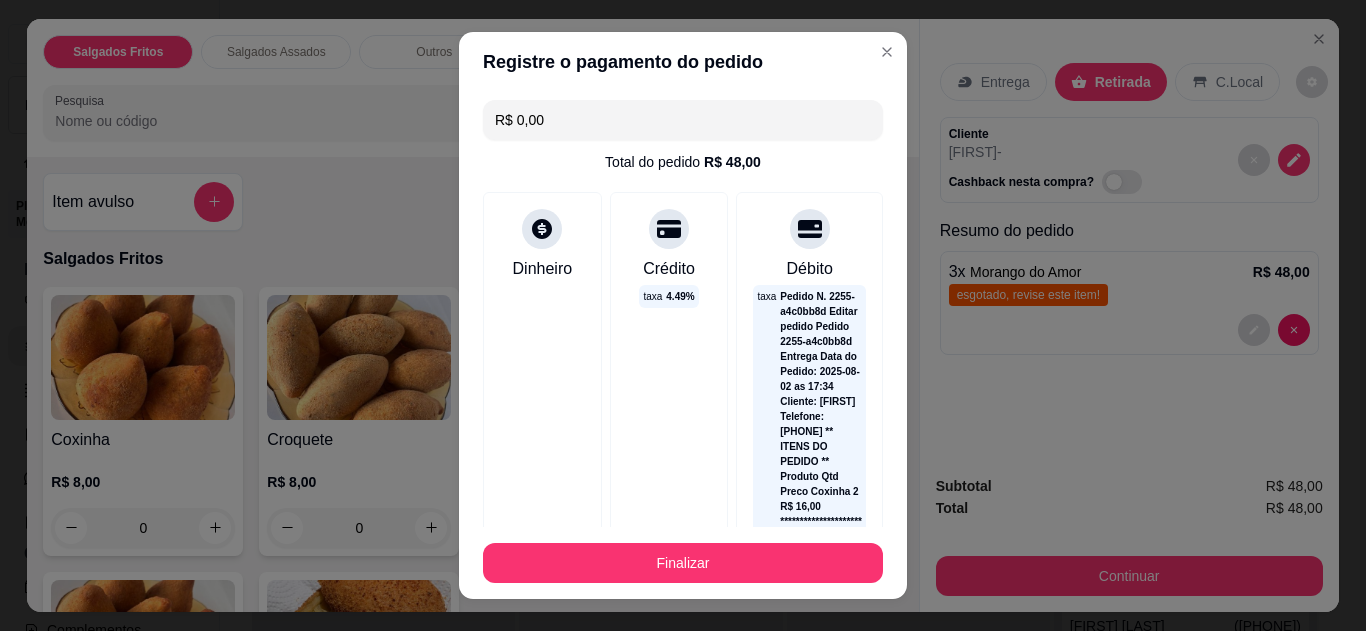 type on "R$ 0,00" 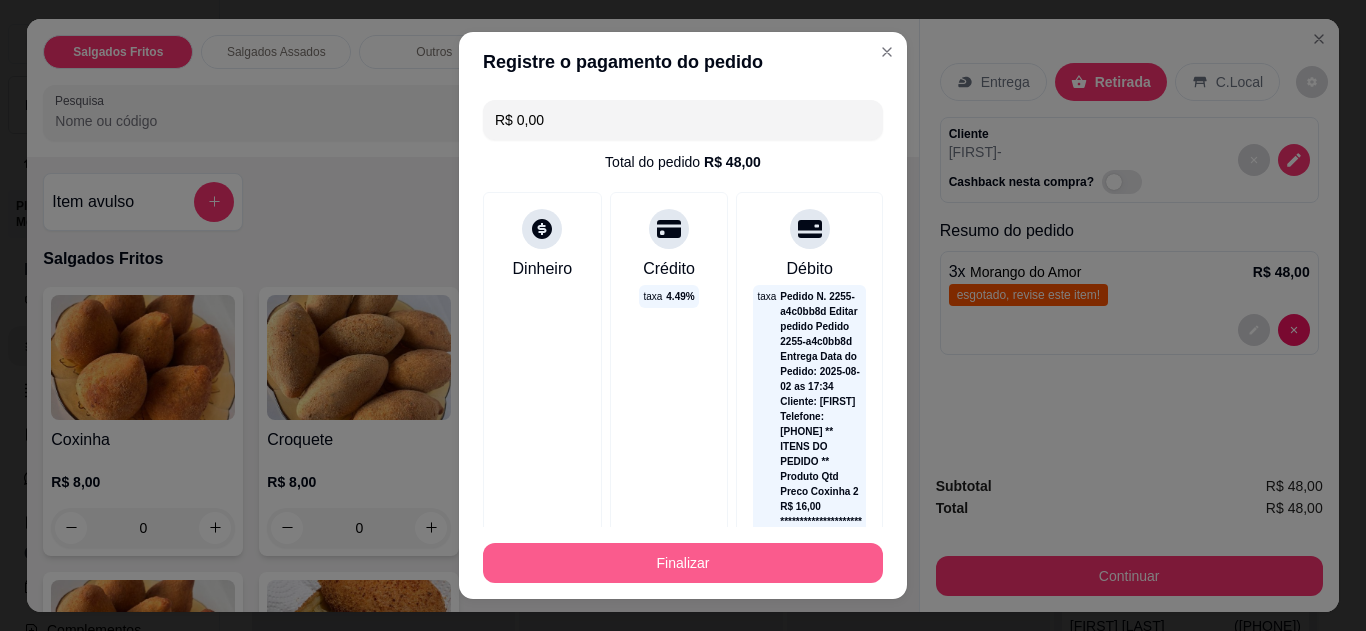 click on "Finalizar" at bounding box center [683, 563] 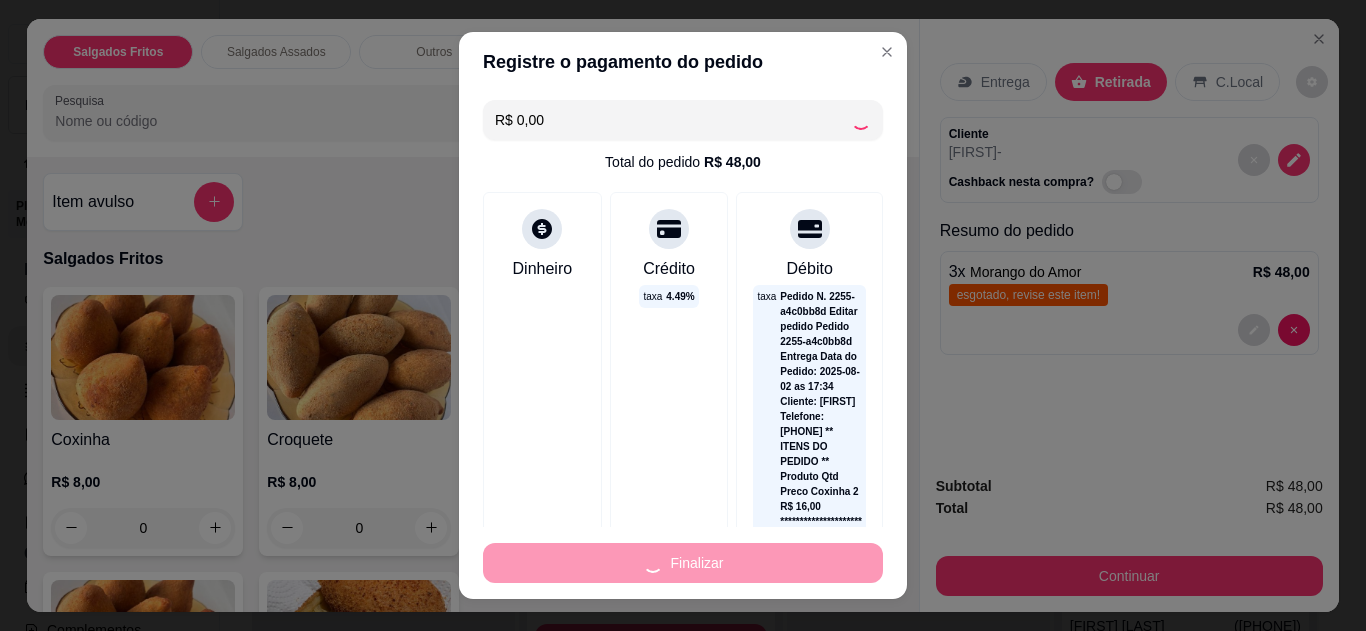 type on "0" 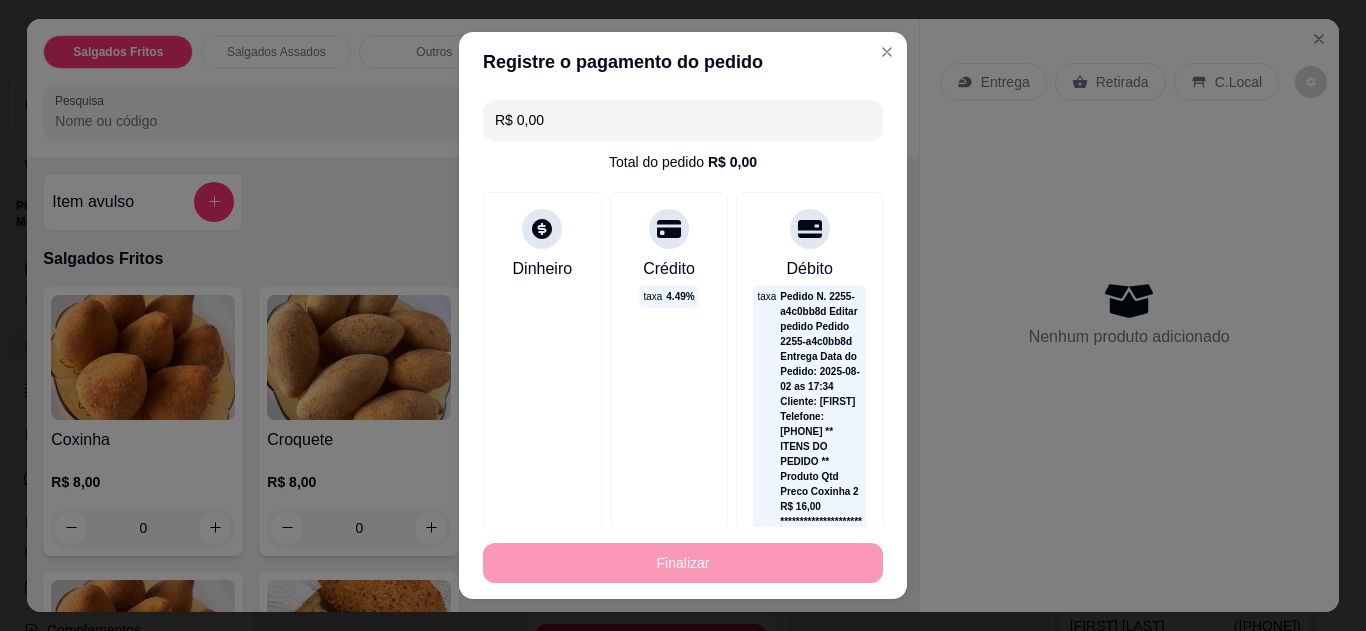 type on "-R$ 48,00" 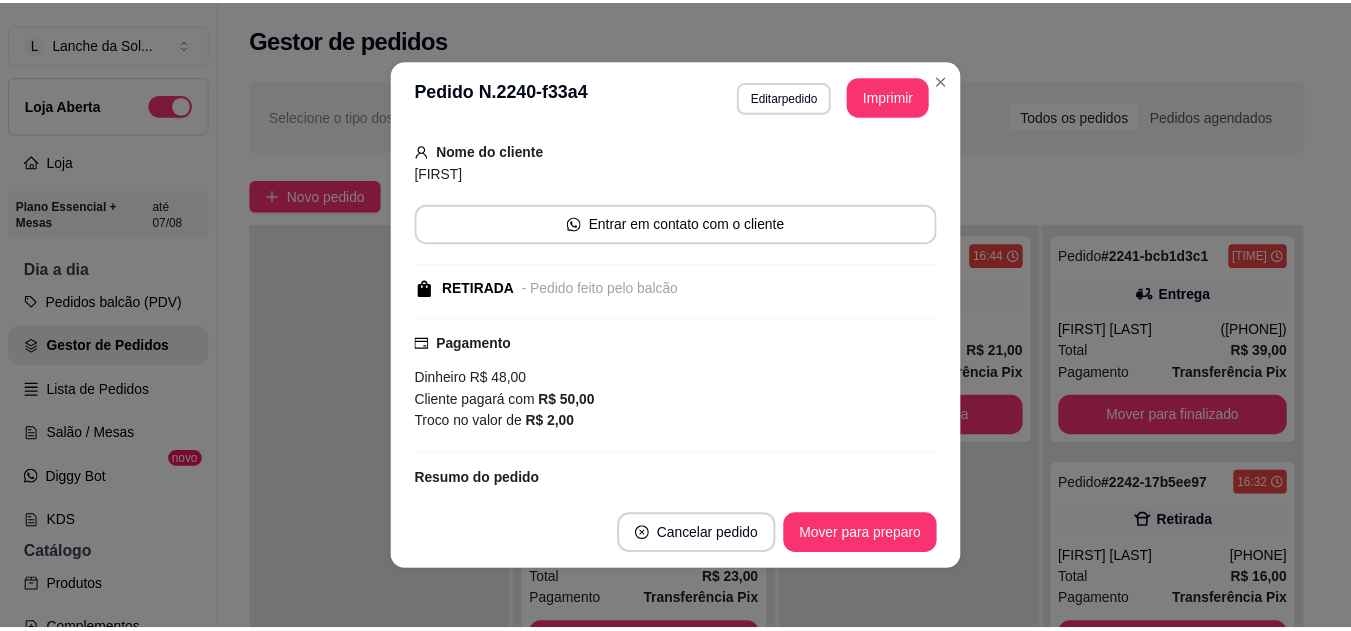 scroll, scrollTop: 210, scrollLeft: 0, axis: vertical 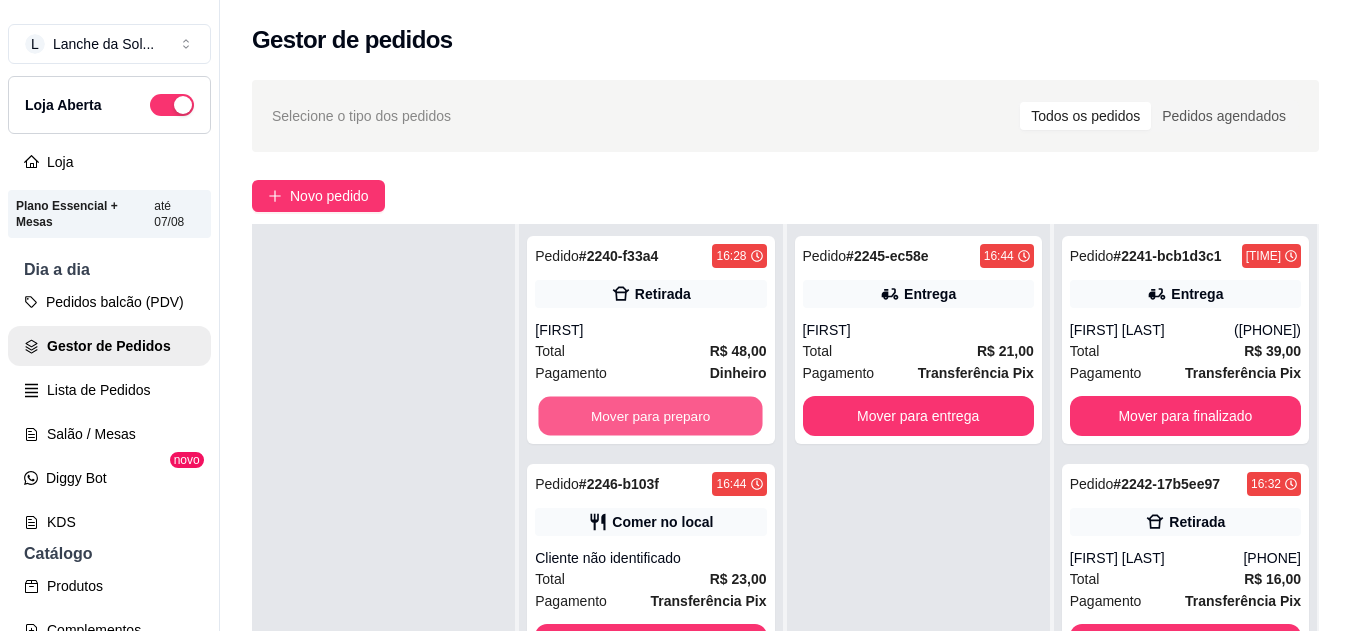 click on "Mover para preparo" at bounding box center (651, 416) 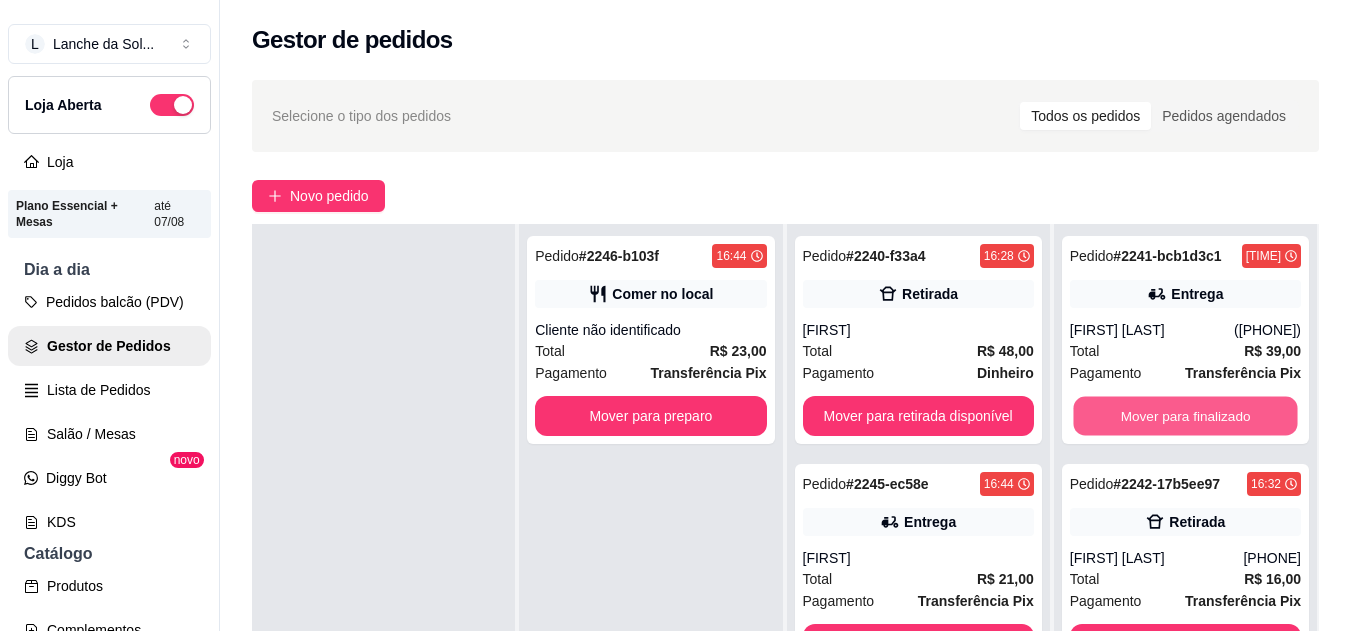 click on "Mover para finalizado" at bounding box center [1185, 416] 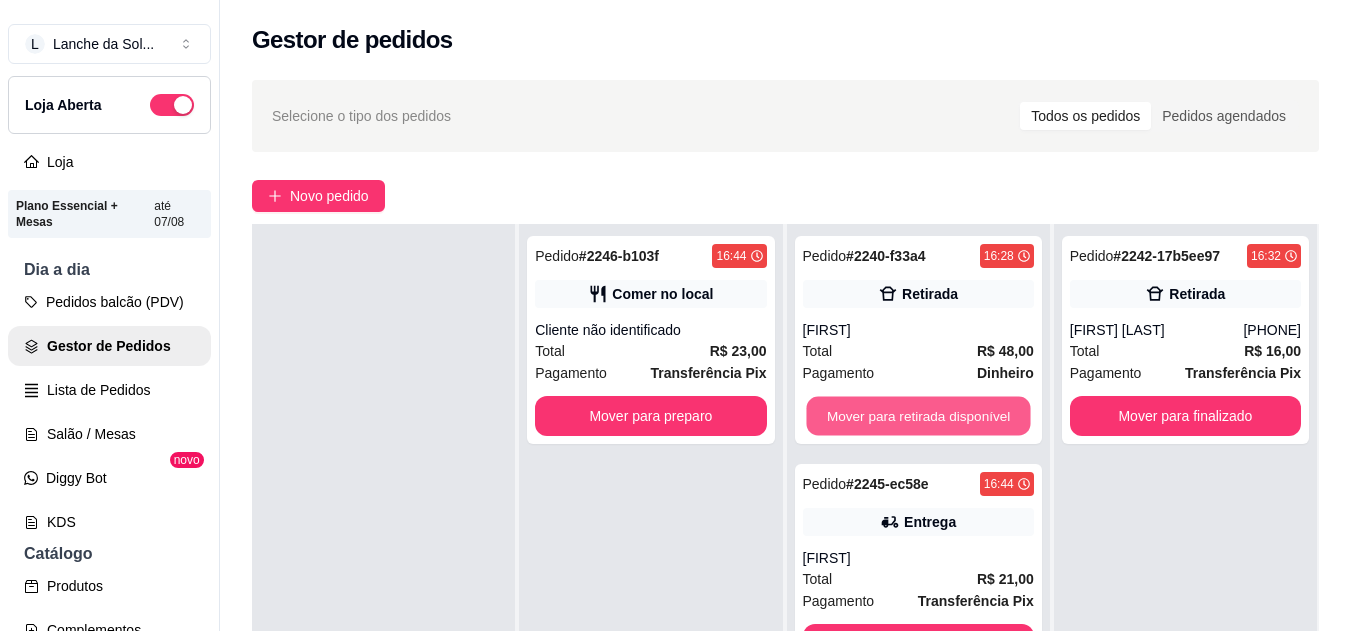 click on "Mover para retirada disponível" at bounding box center [918, 416] 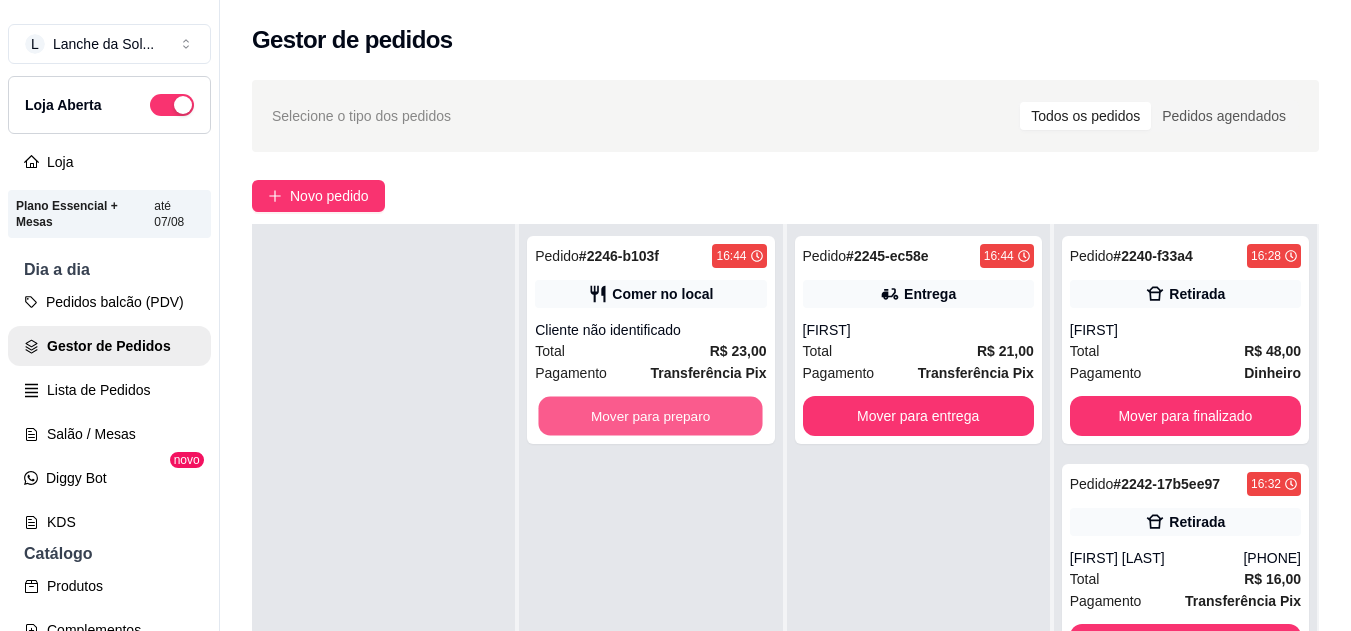 click on "Mover para preparo" at bounding box center [651, 416] 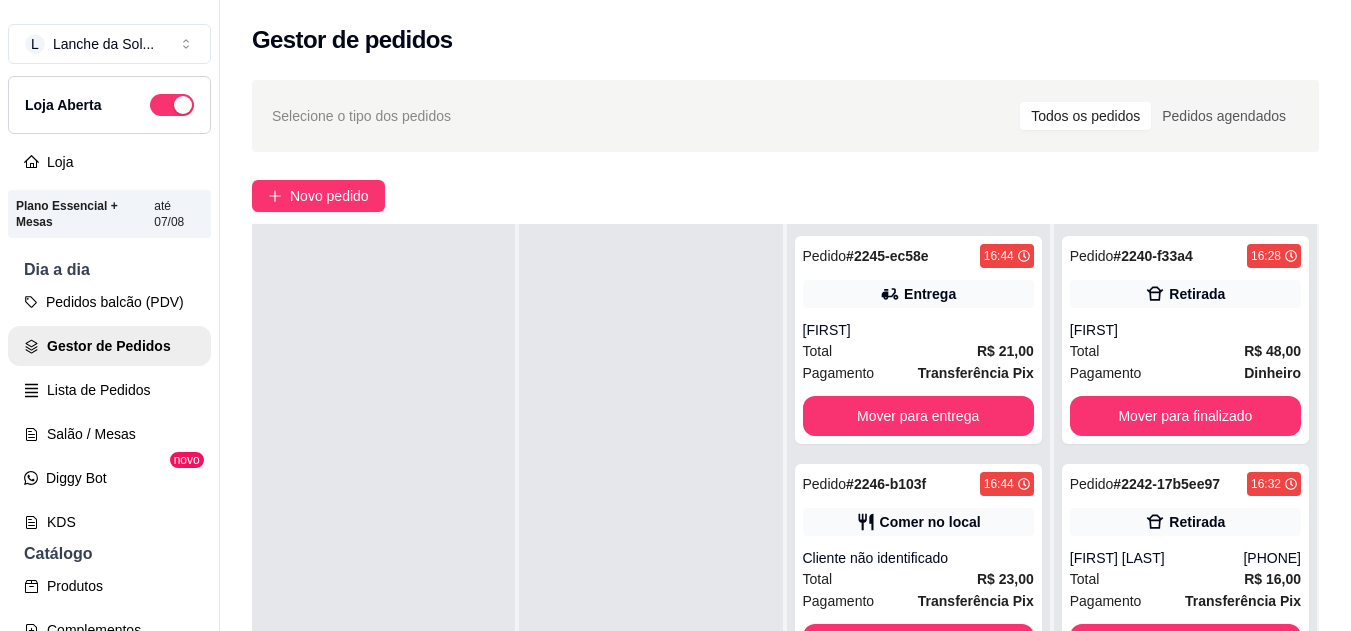 click on "Comer no local" at bounding box center (918, 522) 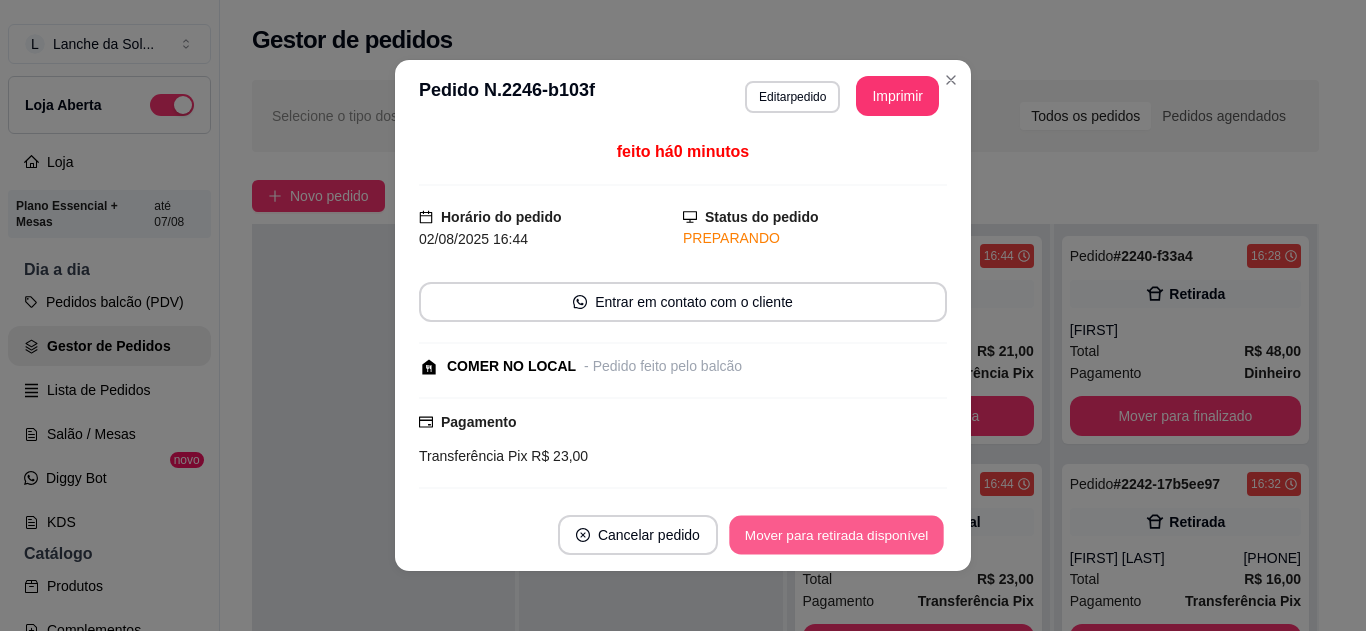 click on "Mover para retirada disponível" at bounding box center (836, 535) 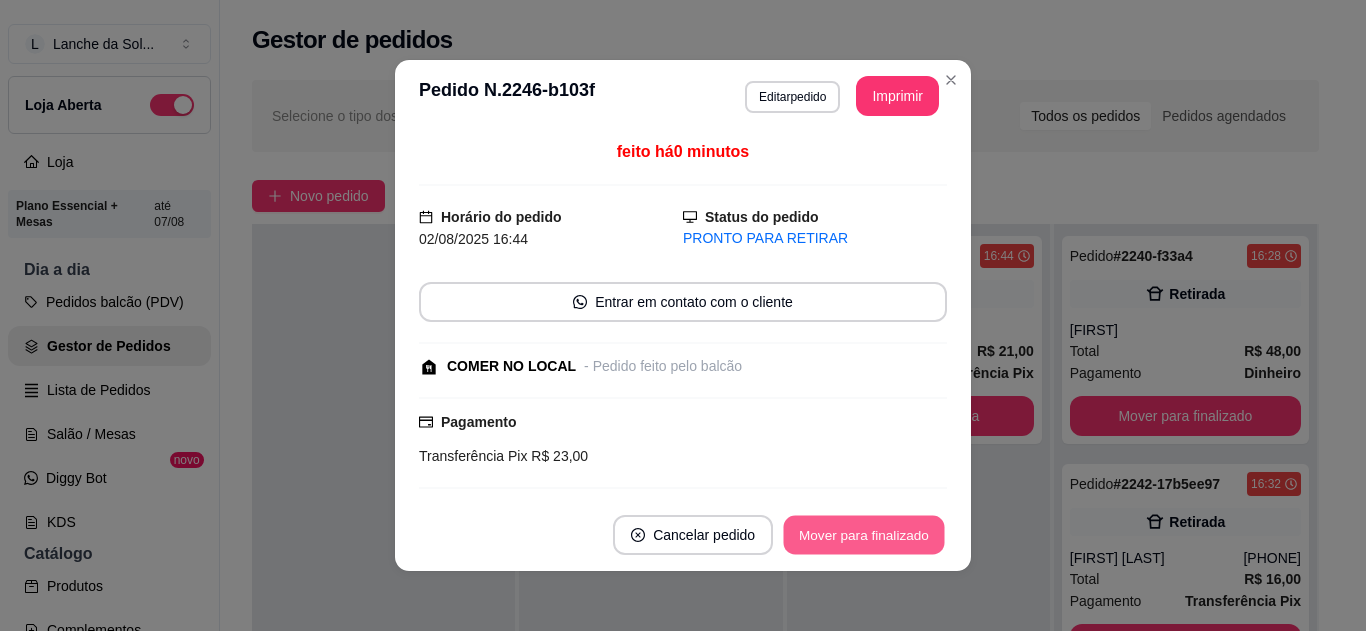 click on "Mover para finalizado" at bounding box center [864, 535] 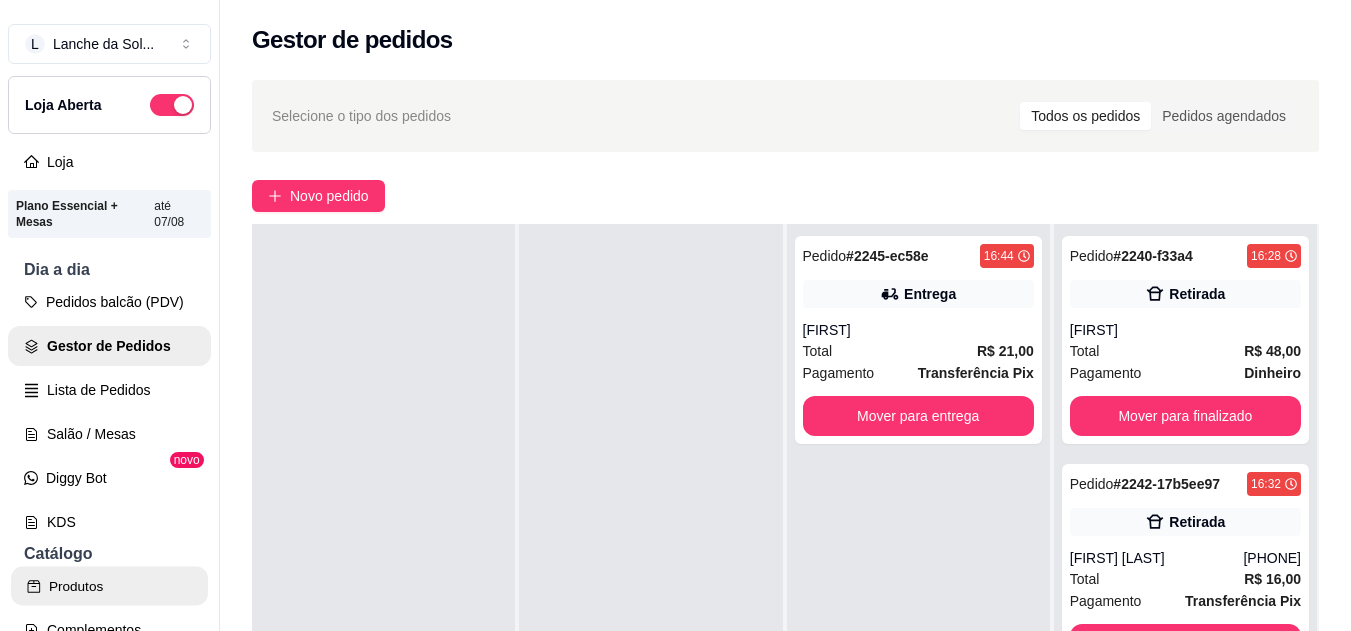 click on "Produtos" at bounding box center [109, 586] 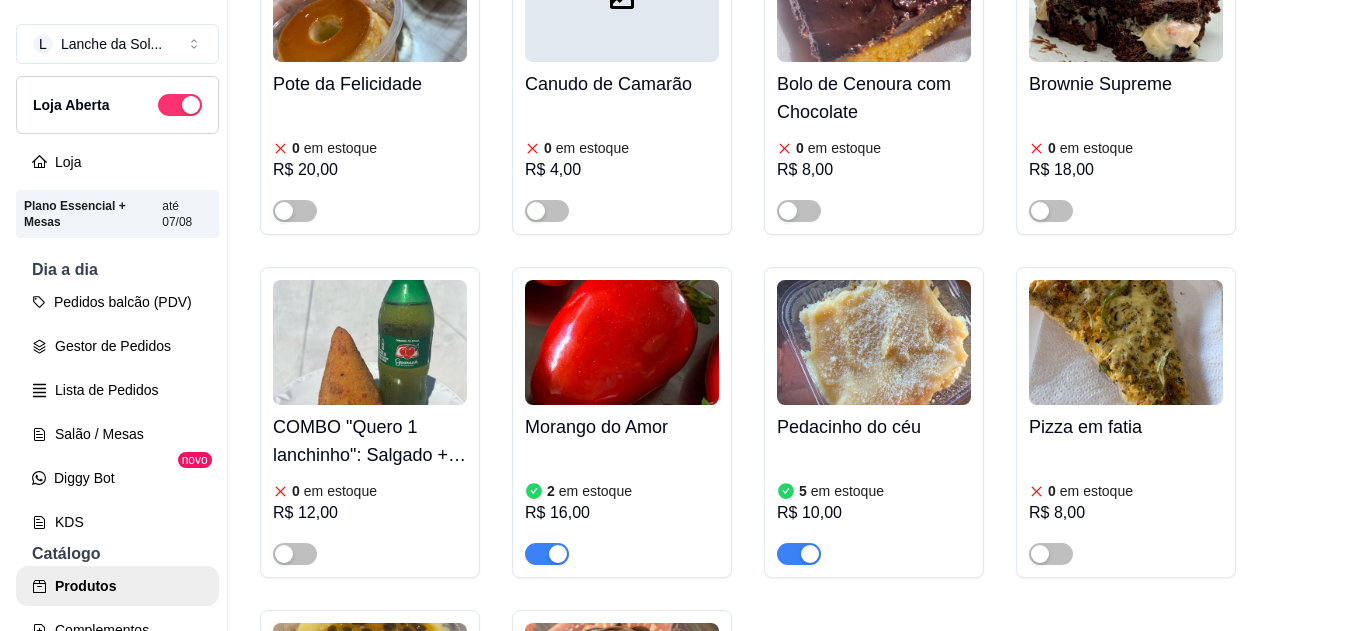 scroll, scrollTop: 4039, scrollLeft: 0, axis: vertical 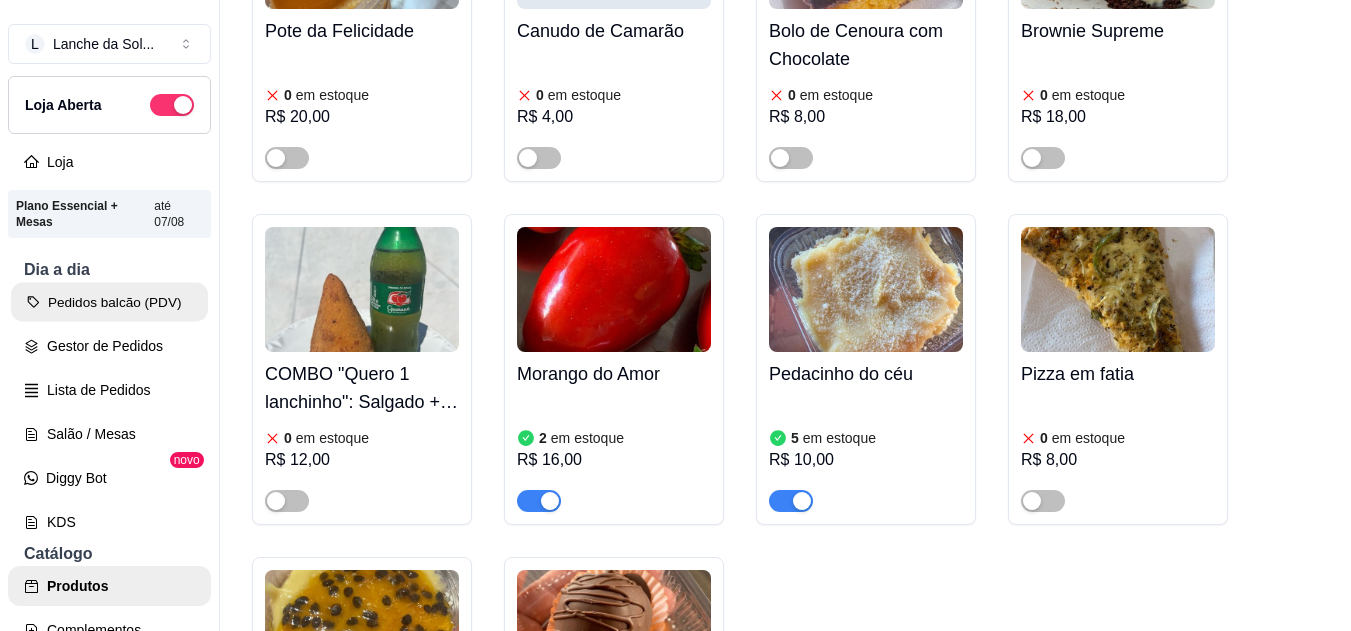 click on "Pedidos balcão (PDV)" at bounding box center [109, 302] 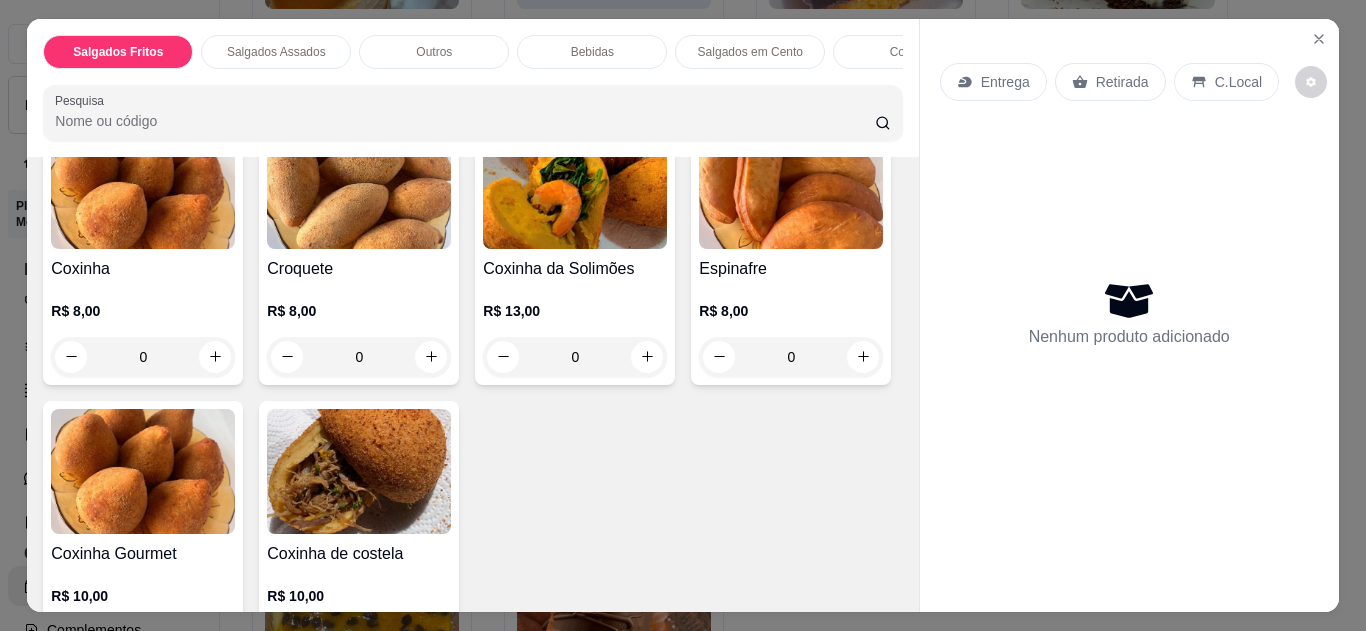 scroll, scrollTop: 280, scrollLeft: 0, axis: vertical 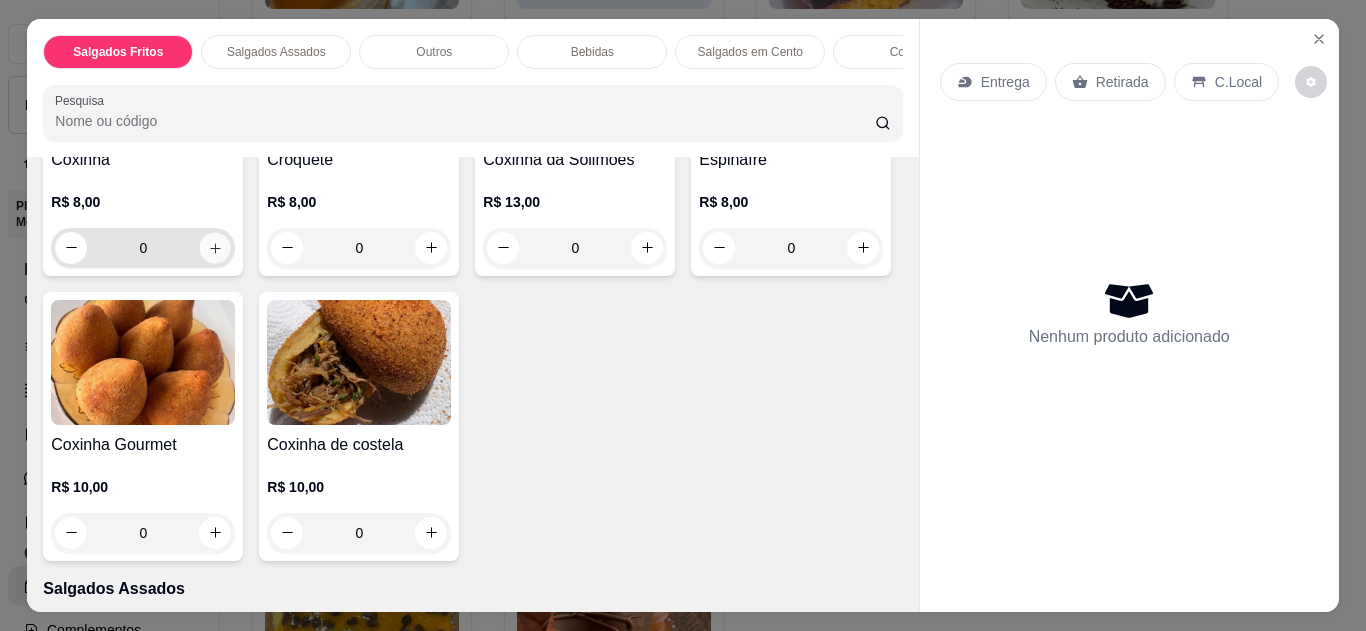 click at bounding box center (215, 247) 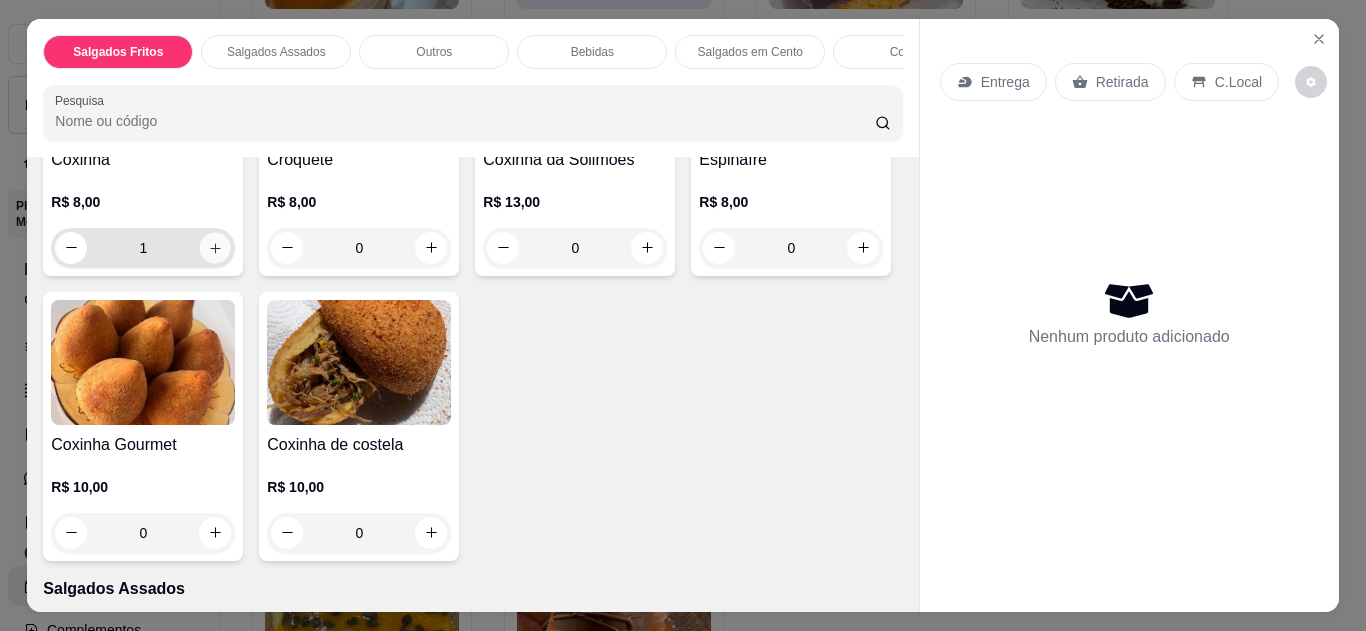 scroll, scrollTop: 281, scrollLeft: 0, axis: vertical 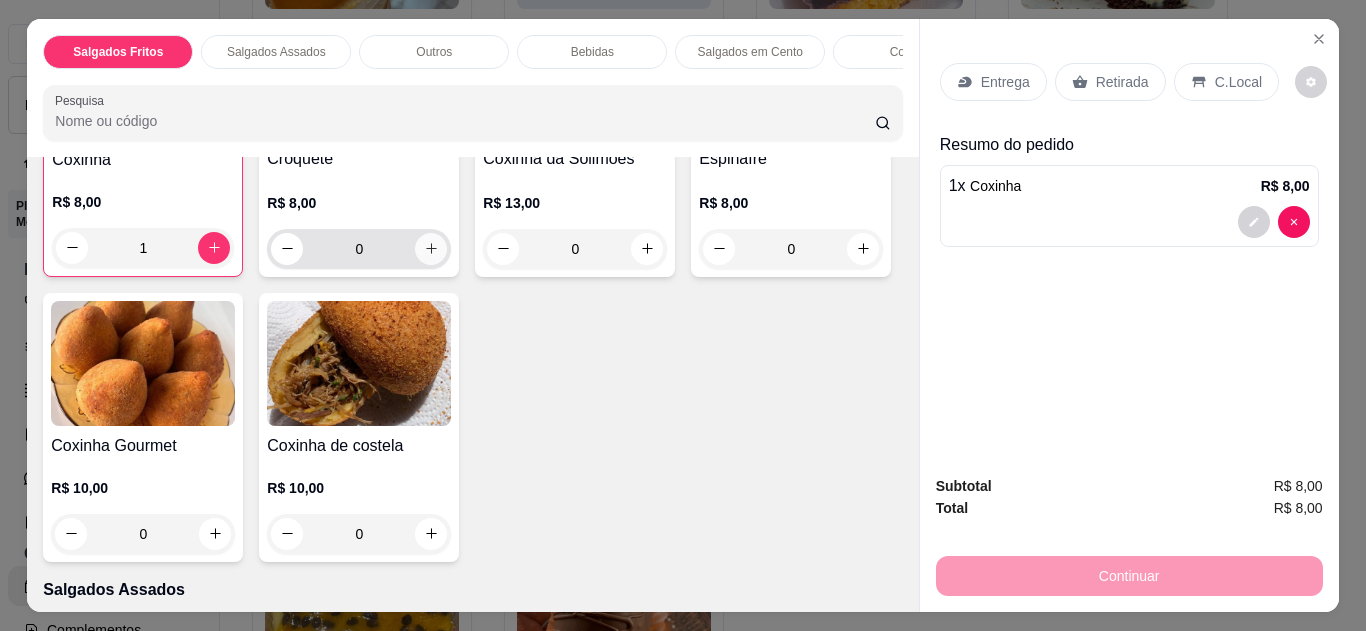 click 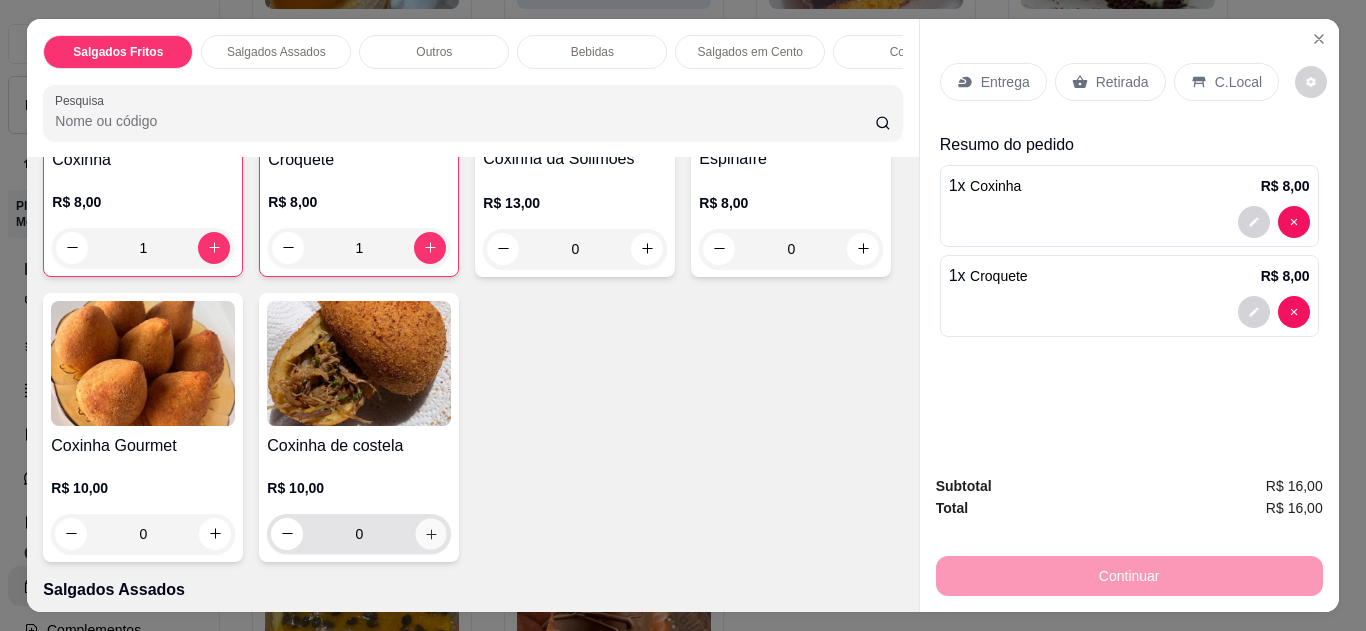 click 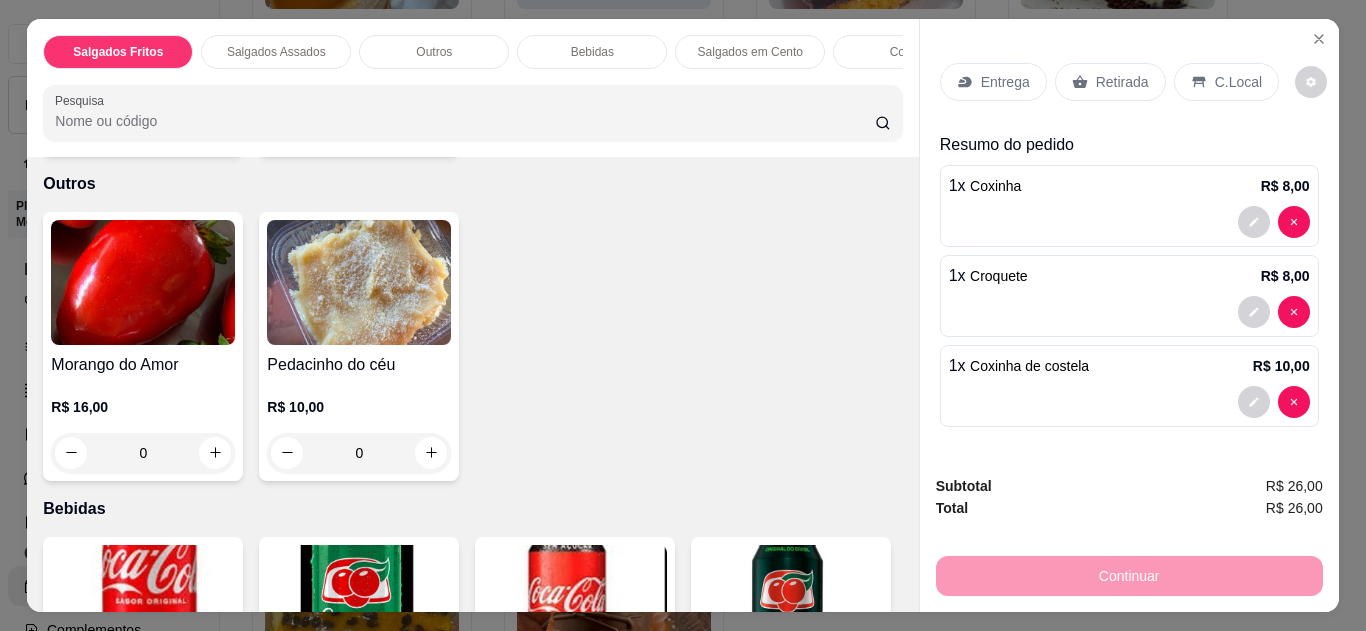 scroll, scrollTop: 1041, scrollLeft: 0, axis: vertical 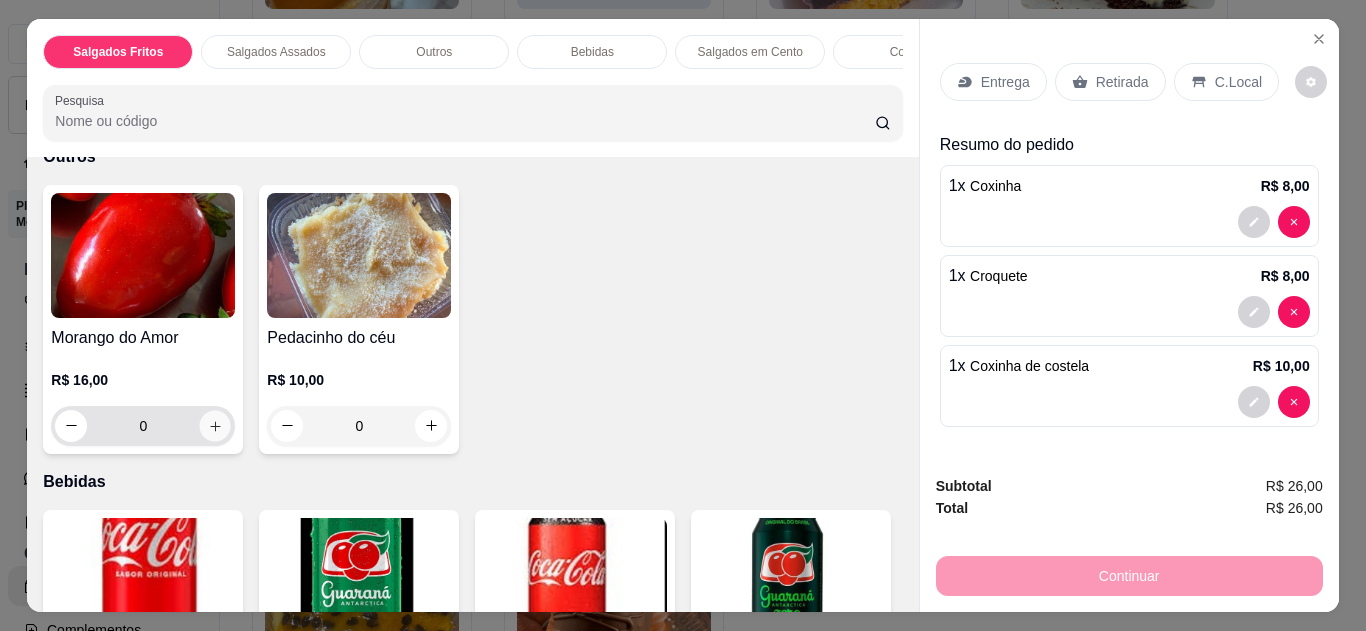 click 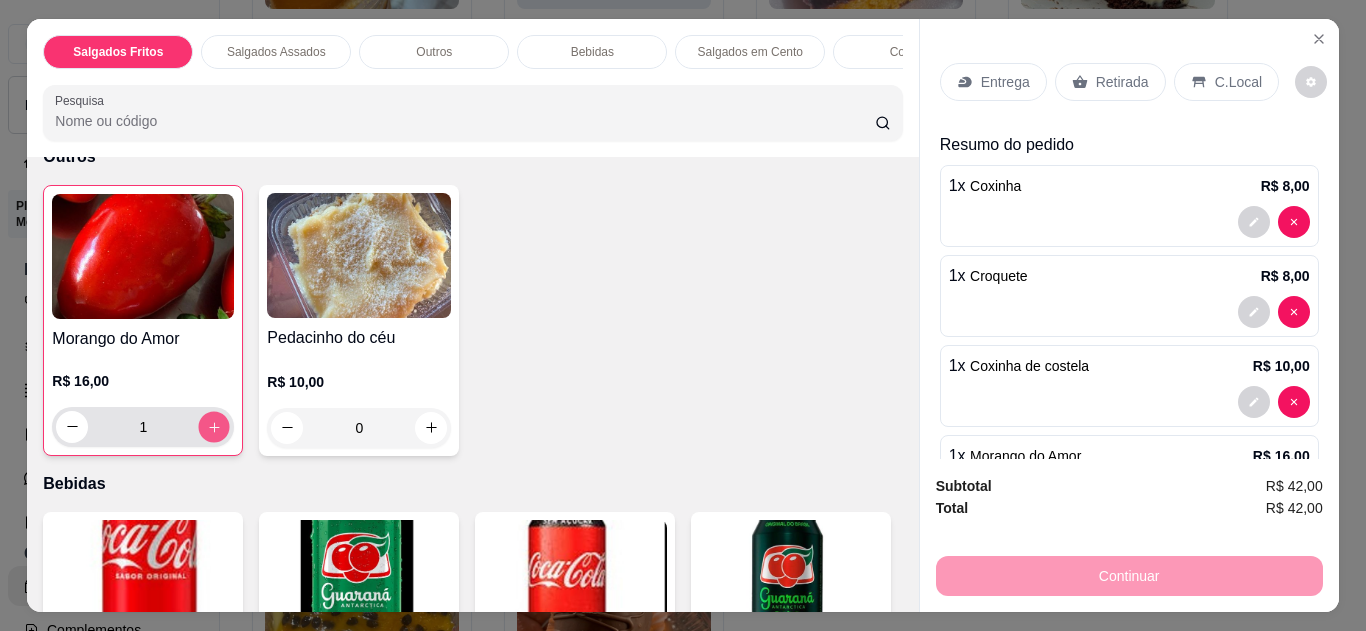 click 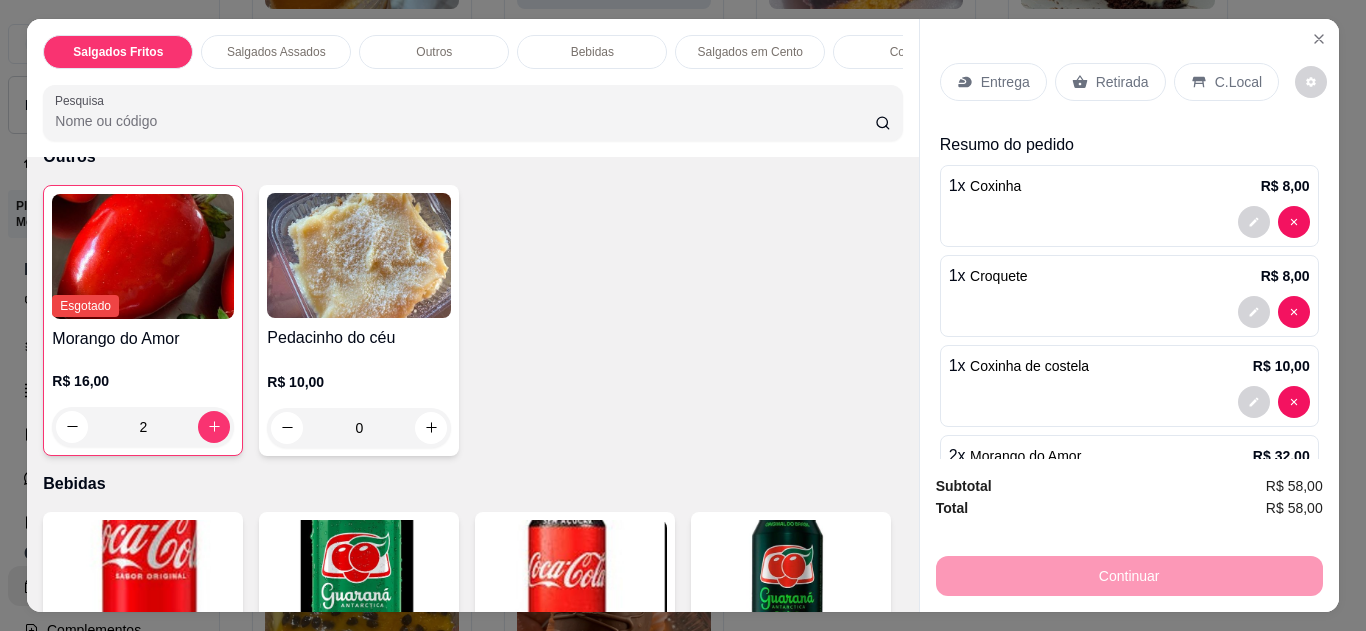 click on "Retirada" at bounding box center [1122, 82] 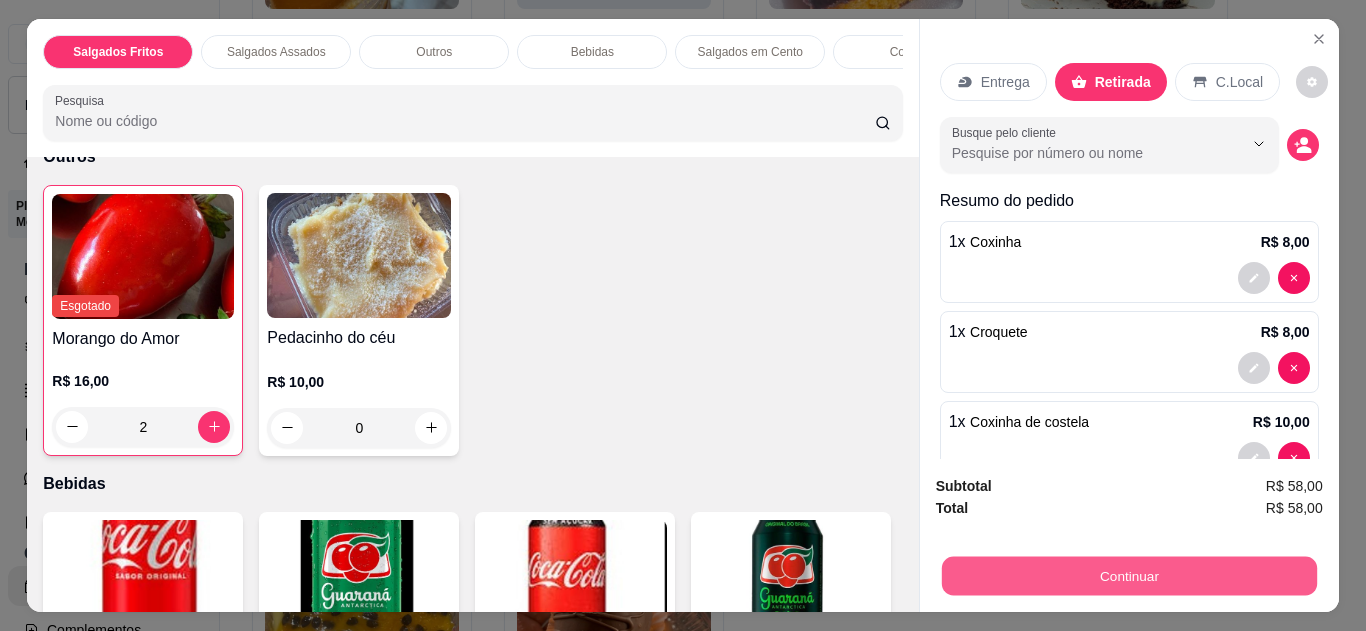 click on "Continuar" at bounding box center (1128, 576) 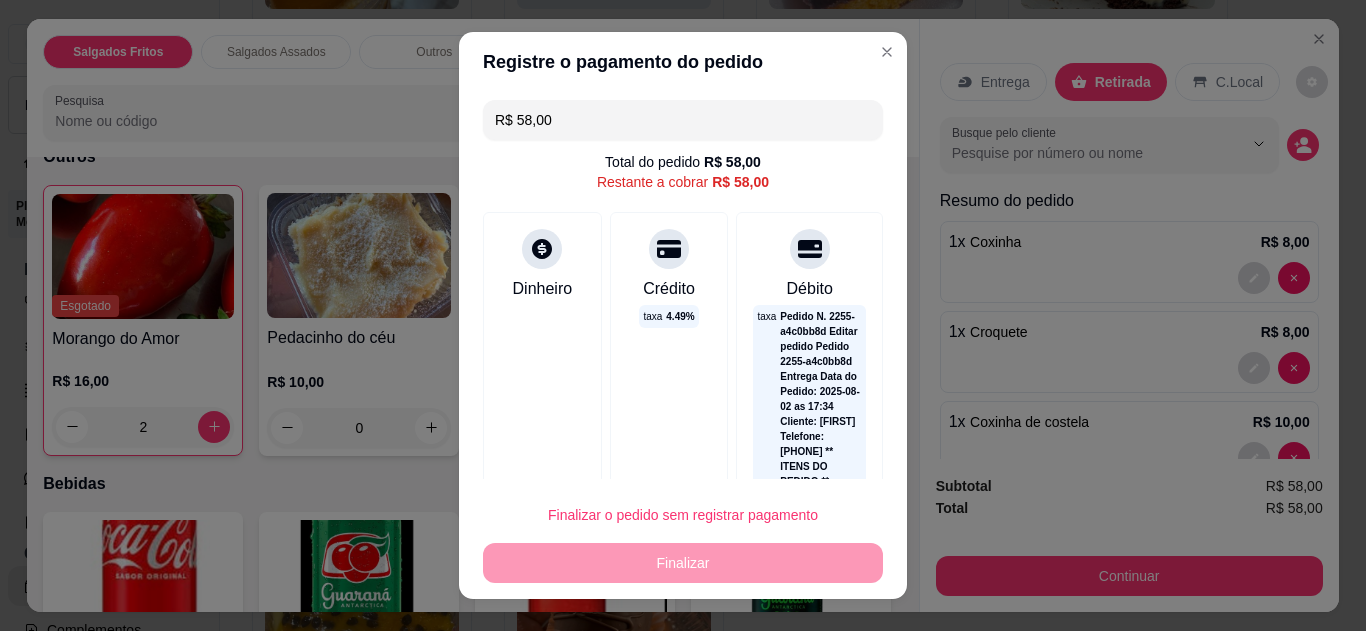 click on "Crédito" at bounding box center (669, 289) 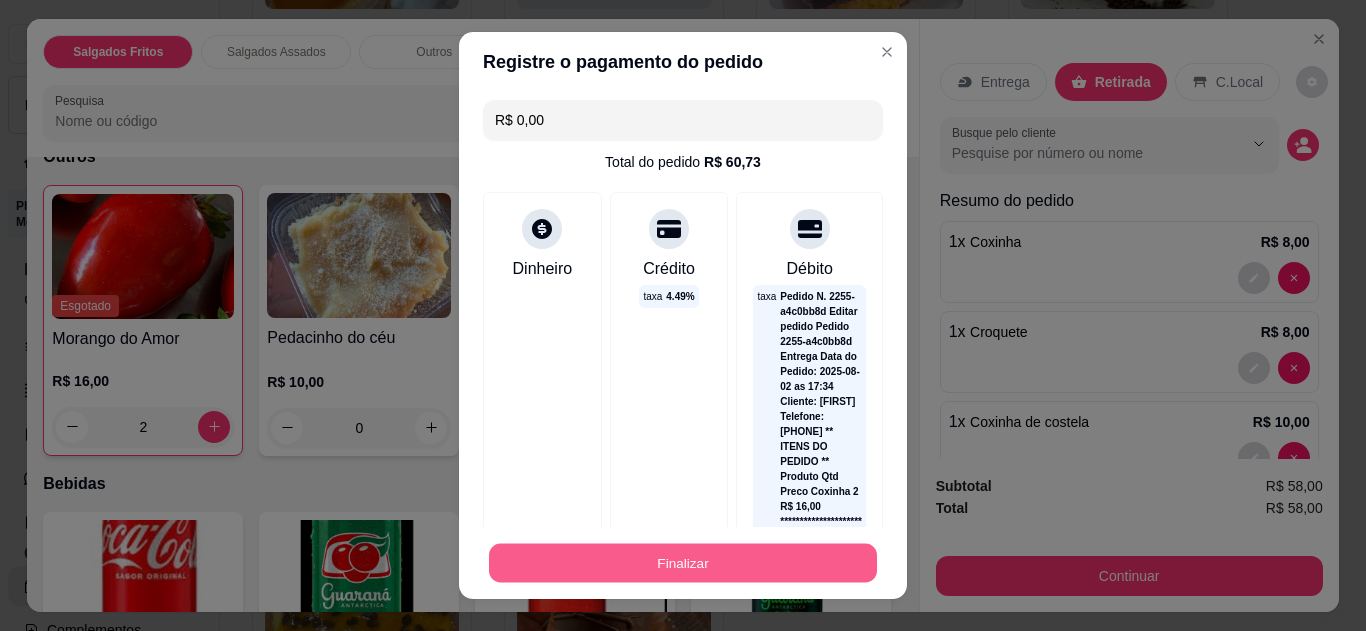 click on "Finalizar" at bounding box center (683, 563) 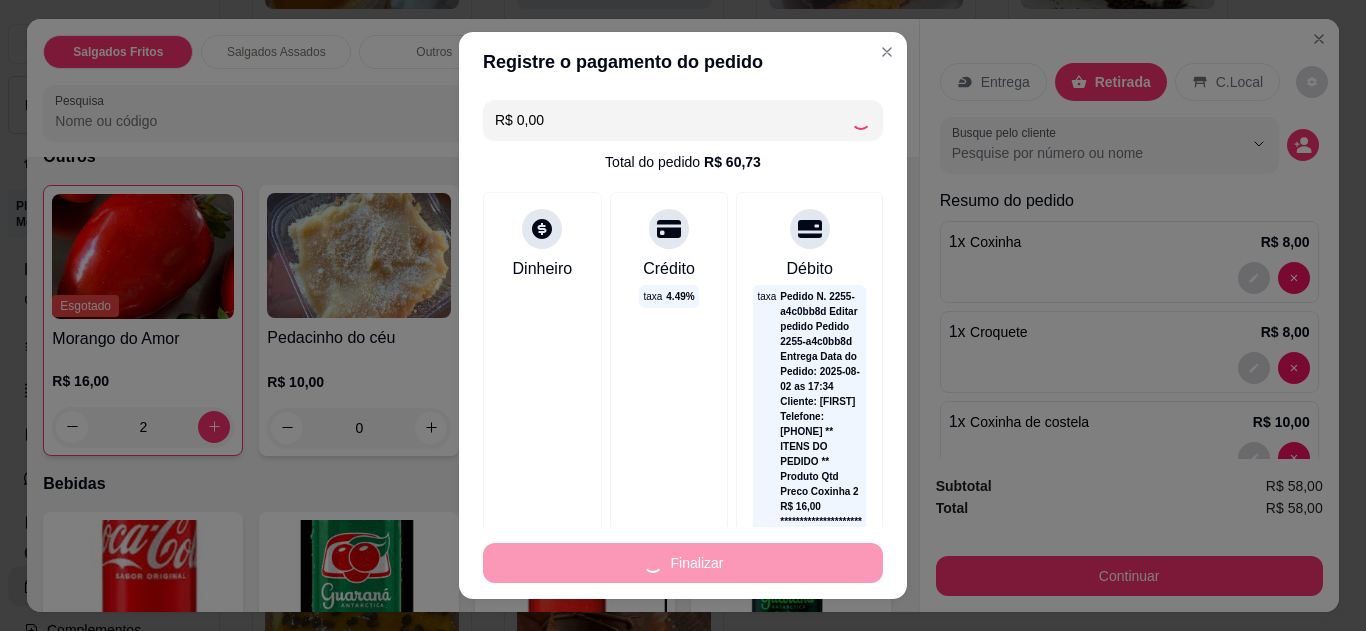 type on "0" 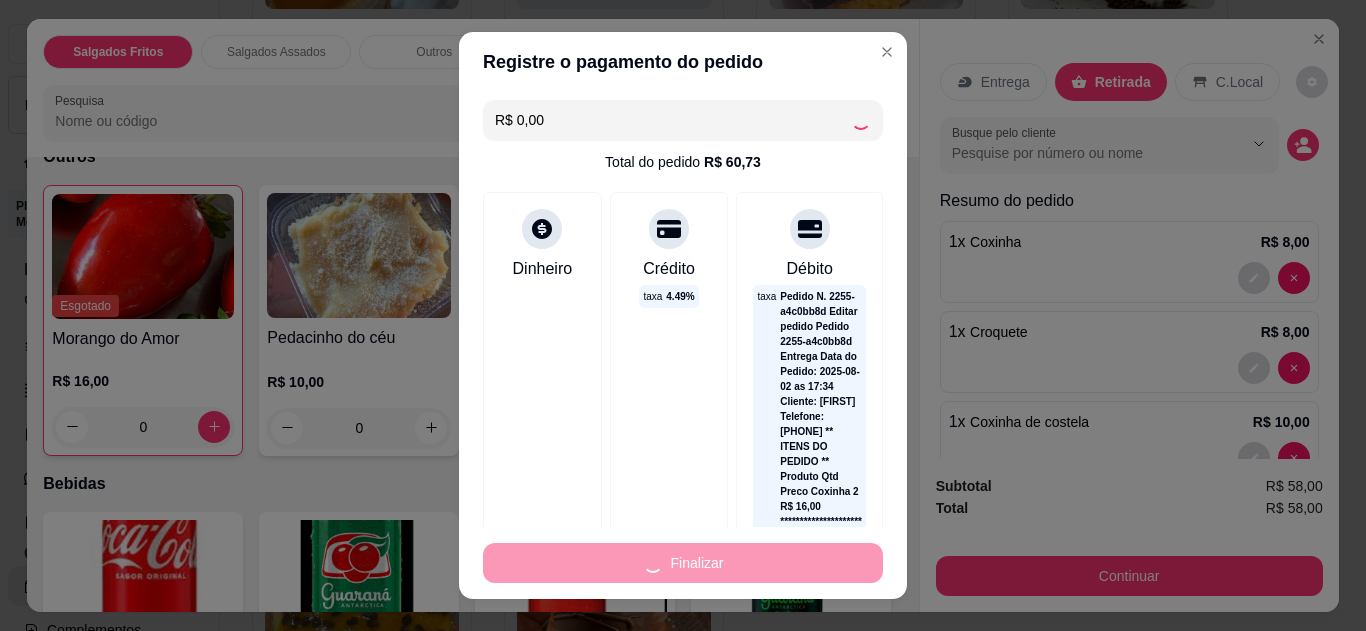 type on "-R$ 58,00" 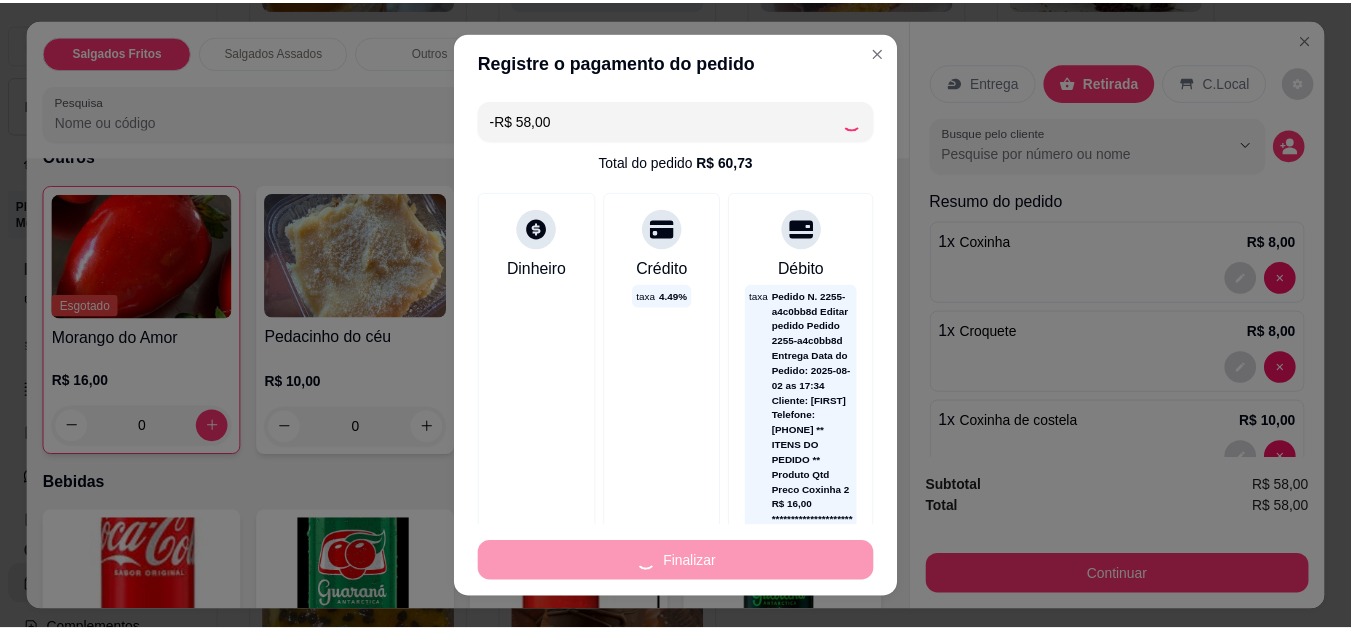scroll, scrollTop: 1037, scrollLeft: 0, axis: vertical 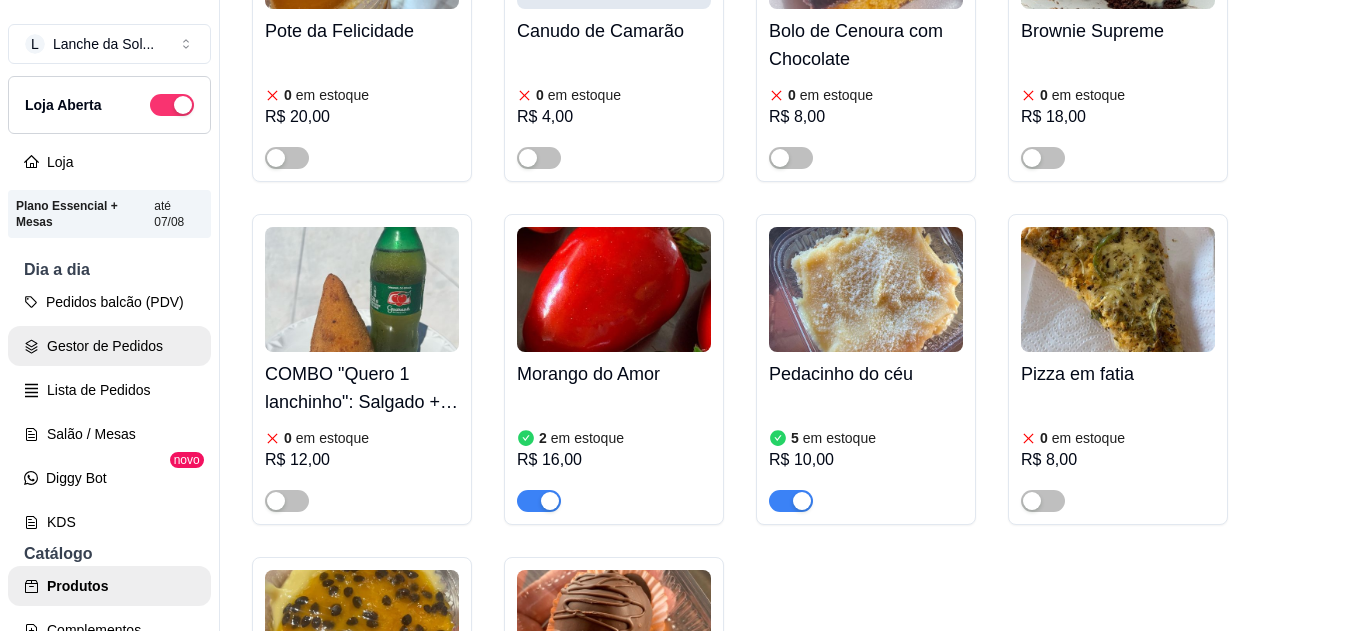 click on "Gestor de Pedidos" at bounding box center (109, 346) 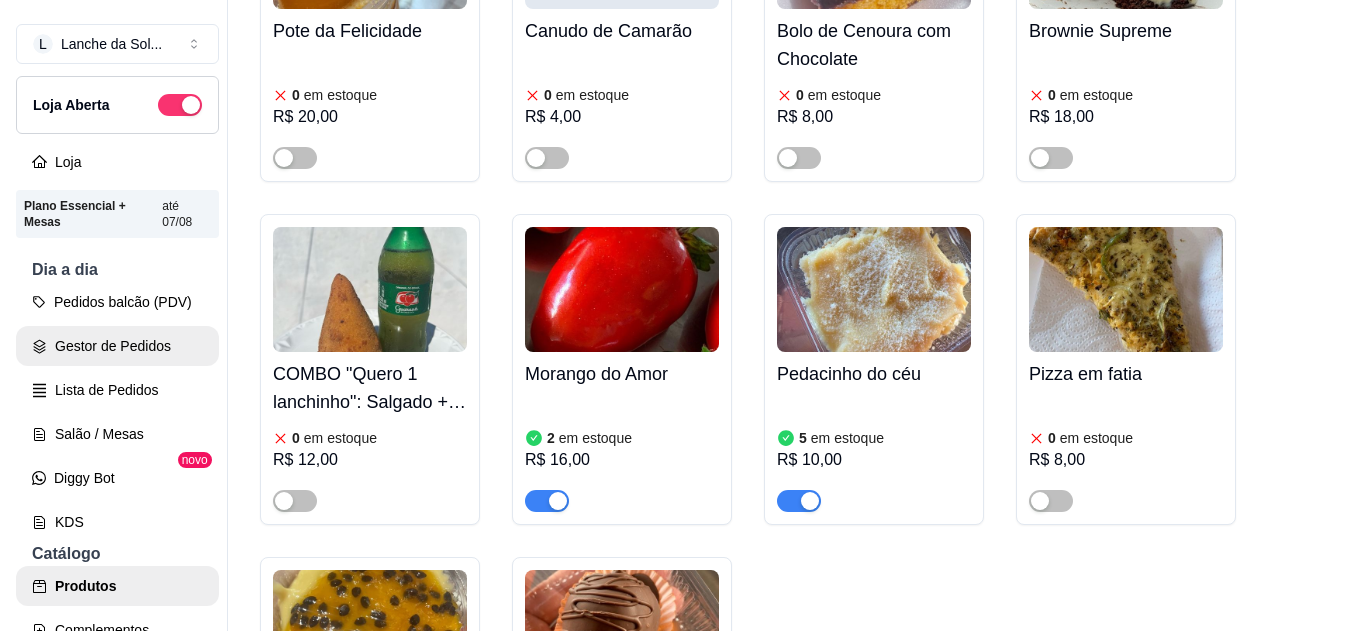 scroll, scrollTop: 0, scrollLeft: 0, axis: both 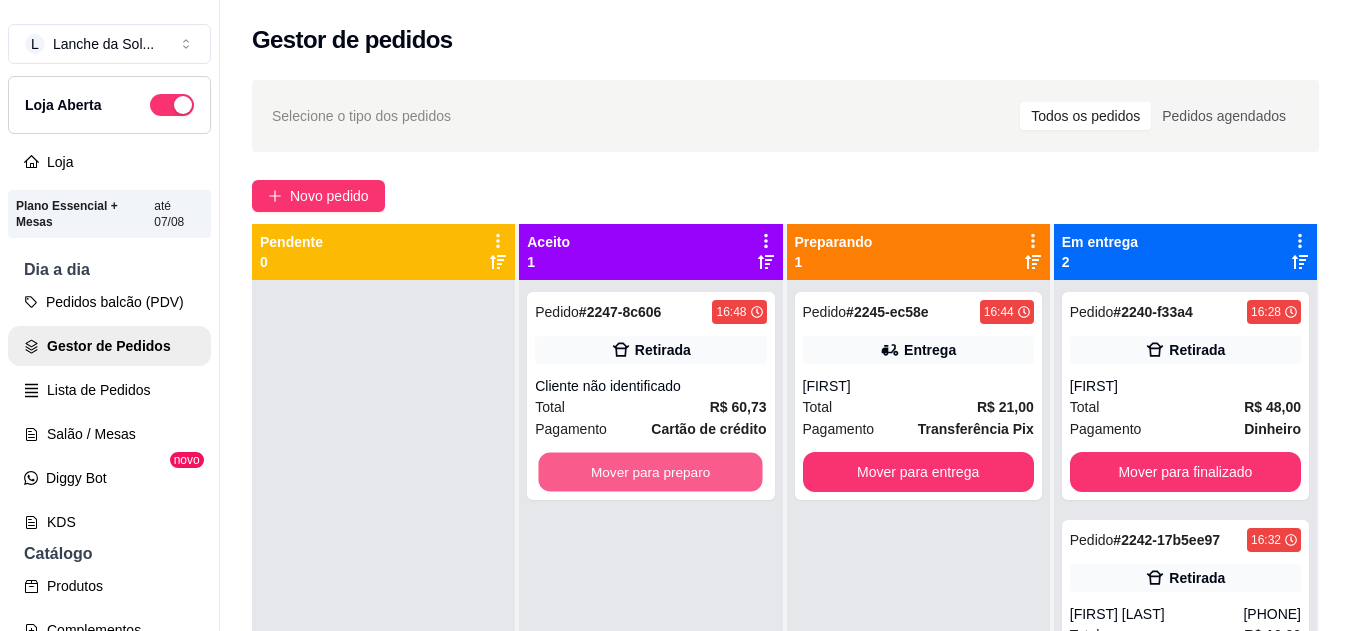 click on "Mover para preparo" at bounding box center (651, 472) 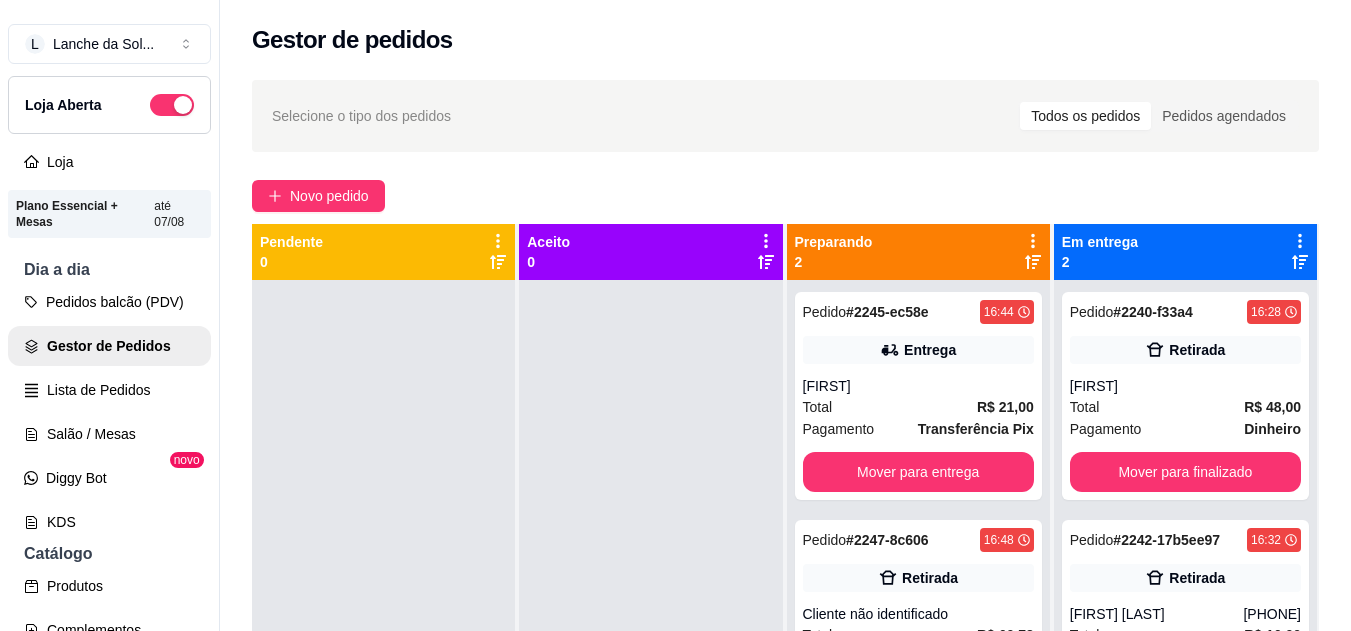 click on "[FIRST]" at bounding box center (918, 386) 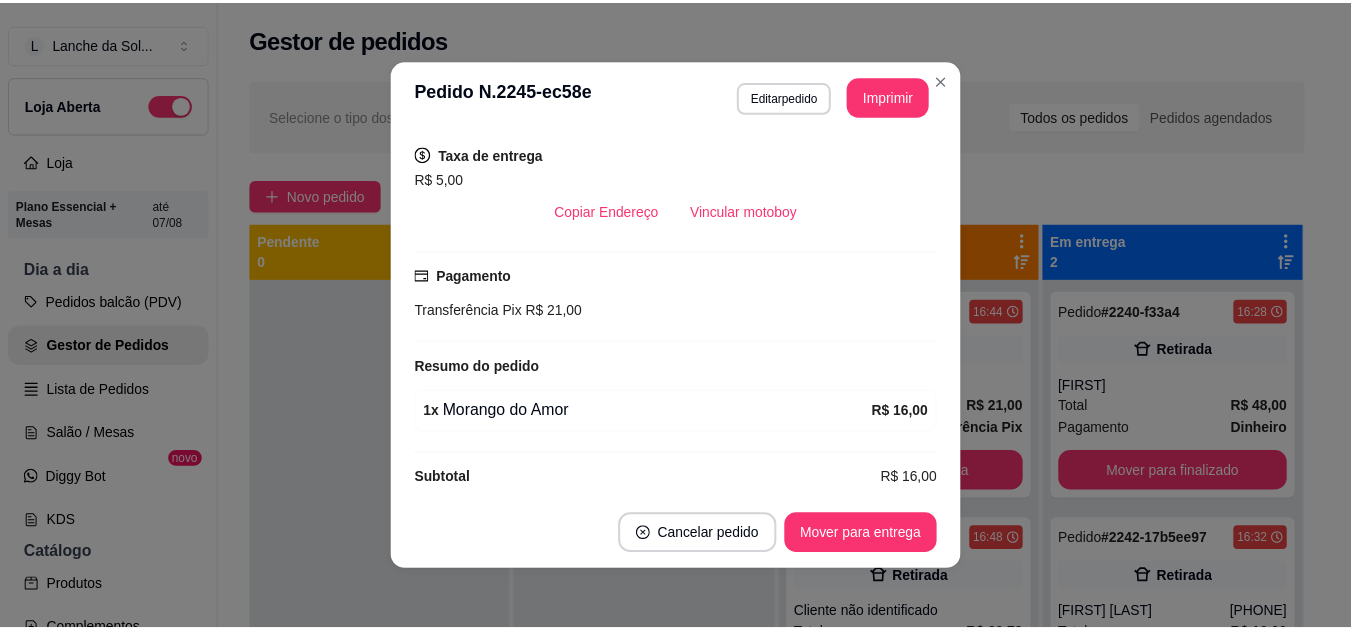 scroll, scrollTop: 360, scrollLeft: 0, axis: vertical 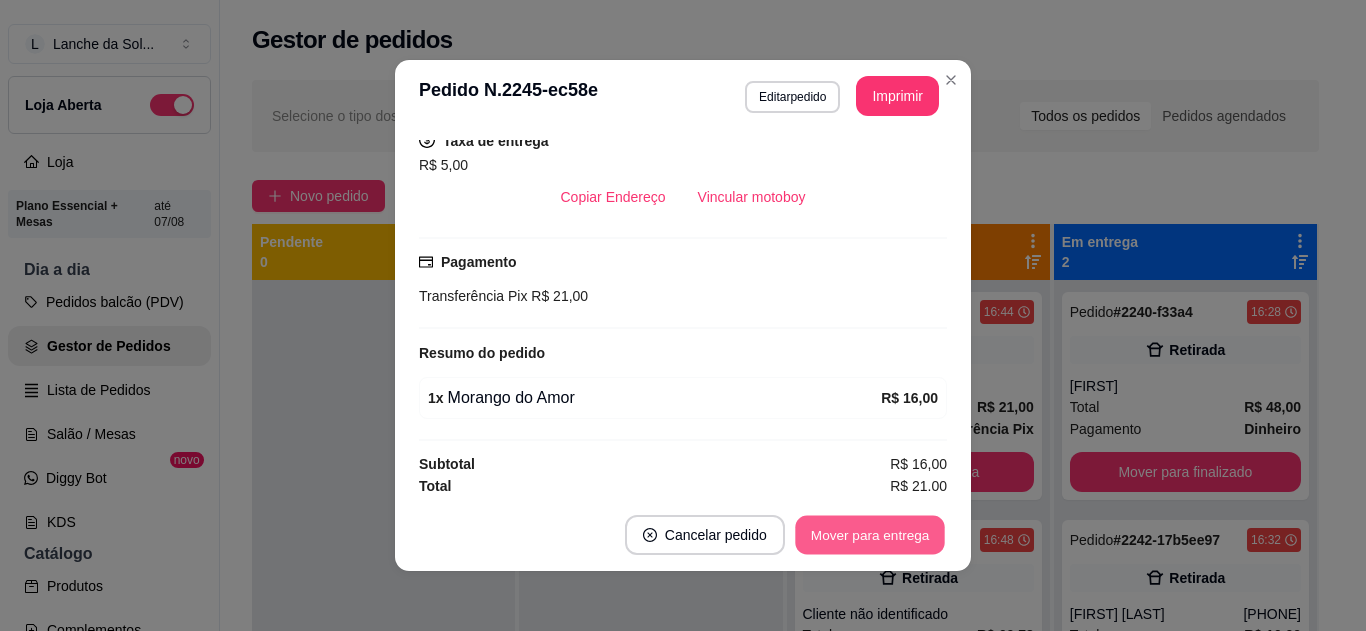 click on "Mover para entrega" at bounding box center [870, 535] 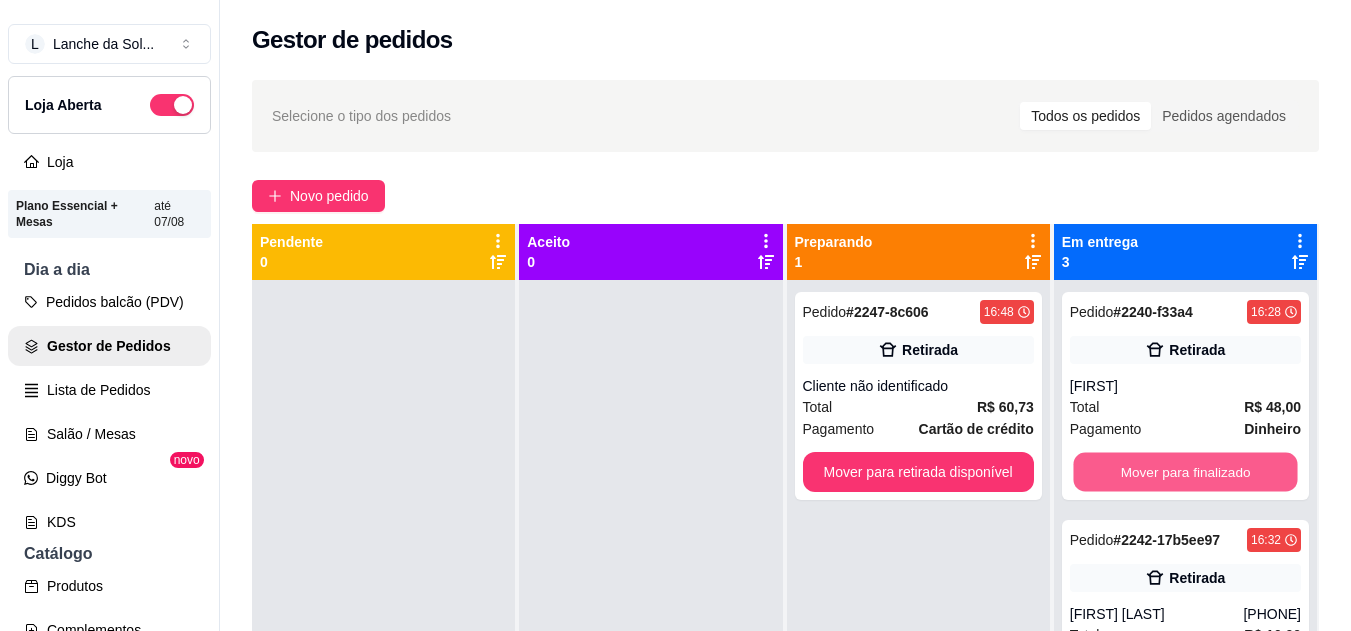 click on "Mover para finalizado" at bounding box center (1185, 472) 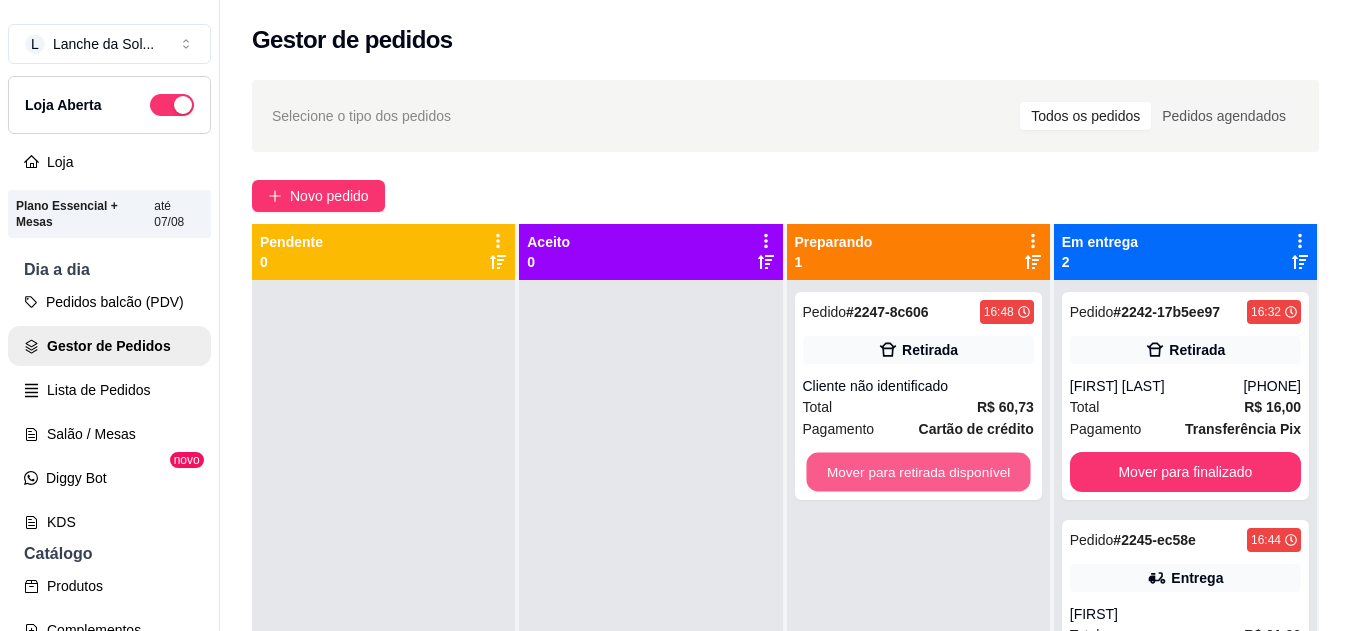 click on "Mover para retirada disponível" at bounding box center [918, 472] 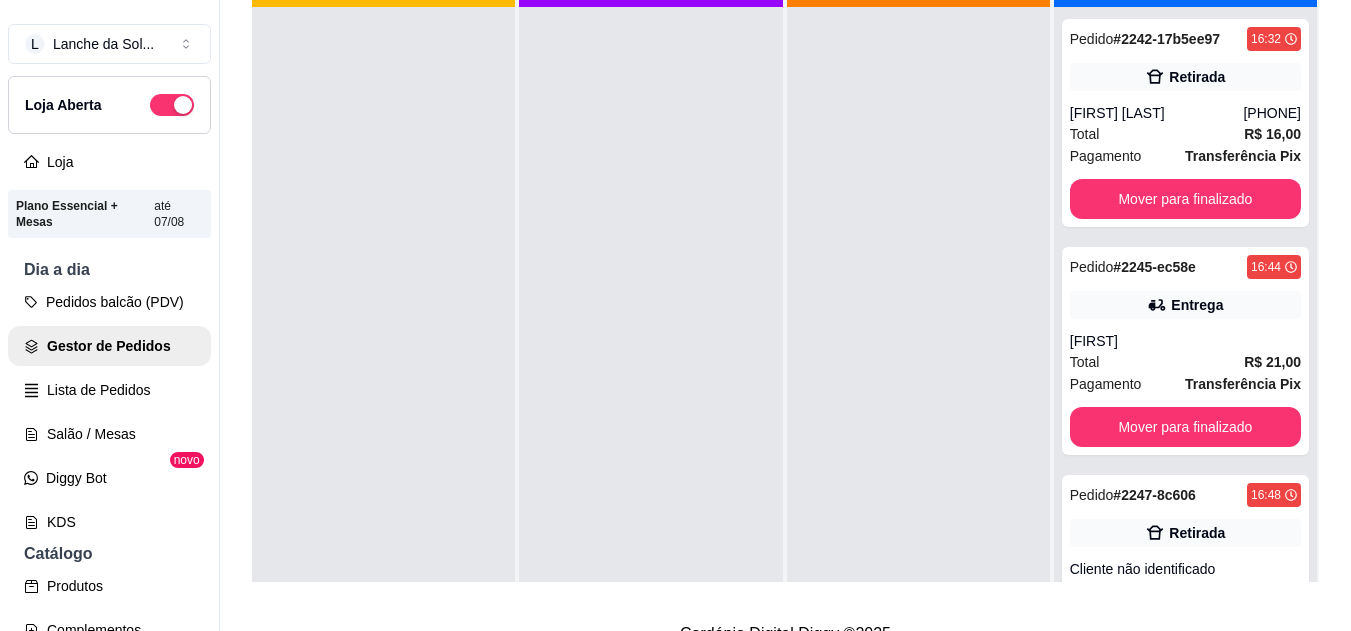 scroll, scrollTop: 280, scrollLeft: 0, axis: vertical 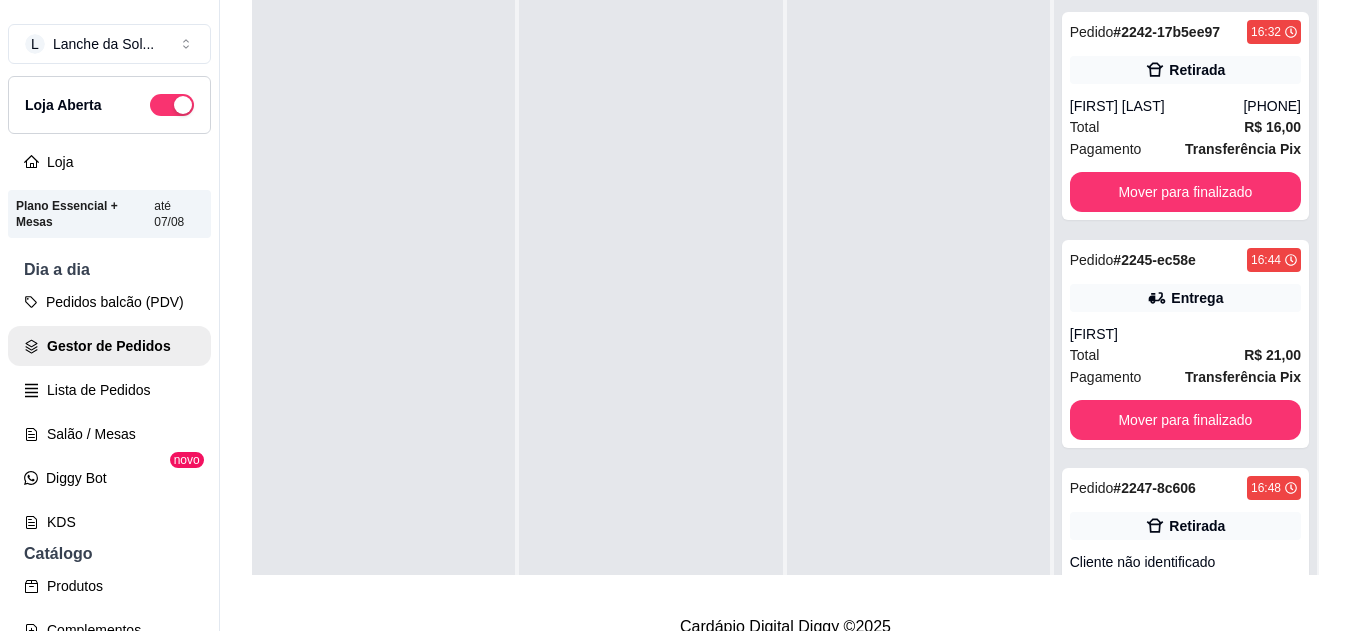 click on "Pedido  # [ID] [TIME] Retirada Cliente não identificado Total R$ 60,73 Pagamento Cartão de crédito Mover para finalizado" at bounding box center (1185, 572) 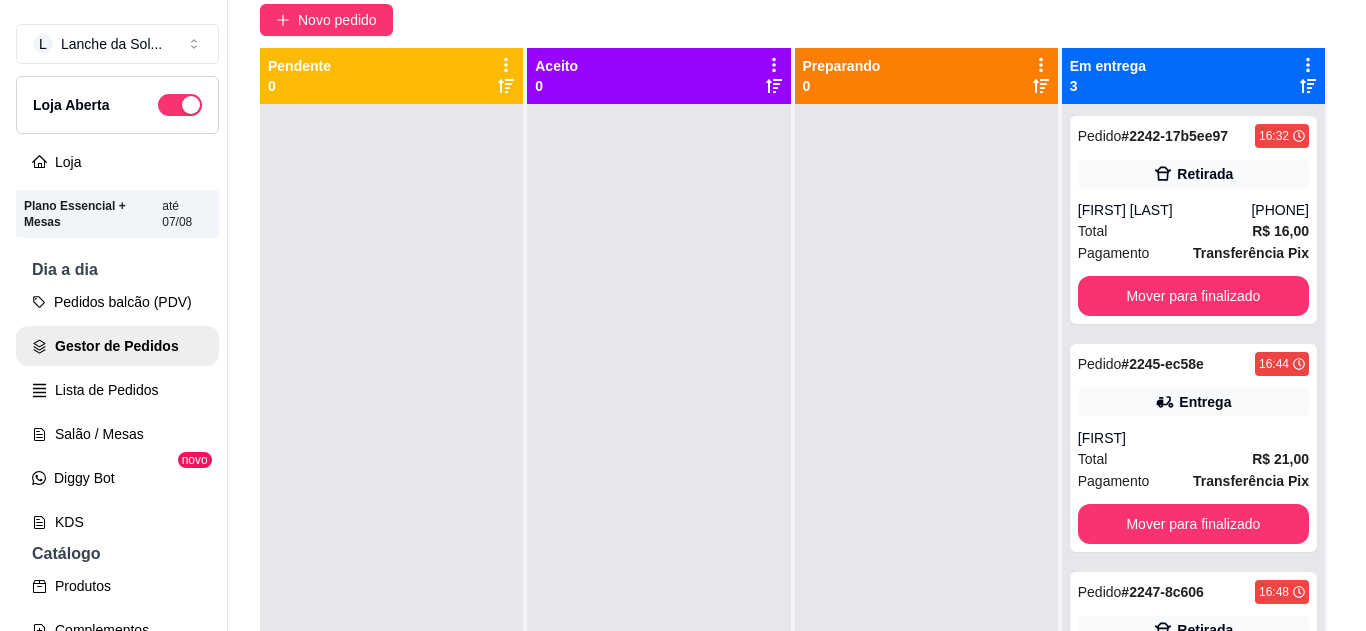 scroll, scrollTop: 160, scrollLeft: 0, axis: vertical 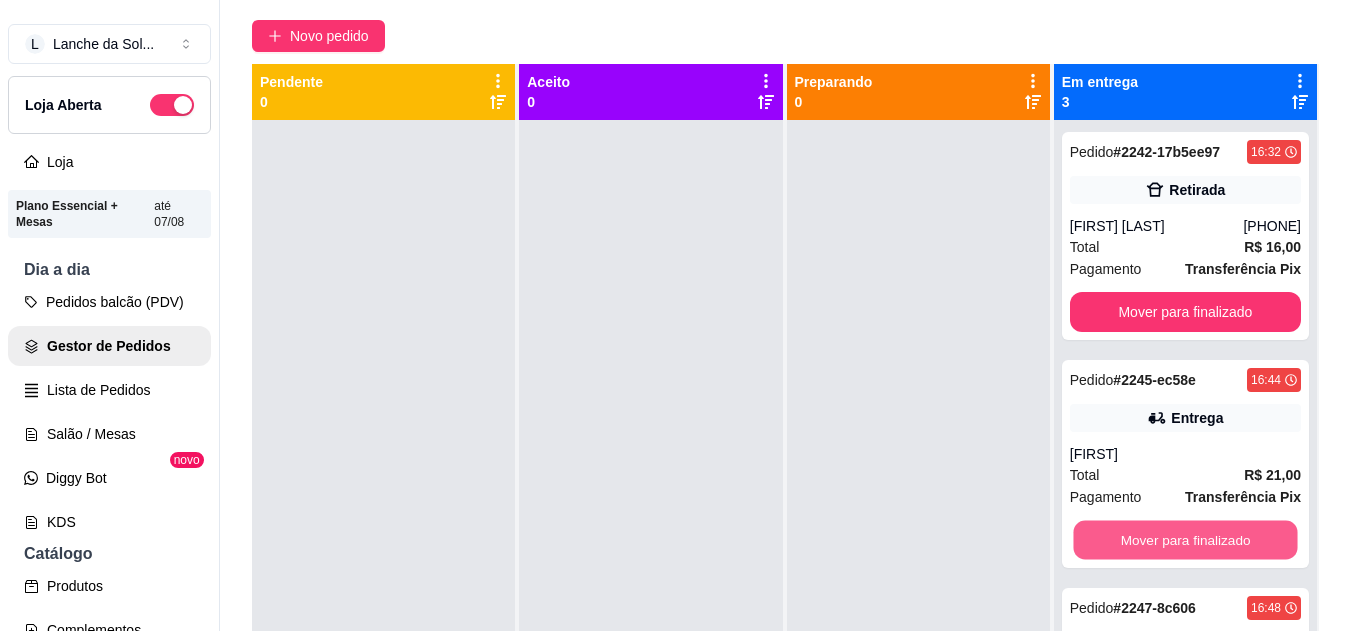 click on "Mover para finalizado" at bounding box center [1185, 540] 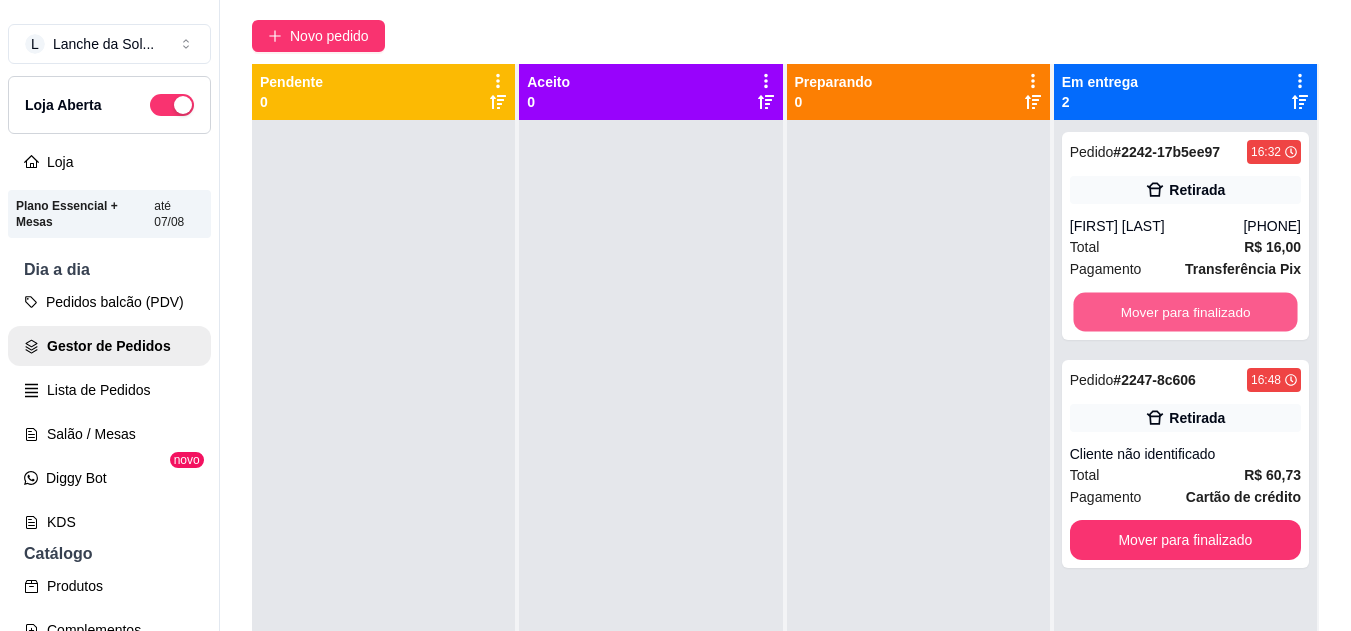 click on "Mover para finalizado" at bounding box center (1185, 312) 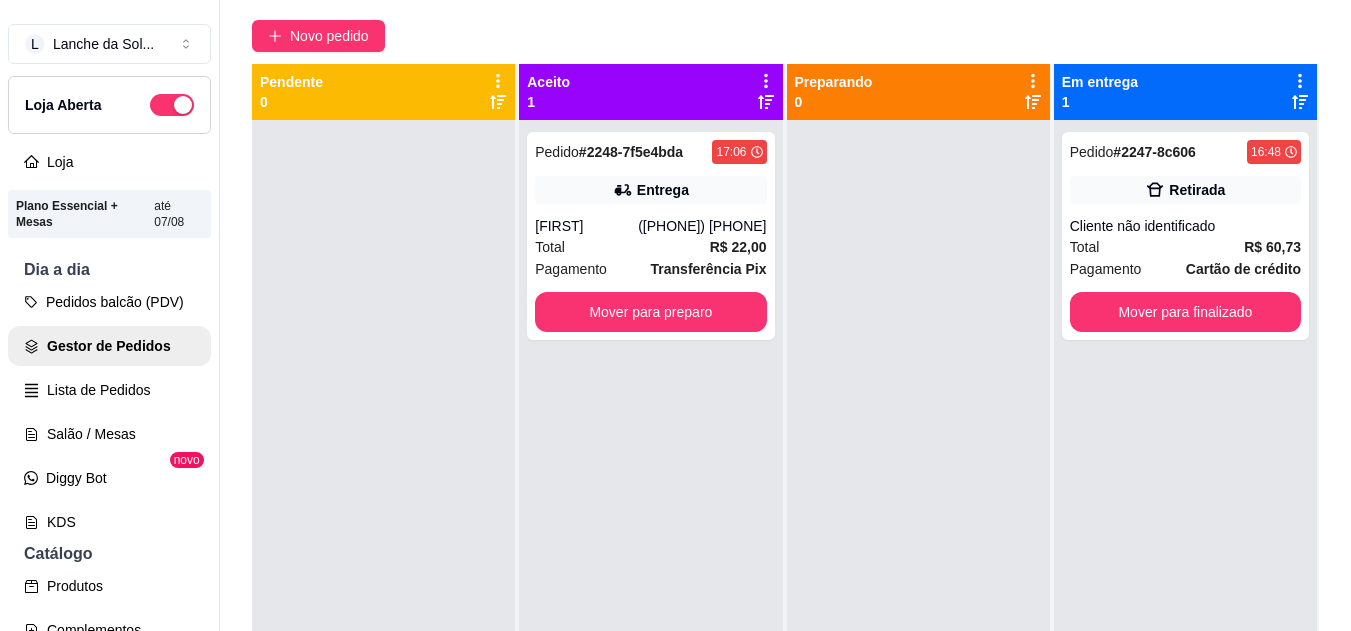 click on "R$ 22,00" at bounding box center [738, 247] 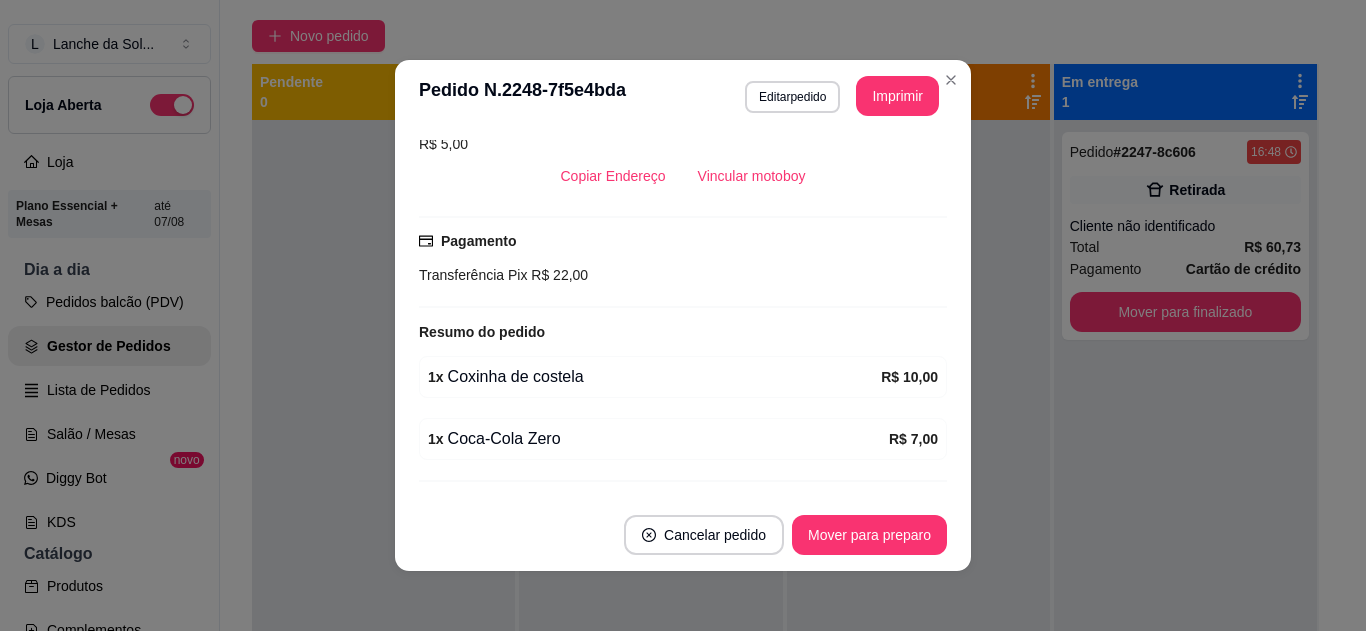 scroll, scrollTop: 488, scrollLeft: 0, axis: vertical 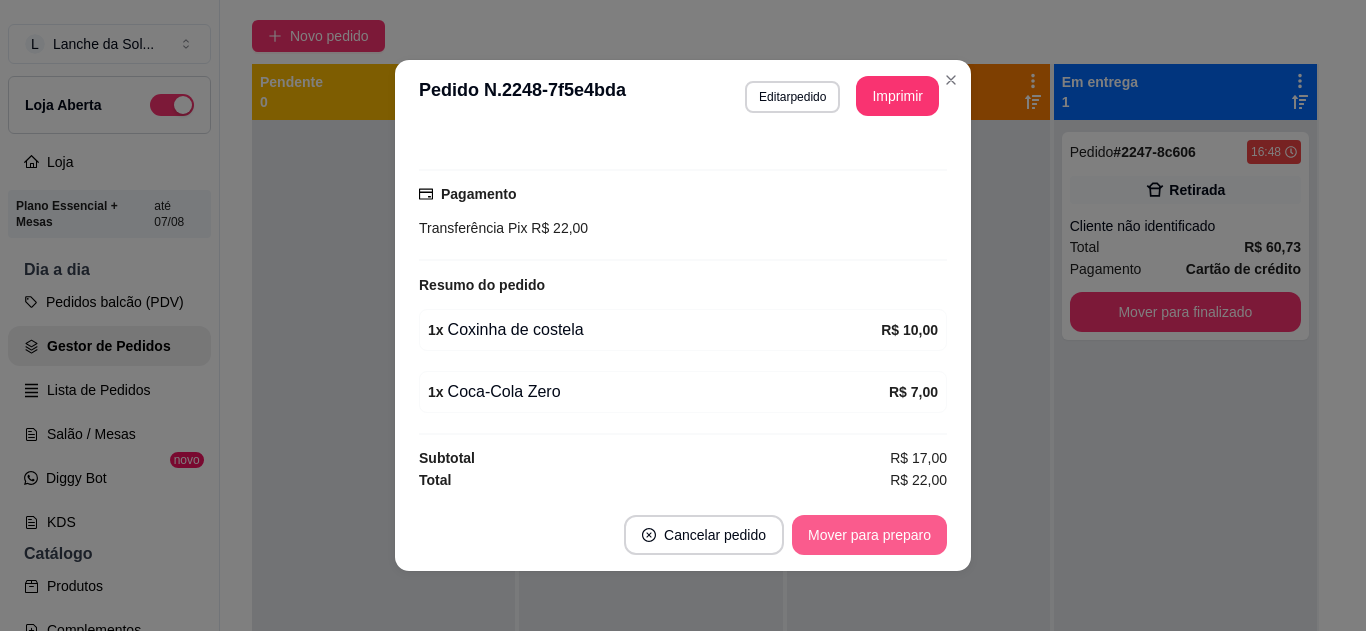 click on "Mover para preparo" at bounding box center [869, 535] 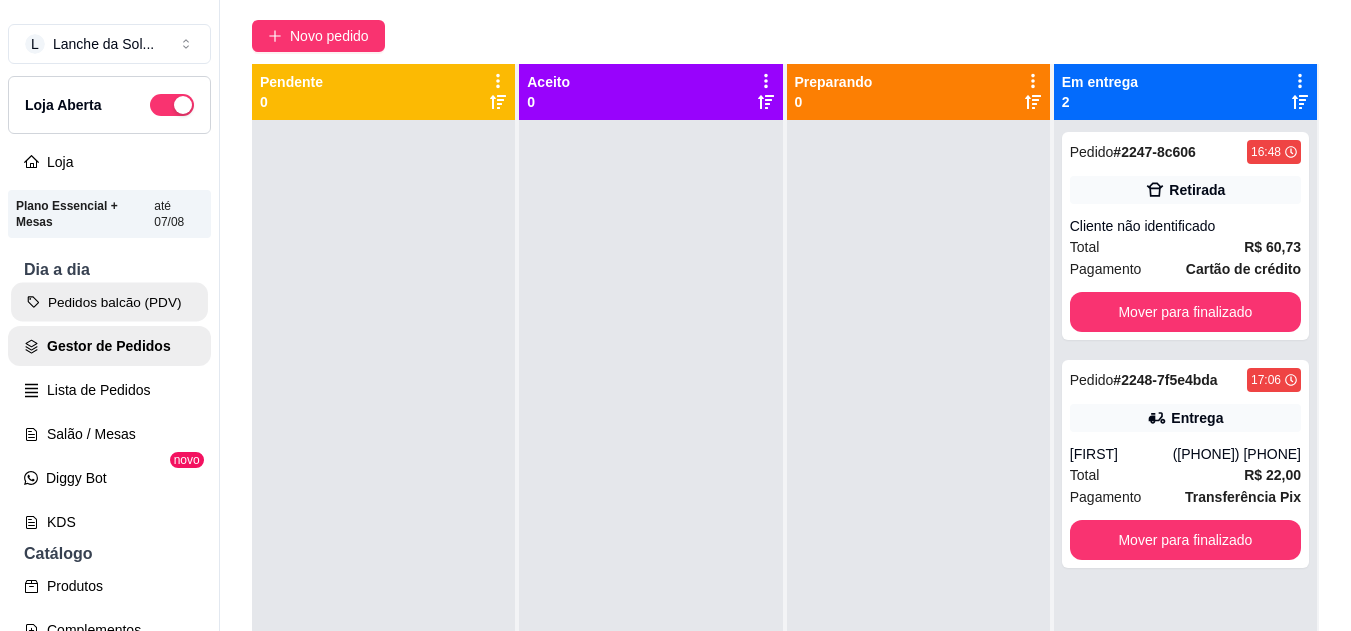 click on "Pedidos balcão (PDV)" at bounding box center (109, 302) 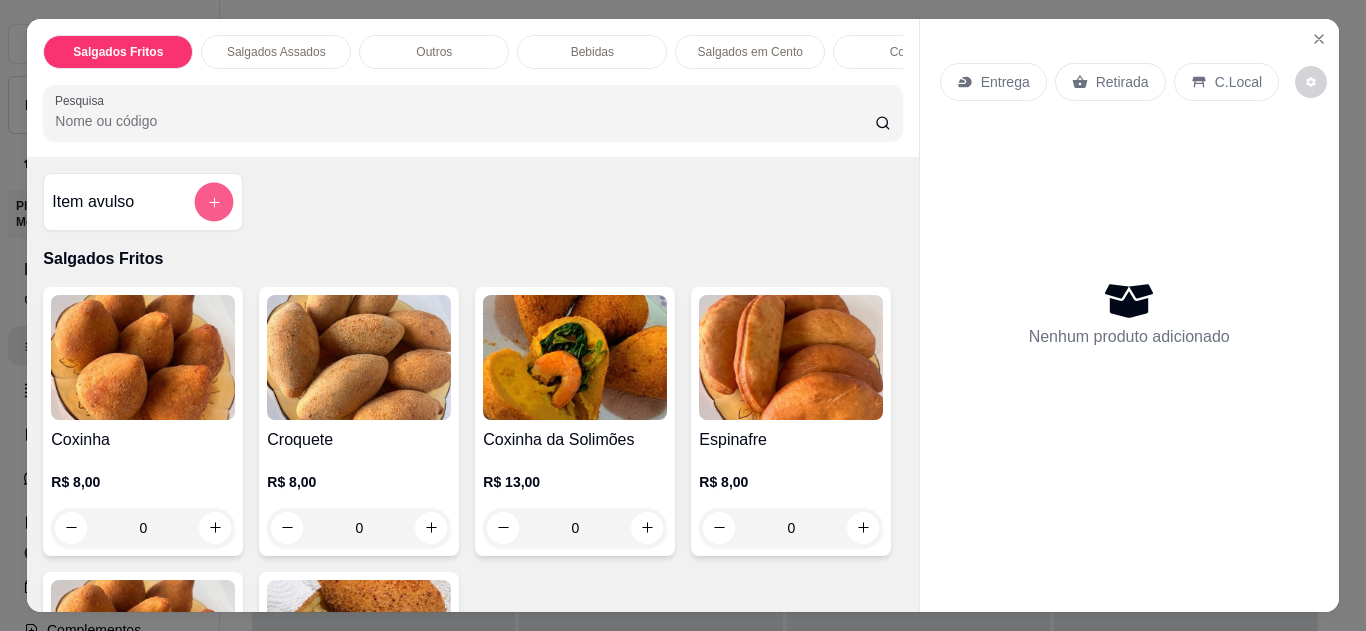 click 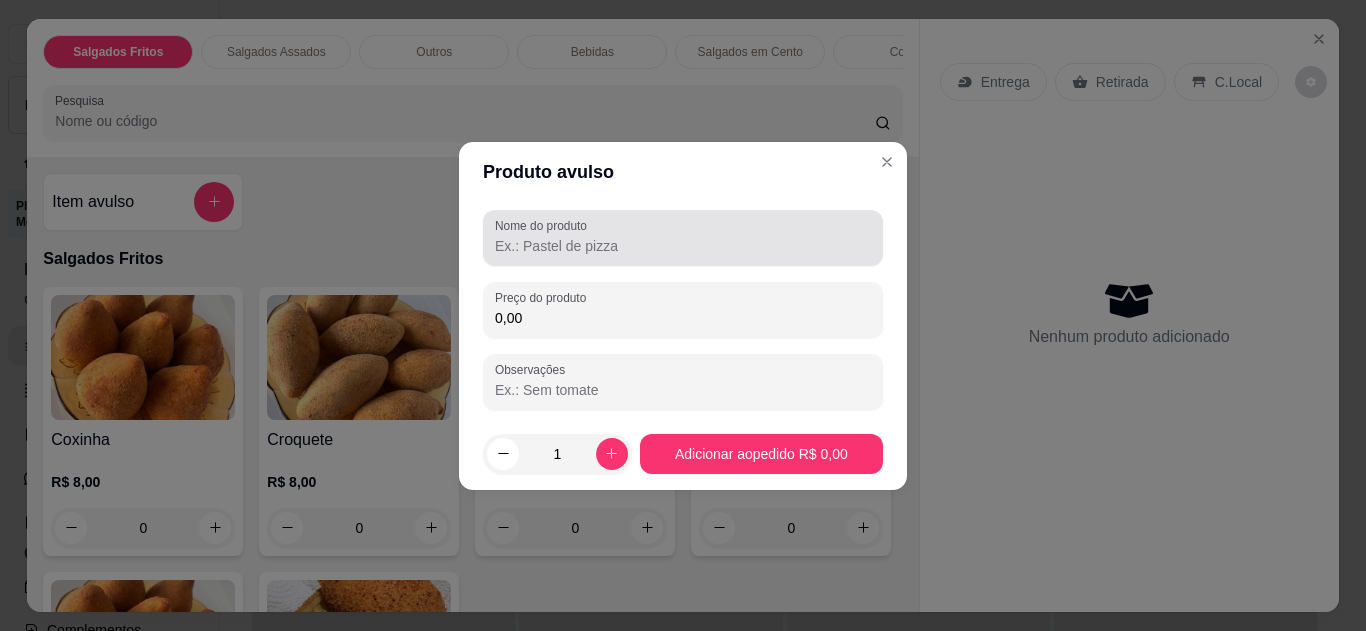 click on "Nome do produto" at bounding box center [683, 246] 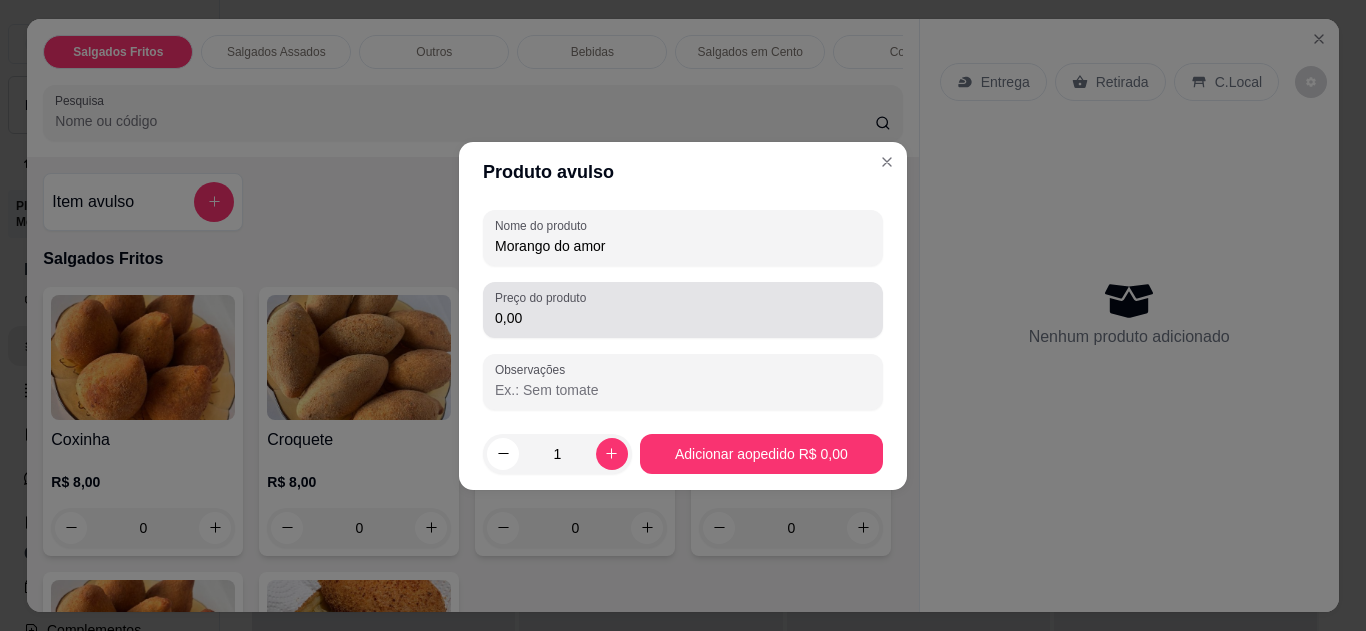 type on "Morango do amor" 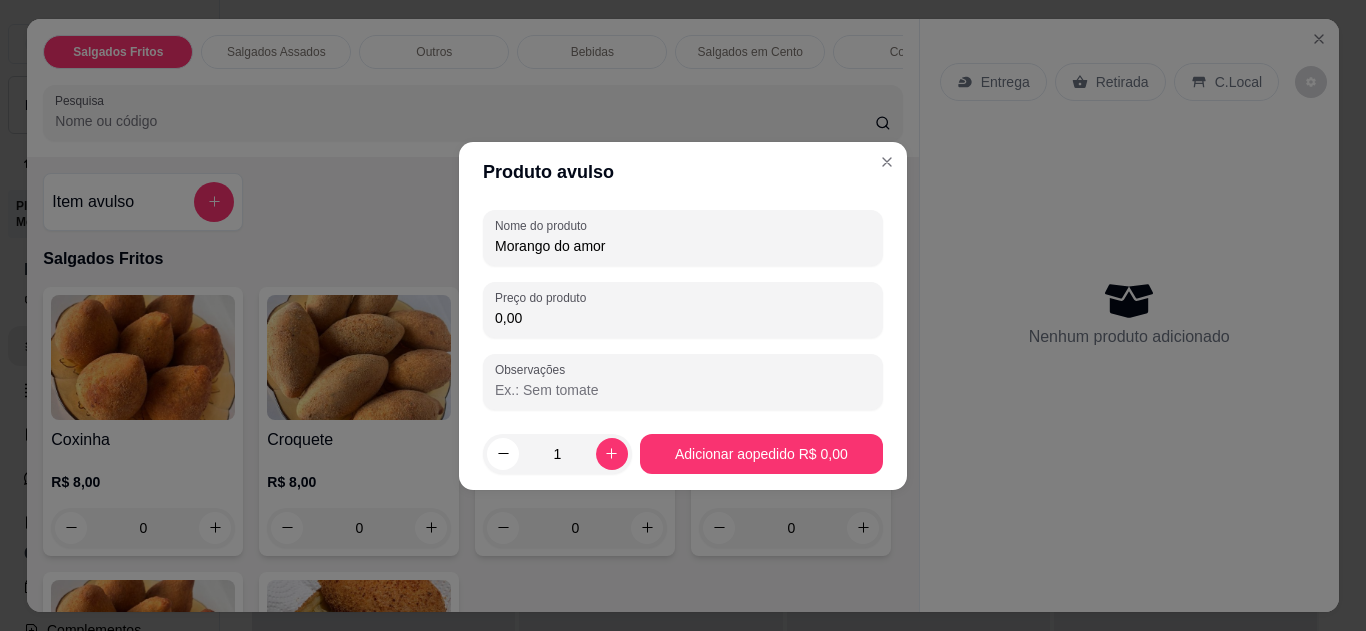 click on "0,00" at bounding box center (683, 318) 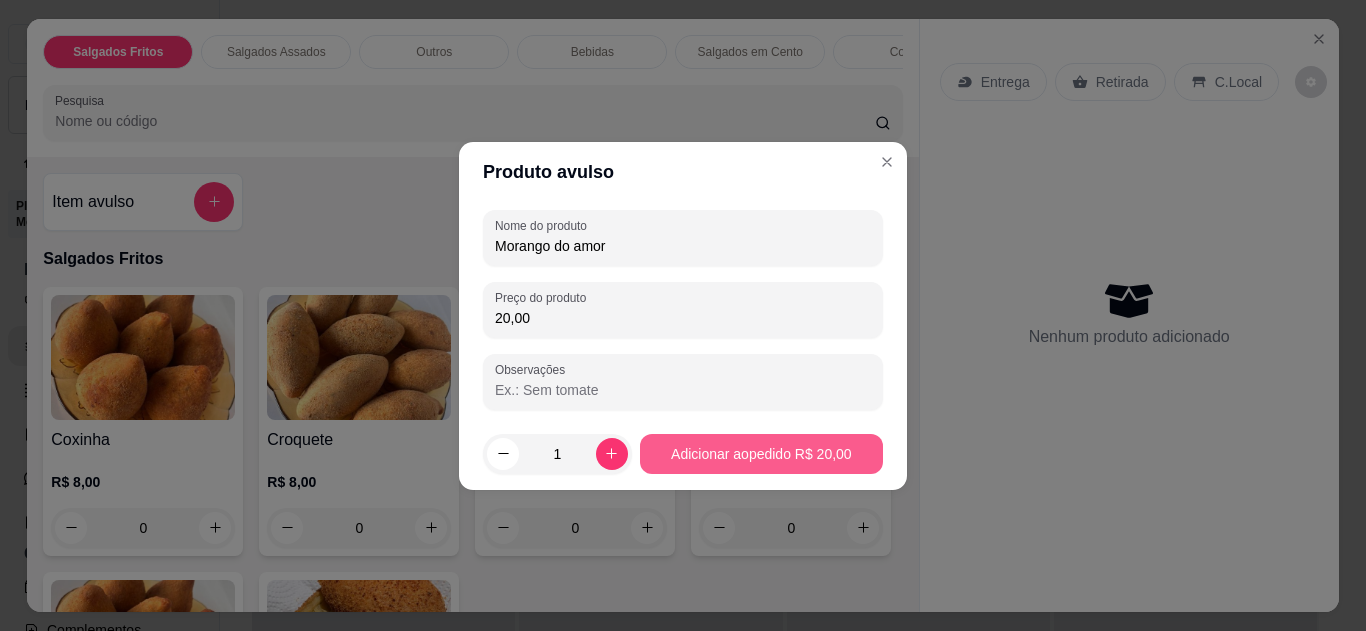 type on "20,00" 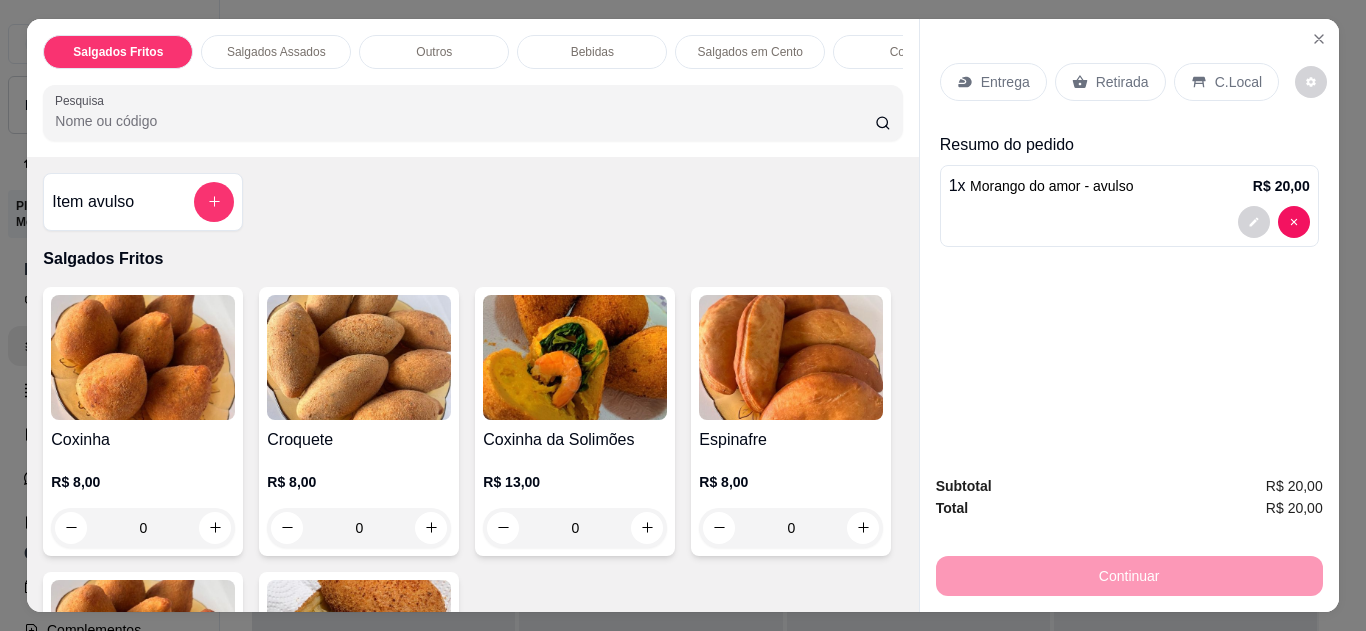 click on "C.Local" at bounding box center (1226, 82) 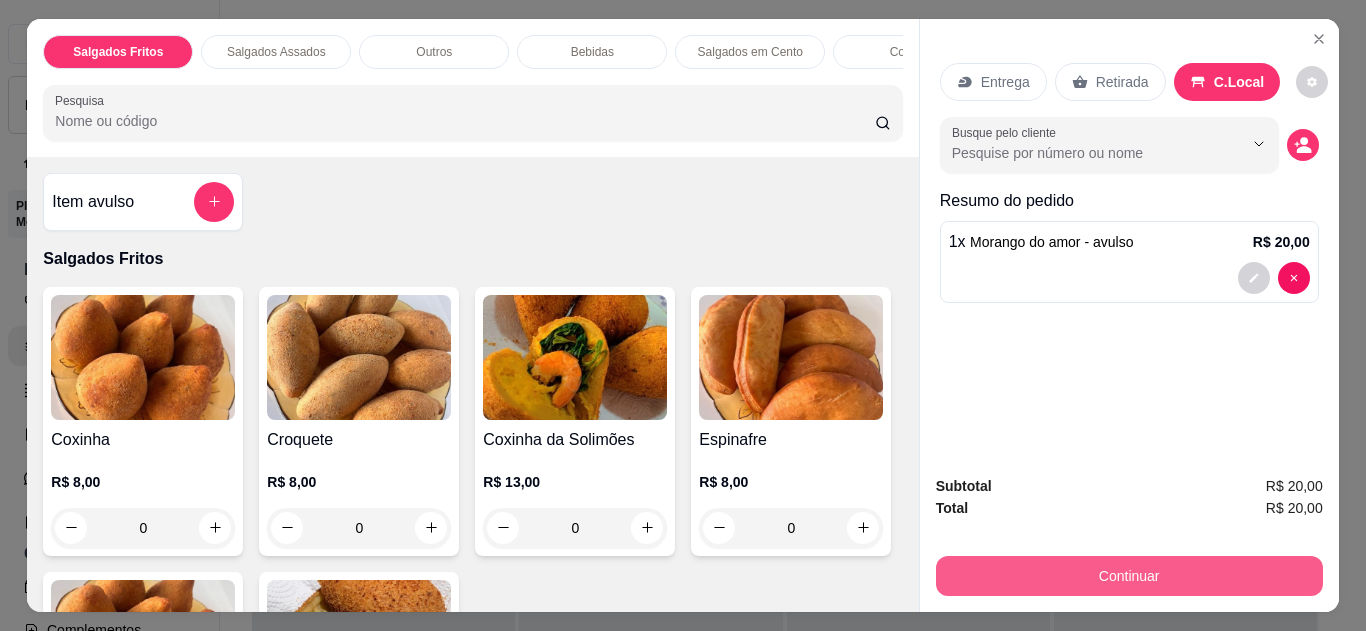 click on "Continuar" at bounding box center [1129, 576] 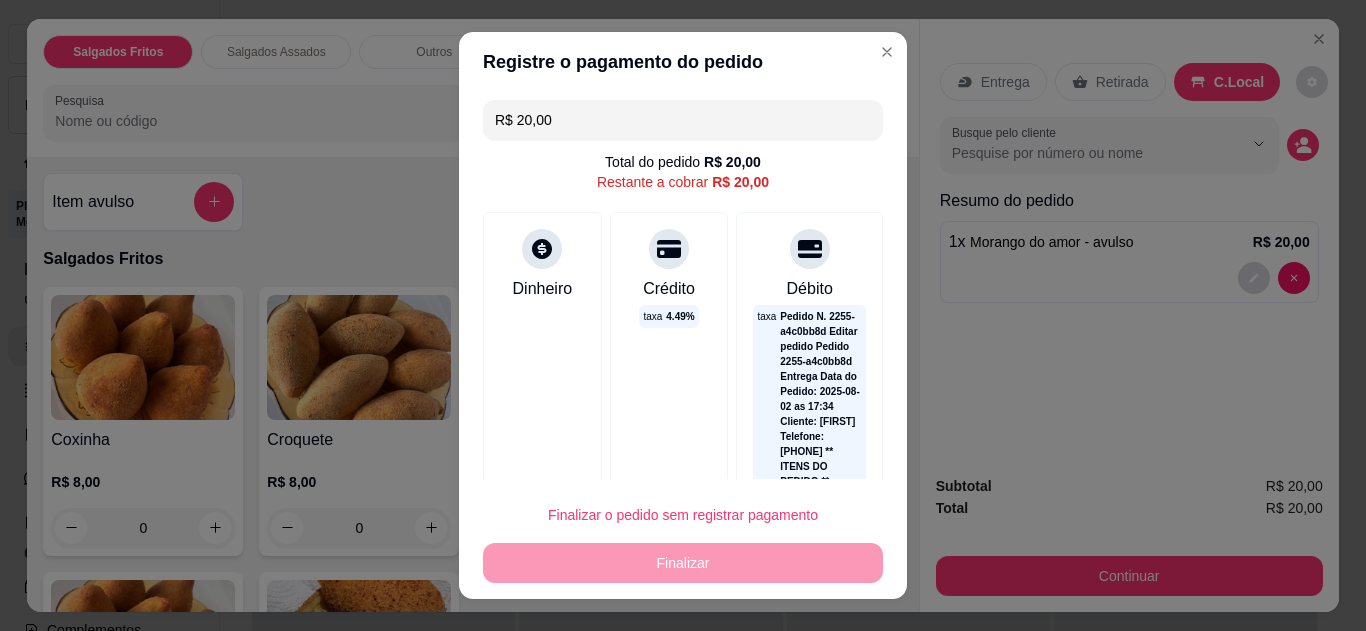 click on "Dinheiro" at bounding box center [542, 833] 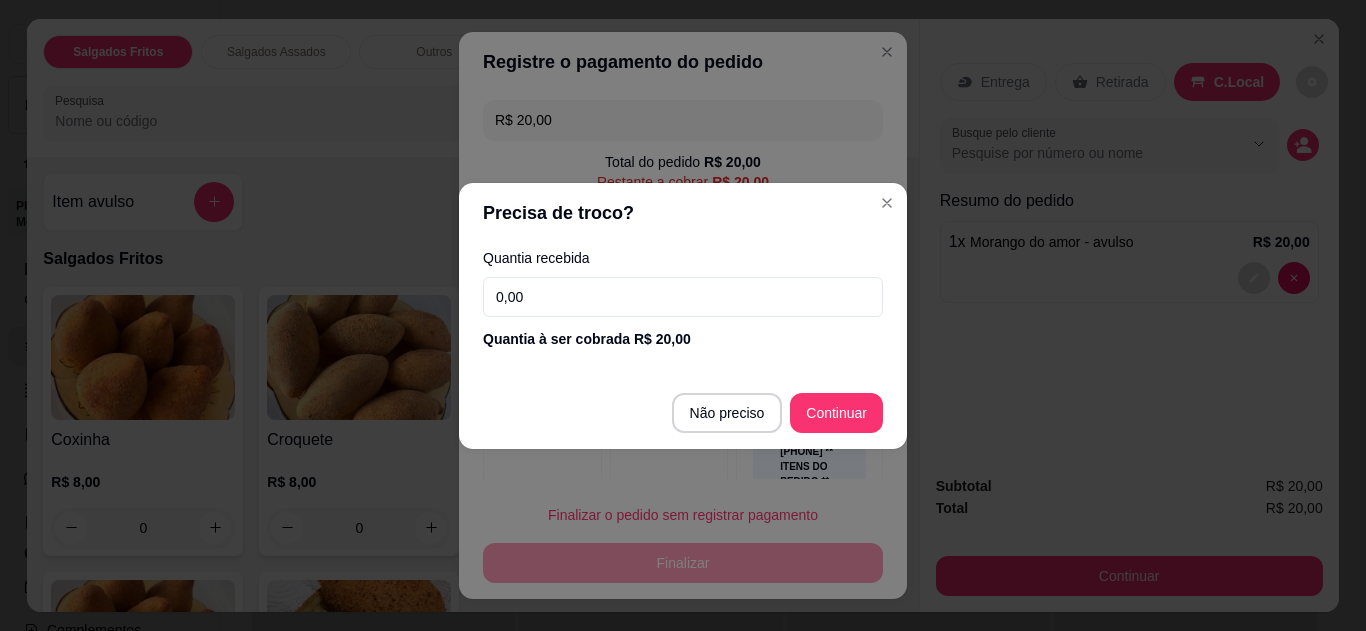 click on "0,00" at bounding box center (683, 297) 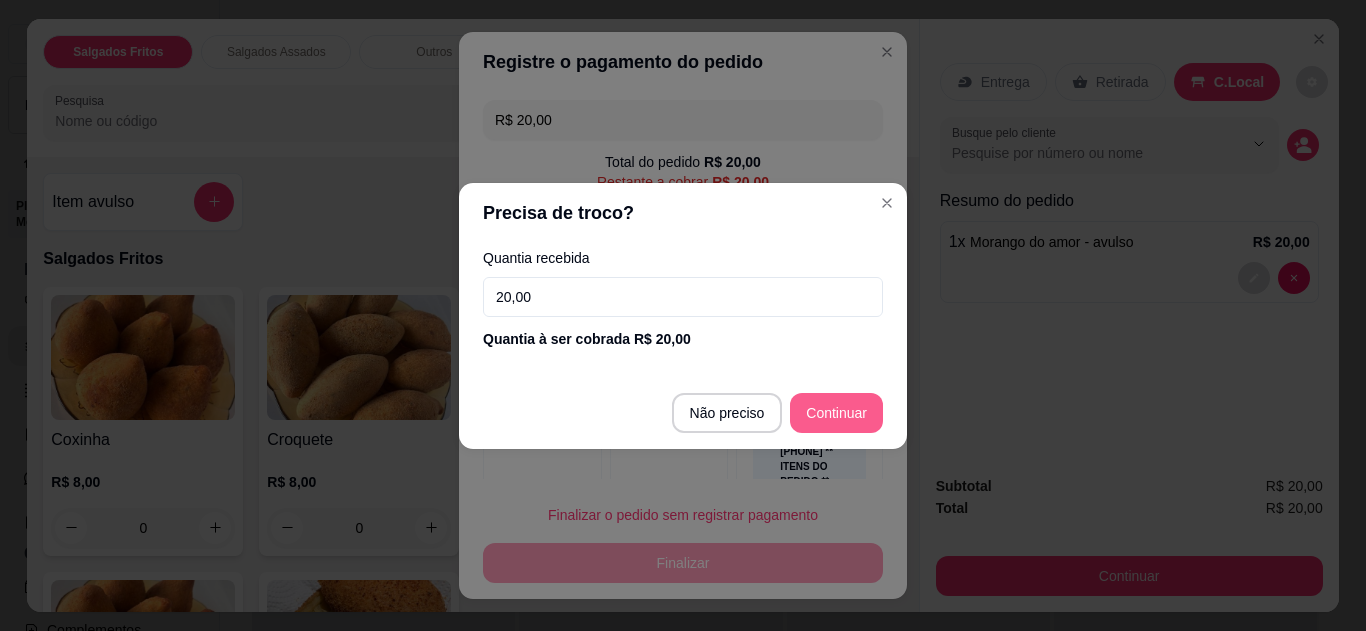type on "20,00" 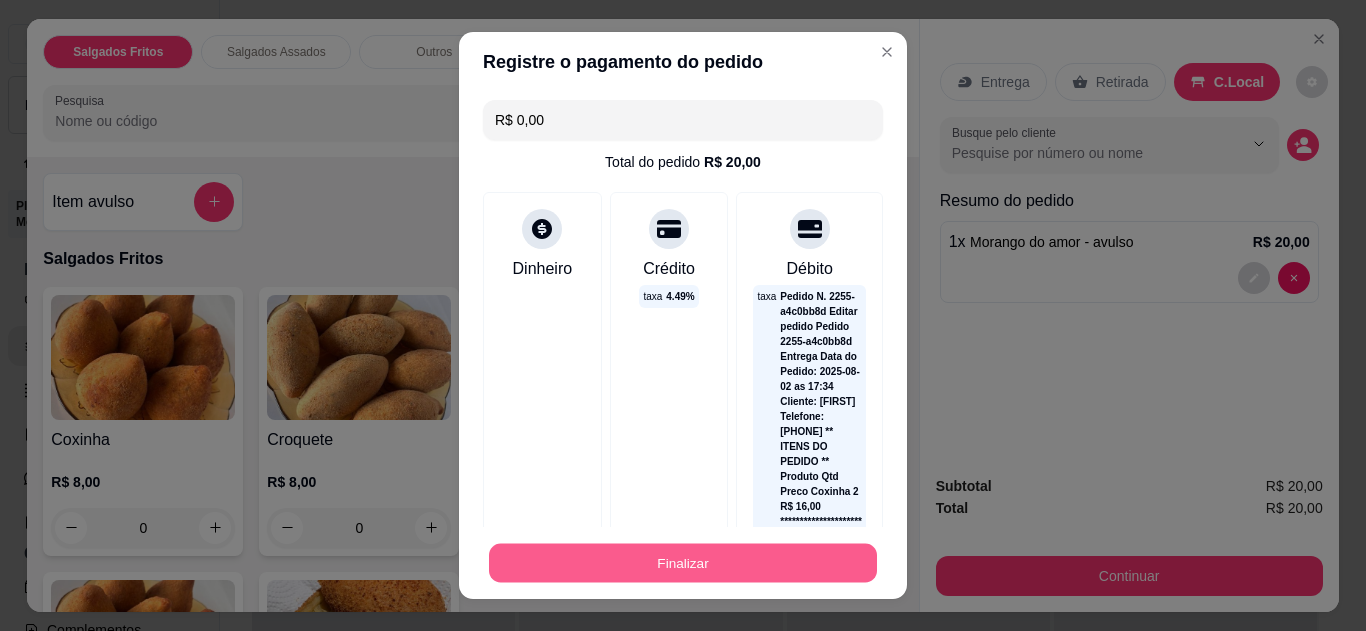 click on "Finalizar" at bounding box center [683, 563] 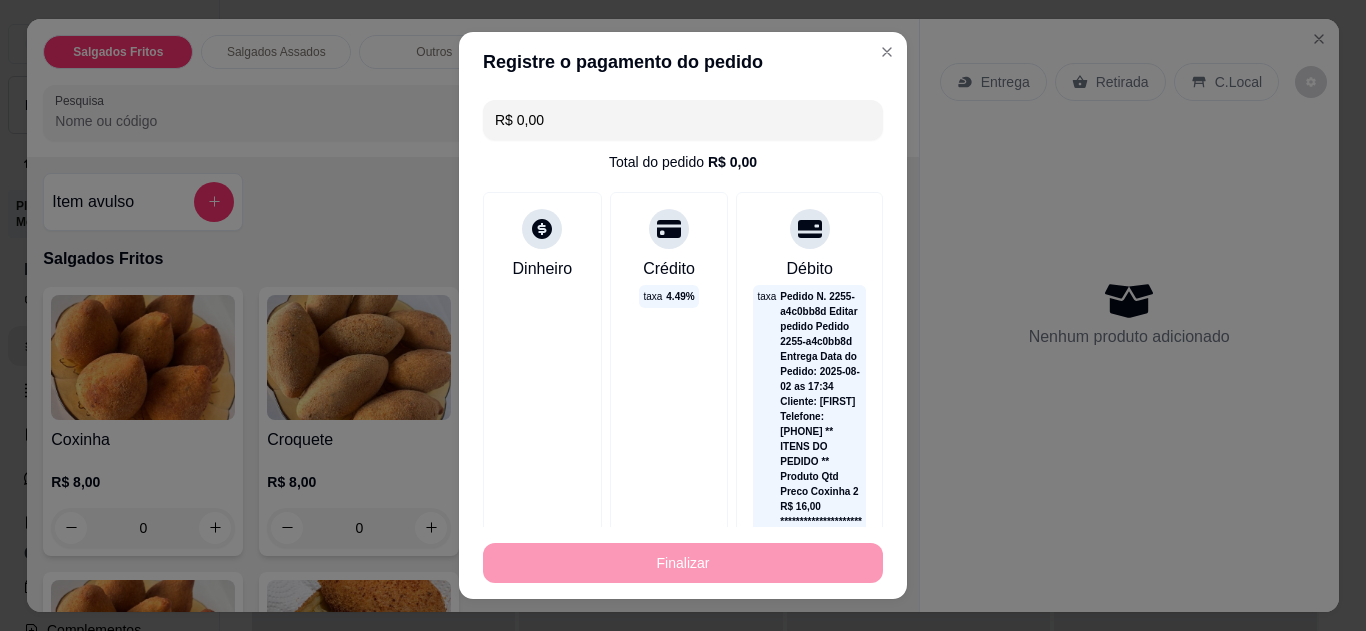 type on "-R$ 20,00" 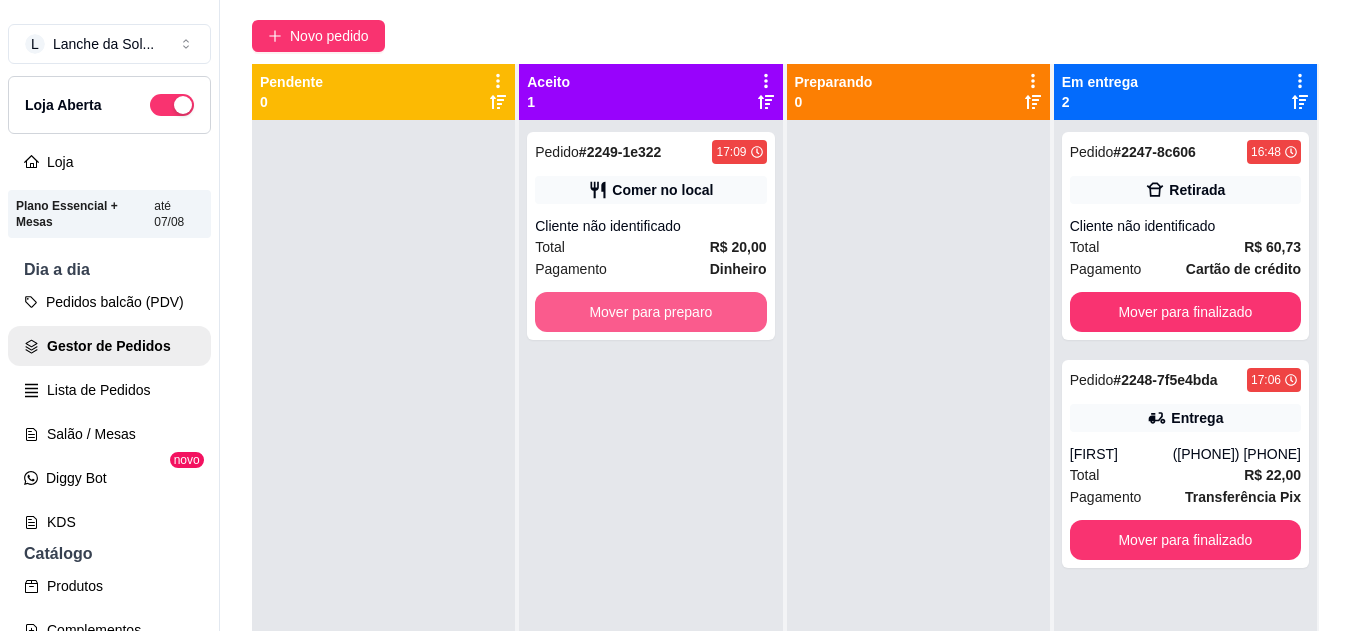 click on "Mover para preparo" at bounding box center (650, 312) 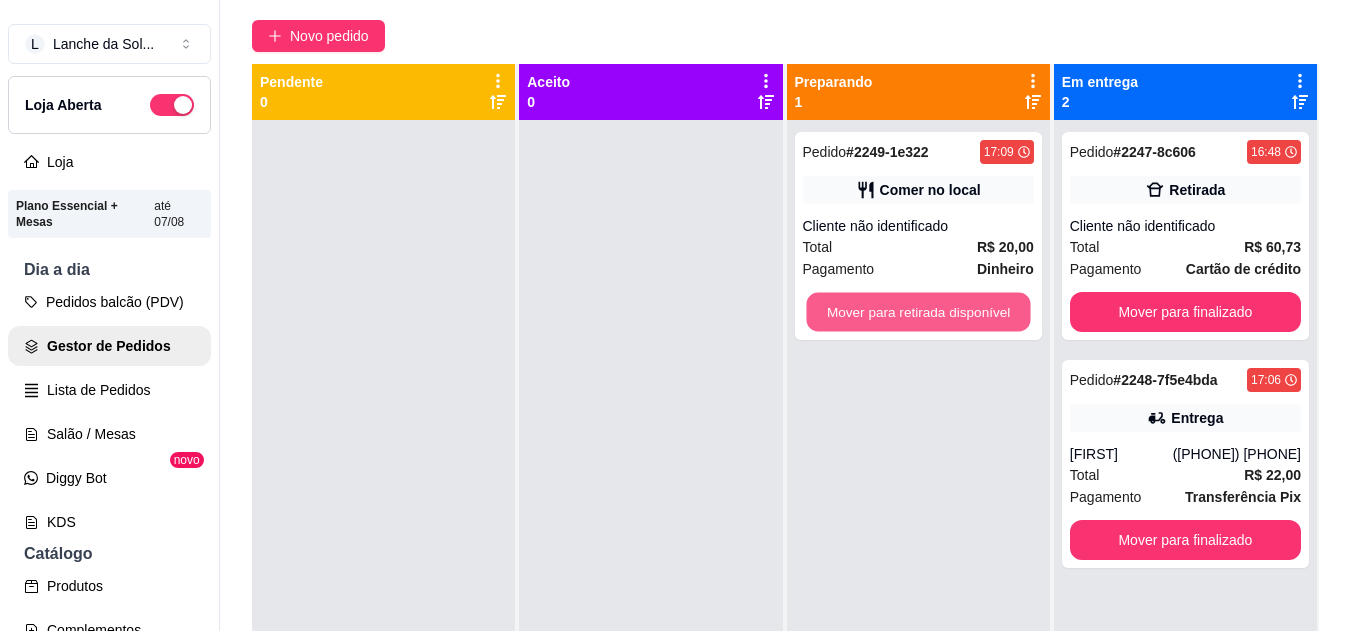 click on "Mover para retirada disponível" at bounding box center [918, 312] 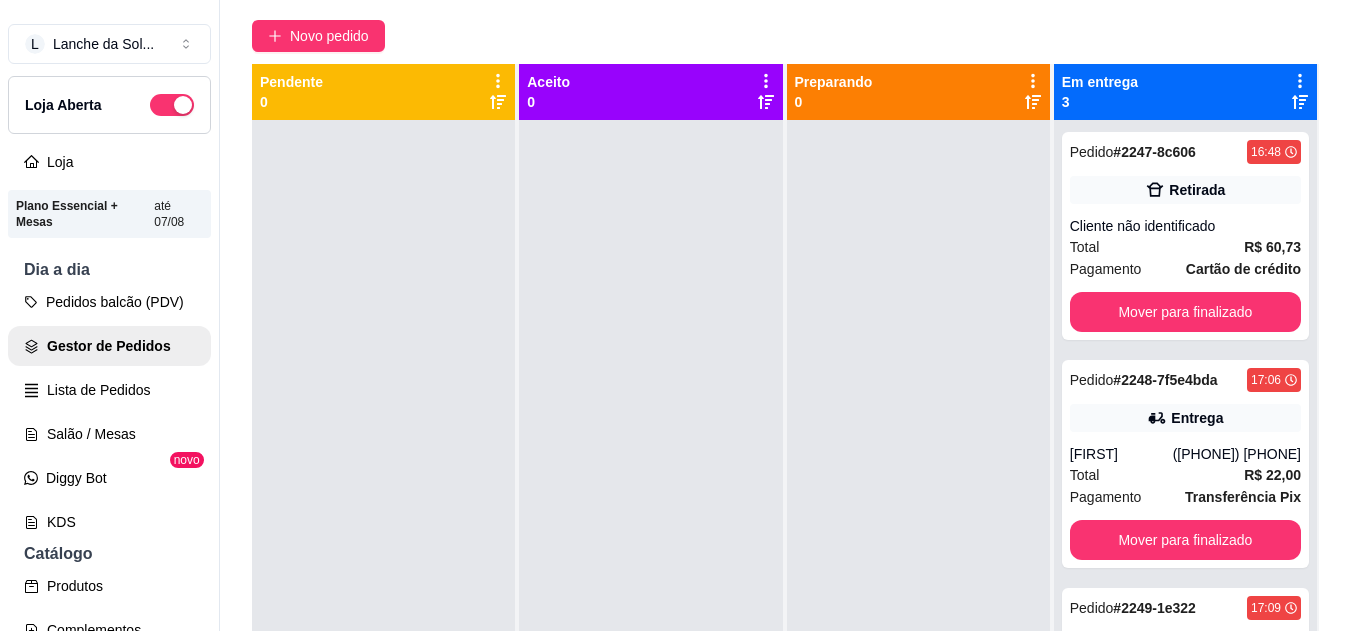 click on "Pedido" at bounding box center (1092, 608) 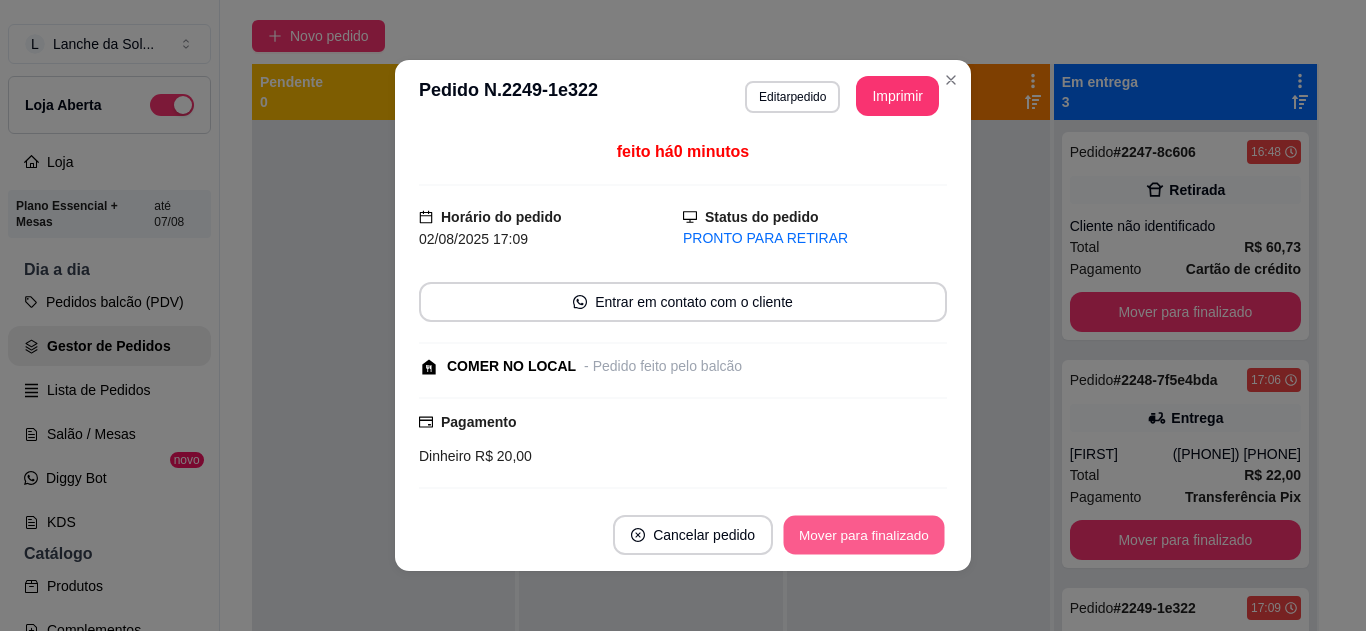 click on "Mover para finalizado" at bounding box center [864, 535] 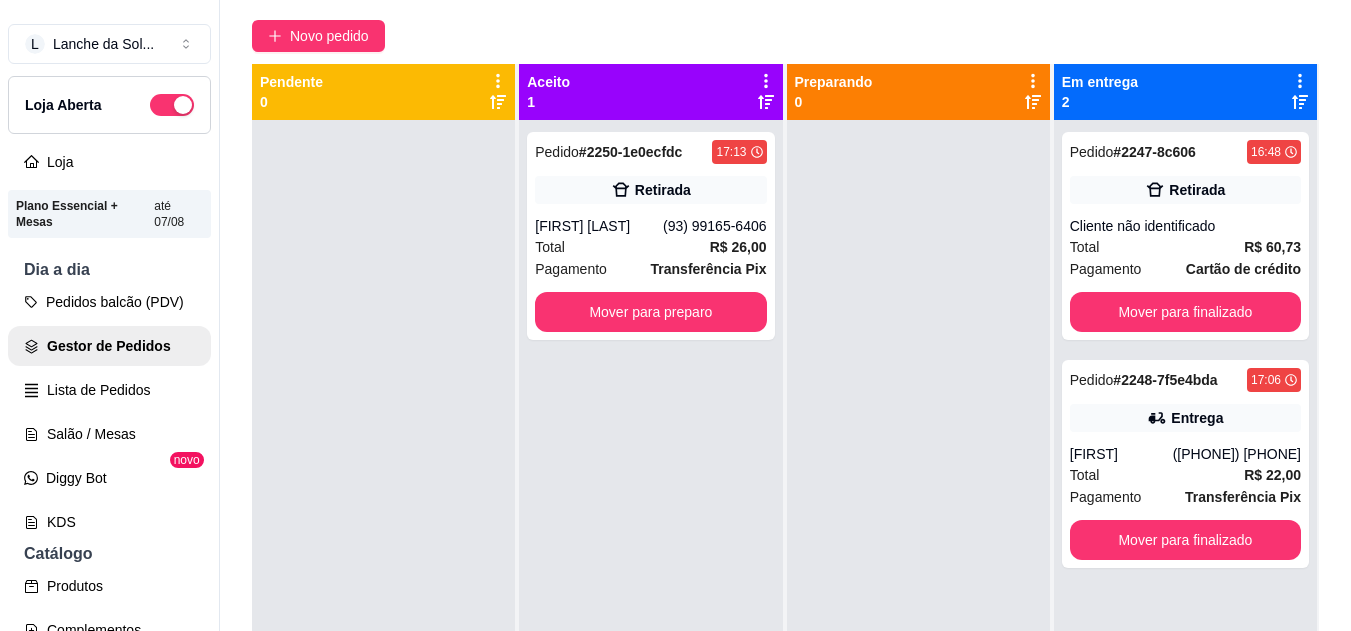 click on "Cliente não identificado" at bounding box center [1185, 226] 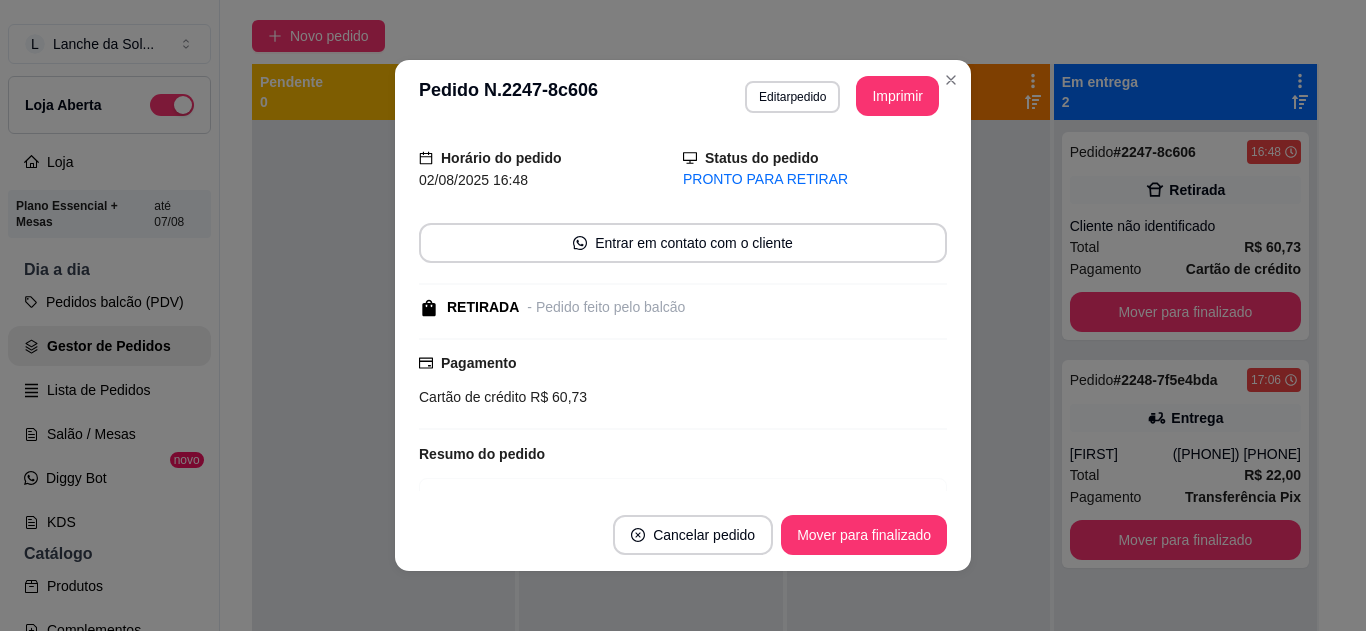 scroll, scrollTop: 80, scrollLeft: 0, axis: vertical 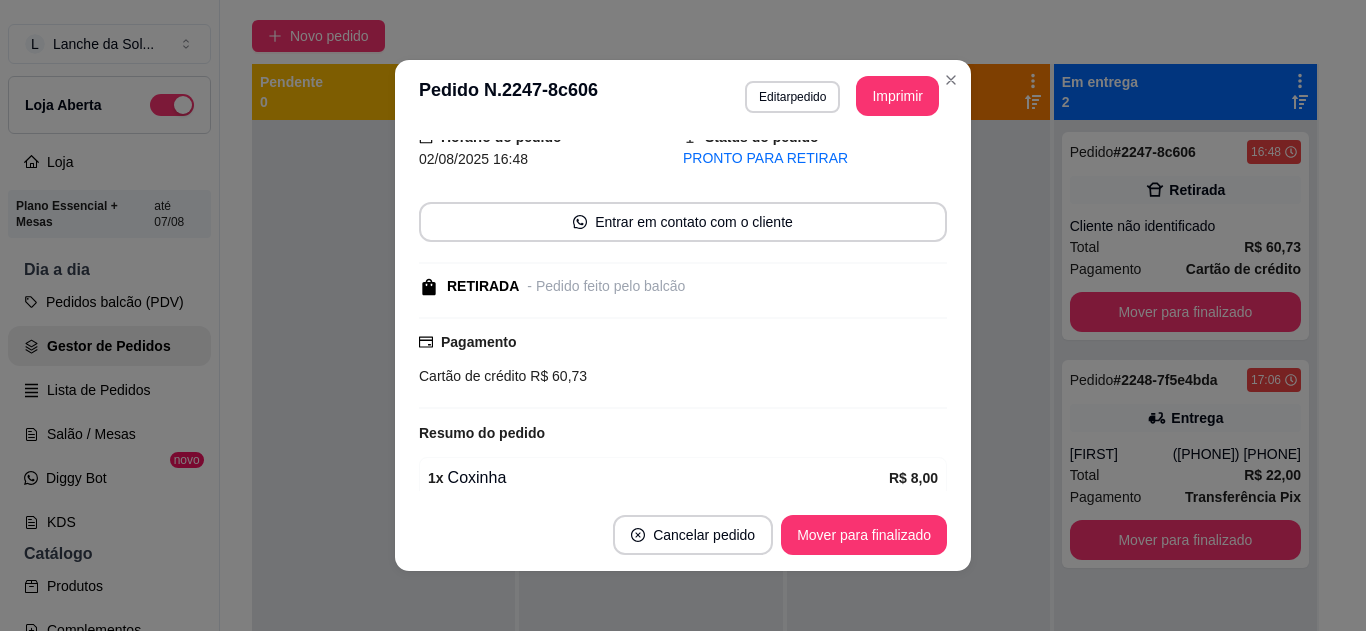 click on "**********" at bounding box center [683, 96] 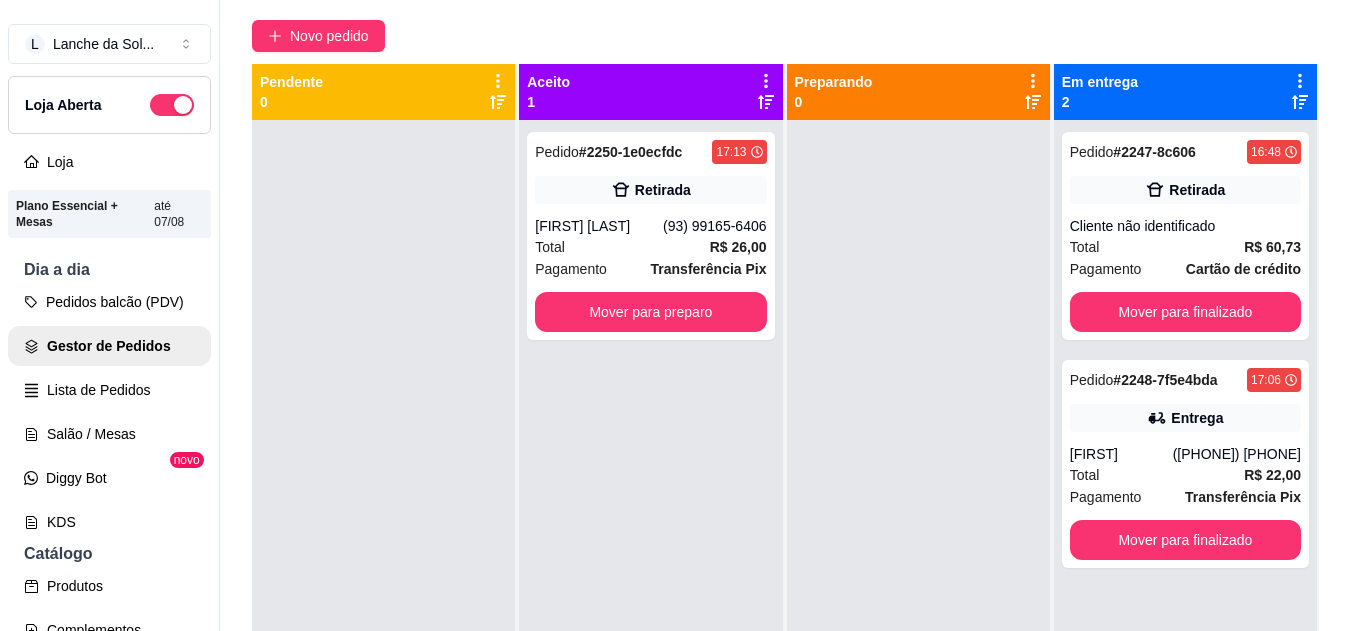 click on "Total R$ 26,00" at bounding box center [650, 247] 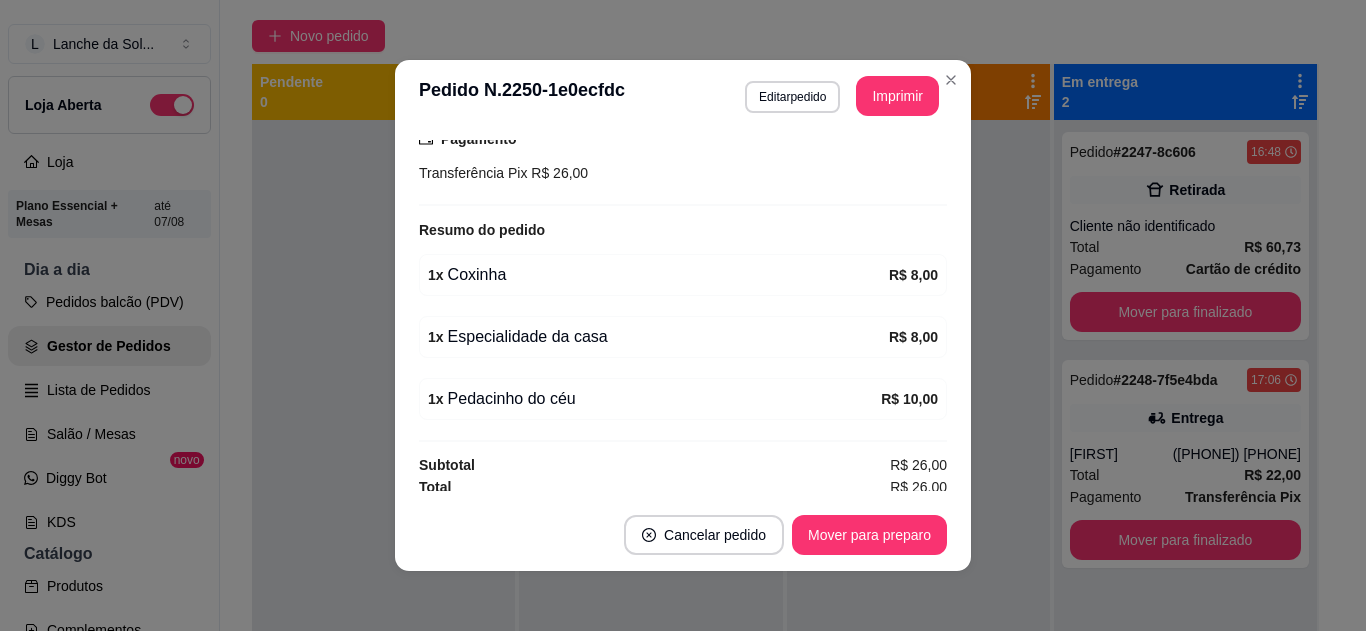 scroll, scrollTop: 394, scrollLeft: 0, axis: vertical 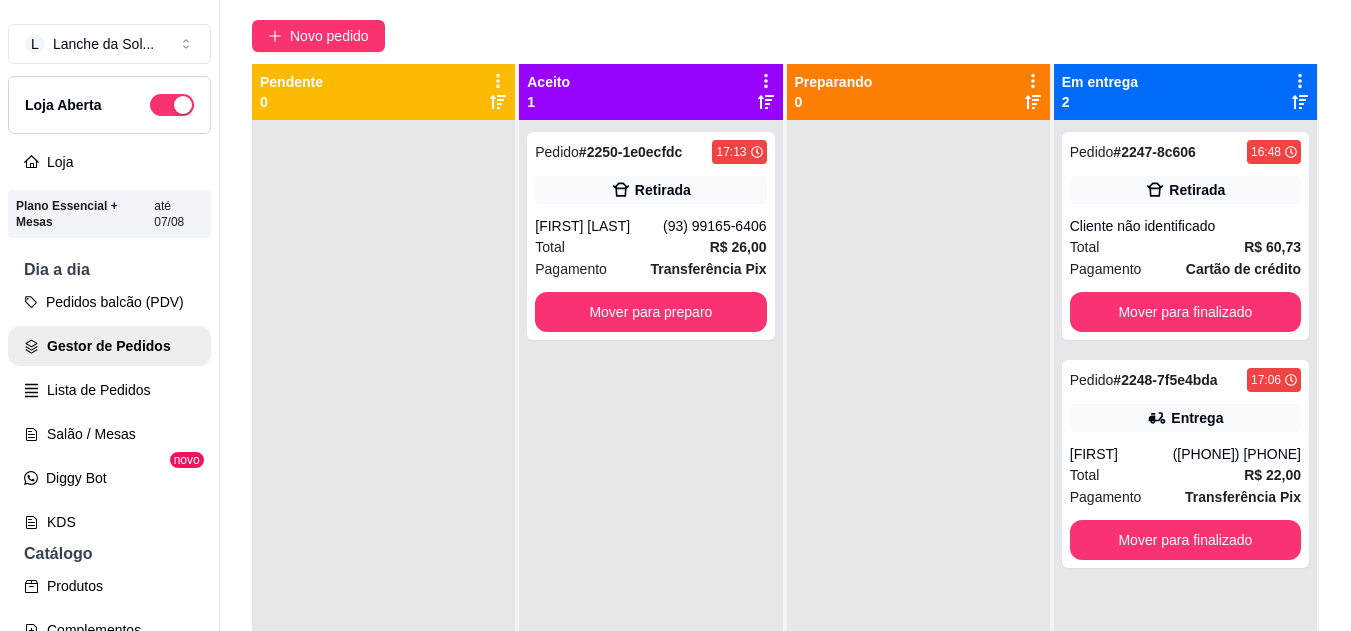click on "Cliente não identificado" at bounding box center [1185, 226] 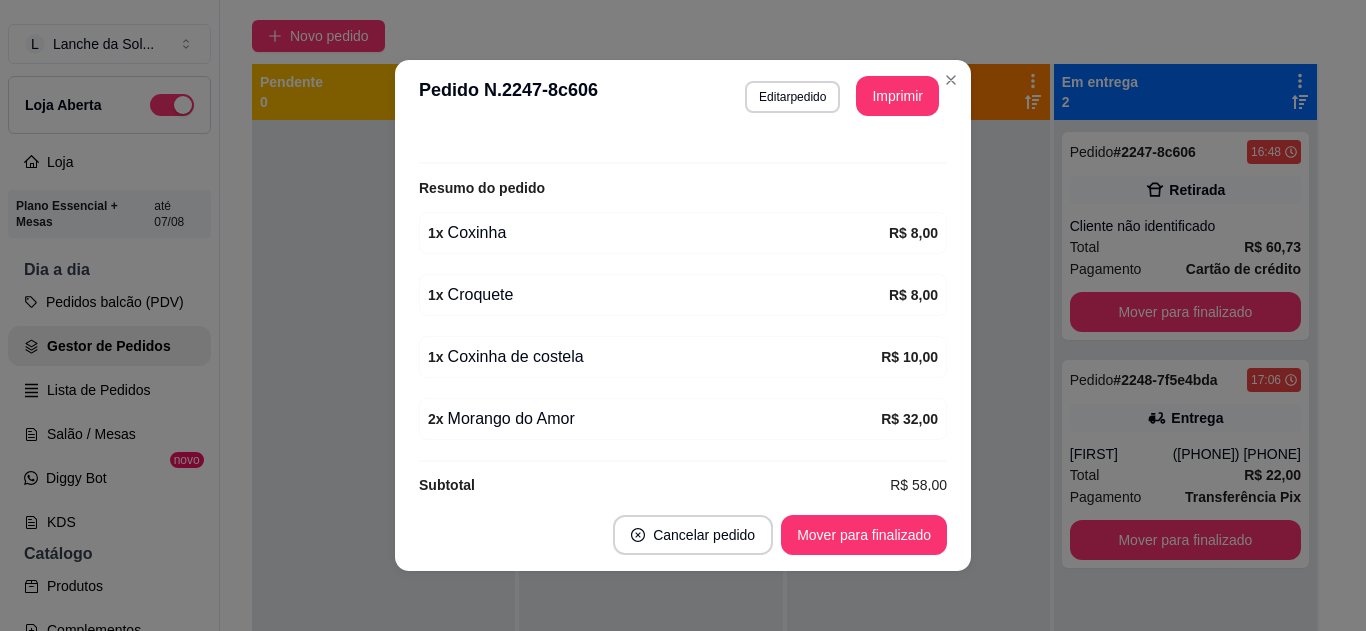 scroll, scrollTop: 352, scrollLeft: 0, axis: vertical 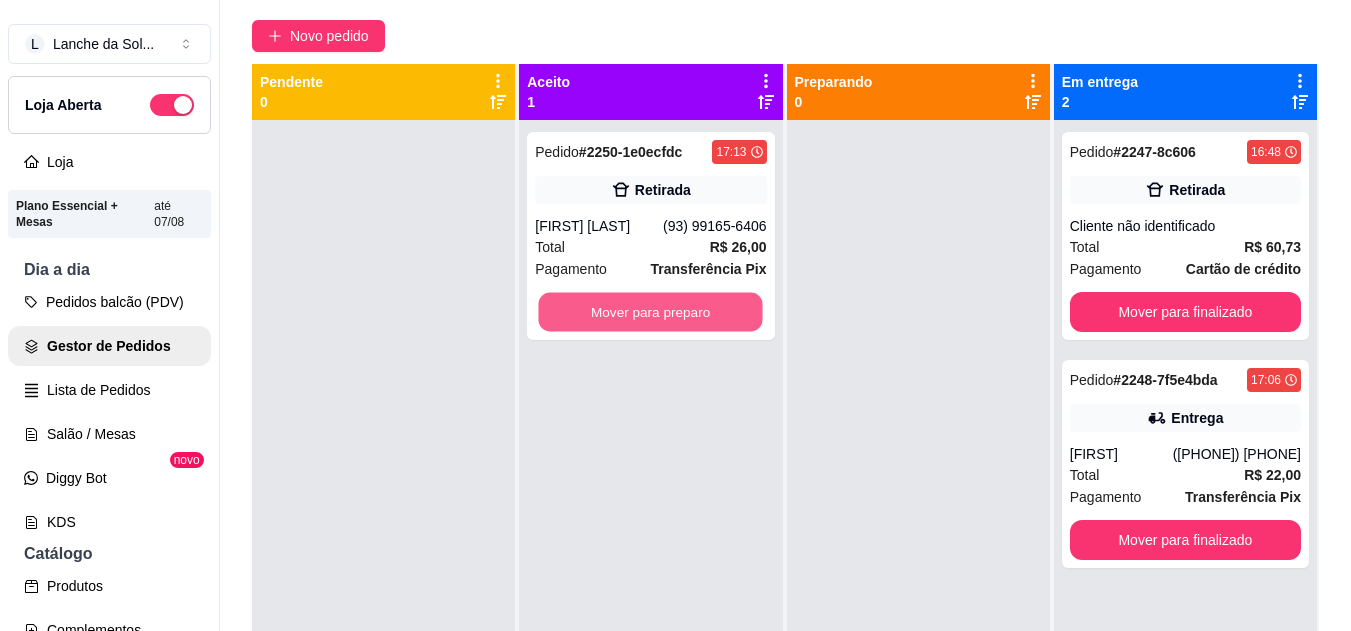 click on "Mover para preparo" at bounding box center (651, 312) 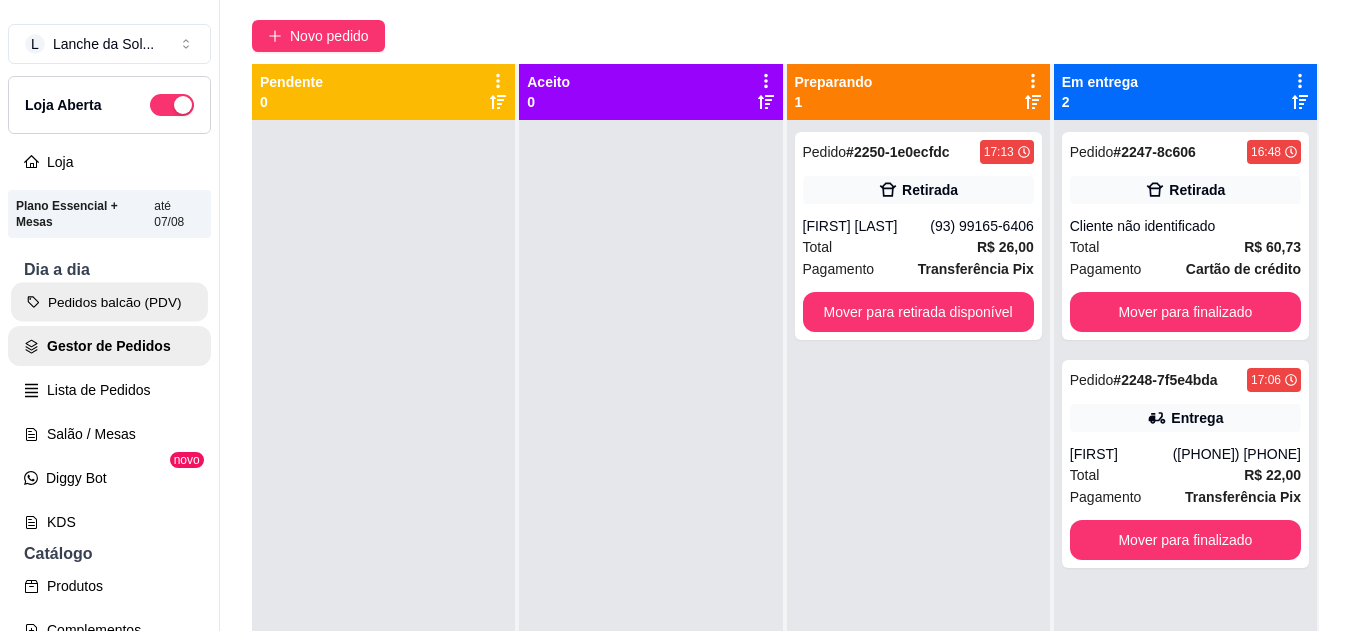 click on "Pedidos balcão (PDV)" at bounding box center [109, 302] 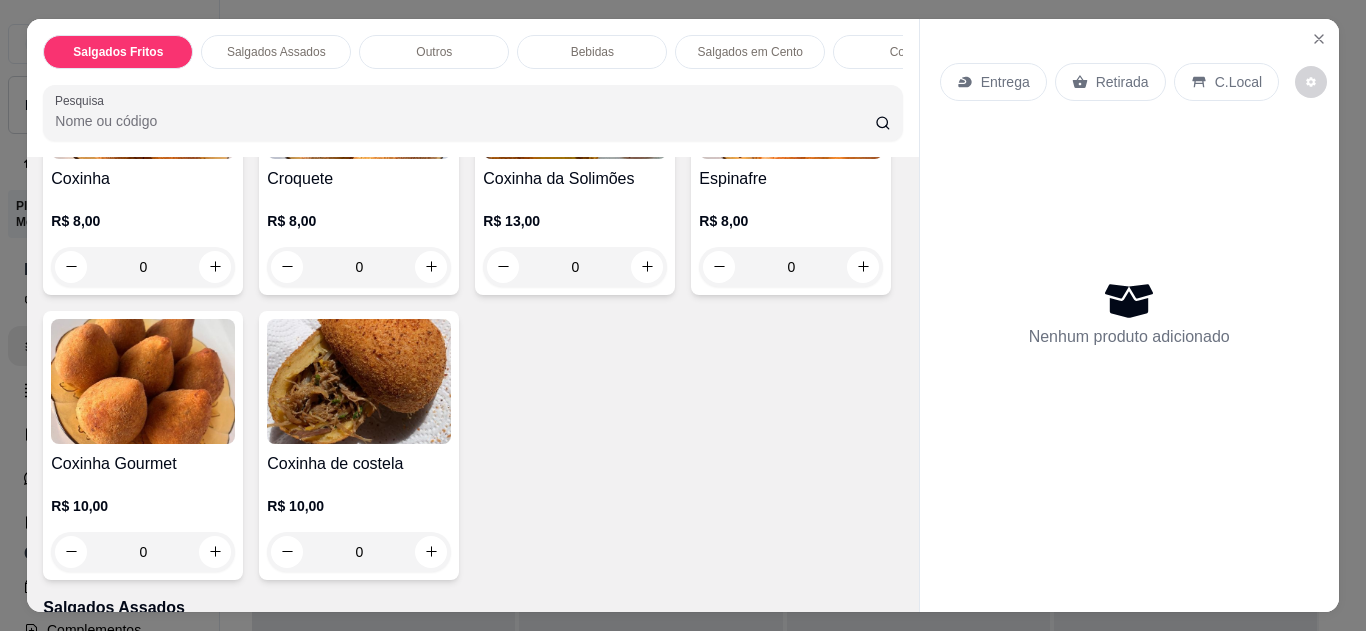 scroll, scrollTop: 280, scrollLeft: 0, axis: vertical 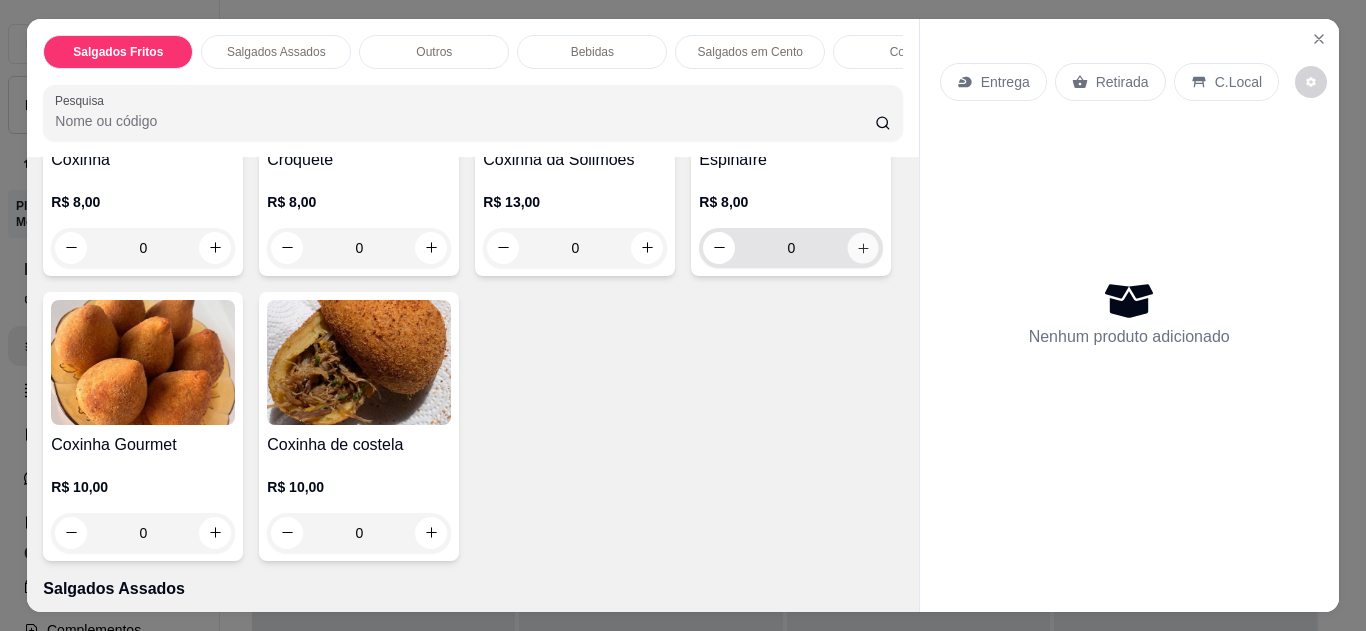 click 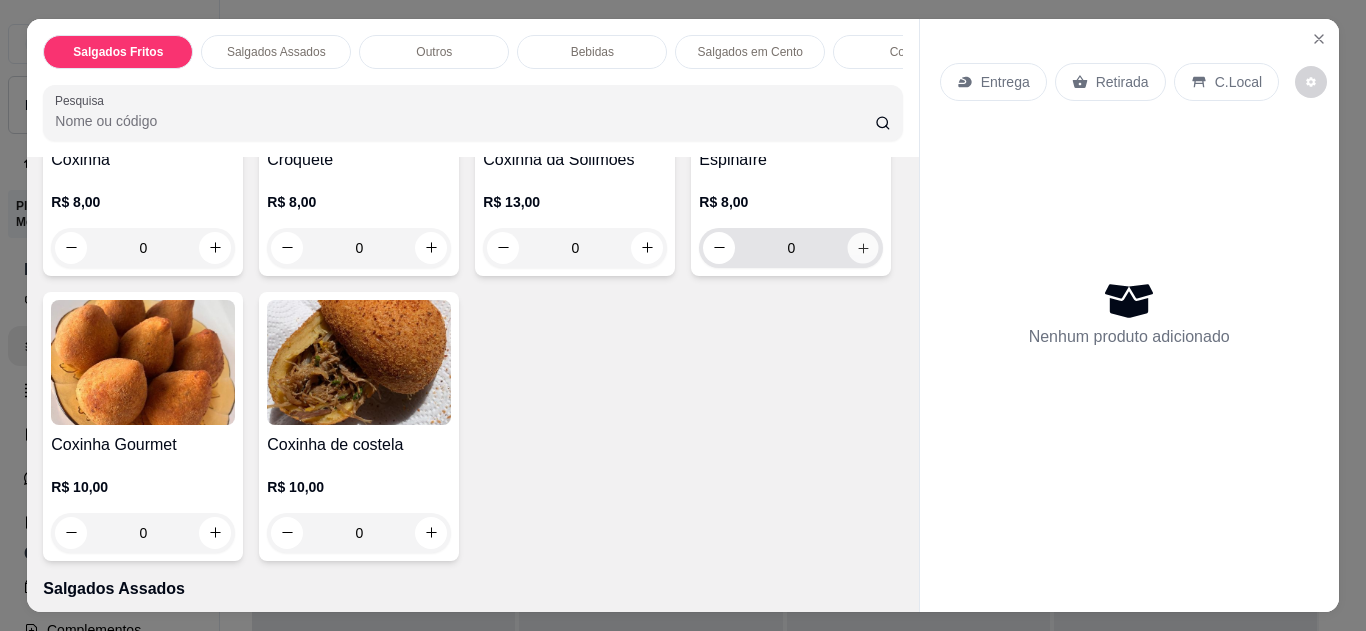 type on "1" 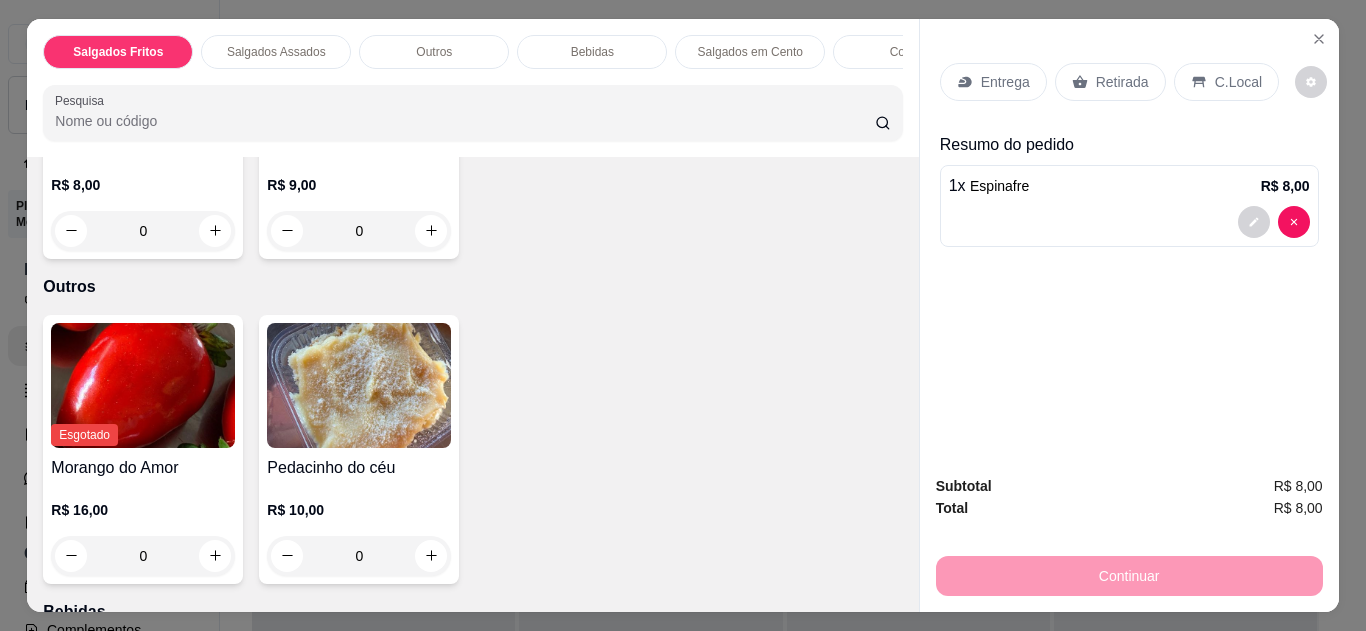 scroll, scrollTop: 920, scrollLeft: 0, axis: vertical 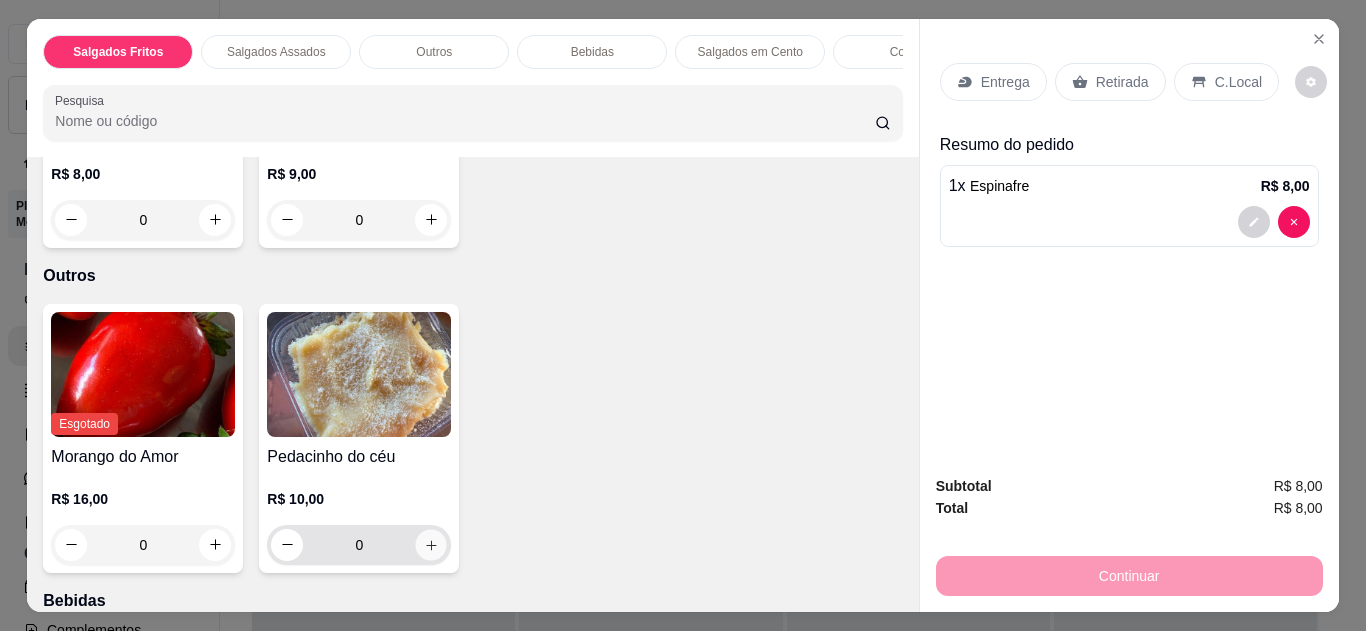 click 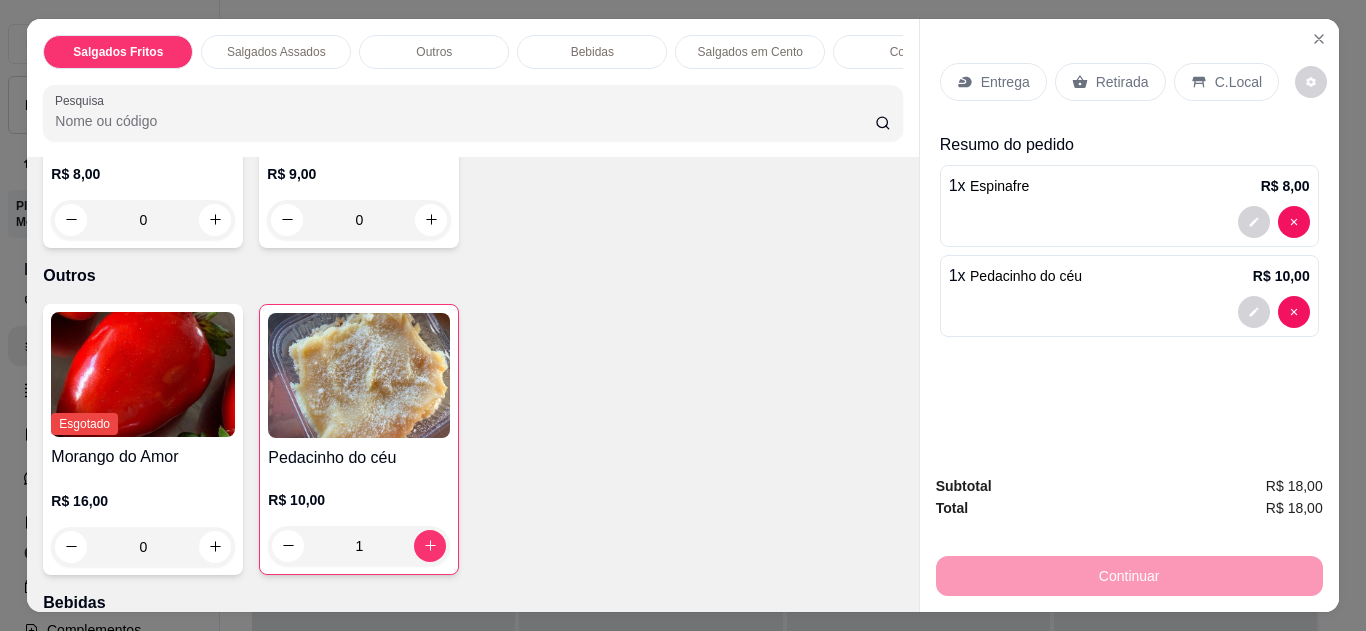 click on "C.Local" at bounding box center (1226, 82) 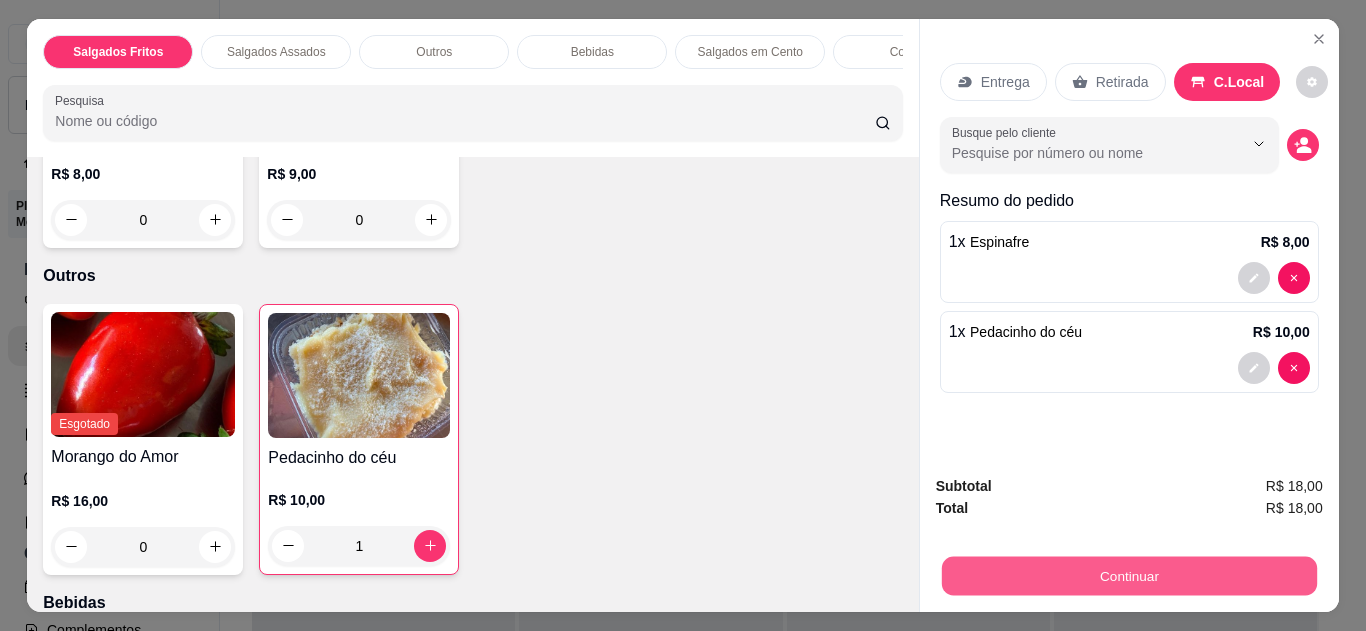 click on "Continuar" at bounding box center [1128, 576] 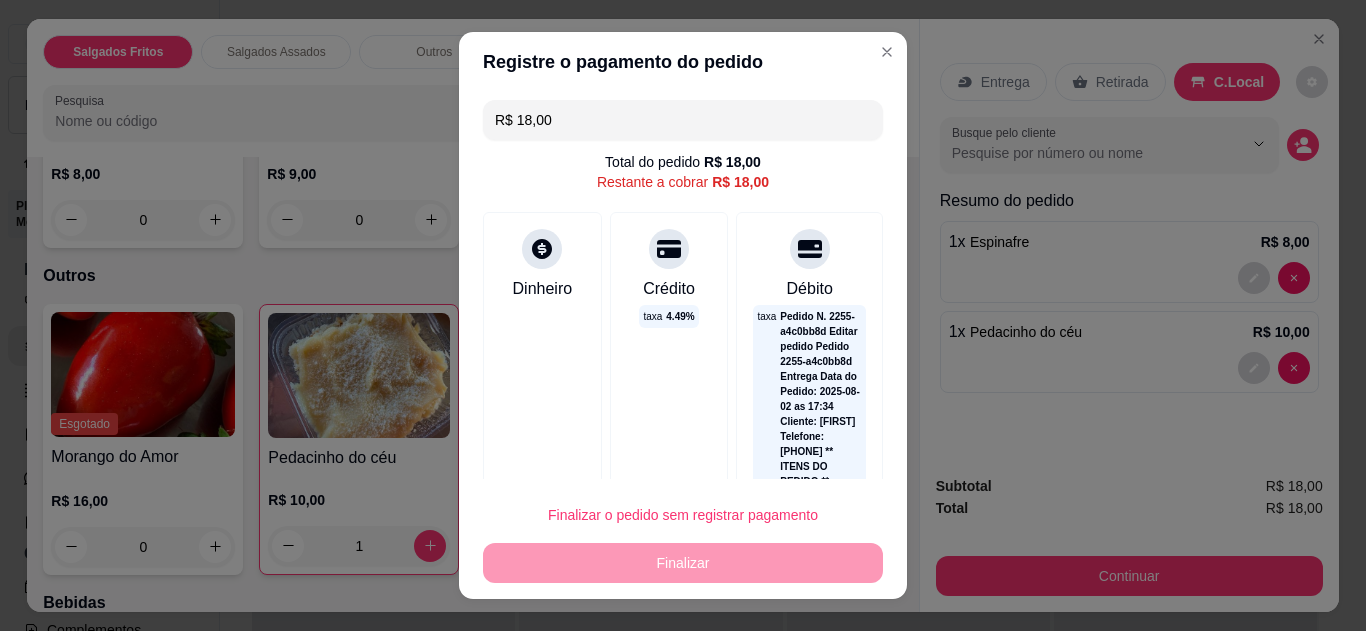 click on "Dinheiro" at bounding box center (542, 833) 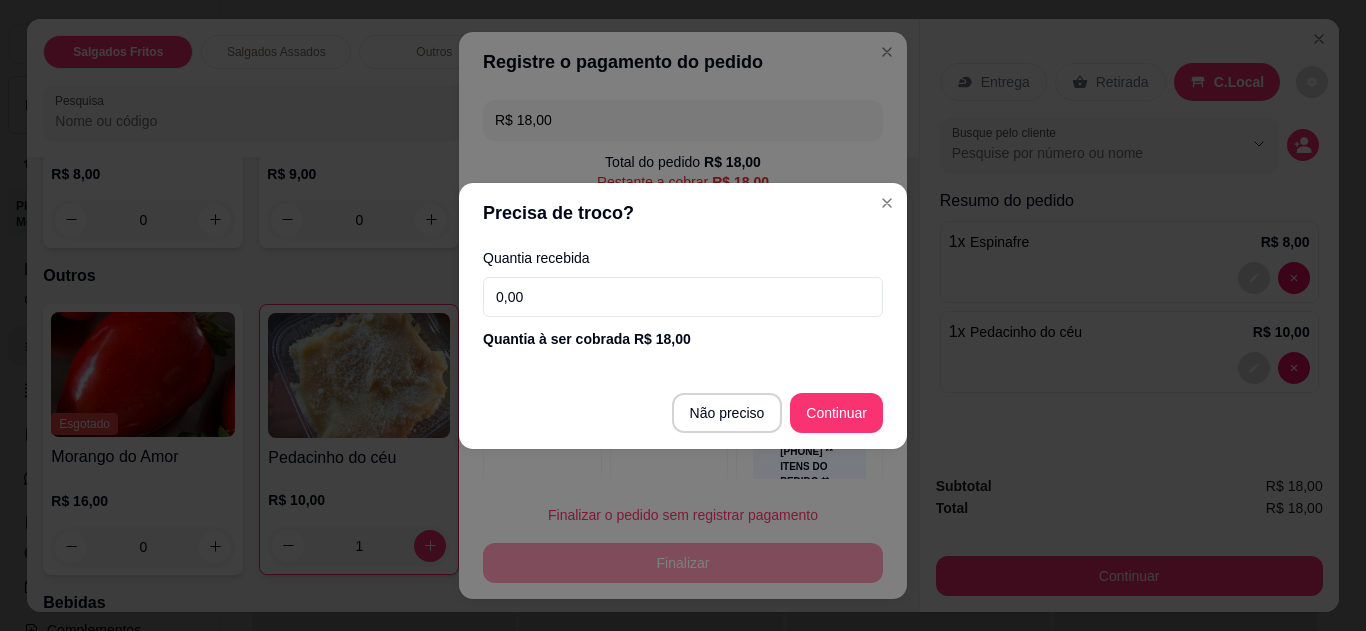 click on "0,00" at bounding box center (683, 297) 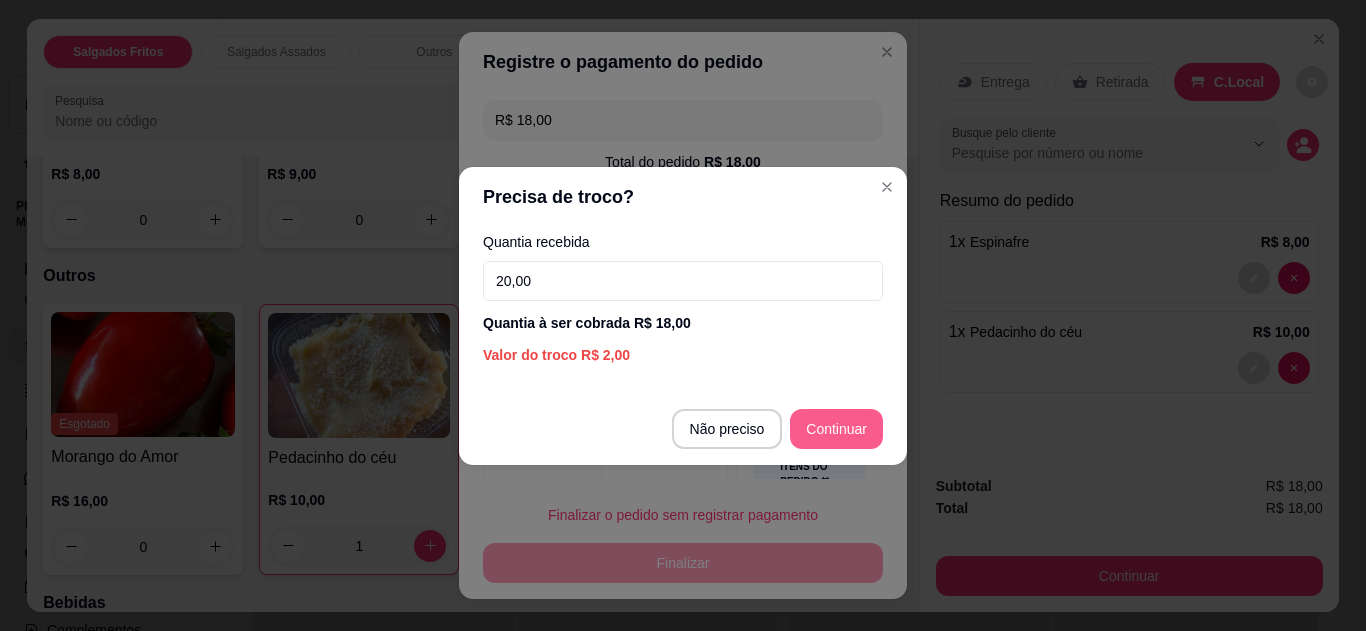 type on "20,00" 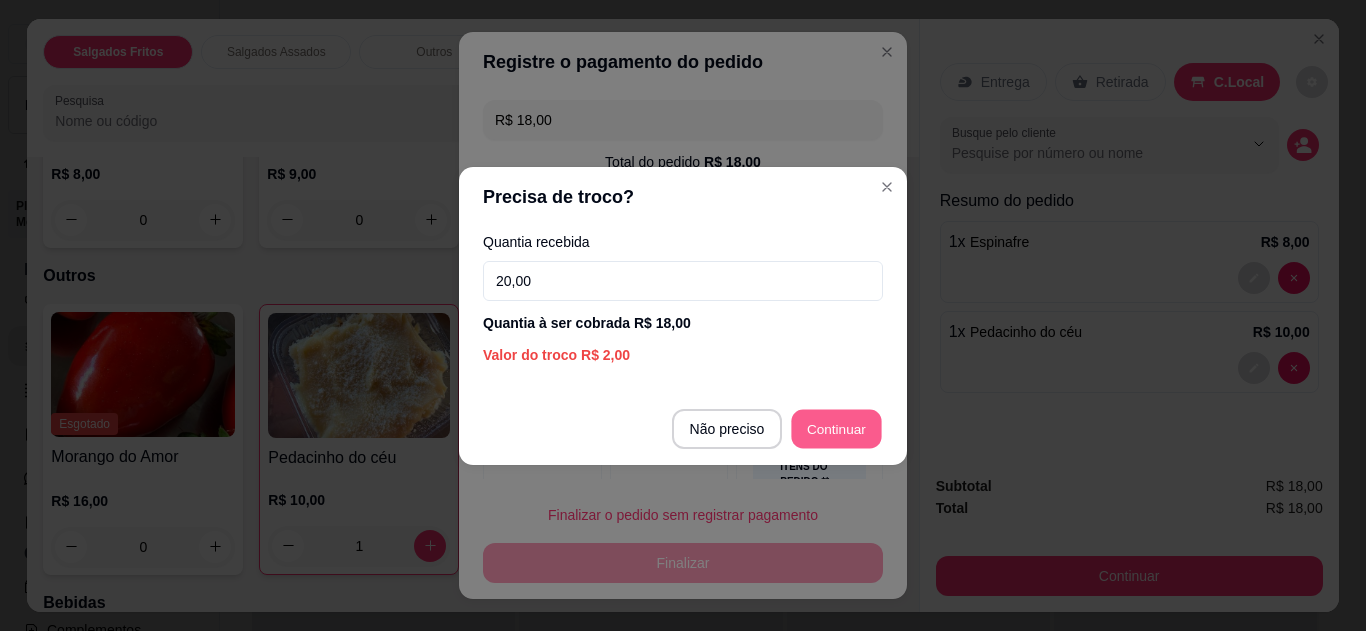 type on "R$ 0,00" 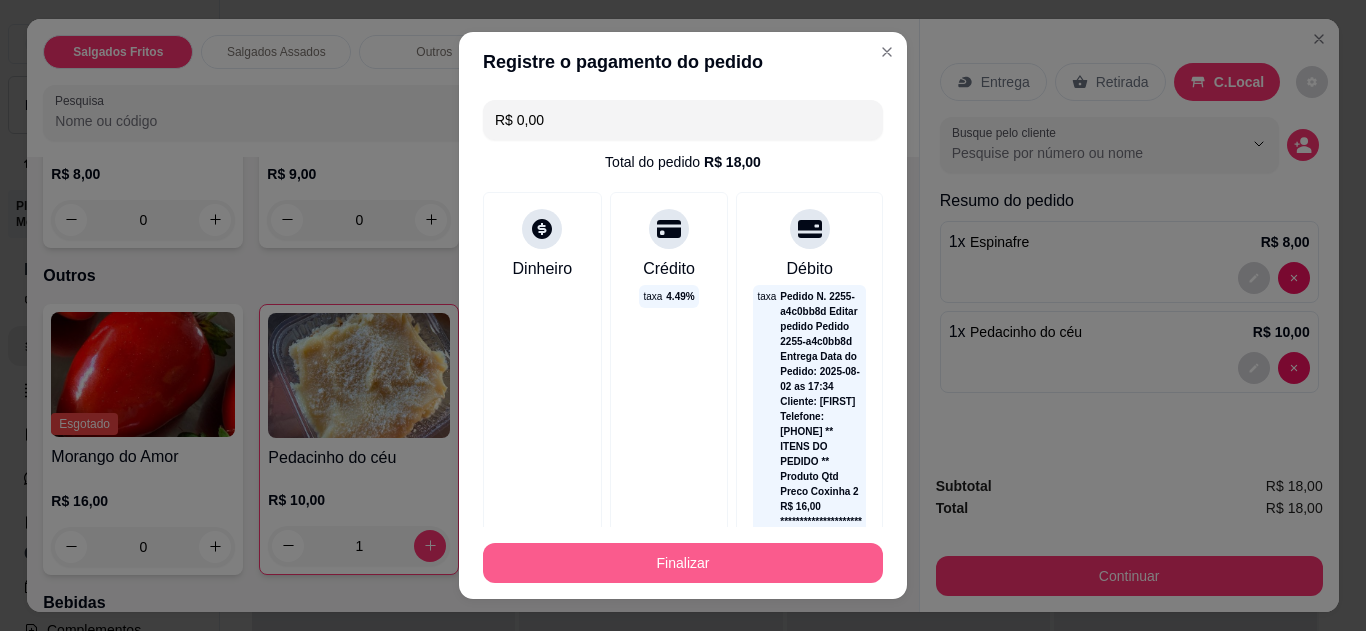 click on "Finalizar" at bounding box center [683, 563] 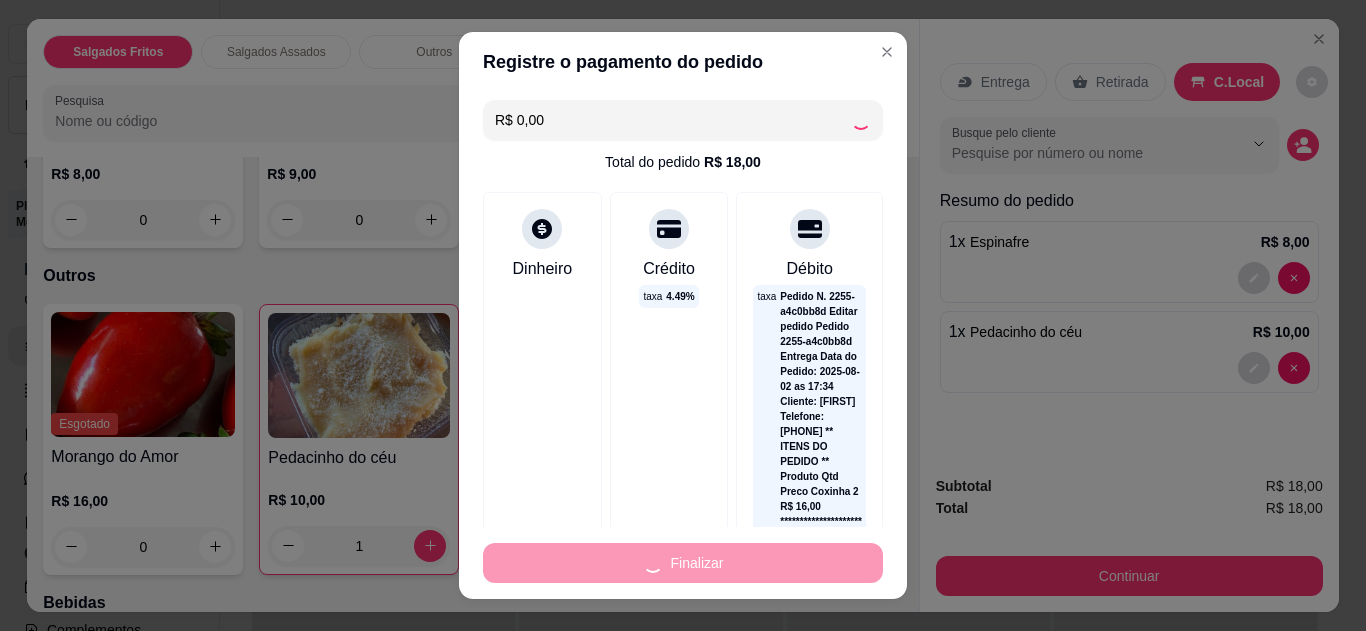 type on "0" 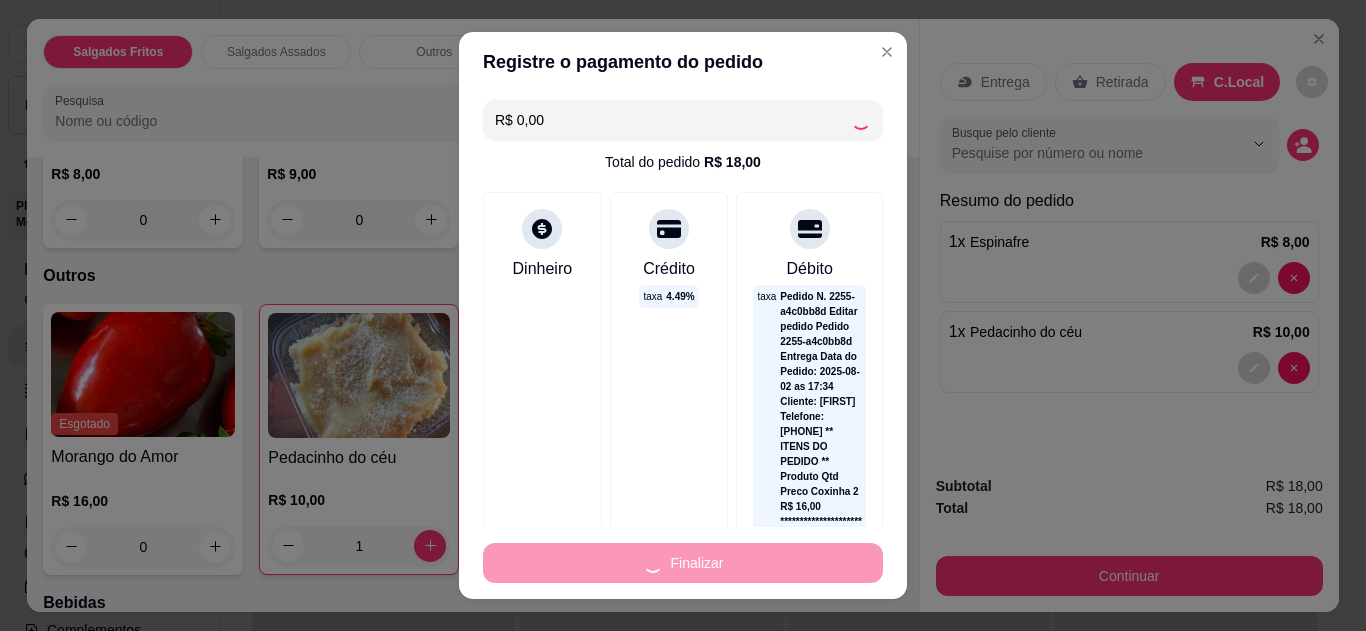 type on "0" 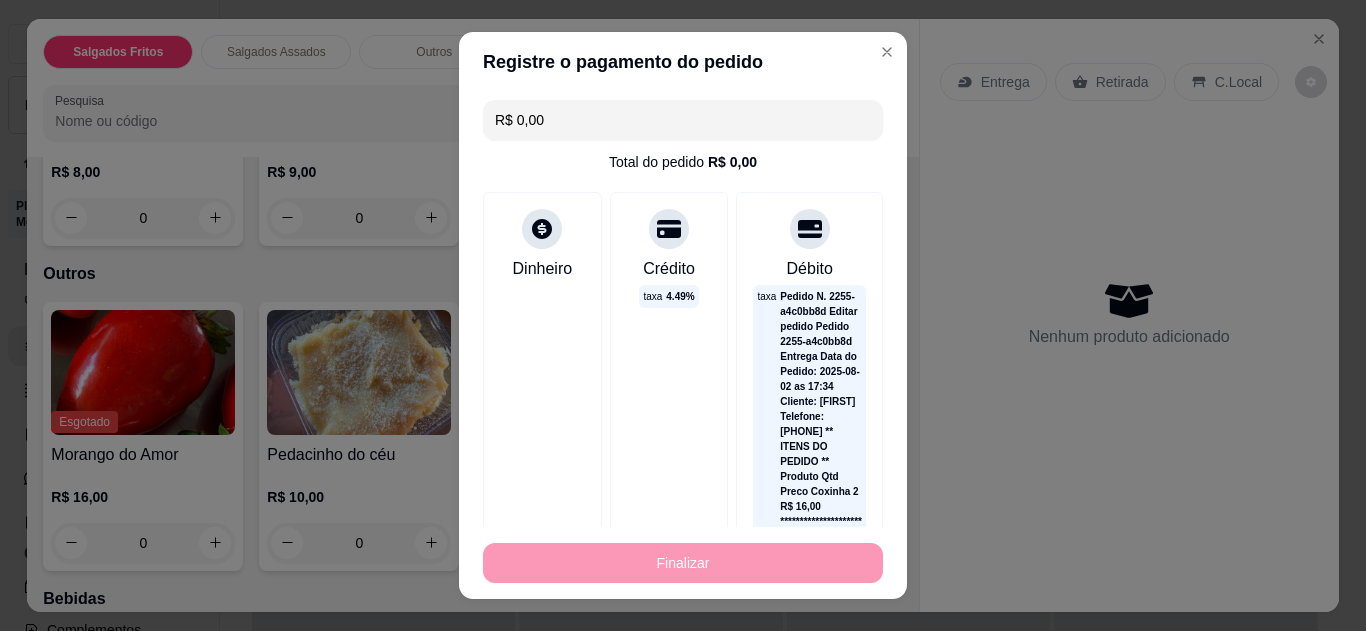 type on "-R$ 18,00" 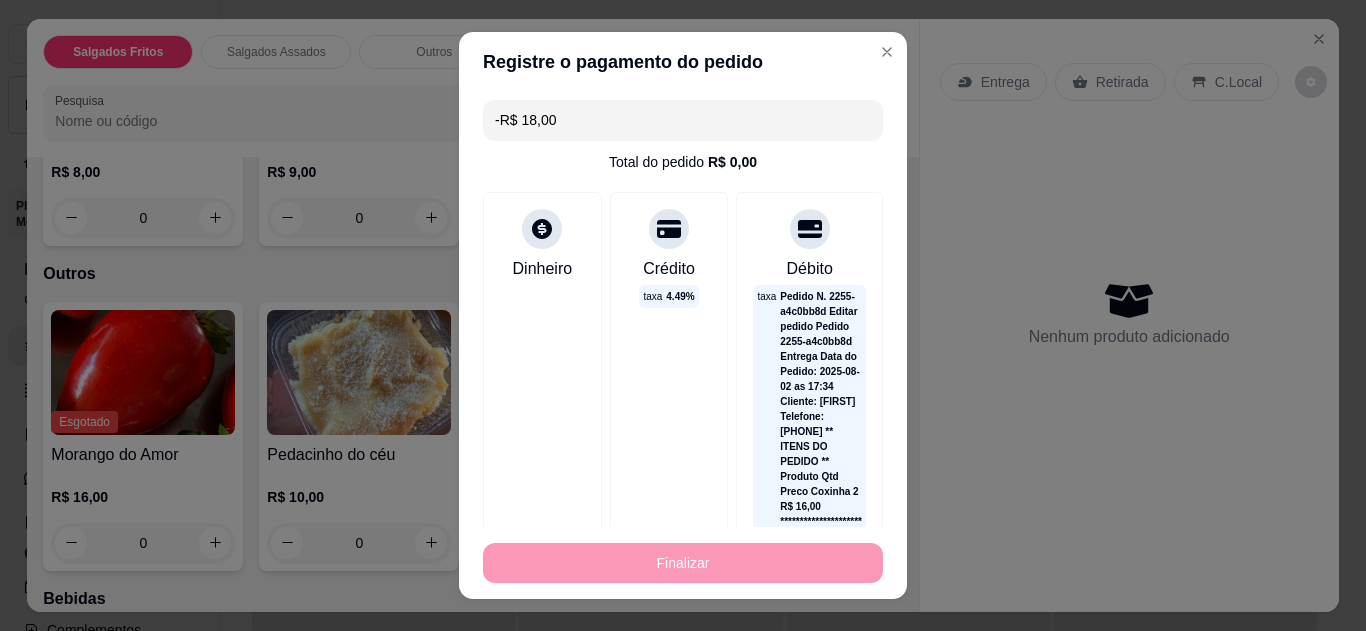 scroll, scrollTop: 918, scrollLeft: 0, axis: vertical 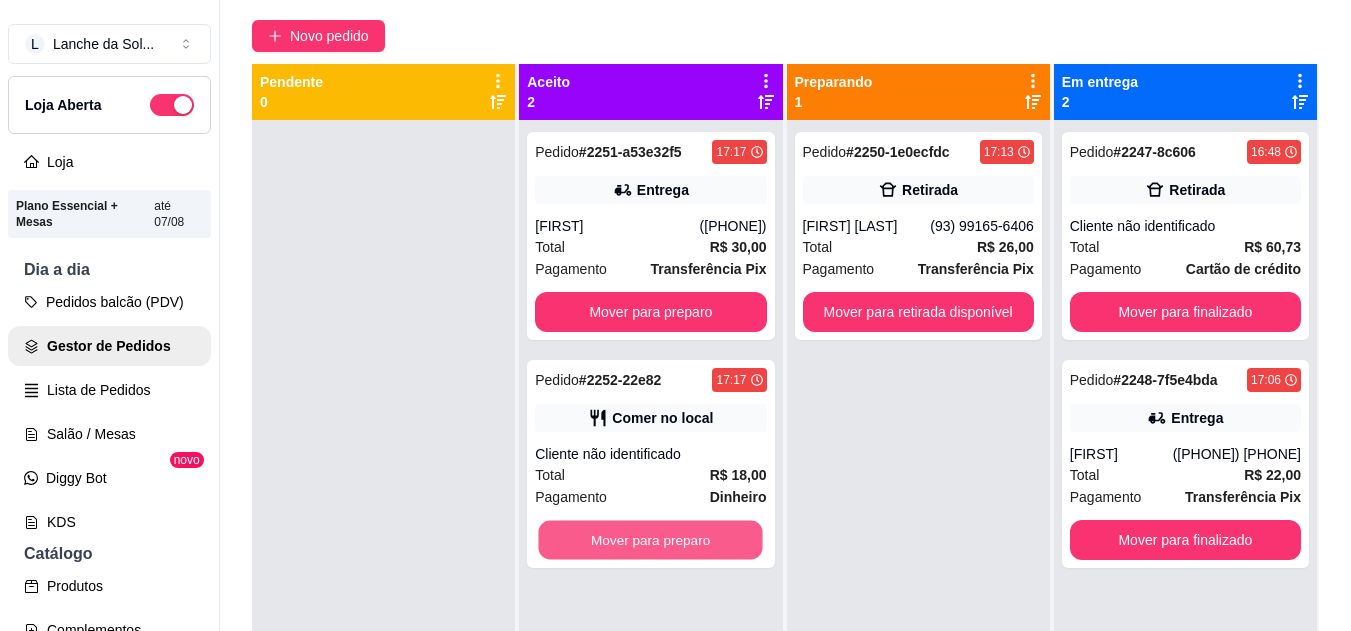 click on "Mover para preparo" at bounding box center [651, 540] 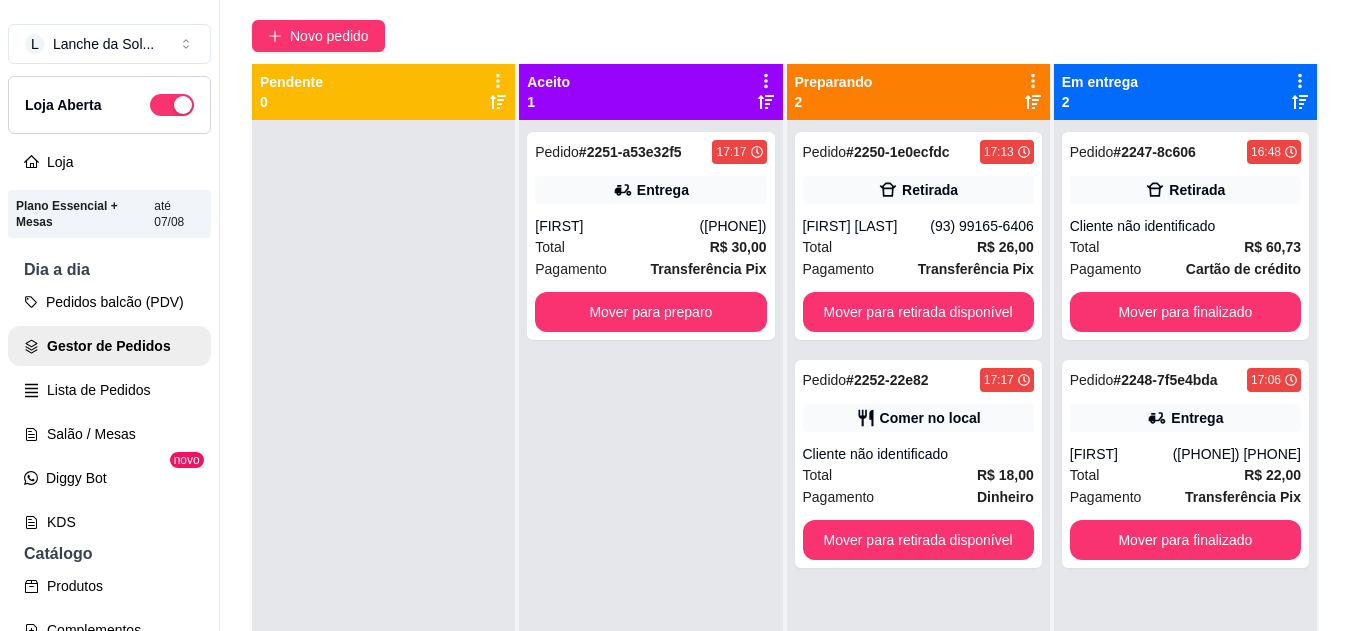 click on "([PHONE])" at bounding box center (733, 226) 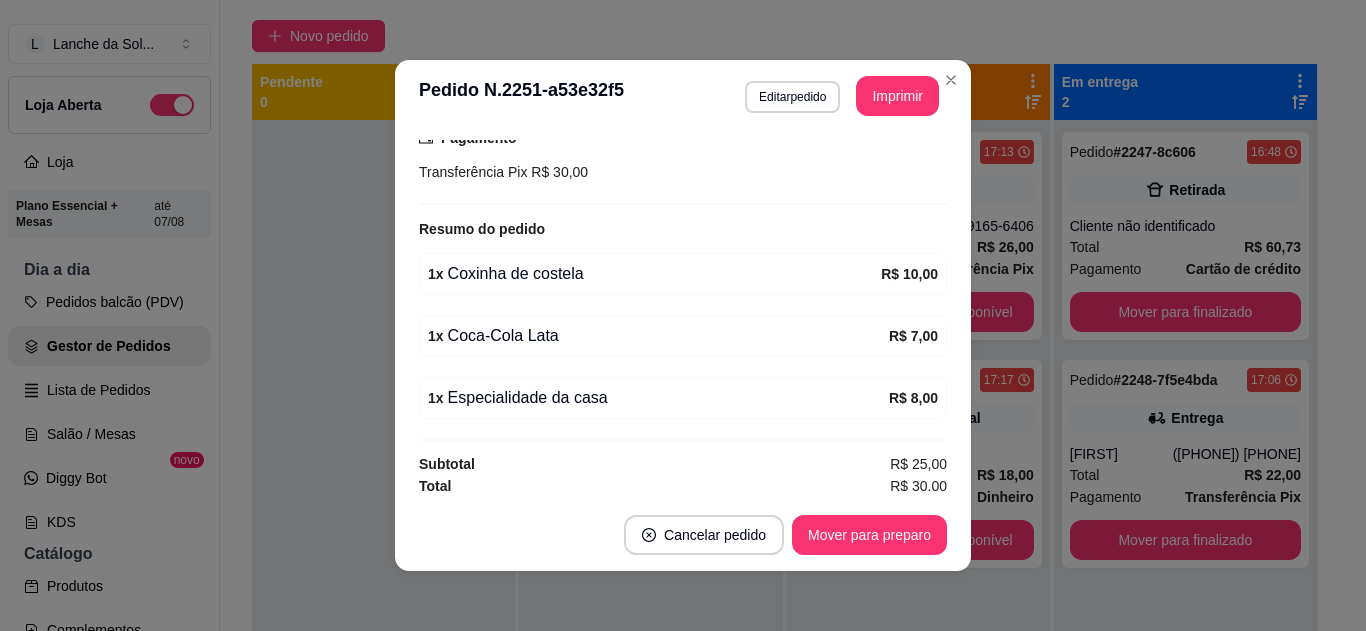 scroll, scrollTop: 550, scrollLeft: 0, axis: vertical 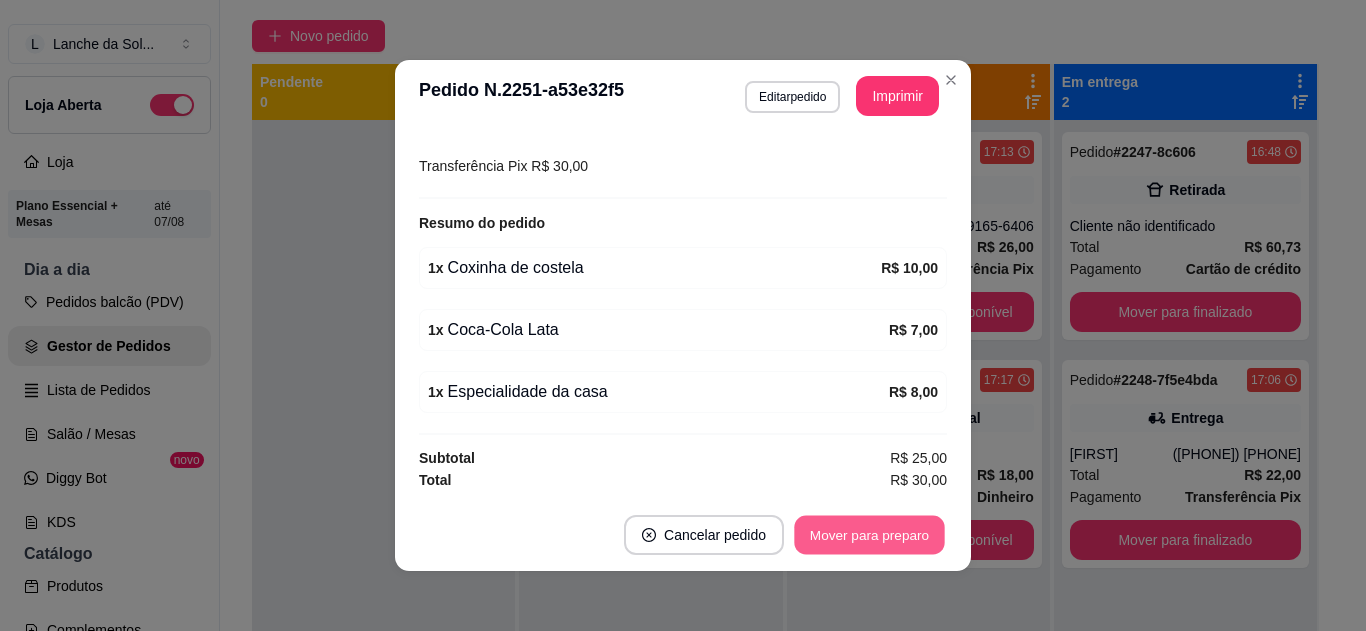 click on "Mover para preparo" at bounding box center (869, 535) 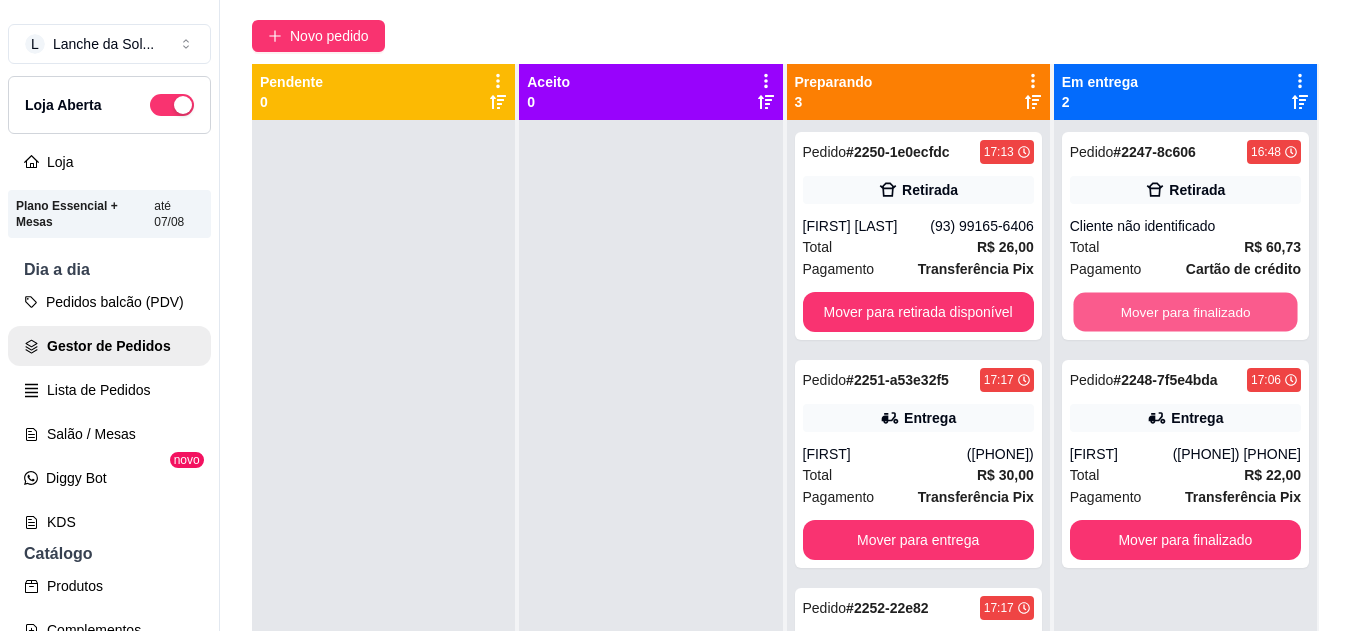click on "Mover para finalizado" at bounding box center [1185, 312] 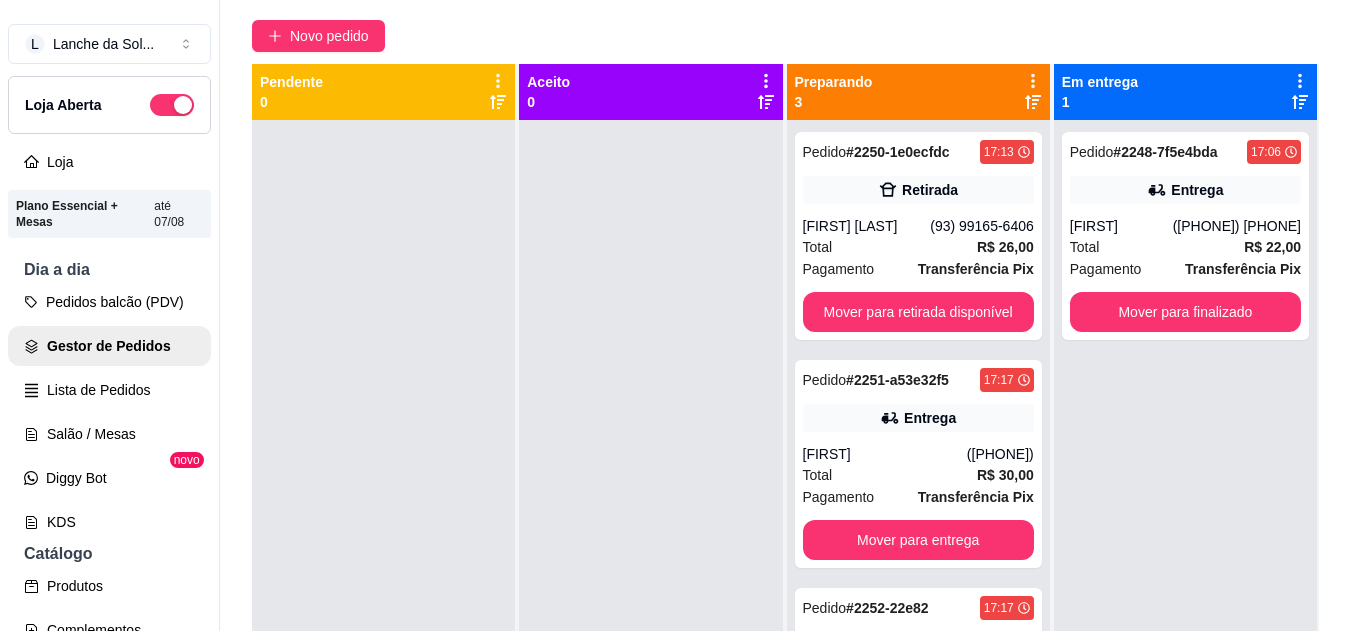 click on "Pedido  # 2248-7f5e4bda 17:06 Entrega [FIRST] [LAST]  ([PHONE]) Total R$ 22,00 Pagamento Transferência Pix Mover para finalizado" at bounding box center (1185, 236) 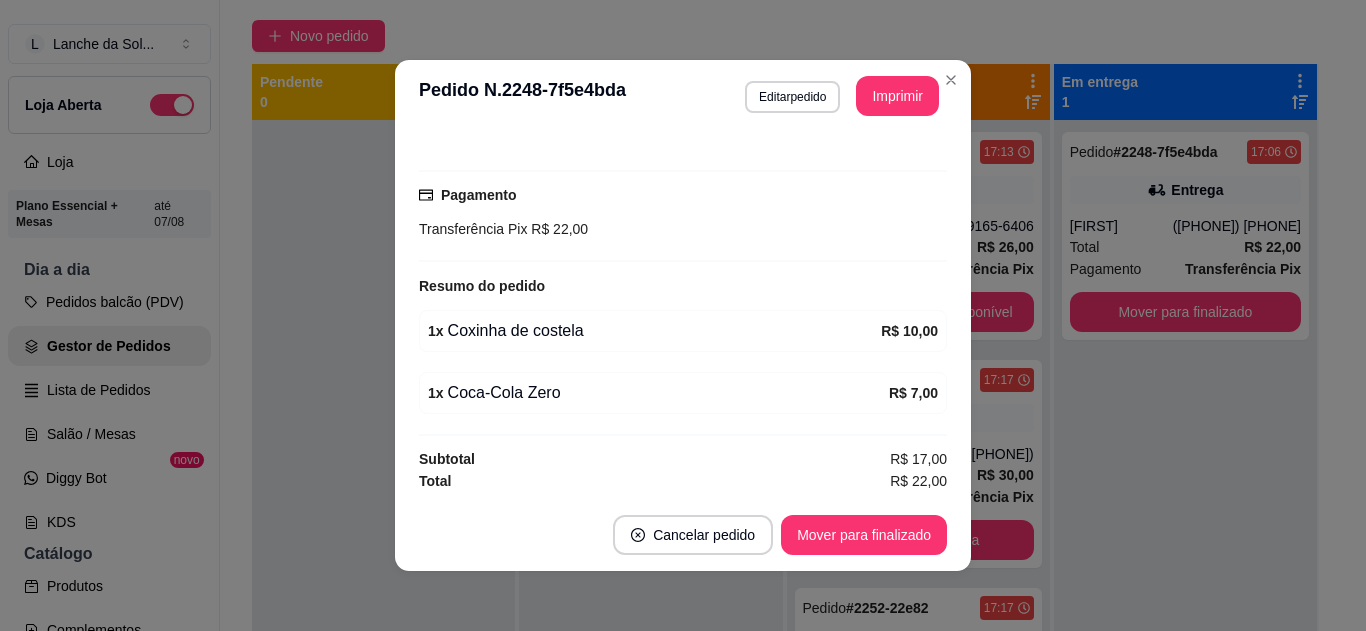 scroll, scrollTop: 488, scrollLeft: 0, axis: vertical 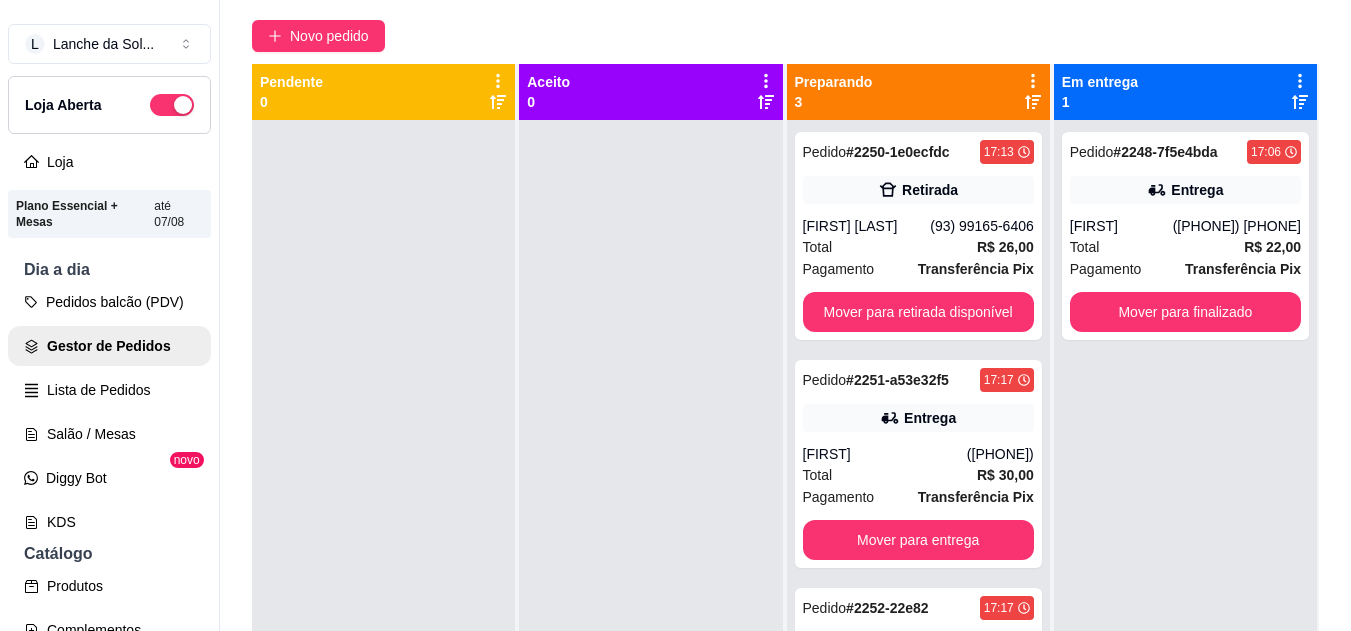 click on "Total R$ 26,00" at bounding box center (918, 247) 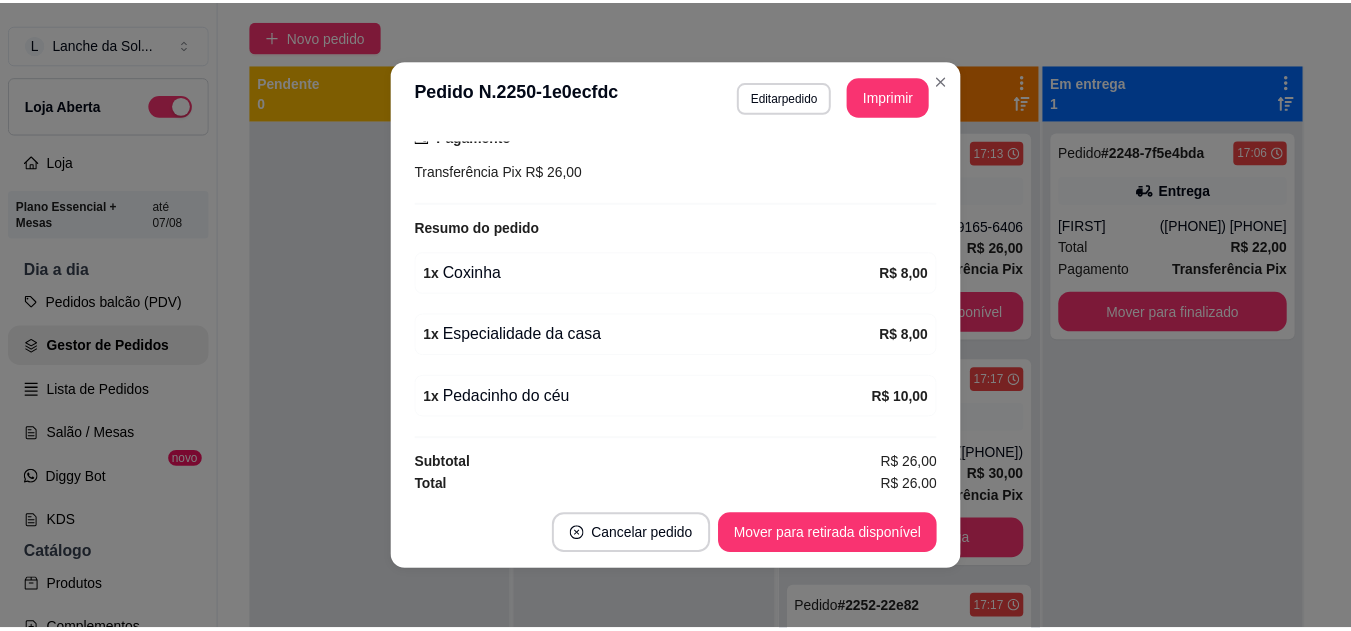 scroll, scrollTop: 394, scrollLeft: 0, axis: vertical 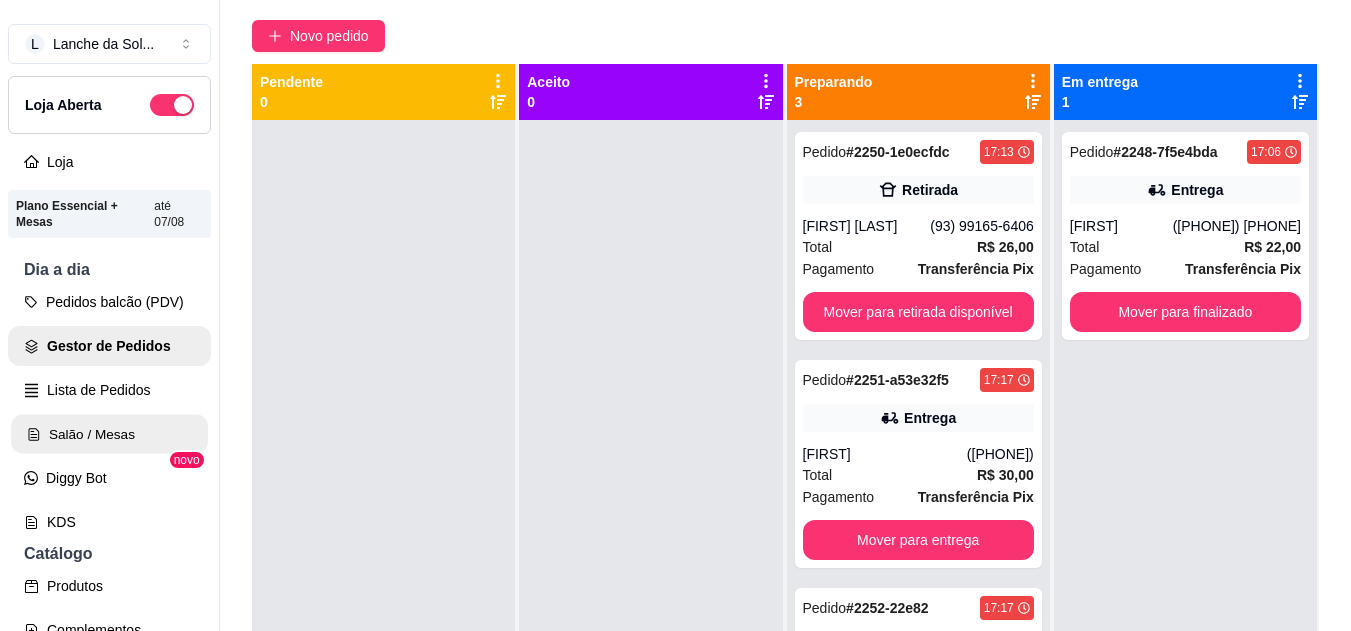 click on "Salão / Mesas" at bounding box center (109, 434) 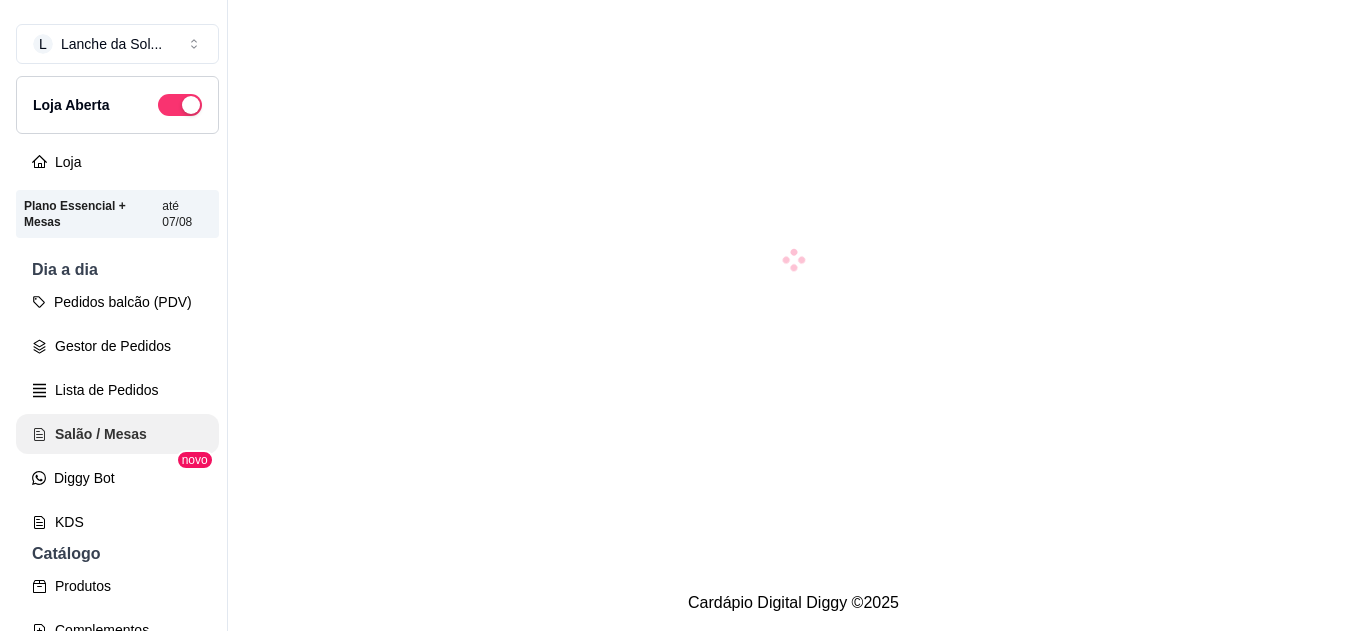 scroll, scrollTop: 0, scrollLeft: 0, axis: both 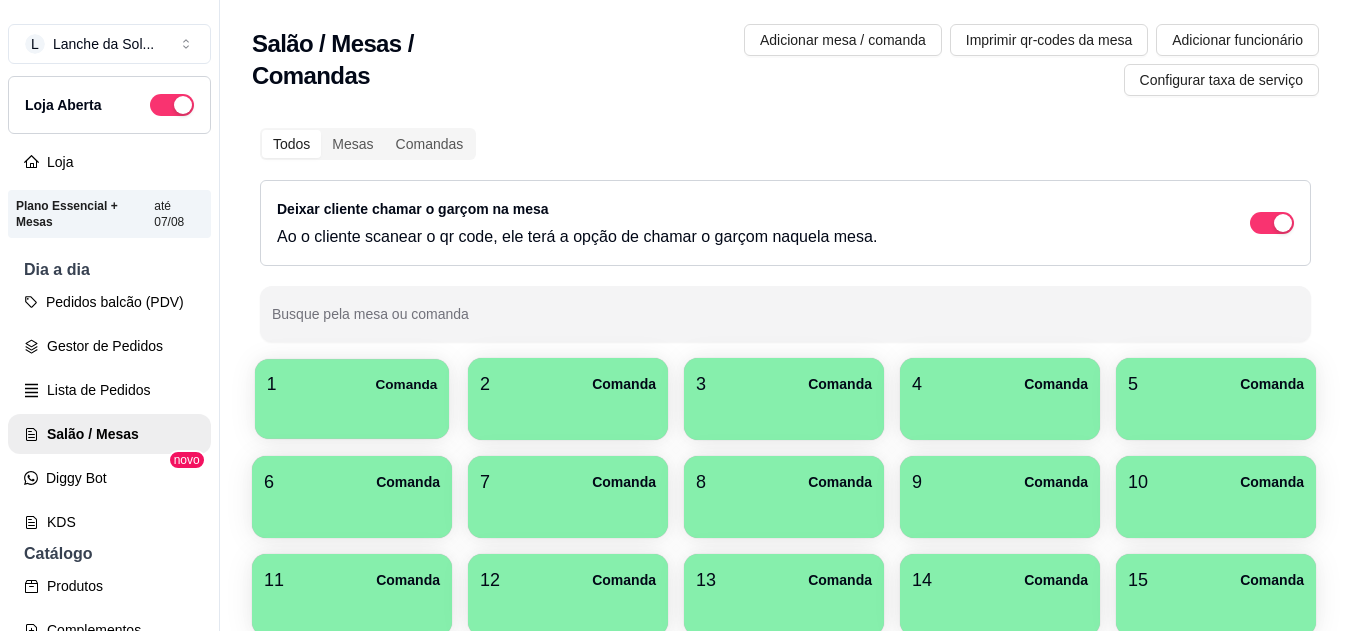 click at bounding box center [352, 412] 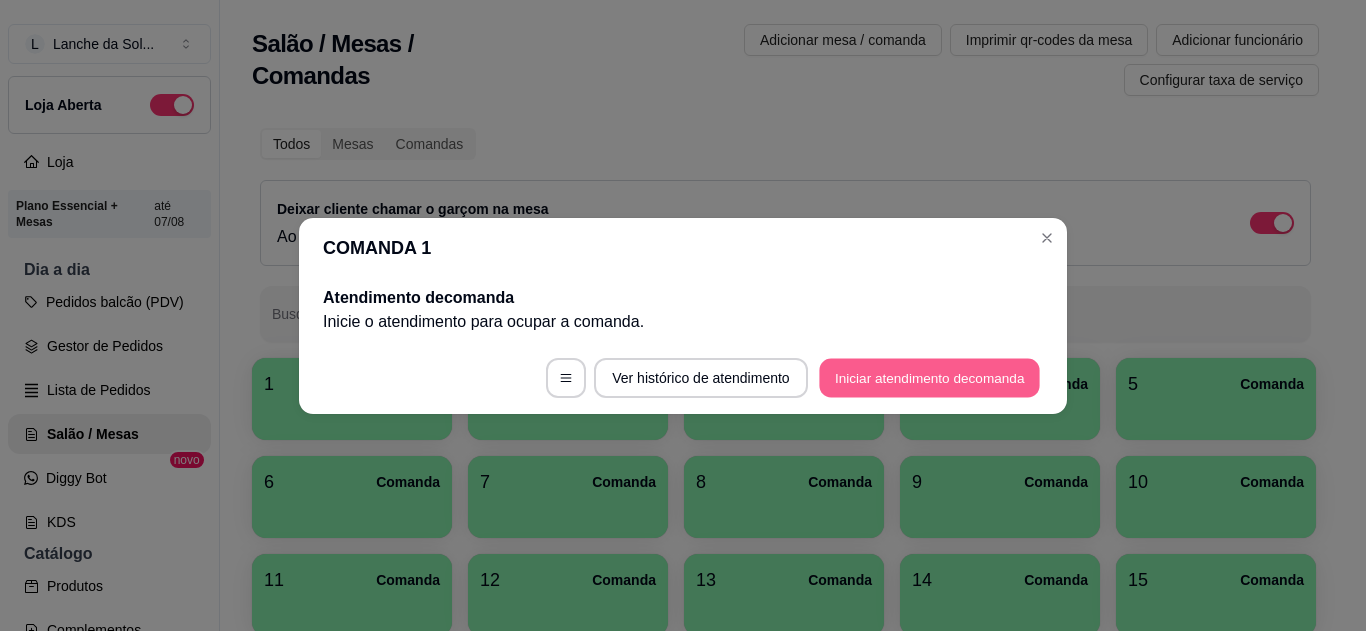 click on "Iniciar atendimento de  comanda" at bounding box center [929, 377] 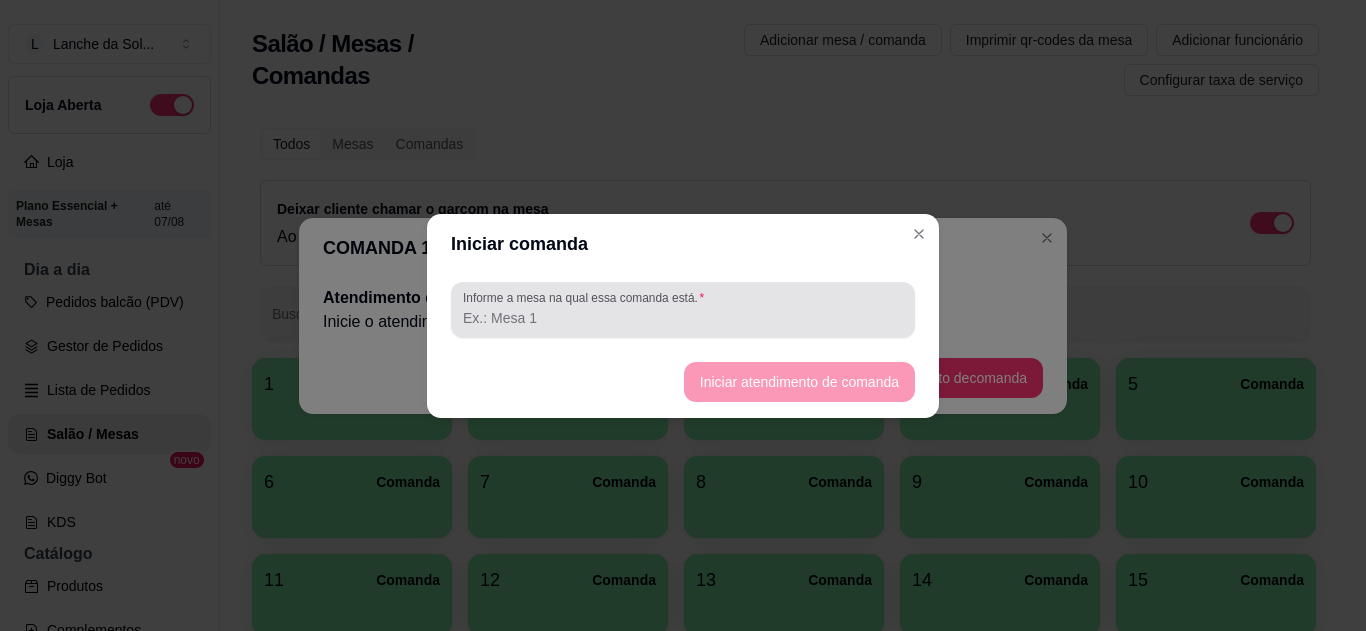 click on "Informe a mesa na qual essa comanda está." at bounding box center [683, 310] 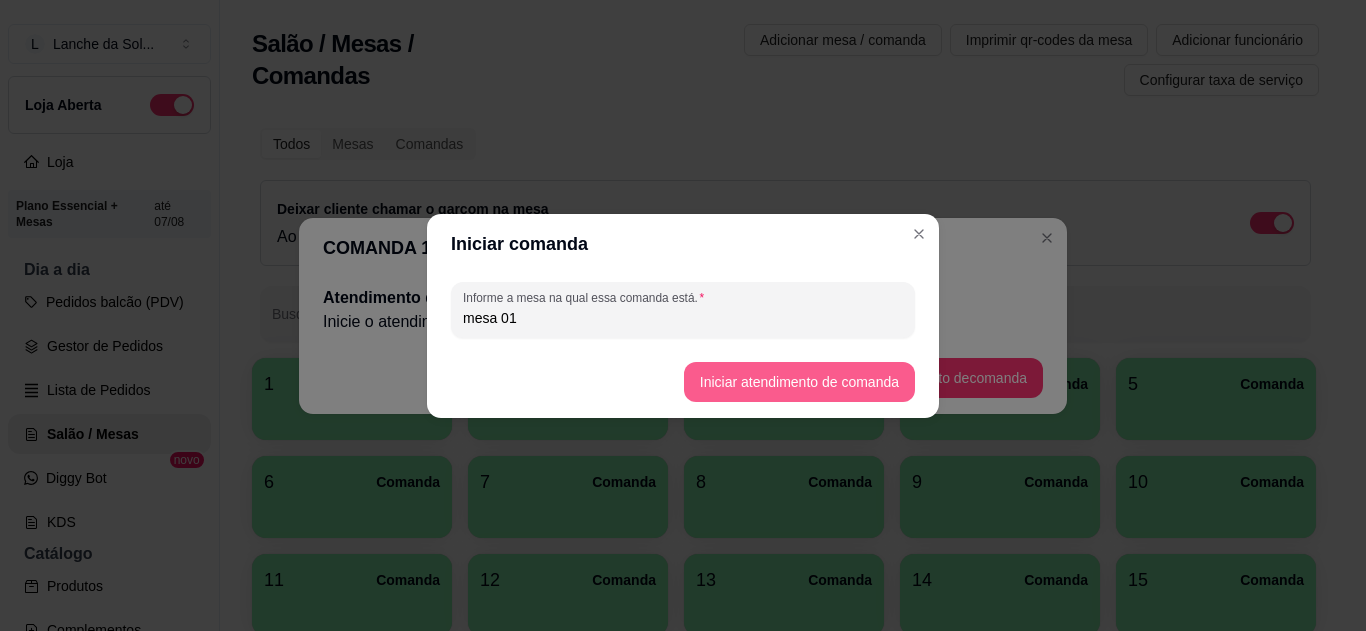 type on "mesa 01" 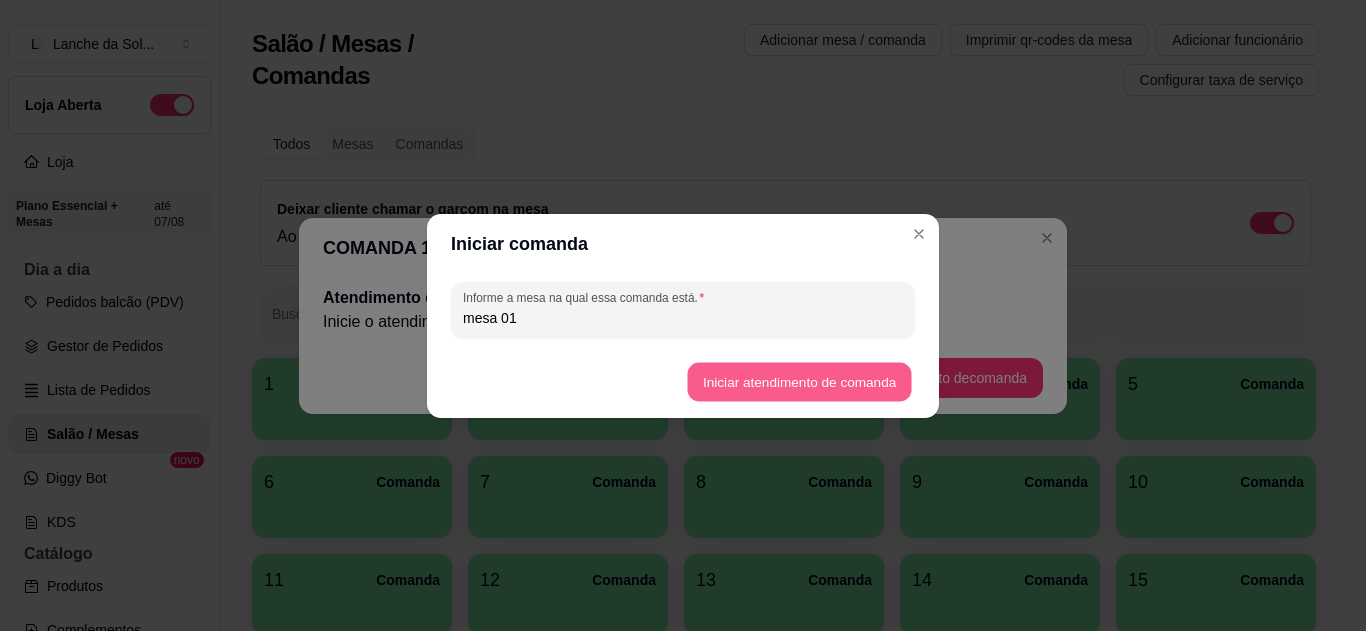 click on "Iniciar atendimento de comanda" at bounding box center [799, 381] 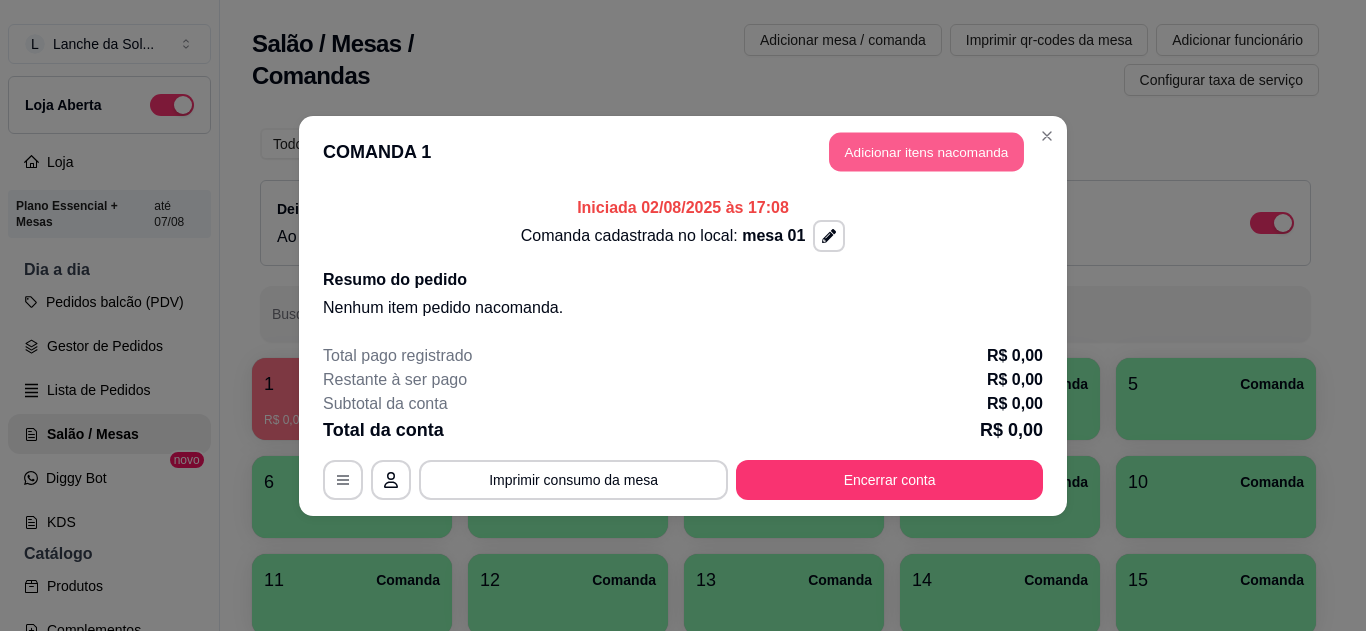 click on "Adicionar itens na  comanda" at bounding box center [926, 151] 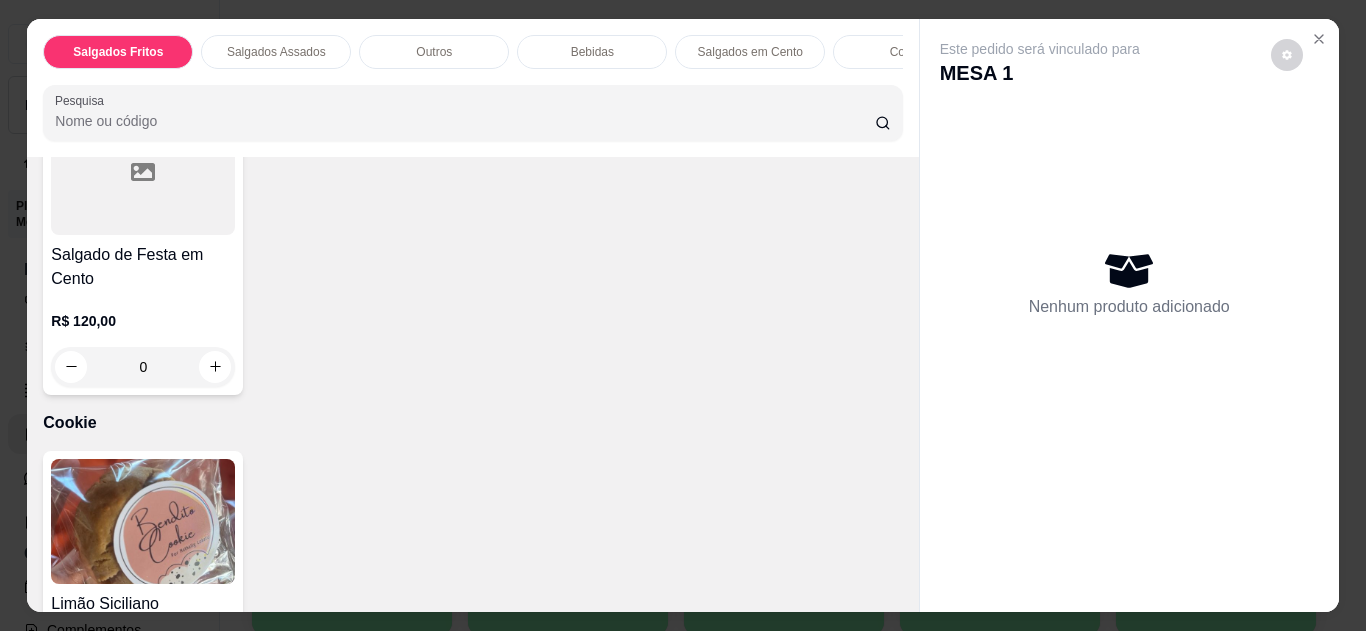 scroll, scrollTop: 2080, scrollLeft: 0, axis: vertical 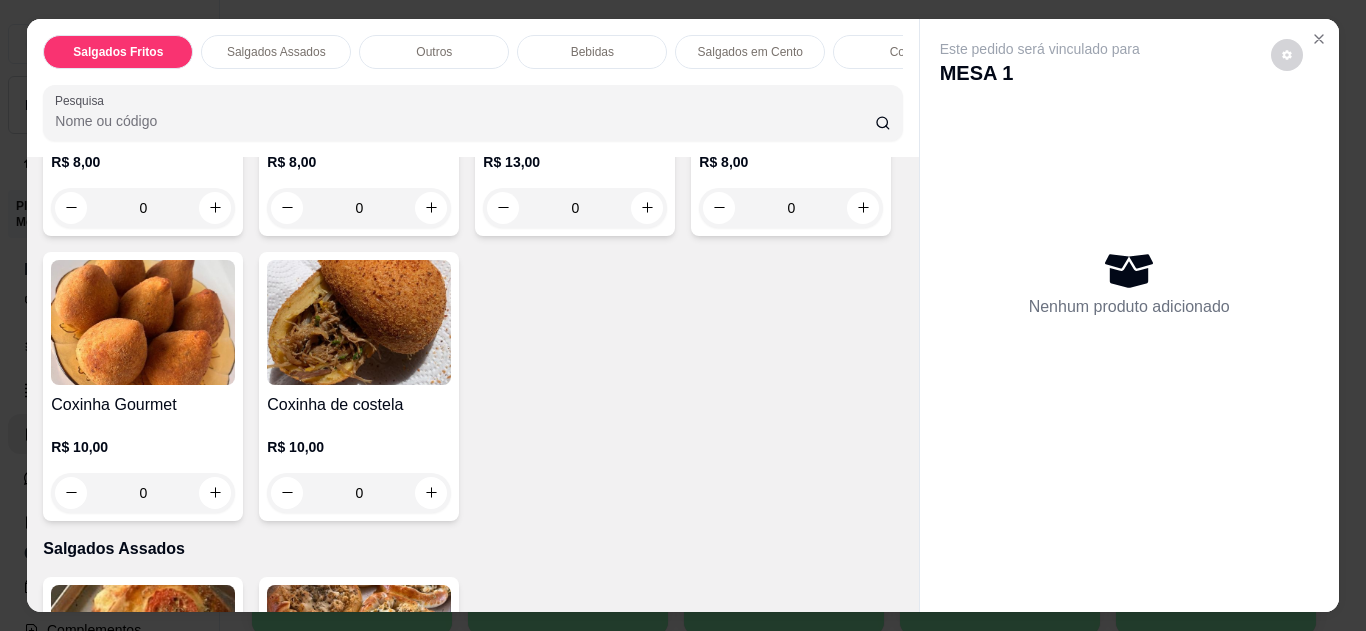 click 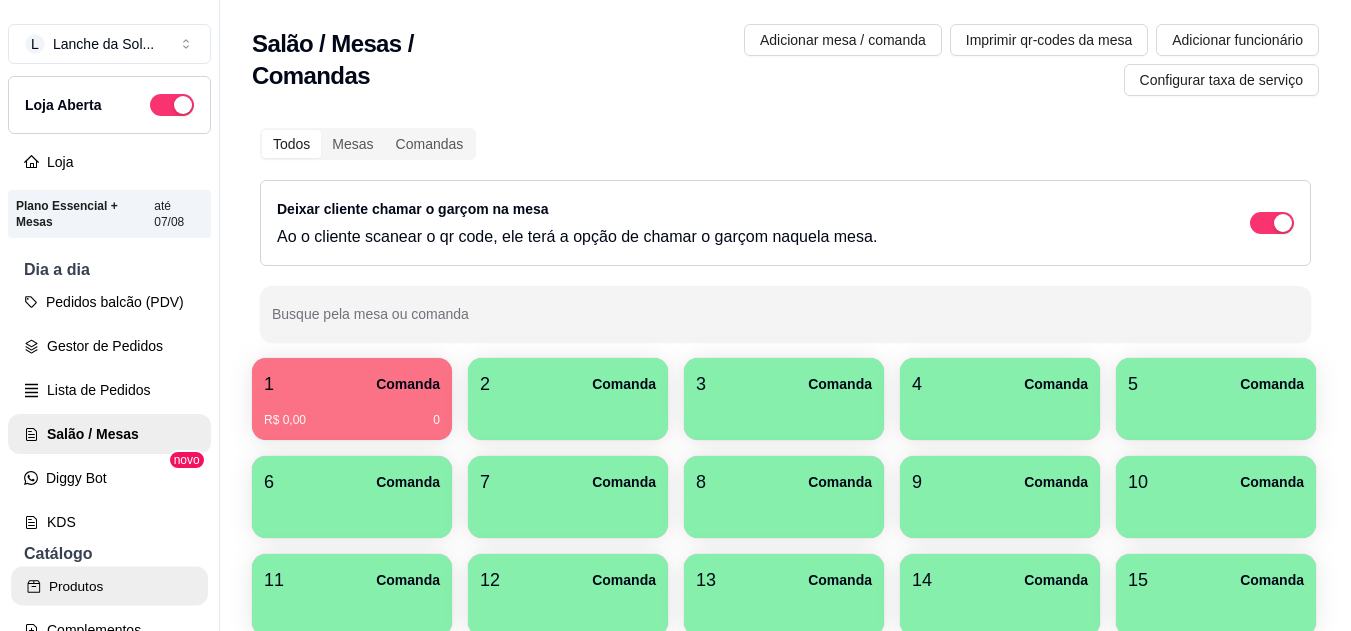 click on "Produtos" at bounding box center [109, 586] 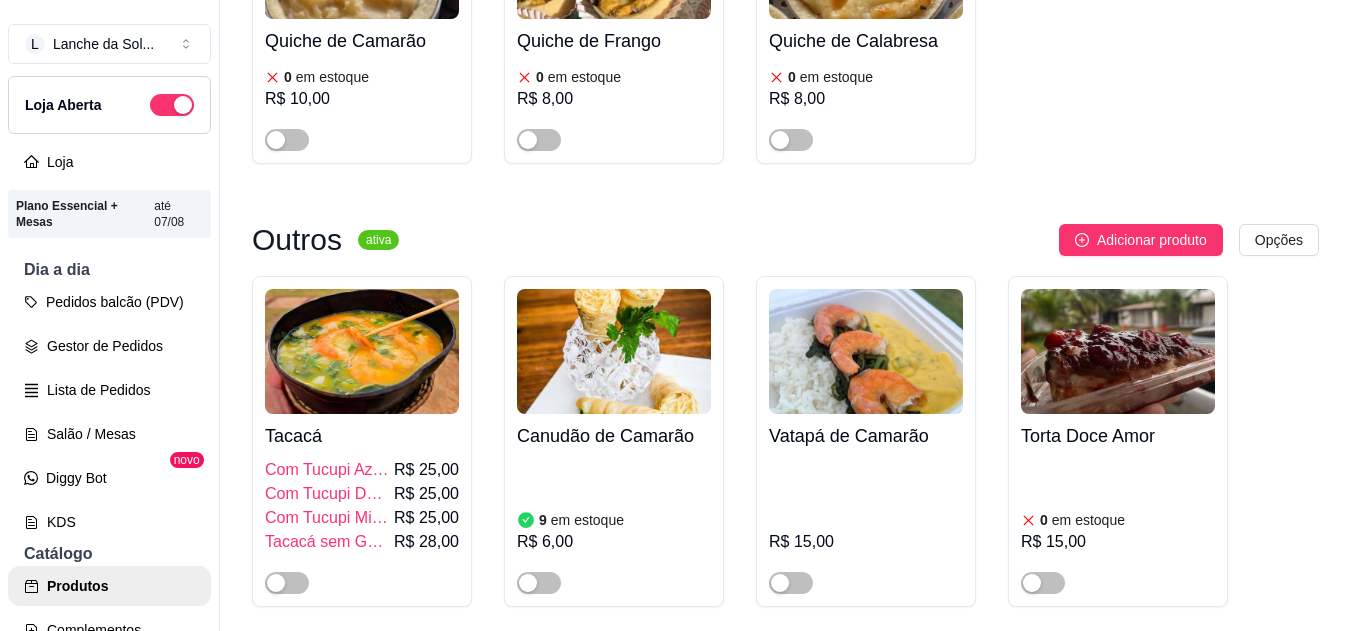 scroll, scrollTop: 2667, scrollLeft: 0, axis: vertical 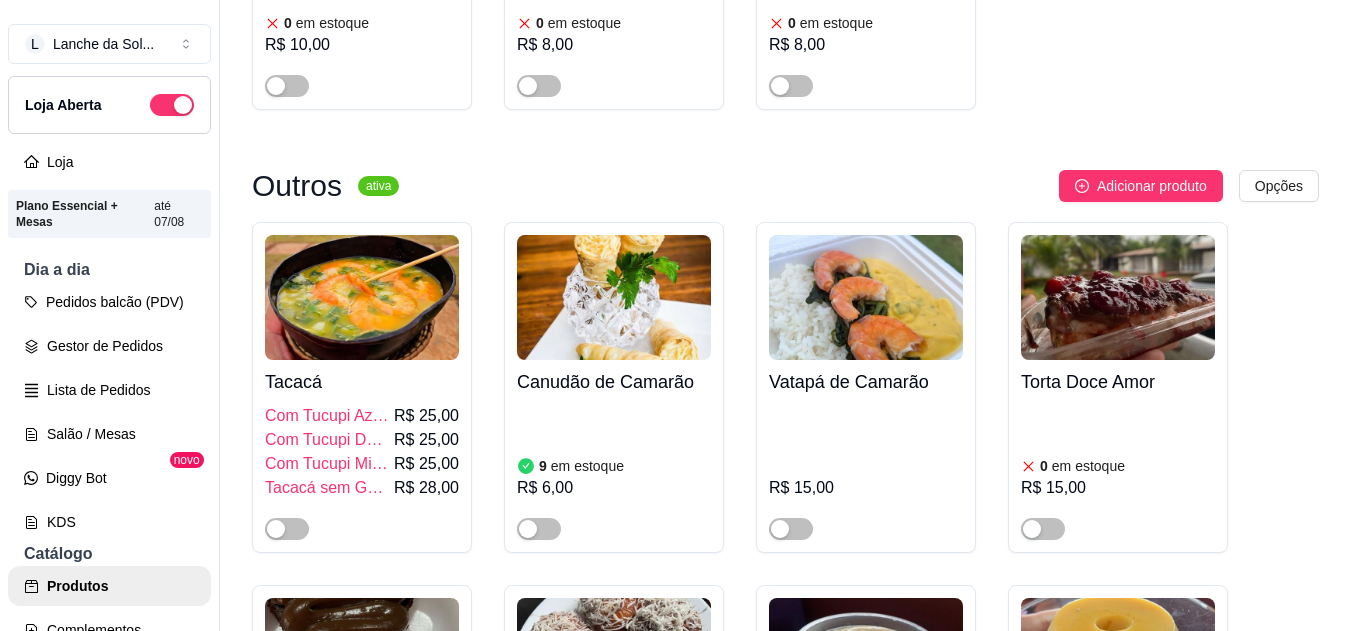 click at bounding box center (287, 529) 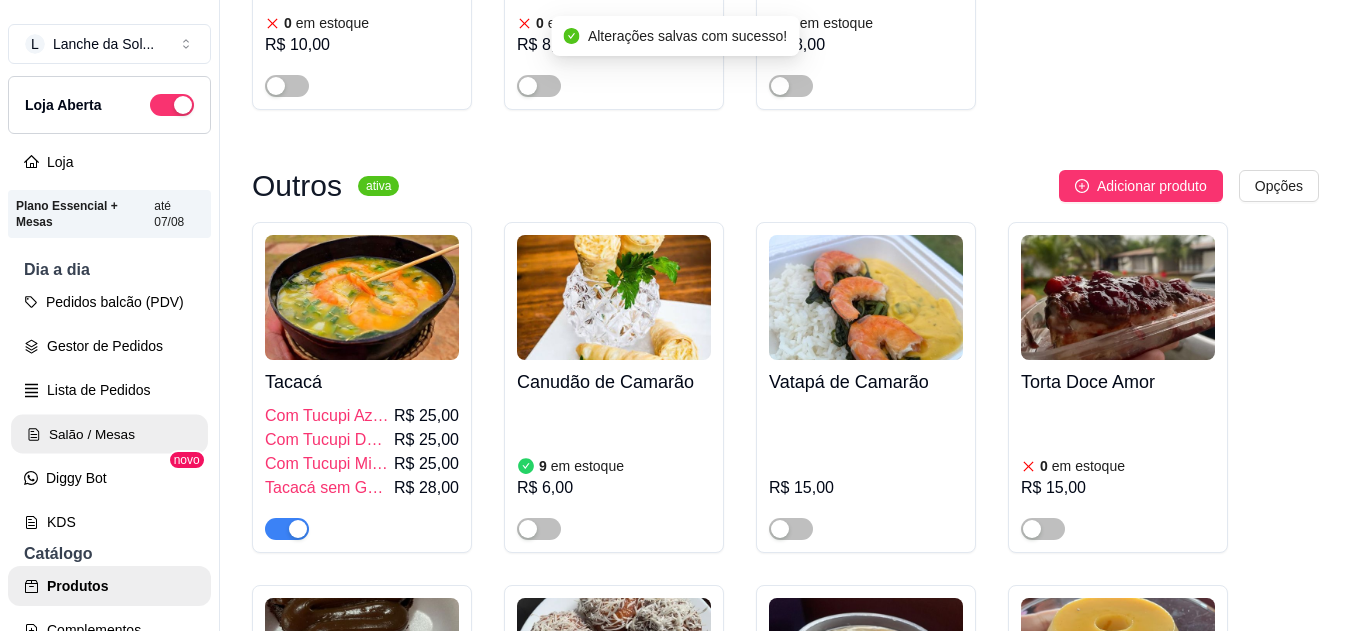 click on "Salão / Mesas" at bounding box center [109, 434] 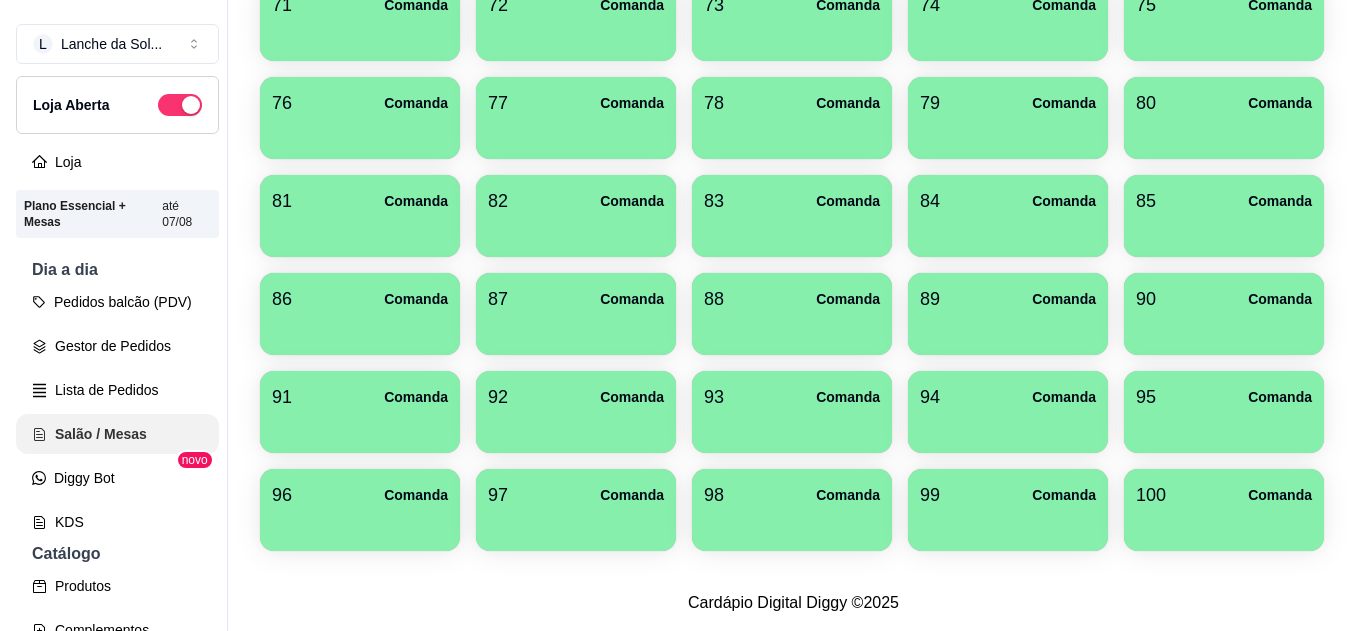 scroll, scrollTop: 0, scrollLeft: 0, axis: both 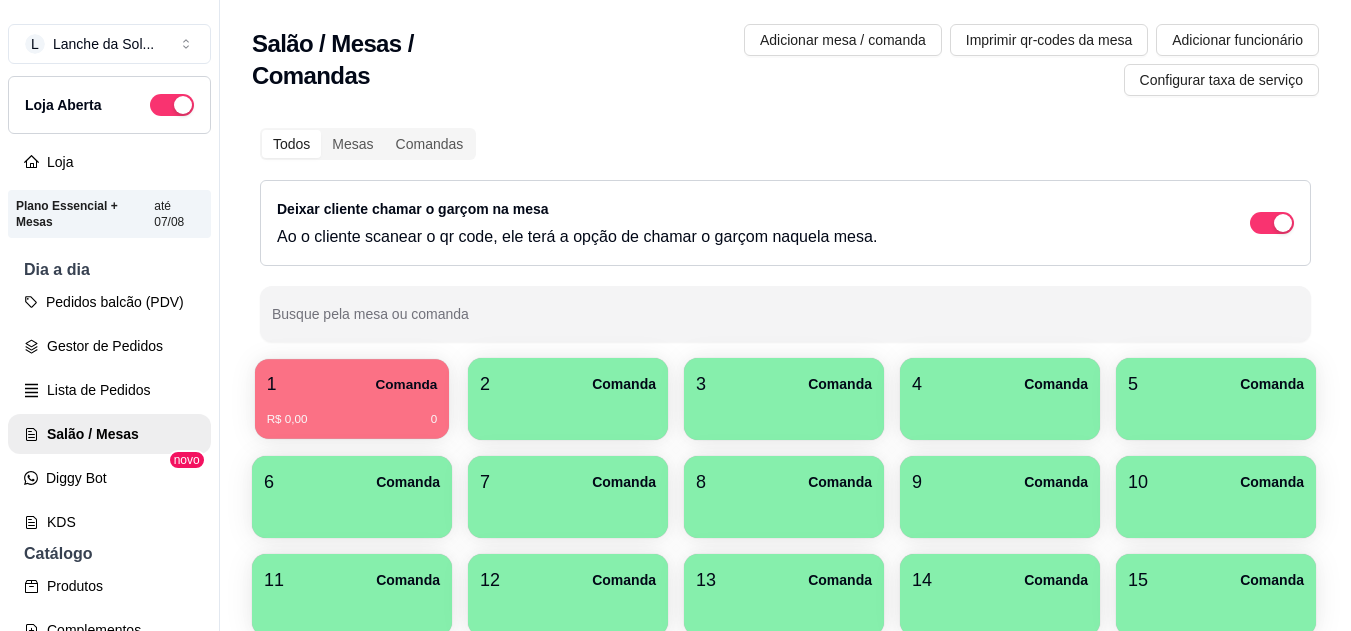 click on "R$ 0,00 0" at bounding box center (352, 412) 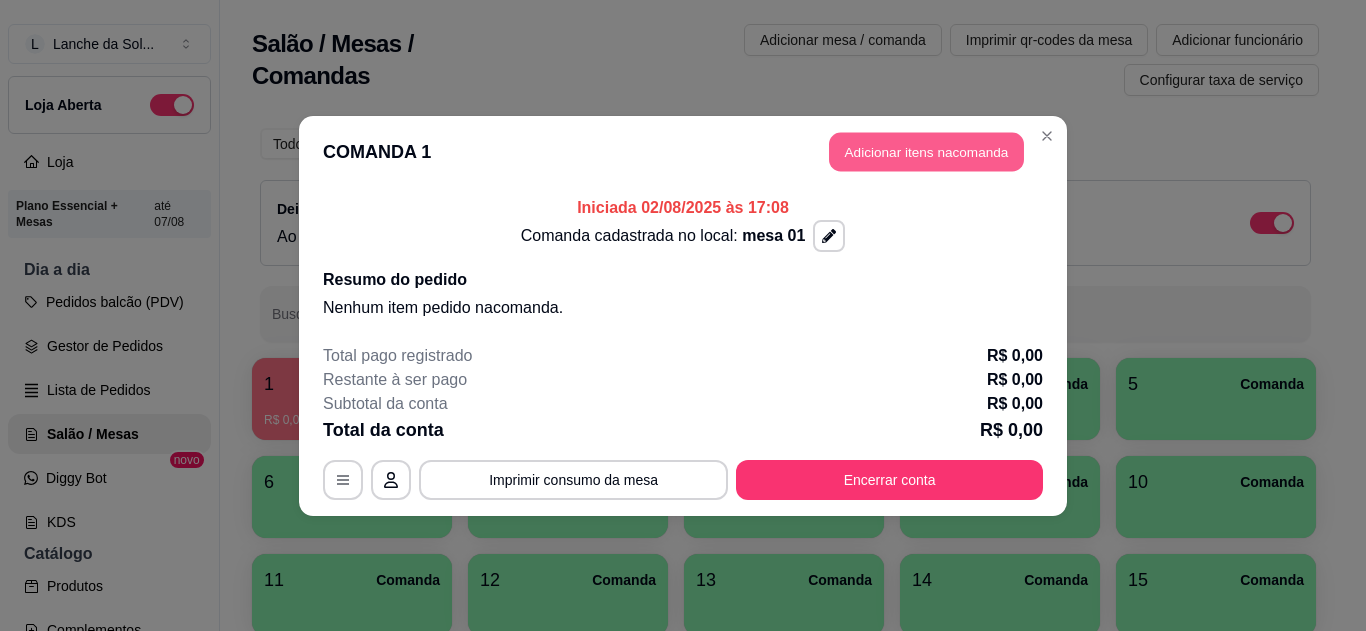 click on "Adicionar itens na  comanda" at bounding box center (926, 151) 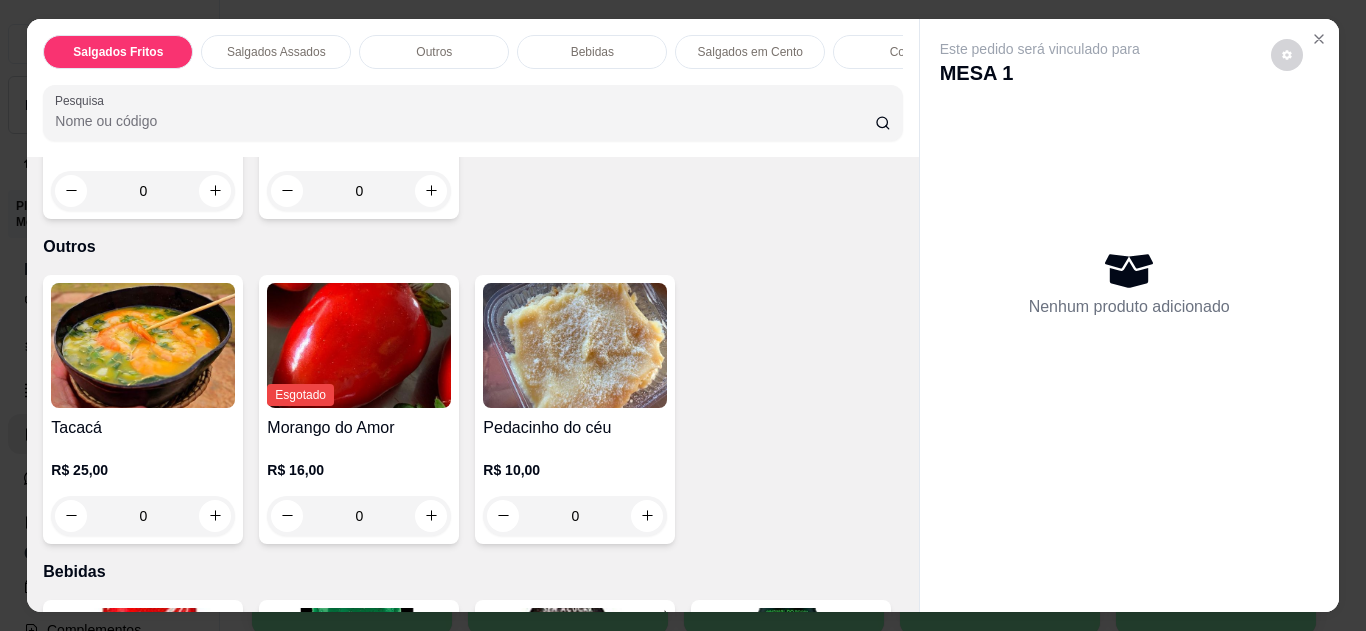 scroll, scrollTop: 960, scrollLeft: 0, axis: vertical 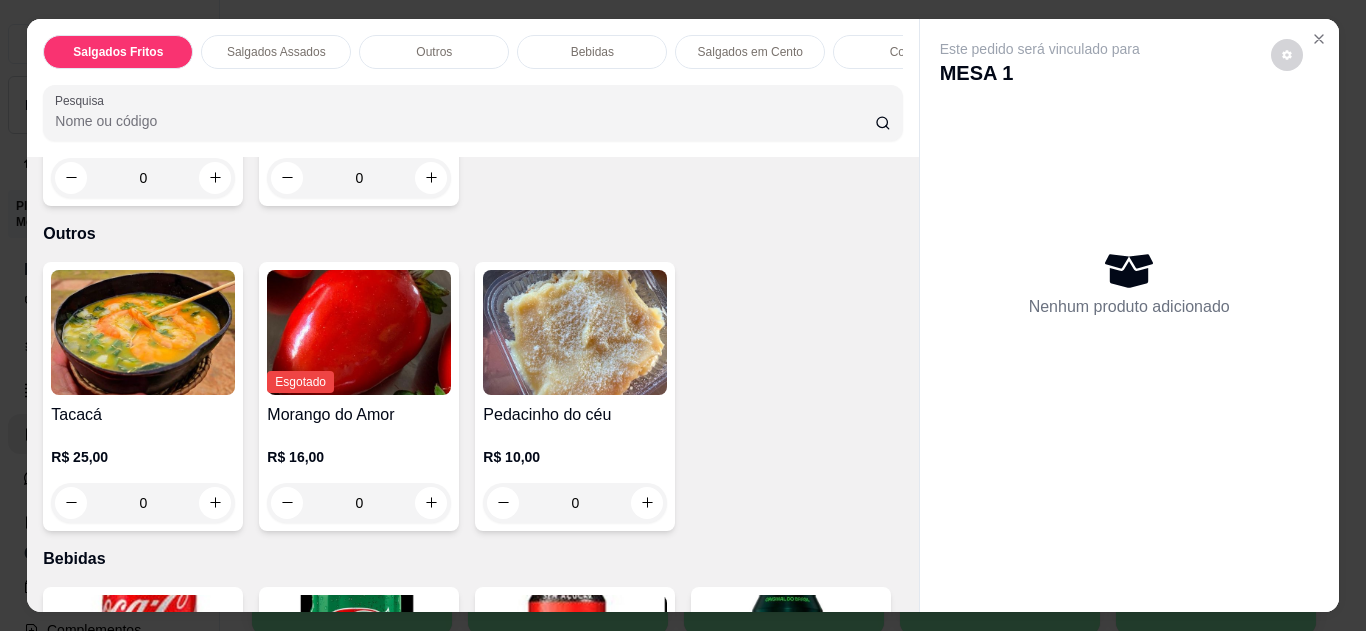click on "0" at bounding box center (143, 503) 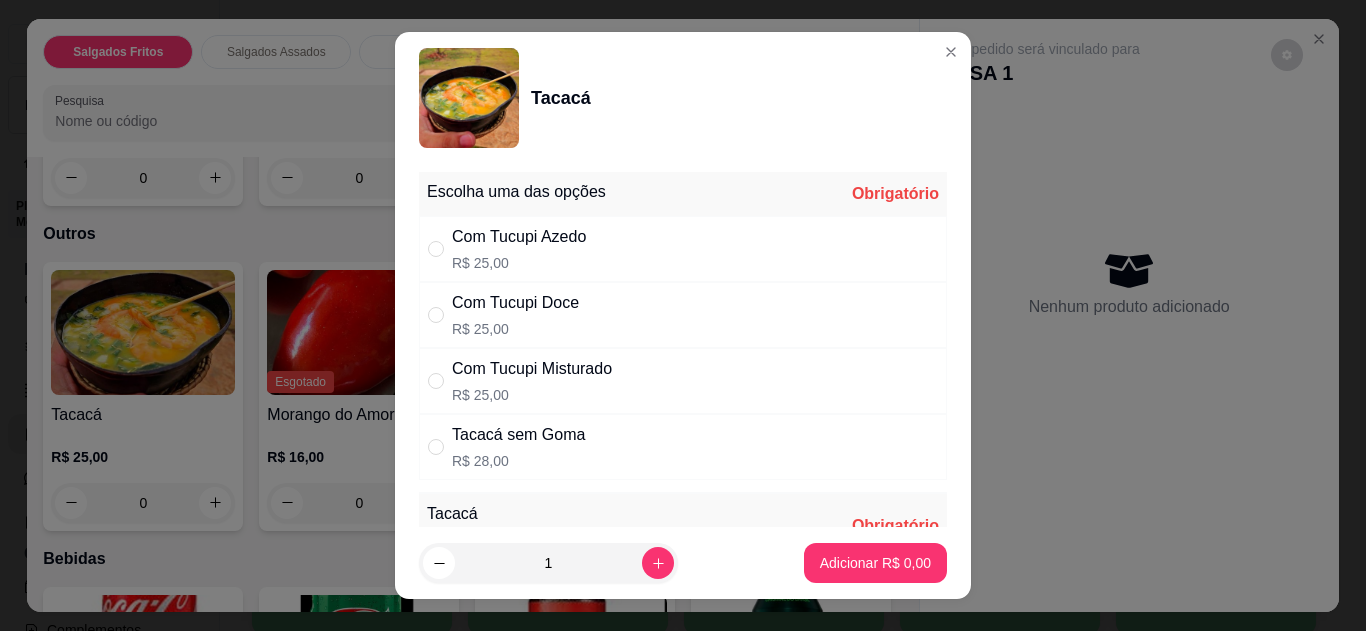 click on "Com Tucupi Azedo R$ 25,00" at bounding box center (683, 249) 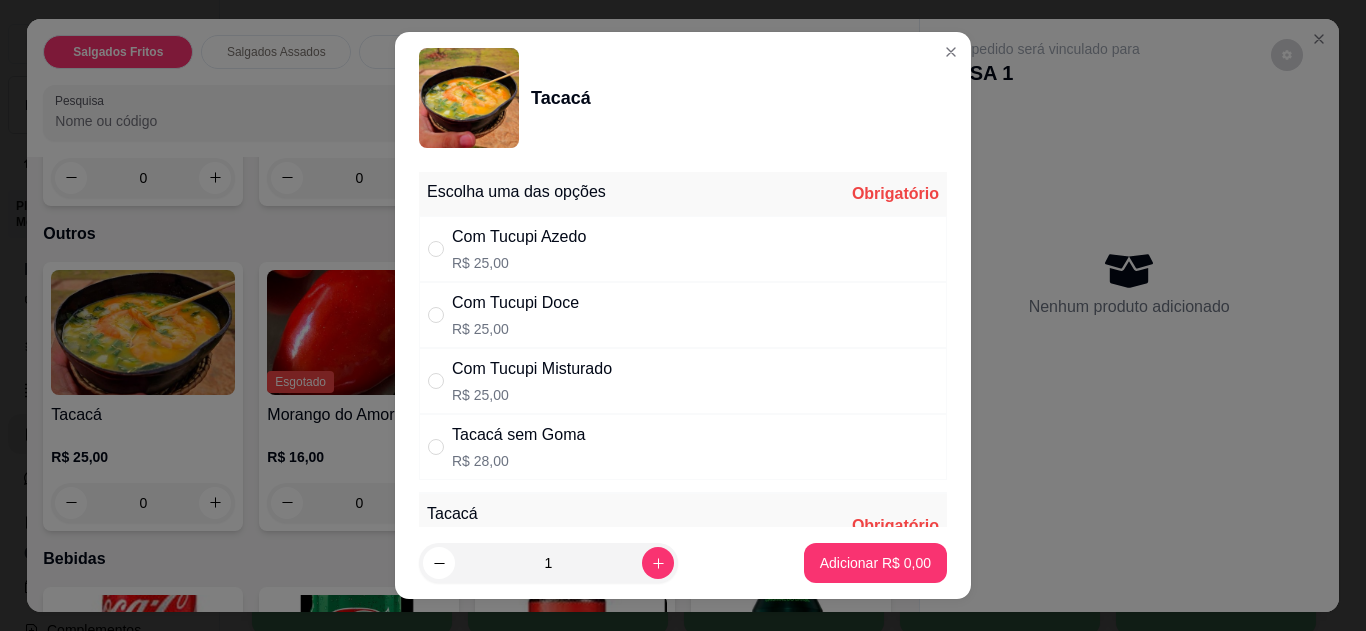radio on "true" 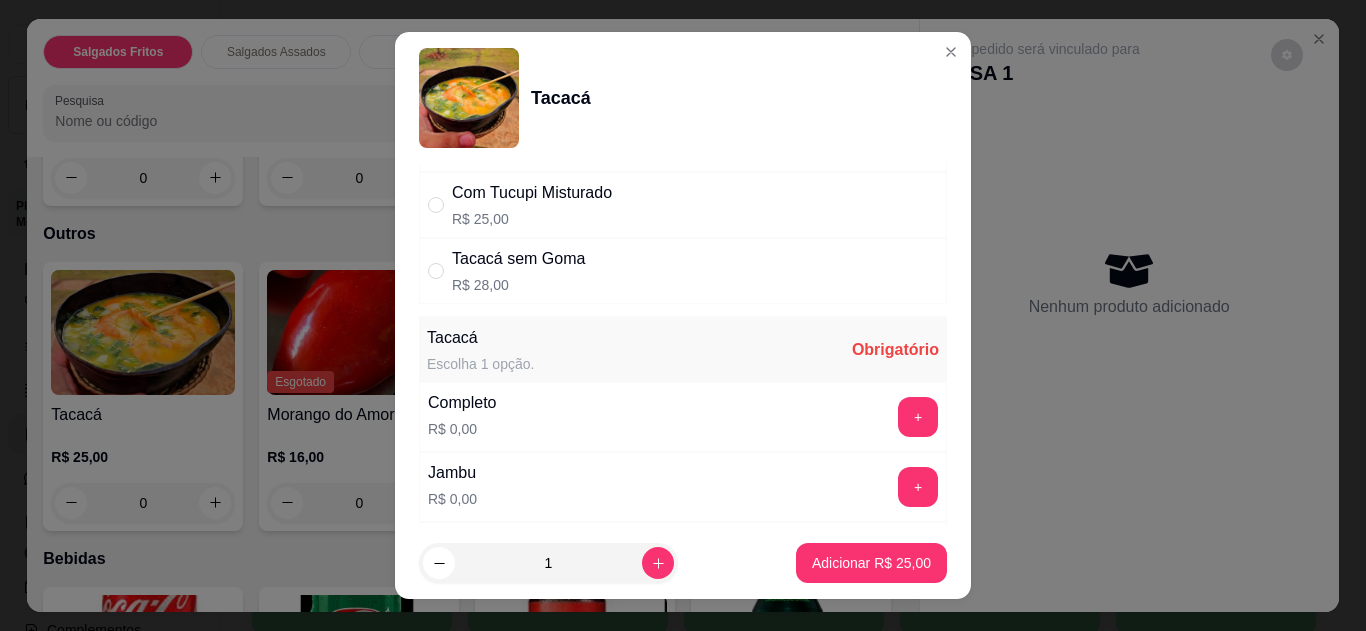 scroll, scrollTop: 200, scrollLeft: 0, axis: vertical 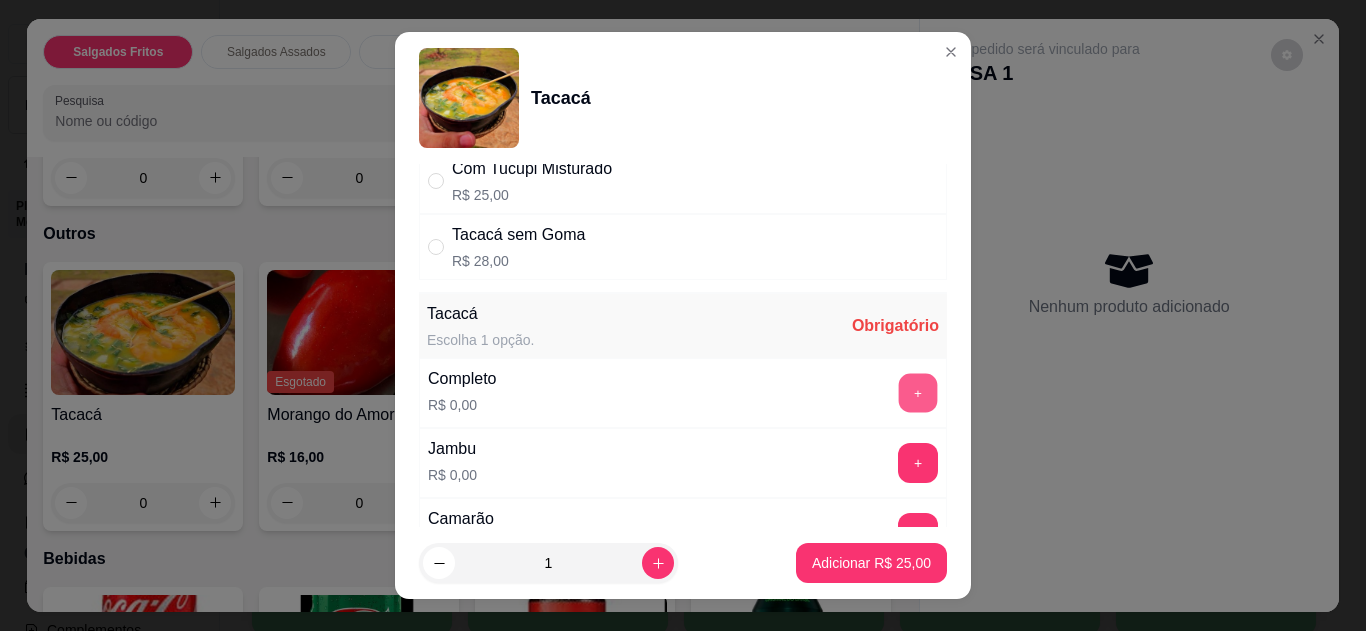 click on "+" at bounding box center (918, 392) 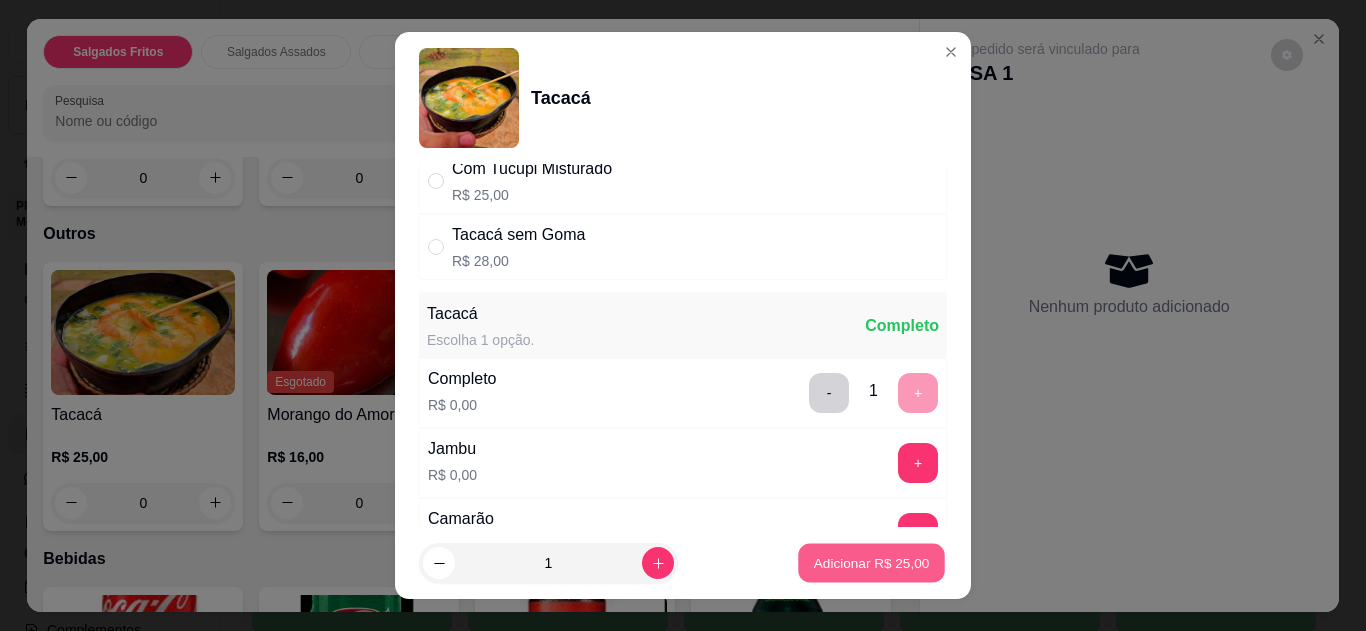 click on "Adicionar   R$ 25,00" at bounding box center (872, 563) 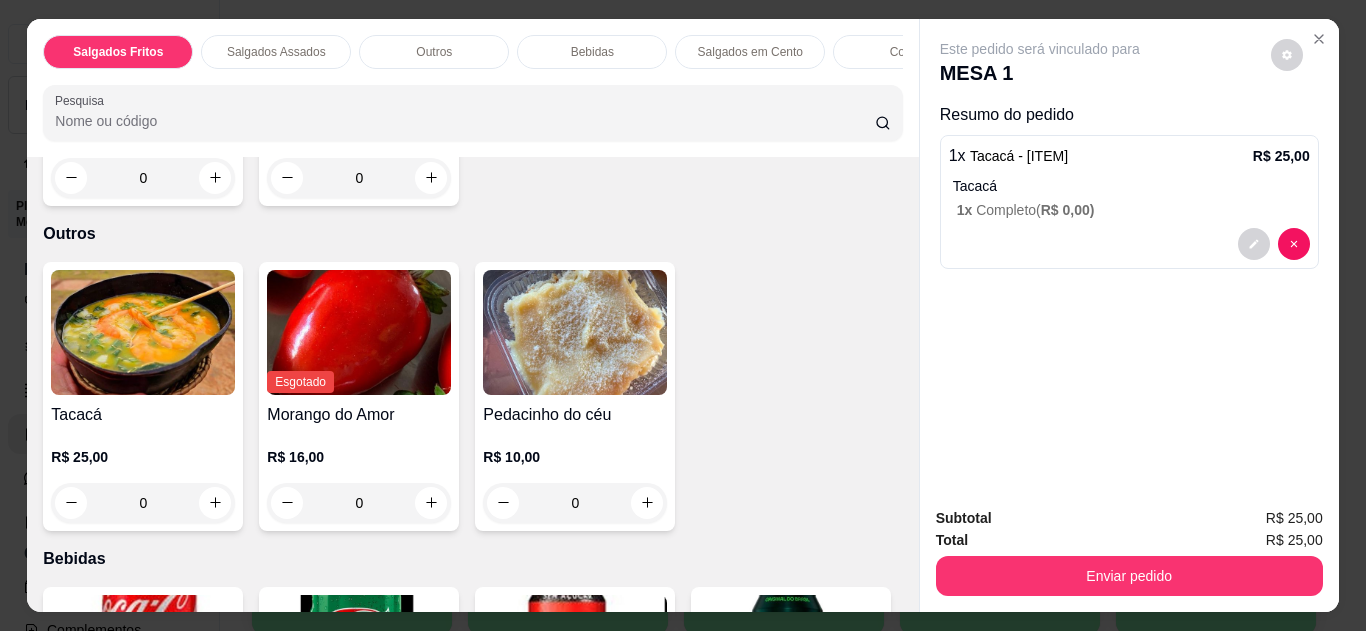 click on "0" at bounding box center [143, 503] 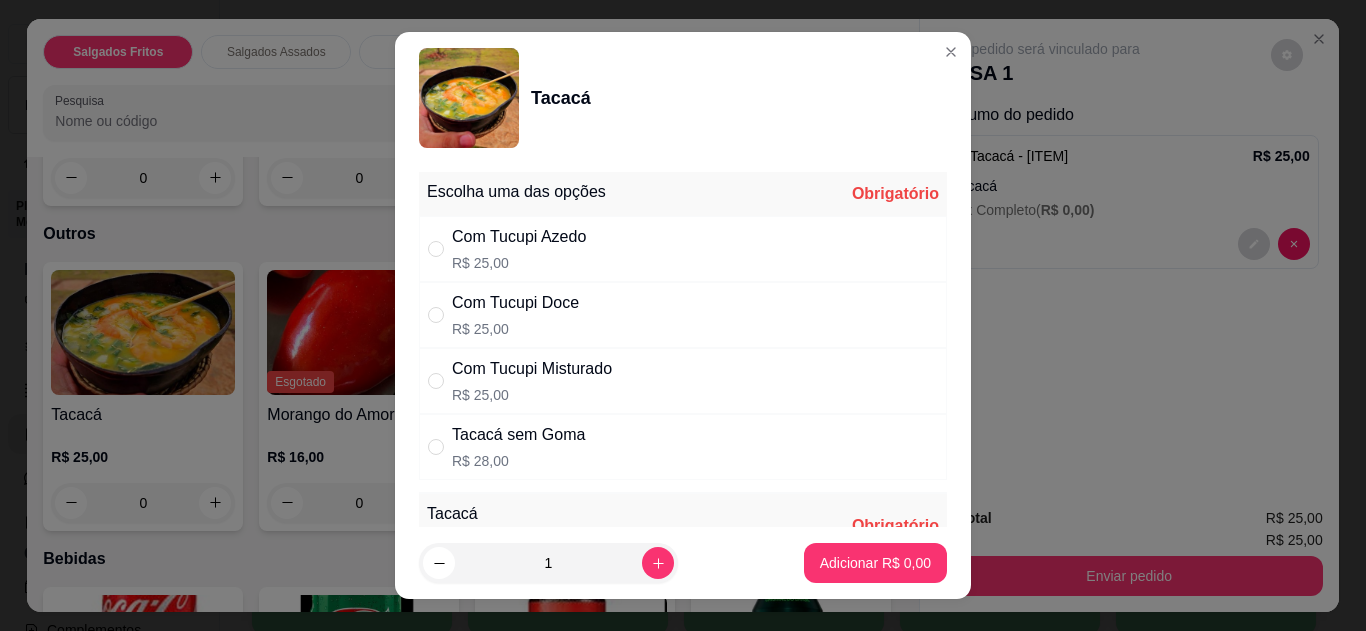 click on "Com Tucupi Doce R$ 25,00" at bounding box center (683, 315) 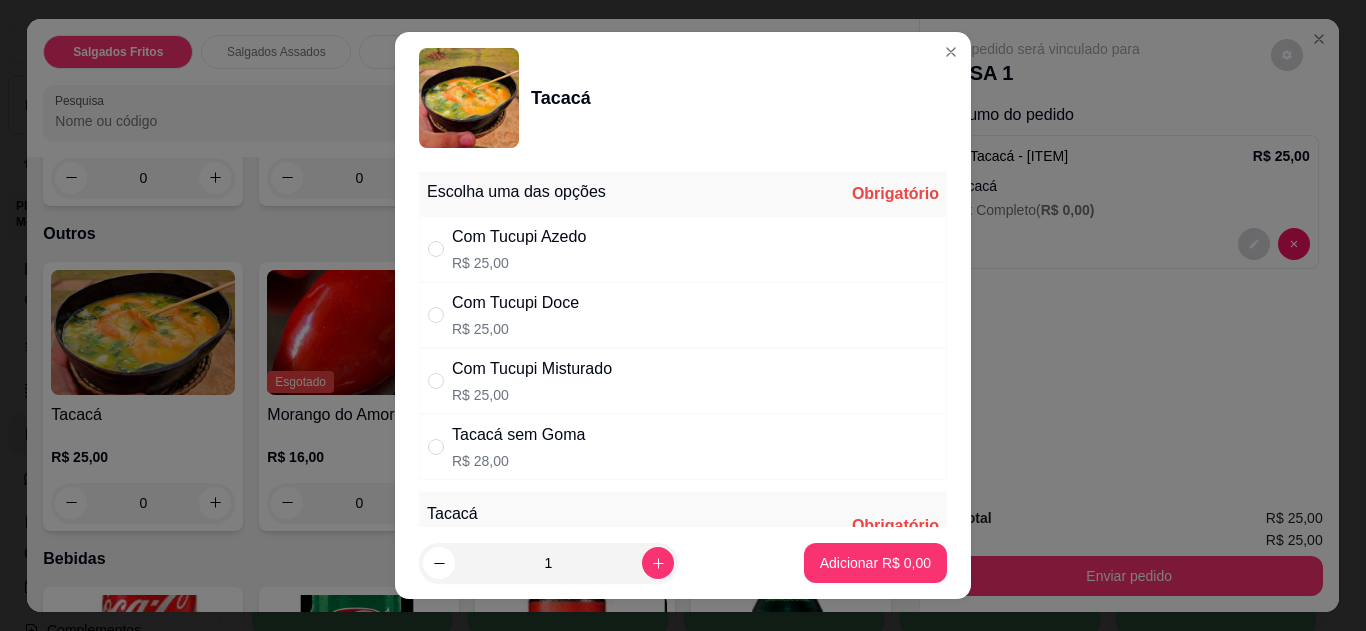 radio on "true" 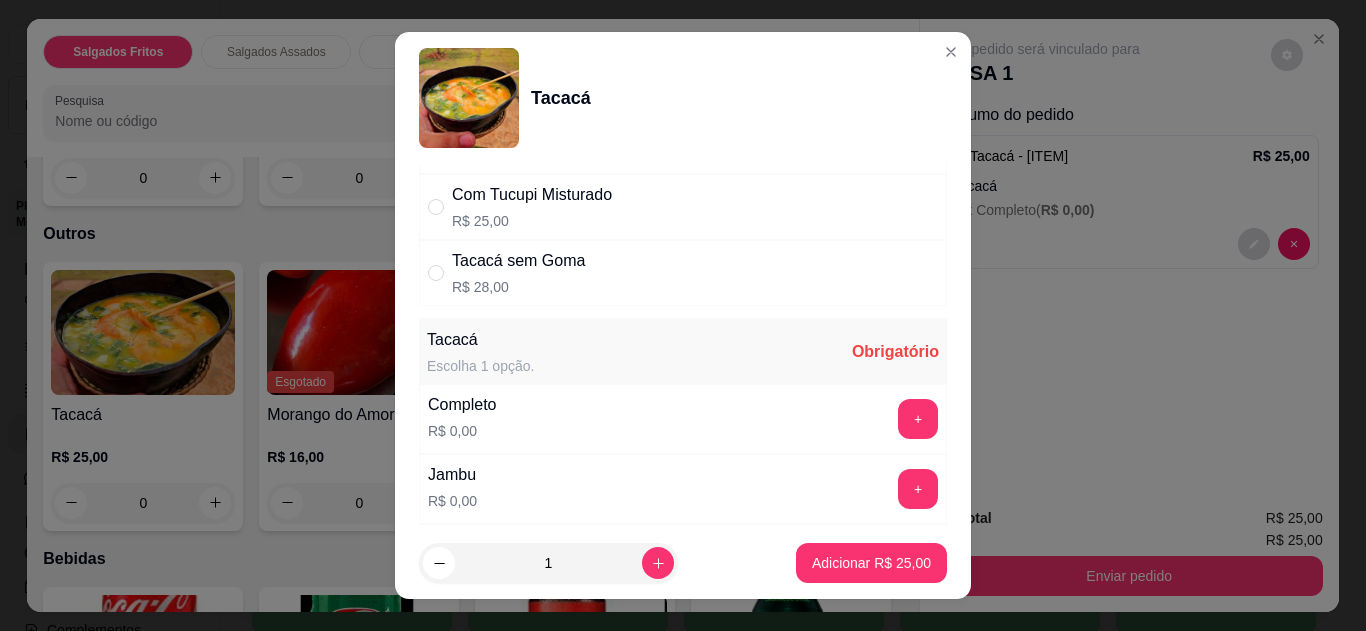 scroll, scrollTop: 200, scrollLeft: 0, axis: vertical 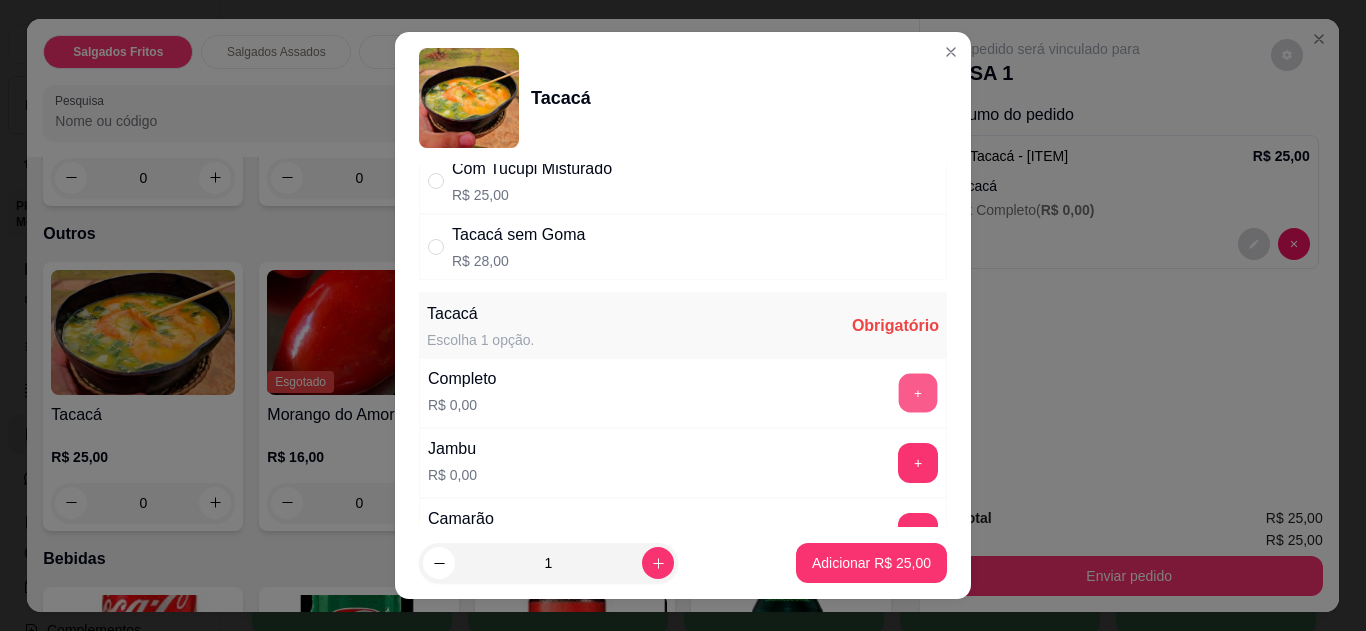 click on "+" at bounding box center [918, 392] 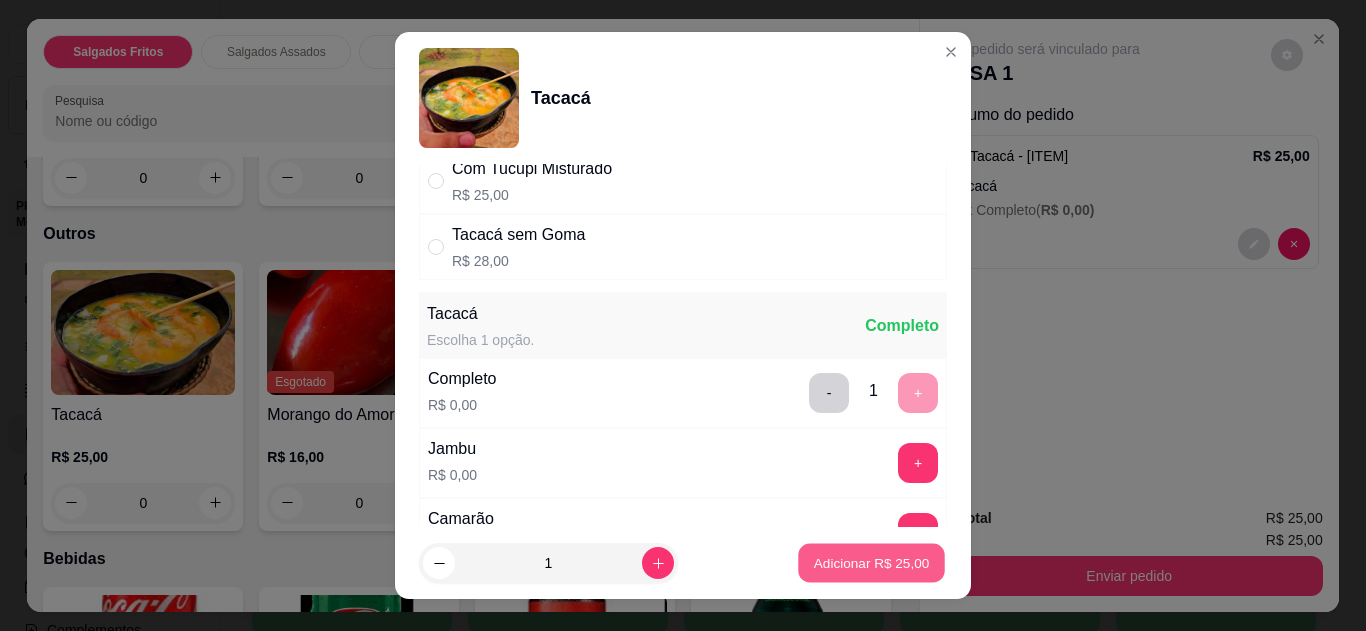 click on "Adicionar   R$ 25,00" at bounding box center [871, 563] 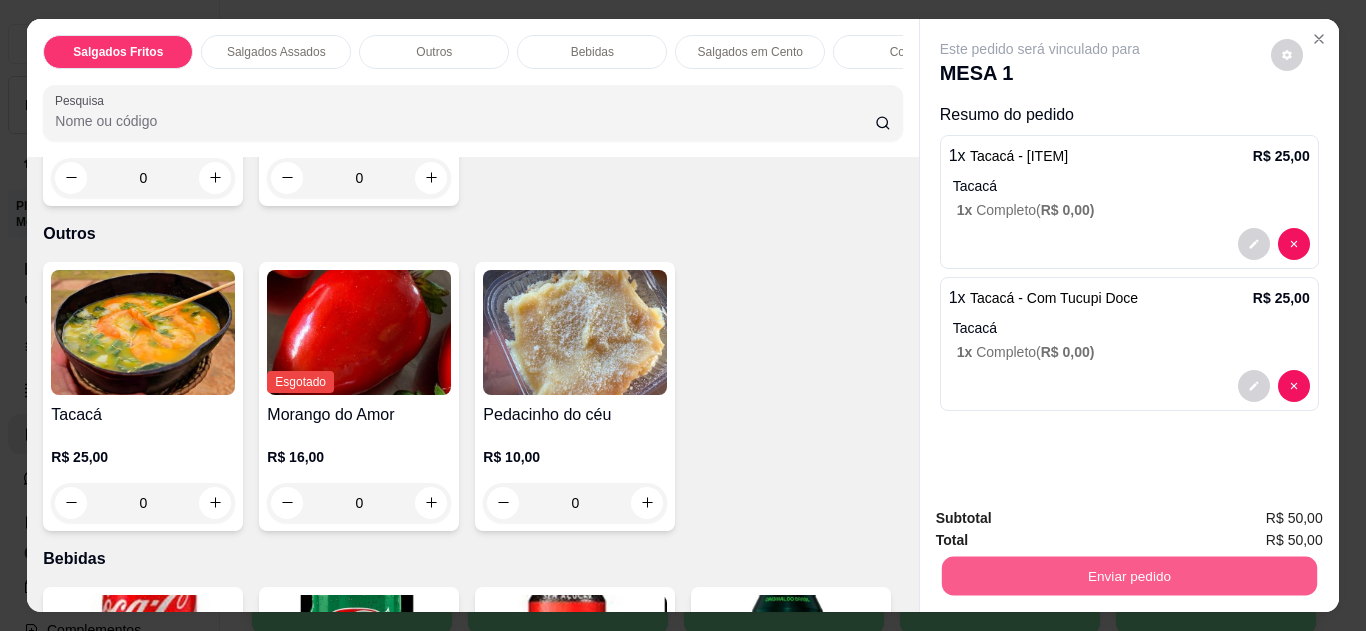 click on "Enviar pedido" at bounding box center (1128, 576) 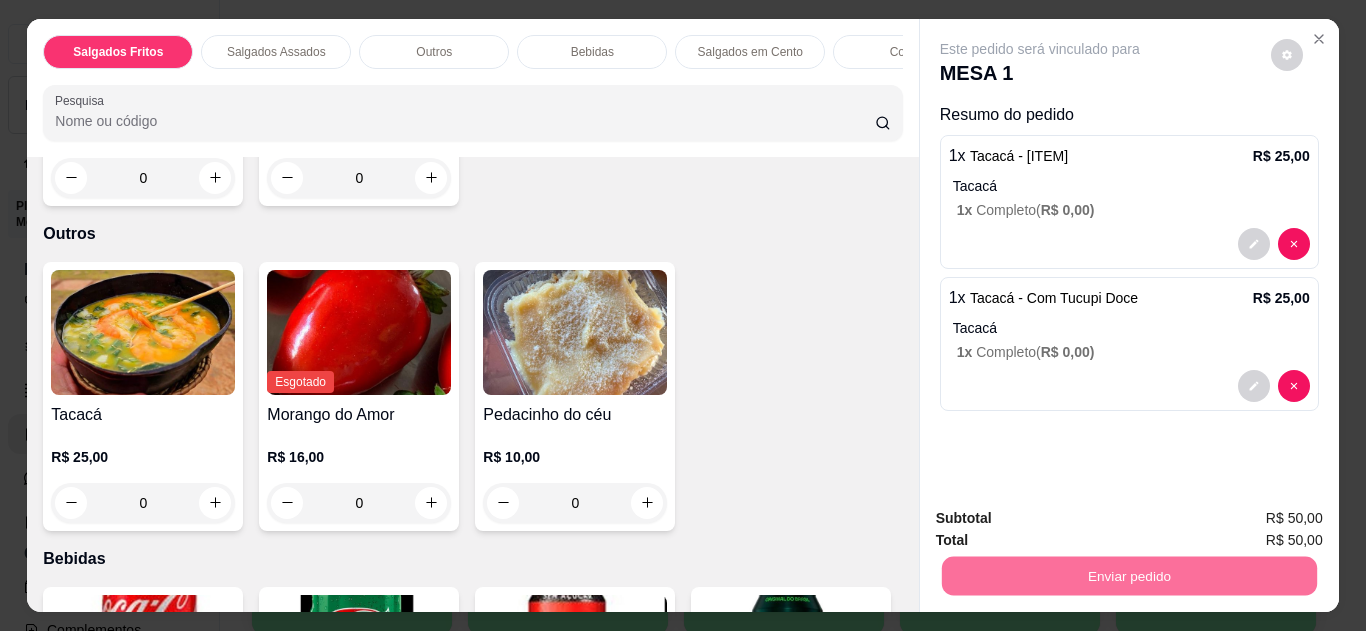 click on "Não registrar e enviar pedido" at bounding box center (1063, 519) 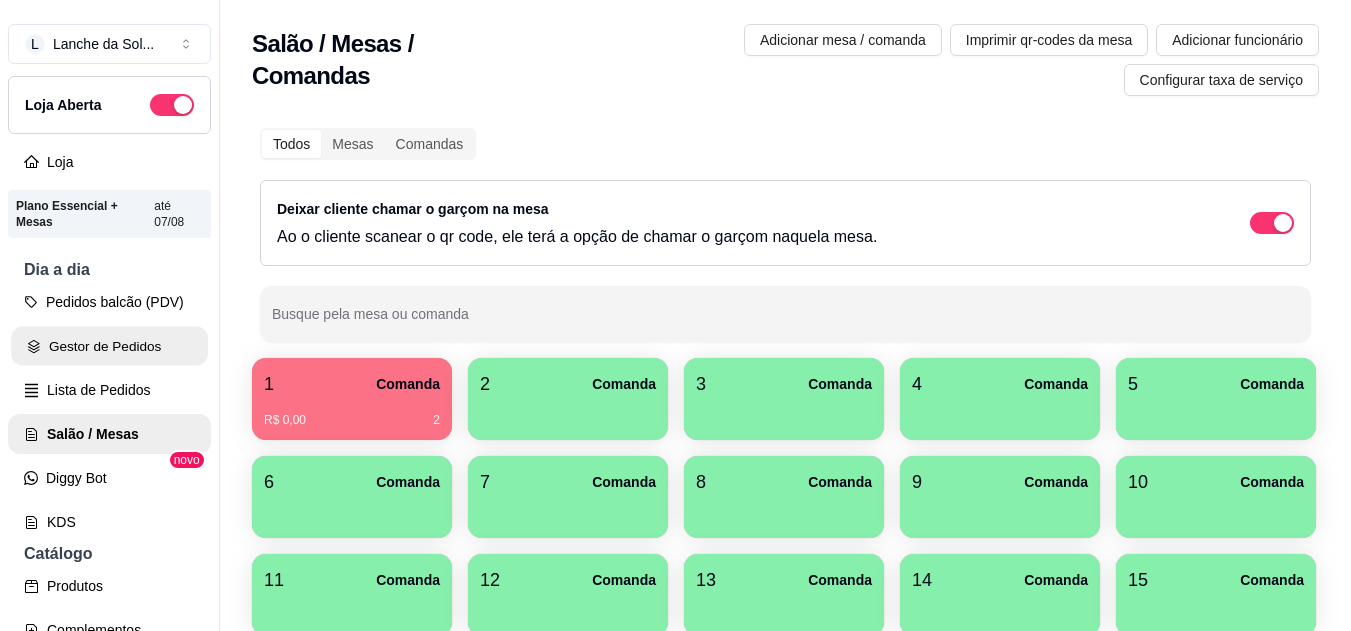 click on "Gestor de Pedidos" at bounding box center [109, 346] 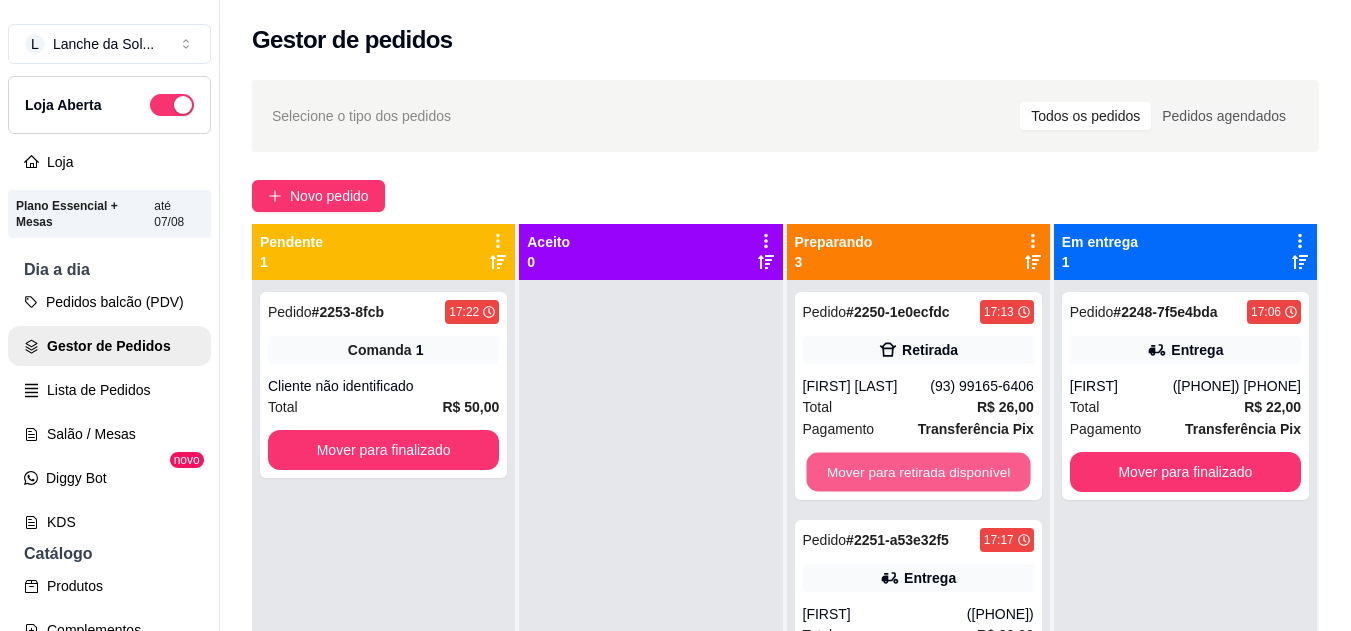 click on "Mover para retirada disponível" at bounding box center [918, 472] 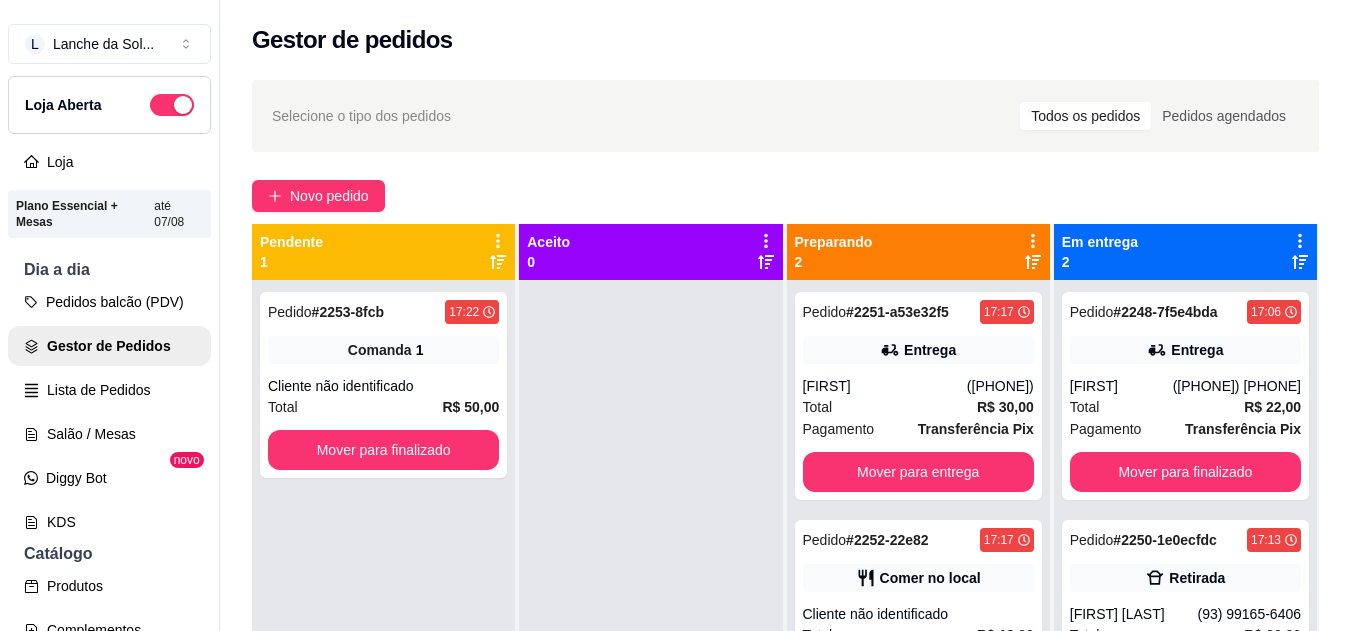 click on "Pedido  # 2248-7f5e4bda 17:06 Entrega [FIRST] [LAST]  ([PHONE]) Total R$ 22,00 Pagamento Transferência Pix Mover para finalizado" at bounding box center (1185, 396) 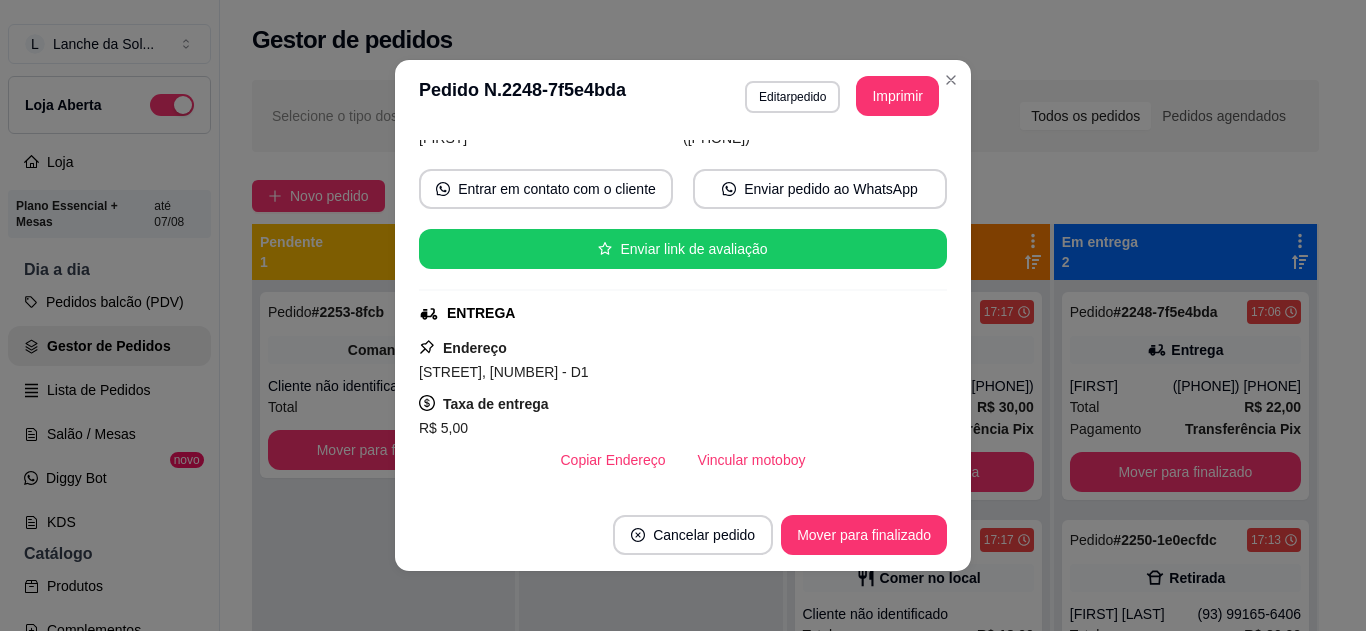 scroll, scrollTop: 160, scrollLeft: 0, axis: vertical 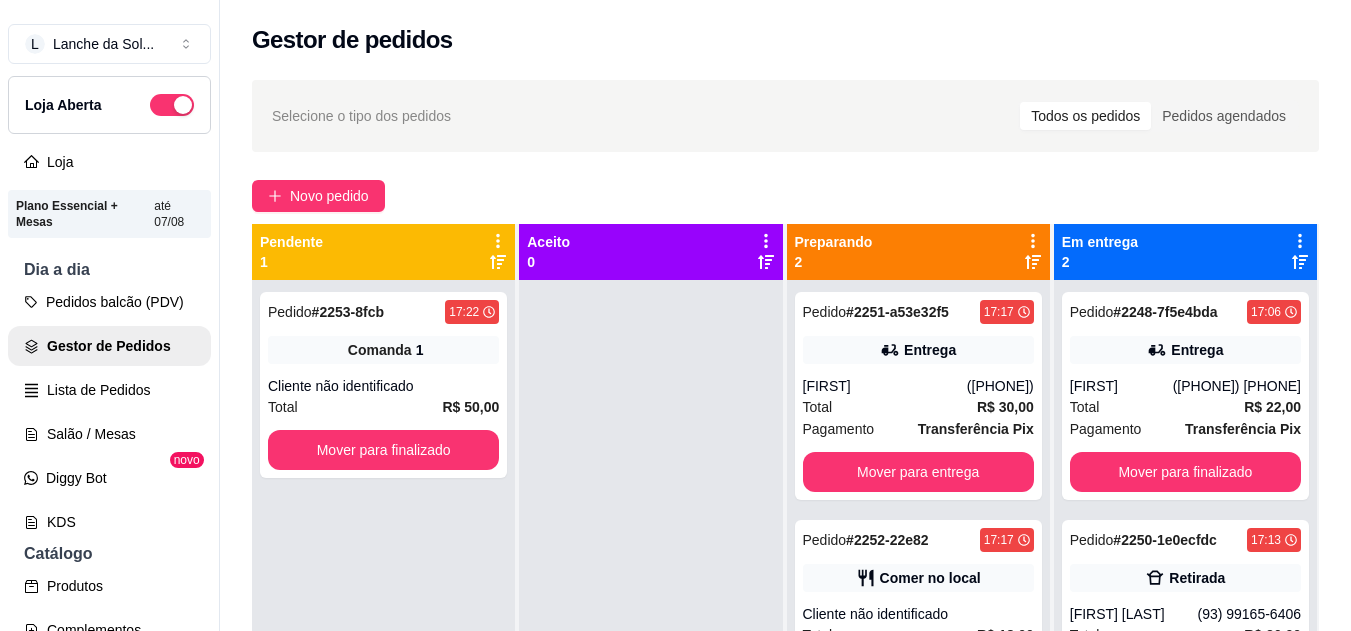 click on "Comer no local" at bounding box center (918, 578) 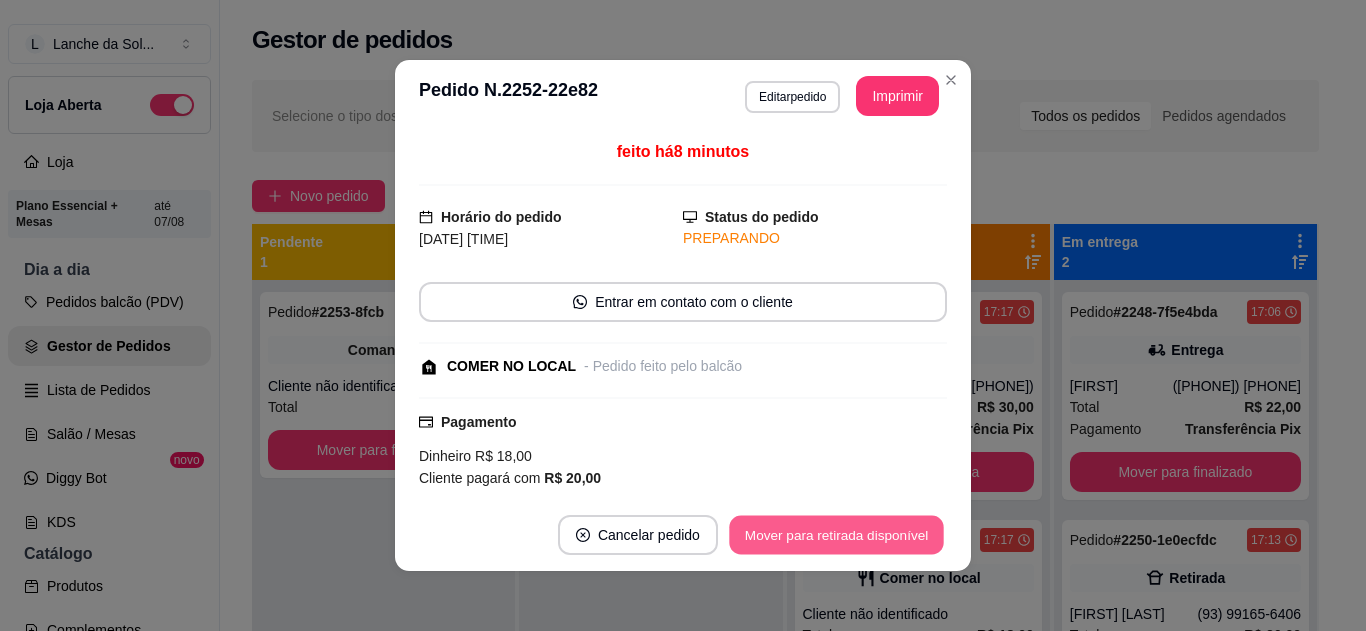 click on "Mover para retirada disponível" at bounding box center (836, 535) 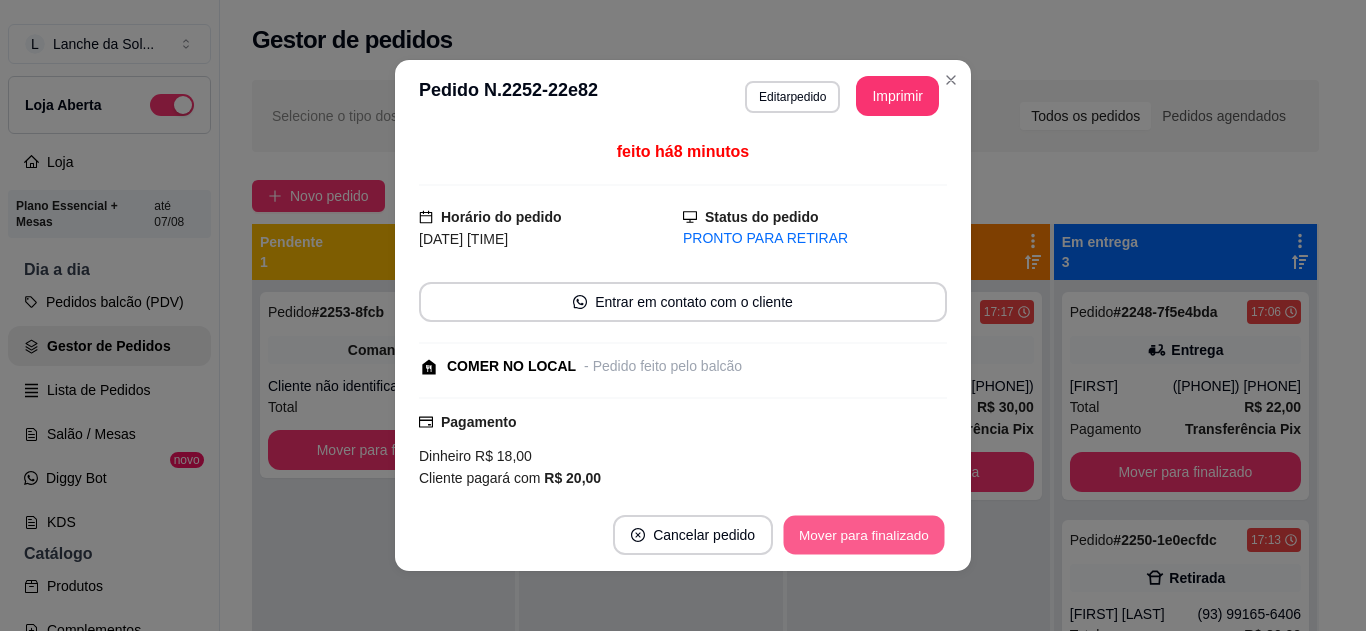 click on "Mover para finalizado" at bounding box center [864, 535] 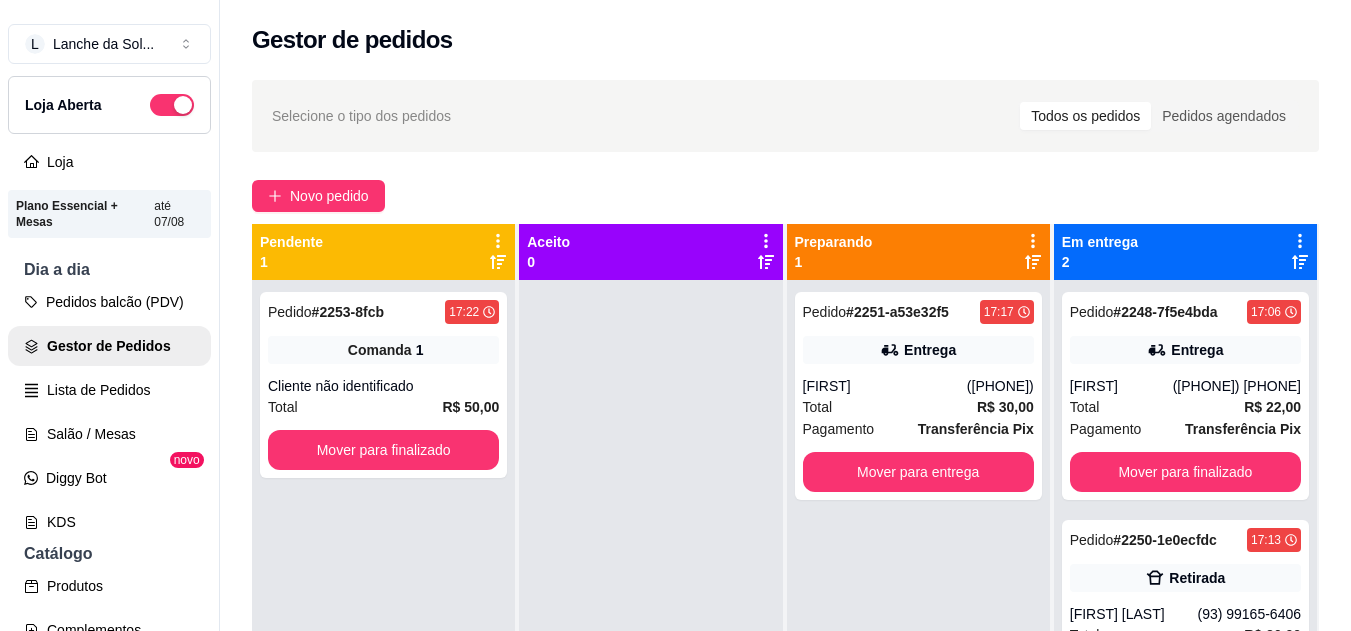 click on "Total R$ 30,00" at bounding box center [918, 407] 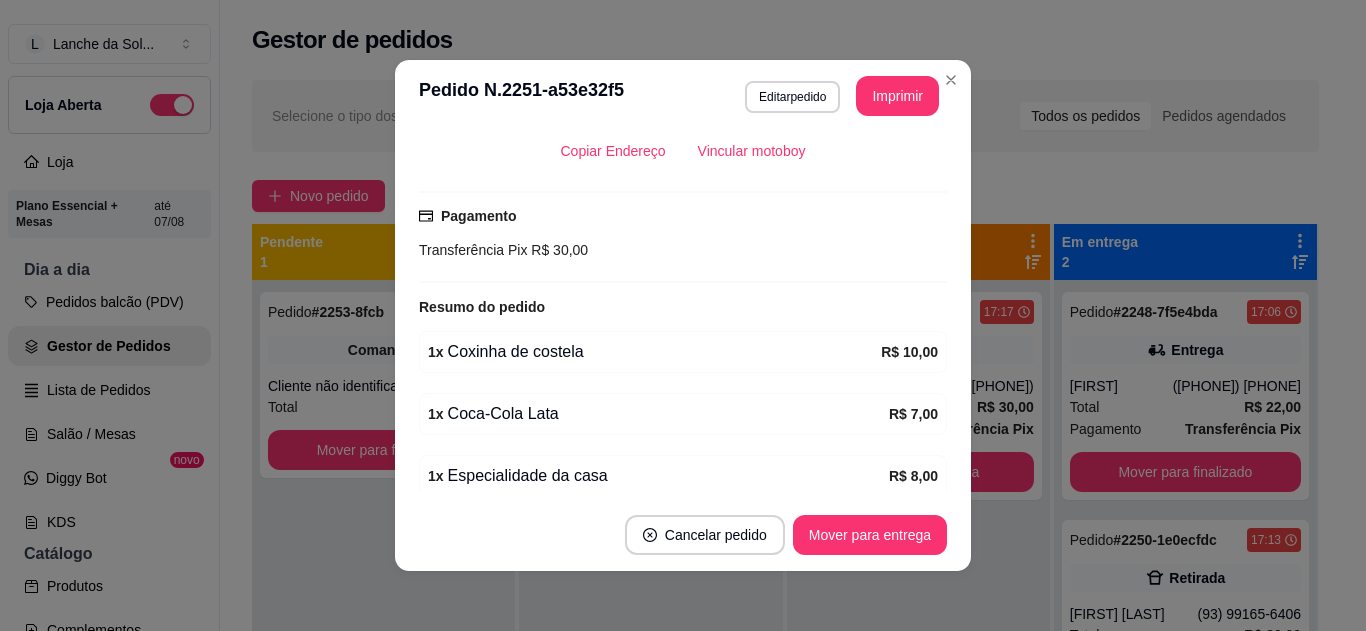 scroll, scrollTop: 480, scrollLeft: 0, axis: vertical 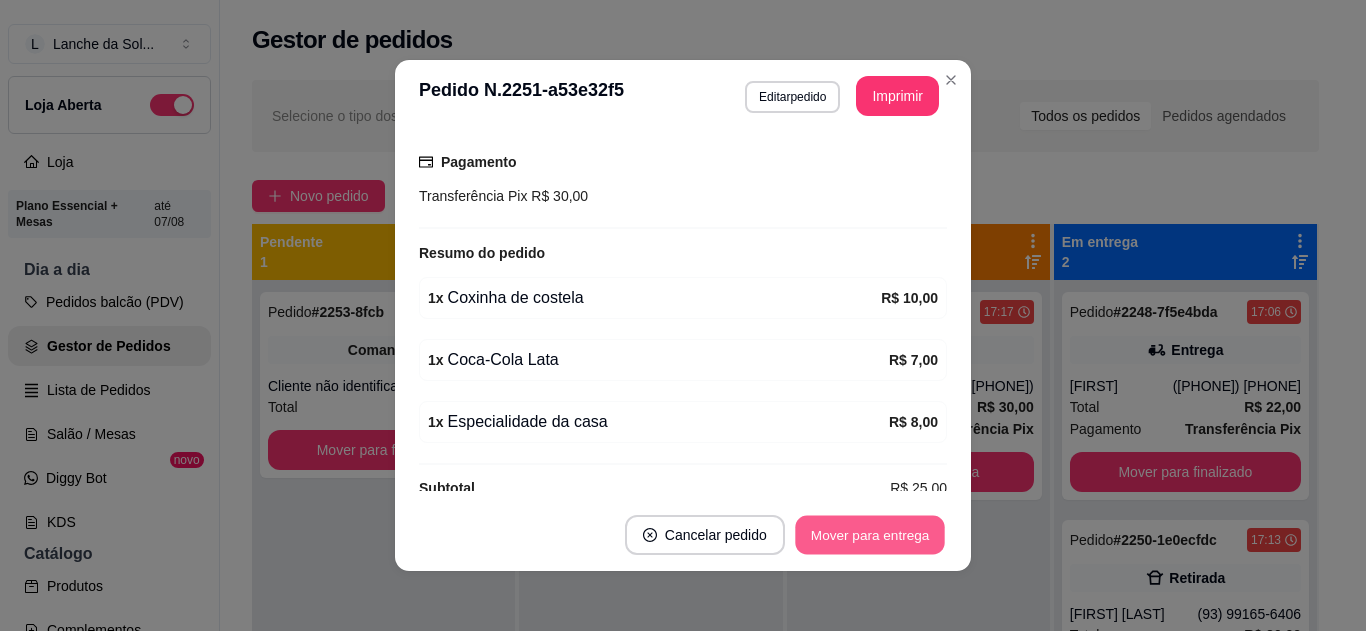 click on "Mover para entrega" at bounding box center (870, 535) 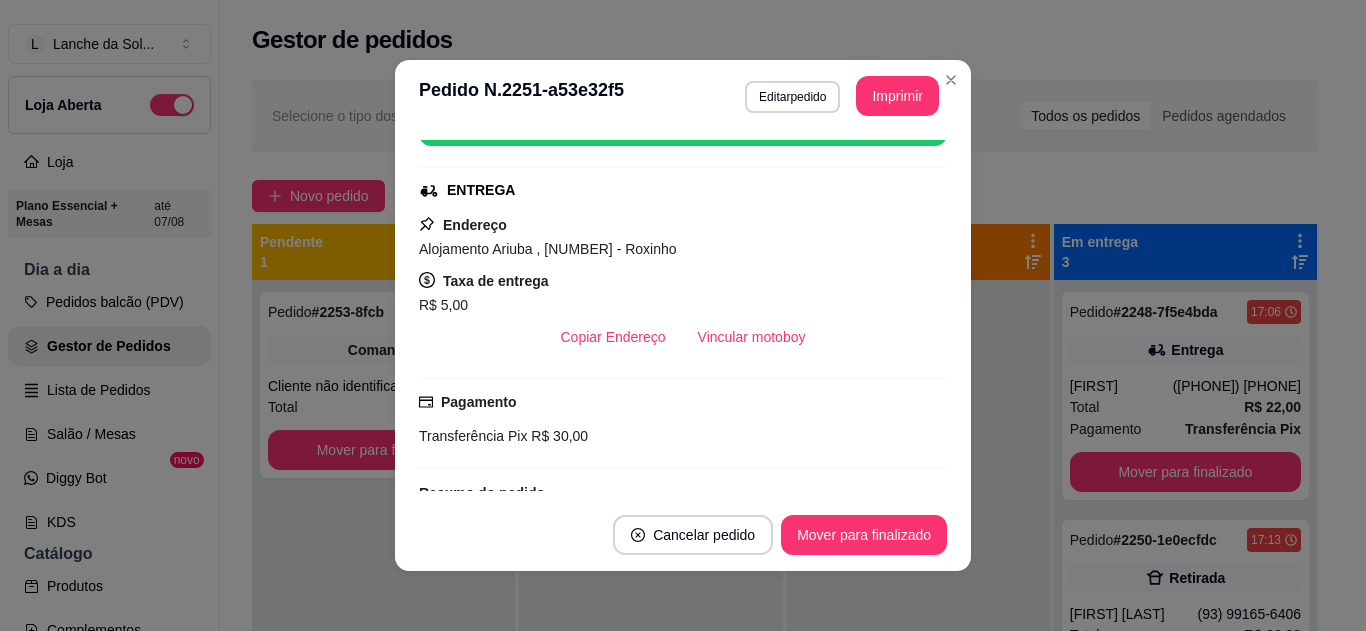 scroll, scrollTop: 240, scrollLeft: 0, axis: vertical 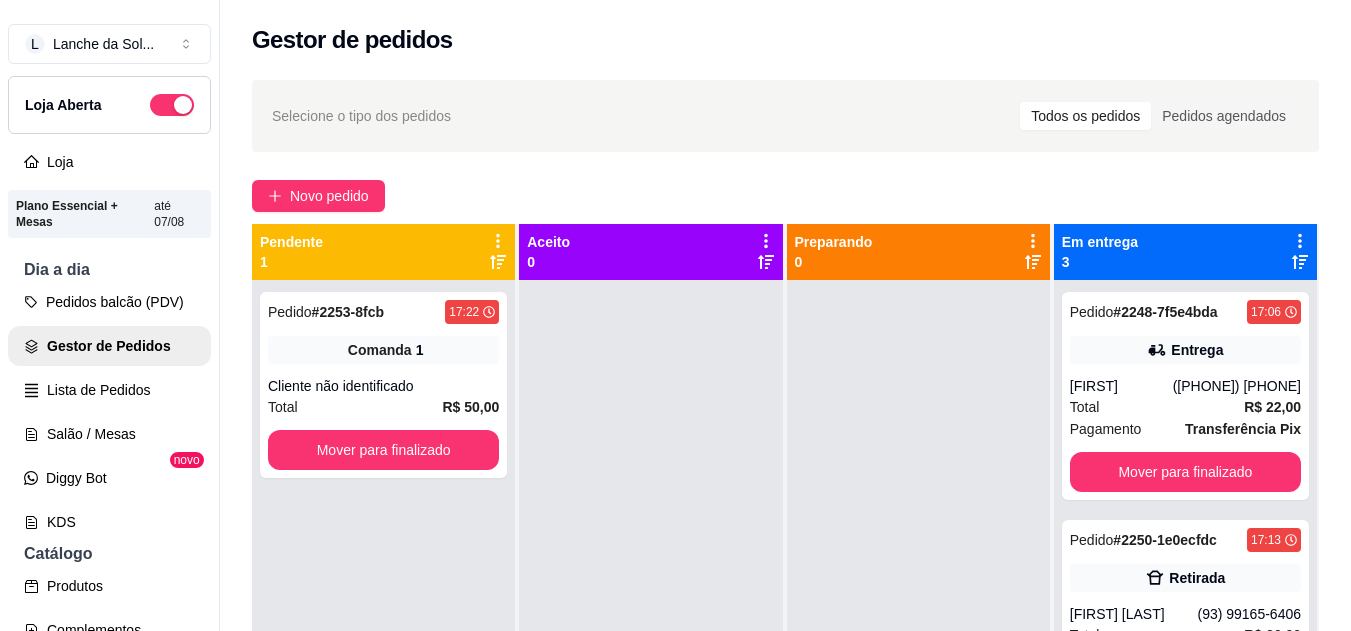 click on "Entrega" at bounding box center [1185, 350] 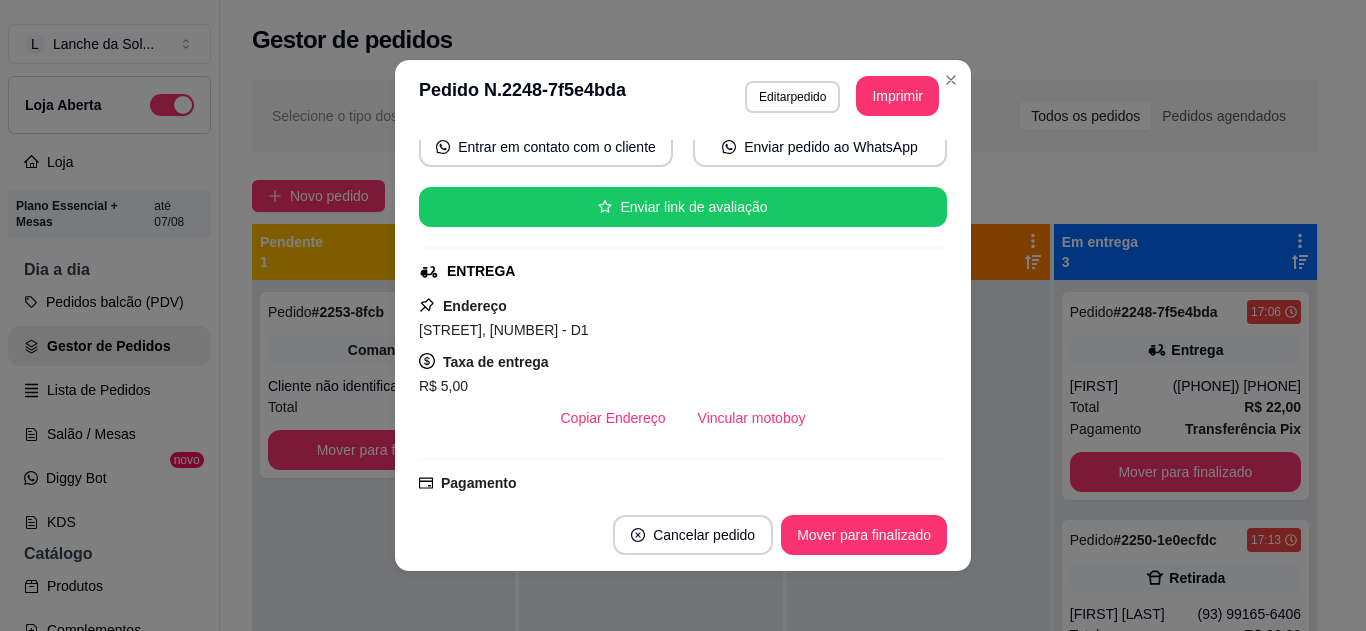 scroll, scrollTop: 200, scrollLeft: 0, axis: vertical 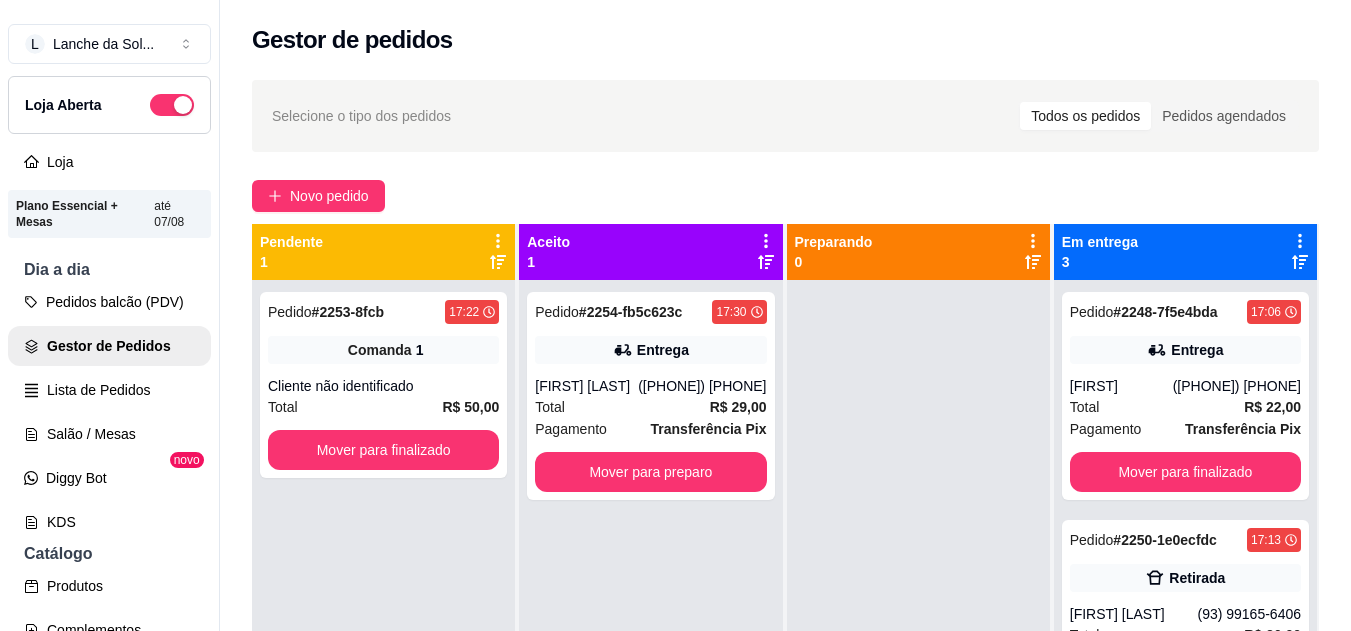 click on "([PHONE]) [PHONE]" at bounding box center (702, 386) 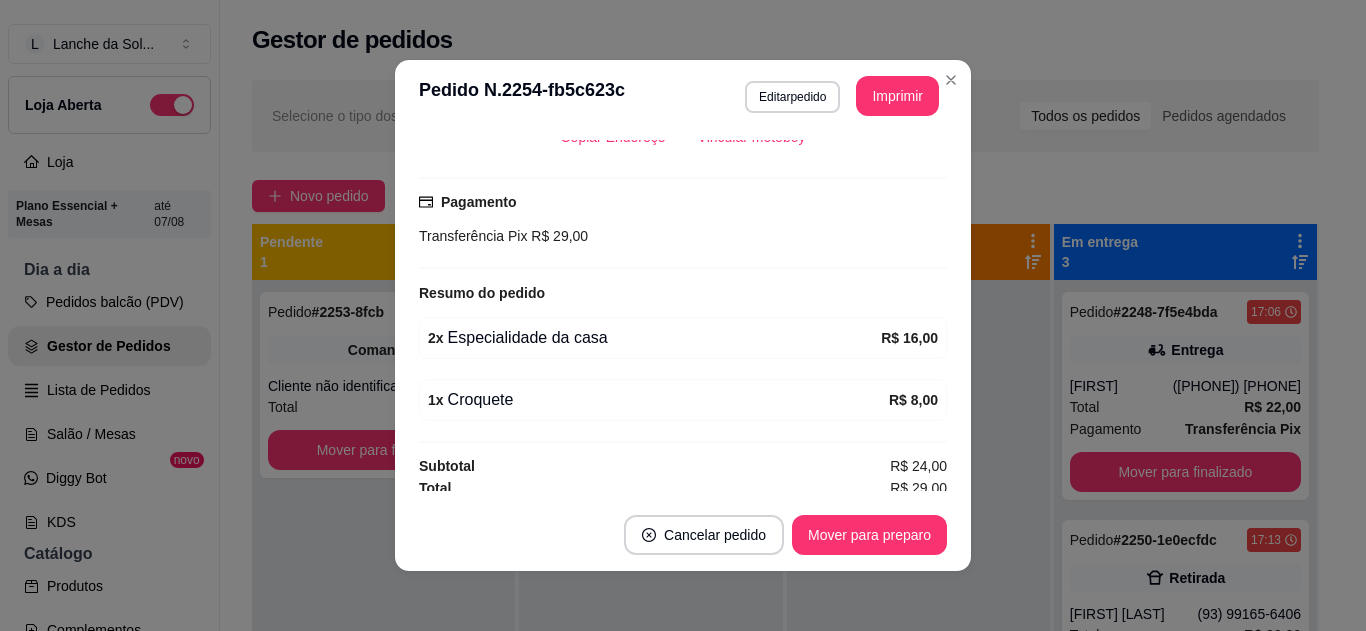 scroll, scrollTop: 488, scrollLeft: 0, axis: vertical 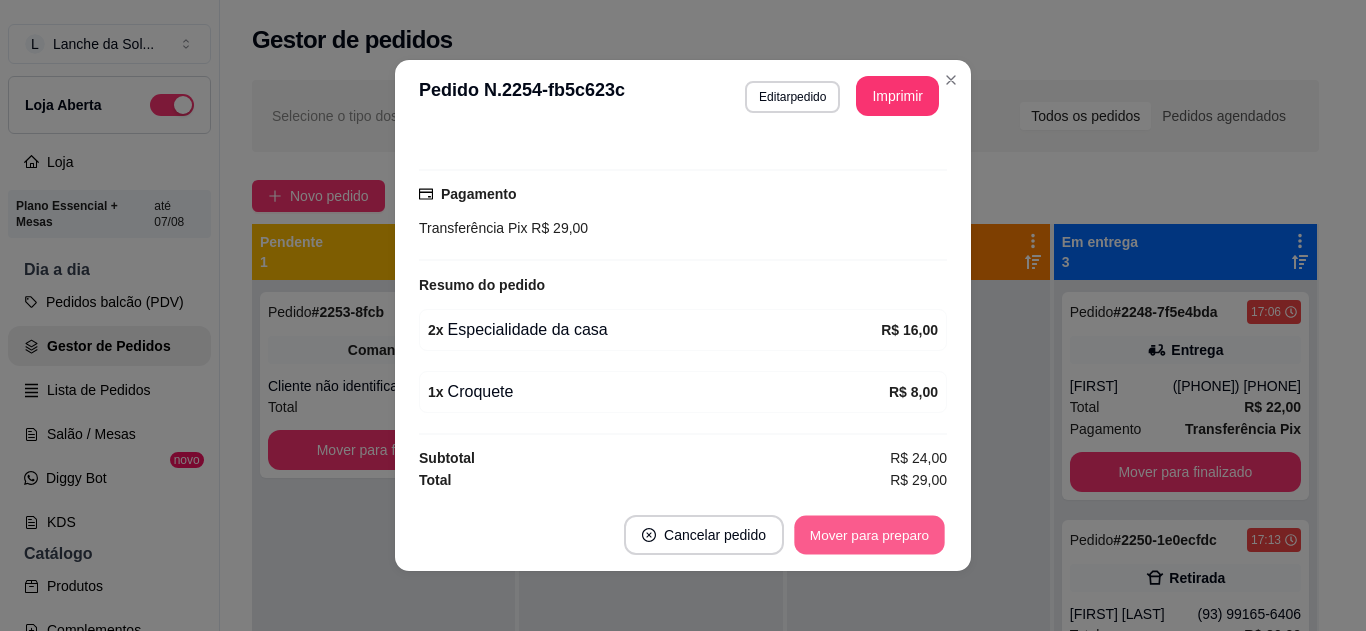 click on "Mover para preparo" at bounding box center (869, 535) 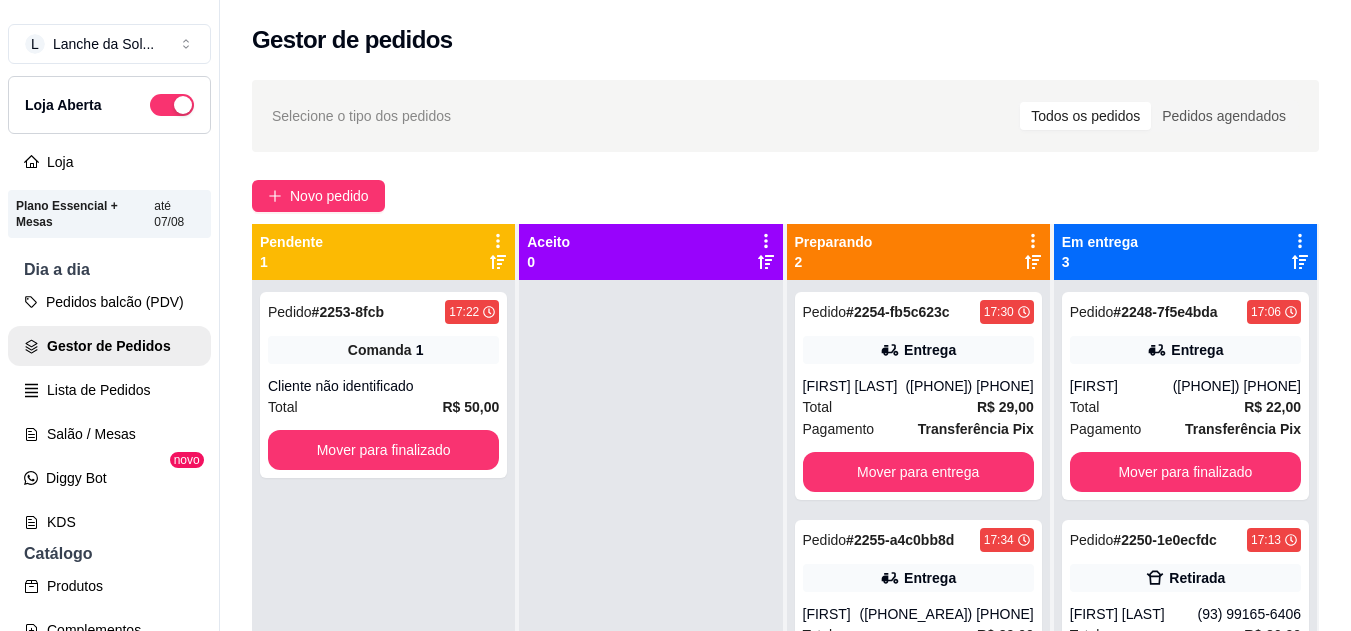 click on "Total R$ 29,00" at bounding box center (918, 407) 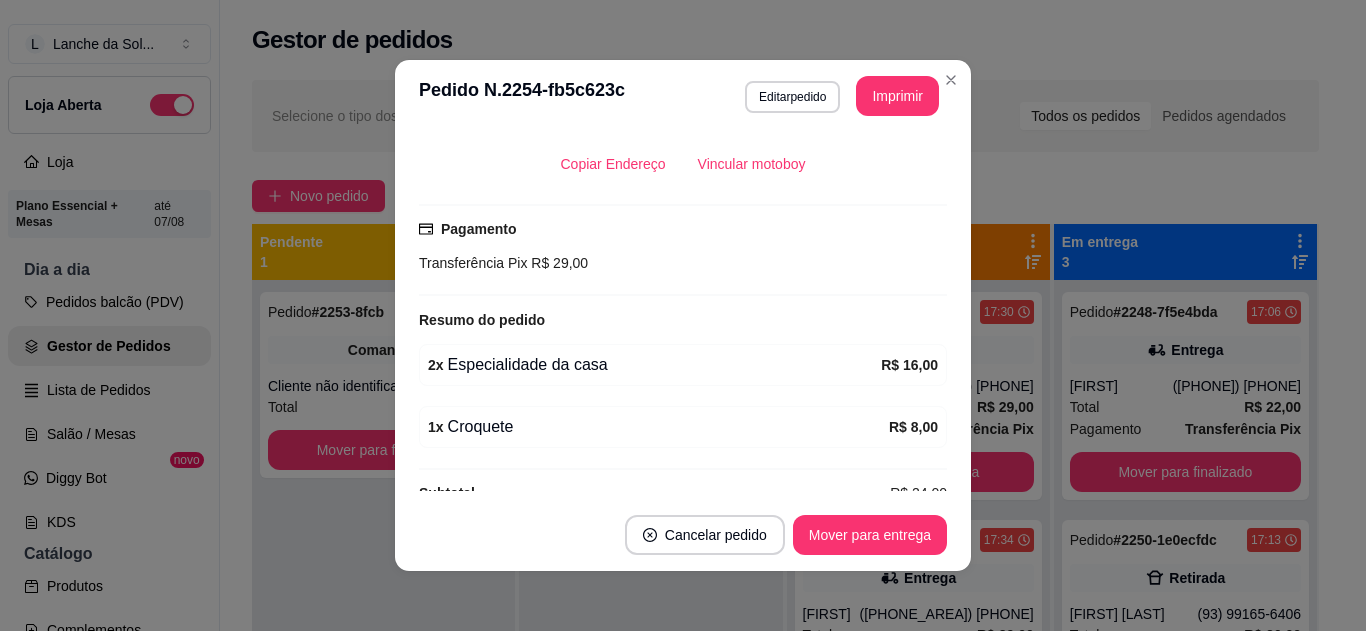 scroll, scrollTop: 480, scrollLeft: 0, axis: vertical 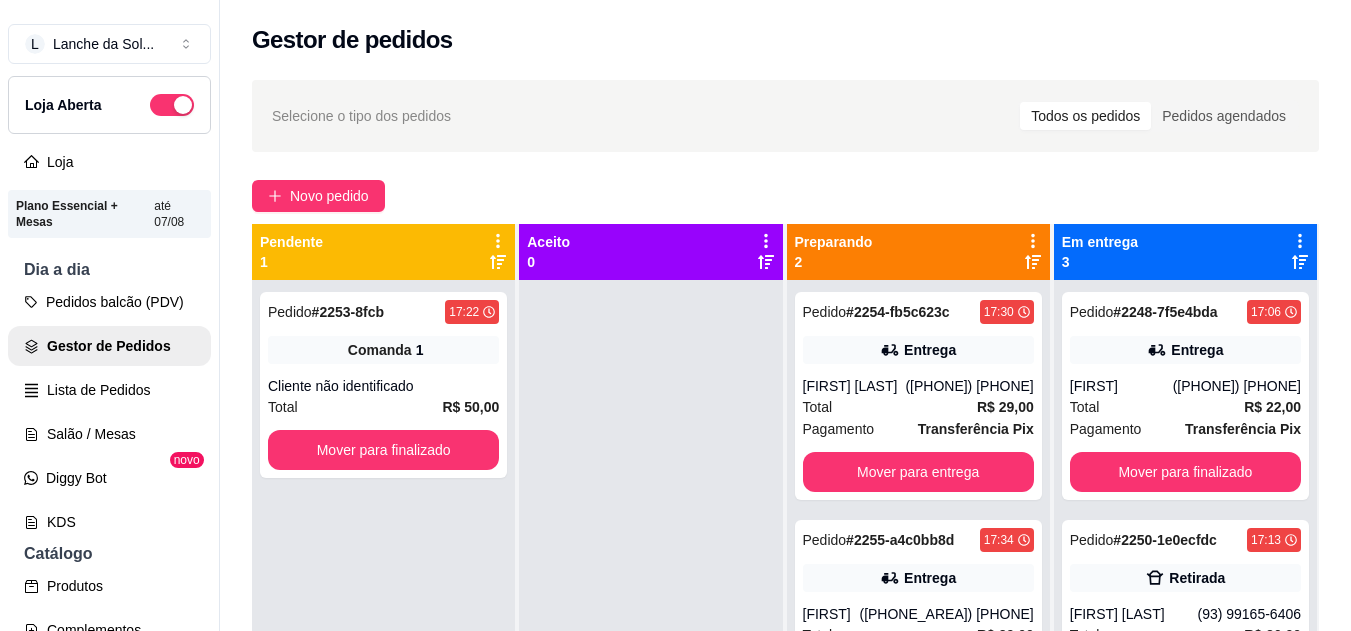 click on "# [ID]" at bounding box center [900, 540] 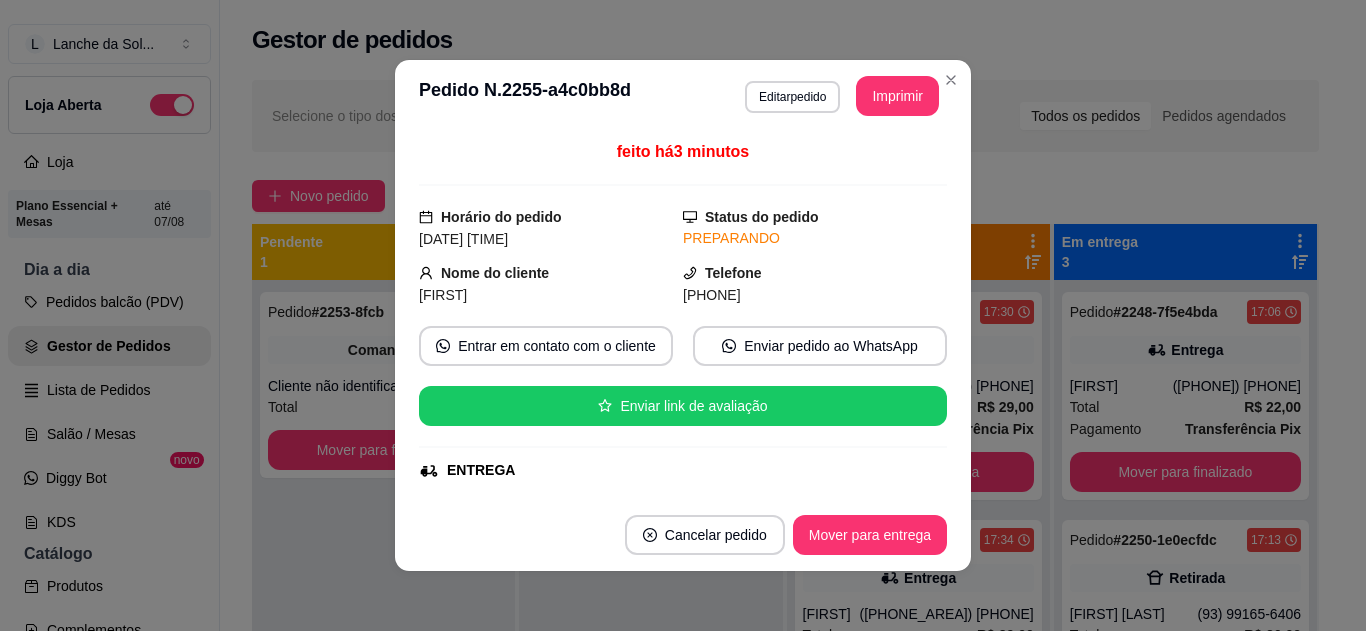 click on "feito há  3   minutos Horário do pedido 02/08/2025 17:34 Status do pedido PREPARANDO Nome do cliente [FIRST] [LAST]  Telefone ([PHONE]) Entrar em contato com o cliente Enviar pedido ao WhatsApp Enviar link de avaliação ENTREGA Endereço  [STREET], [NUMBER]  Taxa de entrega  R$ 5,00 Copiar Endereço Vincular motoboy Pagamento Transferência Pix   R$ 29,00 Resumo do pedido 2 x     Coxinha  R$ 16,00 1 x     Croquete R$ 8,00 Subtotal R$ 24,00 Total R$ 29,00" at bounding box center [683, 315] 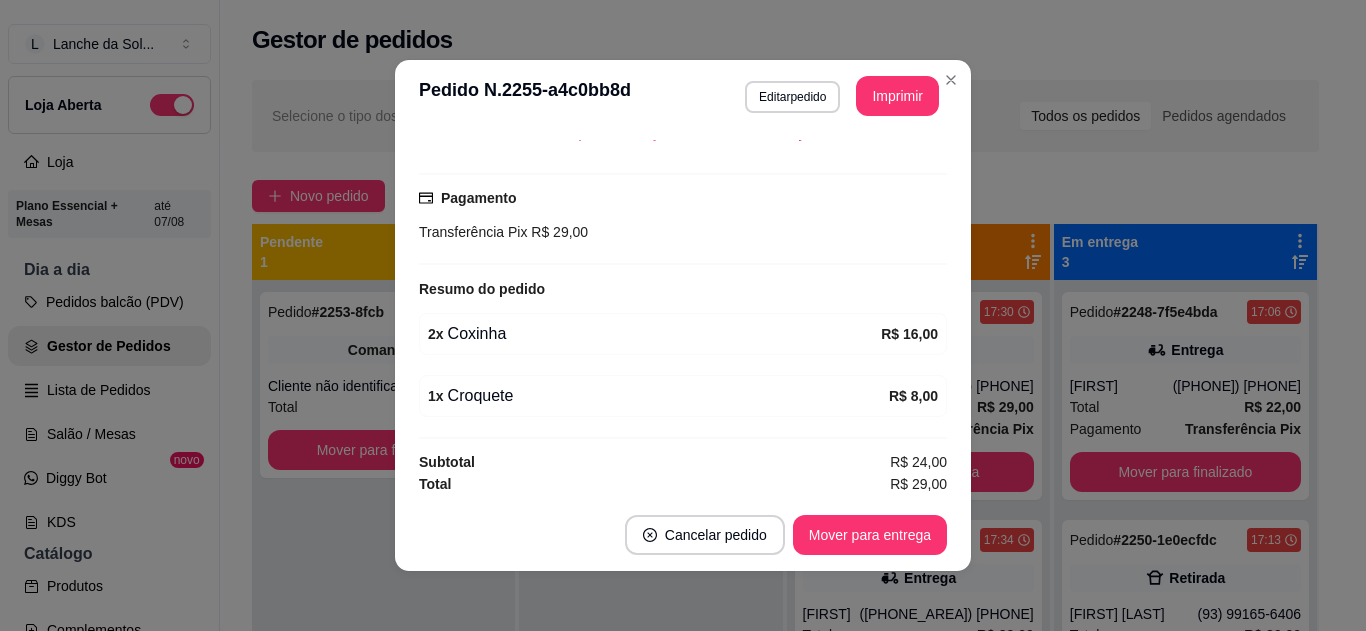 scroll, scrollTop: 488, scrollLeft: 0, axis: vertical 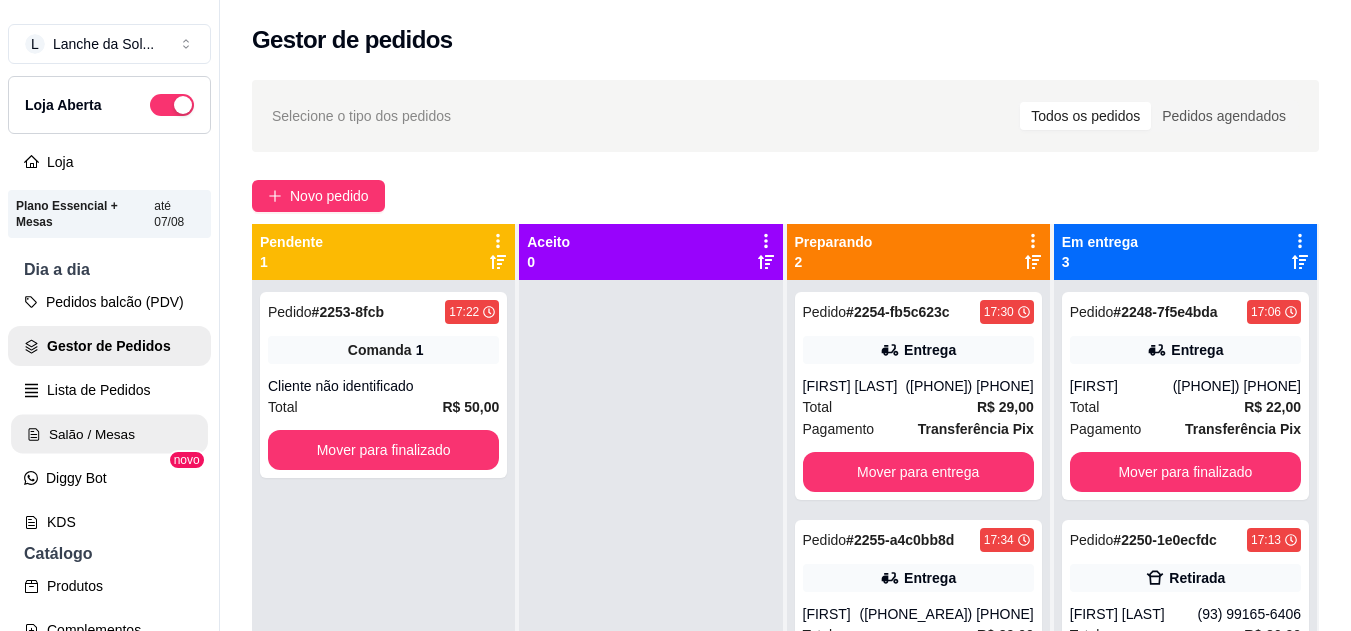 click on "Salão / Mesas" at bounding box center [109, 434] 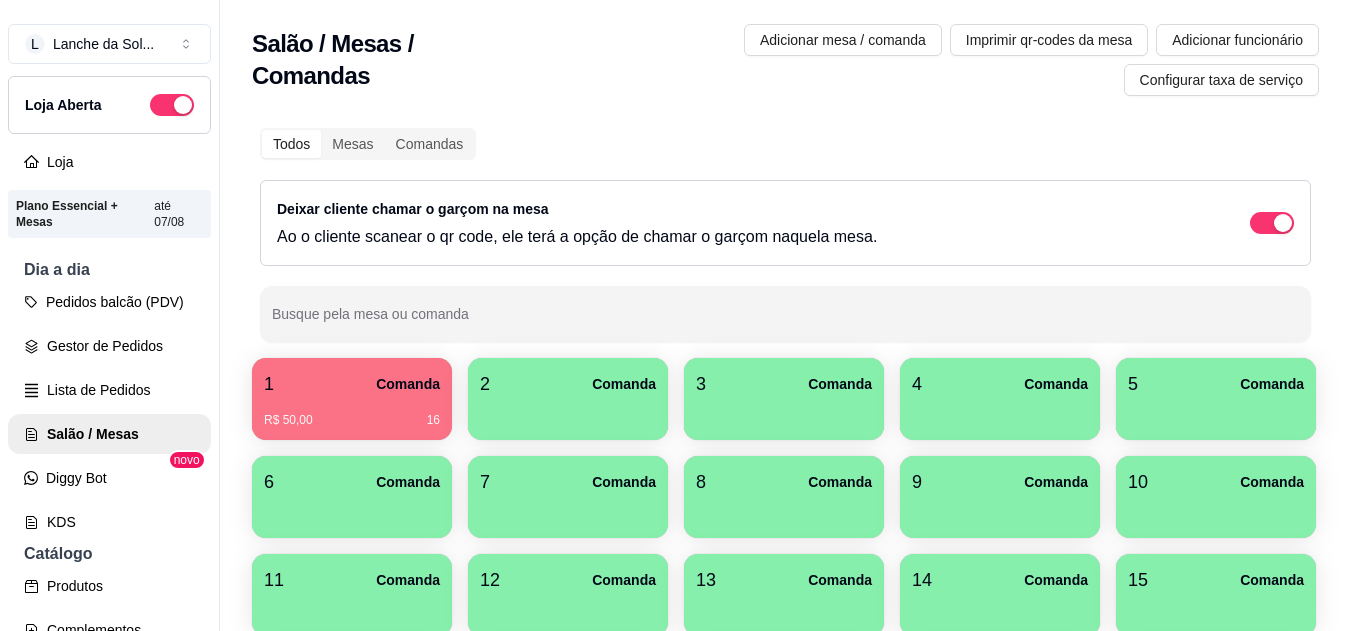 click on "R$ 50,00 16" at bounding box center [352, 420] 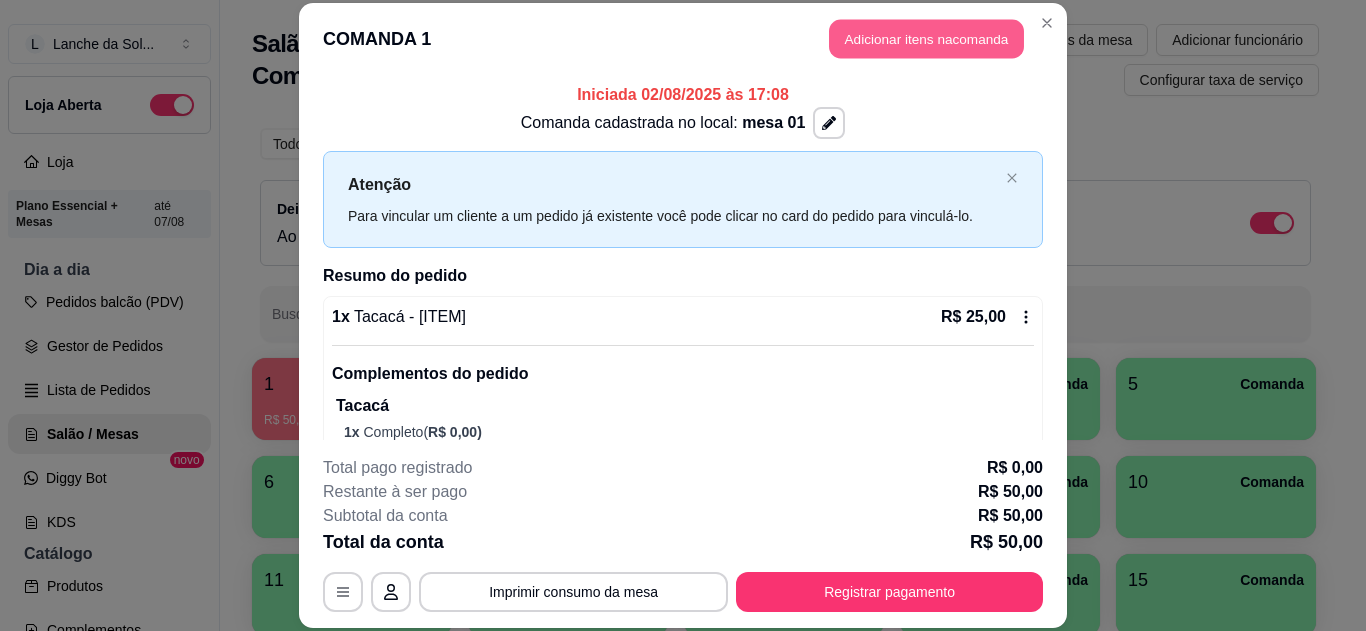 click on "Adicionar itens na  comanda" at bounding box center [926, 39] 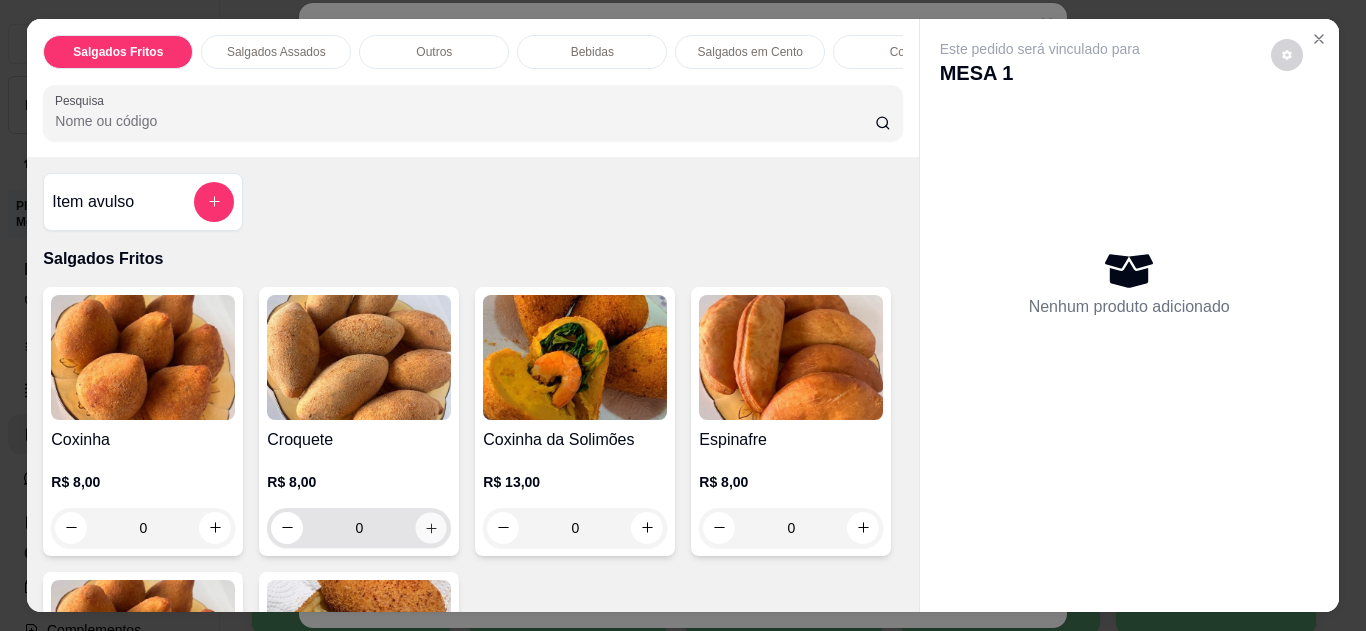 click 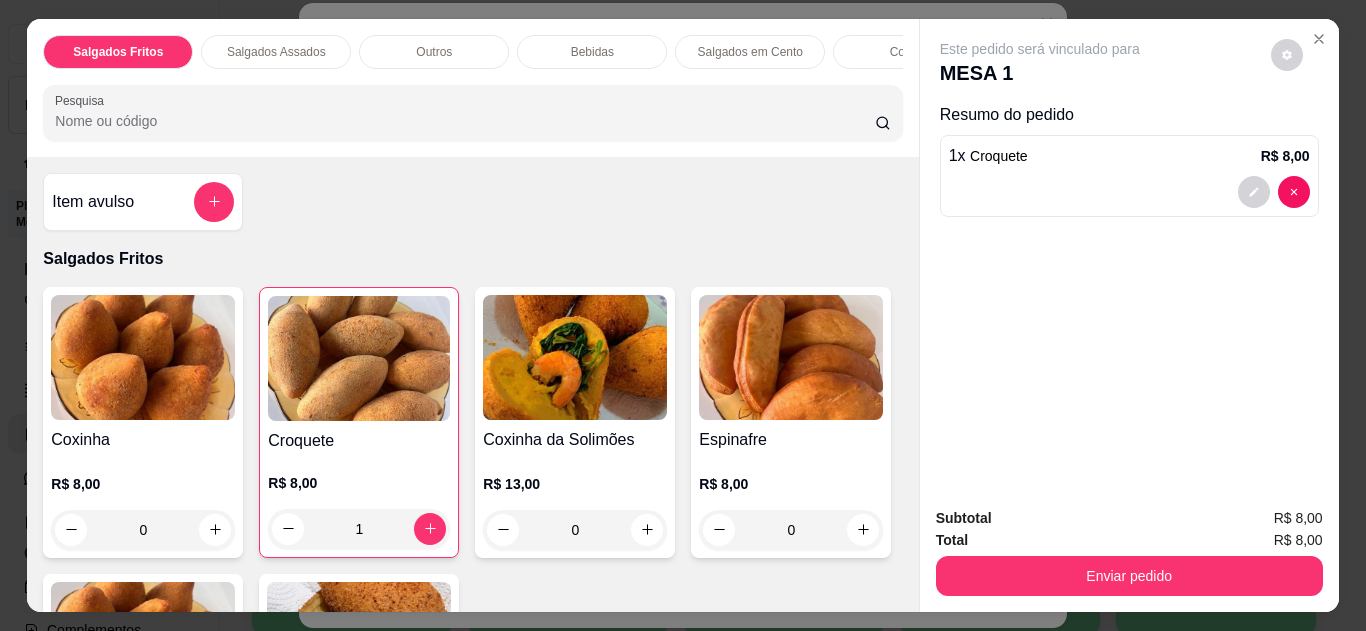 click at bounding box center (791, 357) 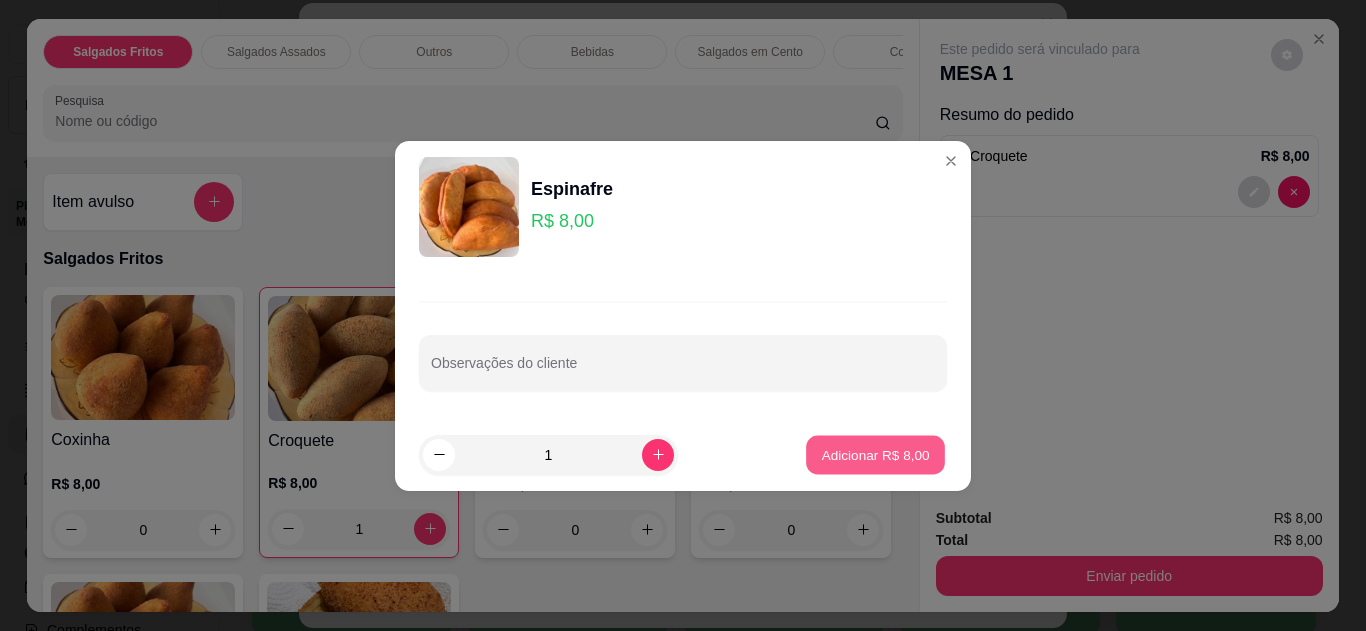 click on "Adicionar   R$ 8,00" at bounding box center [875, 454] 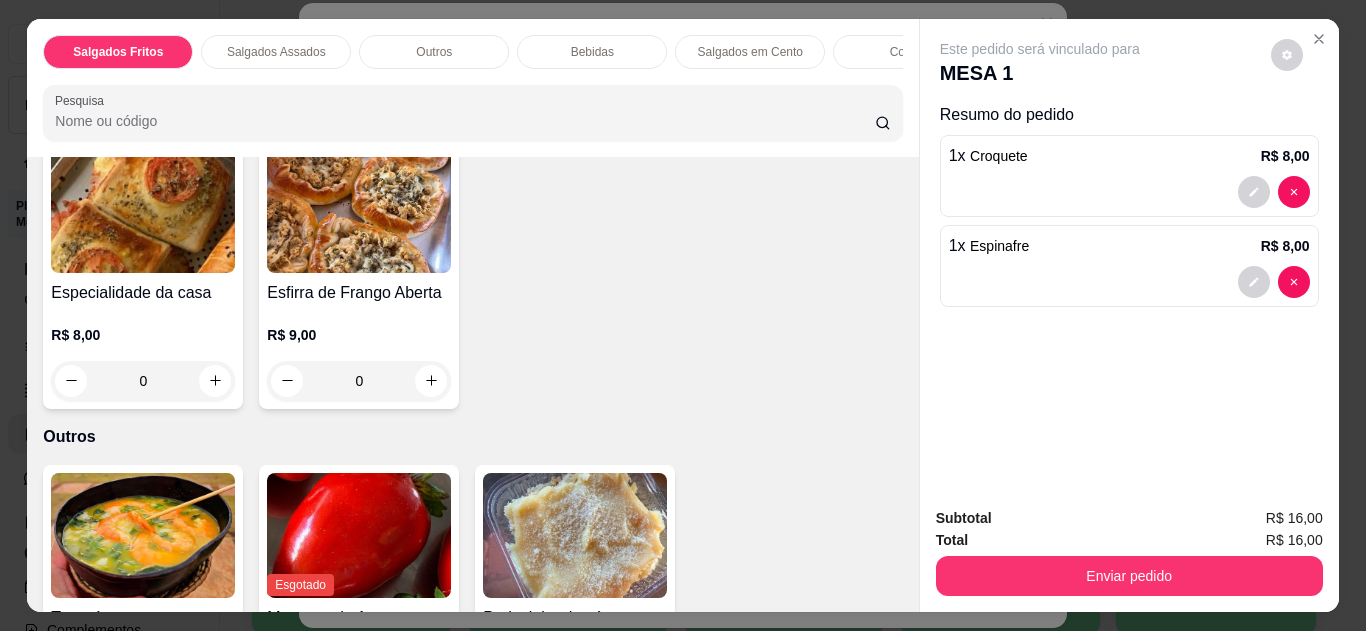 scroll, scrollTop: 760, scrollLeft: 0, axis: vertical 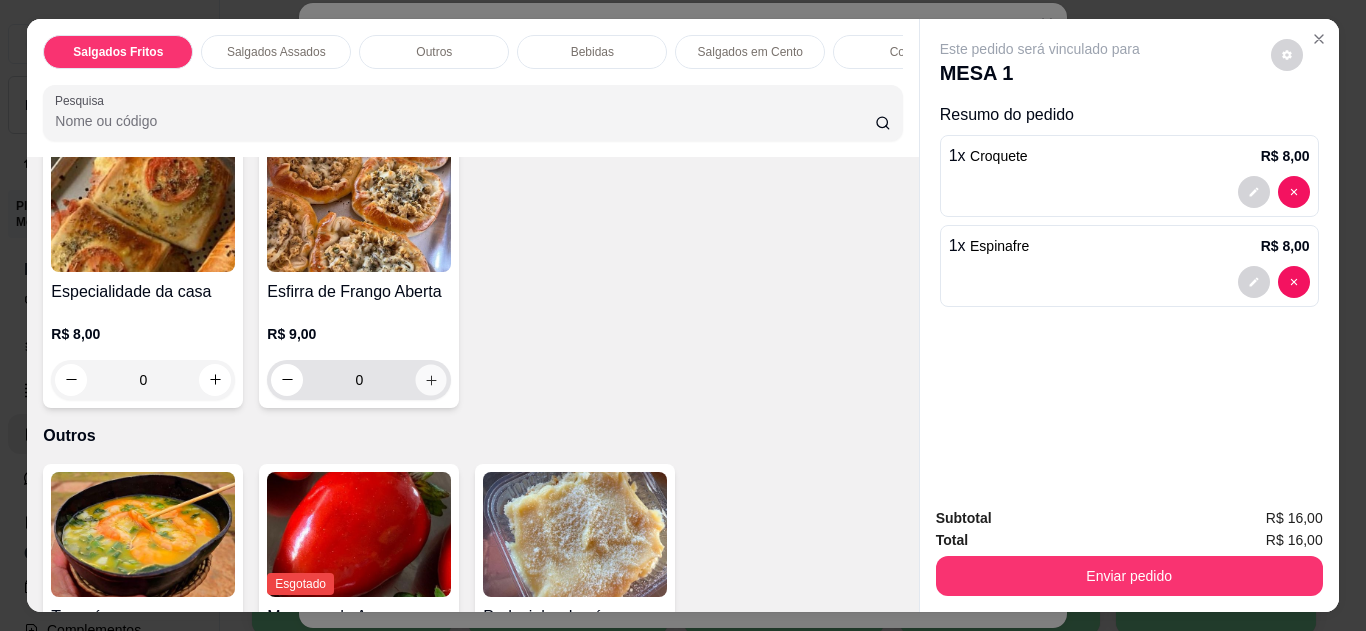 click 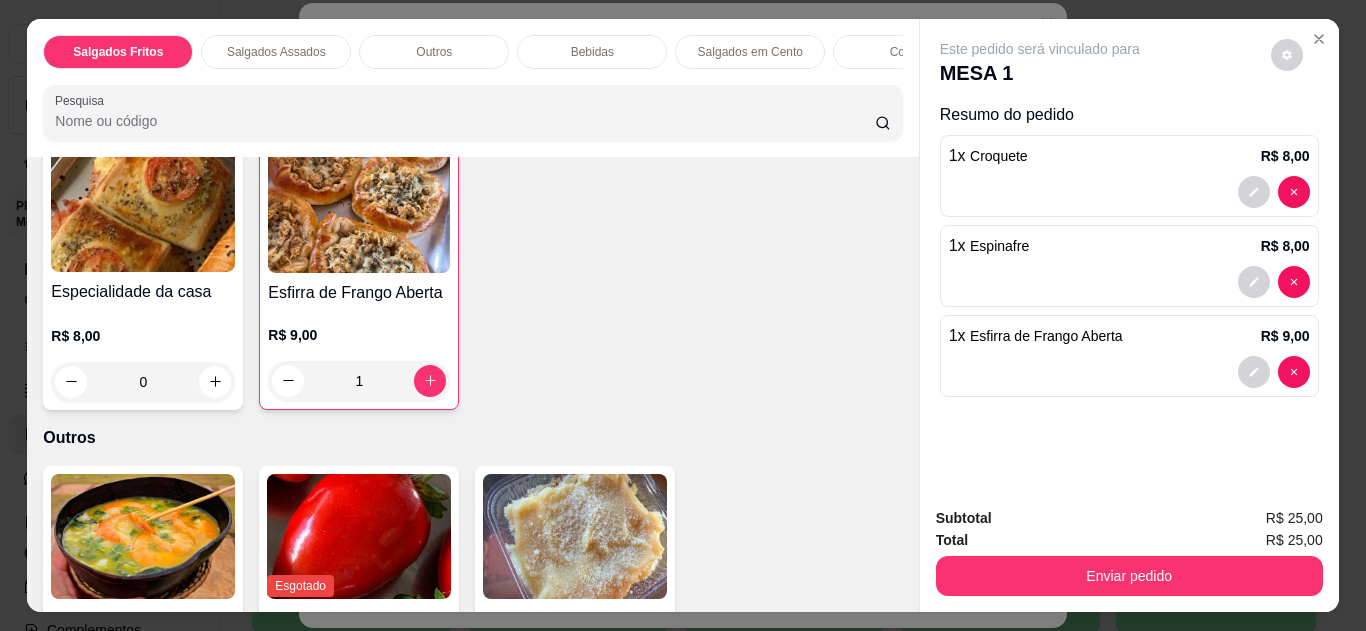 drag, startPoint x: 961, startPoint y: 544, endPoint x: 975, endPoint y: 564, distance: 24.41311 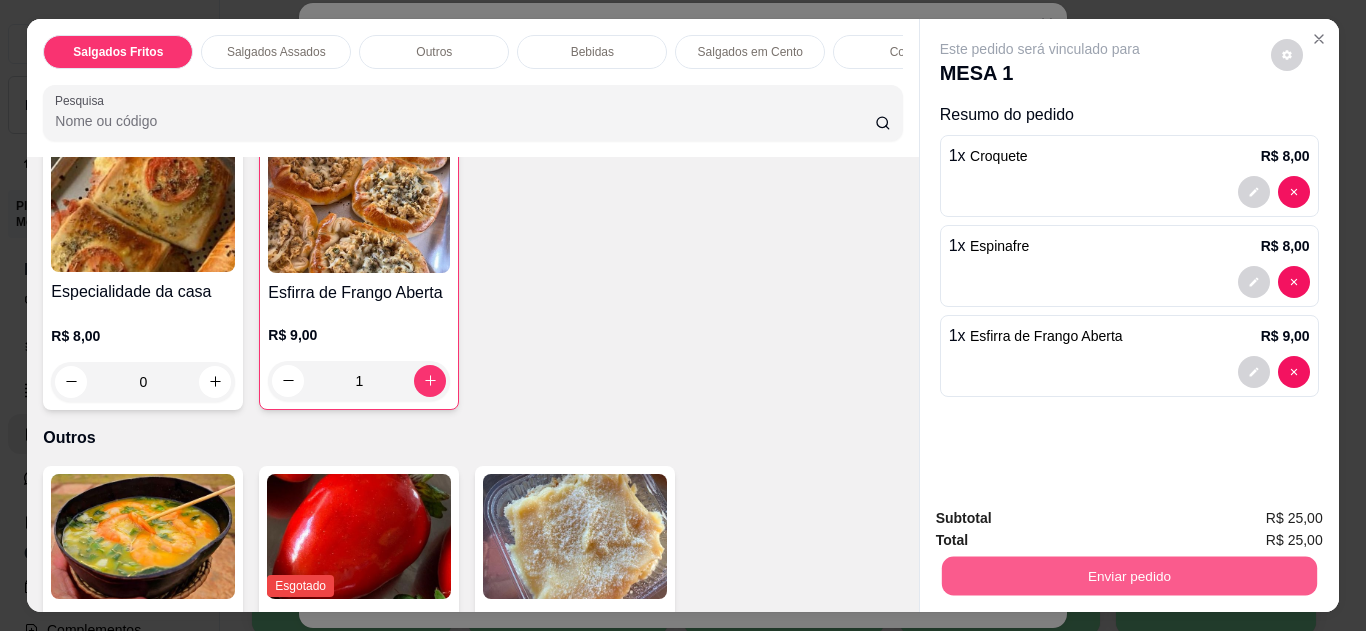 click on "Enviar pedido" at bounding box center (1128, 576) 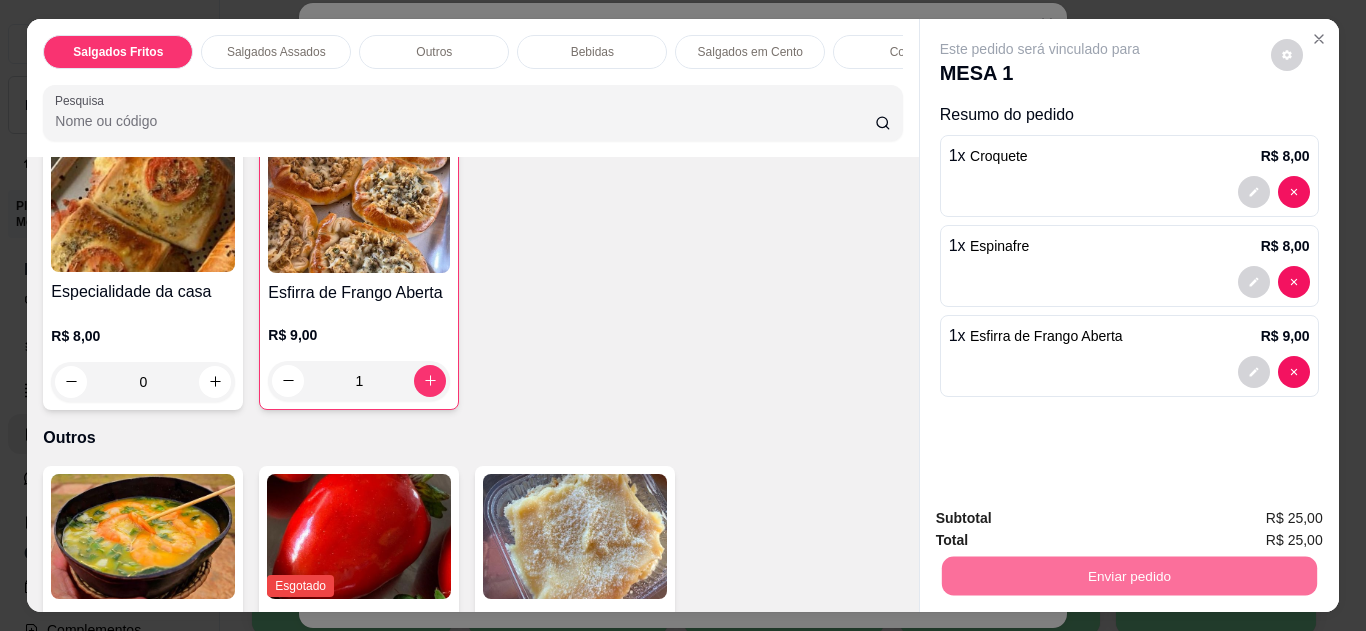 click on "Não registrar e enviar pedido" at bounding box center [1063, 519] 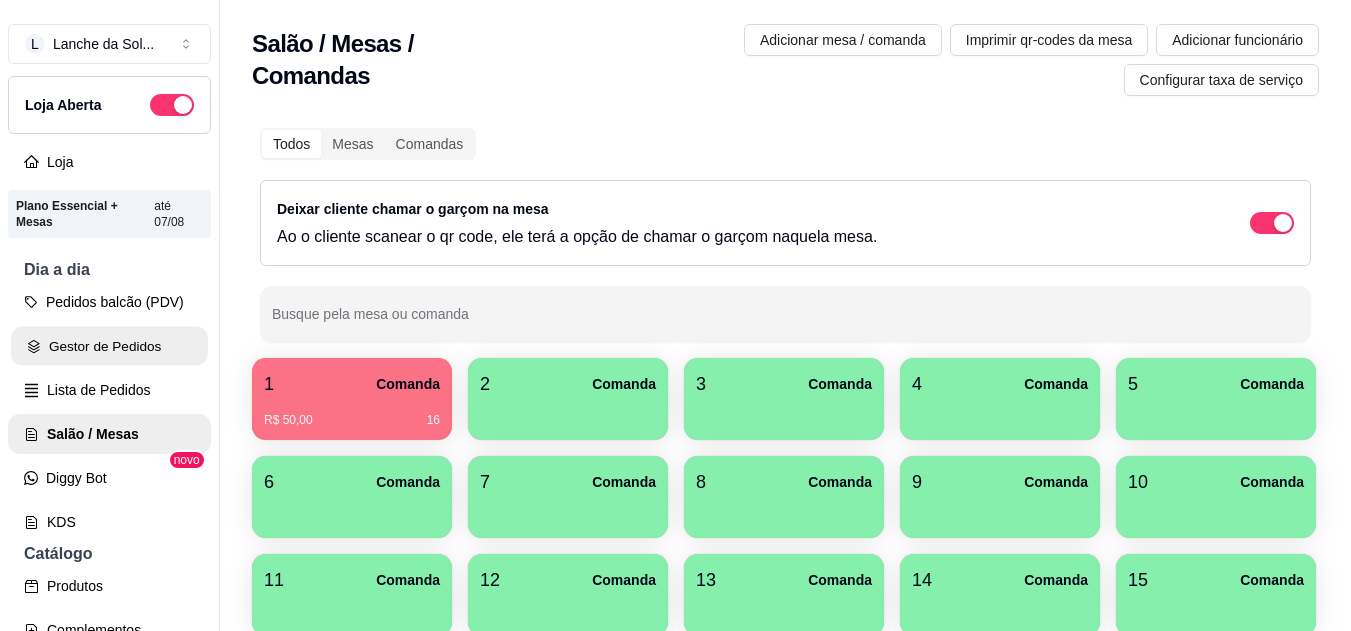 click on "Gestor de Pedidos" at bounding box center [109, 346] 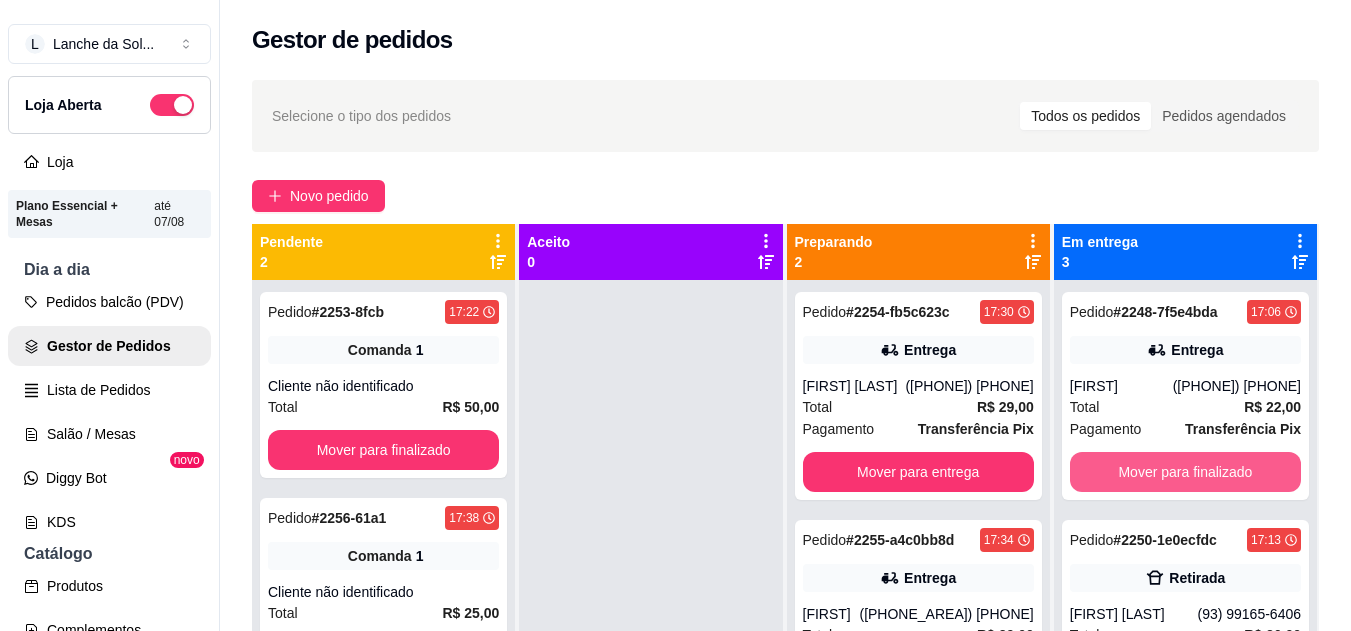 click on "Mover para finalizado" at bounding box center (1185, 472) 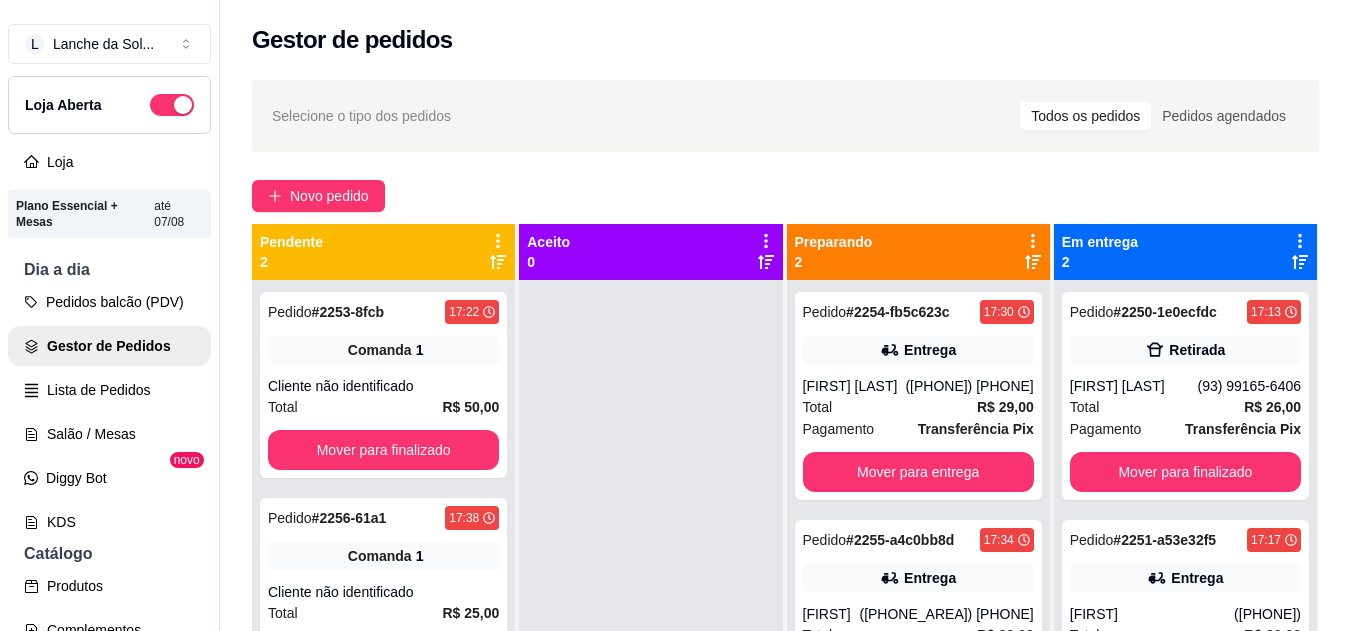 click on "Pedido  # 2250-1e0ecfdc 17:13 Retirada [FIRST] [LAST]  ([PHONE]) Total R$ 26,00 Pagamento Transferência Pix Mover para finalizado" at bounding box center [1185, 396] 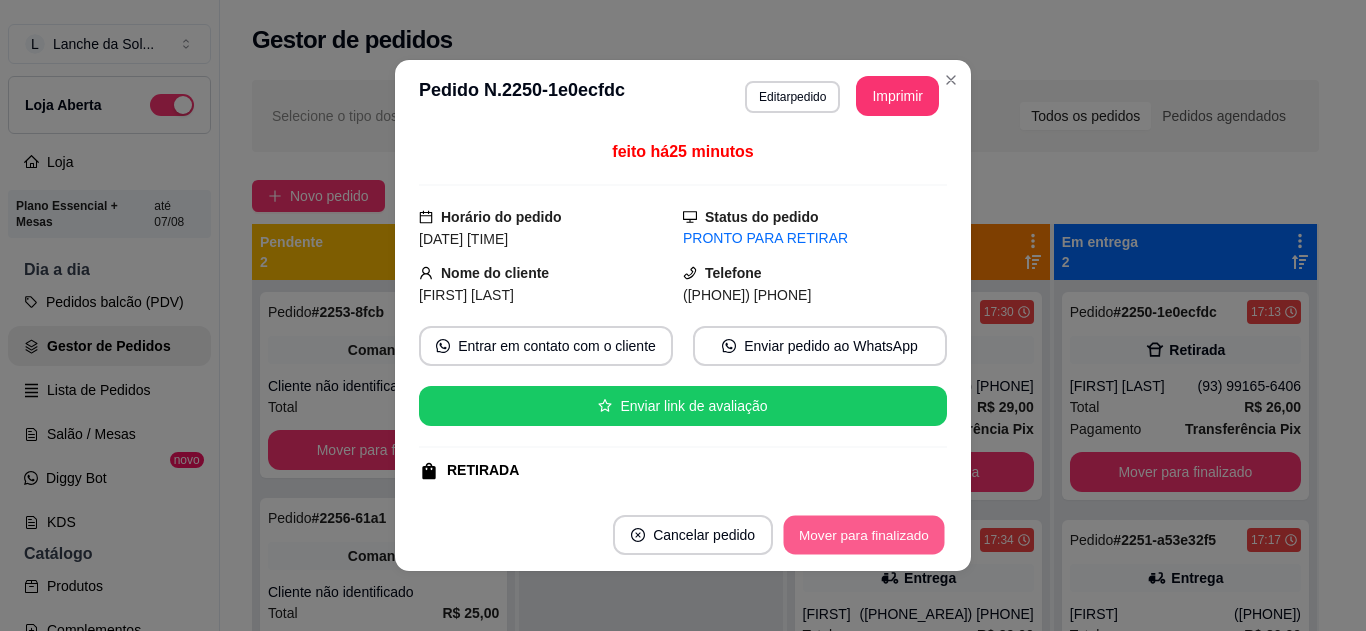 click on "Mover para finalizado" at bounding box center [864, 535] 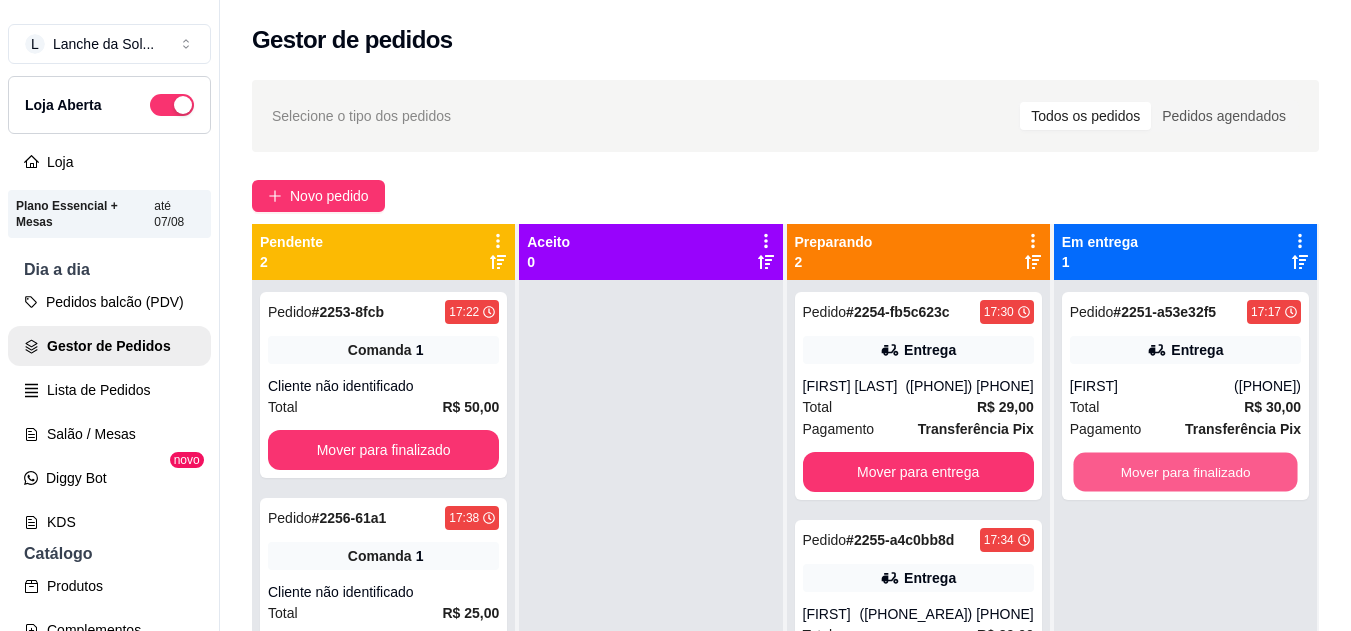 click on "Mover para finalizado" at bounding box center (1185, 472) 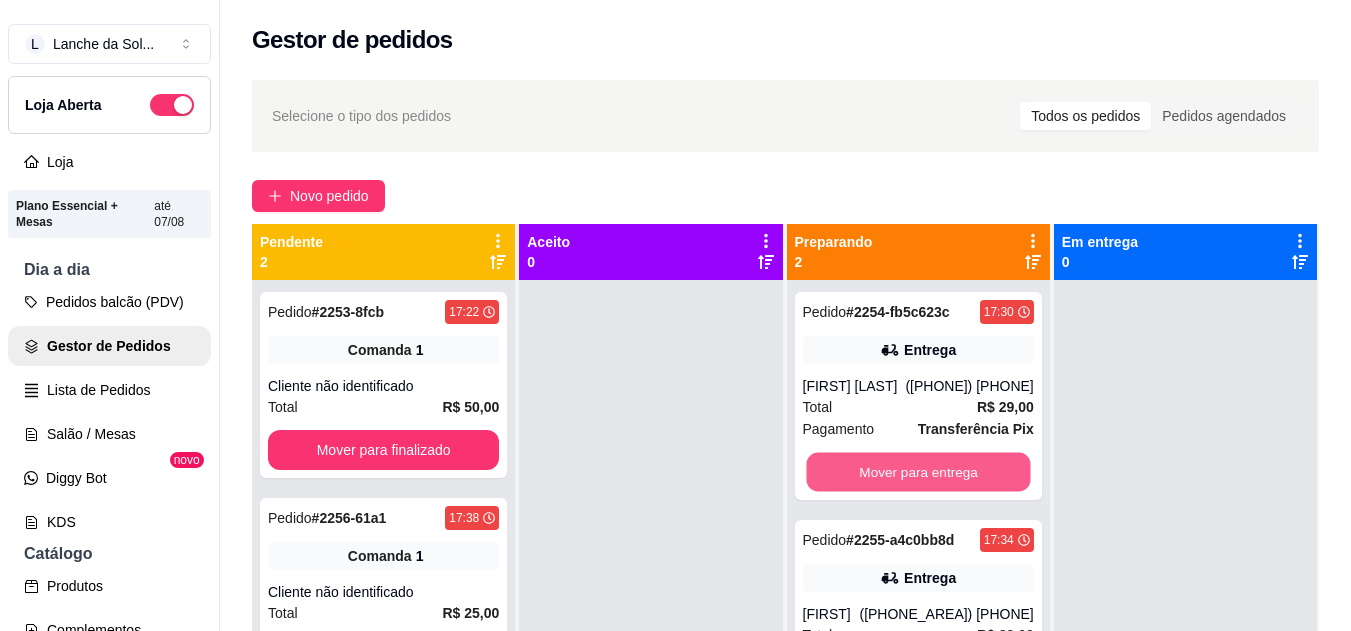 click on "Mover para entrega" at bounding box center [918, 472] 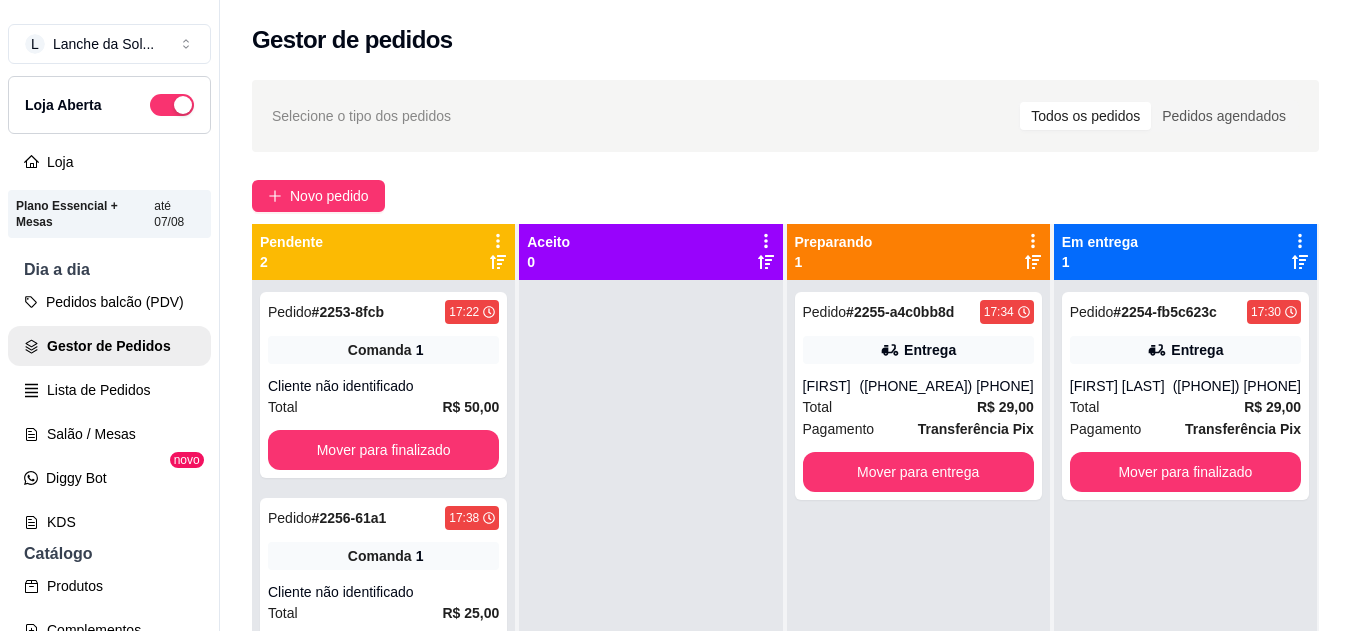 click on "Total R$ 29,00" at bounding box center [918, 407] 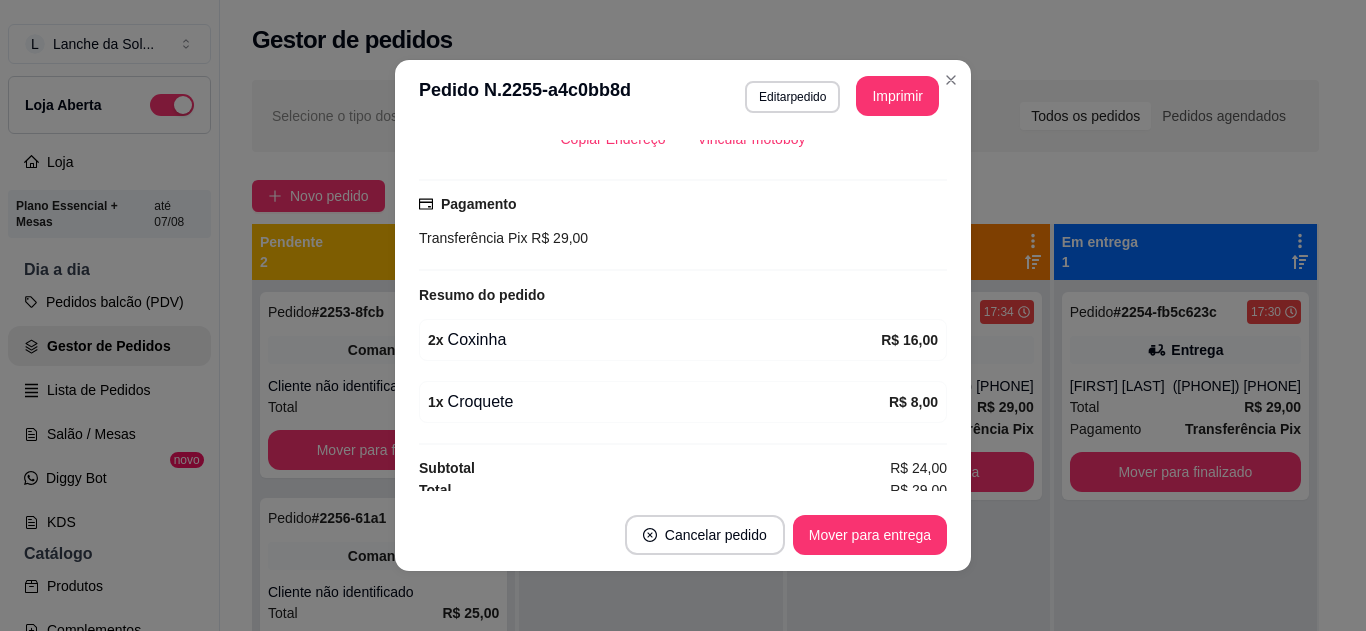 scroll, scrollTop: 480, scrollLeft: 0, axis: vertical 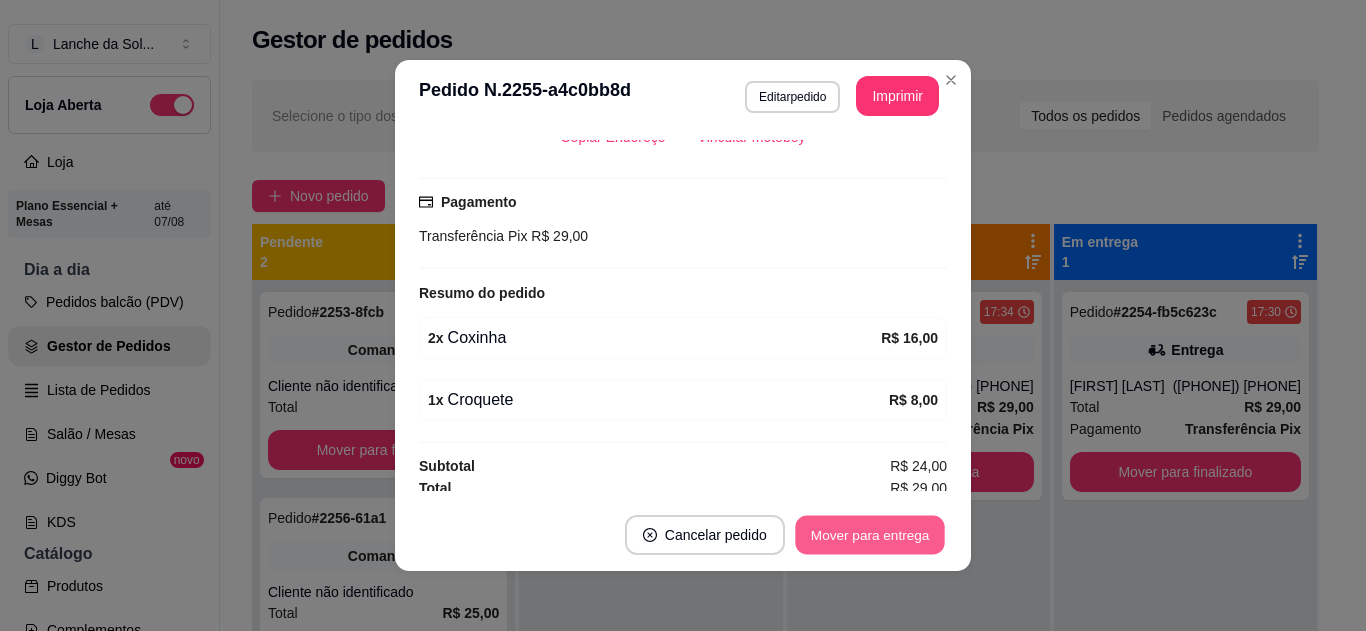 click on "Mover para entrega" at bounding box center (870, 535) 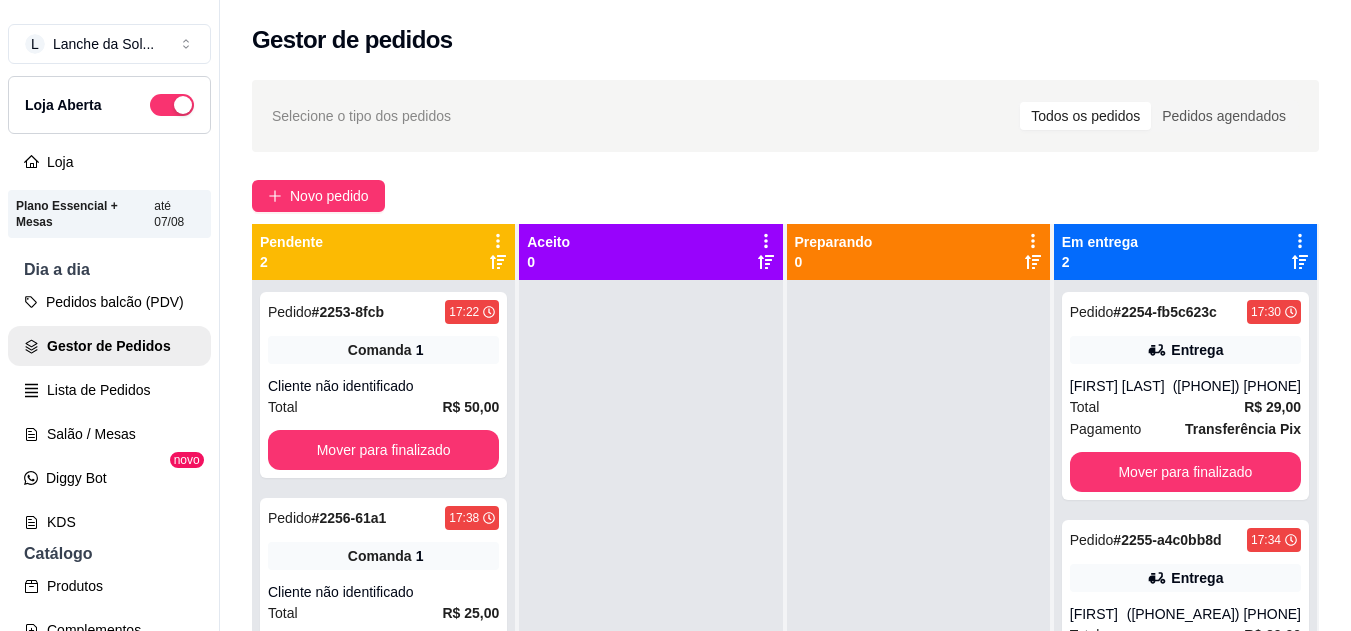 click on "Pedido  # 2254-fb5c623c 17:30 Entrega [FIRST] [LAST]  ([PHONE]) Total R$ 29,00 Pagamento Transferência Pix Mover para finalizado" at bounding box center (1185, 396) 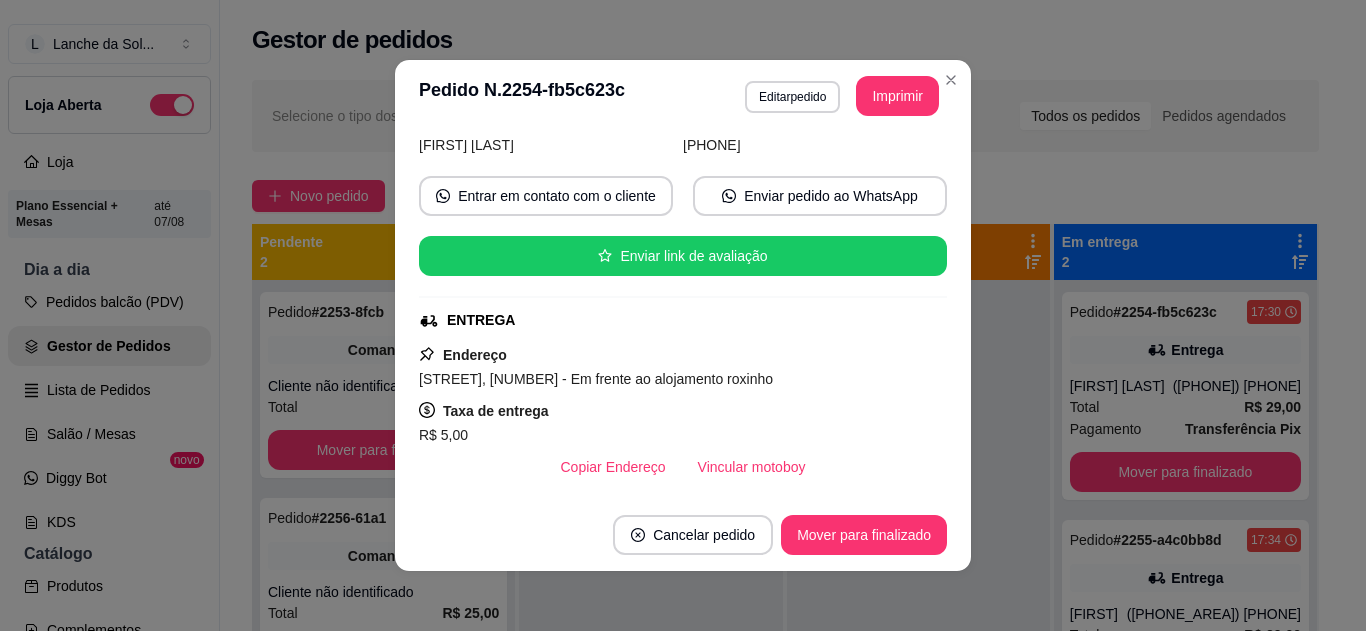 scroll, scrollTop: 160, scrollLeft: 0, axis: vertical 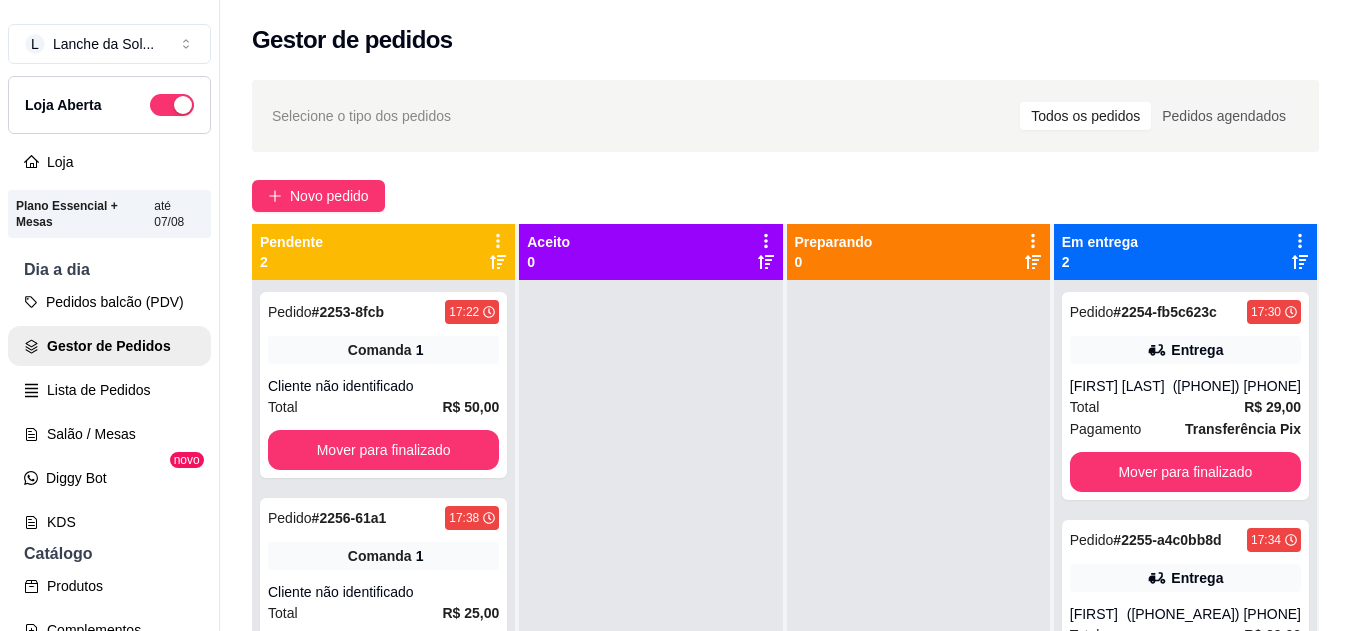click on "Entrega" at bounding box center [1185, 578] 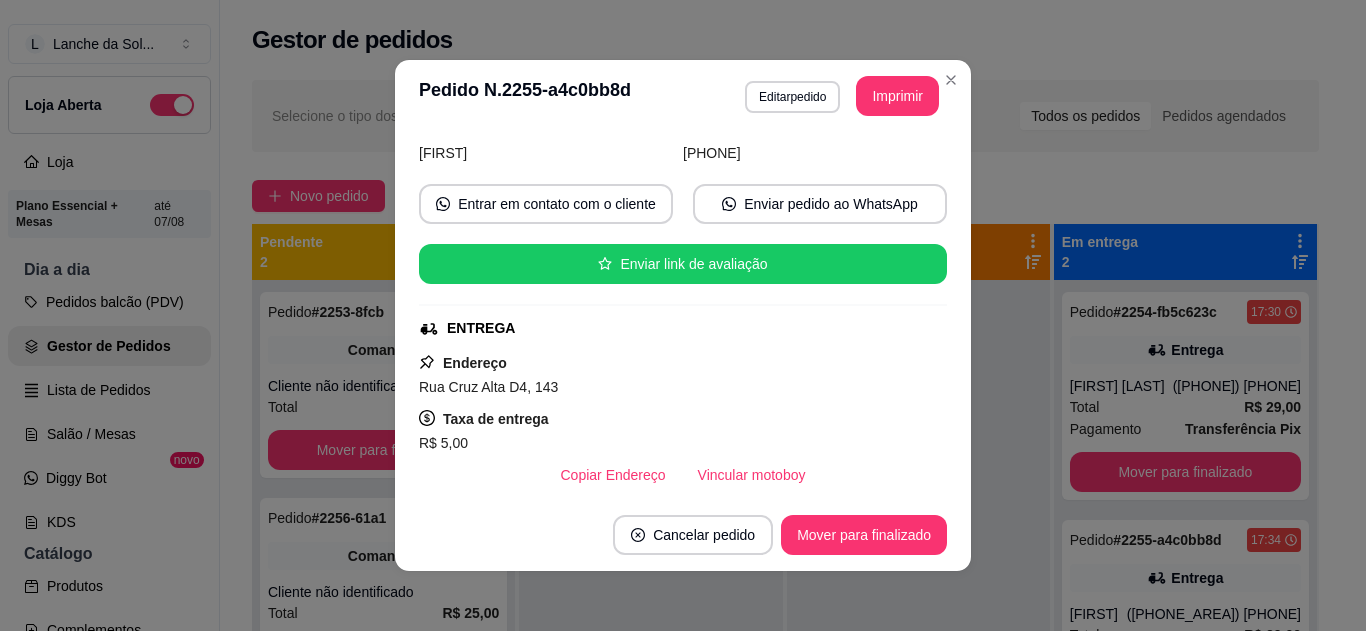 scroll, scrollTop: 160, scrollLeft: 0, axis: vertical 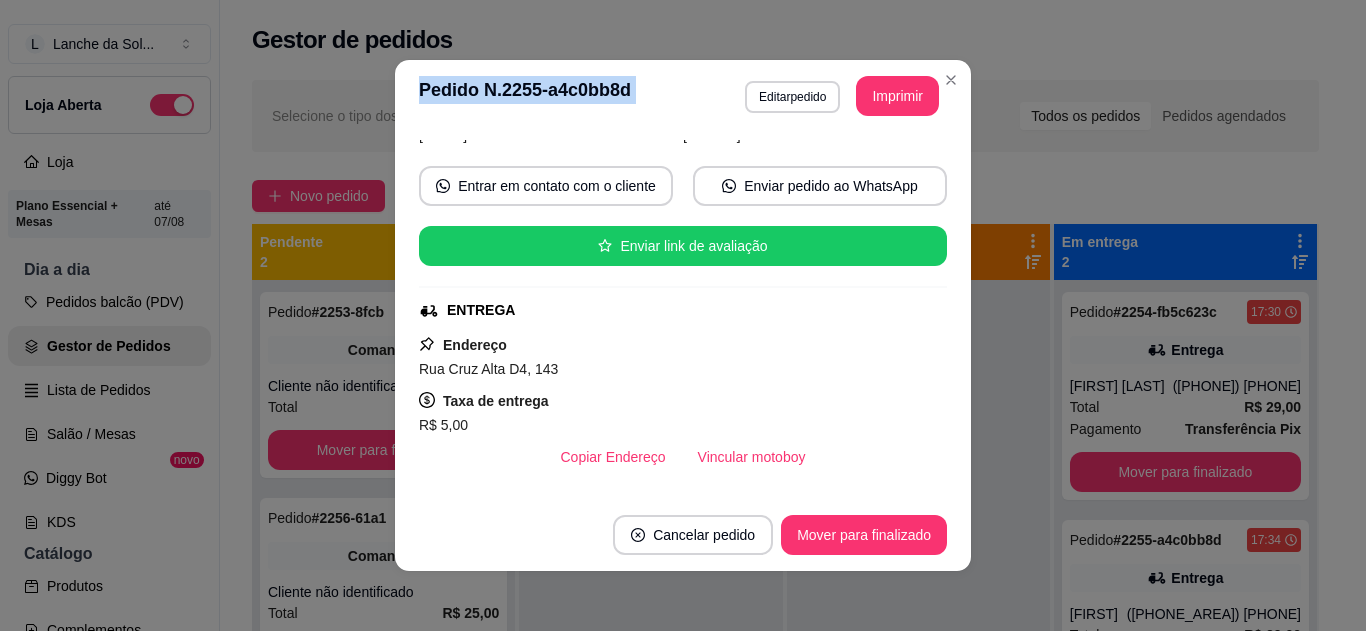 drag, startPoint x: 940, startPoint y: 61, endPoint x: 940, endPoint y: 75, distance: 14 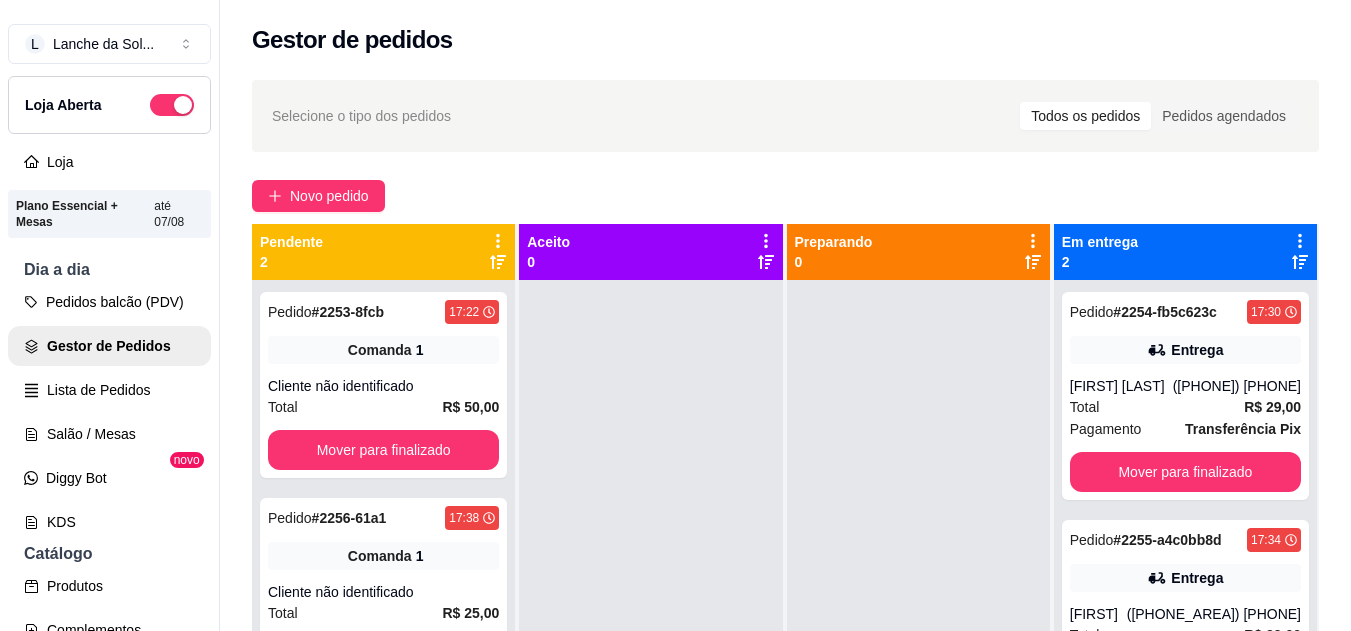 click on "[FIRST] [LAST]" at bounding box center (1121, 386) 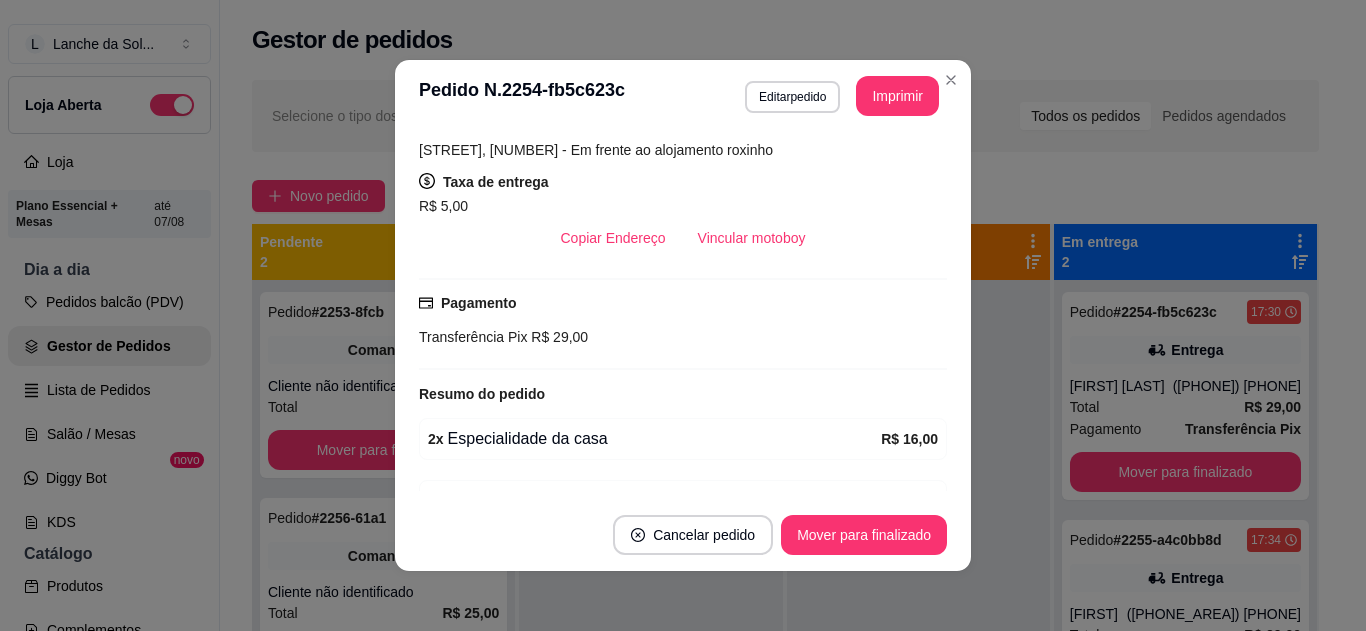 scroll, scrollTop: 400, scrollLeft: 0, axis: vertical 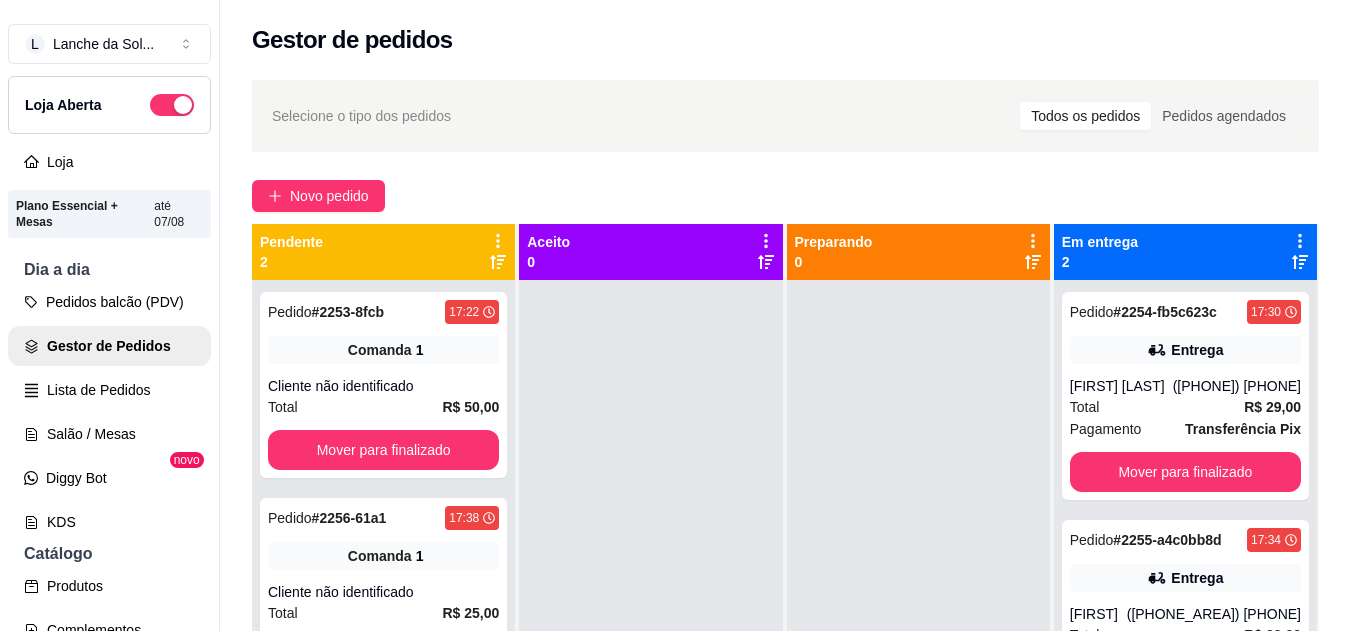 click on "Pedido" at bounding box center (1092, 540) 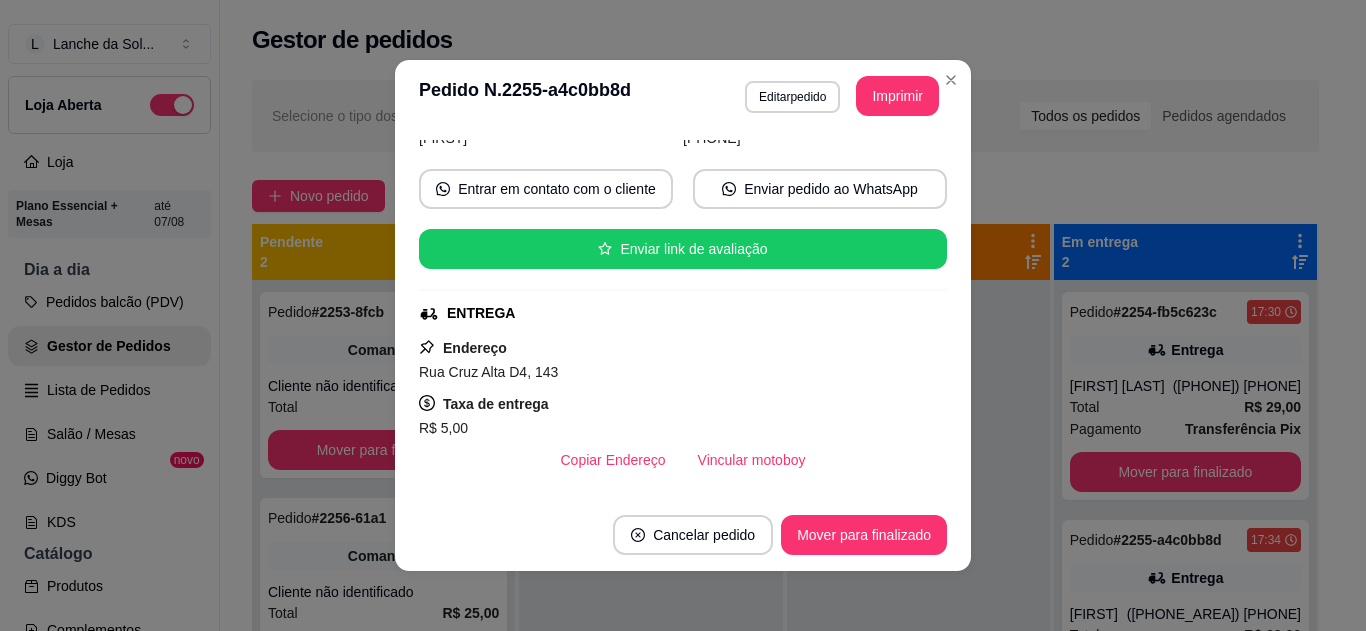 scroll, scrollTop: 160, scrollLeft: 0, axis: vertical 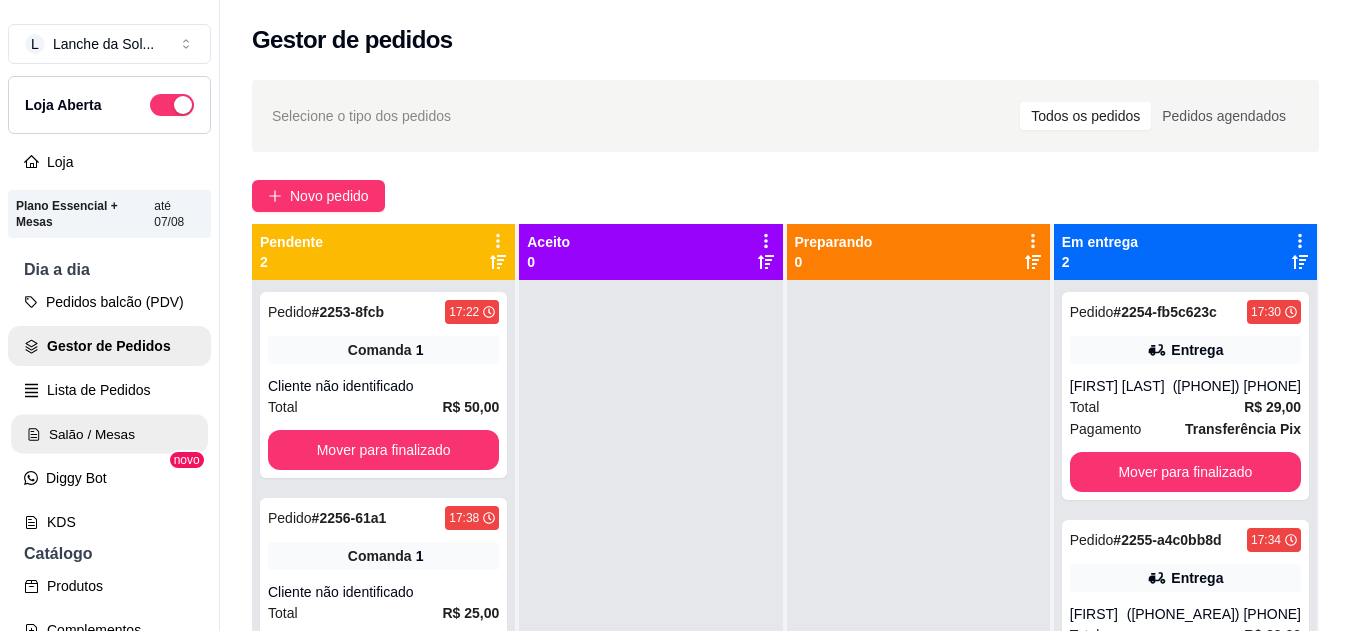 click on "Salão / Mesas" at bounding box center (109, 434) 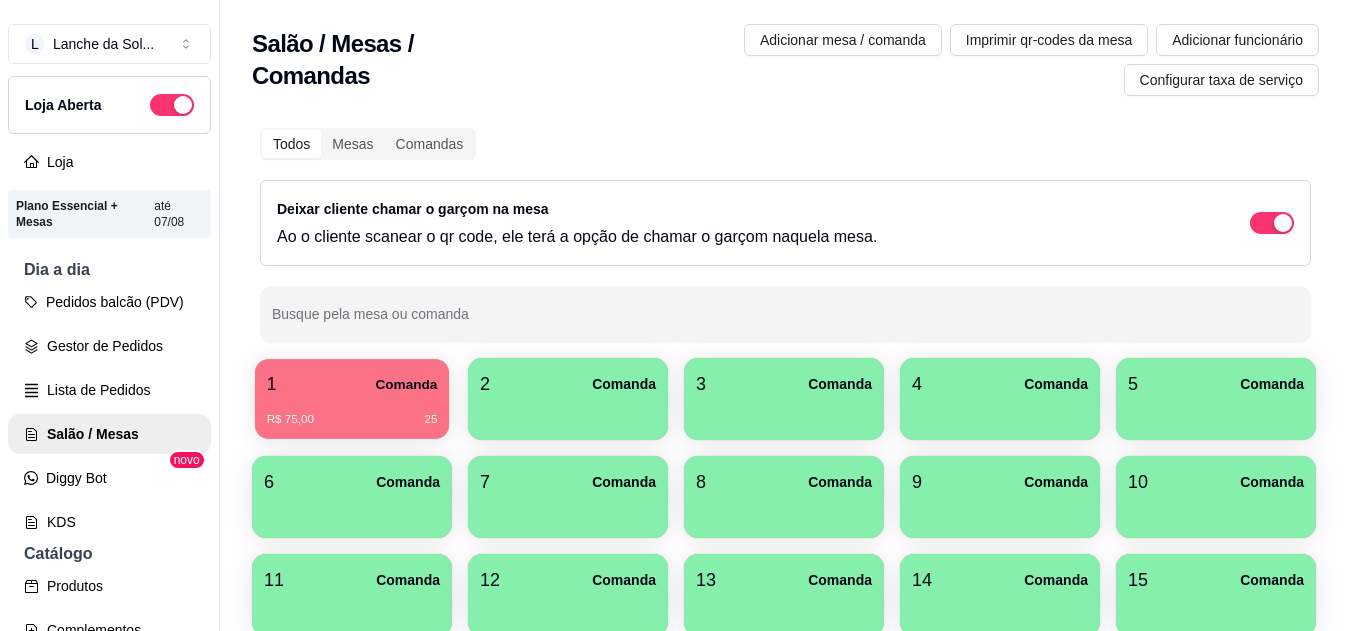 click on "R$ 75,00 25" at bounding box center (352, 420) 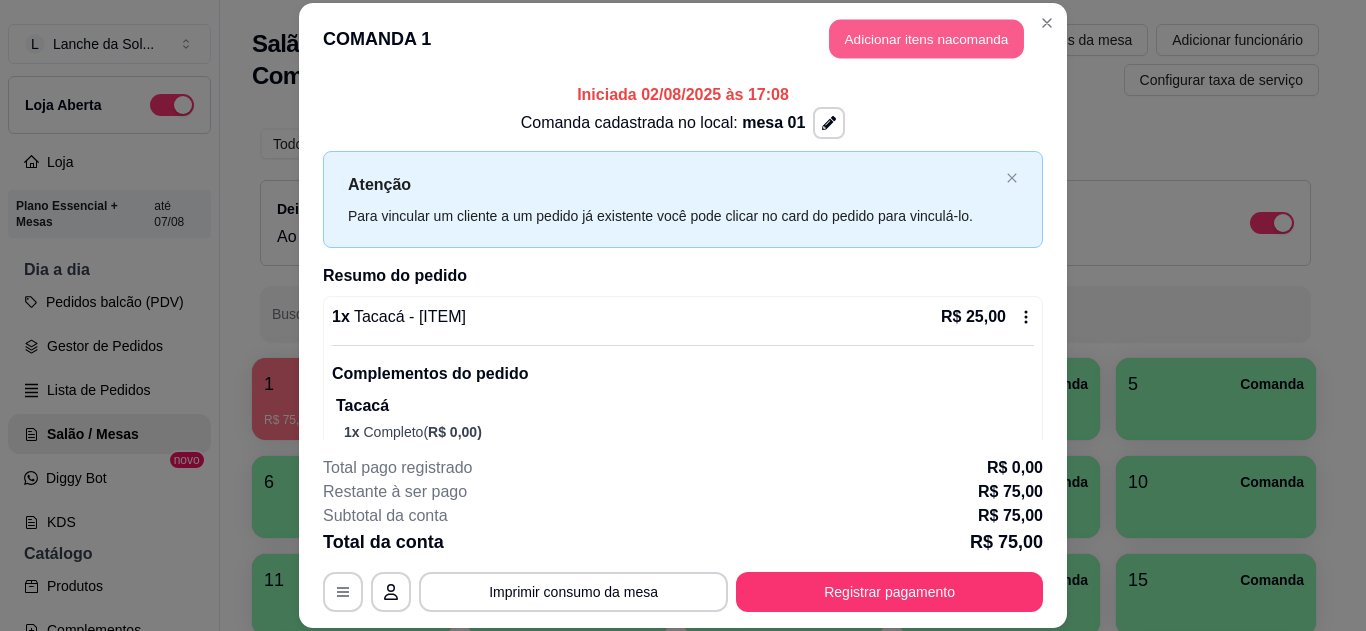 click on "Adicionar itens na  comanda" at bounding box center [926, 39] 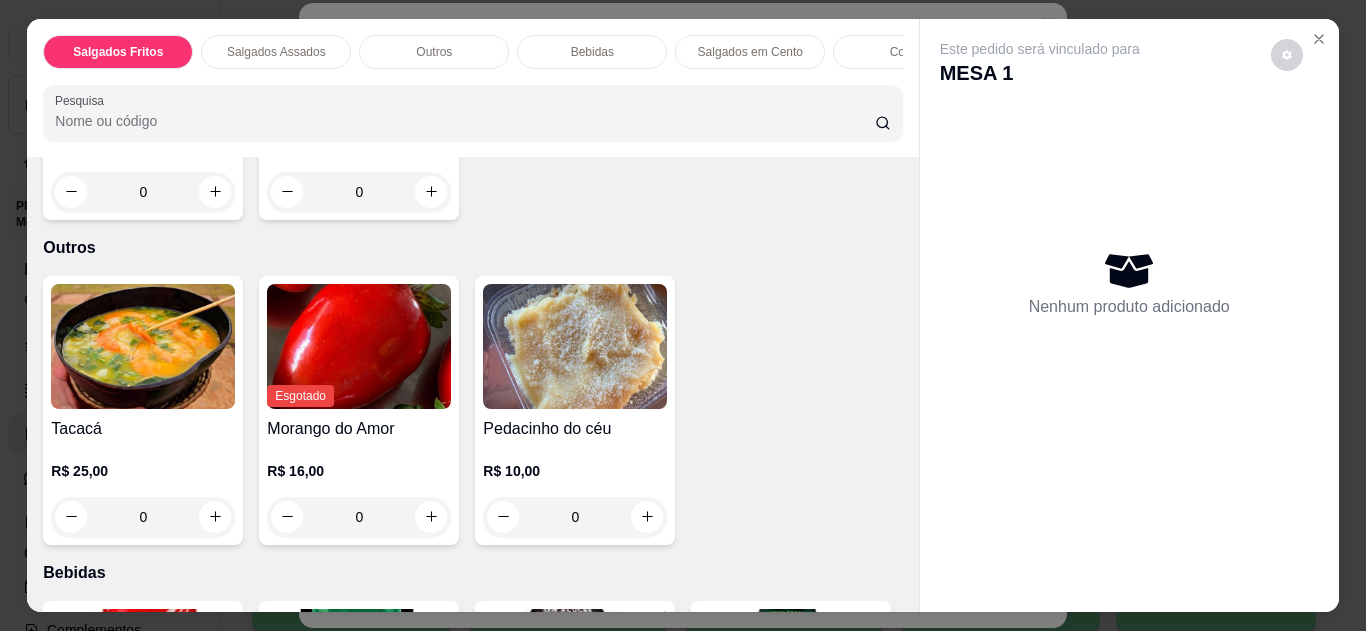 scroll, scrollTop: 960, scrollLeft: 0, axis: vertical 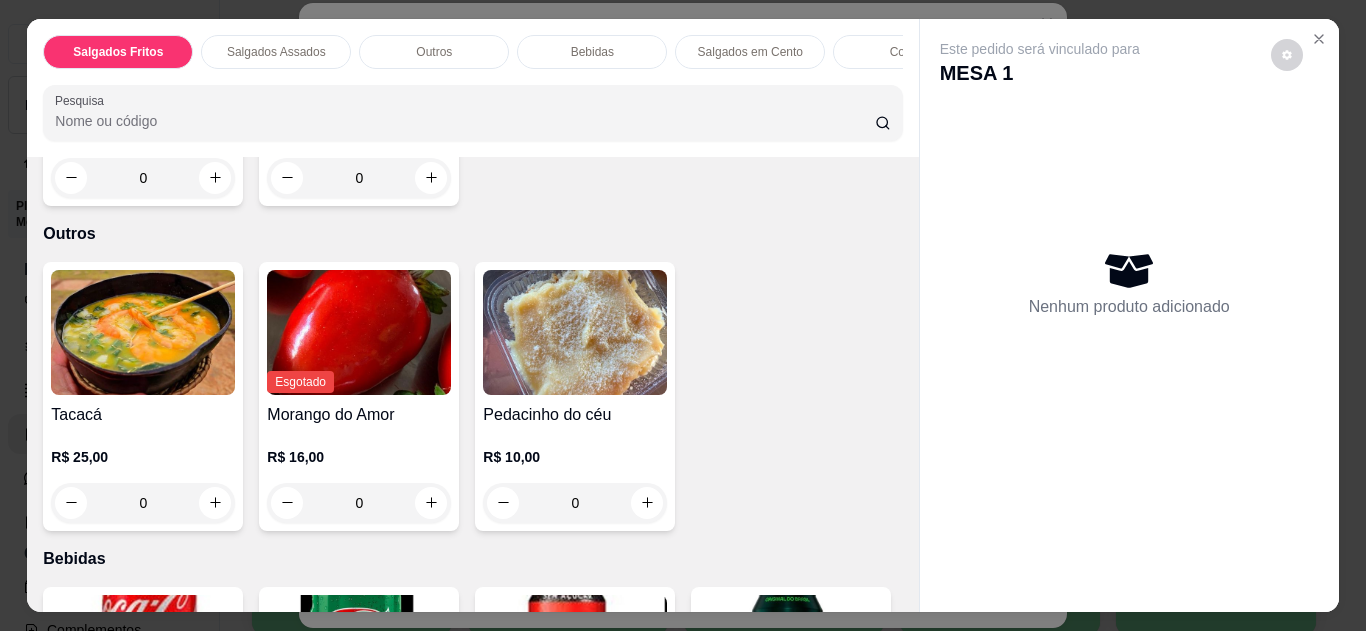 click on "0" at bounding box center [143, 503] 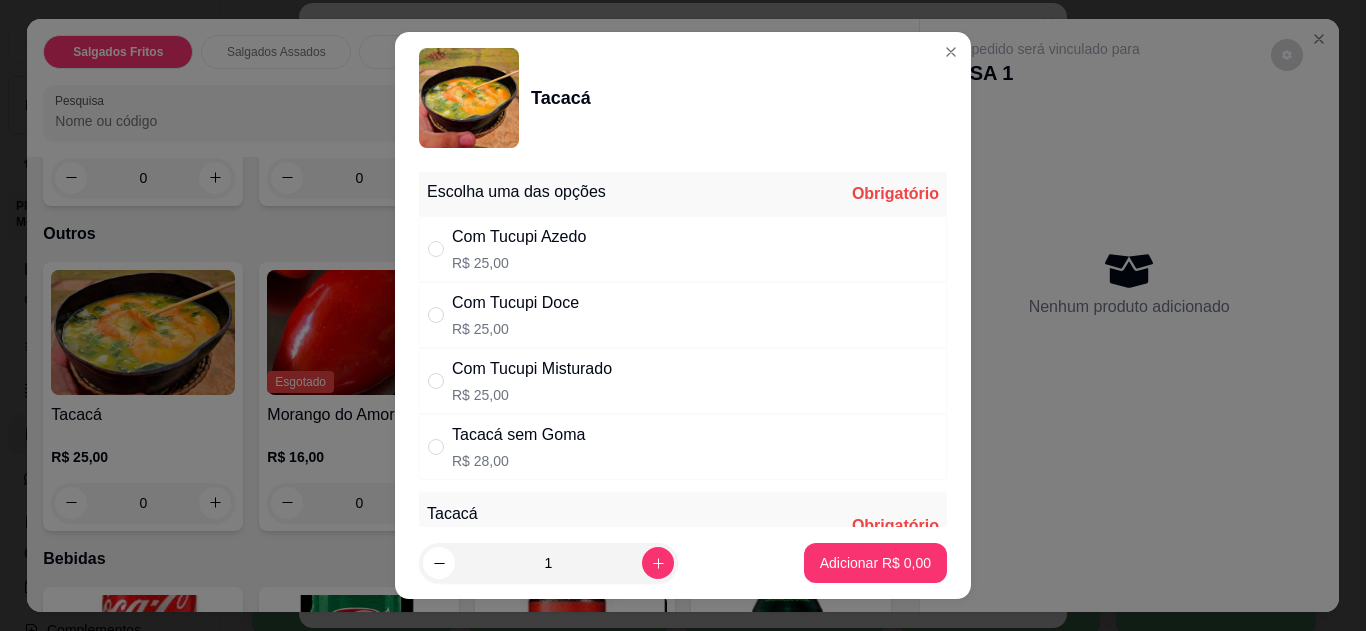click on "Com Tucupi Doce R$ 25,00" at bounding box center [683, 315] 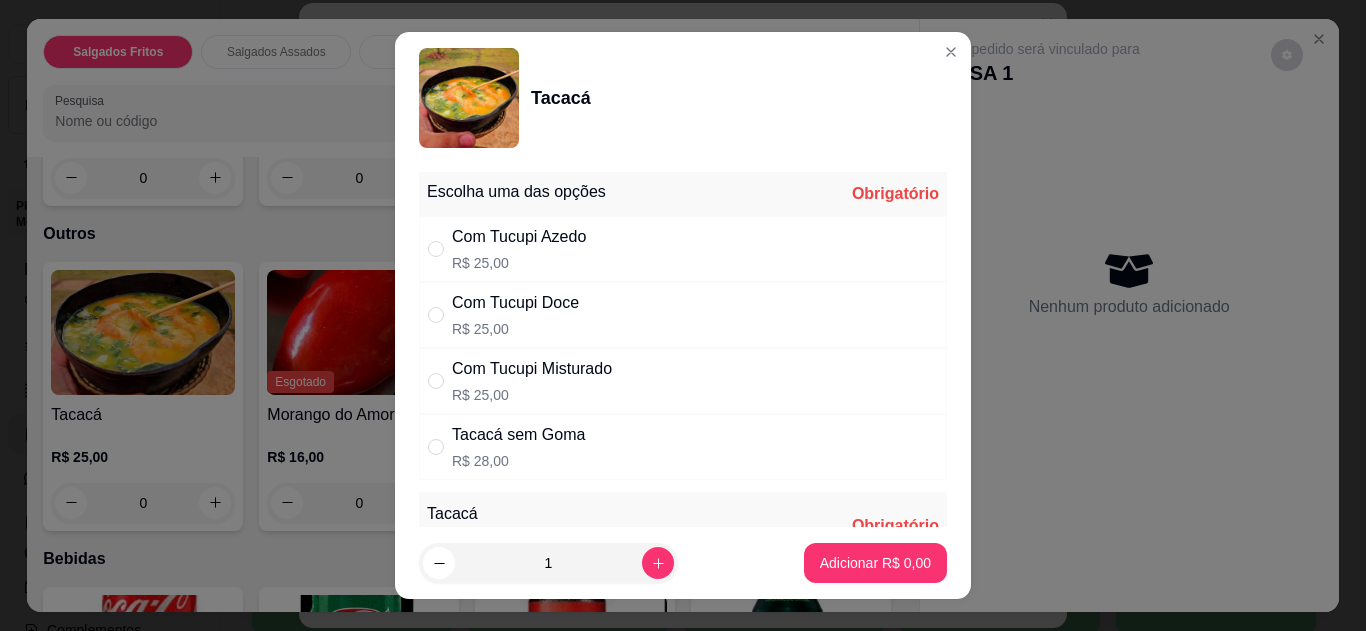 radio on "true" 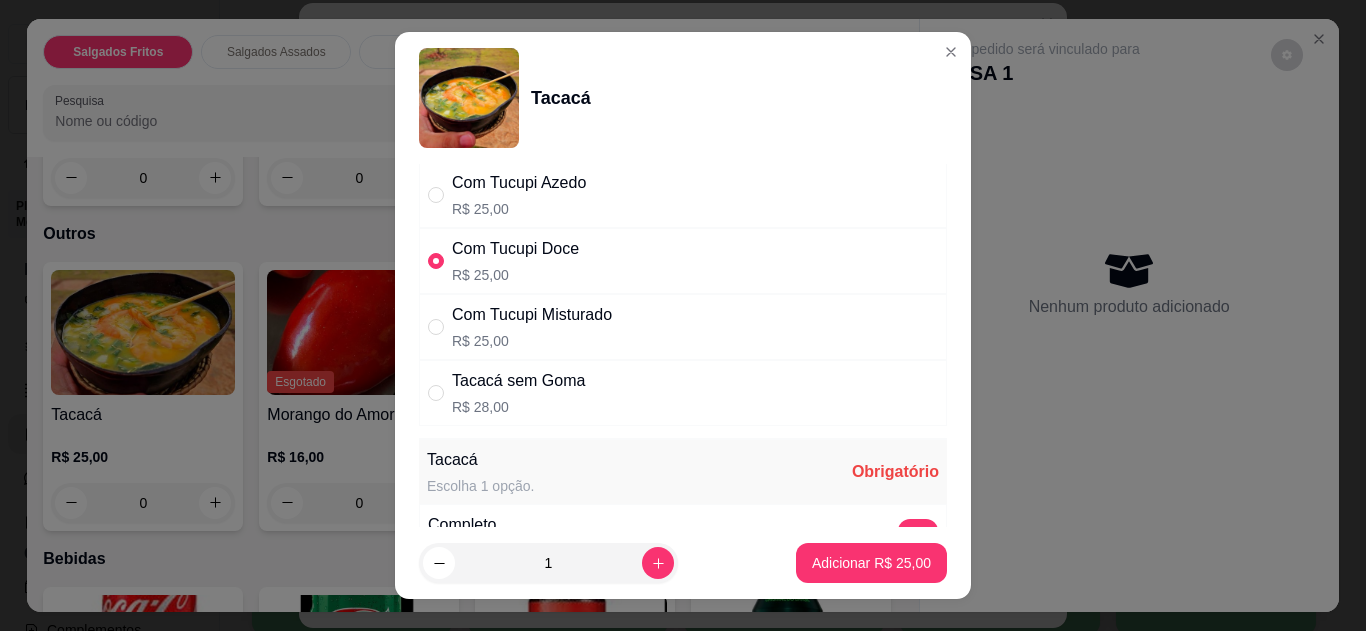 scroll, scrollTop: 120, scrollLeft: 0, axis: vertical 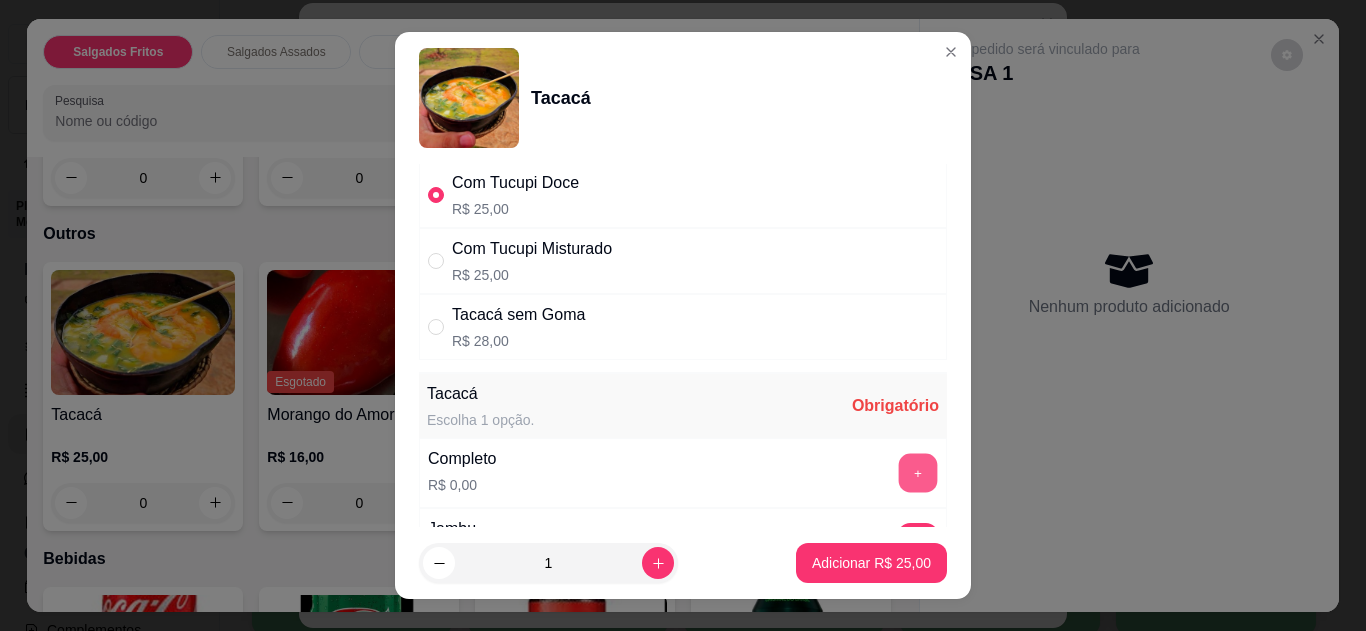 click on "+" at bounding box center [918, 472] 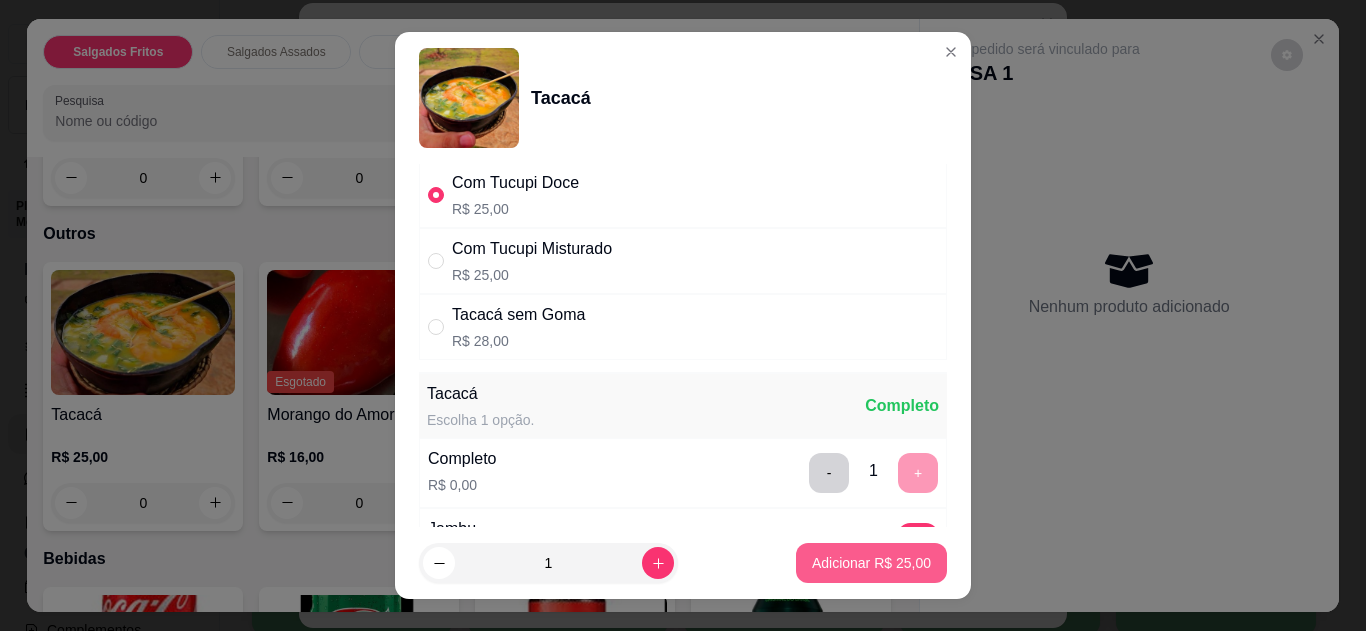 click on "Adicionar   R$ 25,00" at bounding box center (871, 563) 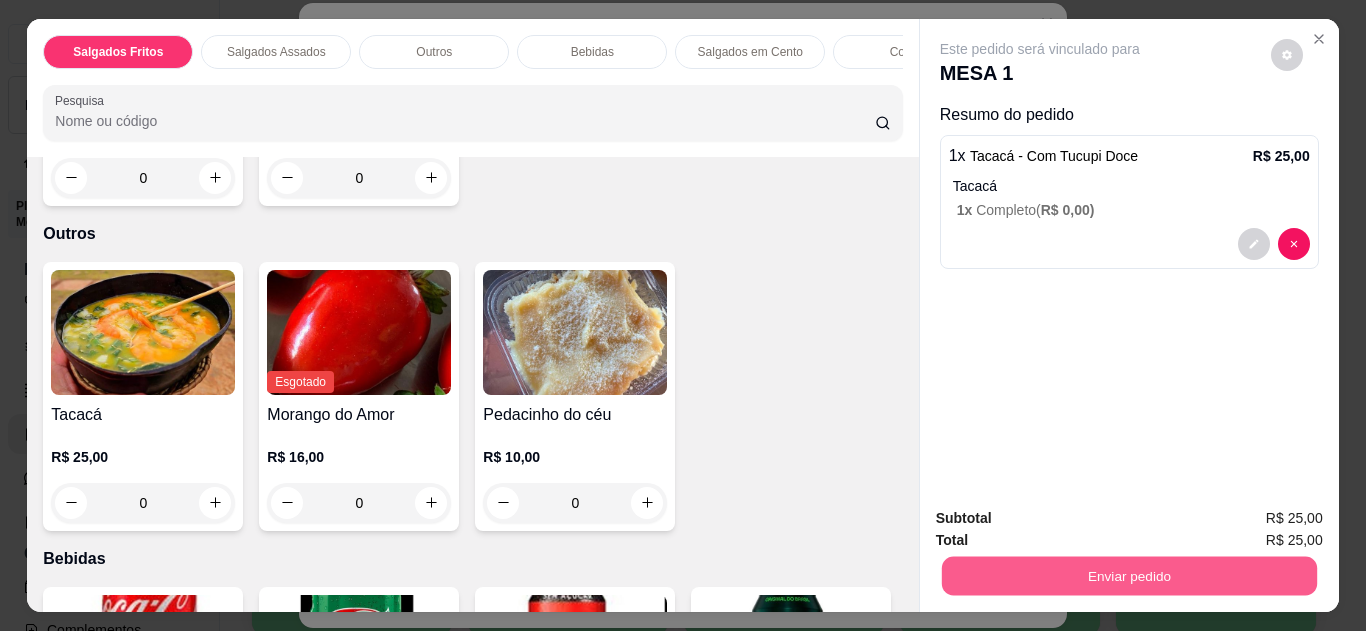 click on "Enviar pedido" at bounding box center (1128, 576) 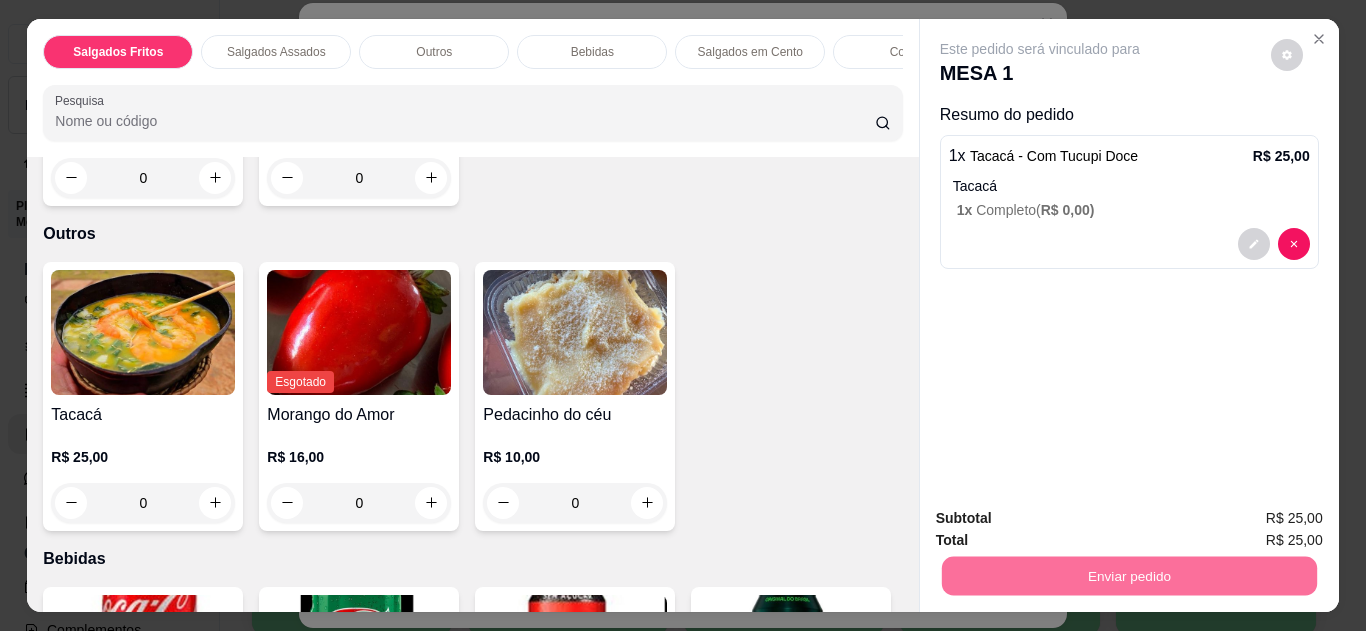 click on "Não registrar e enviar pedido" at bounding box center [1063, 519] 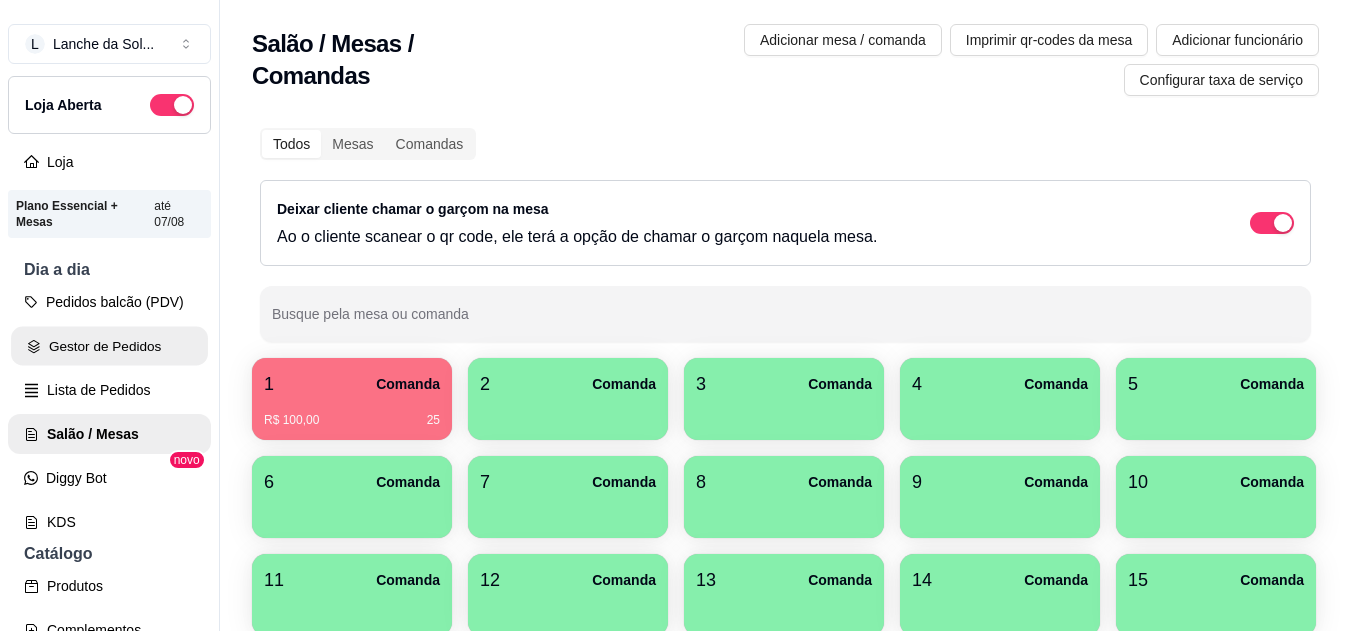 click on "Gestor de Pedidos" at bounding box center [109, 346] 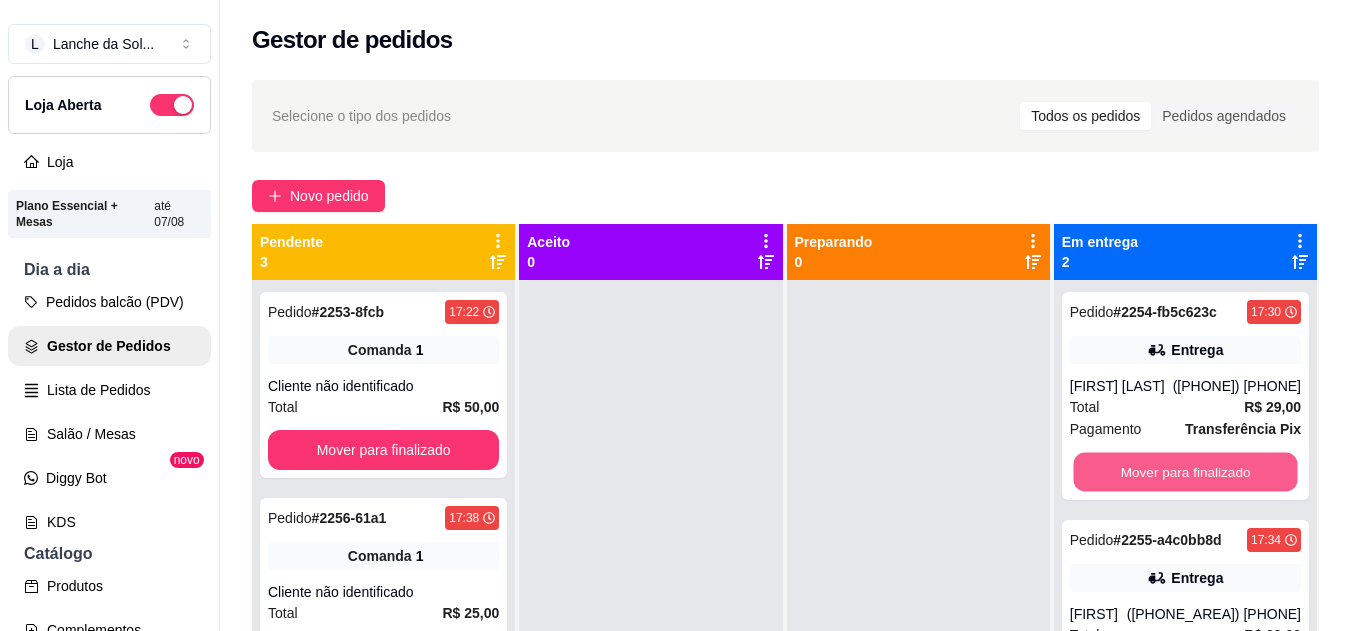 click on "Mover para finalizado" at bounding box center [1185, 472] 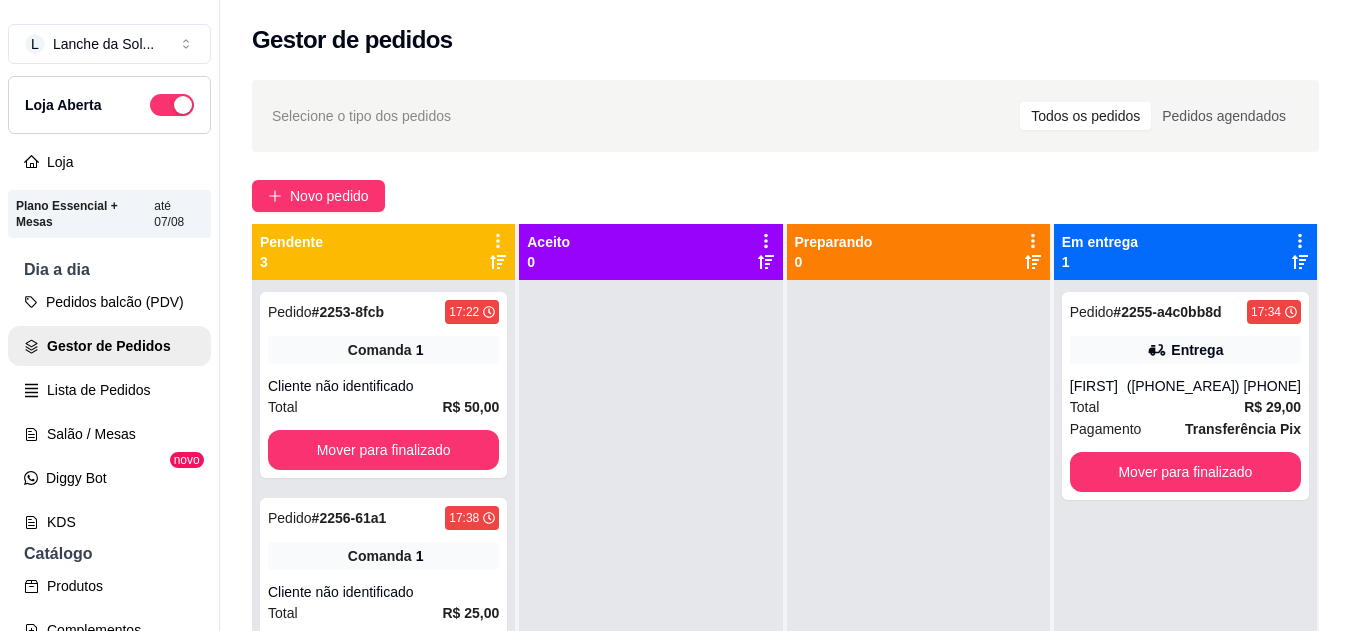 click on "Pedido  # [ID] [TIME] Entrega [FIRST] ([PHONE]) Total R$ 29,00 Pagamento Transferência Pix Mover para finalizado" at bounding box center [1185, 595] 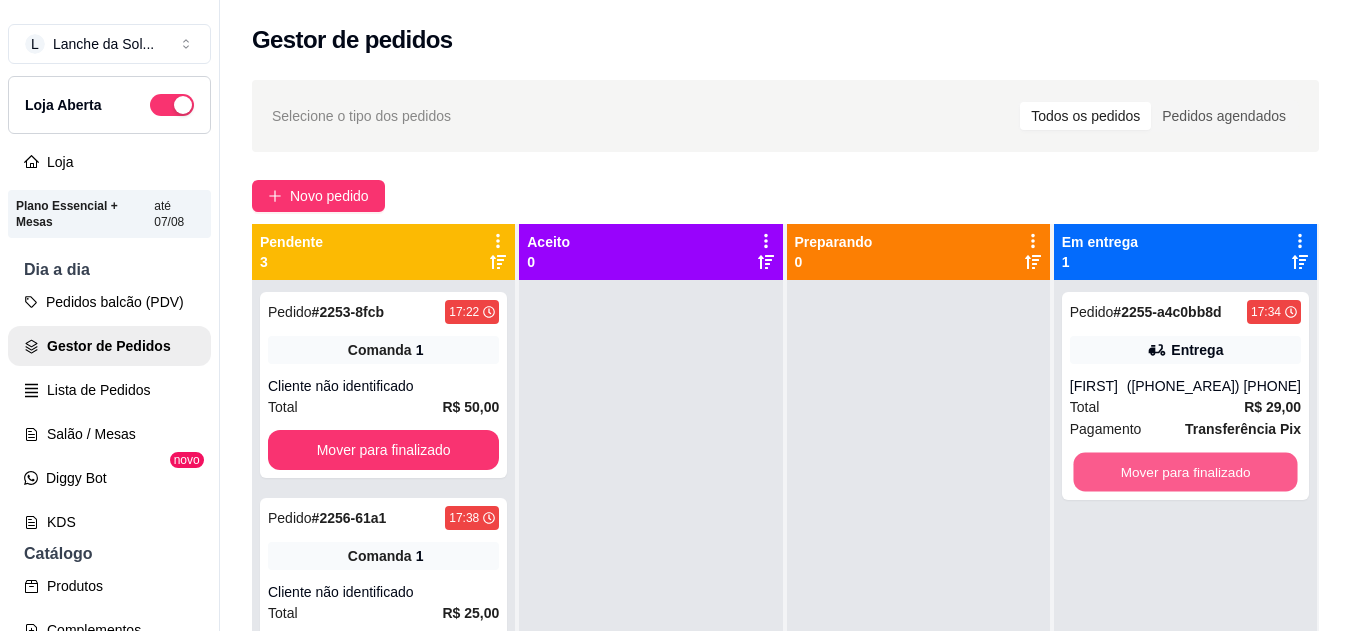 click on "Mover para finalizado" at bounding box center [1185, 472] 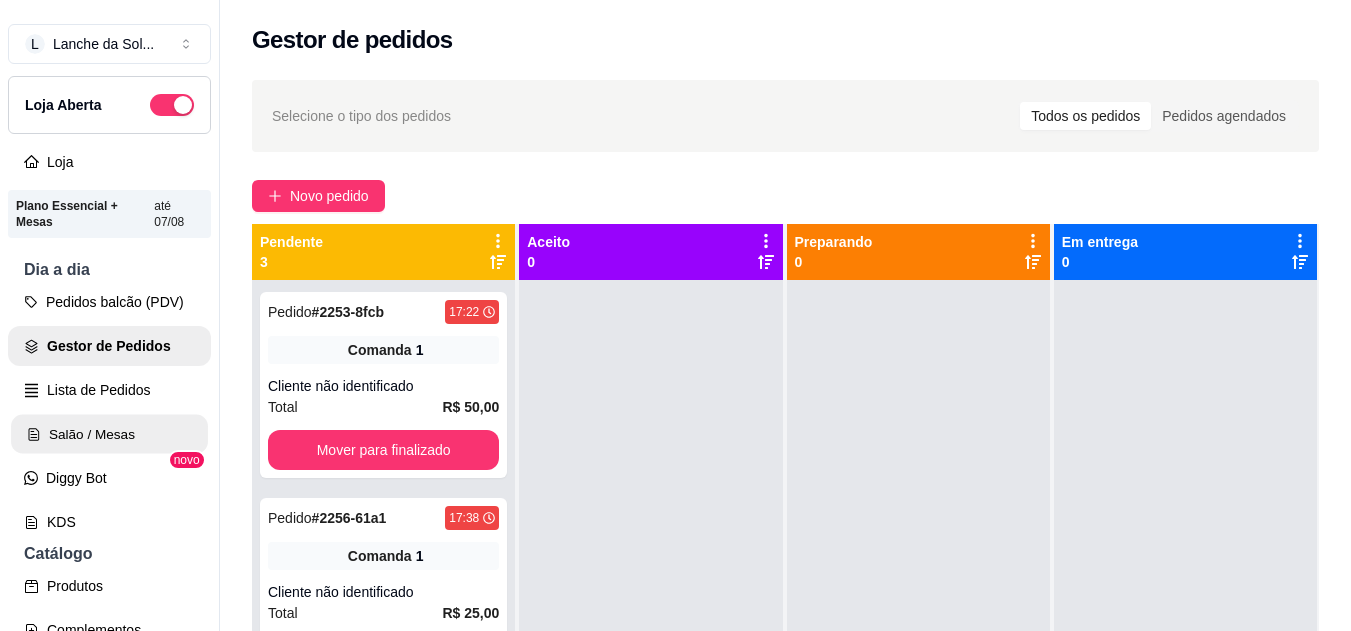 click on "Salão / Mesas" at bounding box center (109, 434) 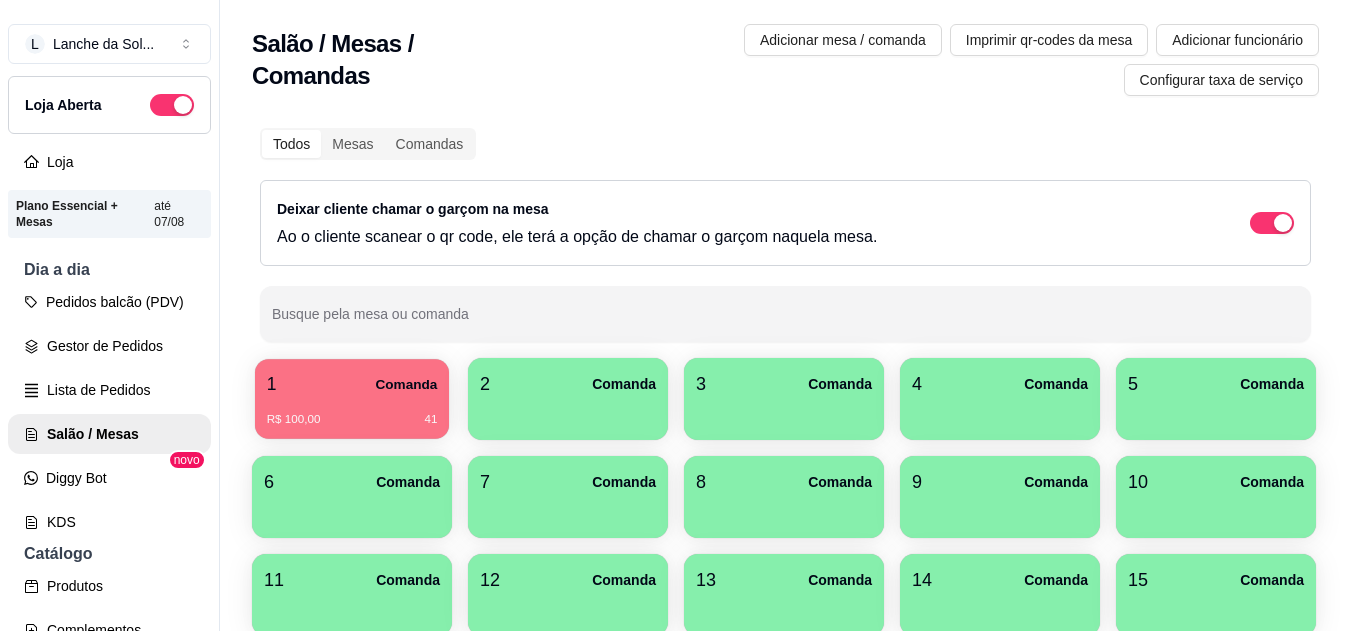 click on "R$ 100,00 41" at bounding box center [352, 420] 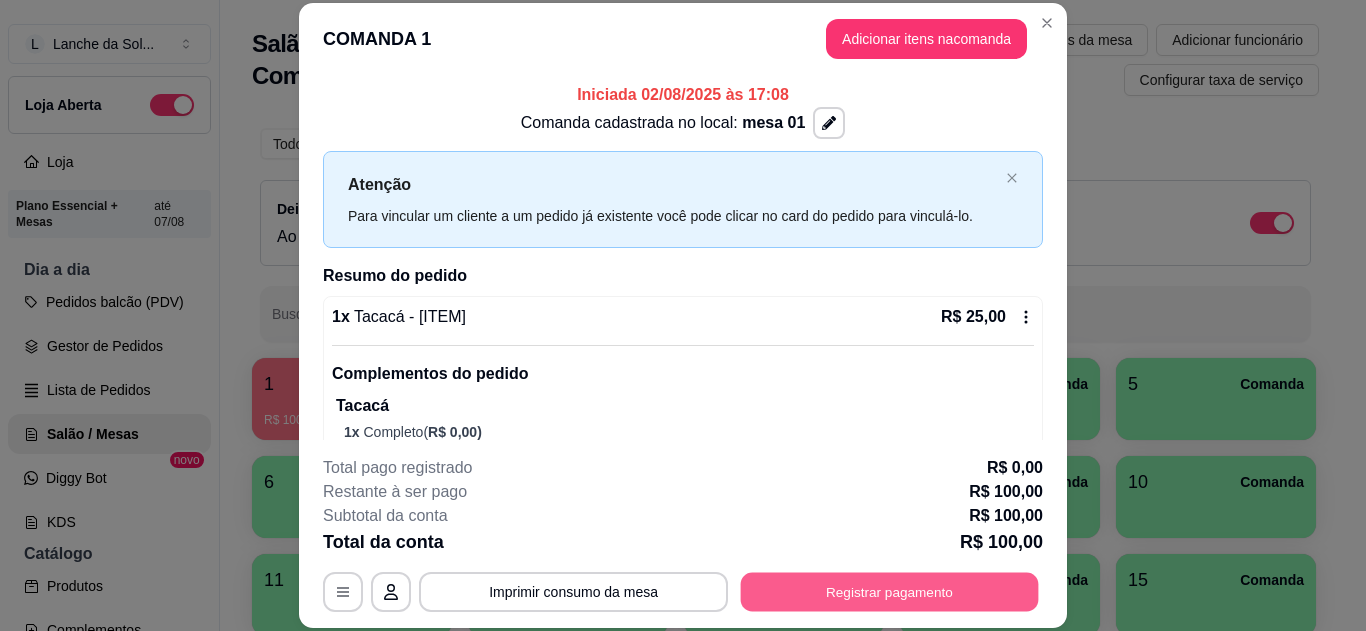 click on "Registrar pagamento" at bounding box center (890, 591) 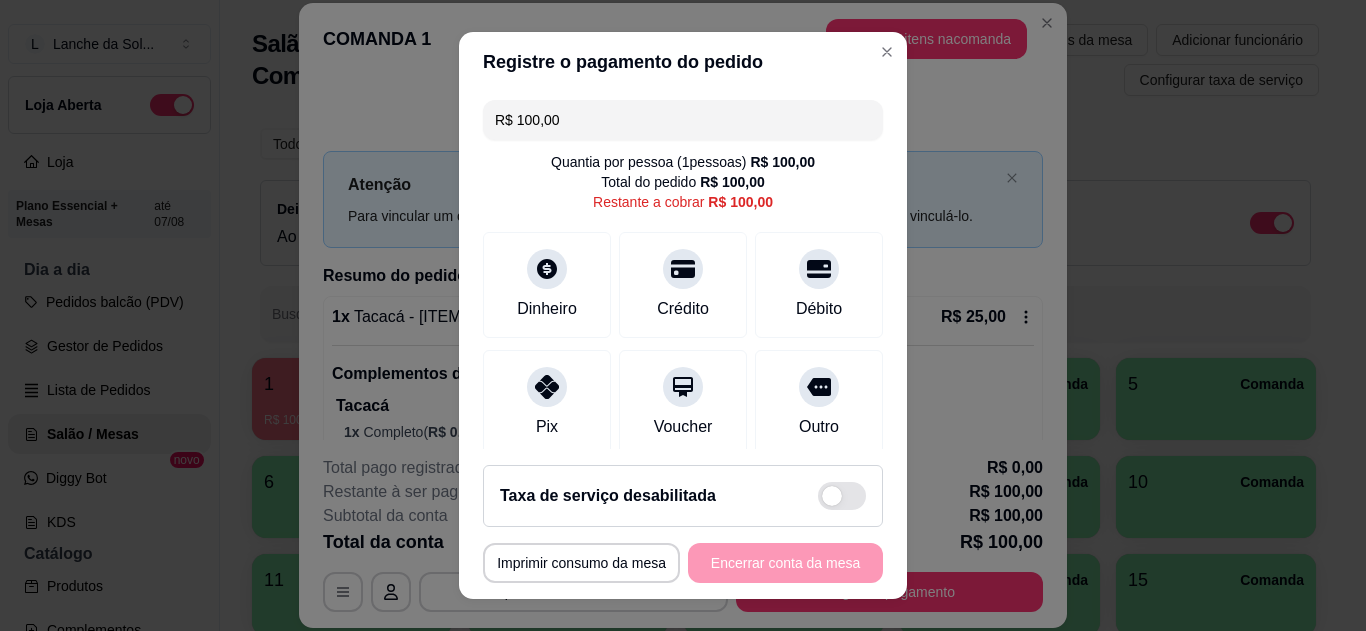 click on "Dinheiro" at bounding box center [547, 309] 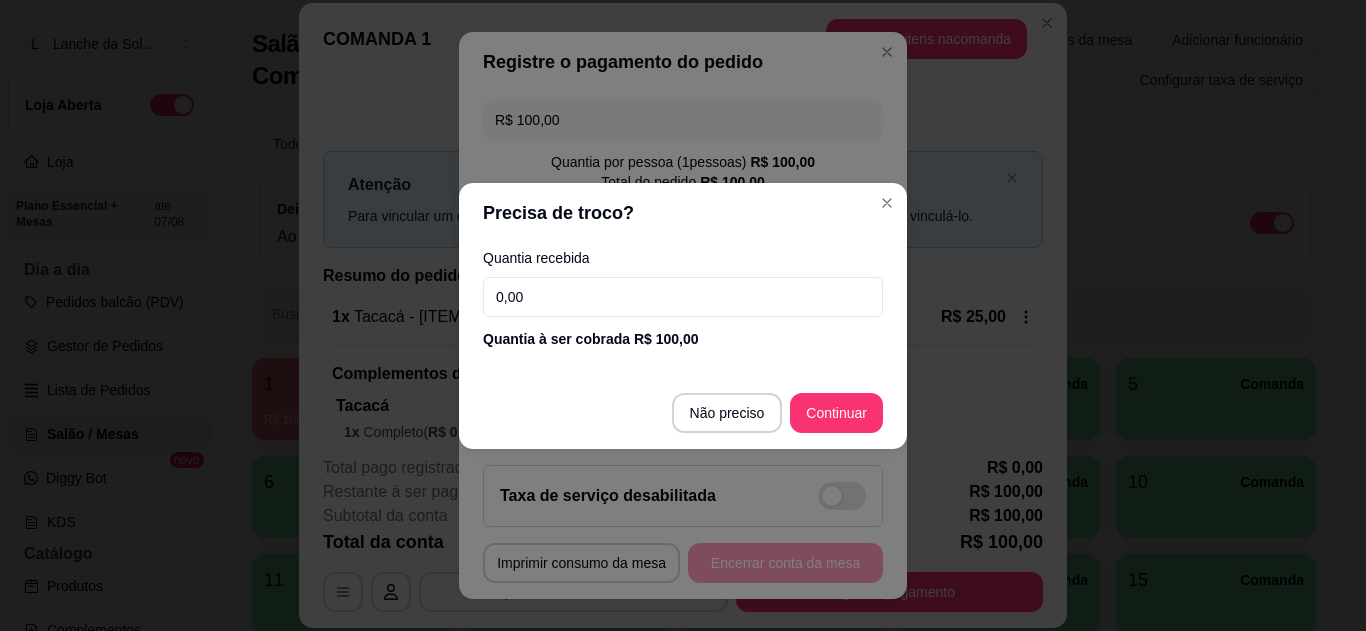 click on "0,00" at bounding box center [683, 297] 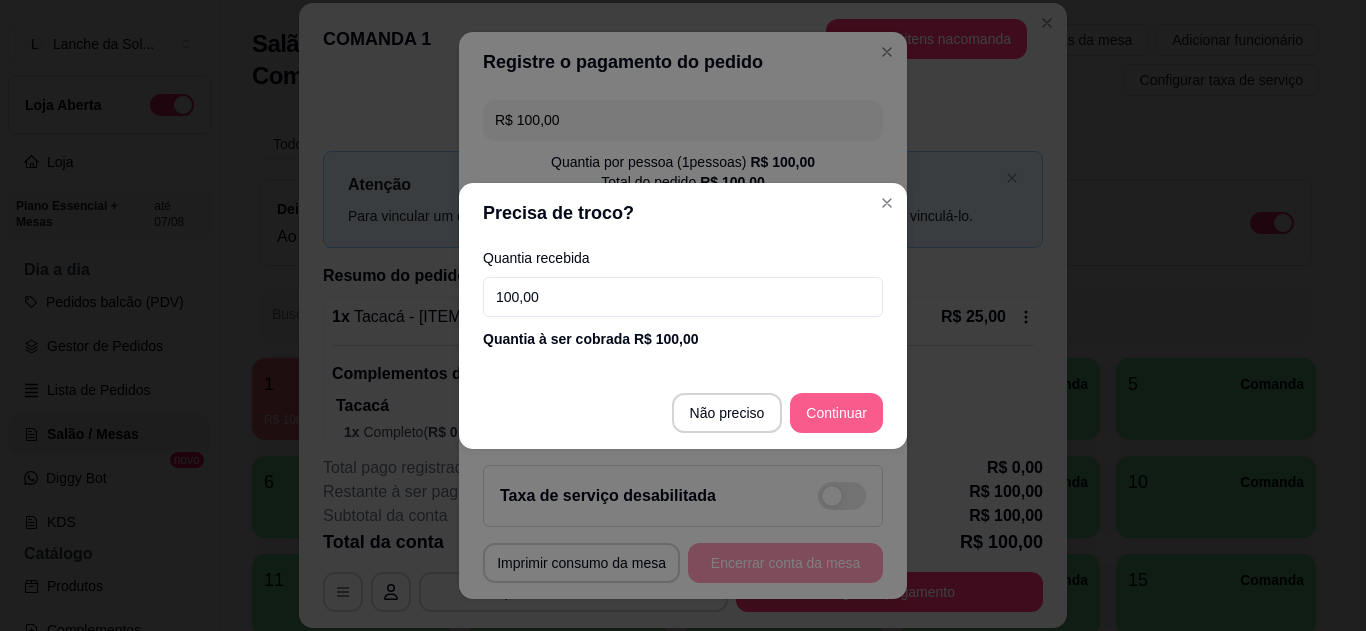 type on "100,00" 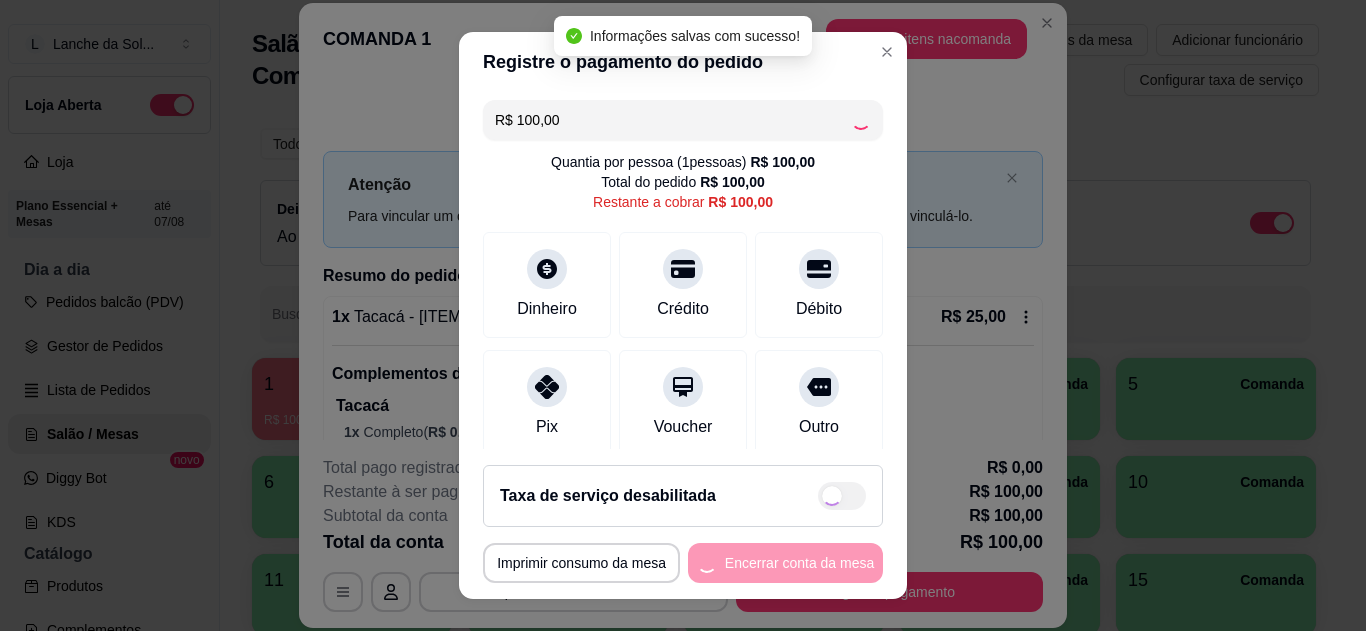 type on "R$ 0,00" 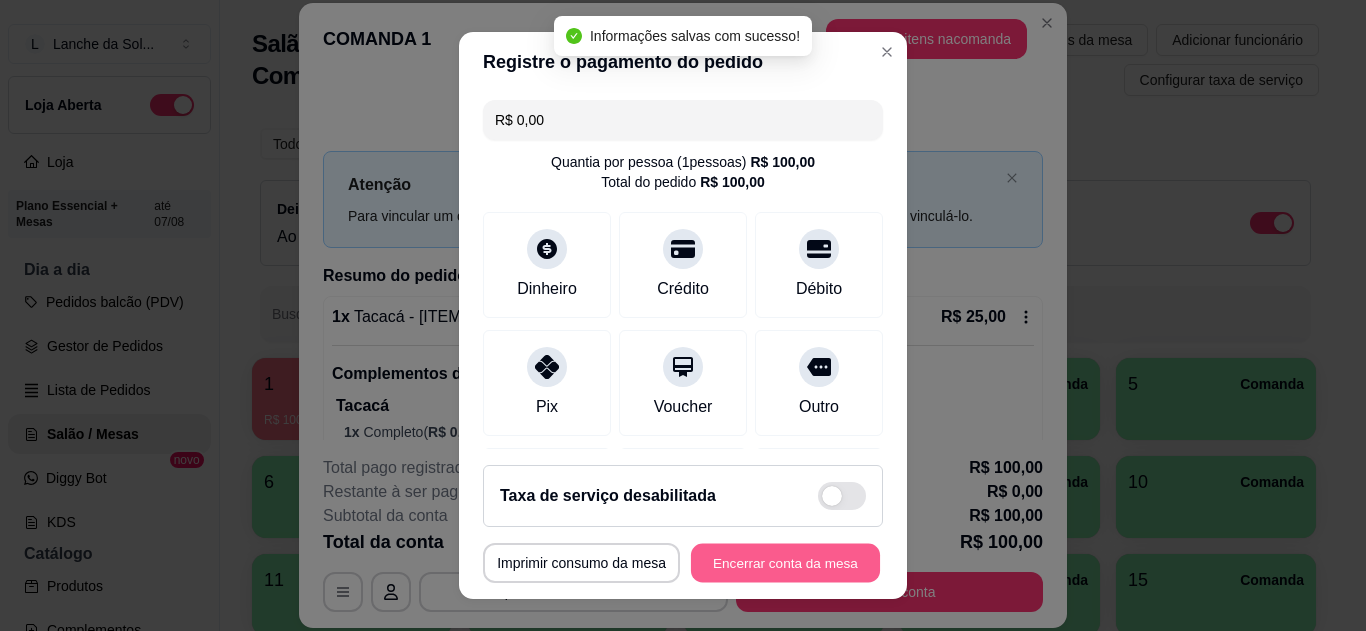 click on "Encerrar conta da mesa" at bounding box center (785, 563) 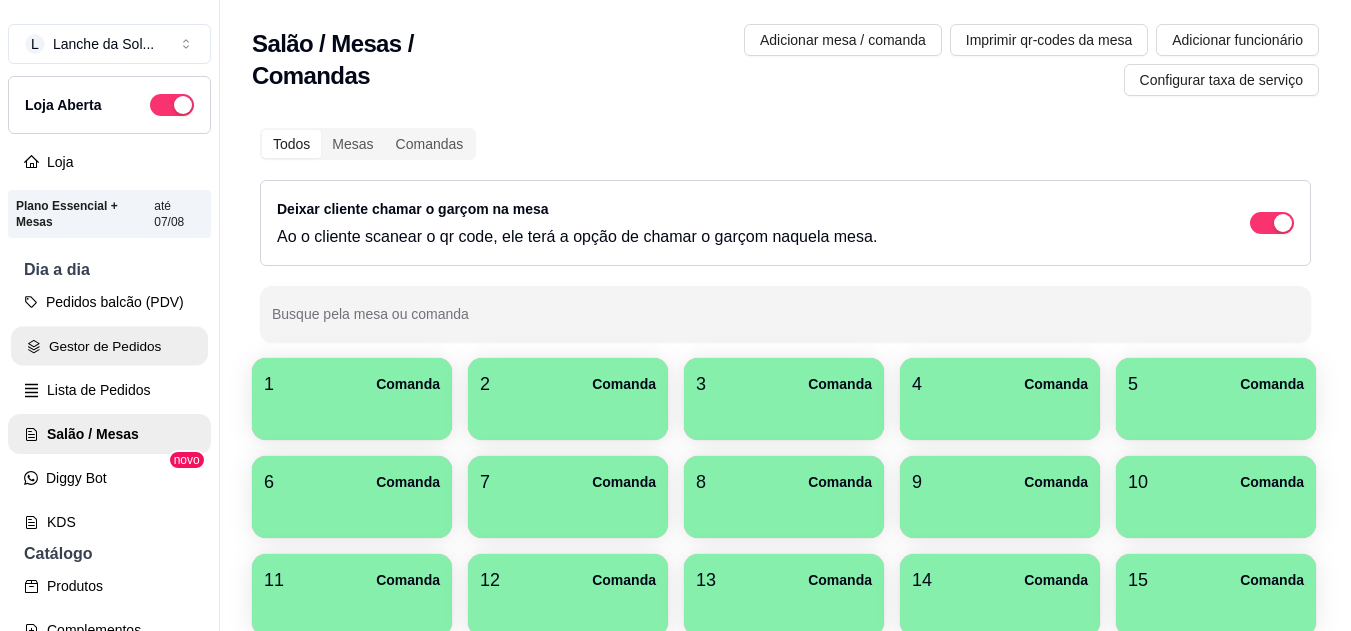 click on "Gestor de Pedidos" at bounding box center (109, 346) 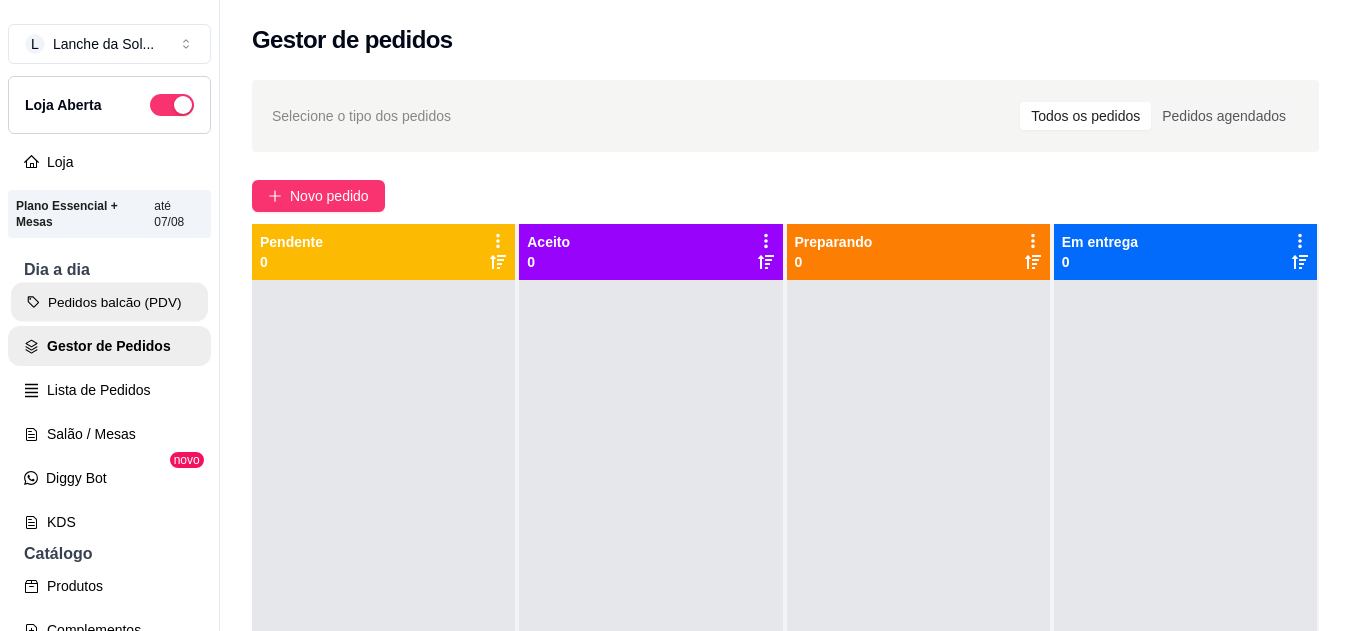 click on "Pedidos balcão (PDV)" at bounding box center [109, 302] 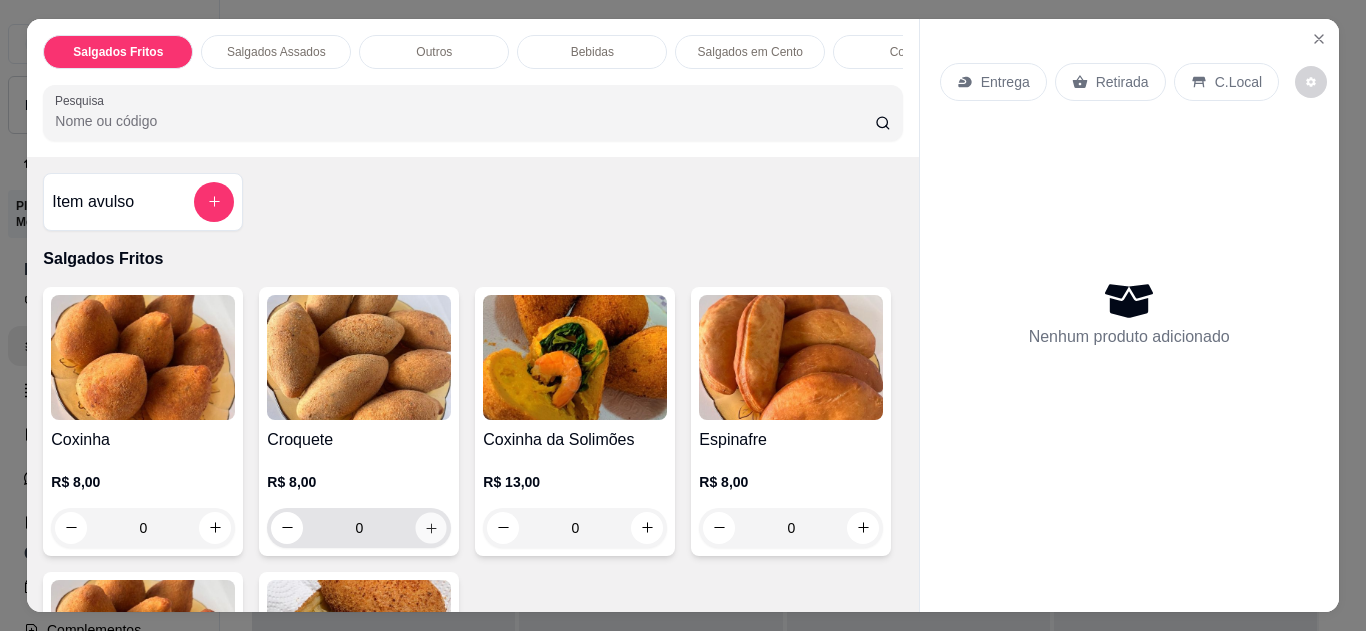 click 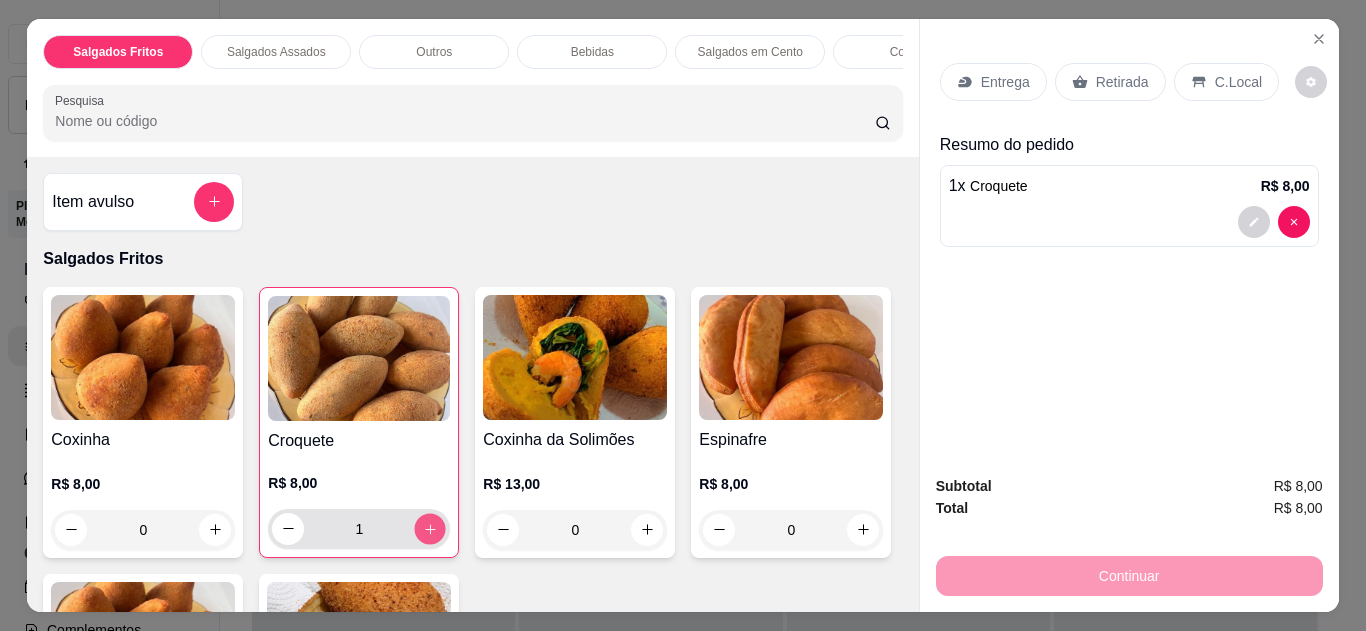 click 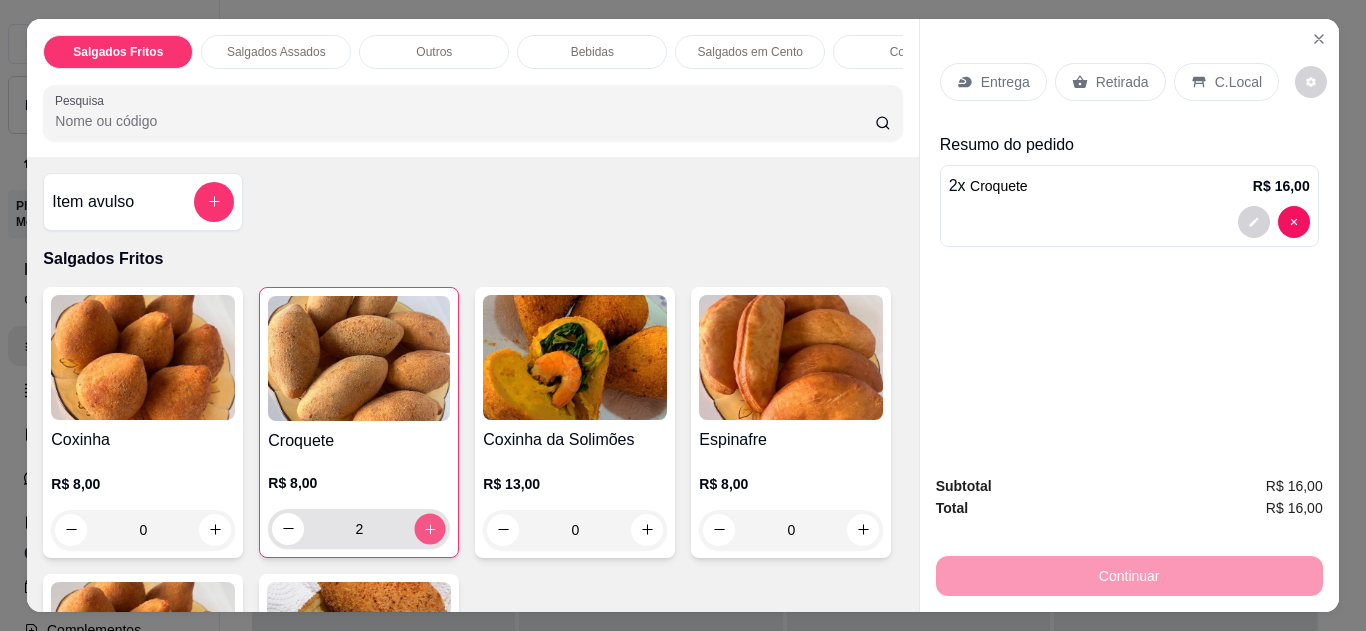 click 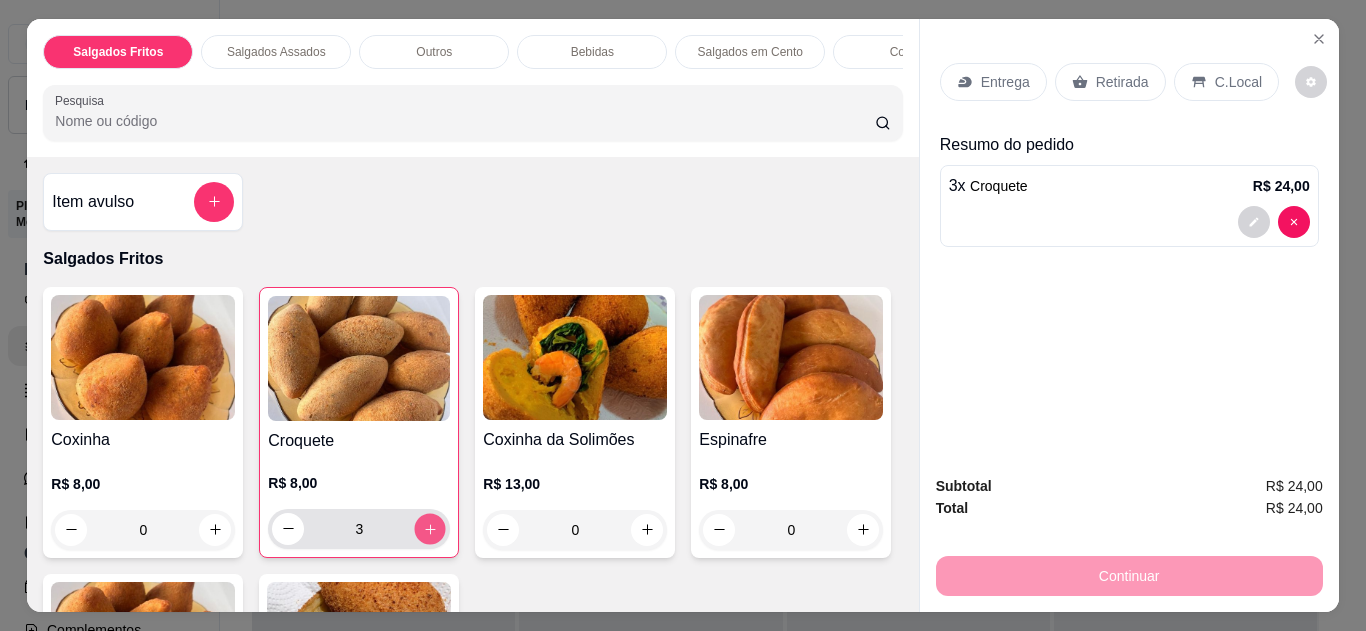 click 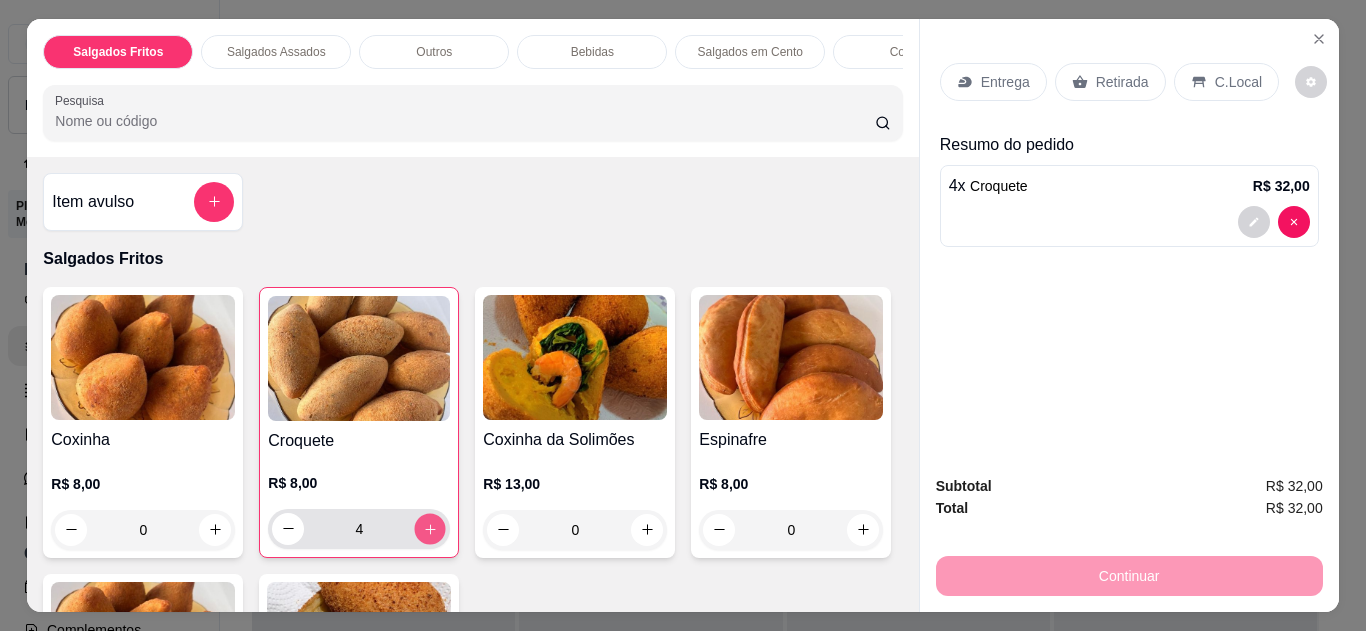 click 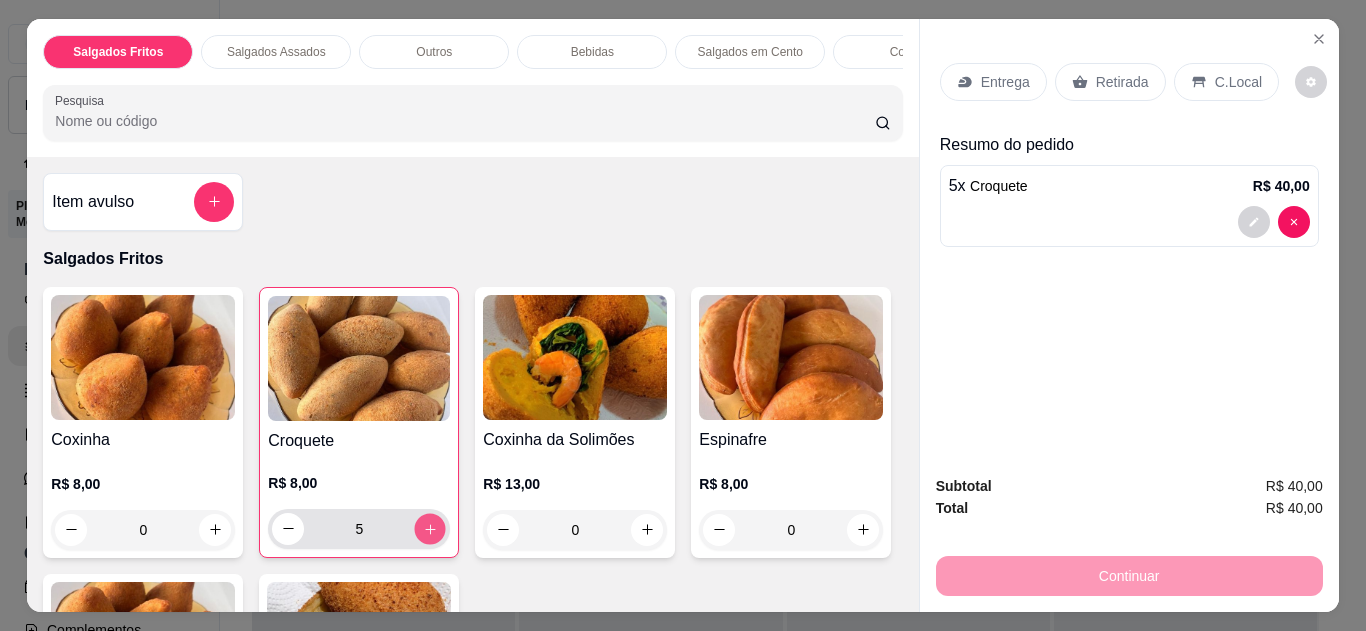 click 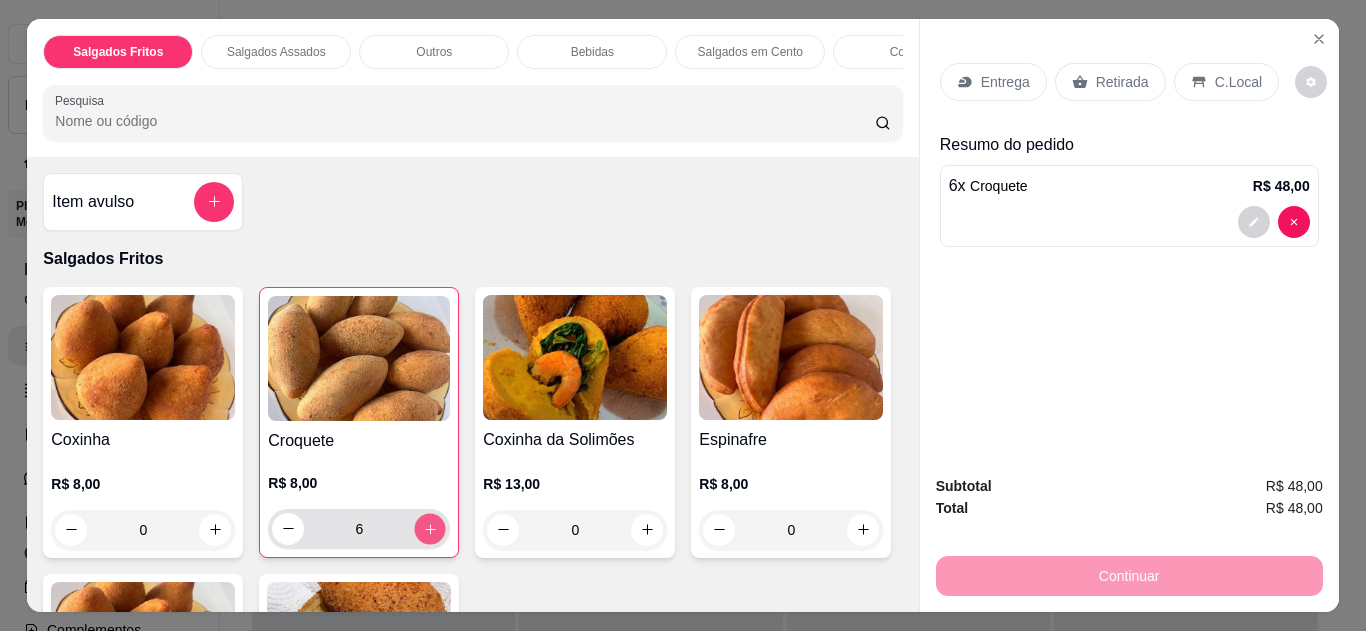 click 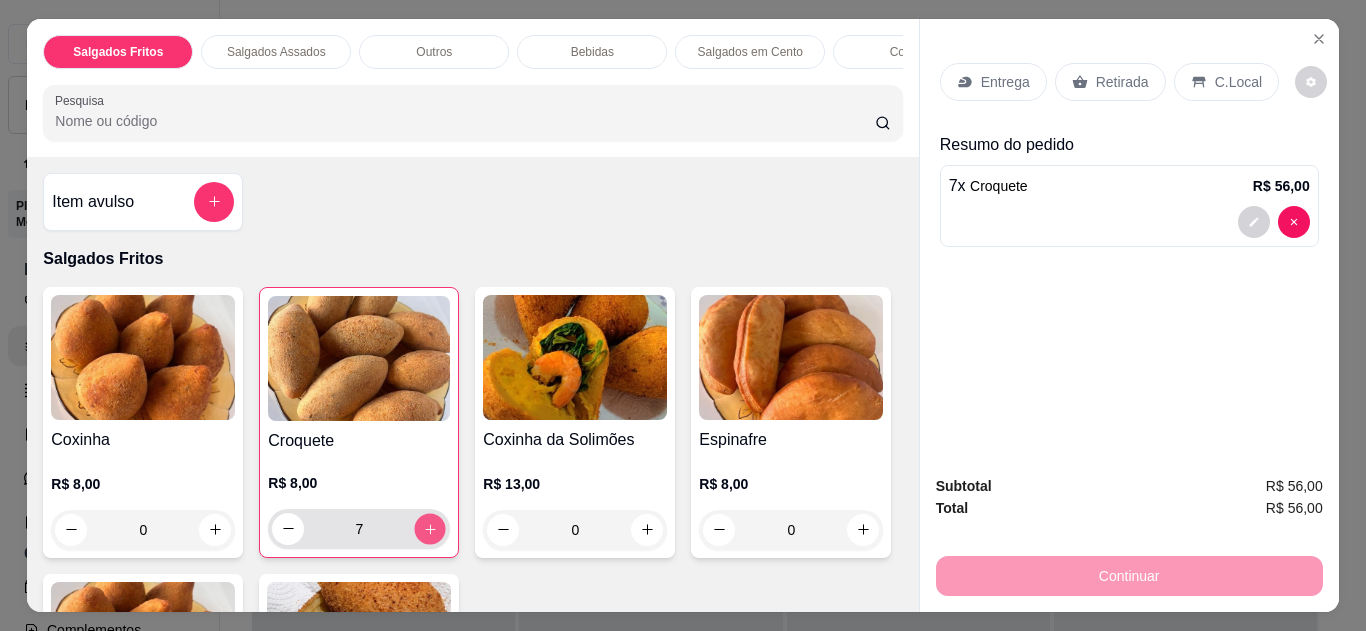 click 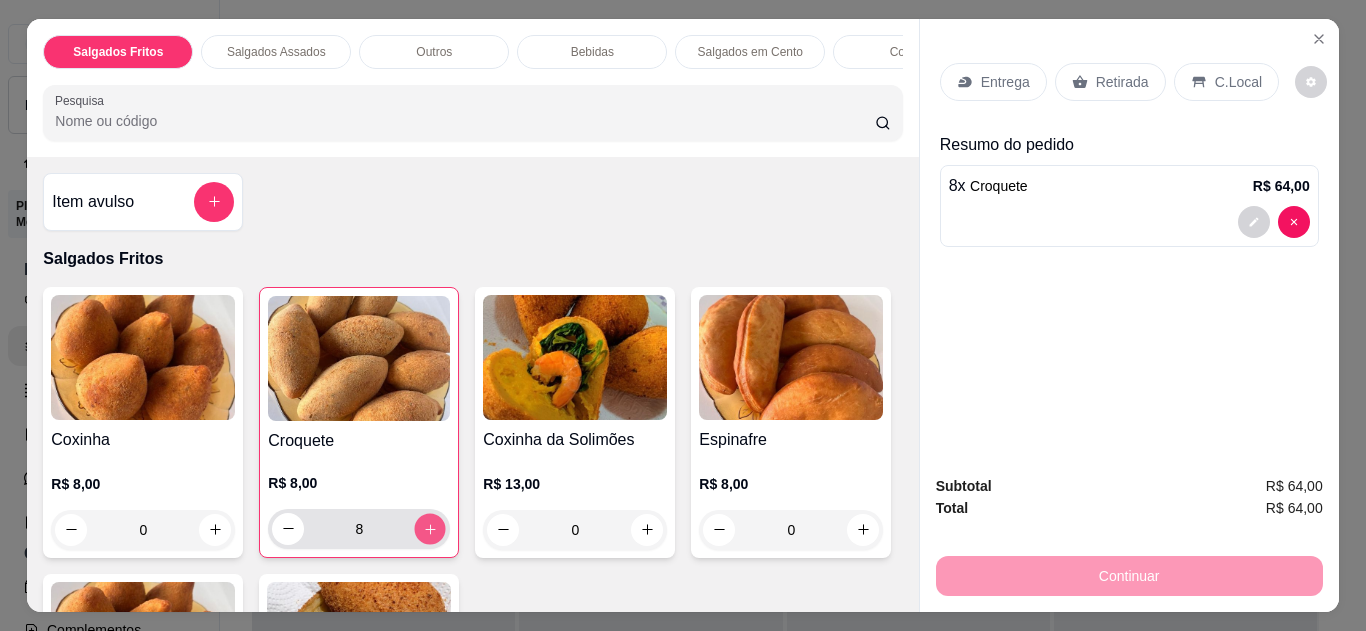 click 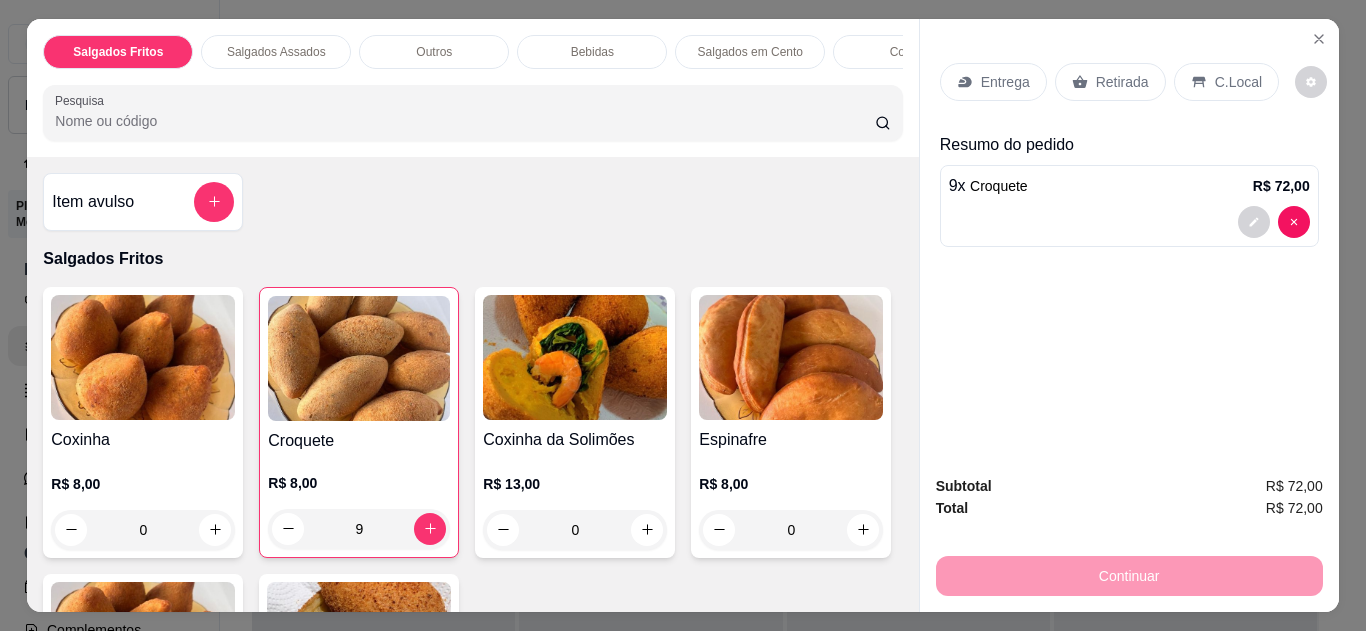 click on "Entrega" at bounding box center (993, 82) 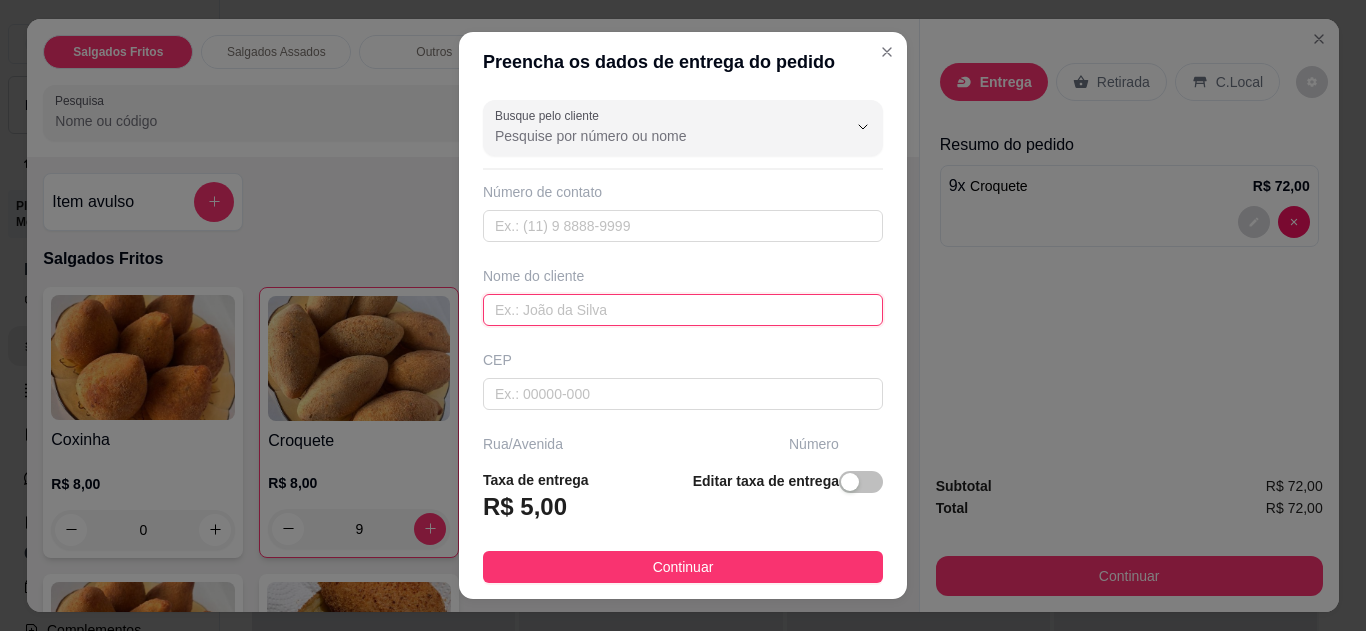 click at bounding box center (683, 310) 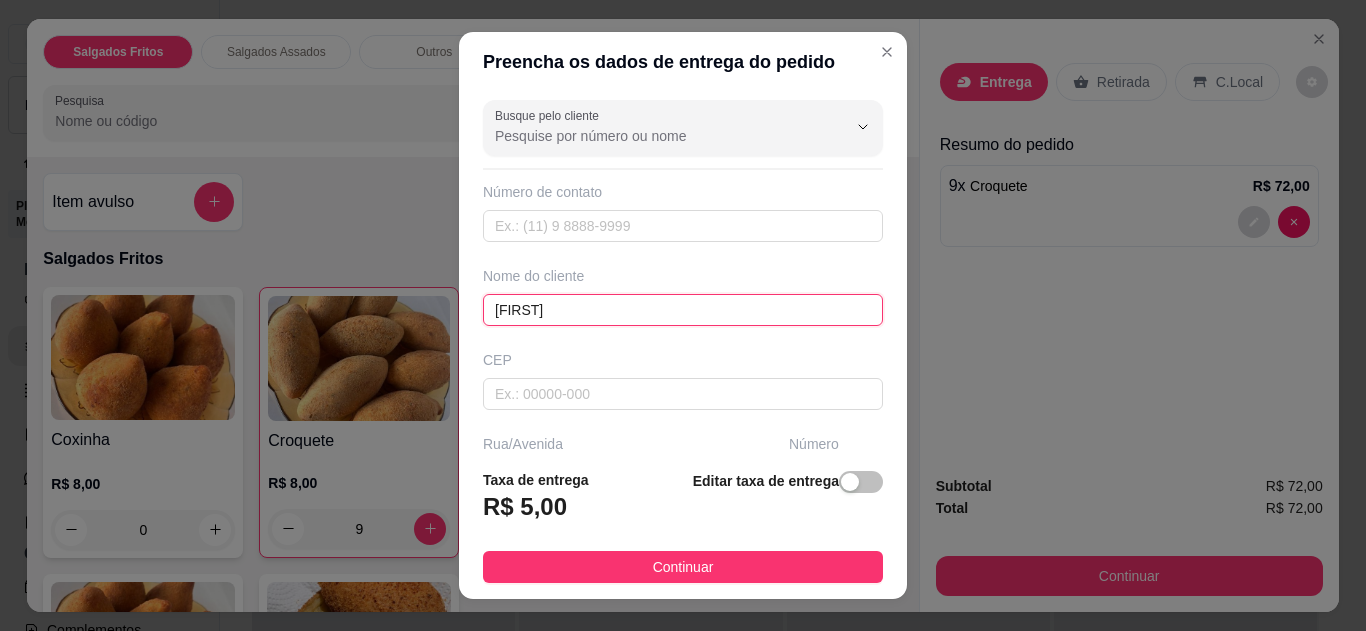 type on "[FIRST]" 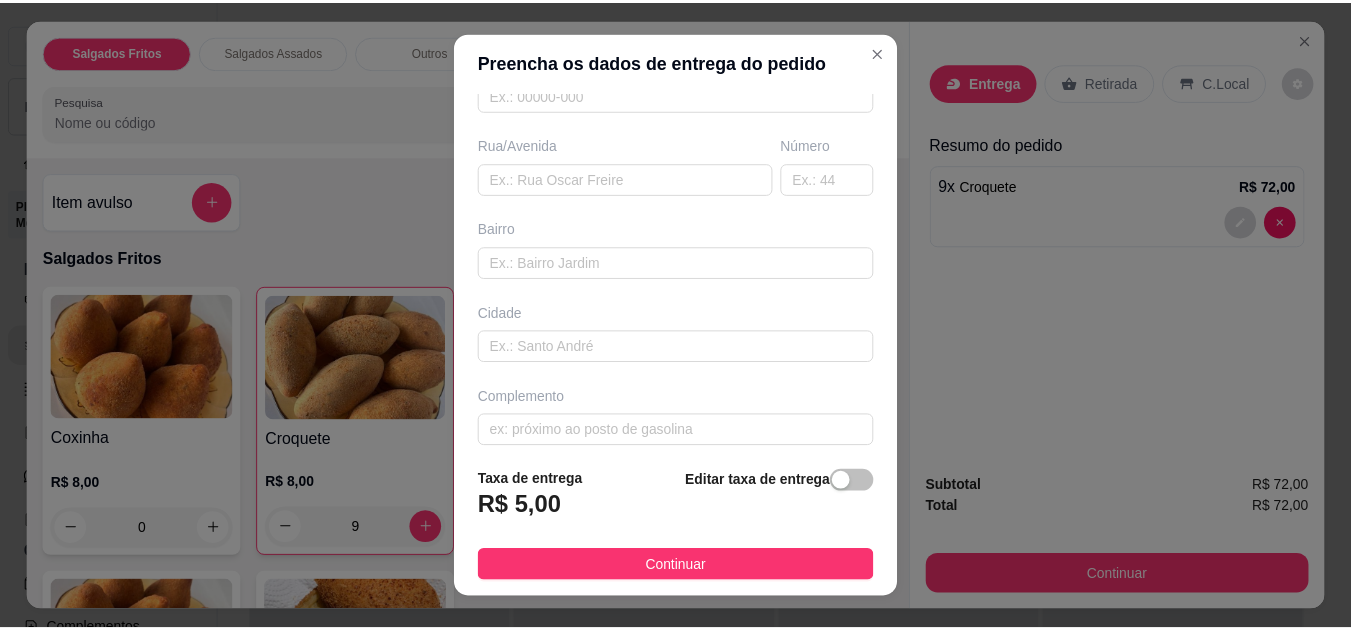 scroll, scrollTop: 312, scrollLeft: 0, axis: vertical 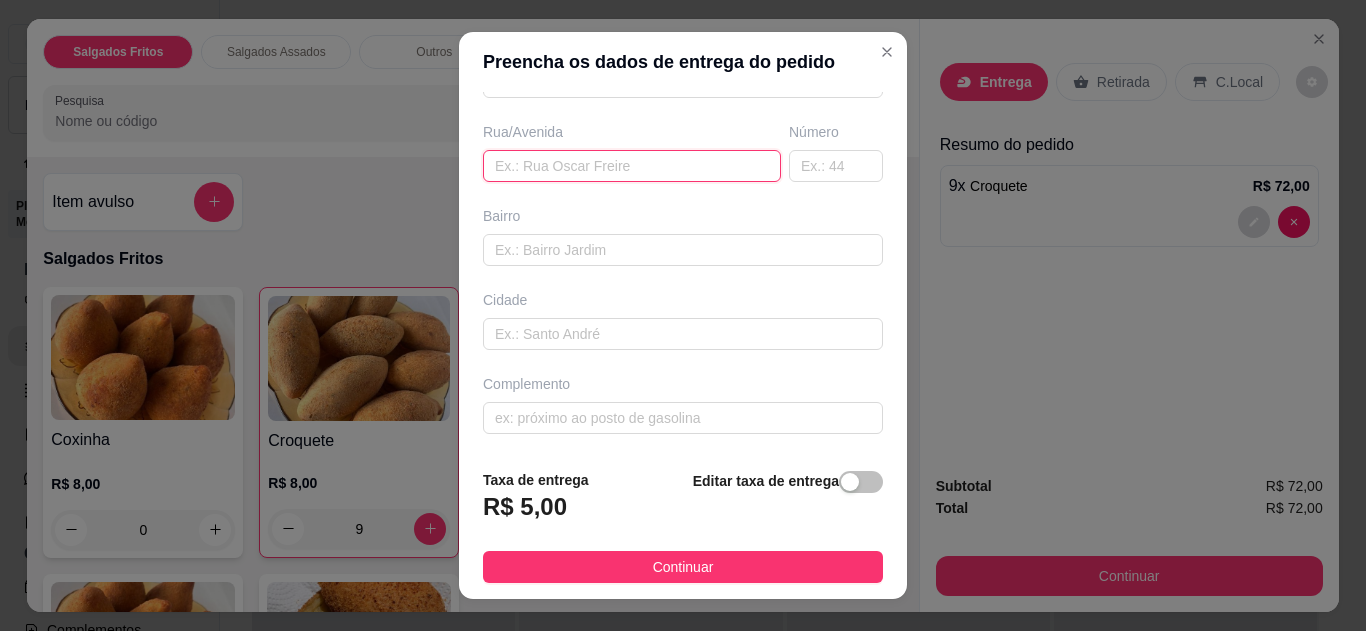 click at bounding box center (632, 166) 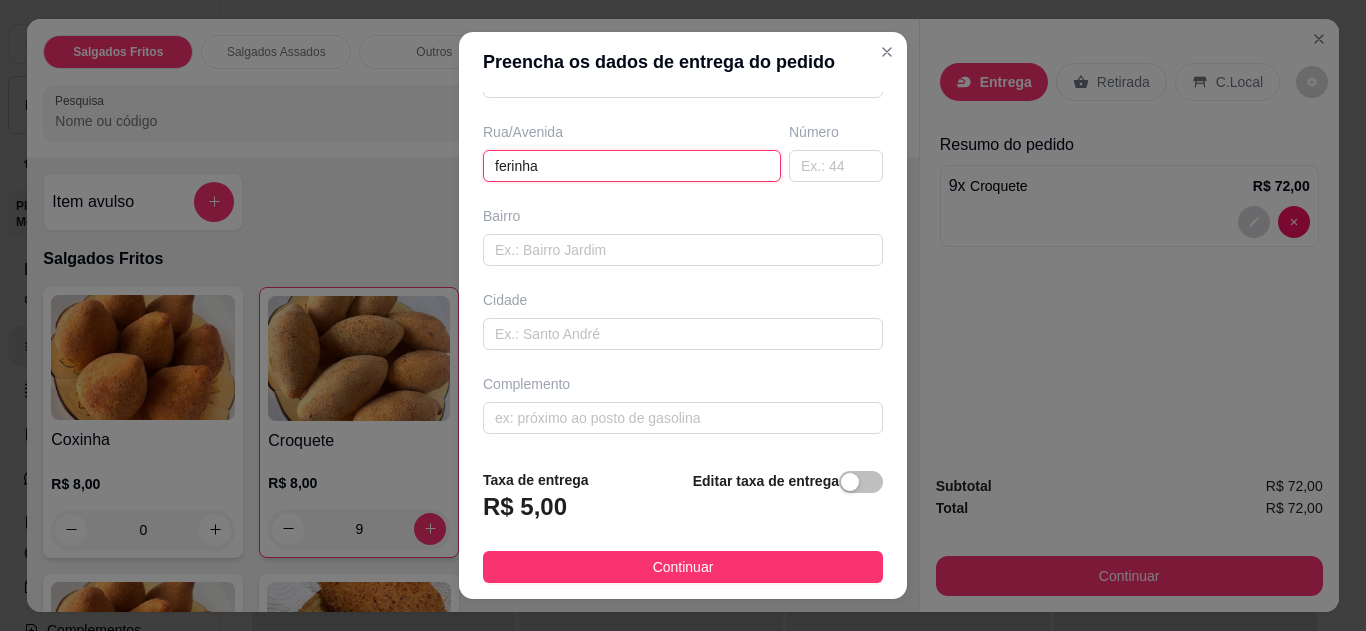 type on "ferinha" 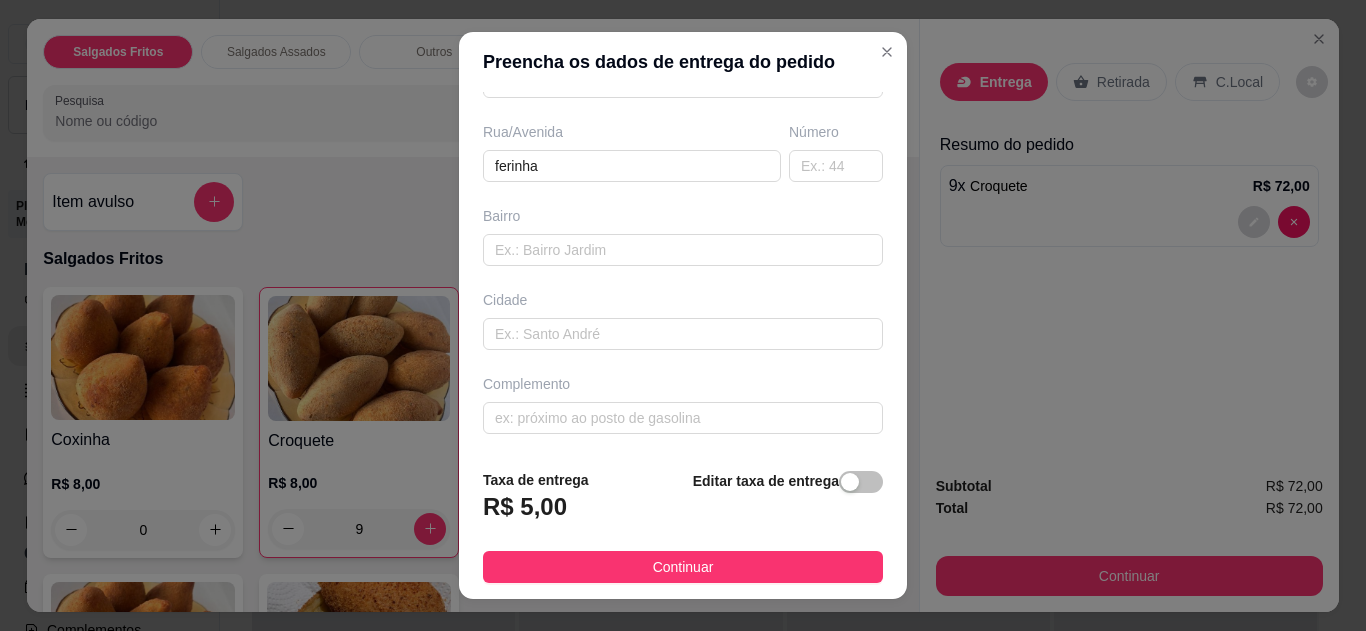 click on "Continuar" at bounding box center [683, 567] 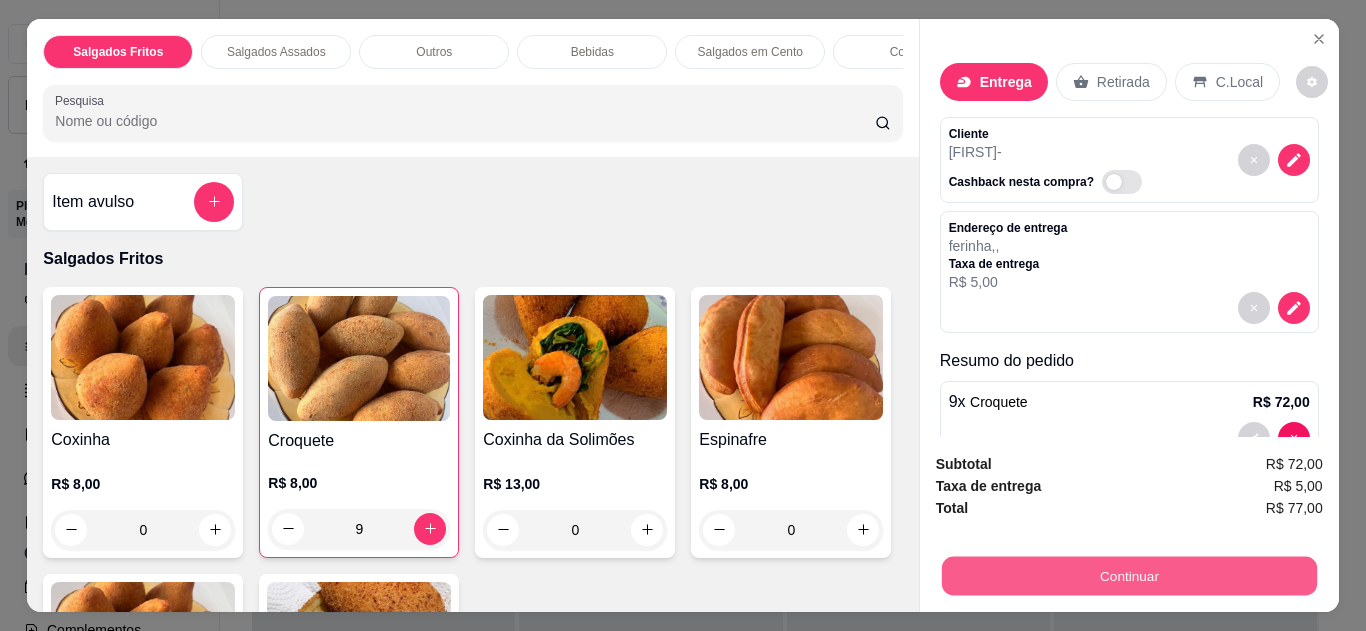 click on "Continuar" at bounding box center (1128, 576) 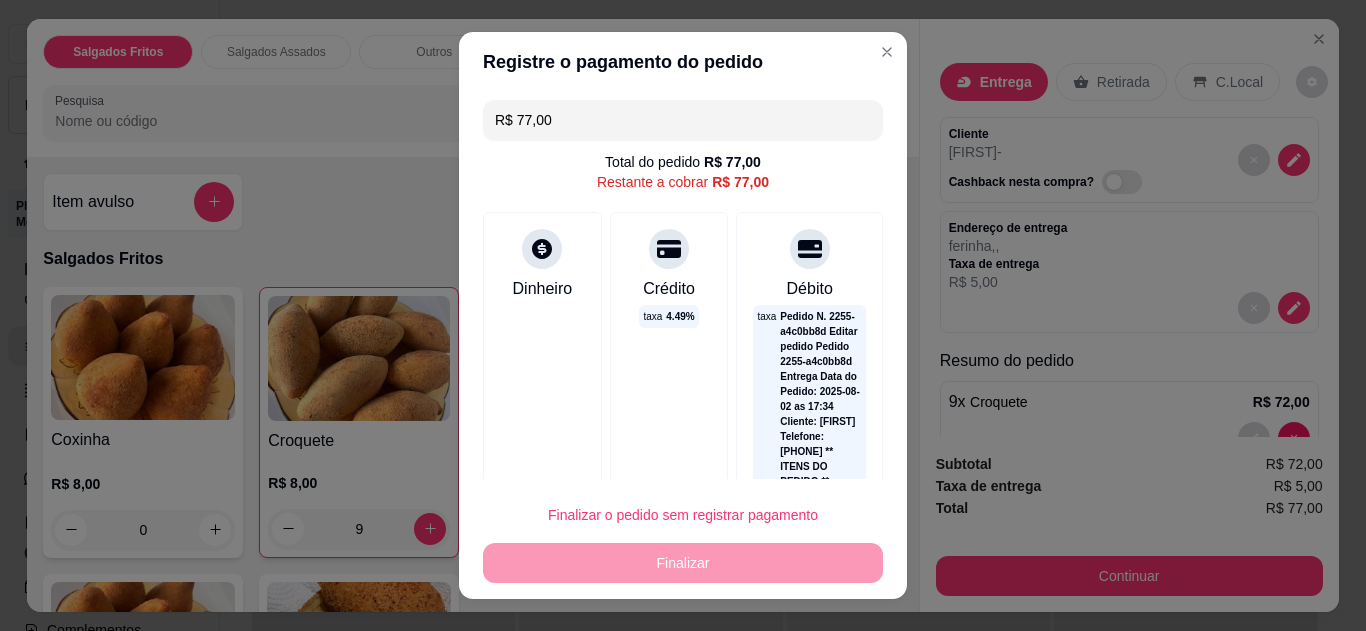 click at bounding box center [542, 249] 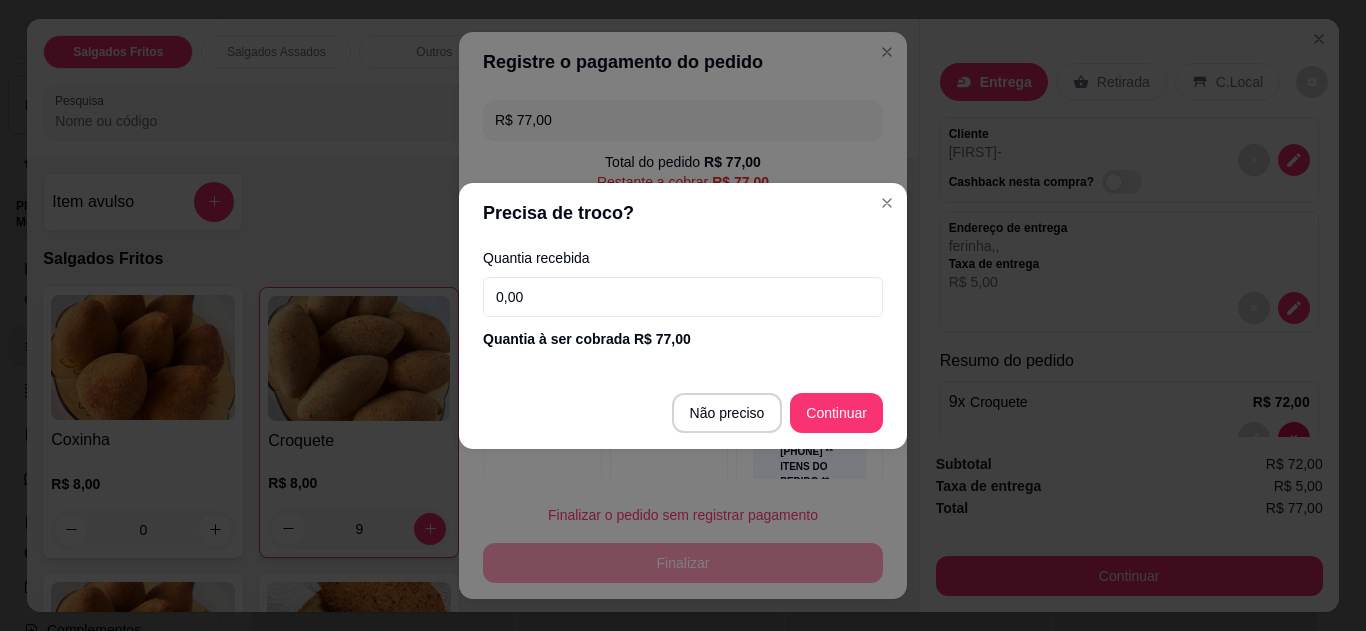 click on "0,00" at bounding box center (683, 297) 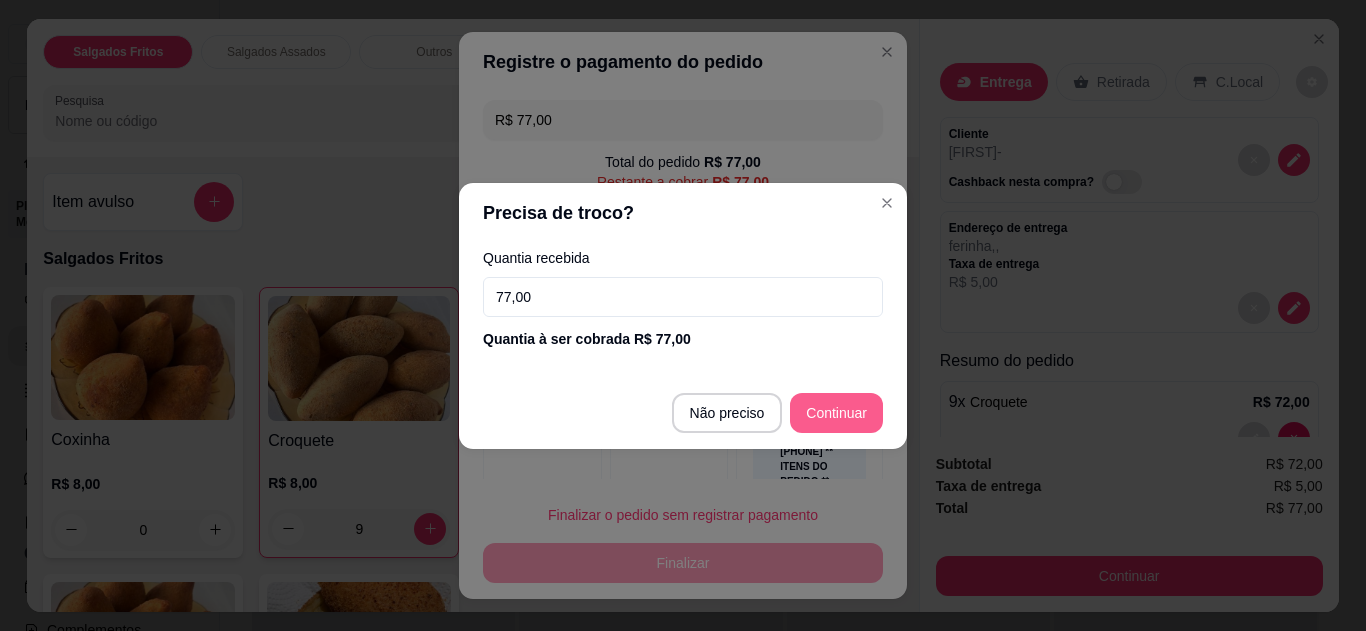 type on "77,00" 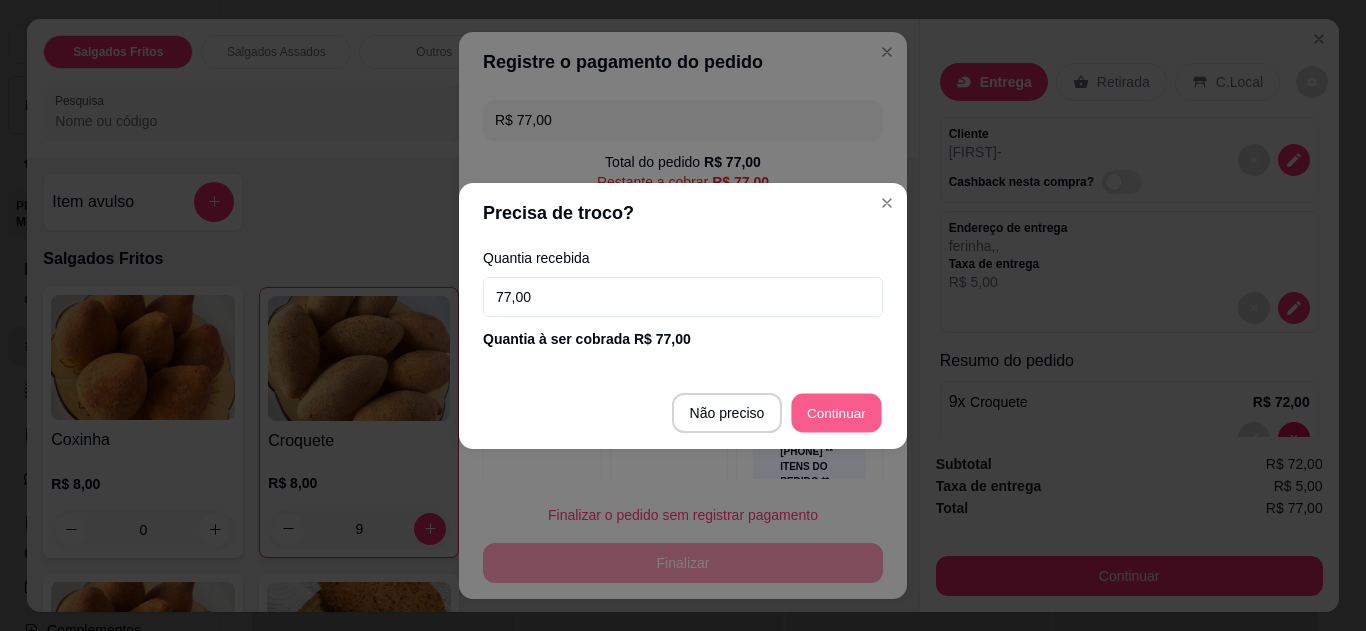 type on "R$ 0,00" 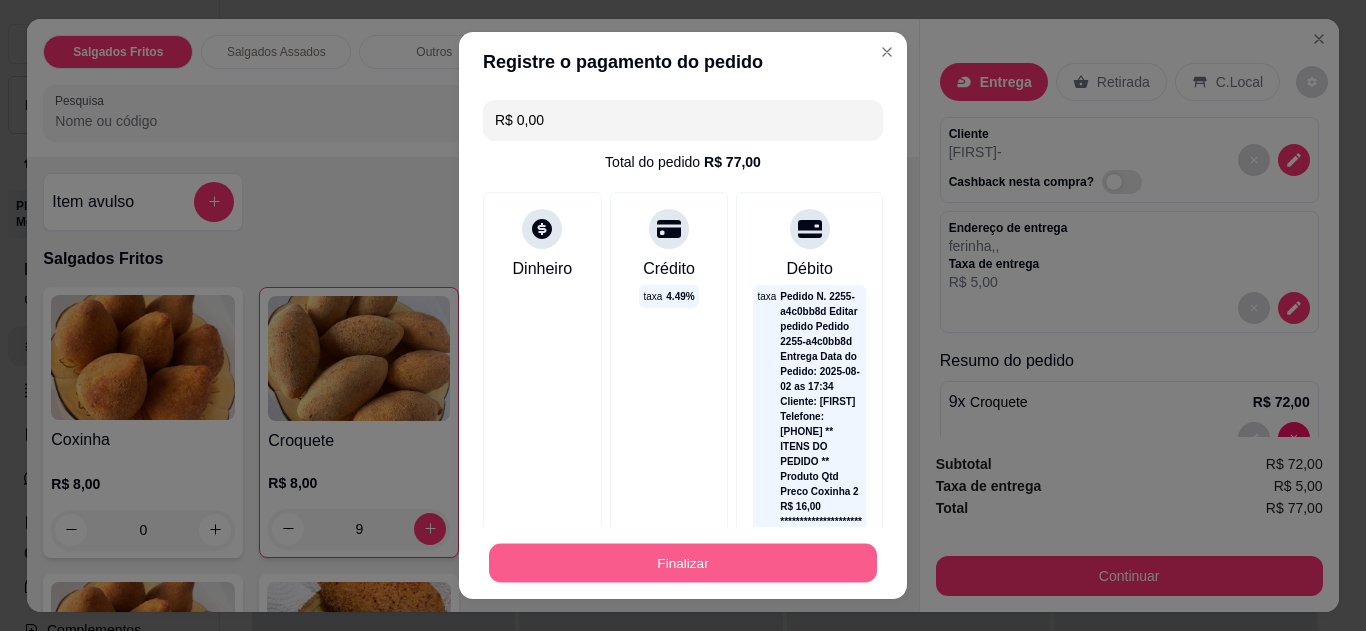 click on "Finalizar" at bounding box center [683, 563] 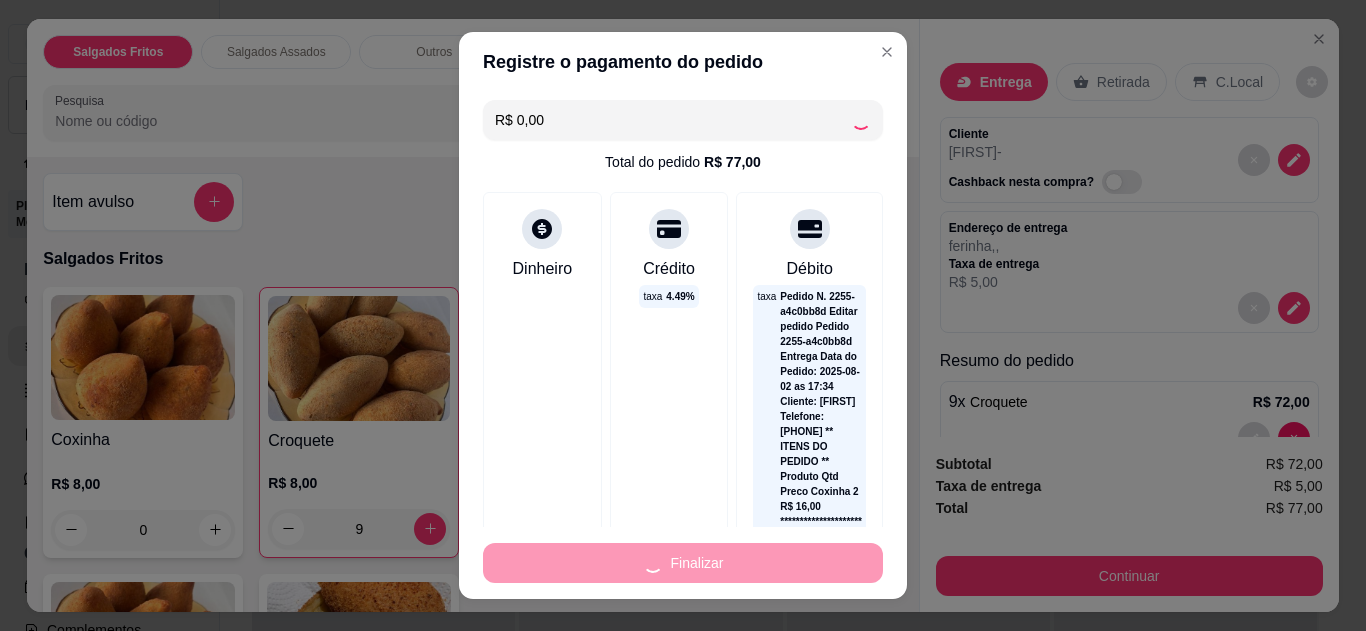 type on "0" 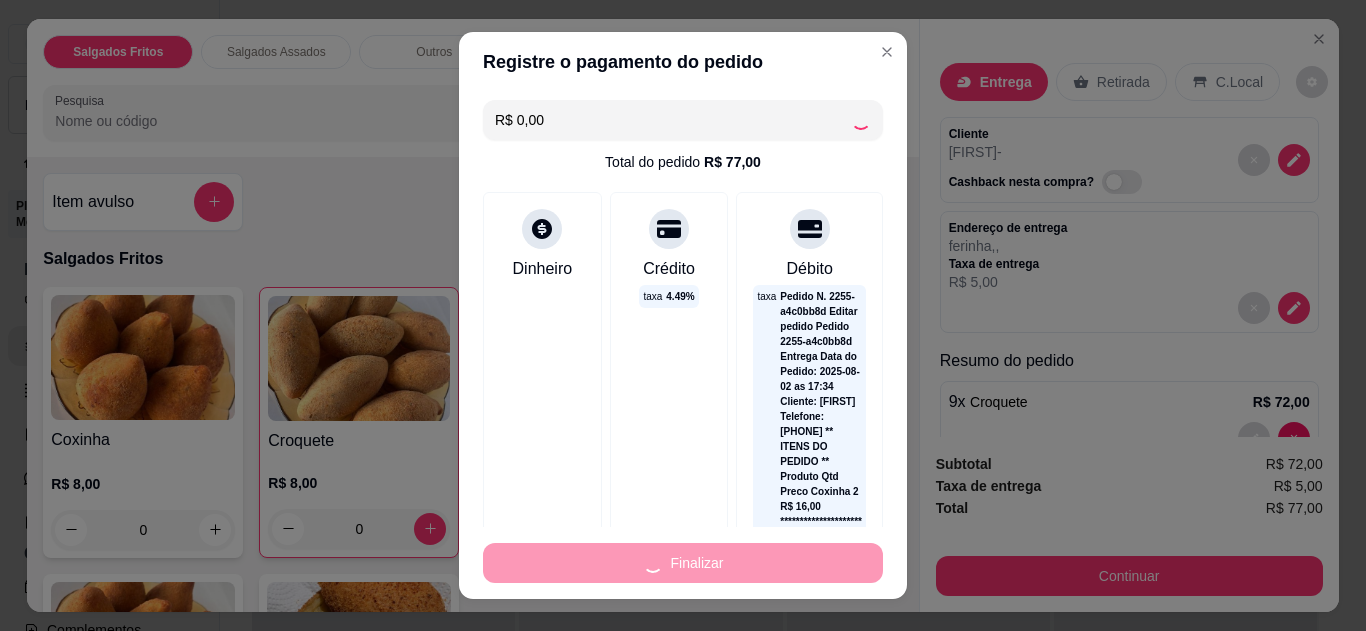 type on "-R$ 77,00" 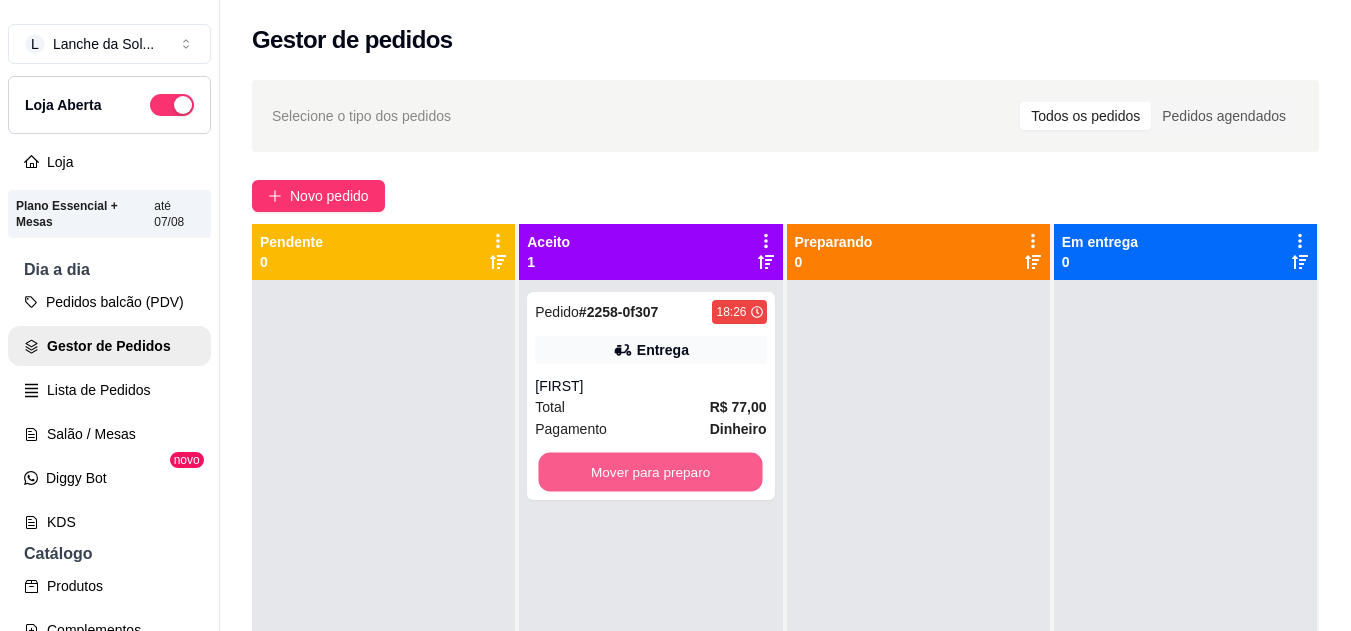 click on "Mover para preparo" at bounding box center [651, 472] 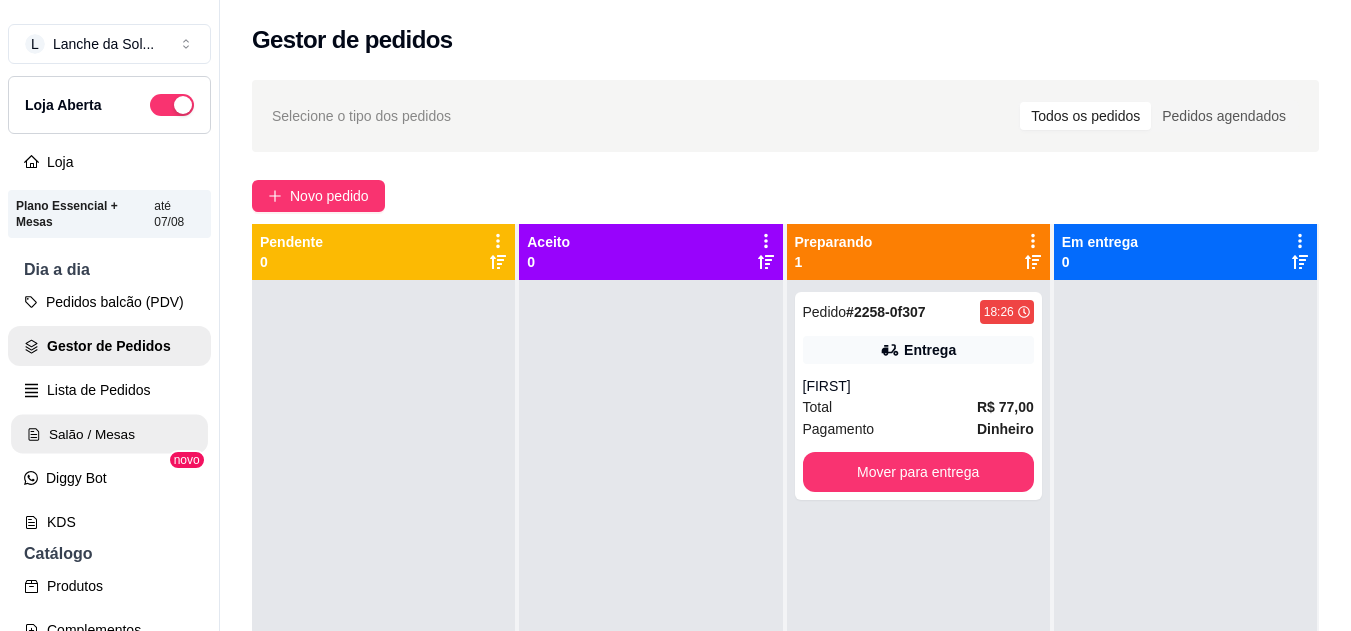 click on "Salão / Mesas" at bounding box center (109, 434) 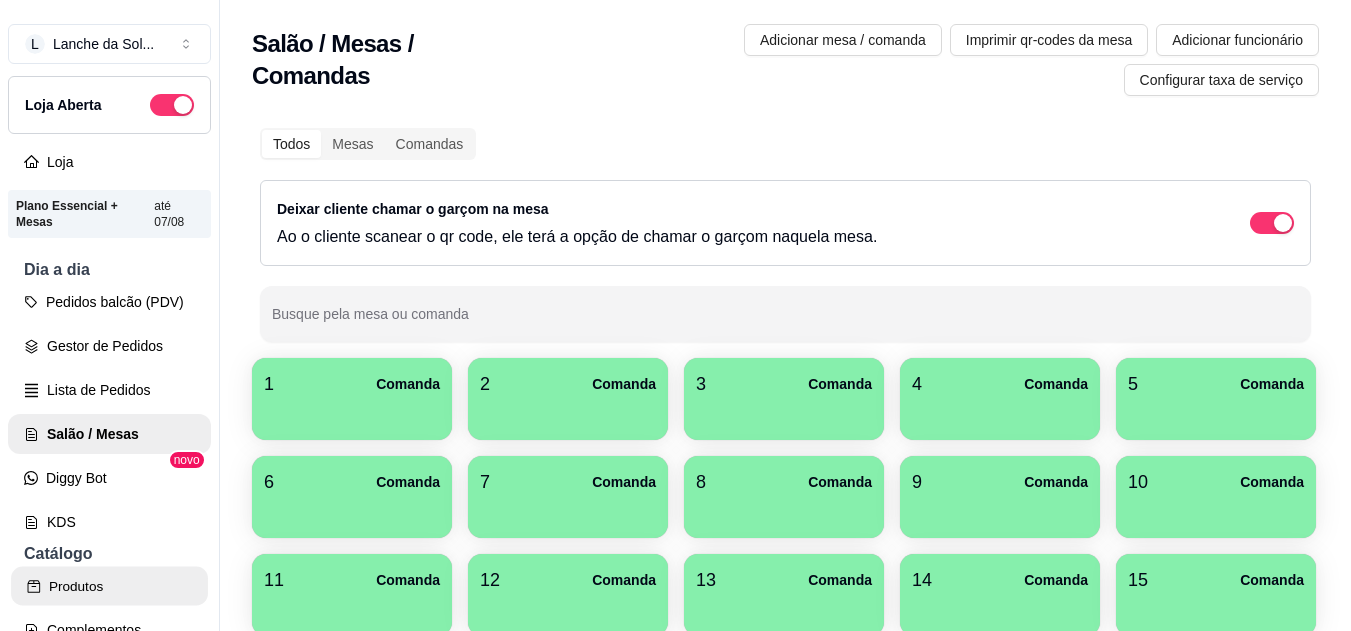 click on "Produtos" at bounding box center [109, 586] 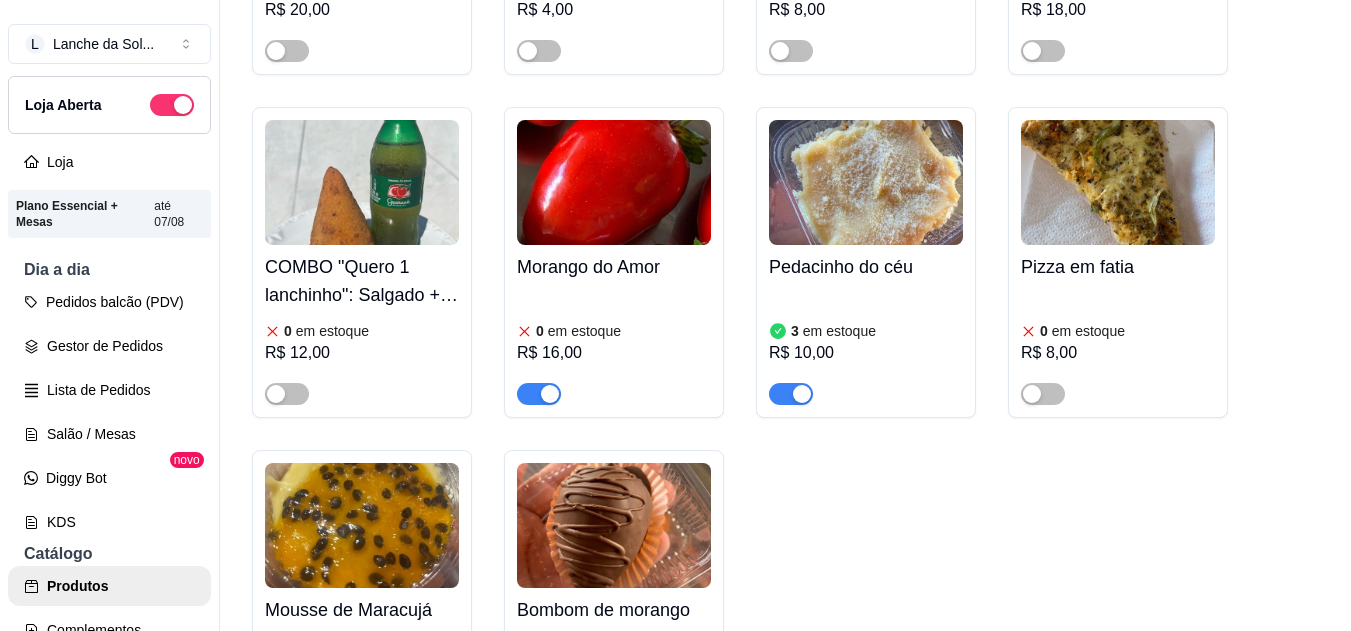 scroll, scrollTop: 4199, scrollLeft: 0, axis: vertical 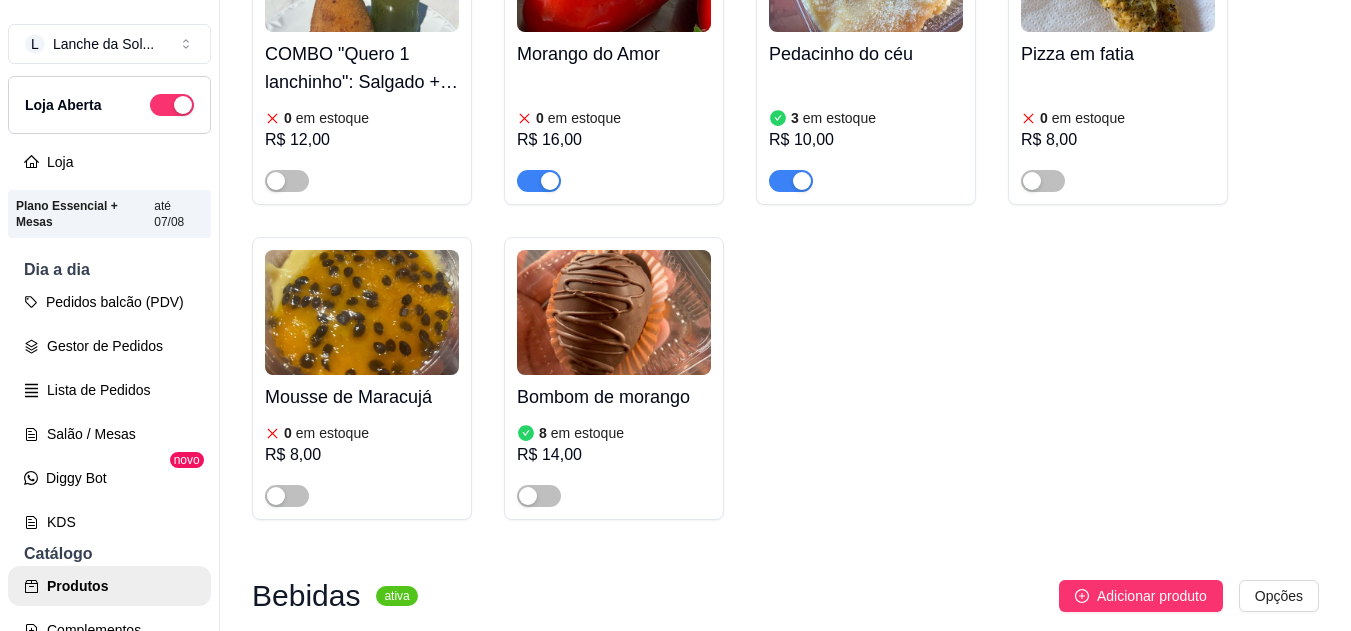 click at bounding box center [528, 496] 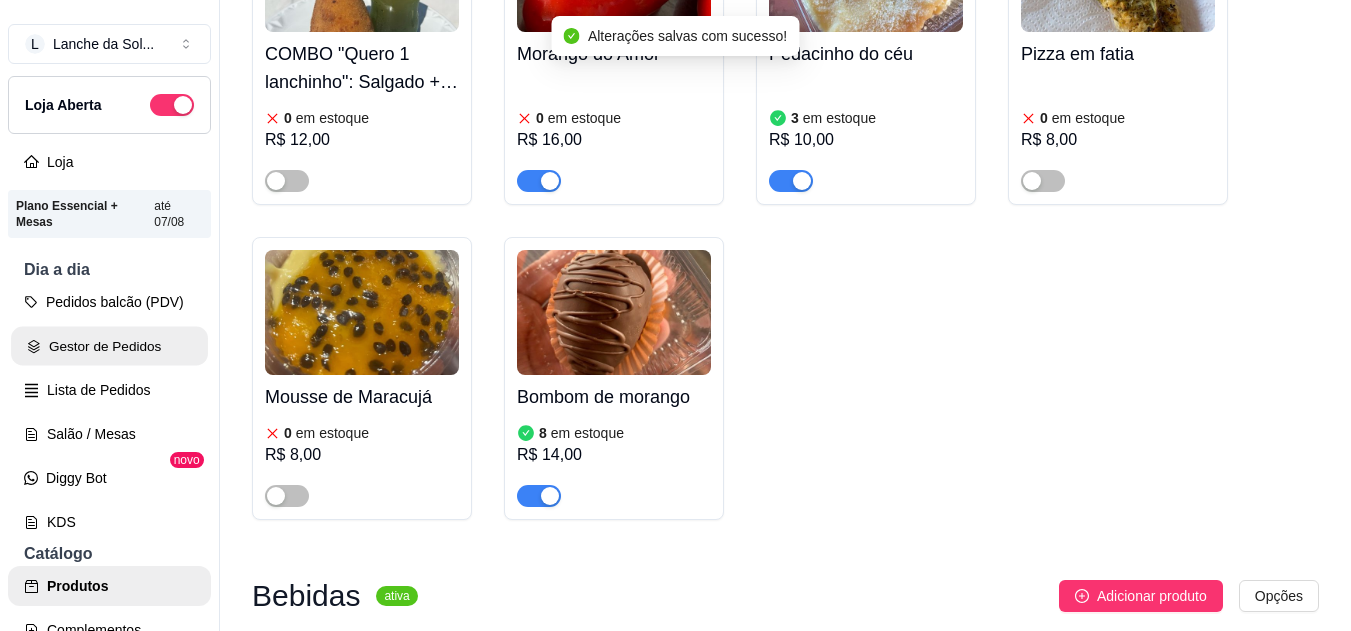 click on "Gestor de Pedidos" at bounding box center [109, 346] 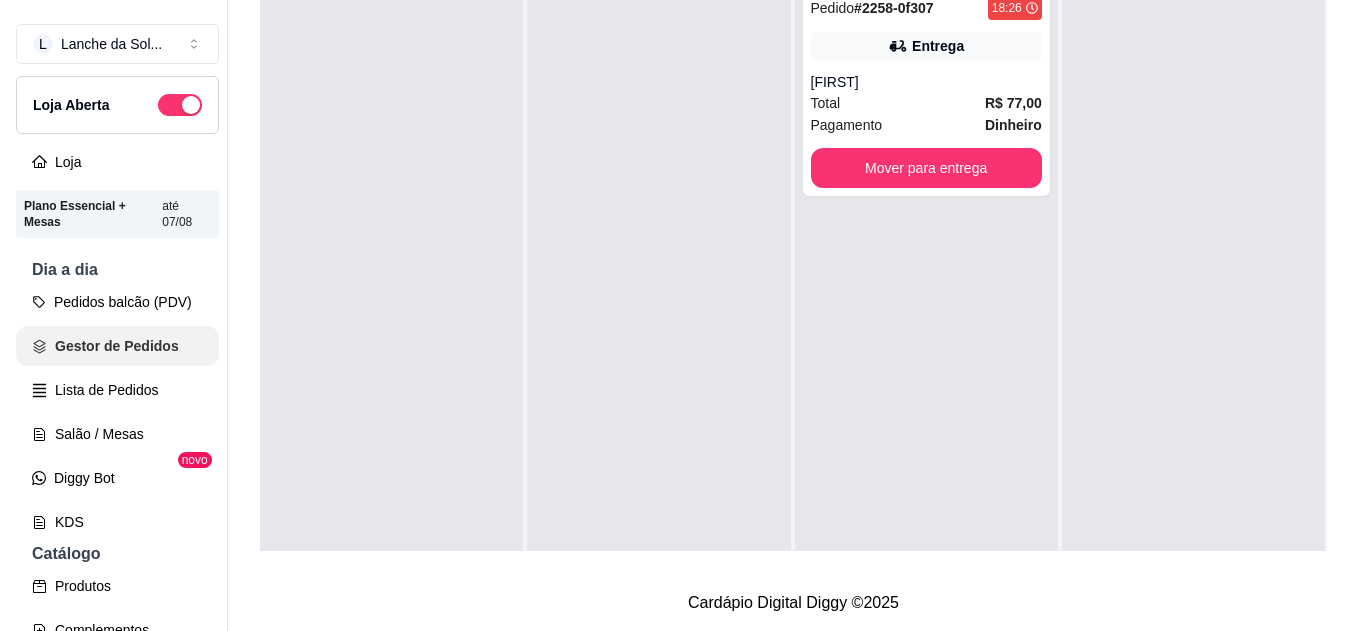 scroll, scrollTop: 0, scrollLeft: 0, axis: both 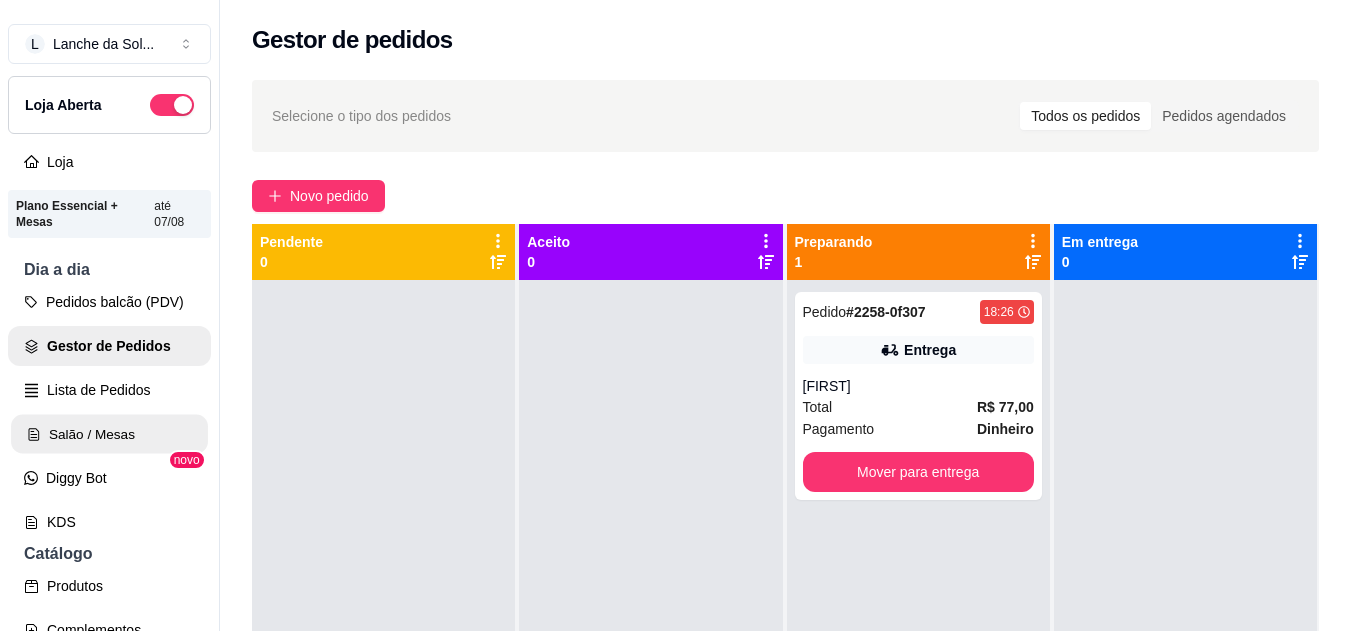 click on "Salão / Mesas" at bounding box center (109, 434) 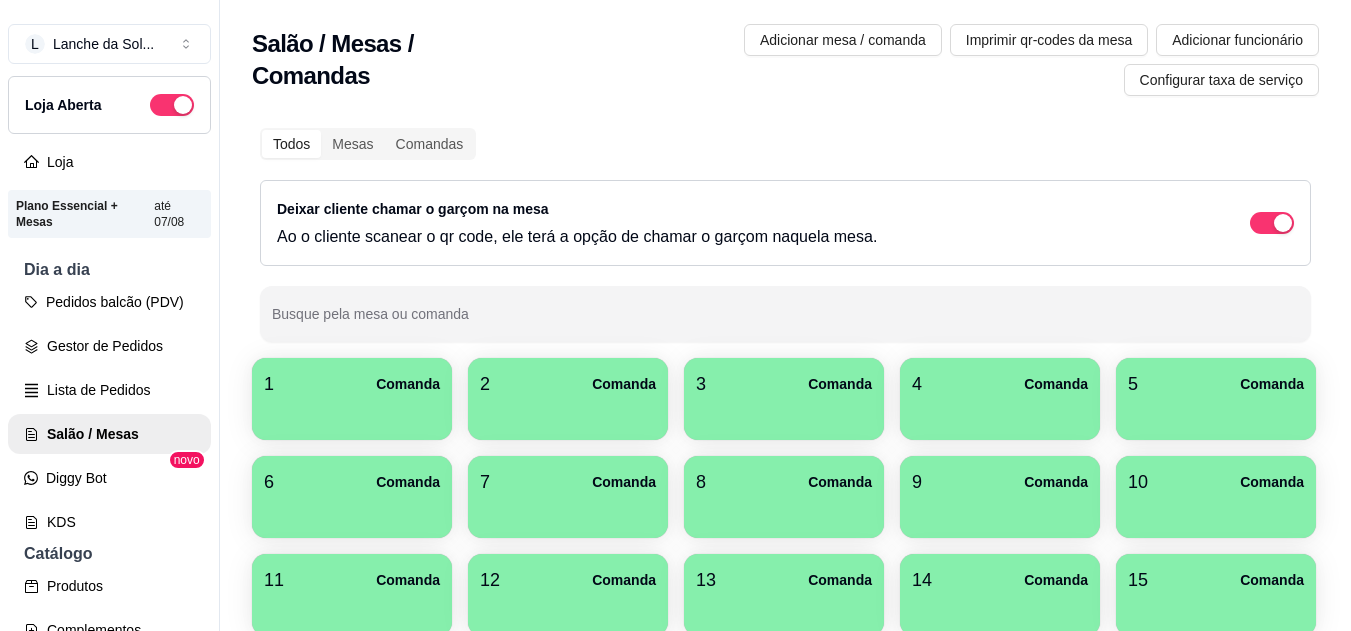 click on "1 Comanda" at bounding box center (352, 384) 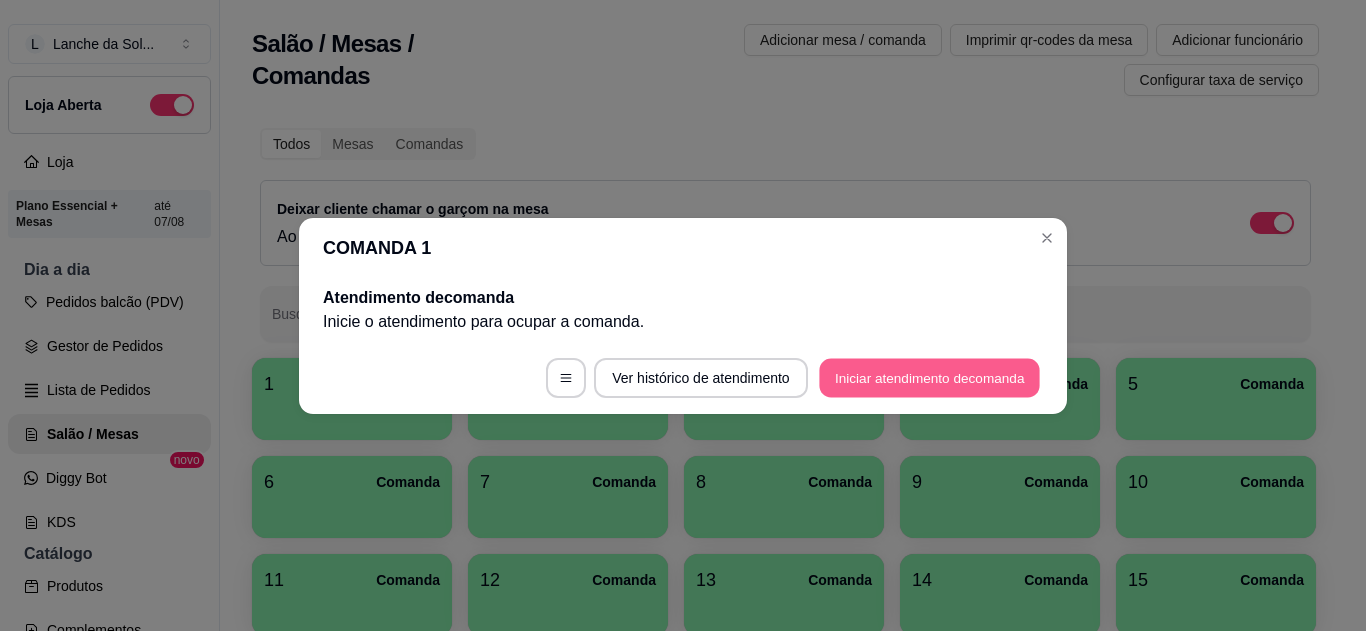 click on "Iniciar atendimento de  comanda" at bounding box center (929, 377) 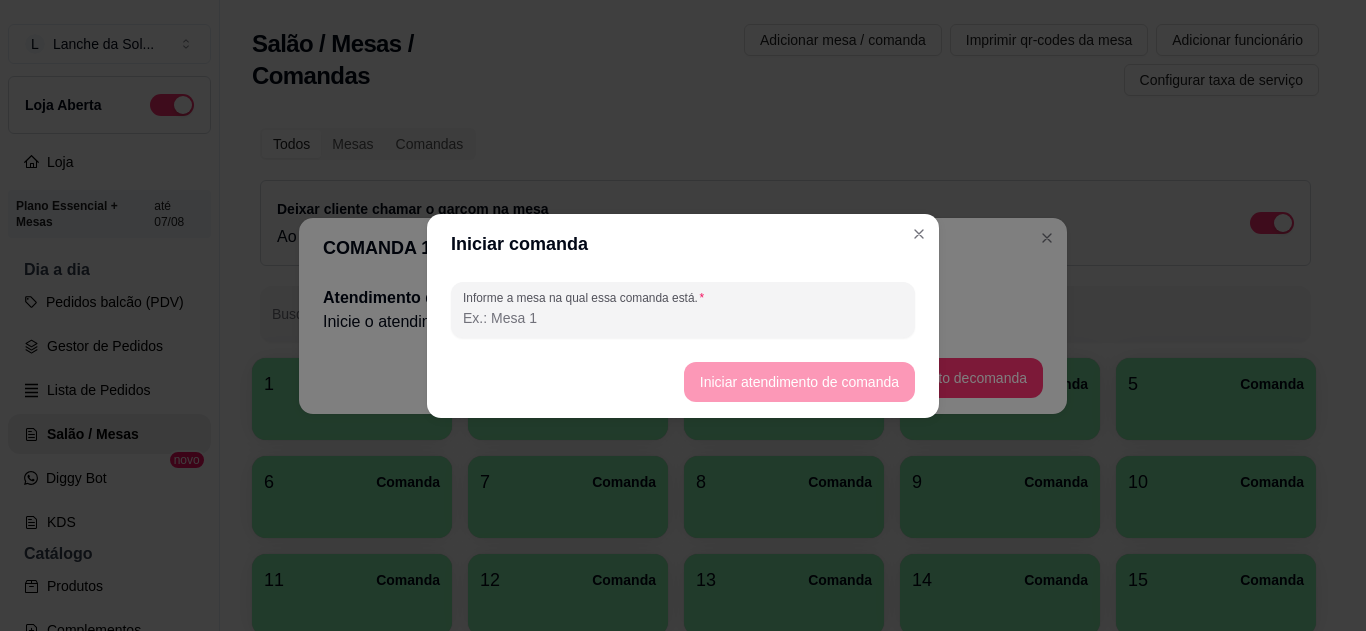 click on "Informe a mesa na qual essa comanda está." at bounding box center [683, 318] 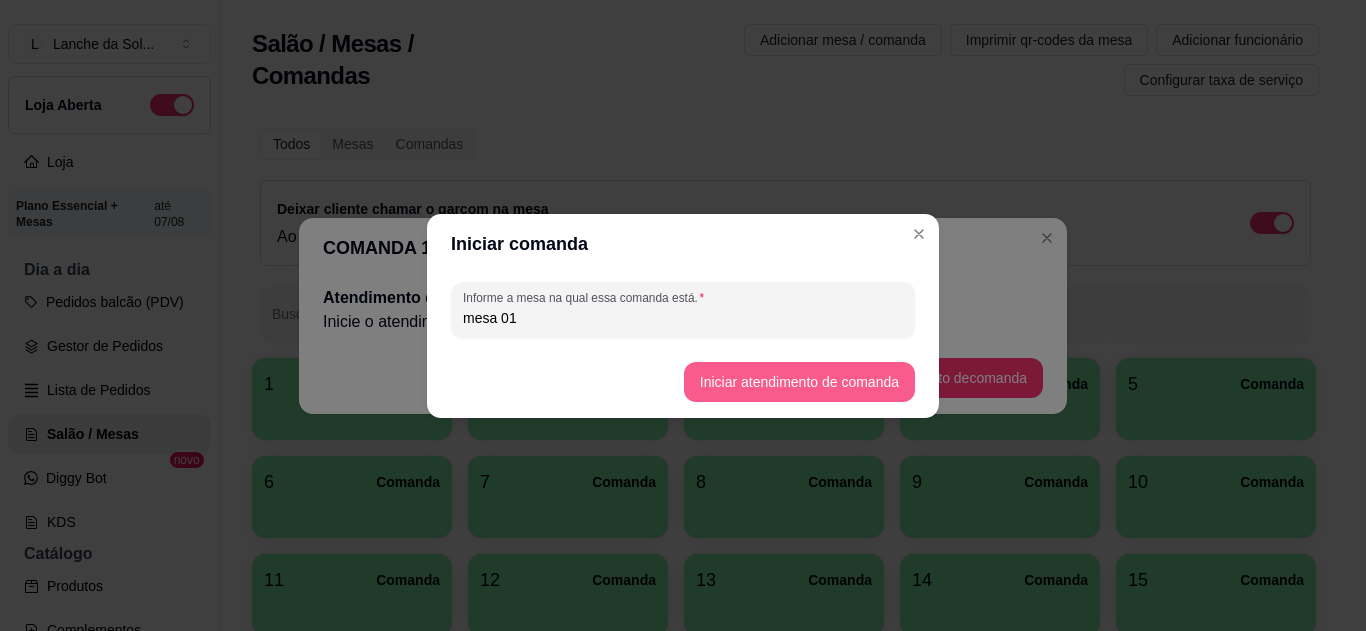 type on "mesa 01" 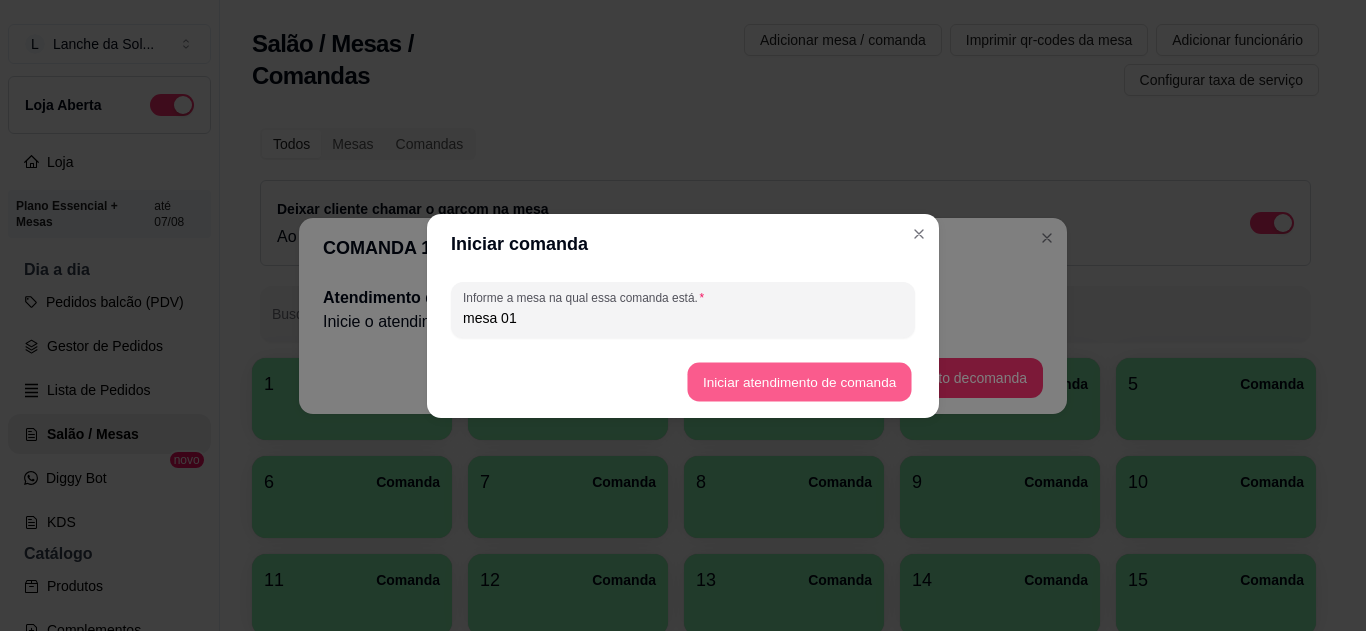click on "Iniciar atendimento de comanda" at bounding box center [799, 381] 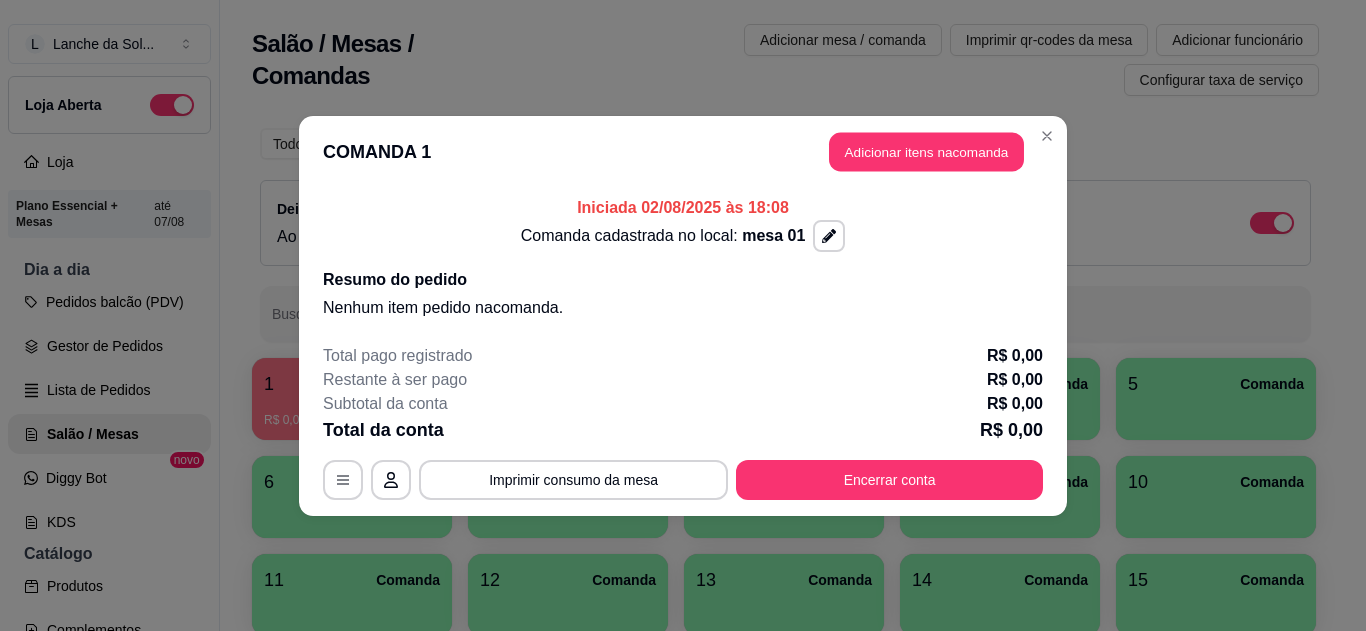 click on "Adicionar itens na  comanda" at bounding box center (926, 151) 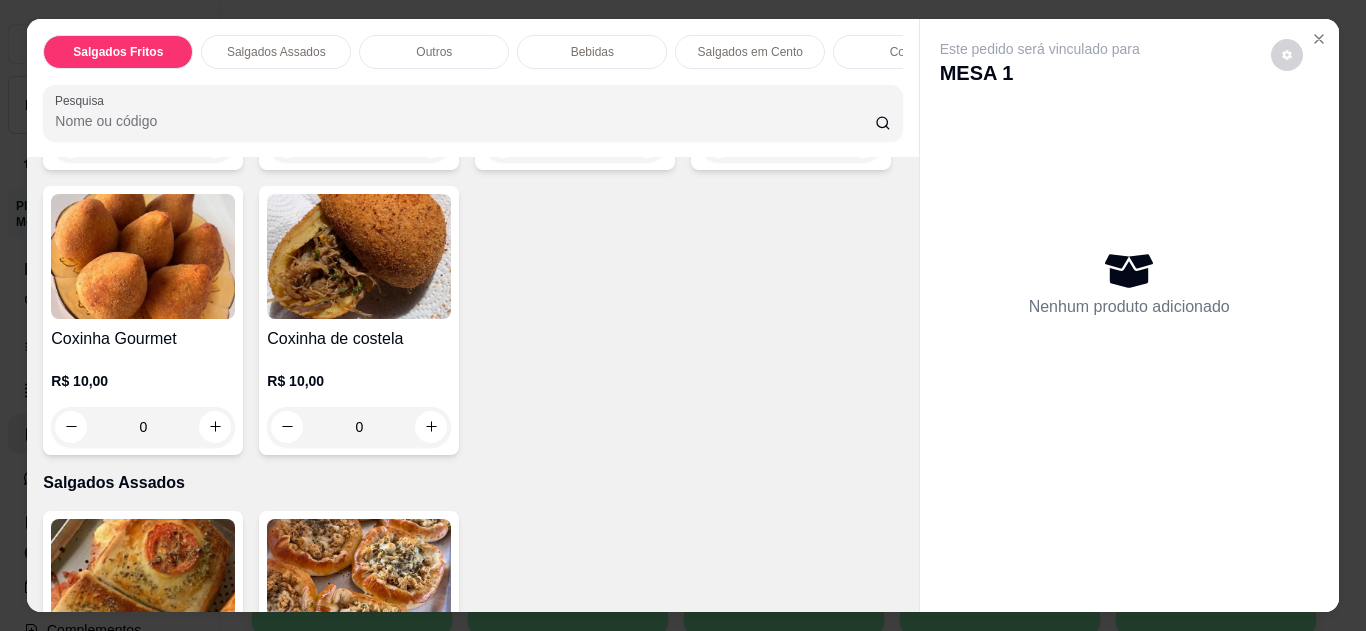 scroll, scrollTop: 1544, scrollLeft: 0, axis: vertical 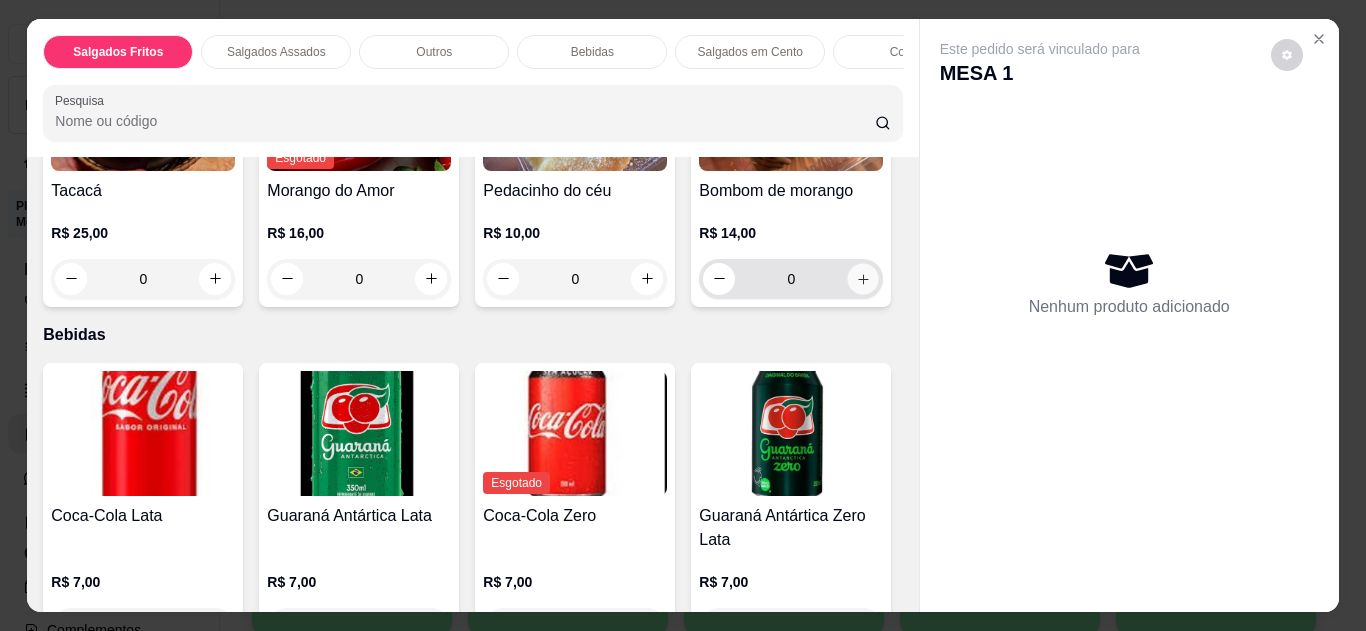 click at bounding box center [863, 278] 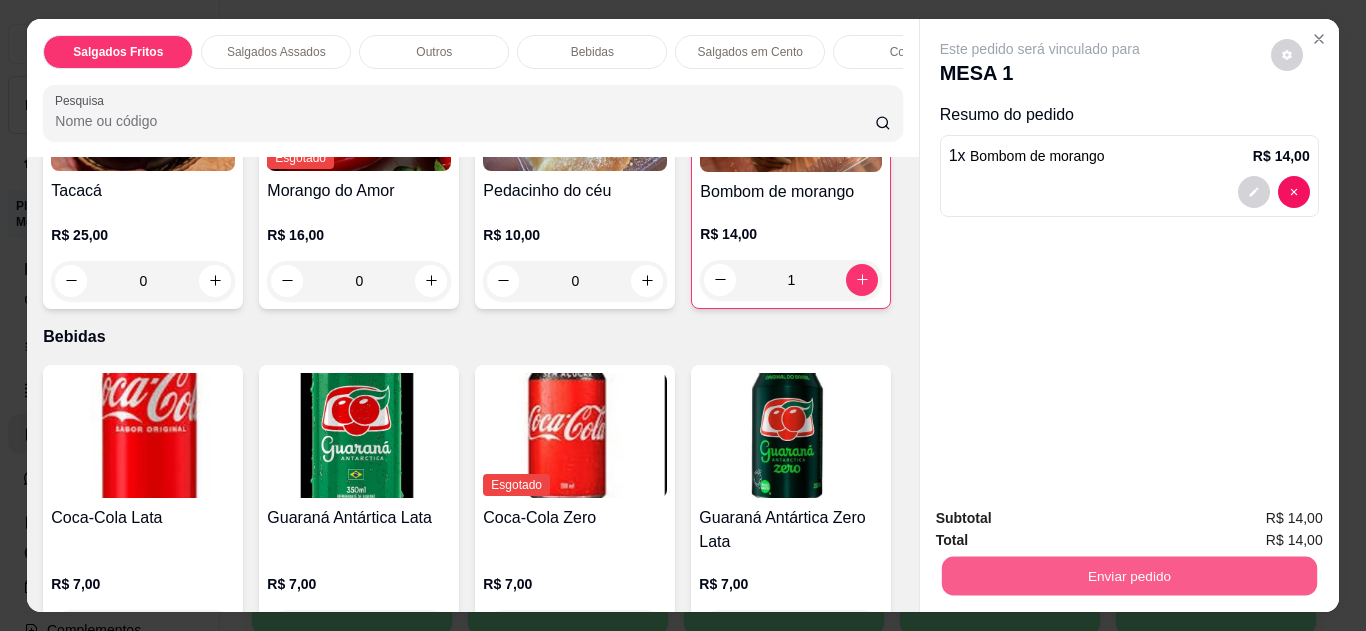 click on "Enviar pedido" at bounding box center (1128, 576) 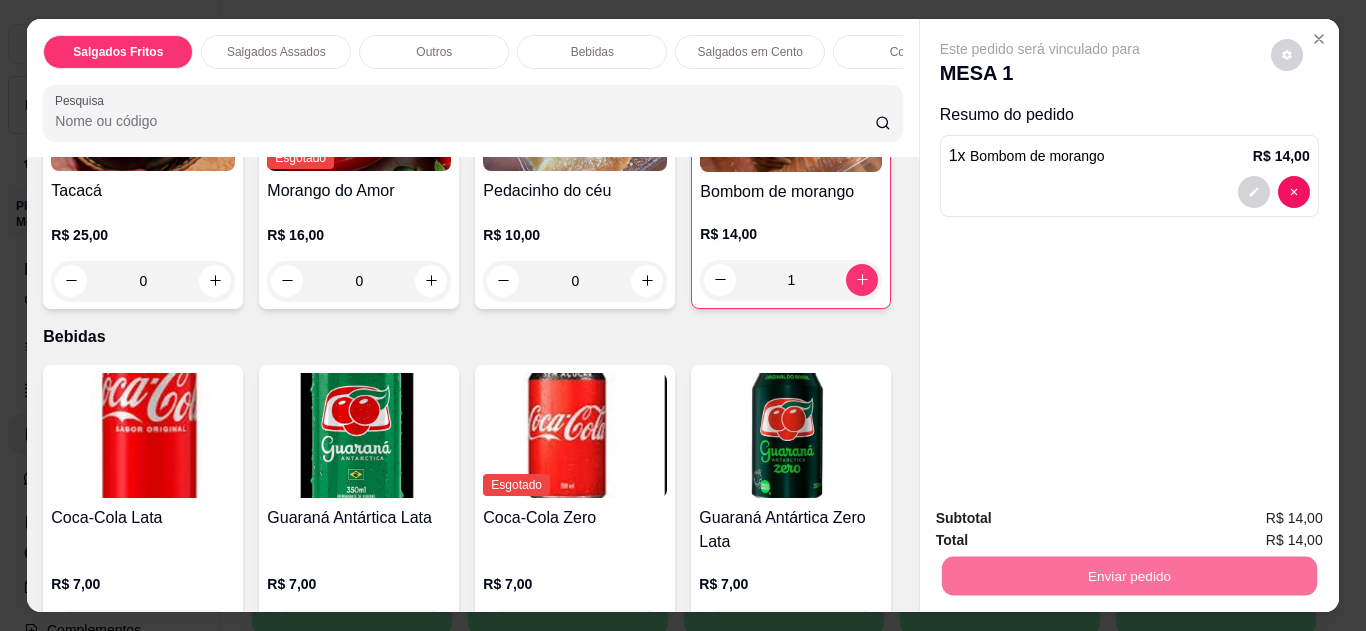 click on "Não registrar e enviar pedido" at bounding box center (1063, 519) 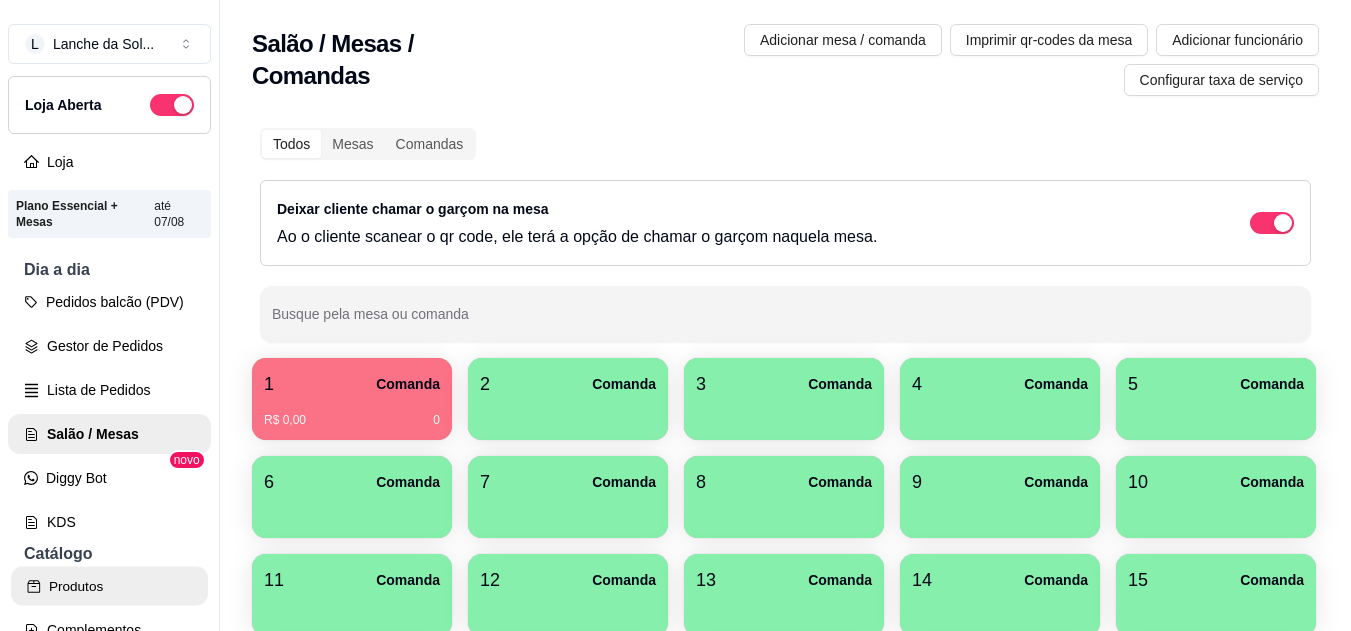click on "Produtos" at bounding box center [109, 586] 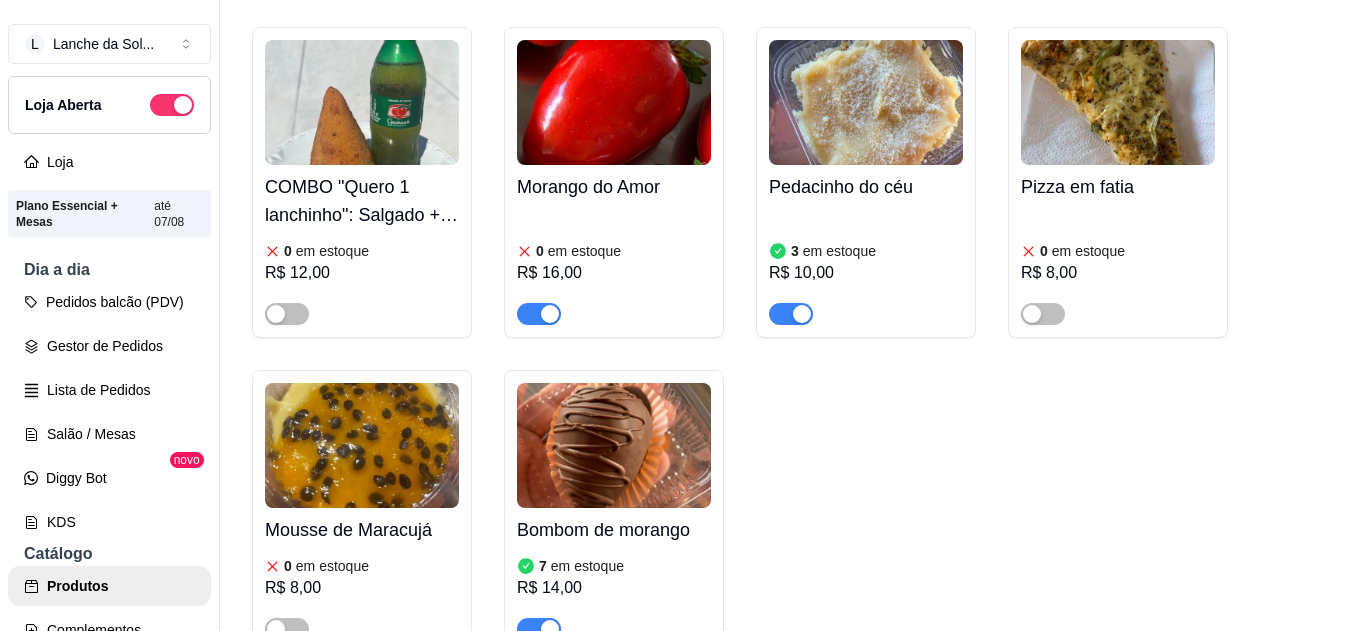 scroll, scrollTop: 4253, scrollLeft: 0, axis: vertical 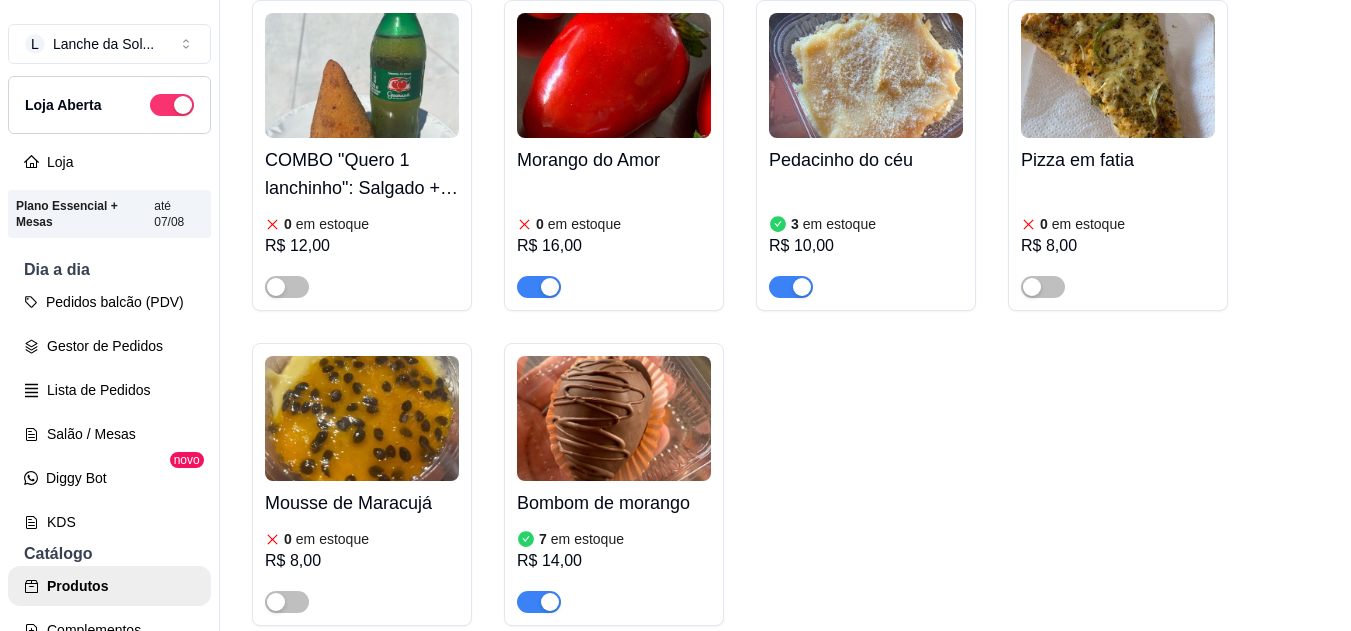 click at bounding box center (539, 602) 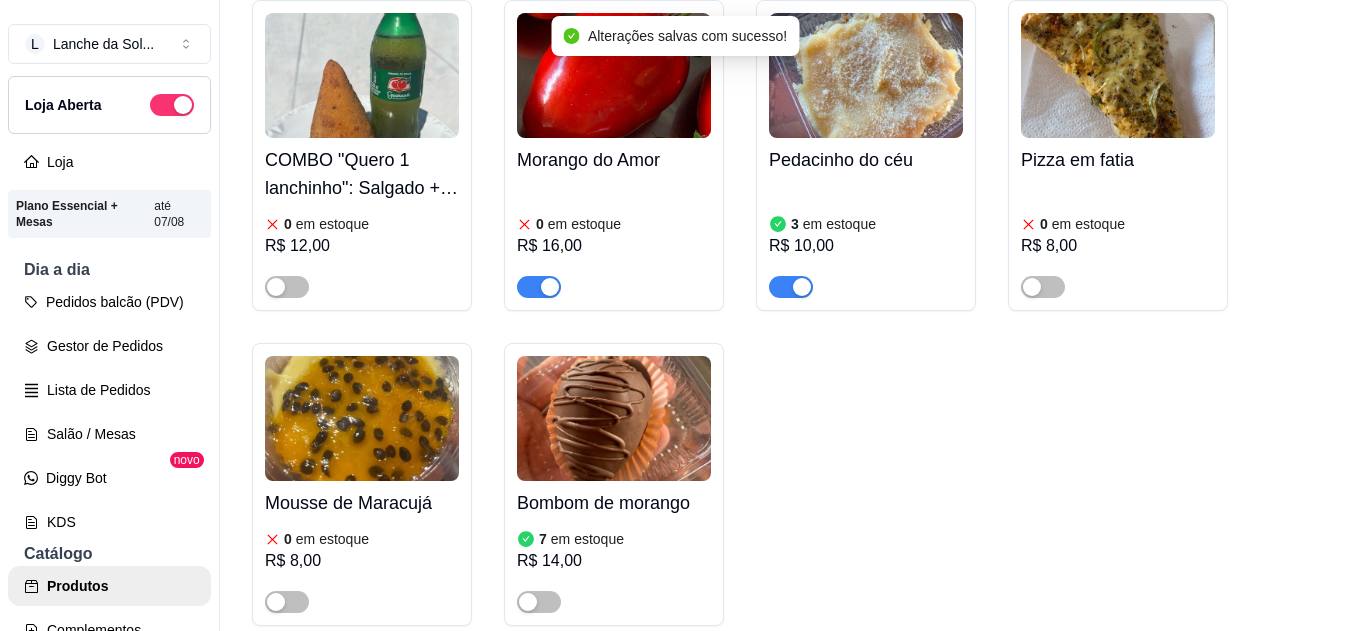 click at bounding box center (539, 287) 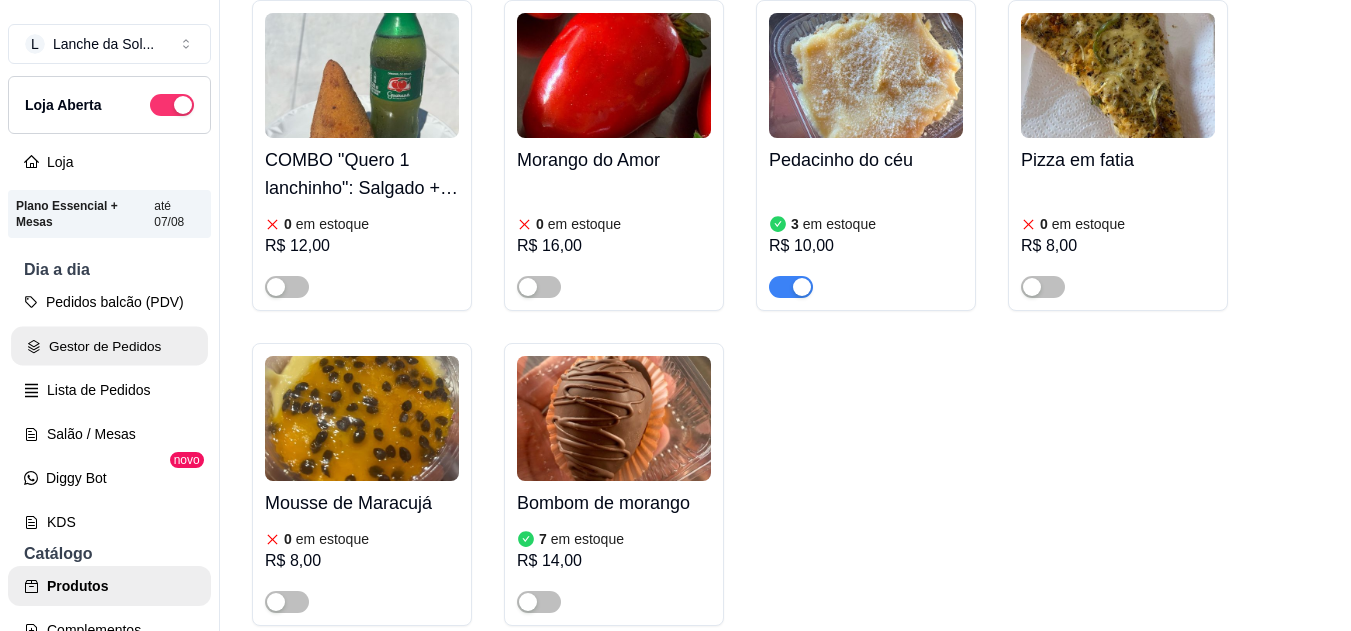 click on "Gestor de Pedidos" at bounding box center (109, 346) 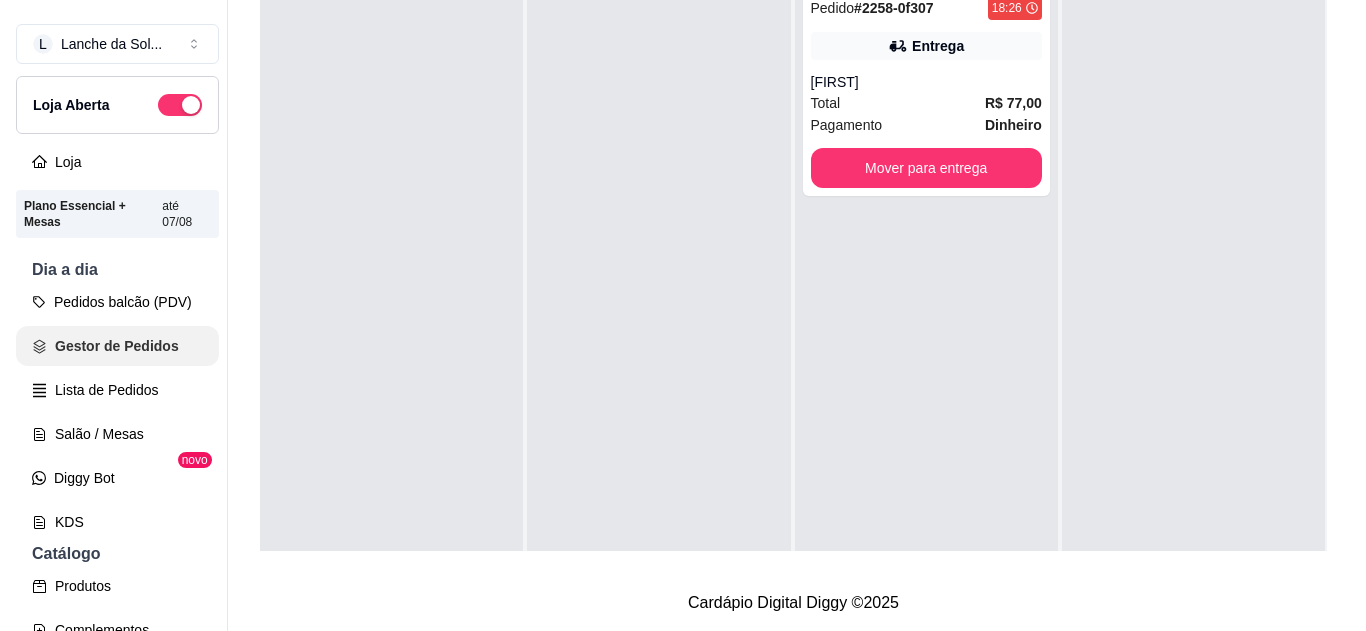 scroll, scrollTop: 0, scrollLeft: 0, axis: both 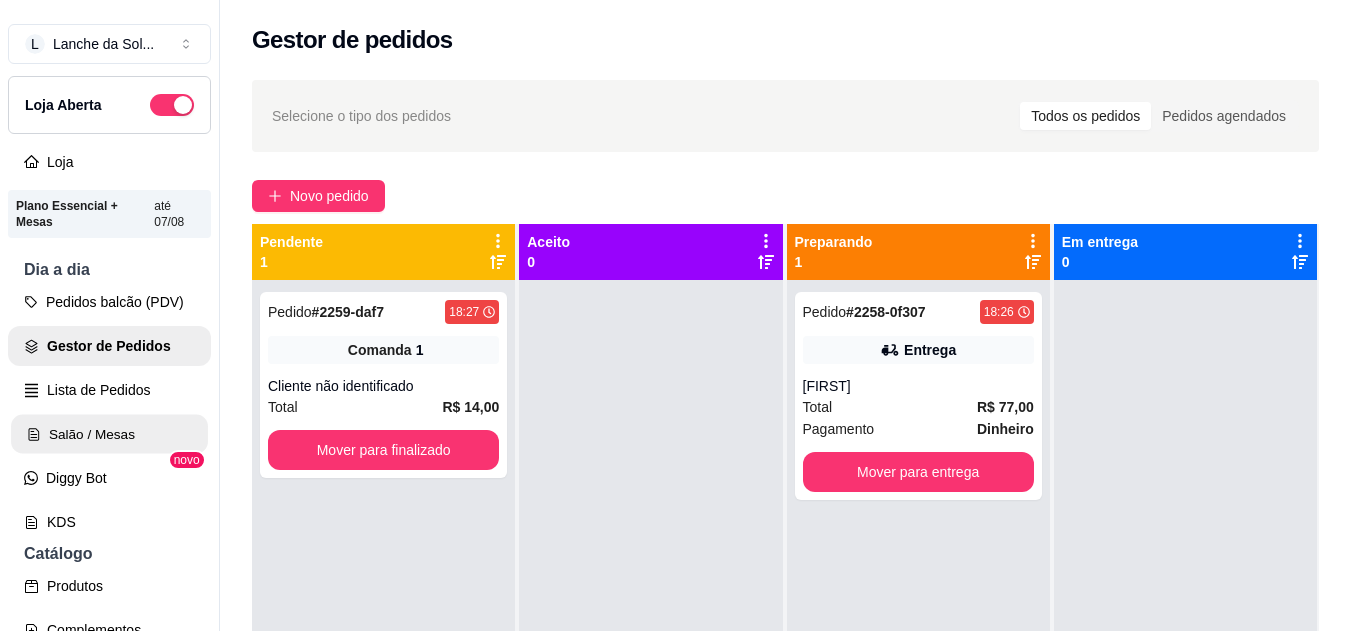 click on "Salão / Mesas" at bounding box center (109, 434) 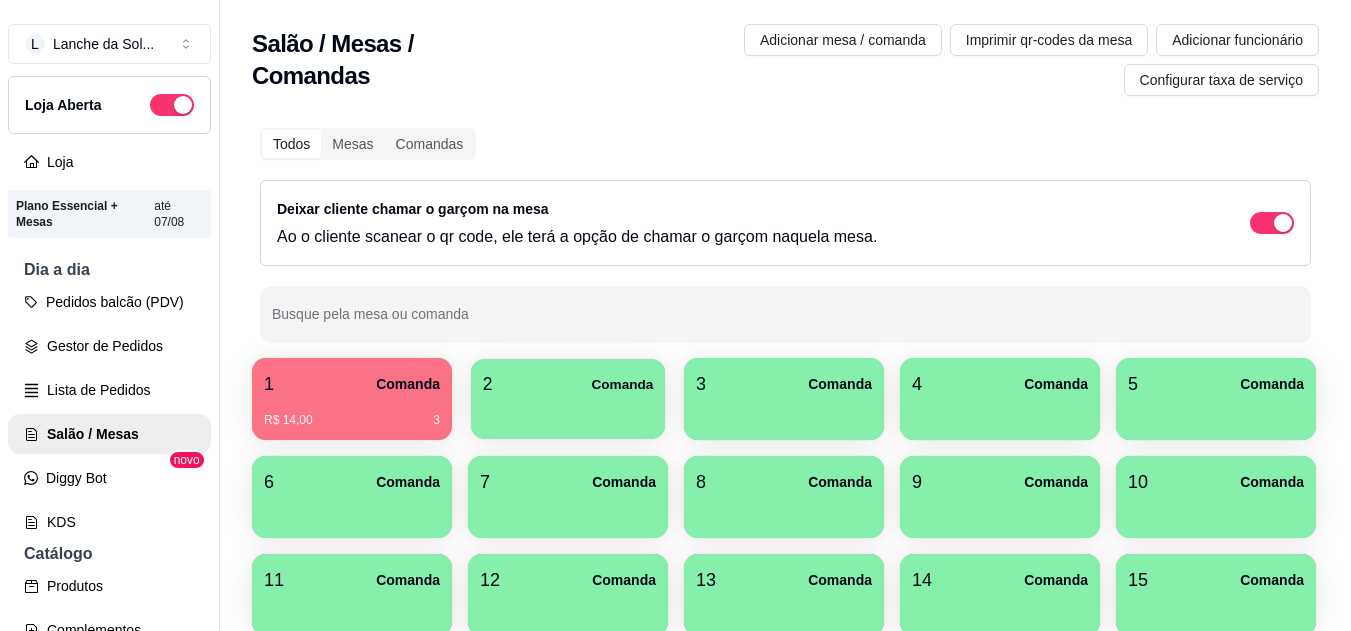 click at bounding box center (568, 412) 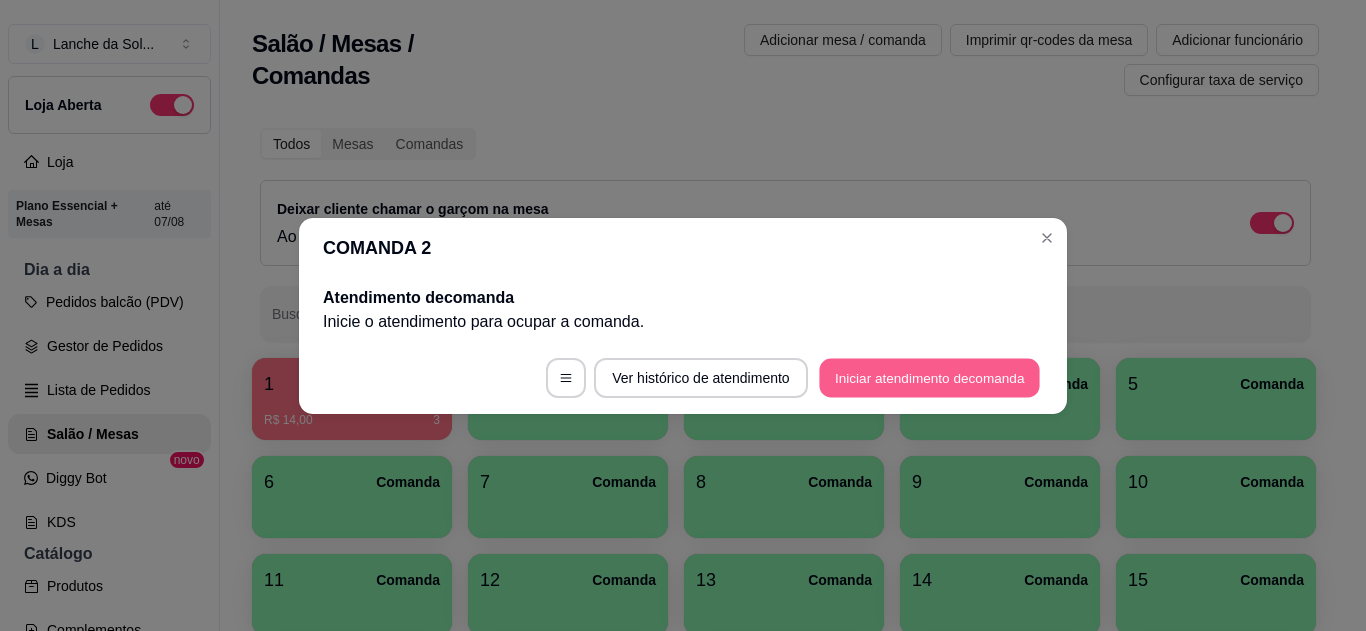click on "Iniciar atendimento de  comanda" at bounding box center (929, 377) 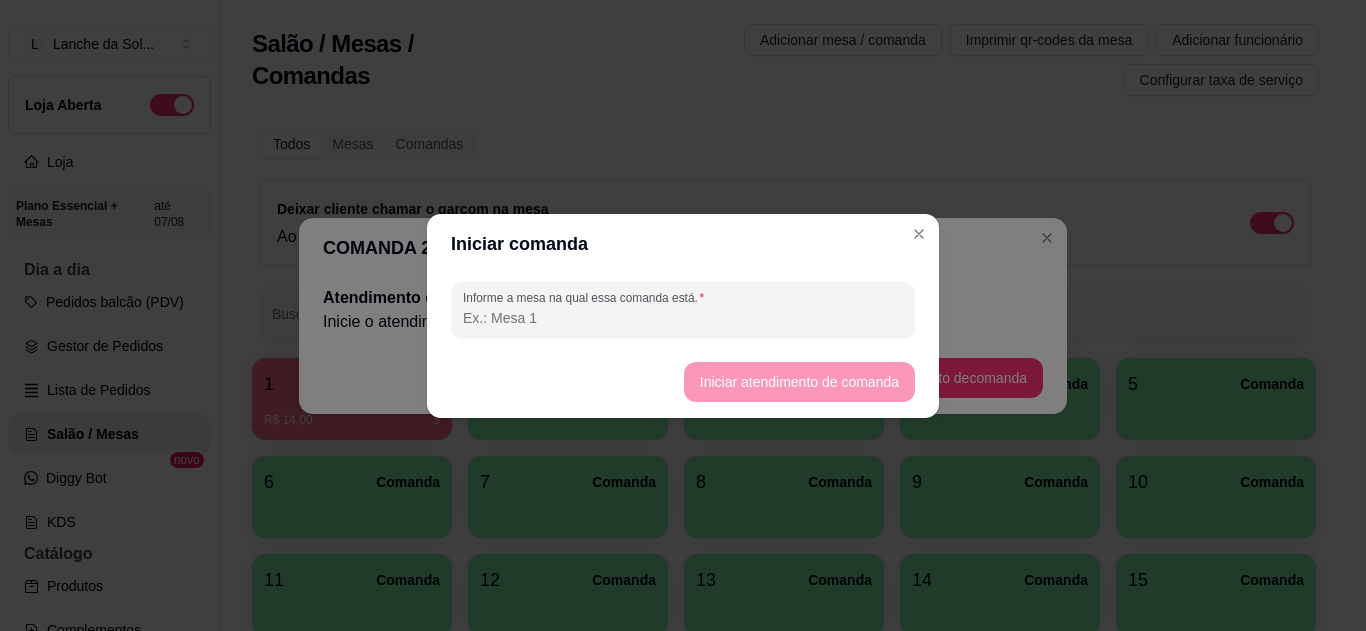 click on "Informe a mesa na qual essa comanda está." at bounding box center (683, 318) 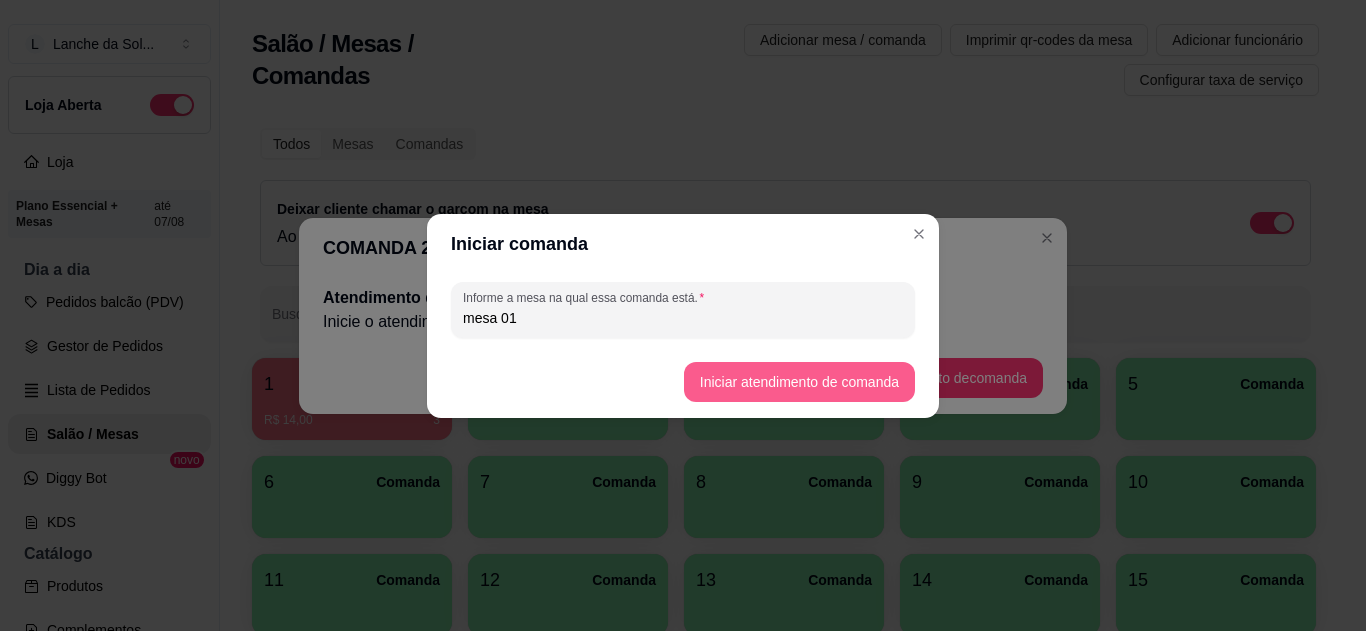 type on "mesa 01" 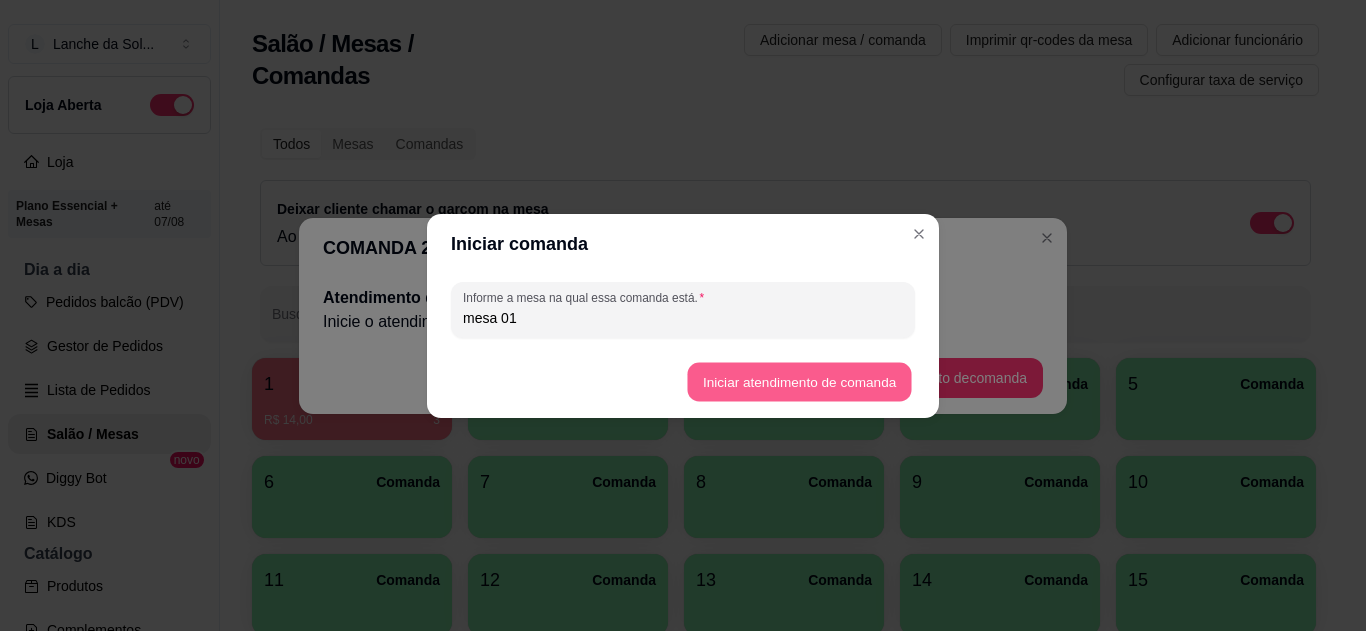 click on "Iniciar atendimento de comanda" at bounding box center (799, 381) 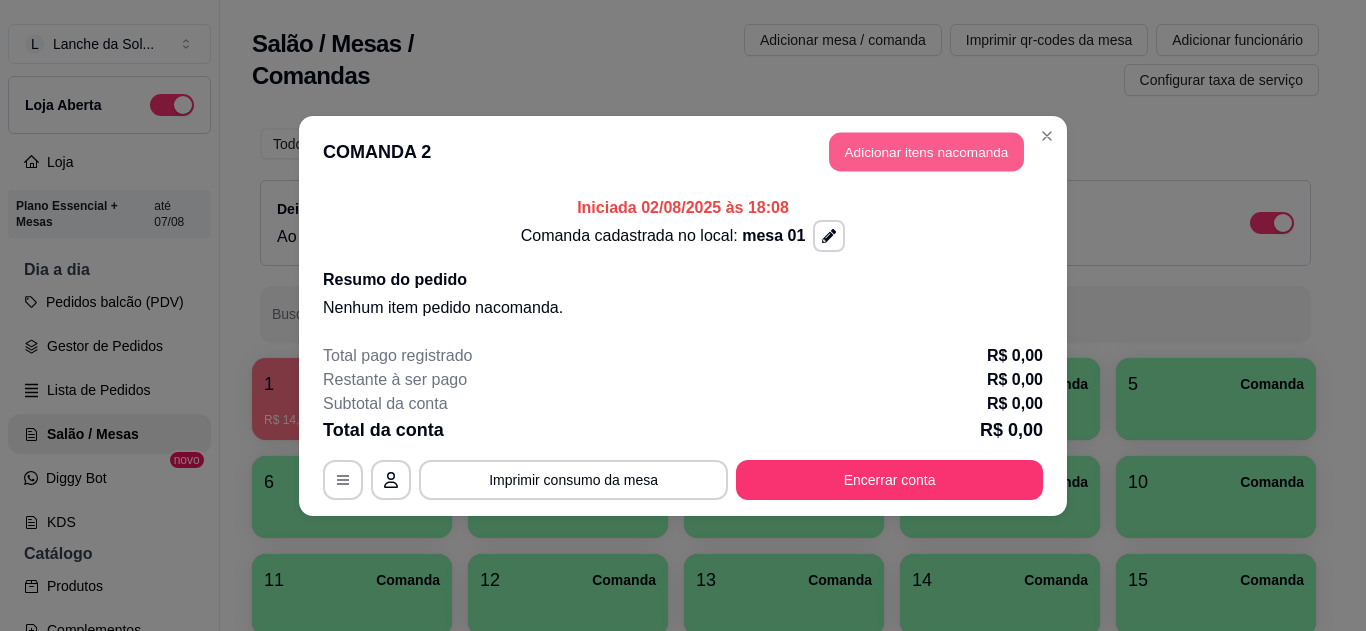click on "Adicionar itens na  comanda" at bounding box center [926, 151] 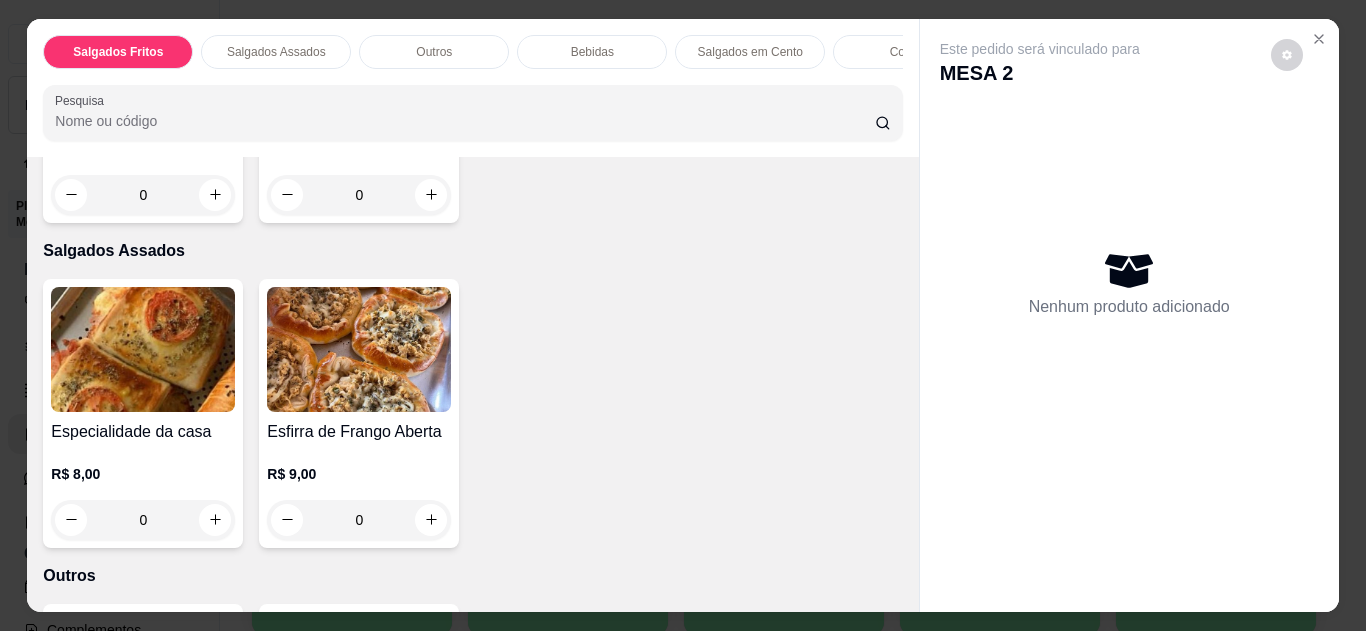 scroll, scrollTop: 720, scrollLeft: 0, axis: vertical 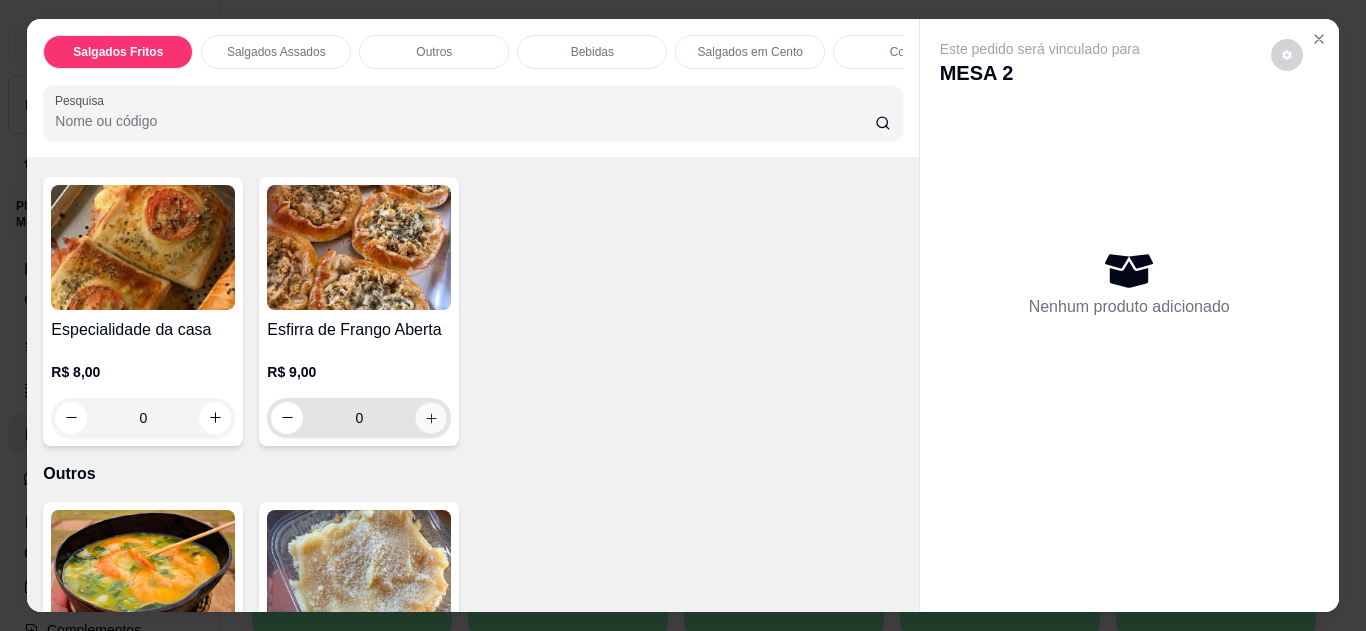 click at bounding box center (431, 417) 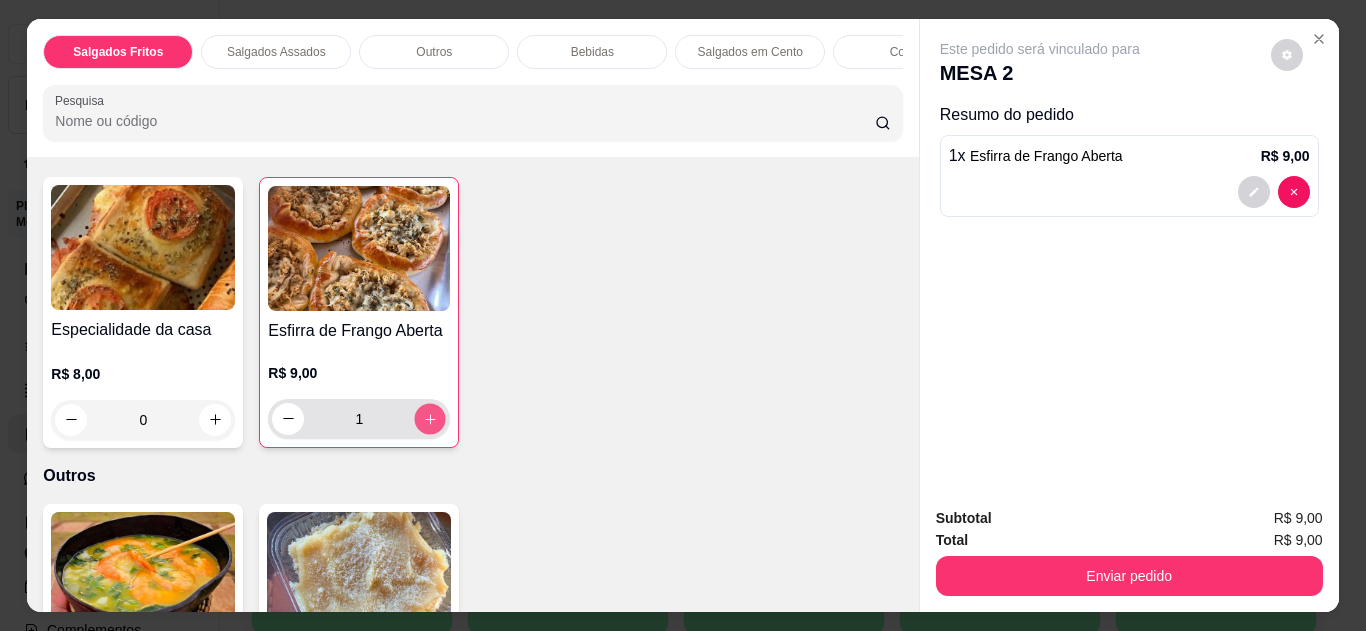 click at bounding box center [430, 418] 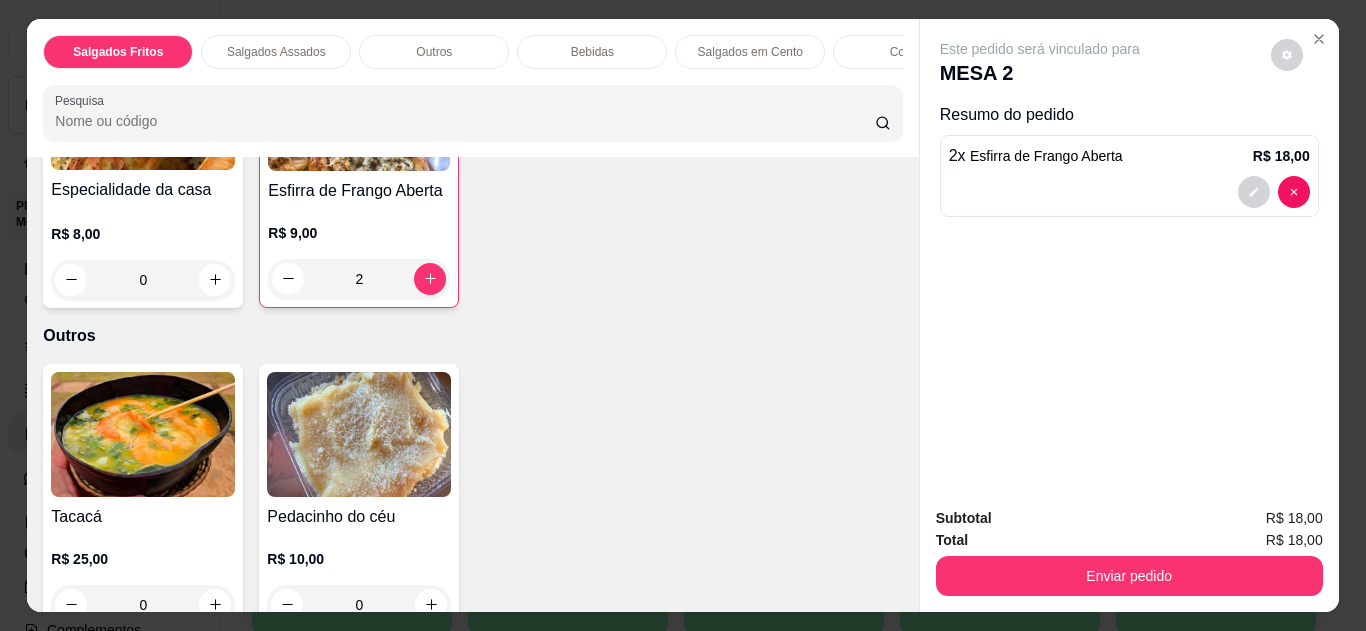 scroll, scrollTop: 920, scrollLeft: 0, axis: vertical 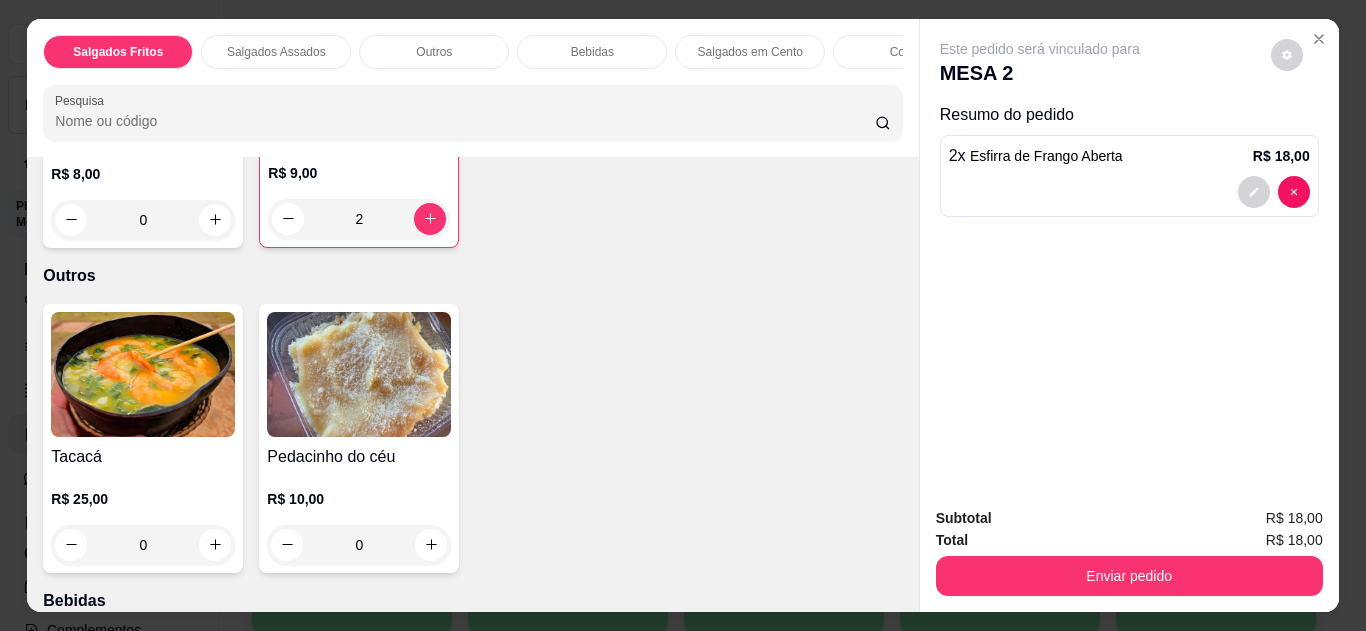click on "0" at bounding box center [143, 545] 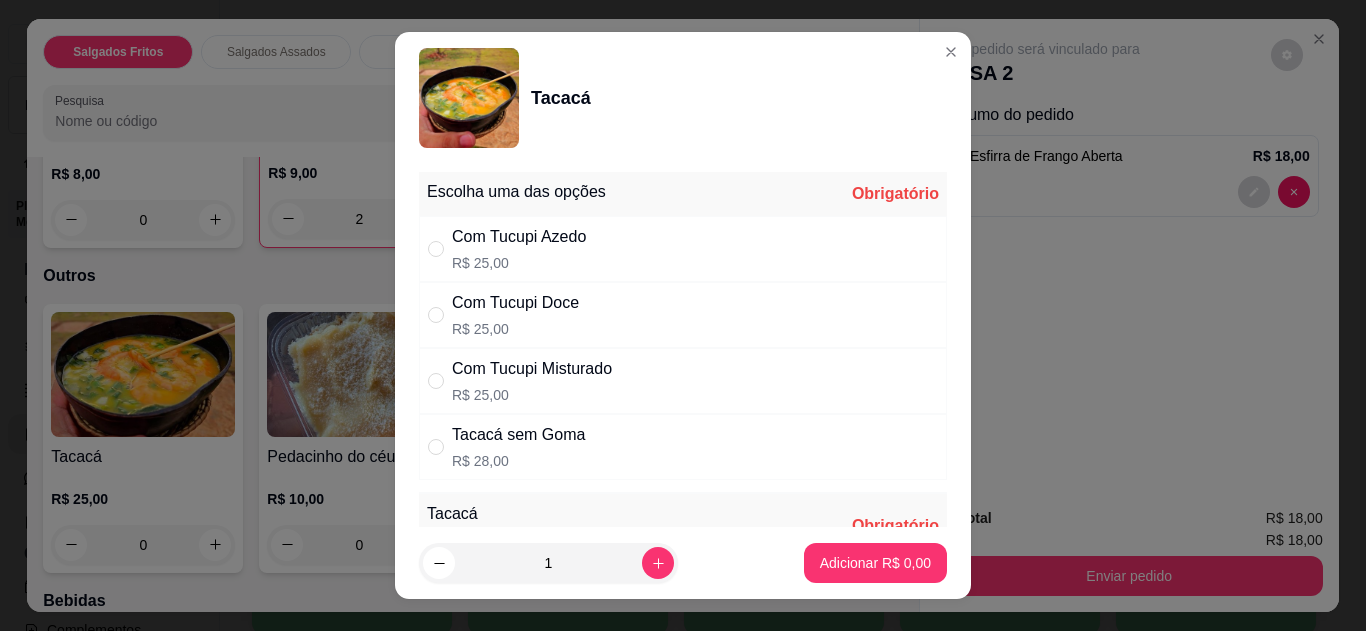 click on "R$ 25,00" at bounding box center [515, 329] 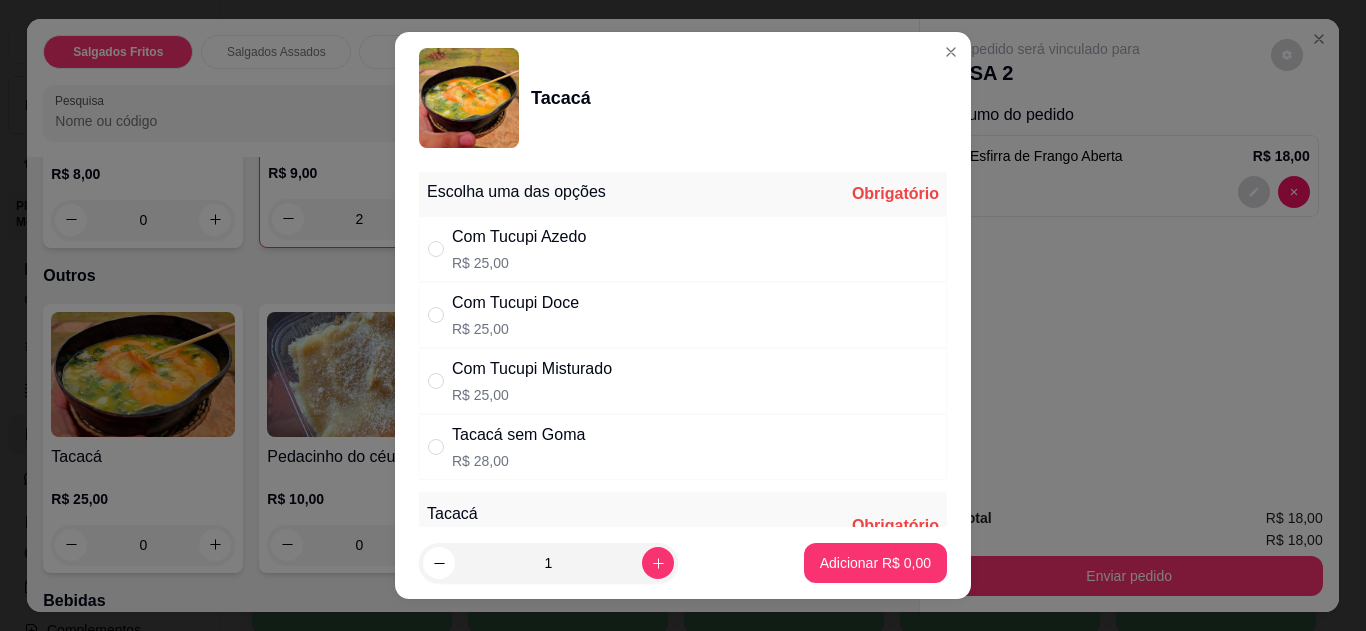 radio on "true" 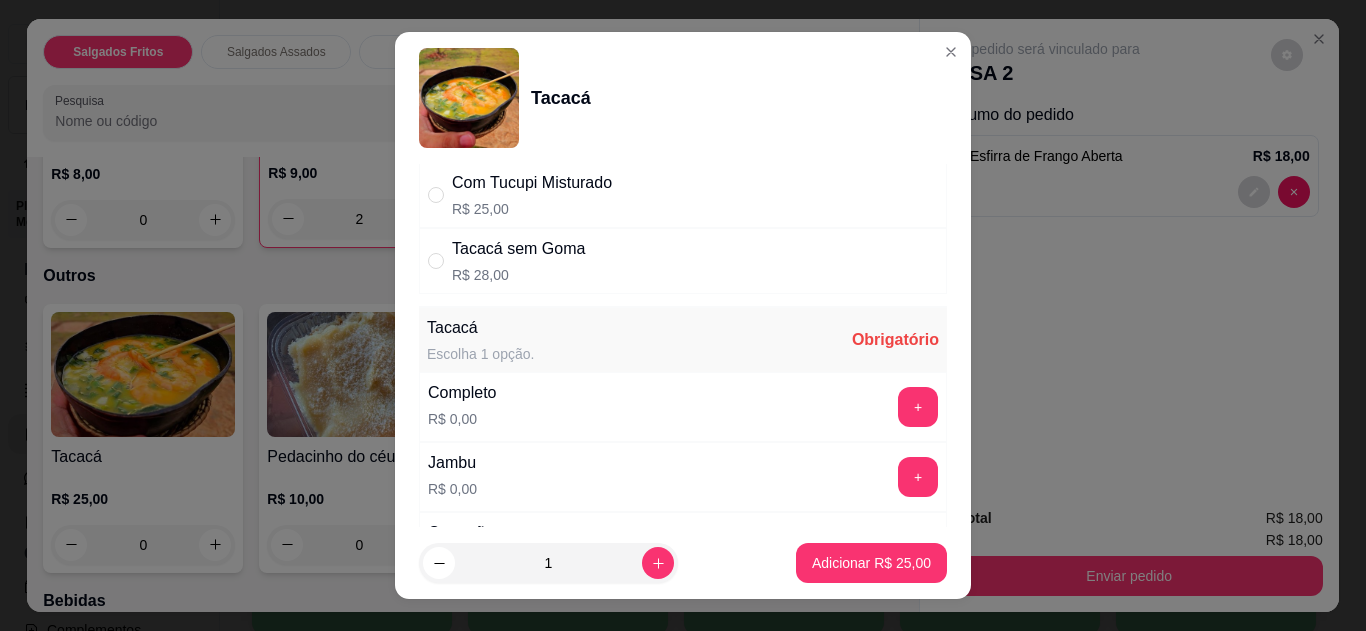 scroll, scrollTop: 200, scrollLeft: 0, axis: vertical 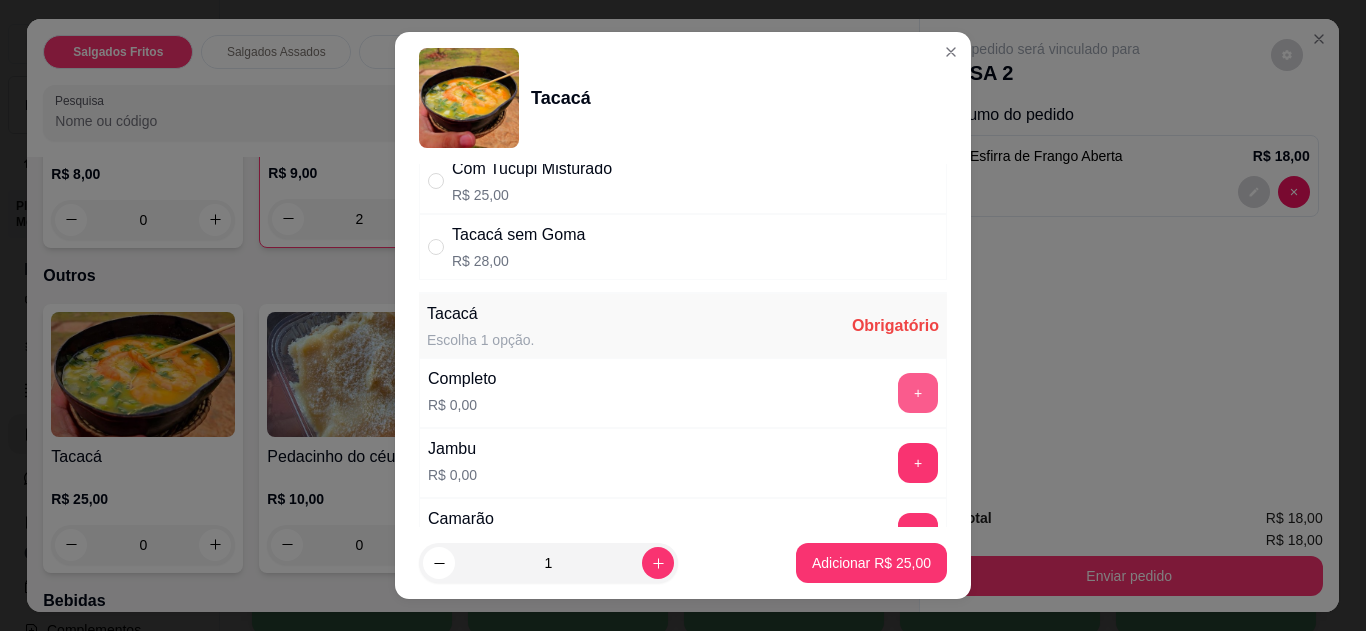 click on "+" at bounding box center (918, 393) 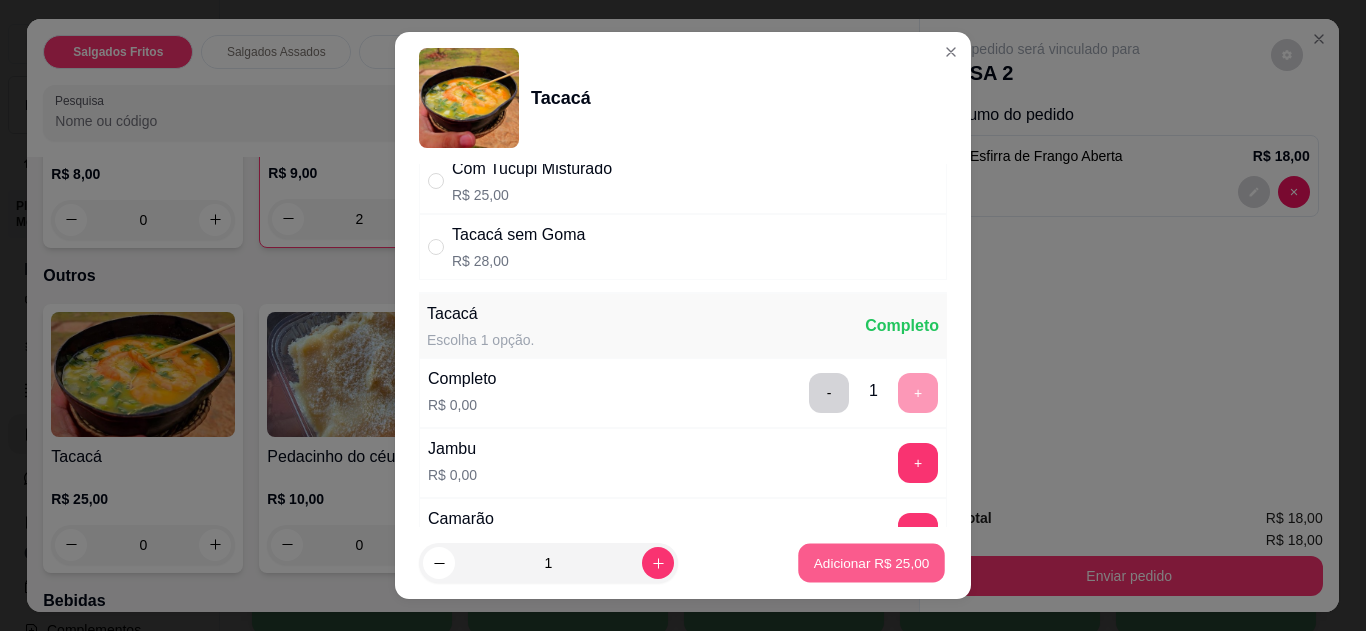 click on "Adicionar   R$ 25,00" at bounding box center (872, 563) 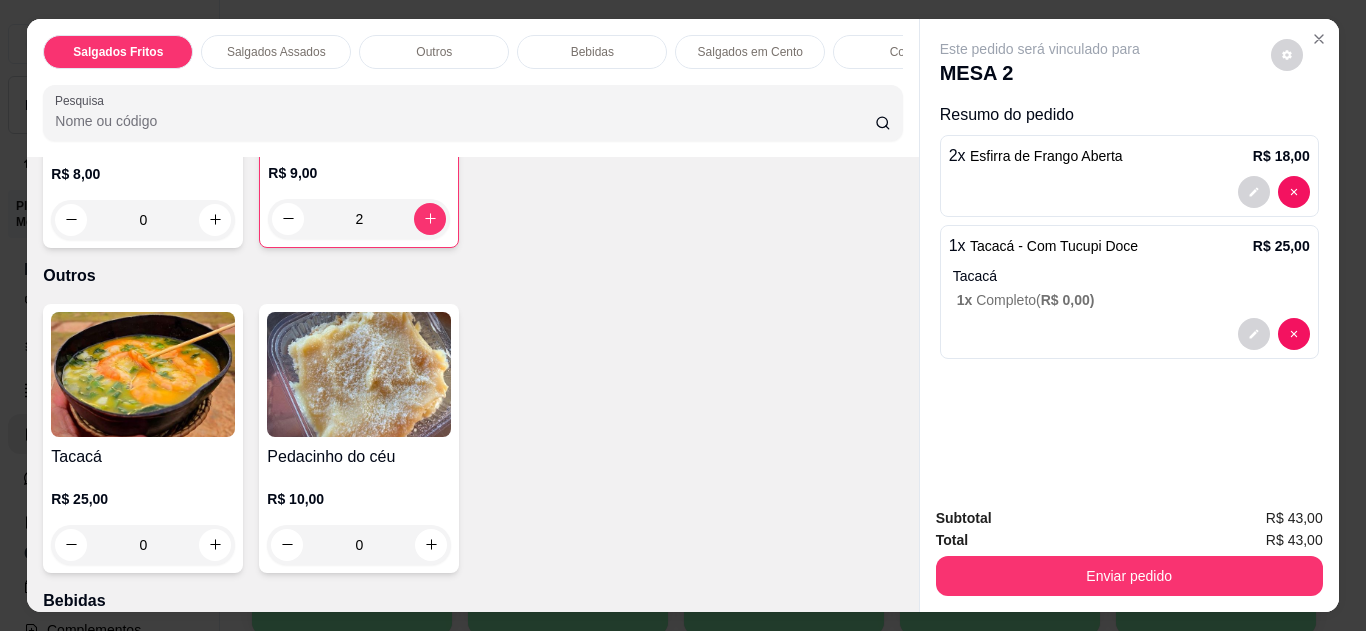 click on "0" at bounding box center [143, 545] 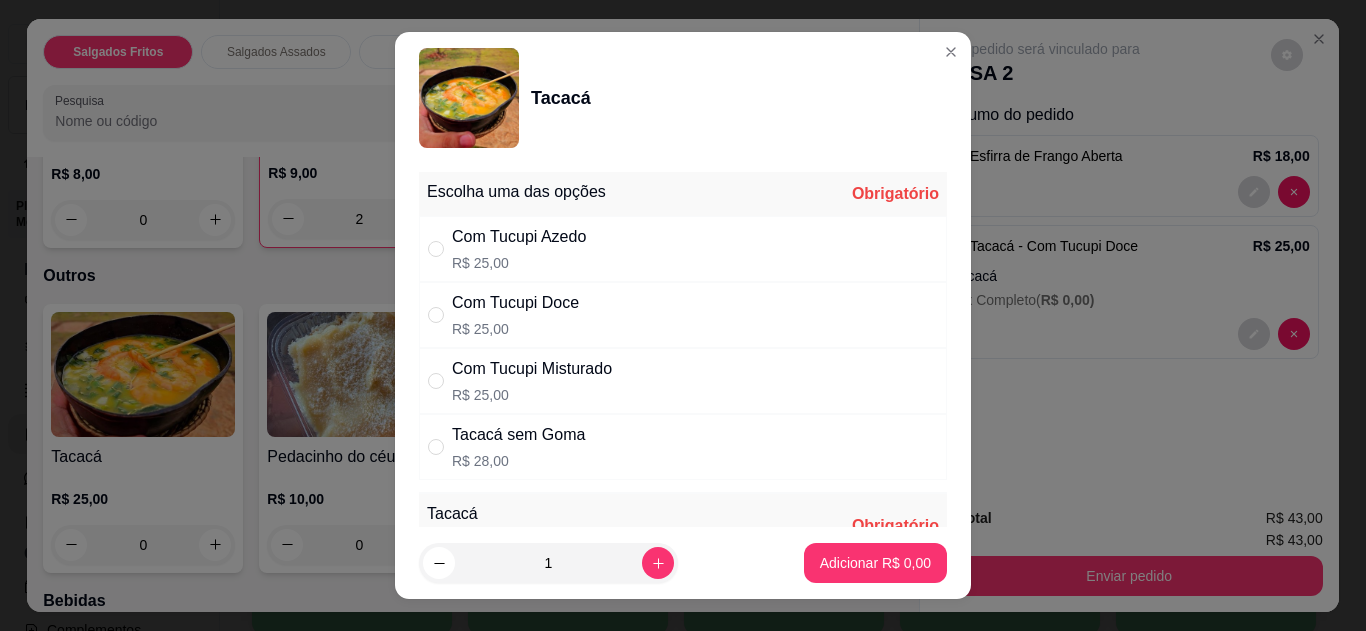 click on "Com Tucupi Misturado" at bounding box center (532, 369) 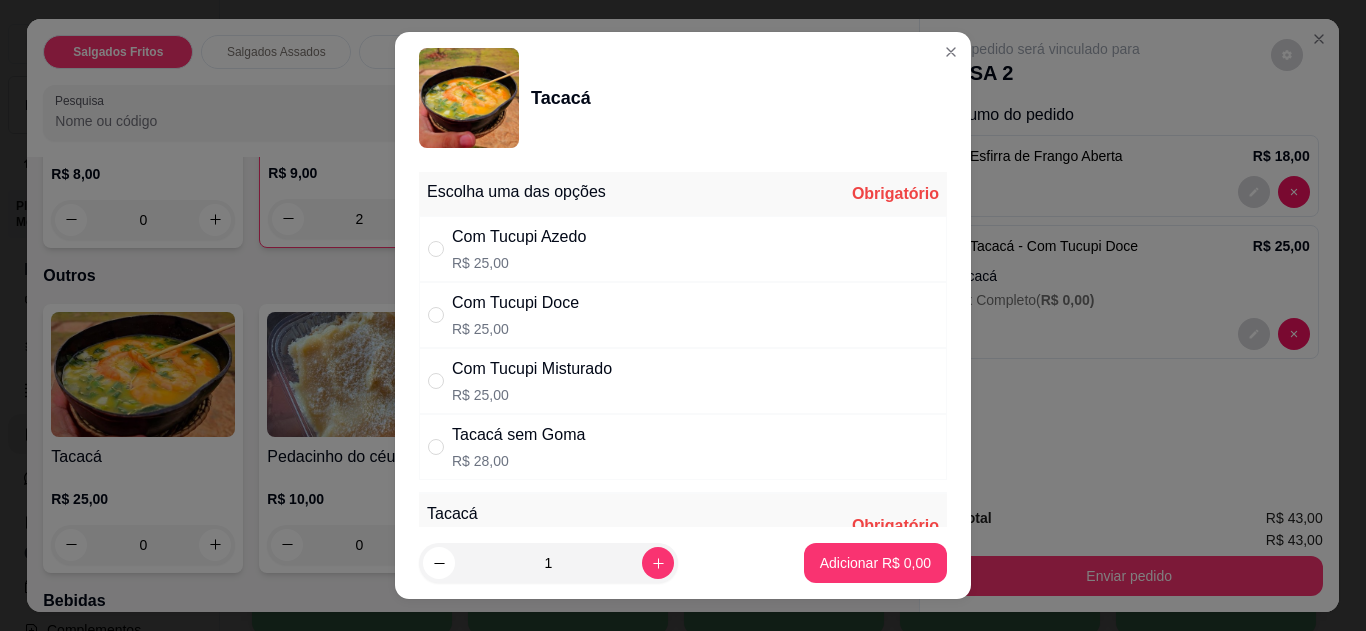 radio on "true" 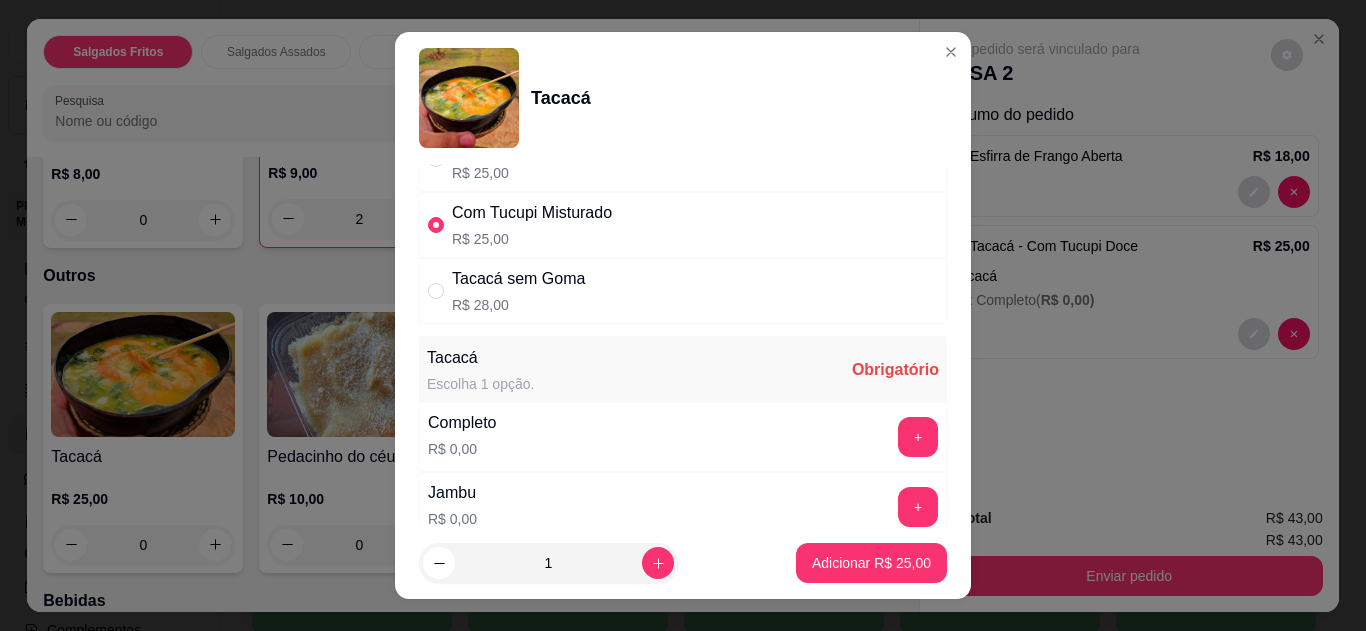 scroll, scrollTop: 160, scrollLeft: 0, axis: vertical 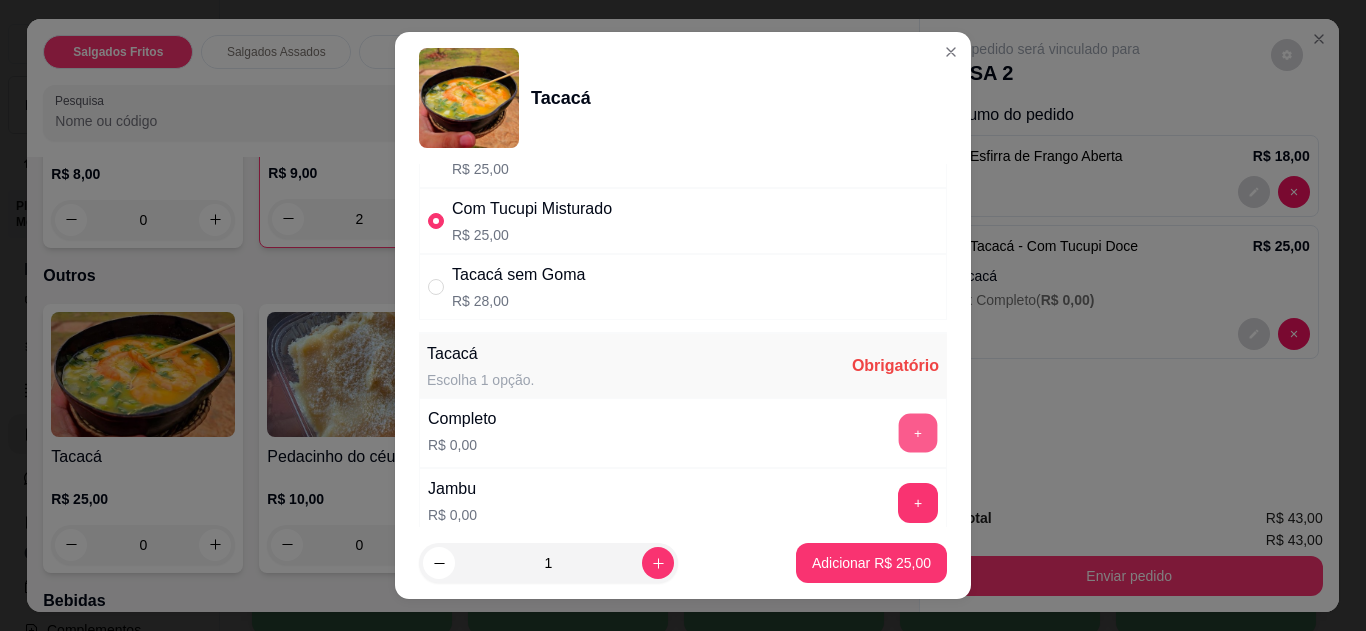 click on "+" at bounding box center (918, 432) 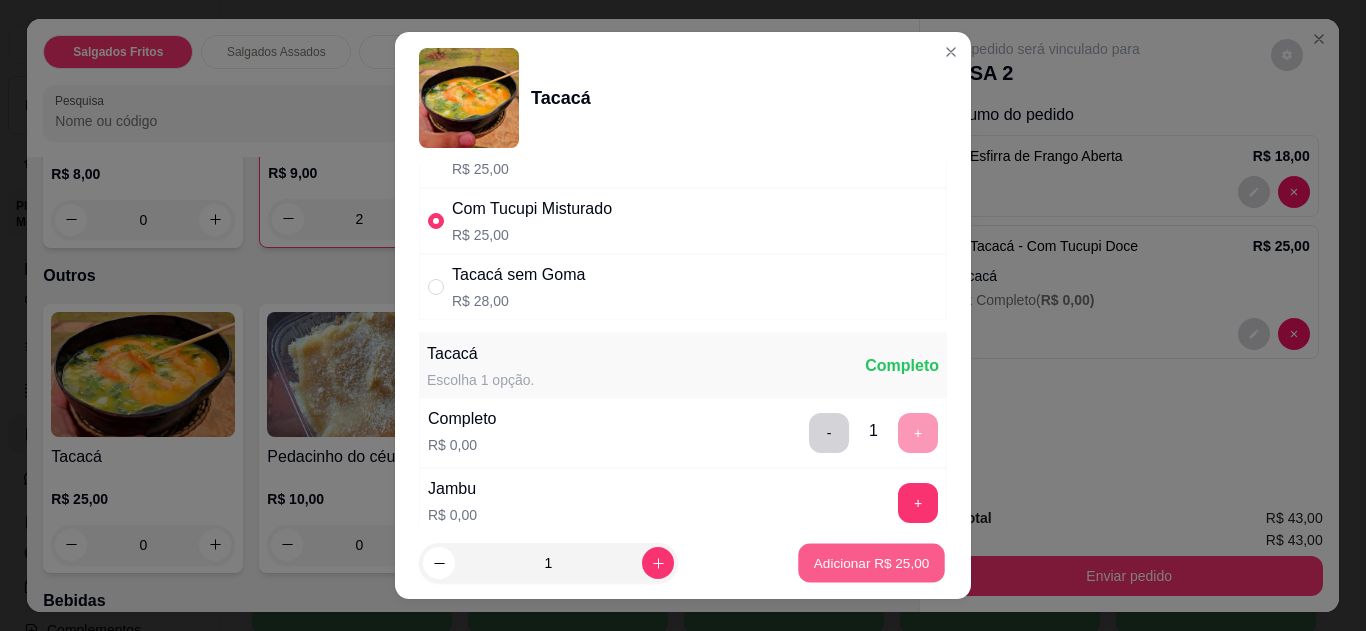 click on "Adicionar   R$ 25,00" at bounding box center (871, 563) 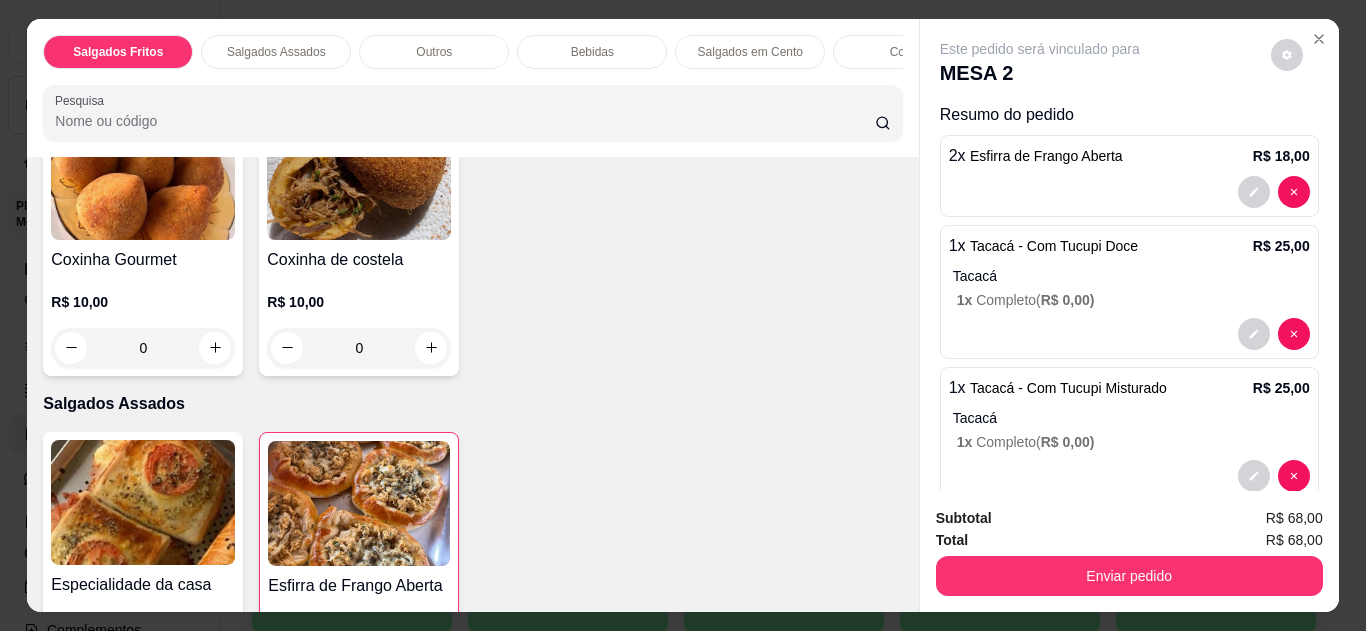 scroll, scrollTop: 400, scrollLeft: 0, axis: vertical 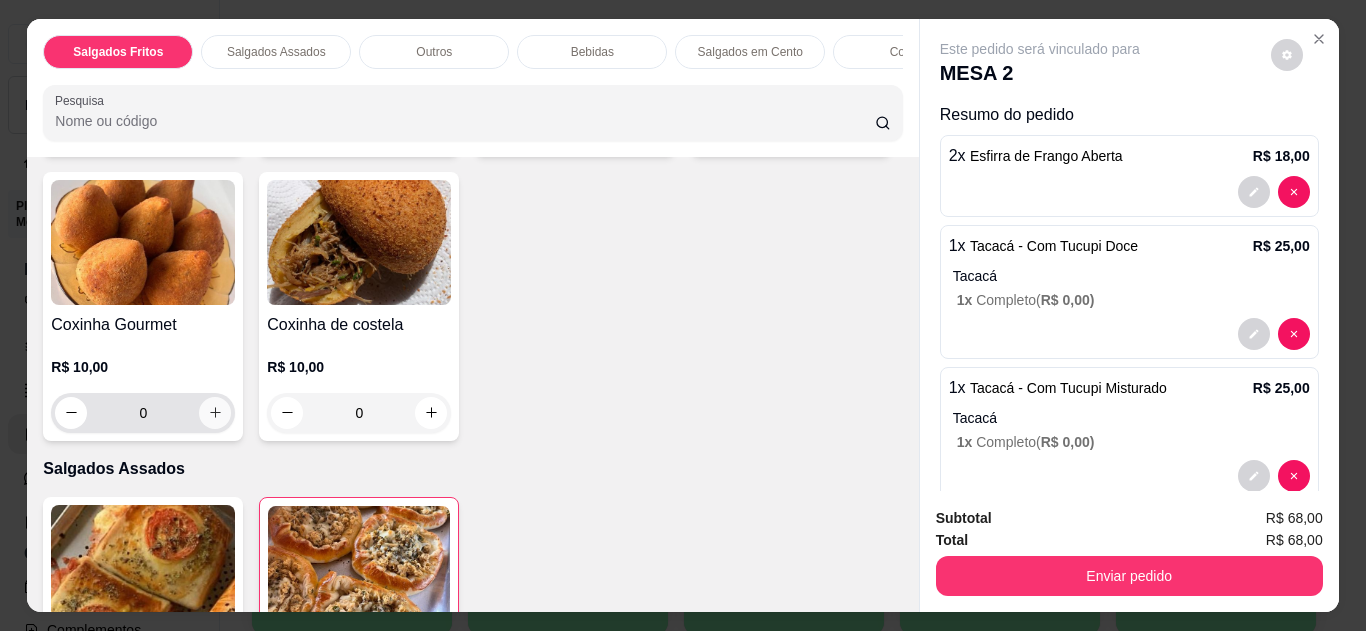 click at bounding box center [215, 413] 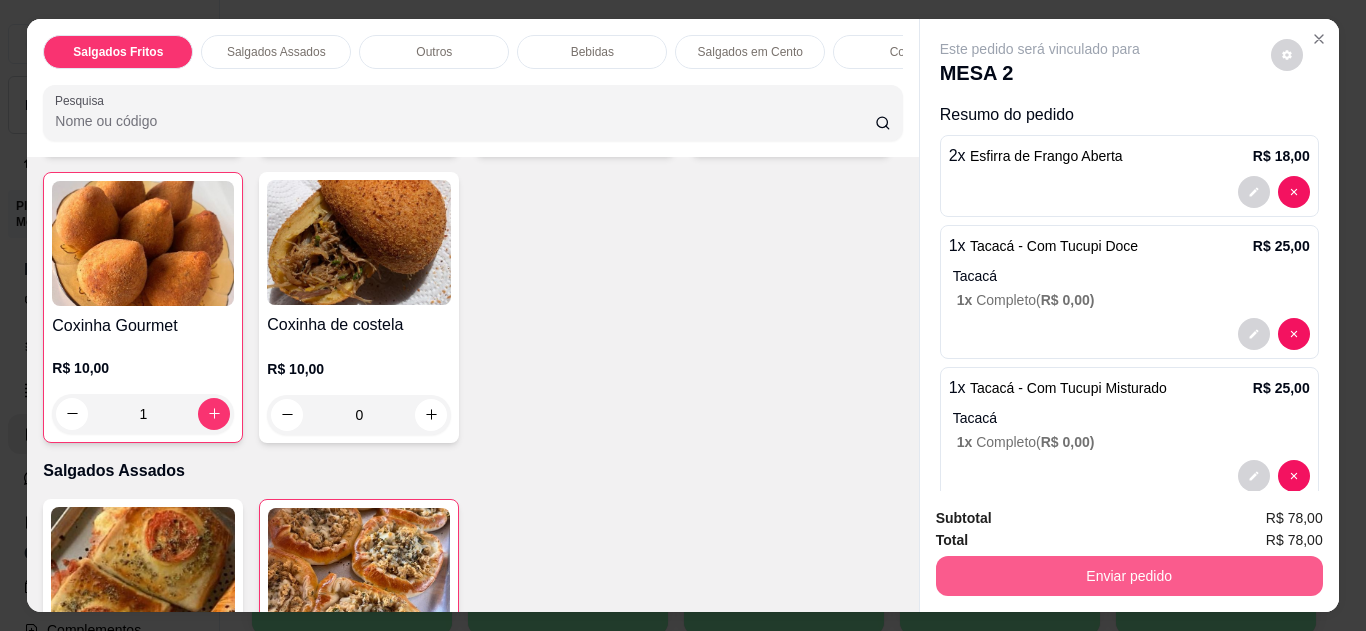 click on "Enviar pedido" at bounding box center [1129, 576] 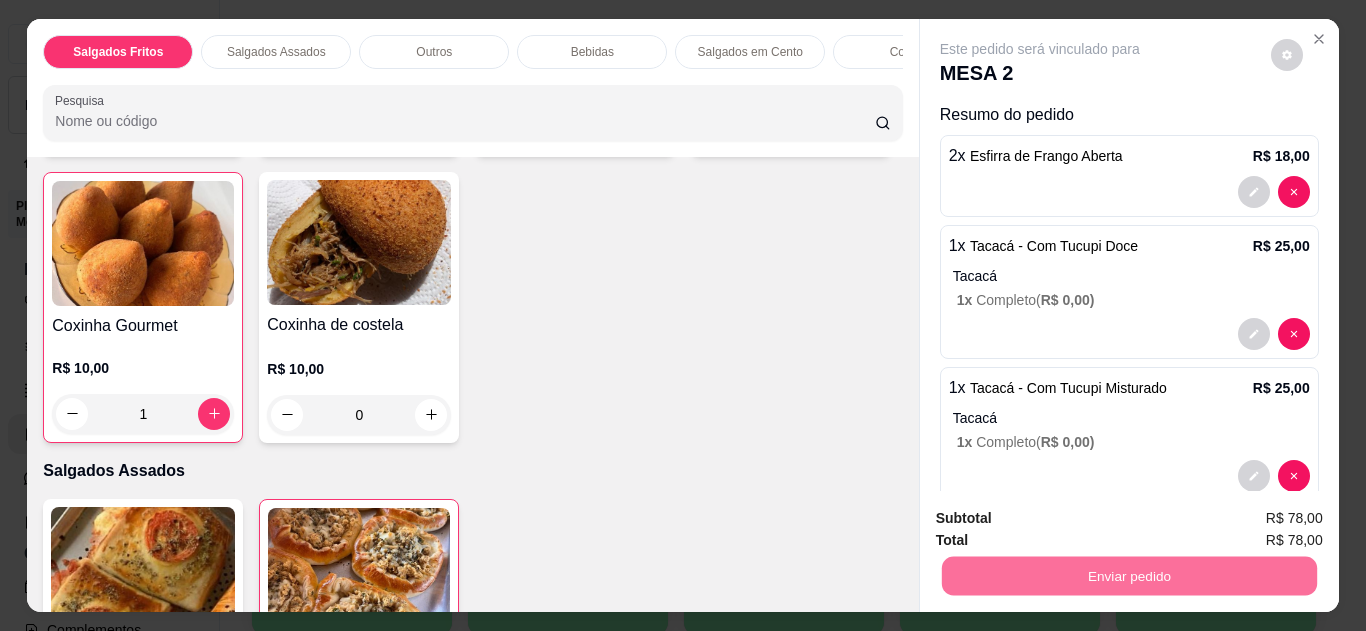 click on "Não registrar e enviar pedido" at bounding box center [1063, 519] 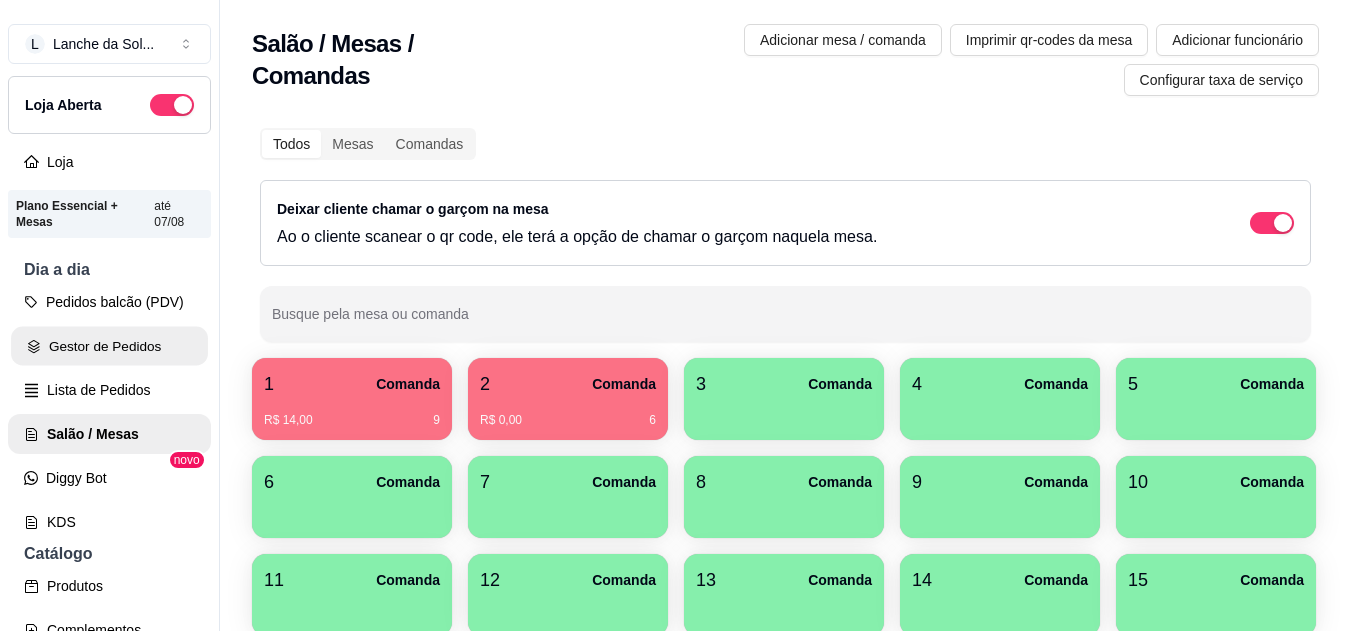 click on "Gestor de Pedidos" at bounding box center [109, 346] 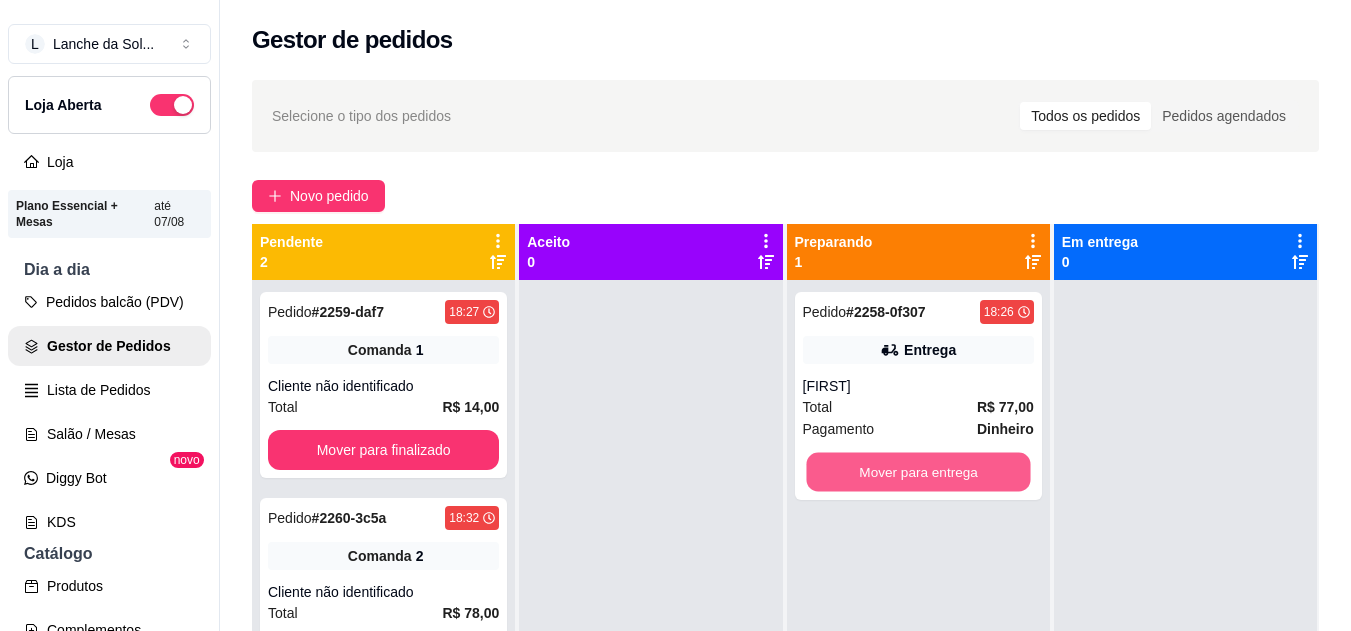 click on "Mover para entrega" at bounding box center [918, 472] 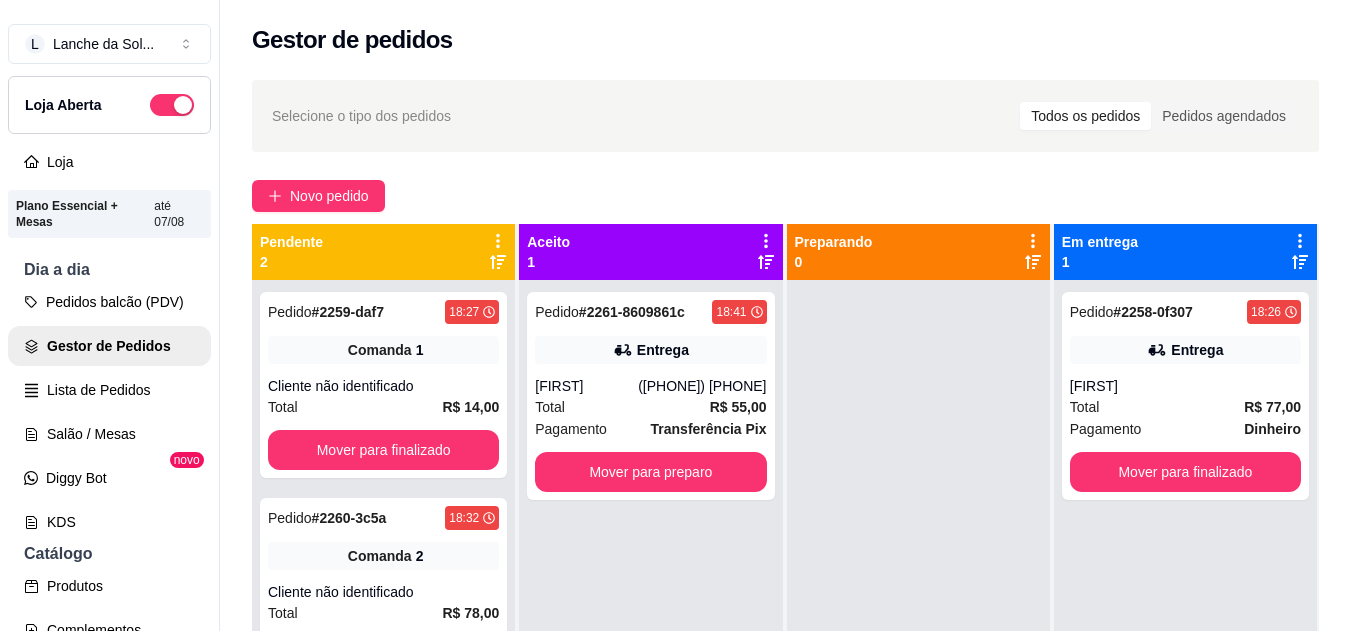 click on "R$ 55,00" at bounding box center (738, 407) 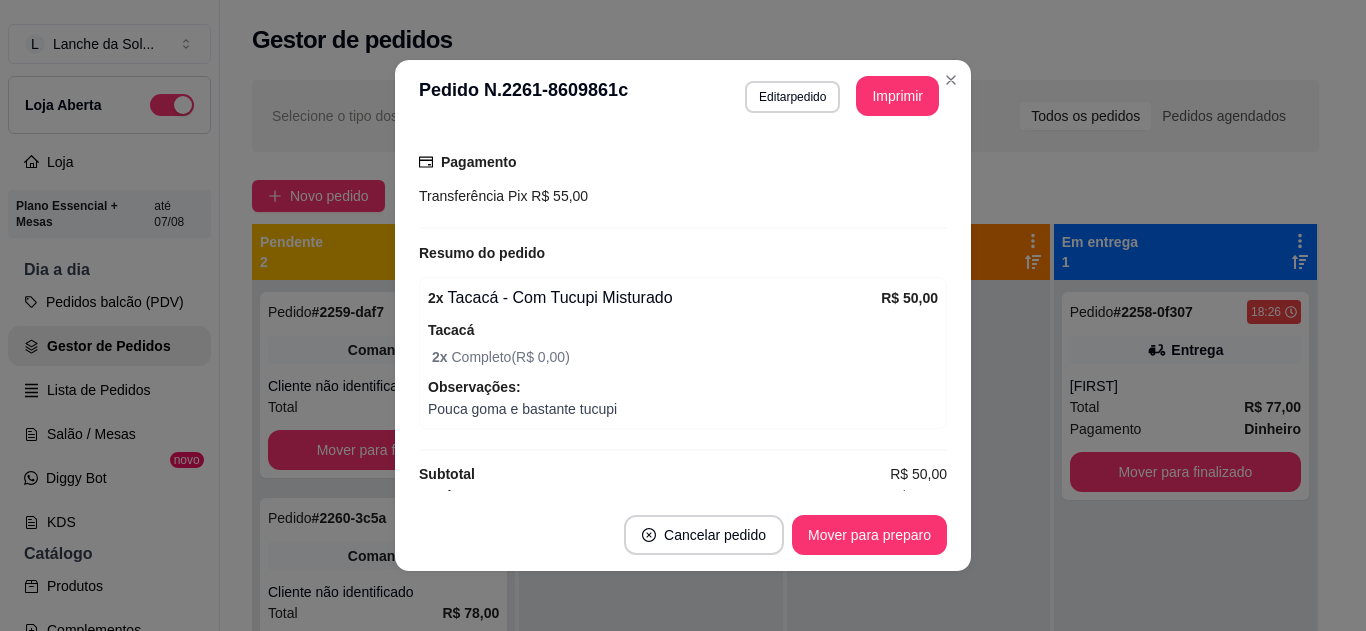 scroll, scrollTop: 536, scrollLeft: 0, axis: vertical 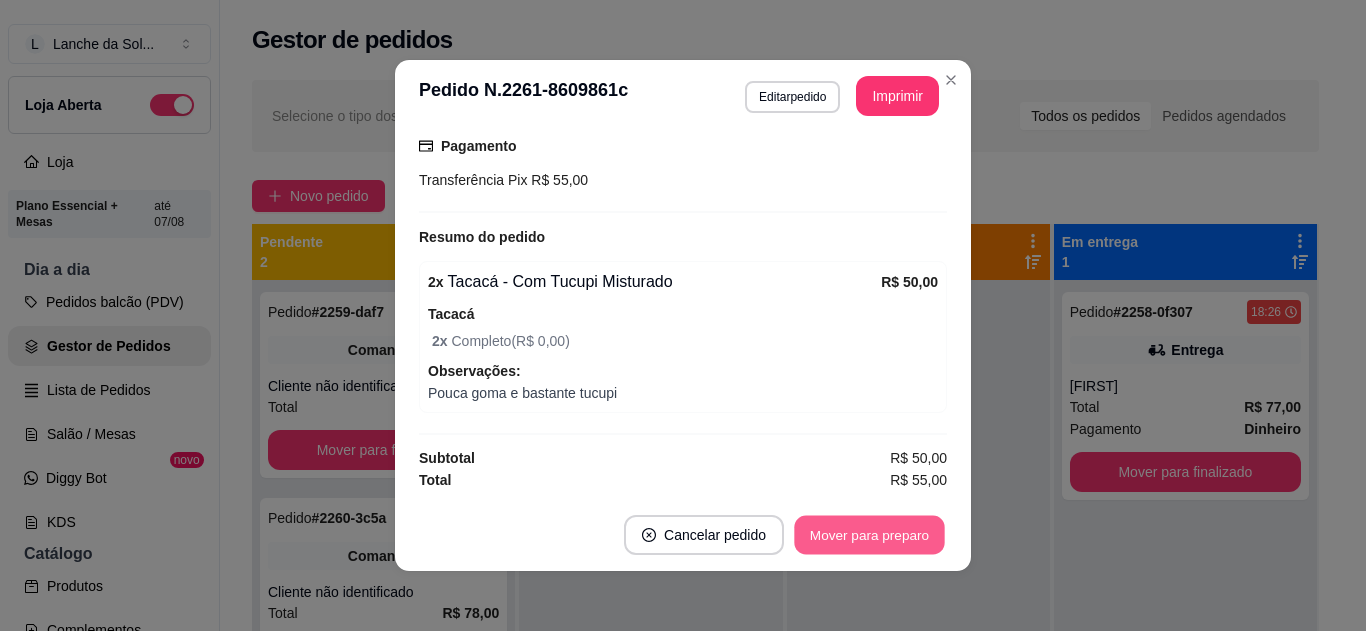 click on "Mover para preparo" at bounding box center [869, 535] 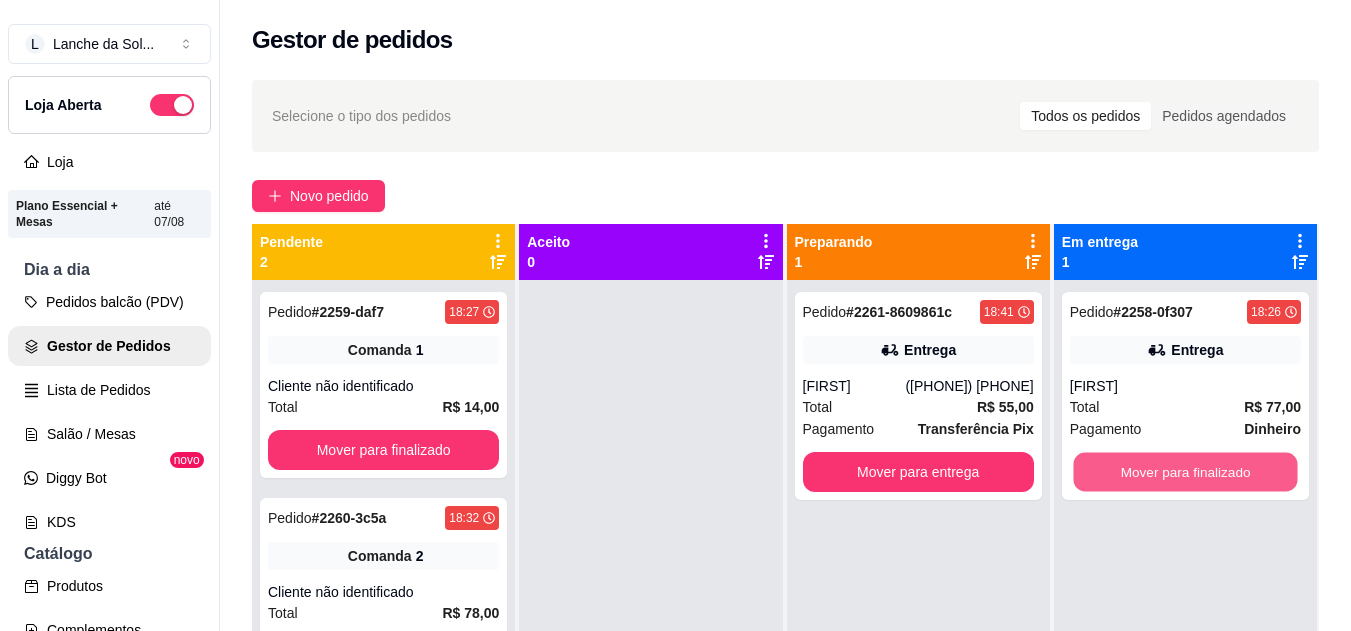 click on "Mover para finalizado" at bounding box center [1185, 472] 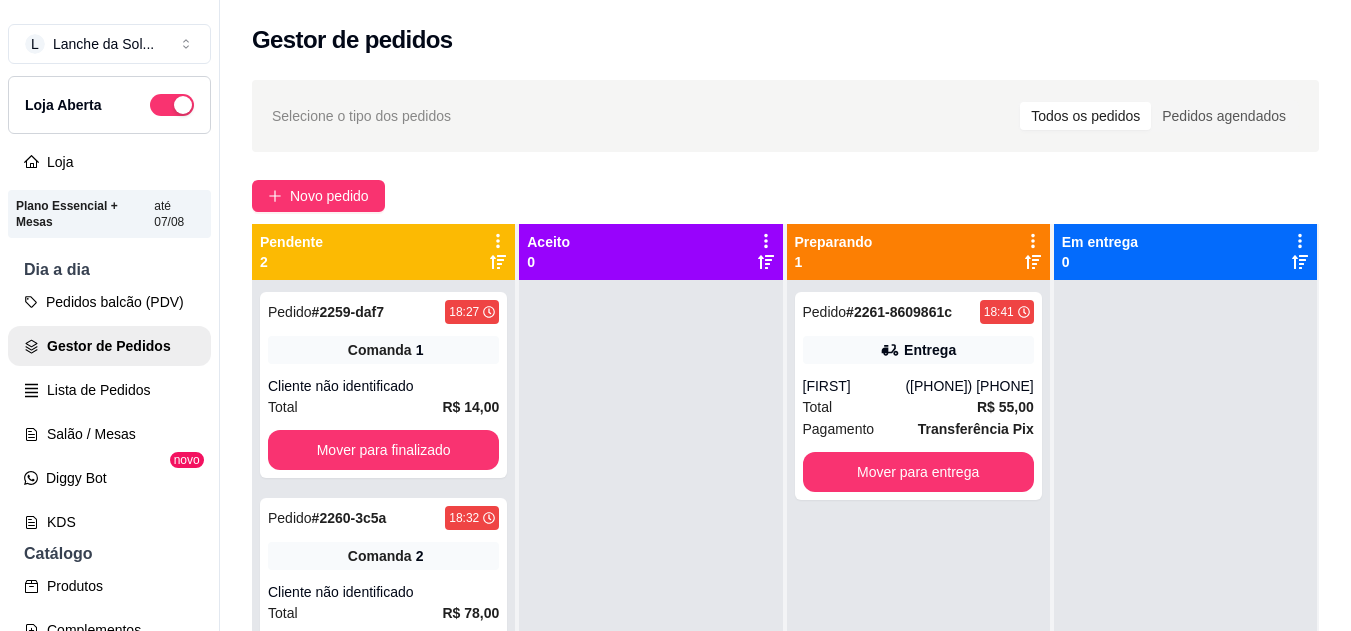 click on "R$ 55,00" at bounding box center (1005, 407) 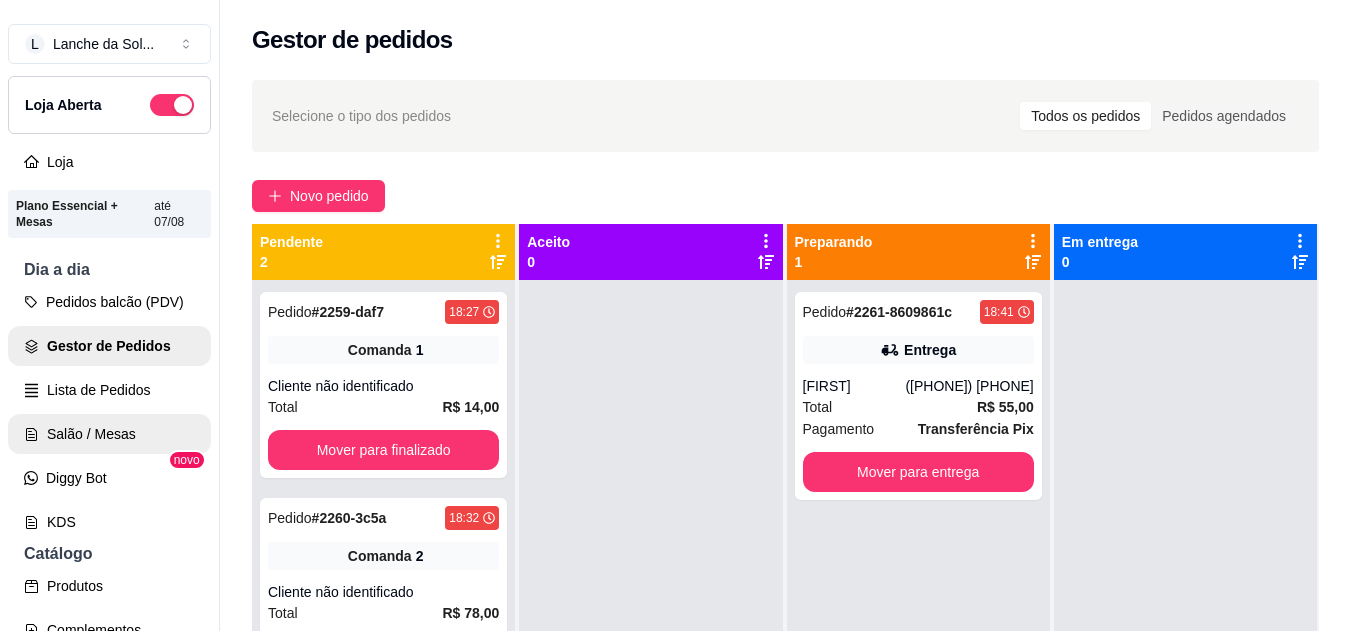 click on "Salão / Mesas" at bounding box center (109, 434) 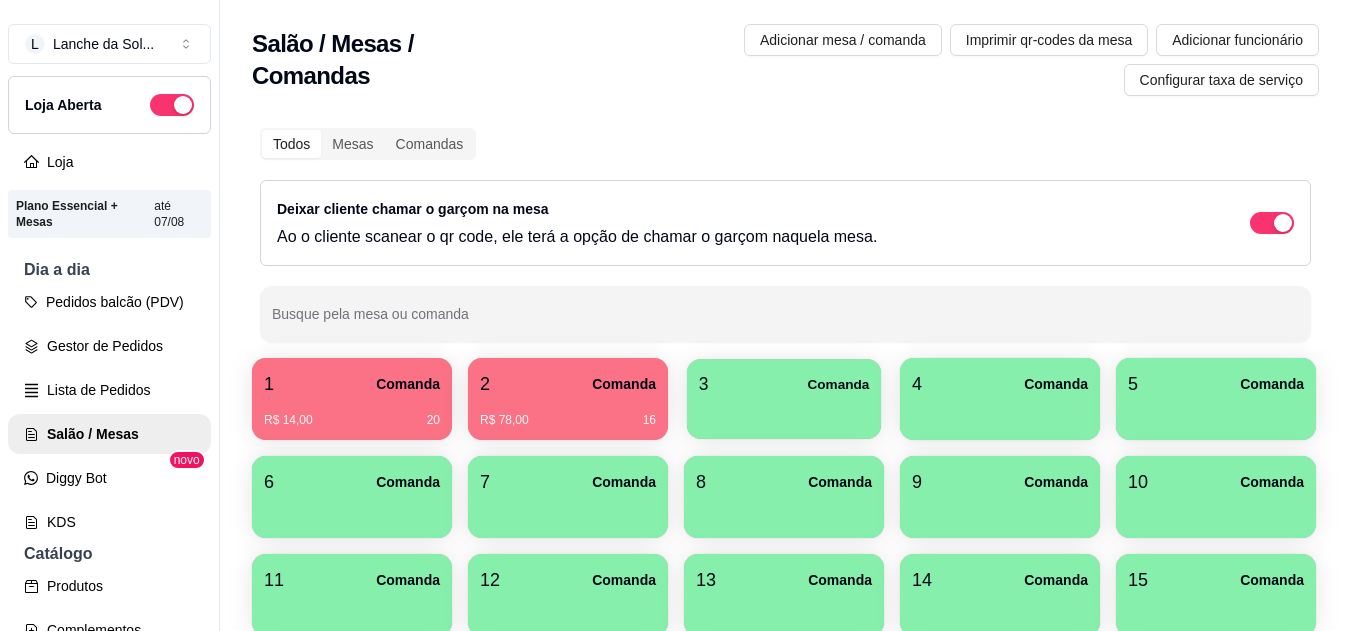 click at bounding box center [784, 412] 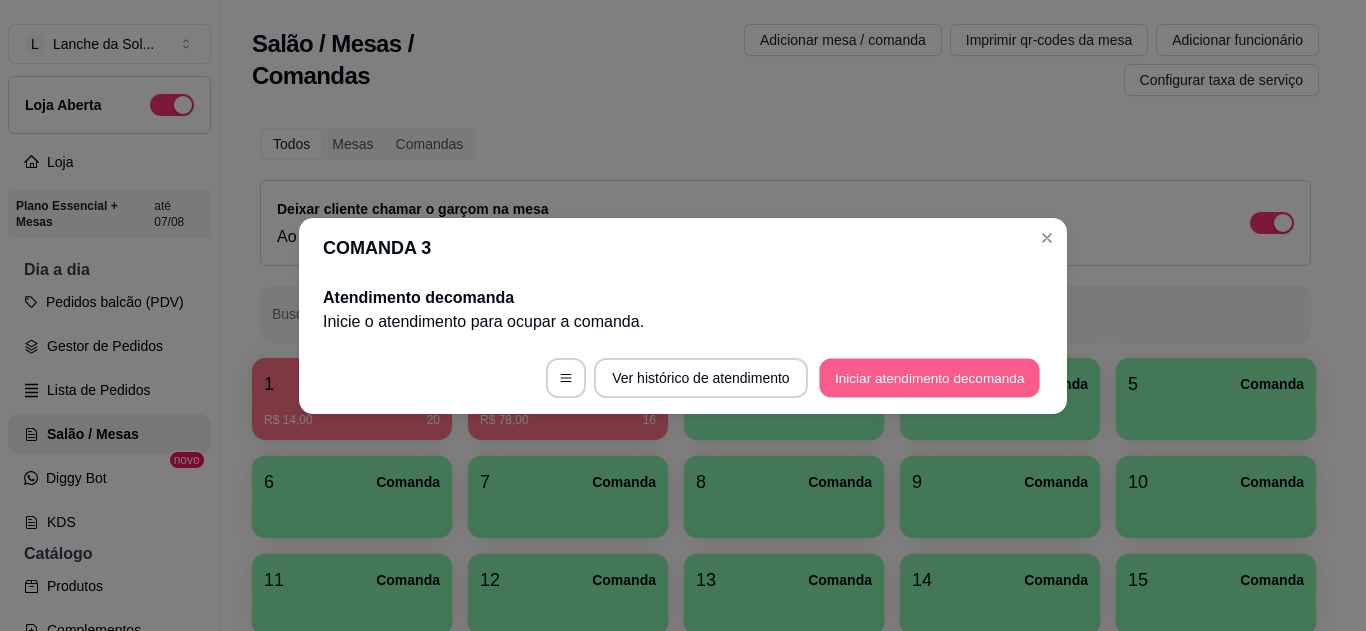 click on "Iniciar atendimento de  comanda" at bounding box center [929, 377] 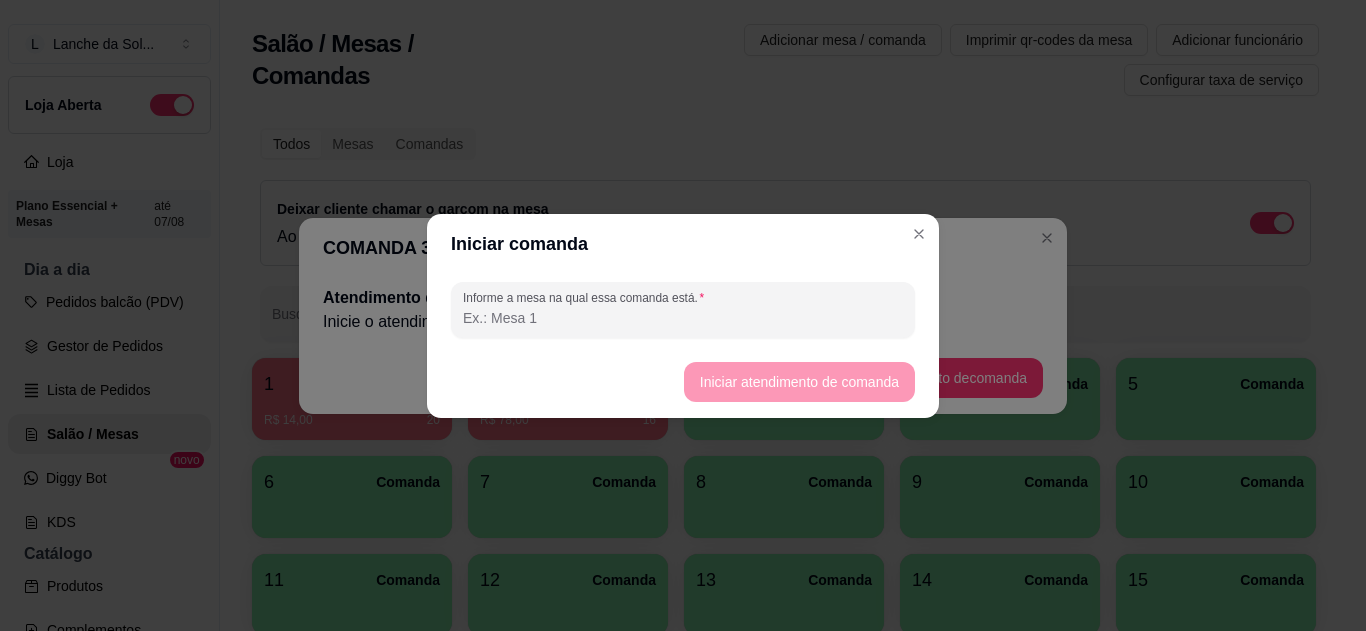 click on "Informe a mesa na qual essa comanda está." at bounding box center (683, 318) 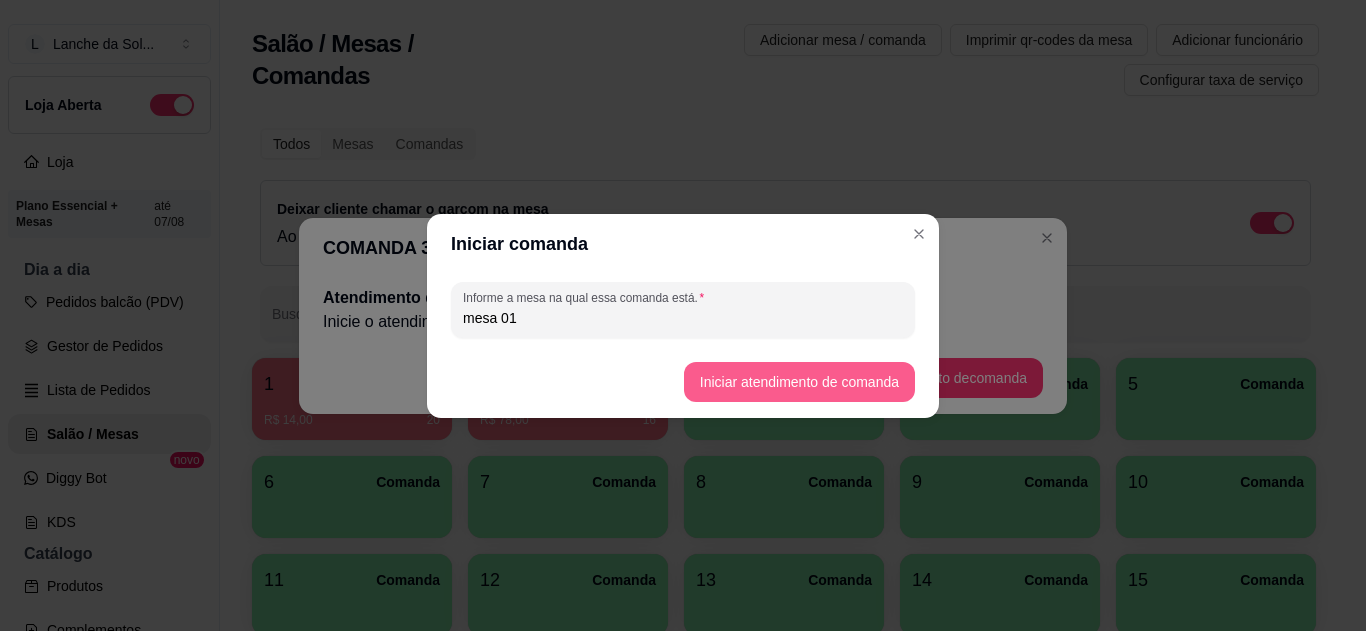 type on "mesa 01" 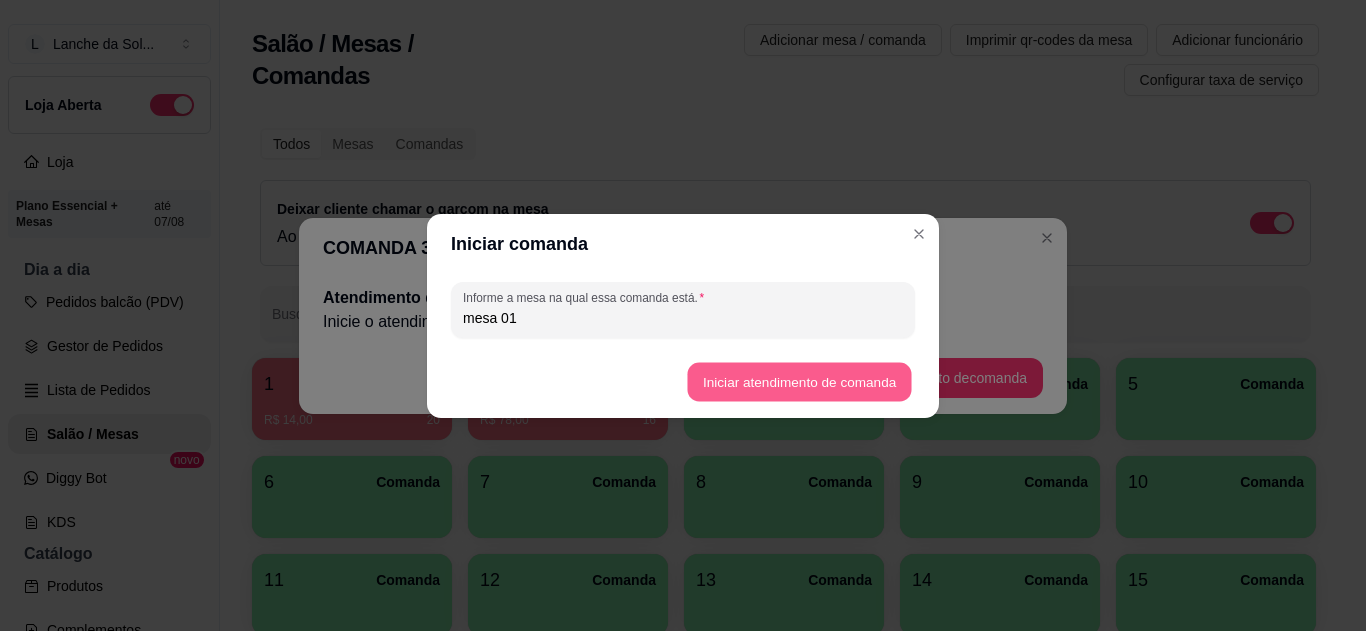 click on "Iniciar atendimento de comanda" at bounding box center (799, 381) 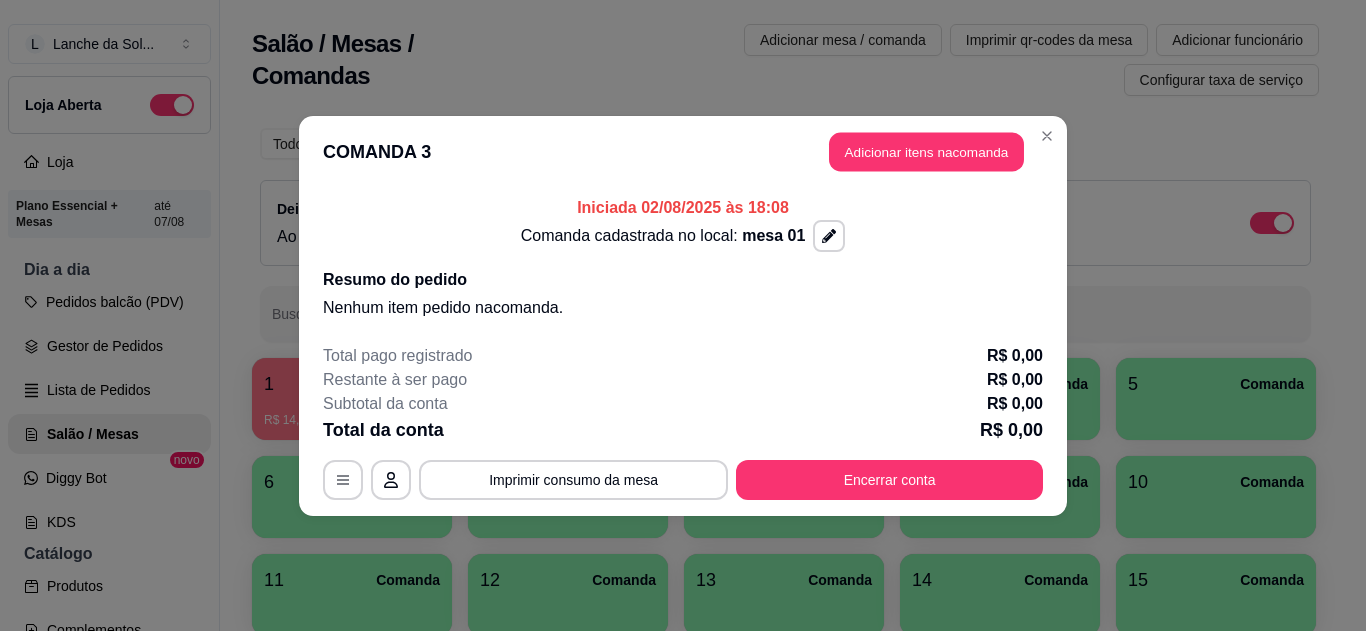 click on "Adicionar itens na  comanda" at bounding box center (926, 151) 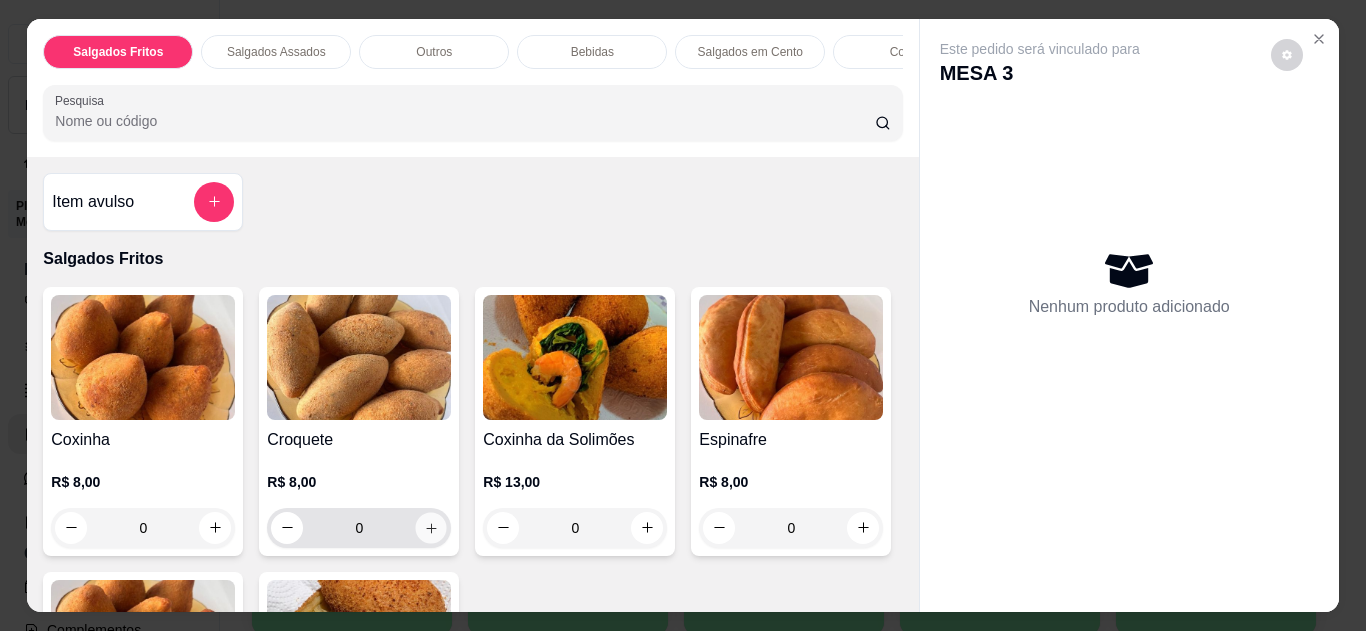 click 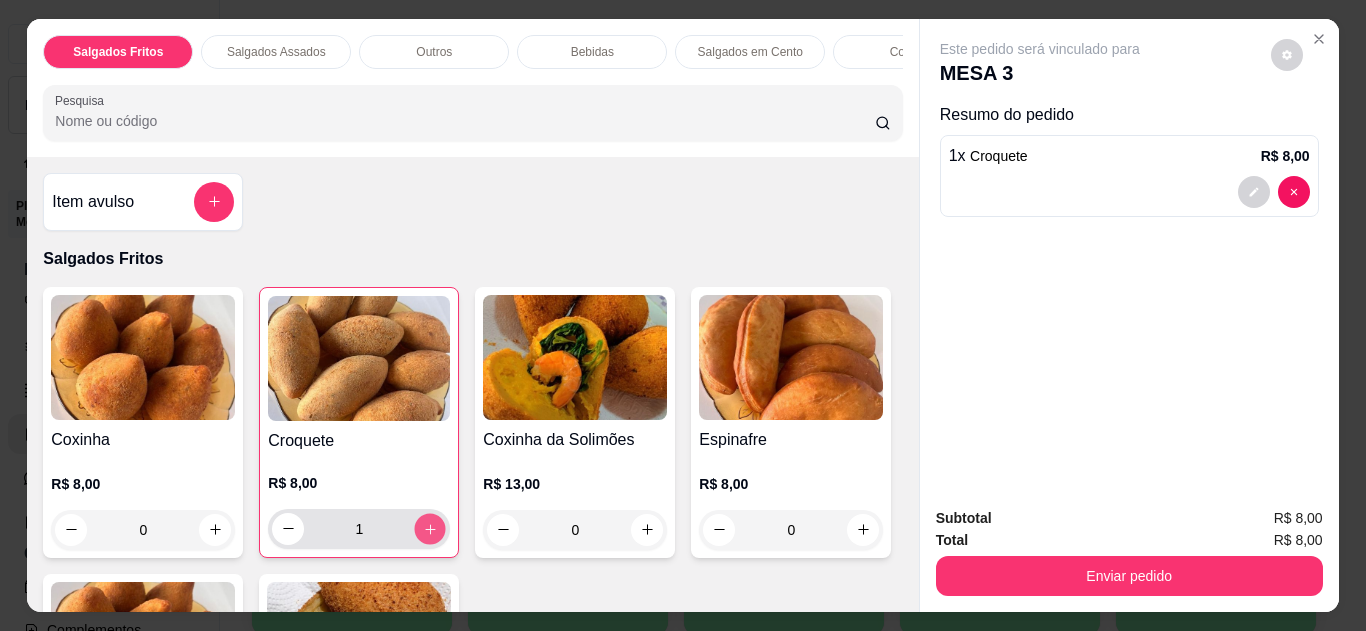 click 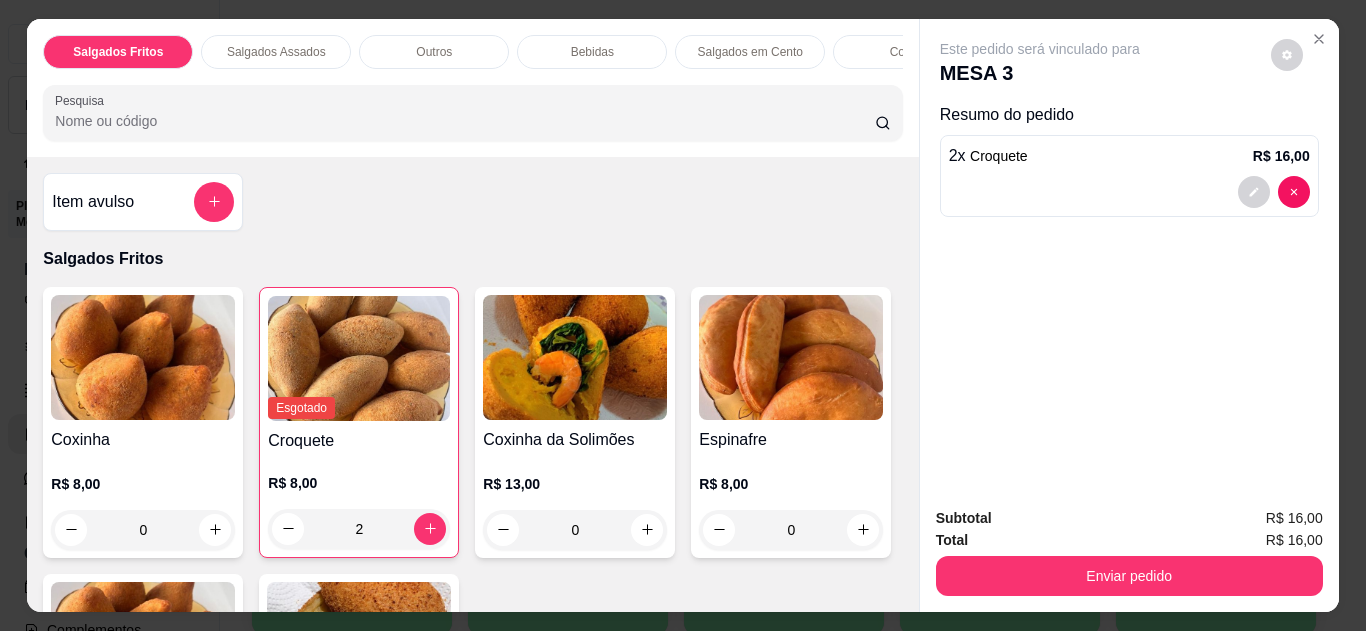click at bounding box center [359, 644] 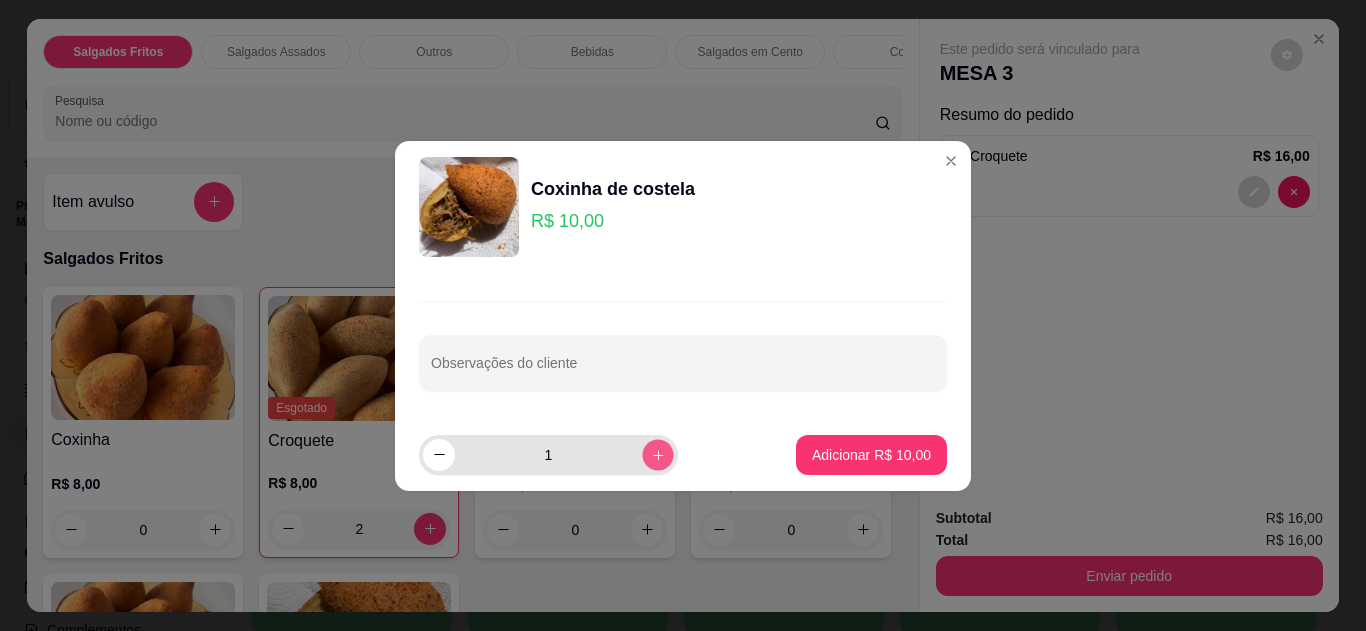 click at bounding box center (657, 454) 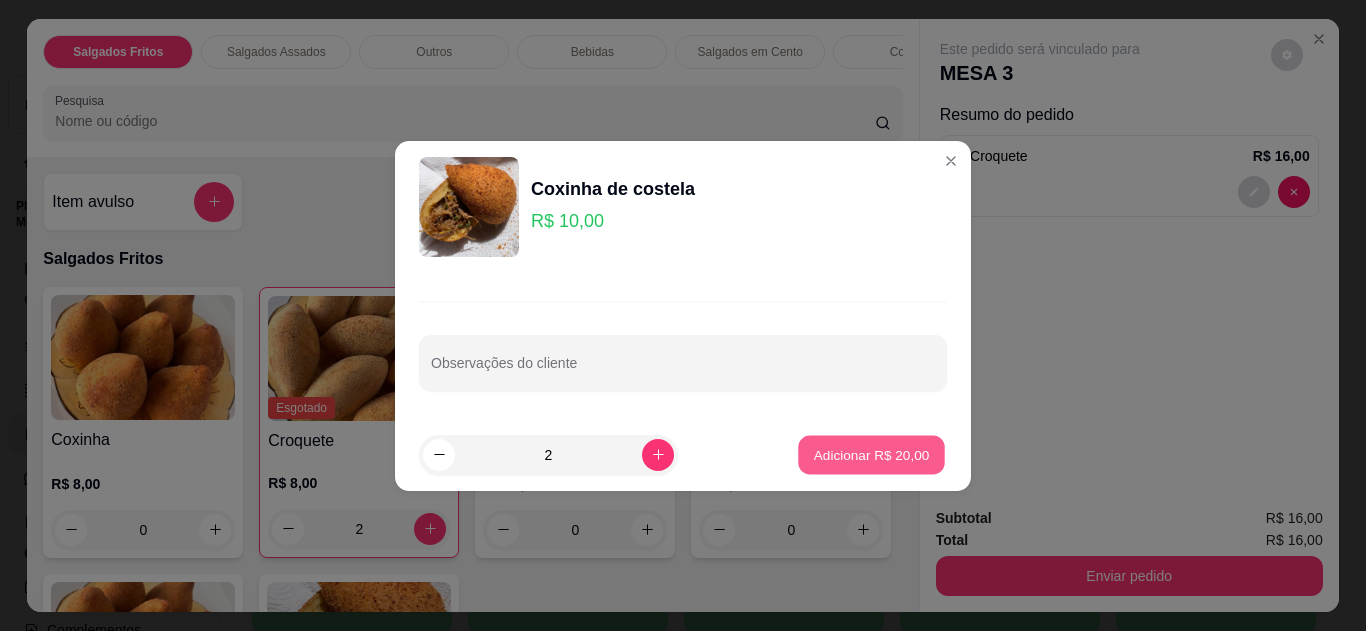 click on "Adicionar   R$ 20,00" at bounding box center (871, 454) 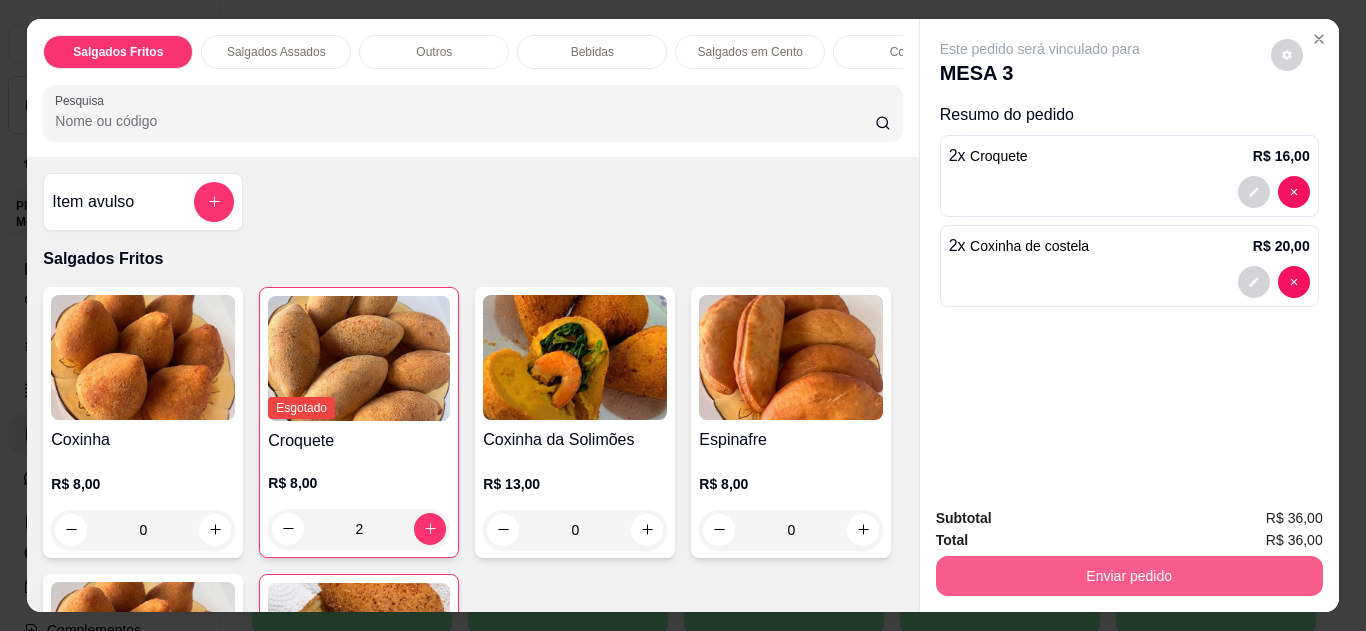 click on "Enviar pedido" at bounding box center [1129, 576] 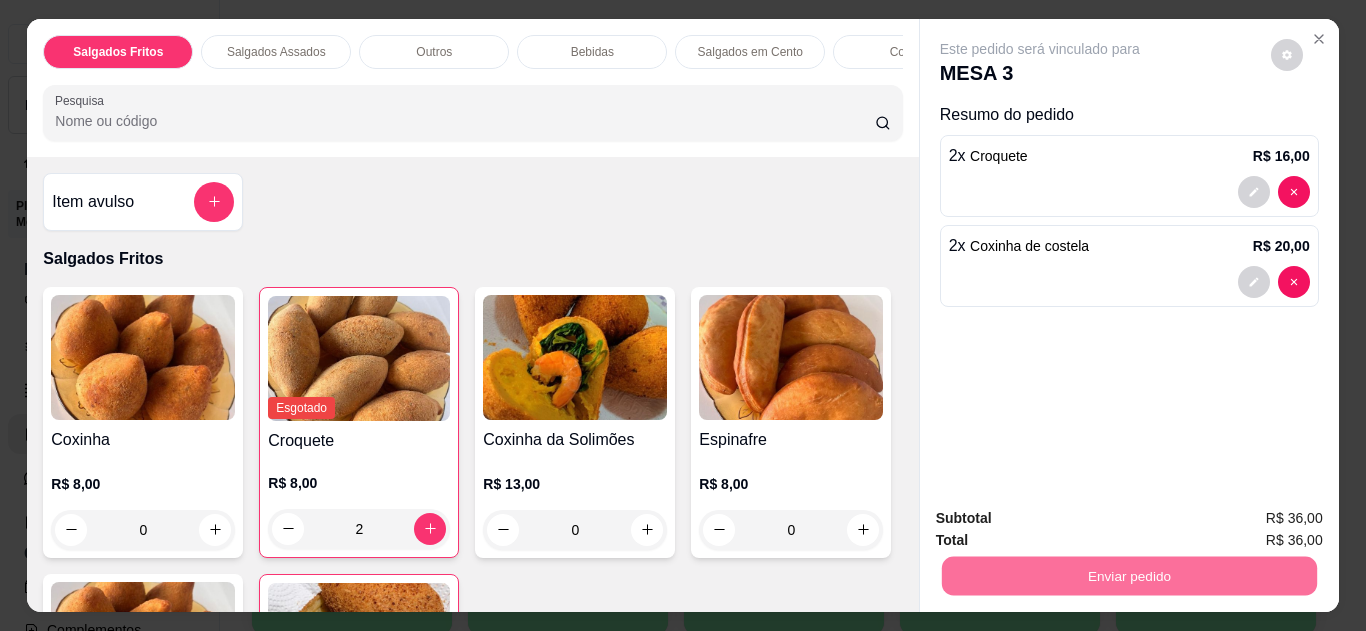 click on "Não registrar e enviar pedido" at bounding box center [1063, 519] 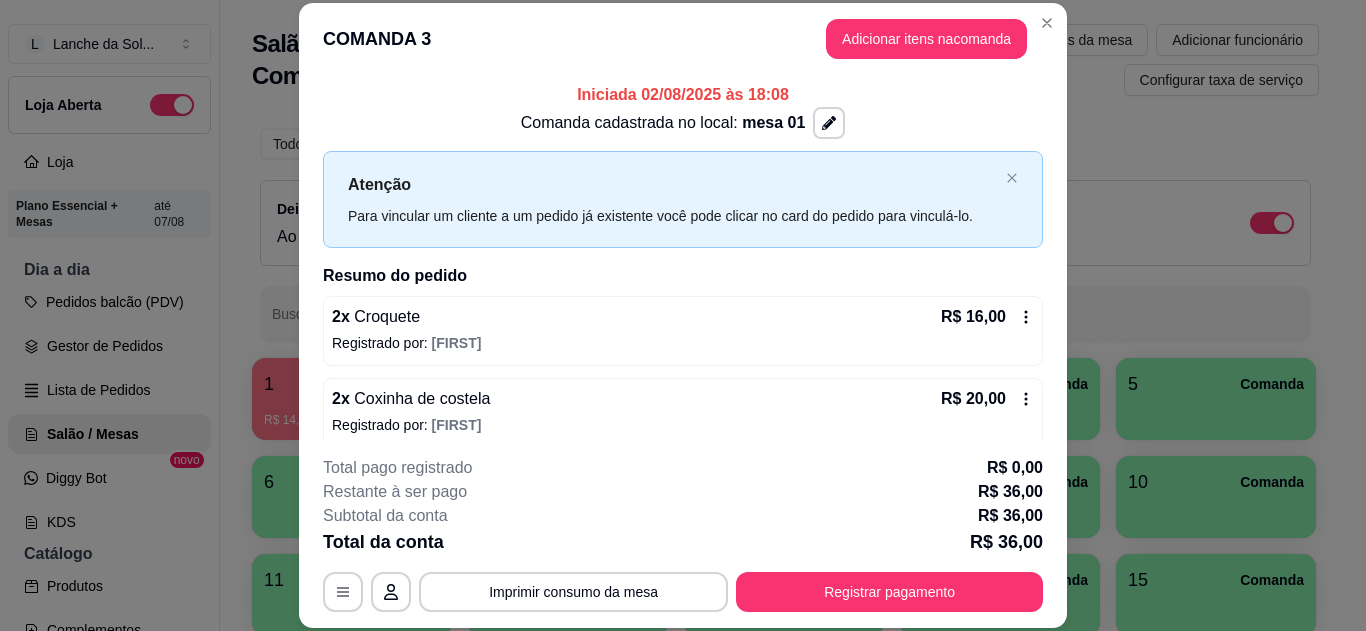 click on "COMANDA 3 Adicionar itens na  comanda" at bounding box center (683, 39) 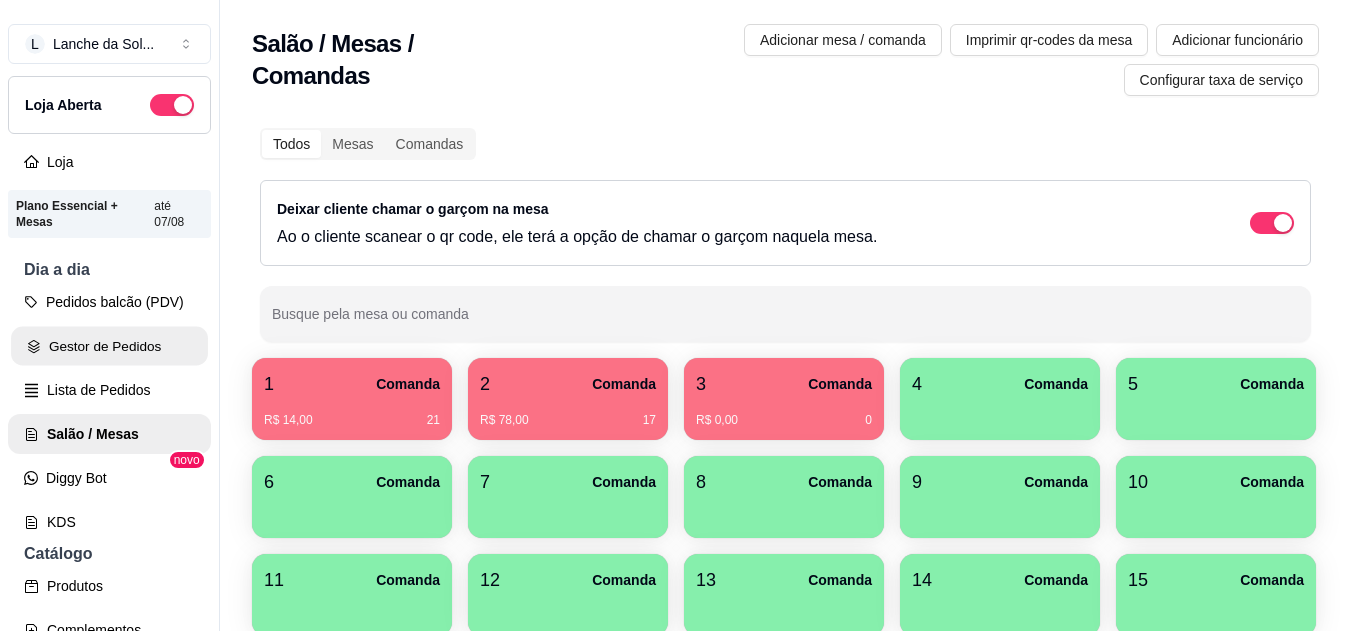 click on "Gestor de Pedidos" at bounding box center [109, 346] 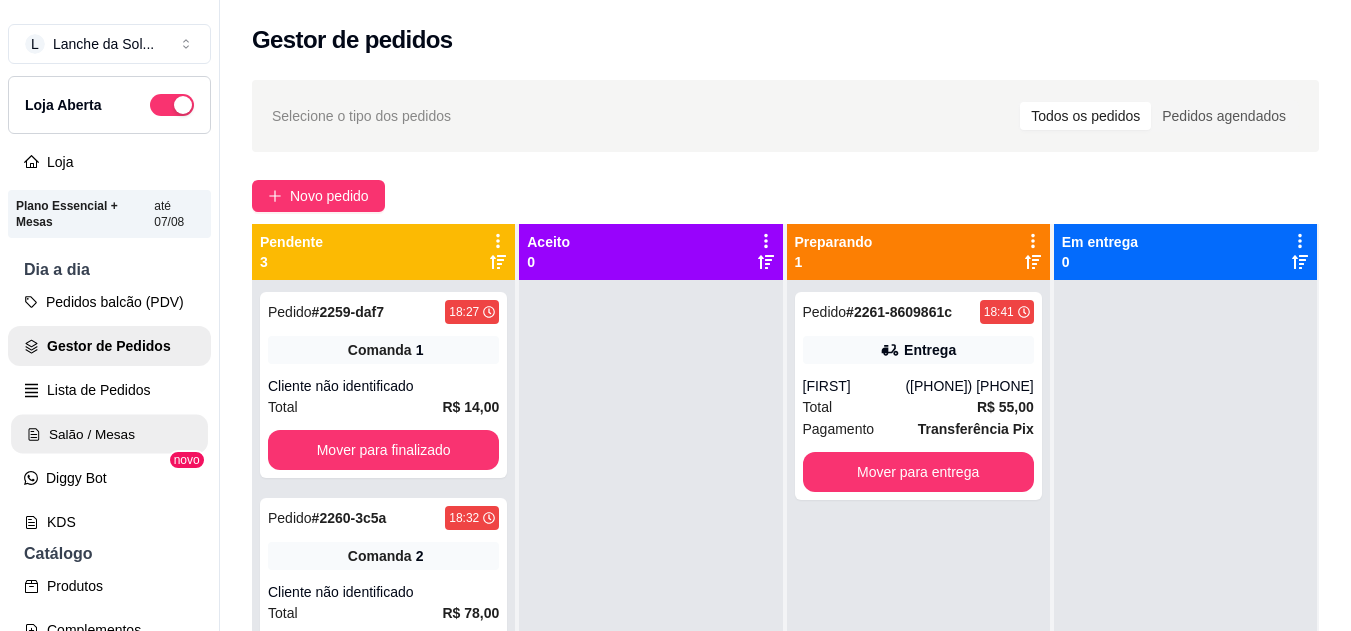 click on "Salão / Mesas" at bounding box center [109, 434] 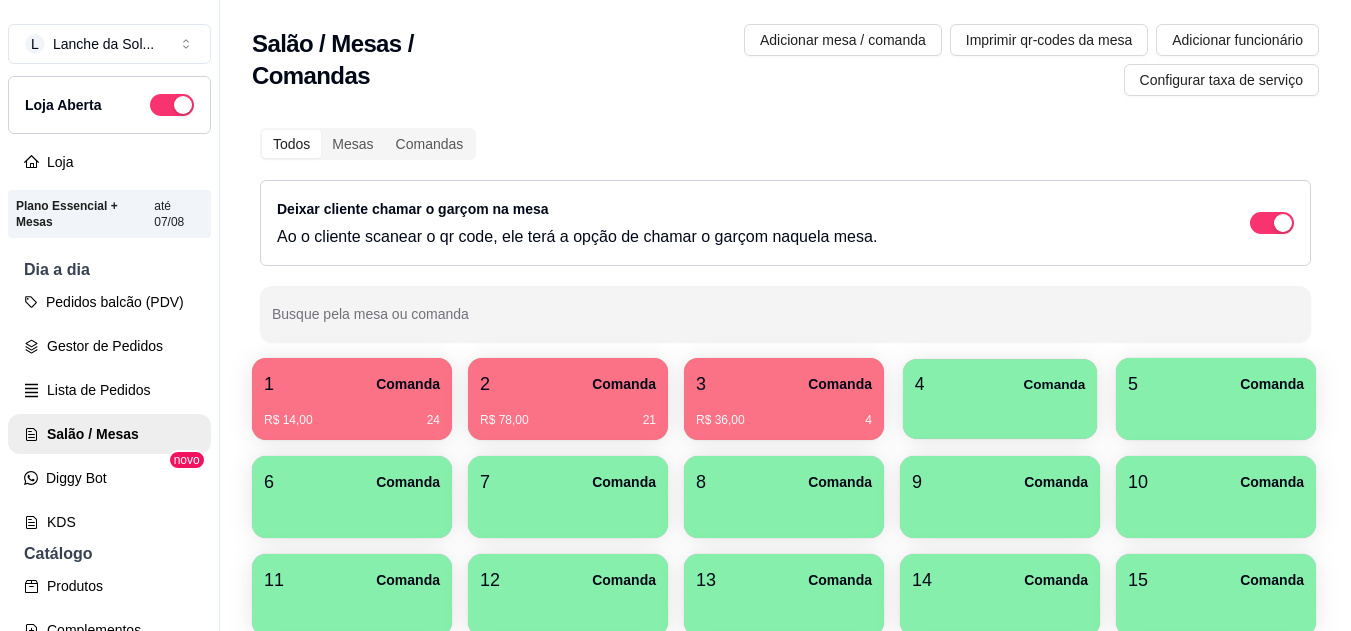 click at bounding box center [1000, 412] 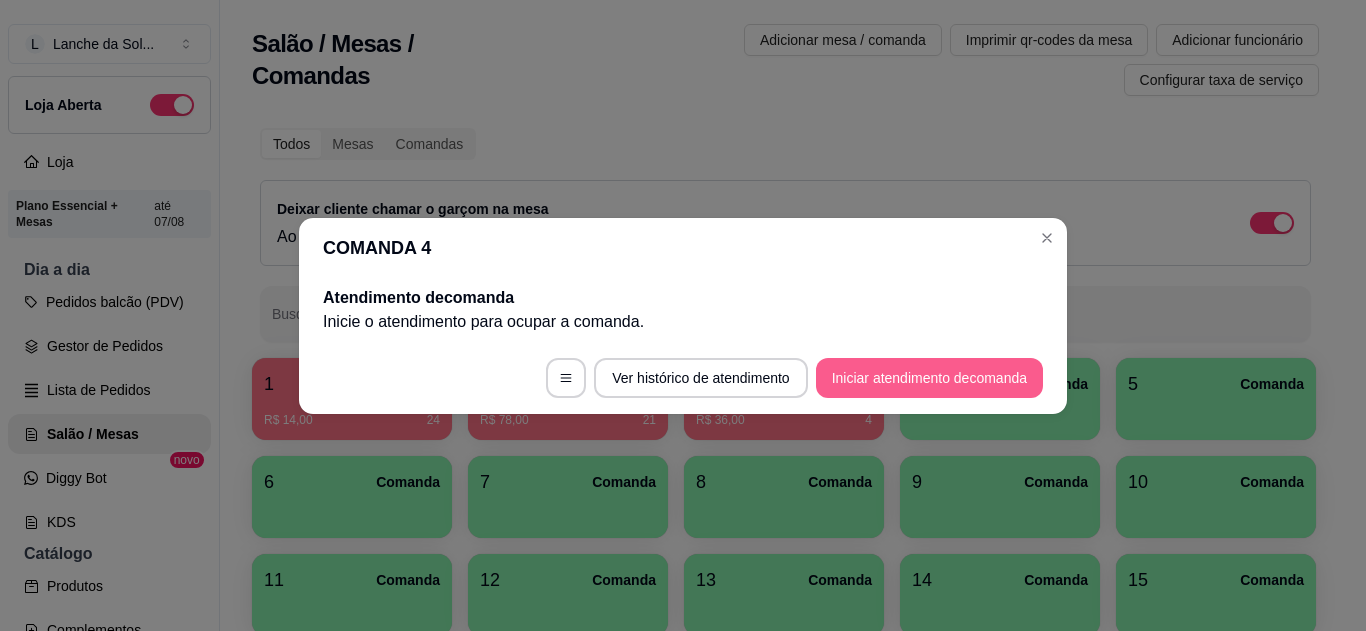 click on "Iniciar atendimento de  comanda" at bounding box center (929, 378) 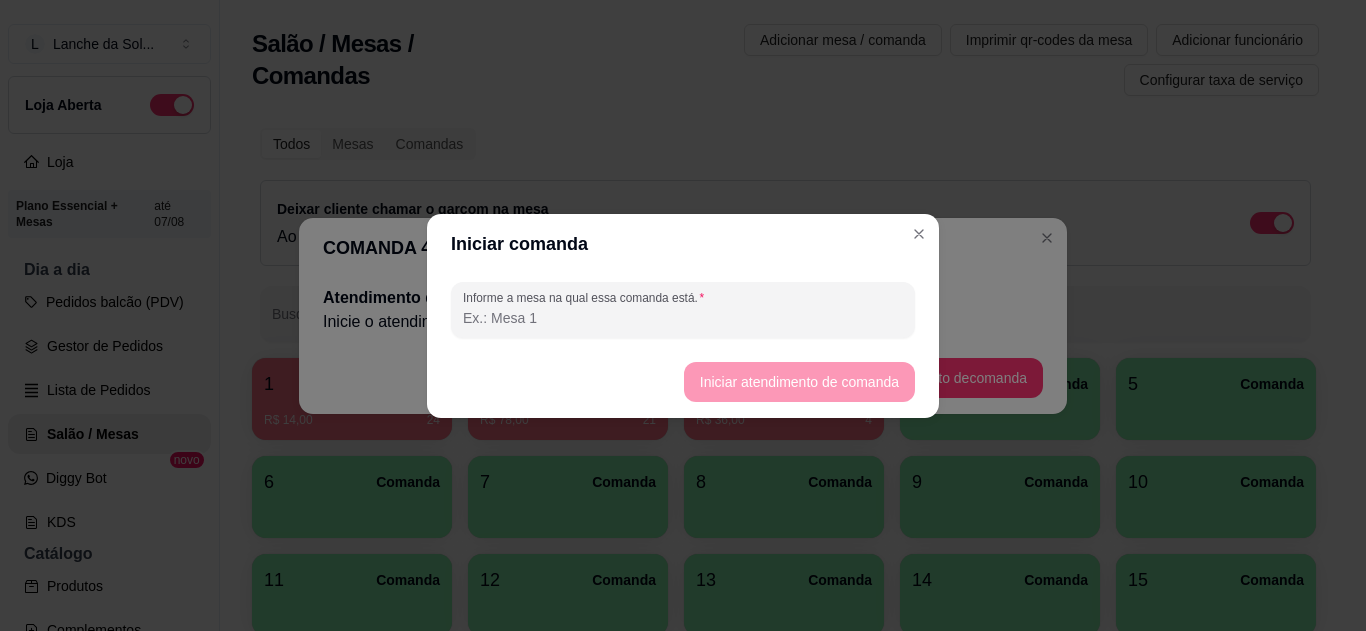 click on "Informe a mesa na qual essa comanda está." at bounding box center (683, 318) 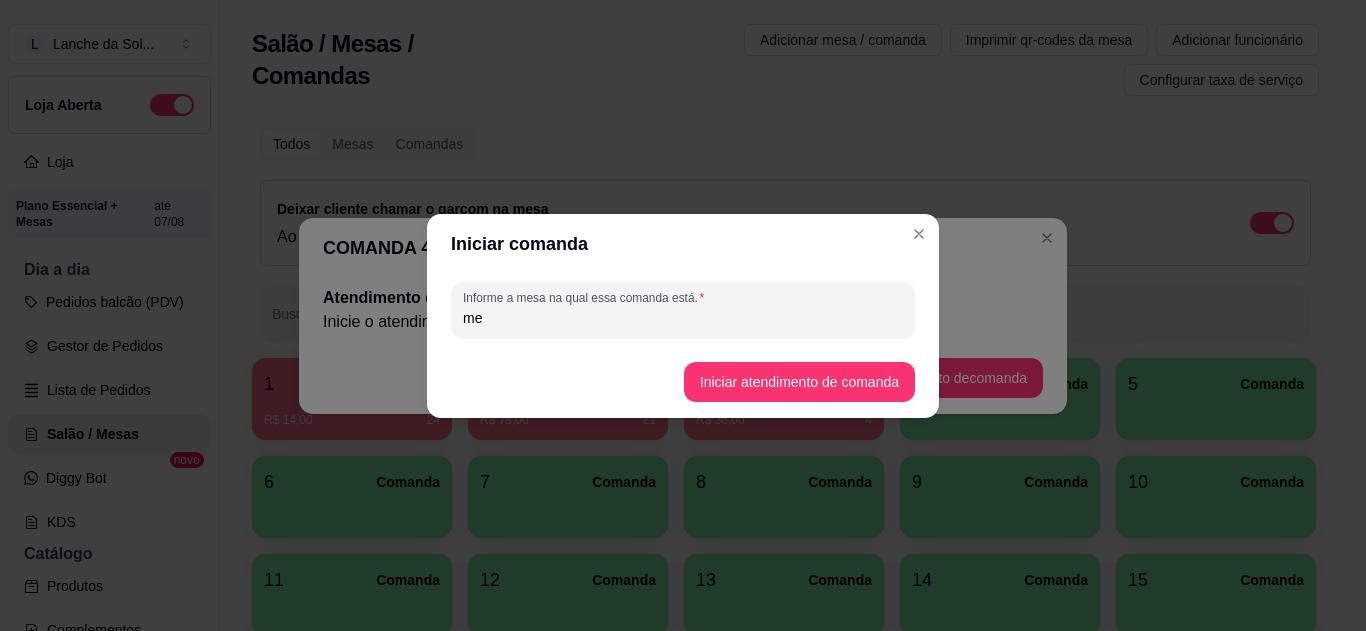 type on "m" 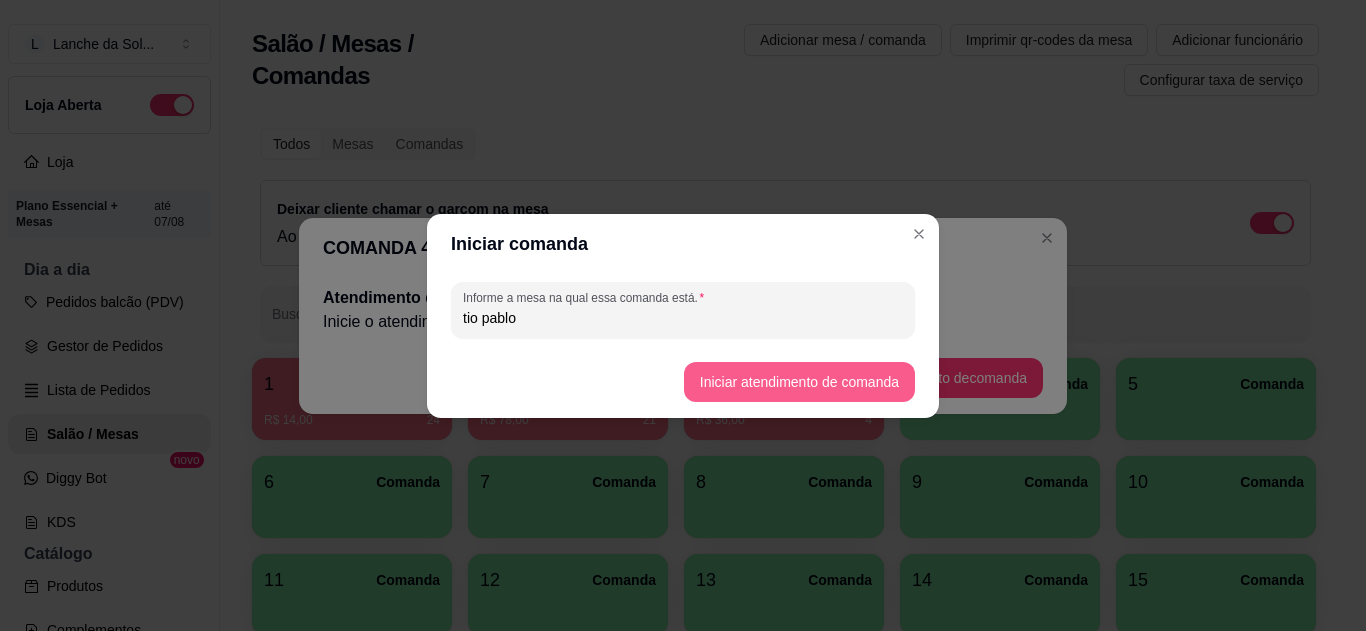 type on "tio pablo" 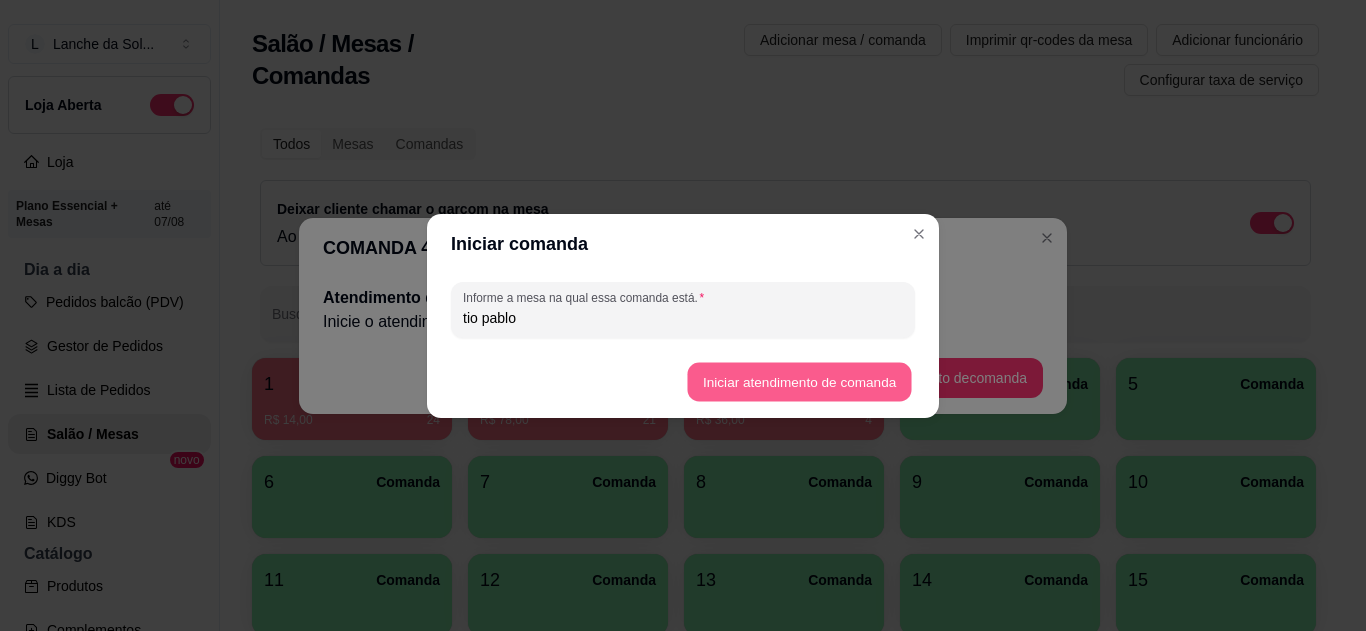 click on "Iniciar atendimento de comanda" at bounding box center [799, 381] 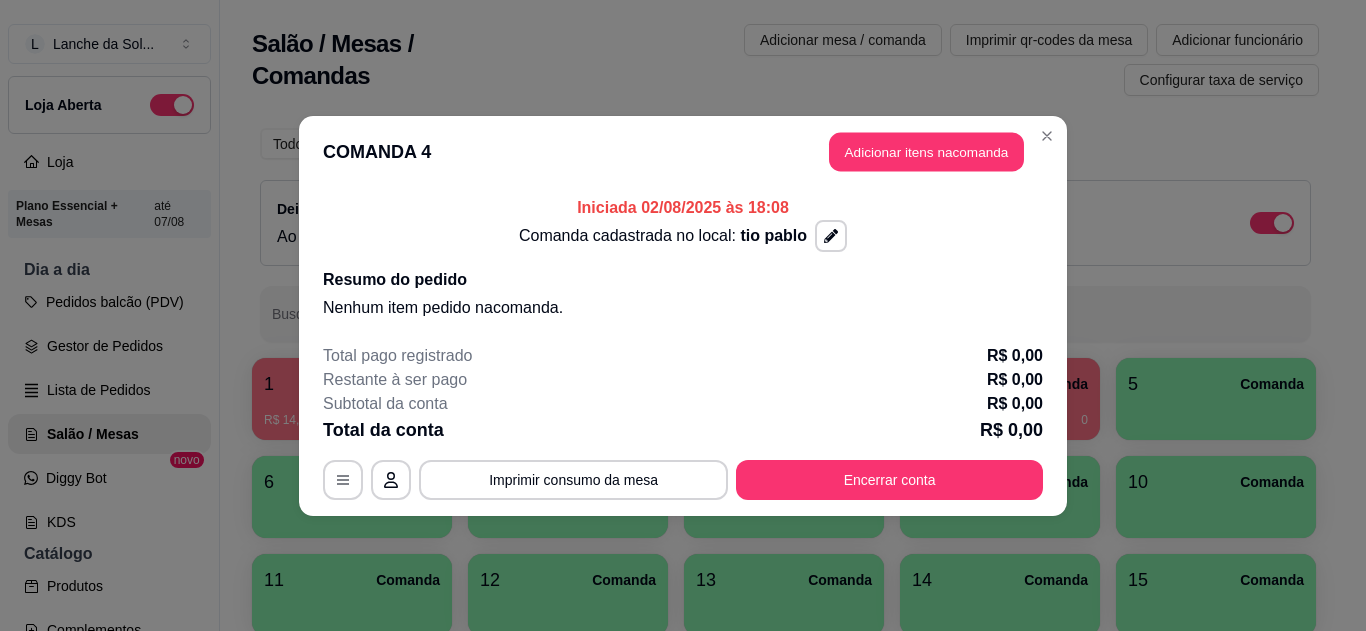 click on "Adicionar itens na  comanda" at bounding box center [926, 151] 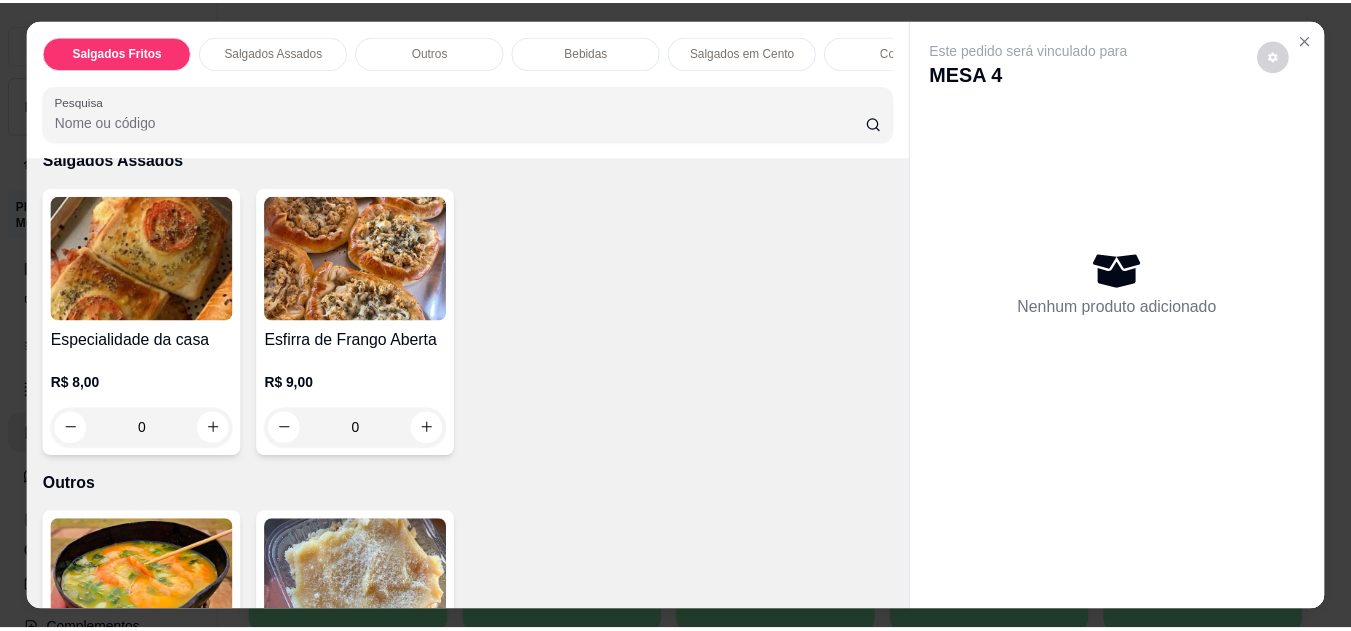 scroll, scrollTop: 720, scrollLeft: 0, axis: vertical 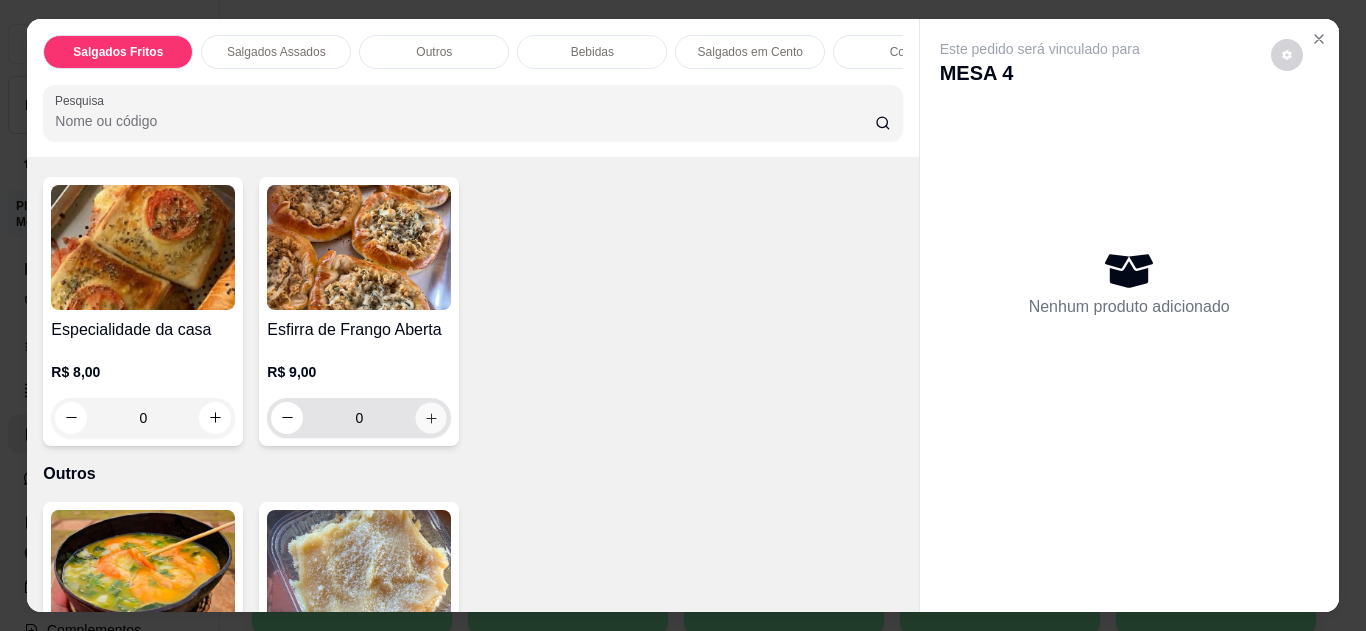 click at bounding box center [431, 417] 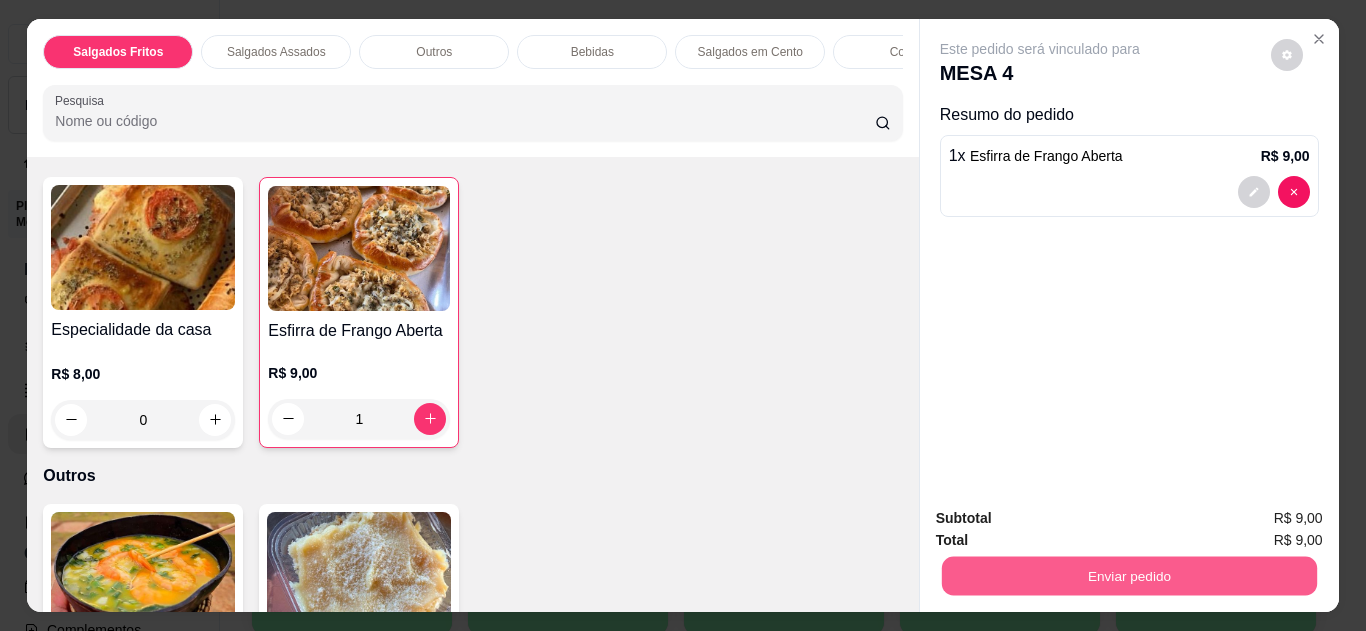 click on "Enviar pedido" at bounding box center (1128, 576) 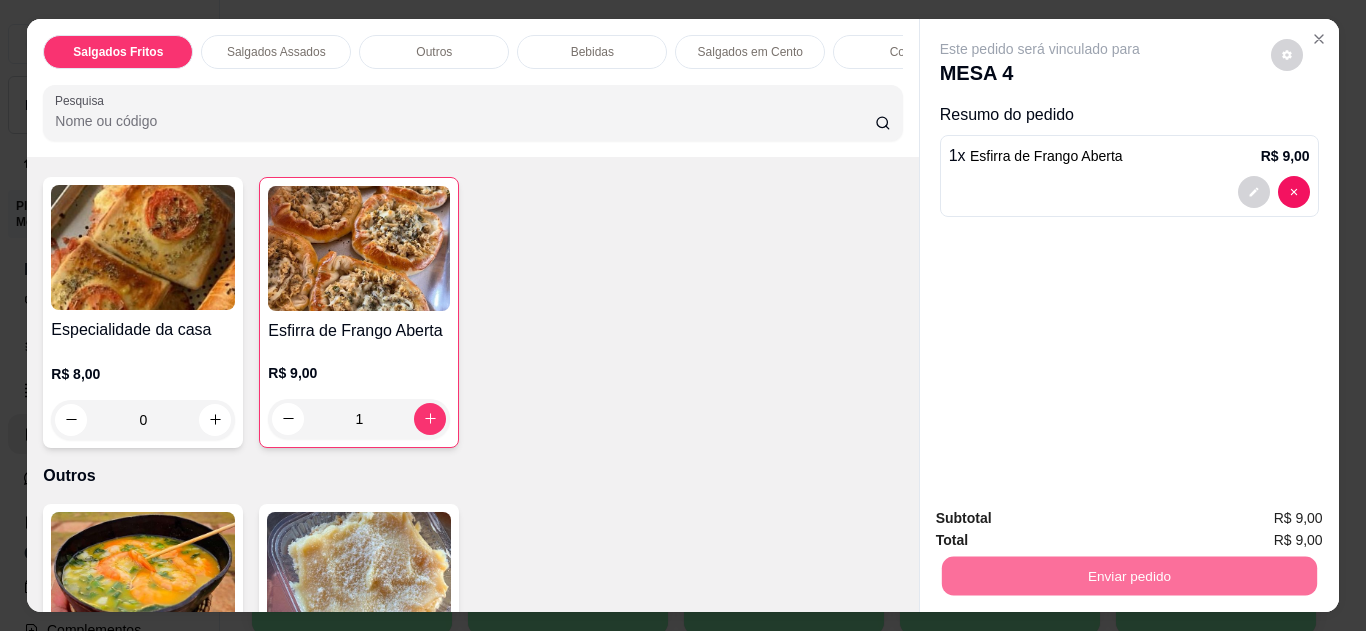 click on "Não registrar e enviar pedido" at bounding box center [1063, 519] 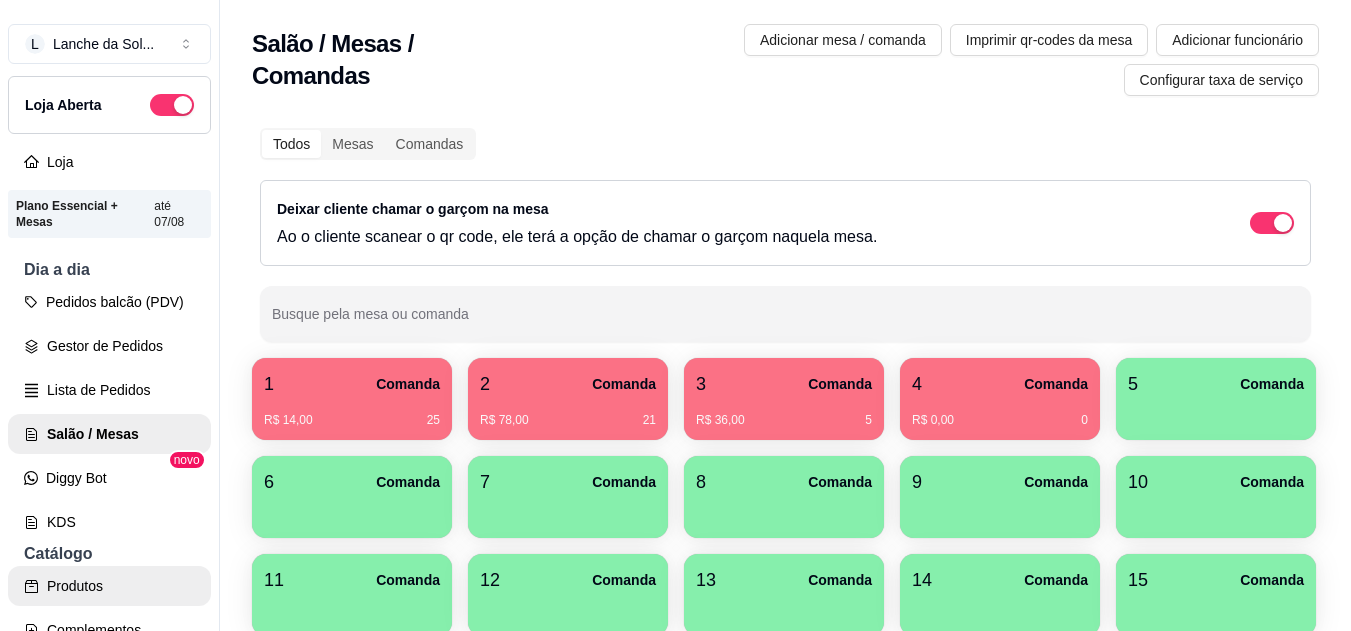 click on "Produtos" at bounding box center [109, 586] 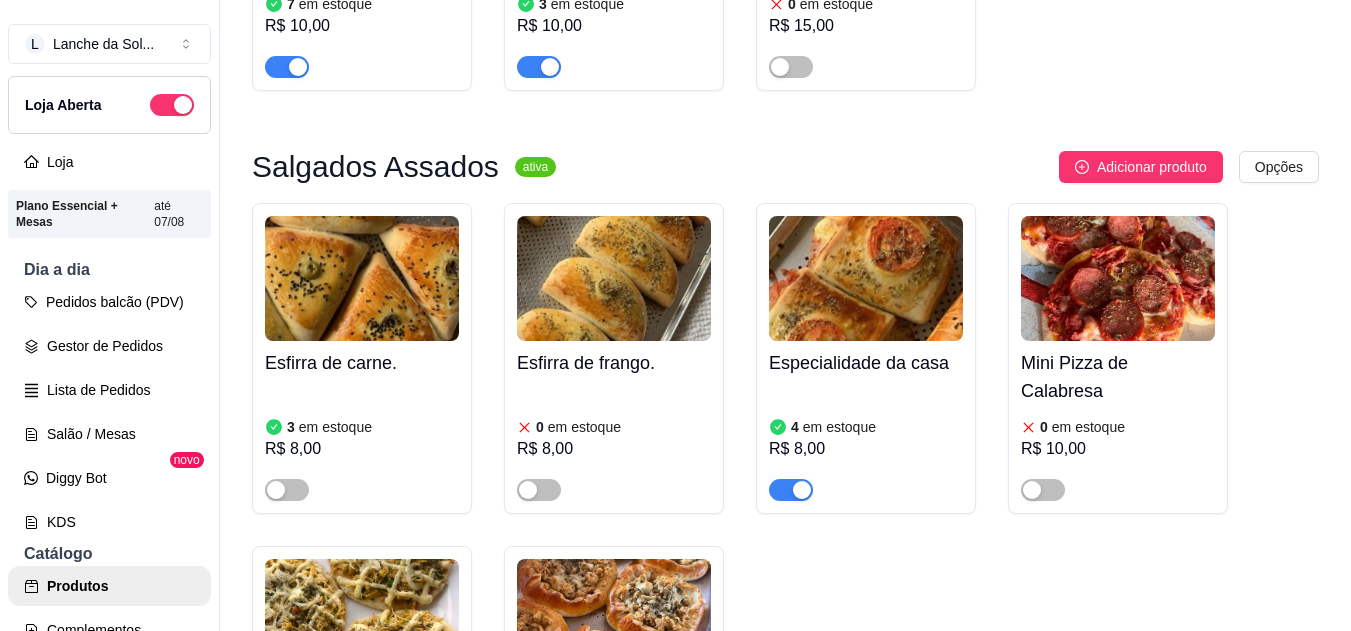 scroll, scrollTop: 800, scrollLeft: 0, axis: vertical 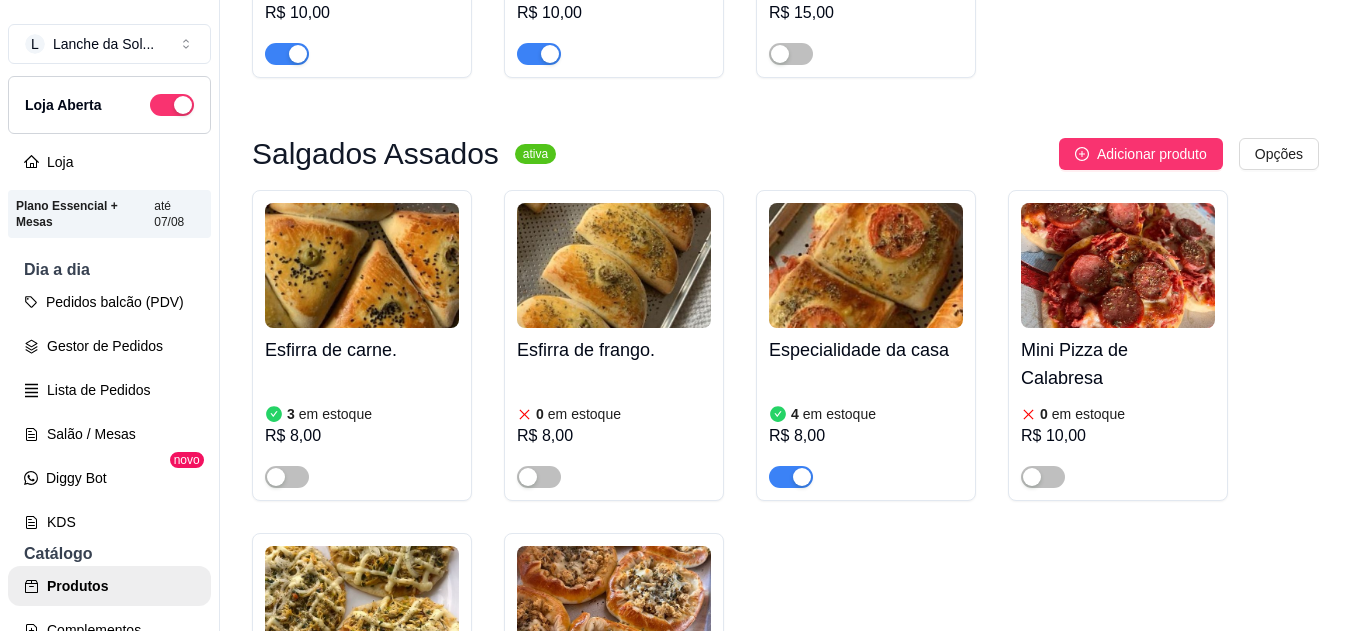click at bounding box center [614, 608] 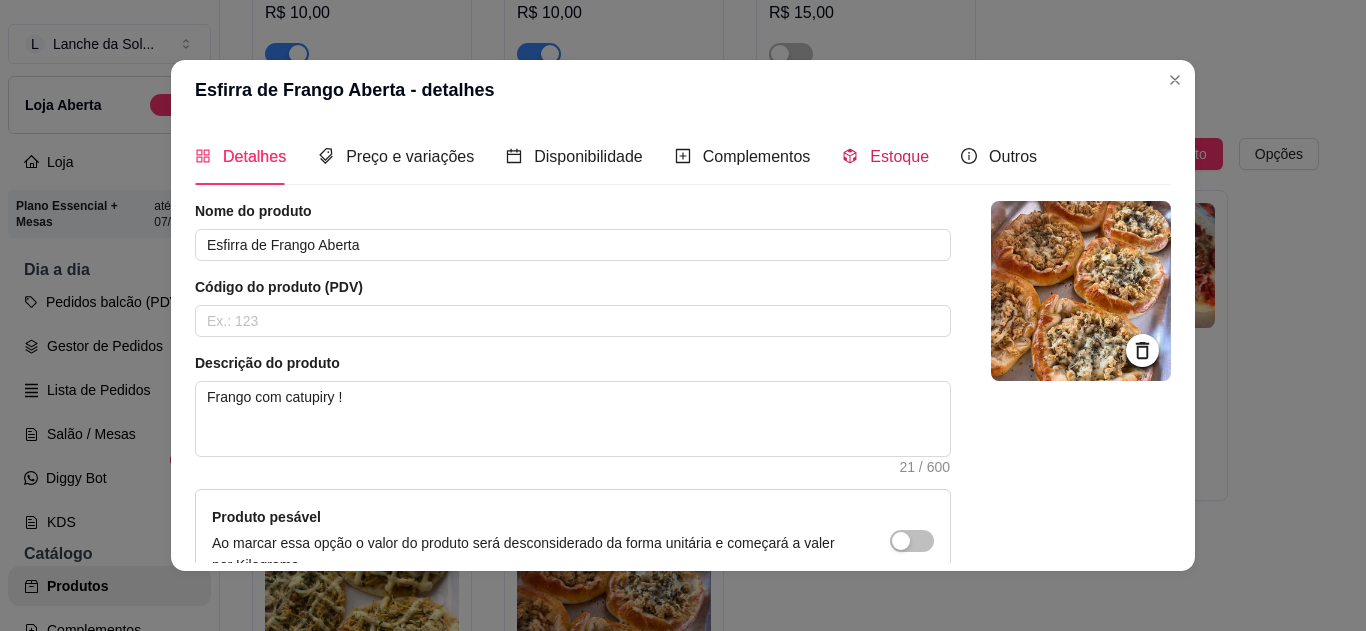 click on "Estoque" at bounding box center [899, 156] 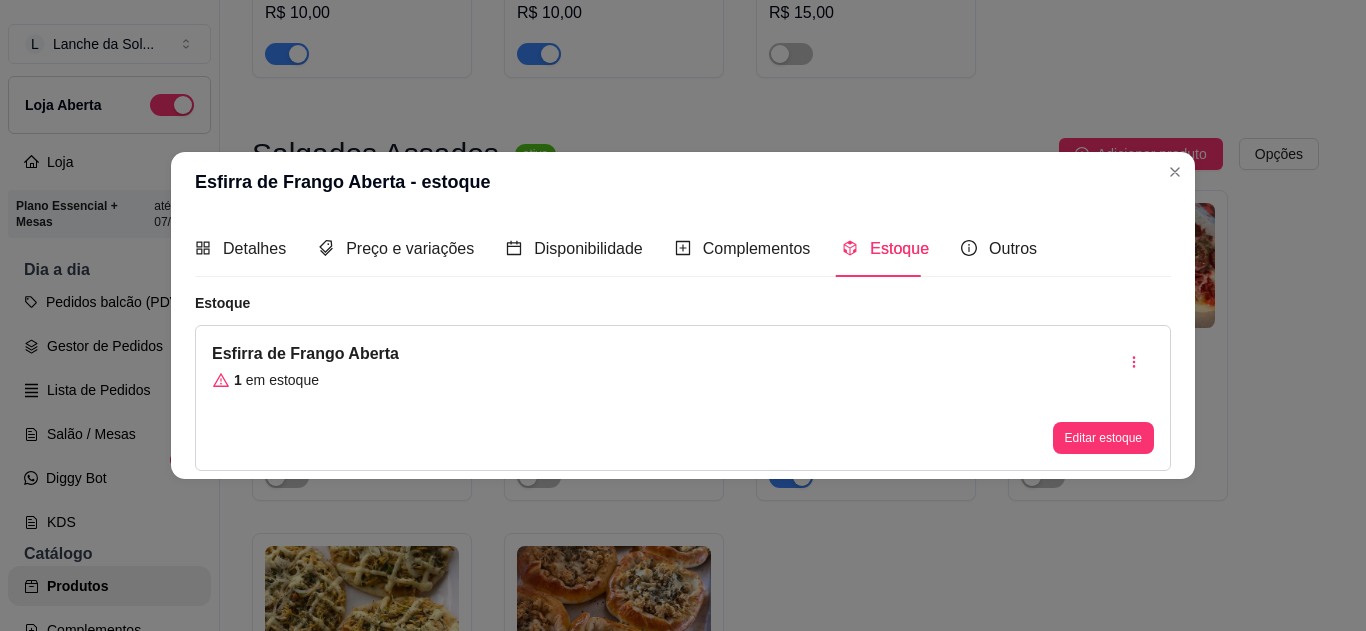 type 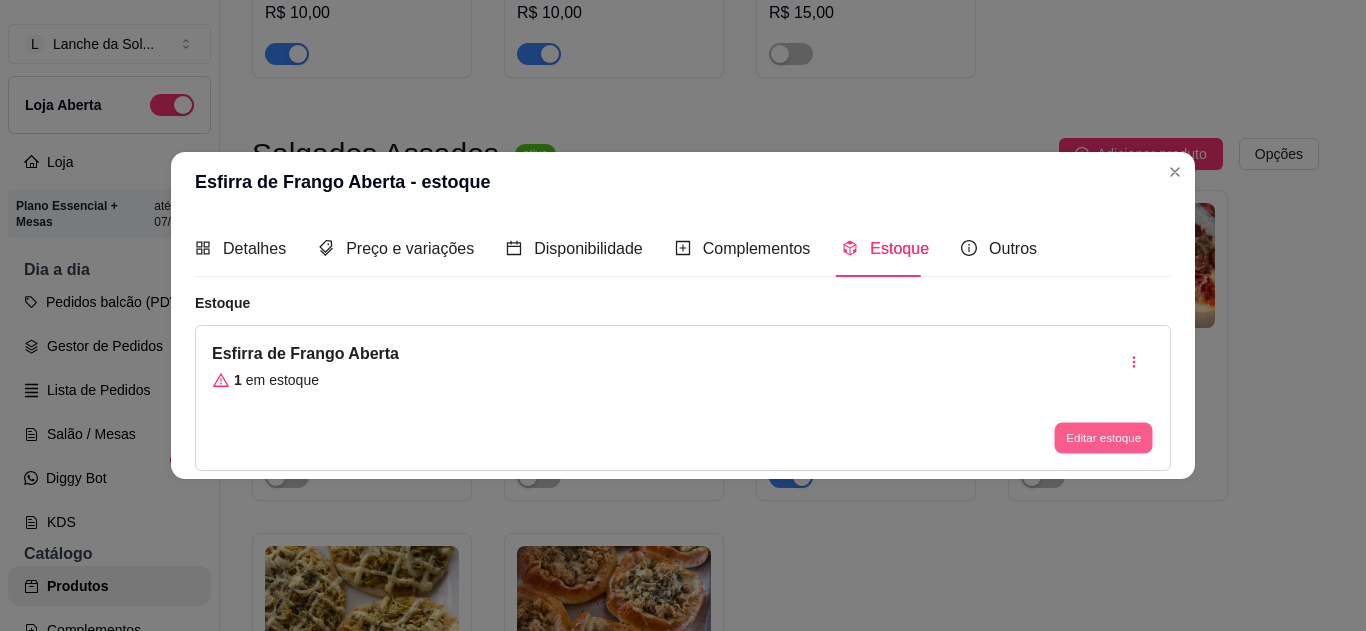 click on "Editar estoque" at bounding box center [1103, 438] 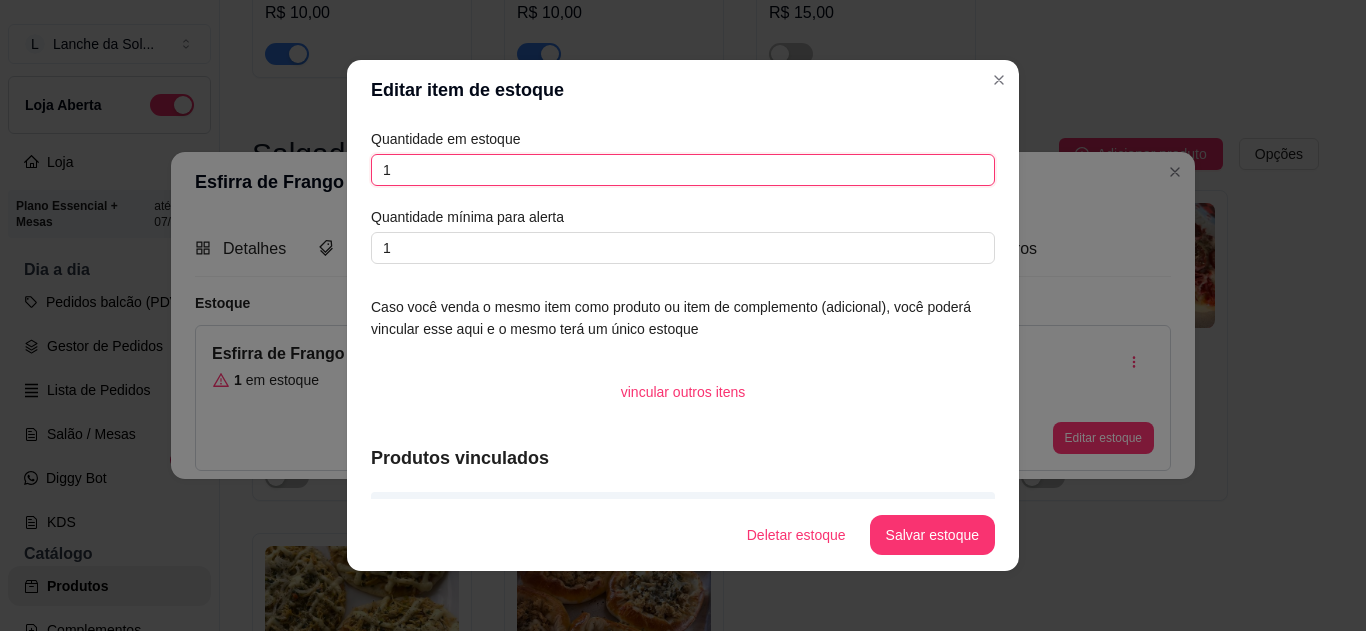click on "1" at bounding box center [683, 170] 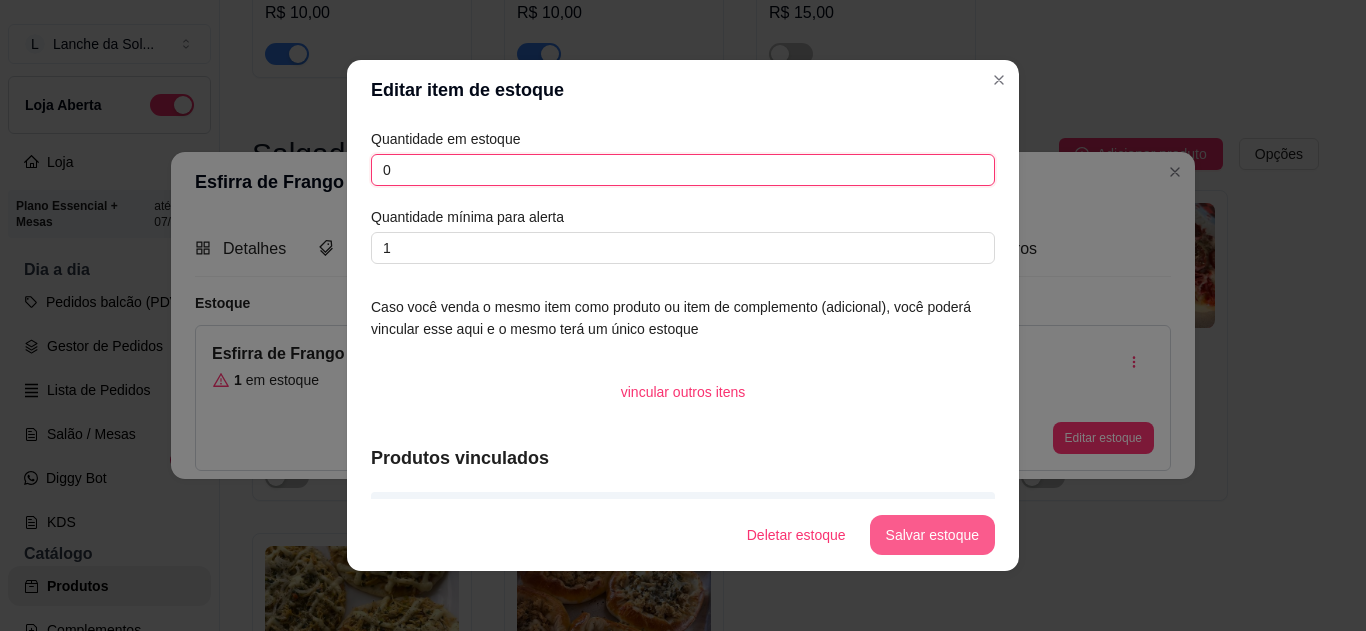 type on "0" 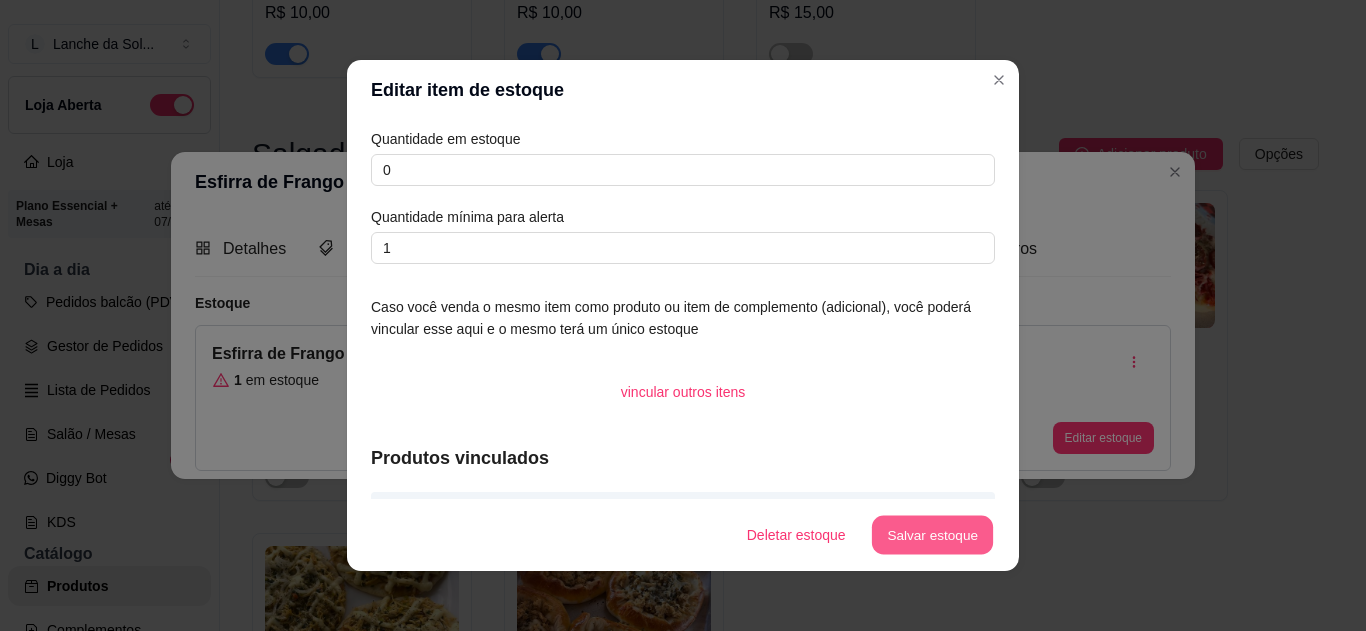 click on "Salvar estoque" at bounding box center [932, 535] 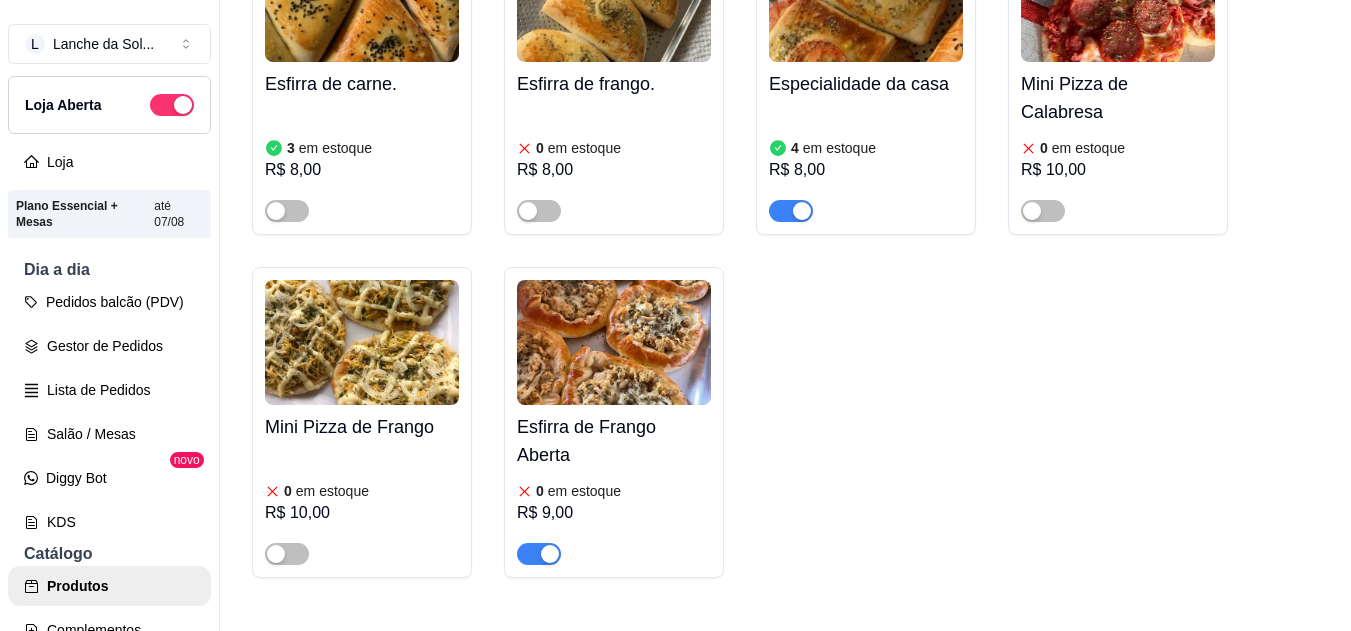 scroll, scrollTop: 1120, scrollLeft: 0, axis: vertical 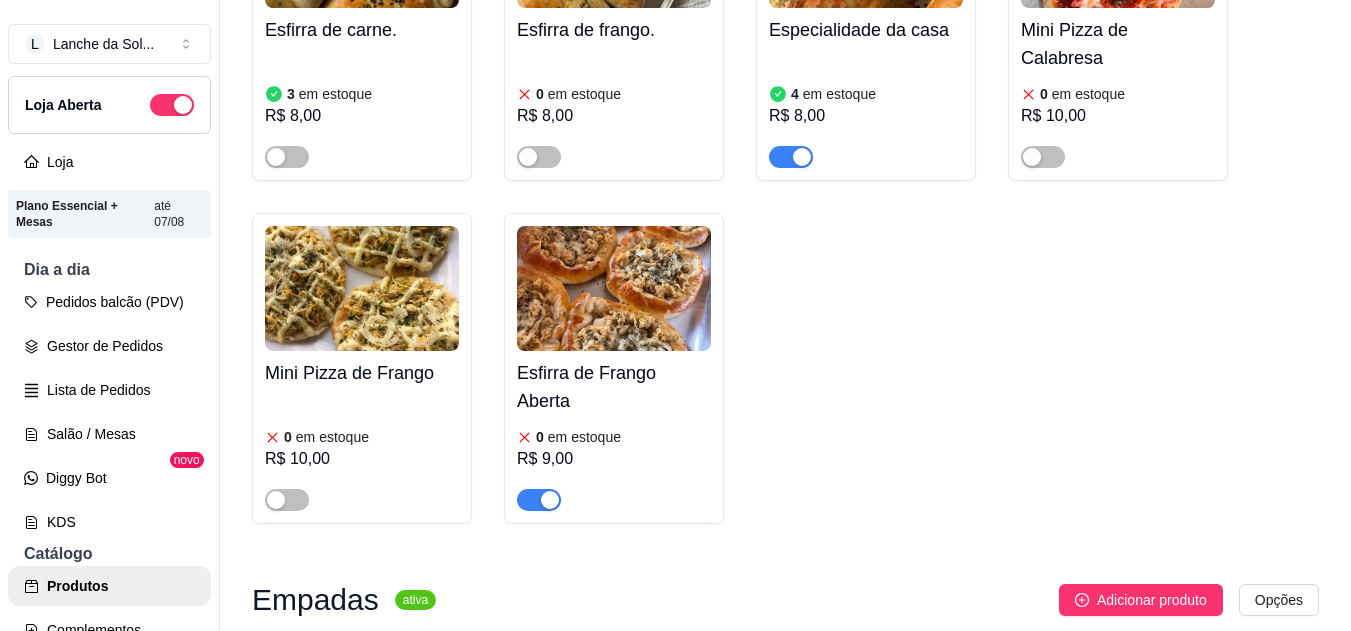 click at bounding box center (550, 500) 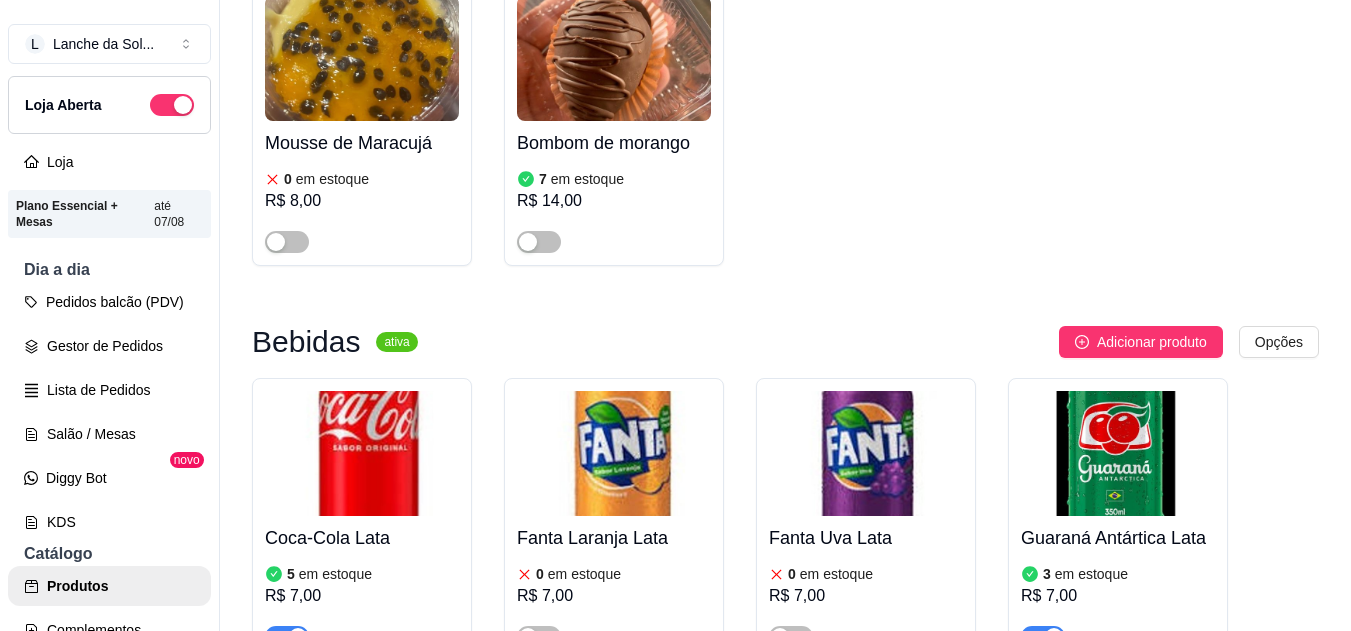 scroll, scrollTop: 4719, scrollLeft: 0, axis: vertical 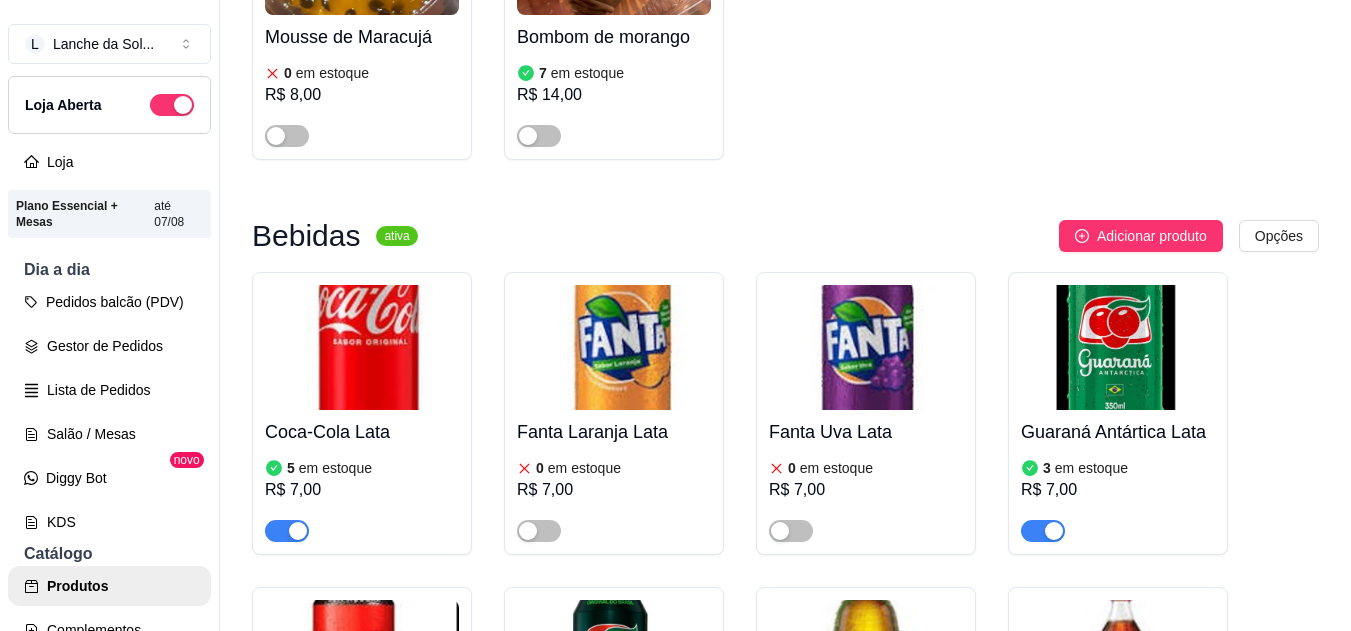click at bounding box center [362, 347] 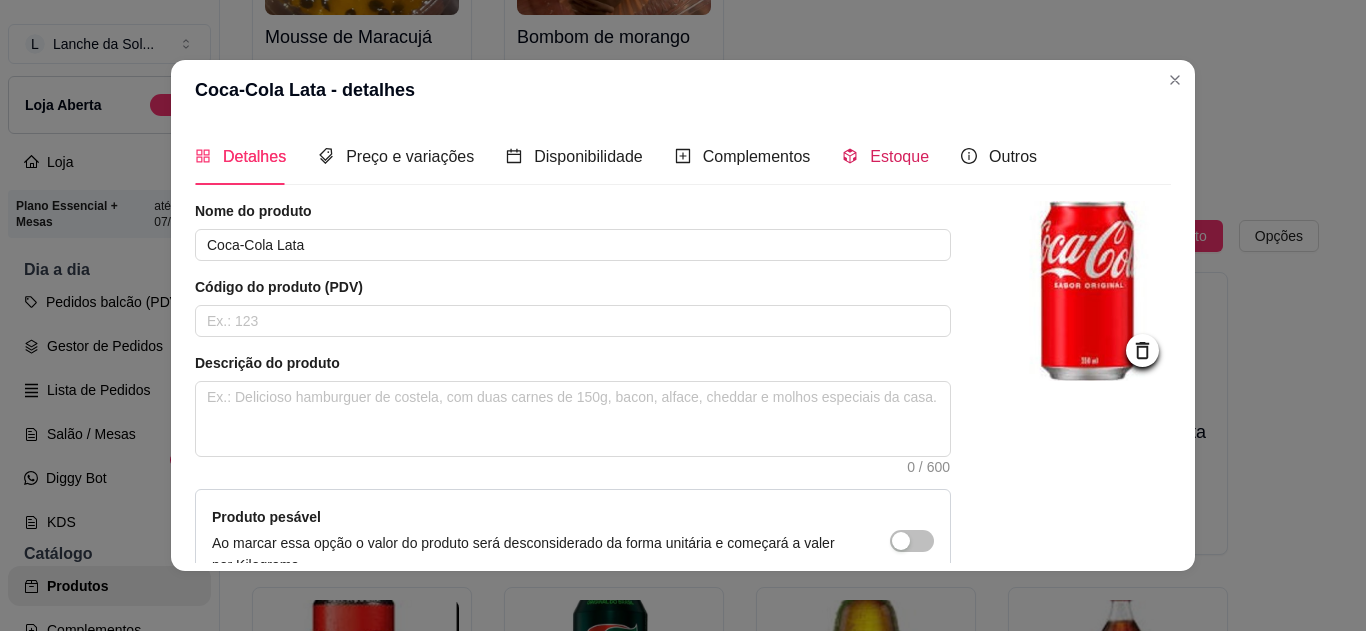 click on "Estoque" at bounding box center (899, 156) 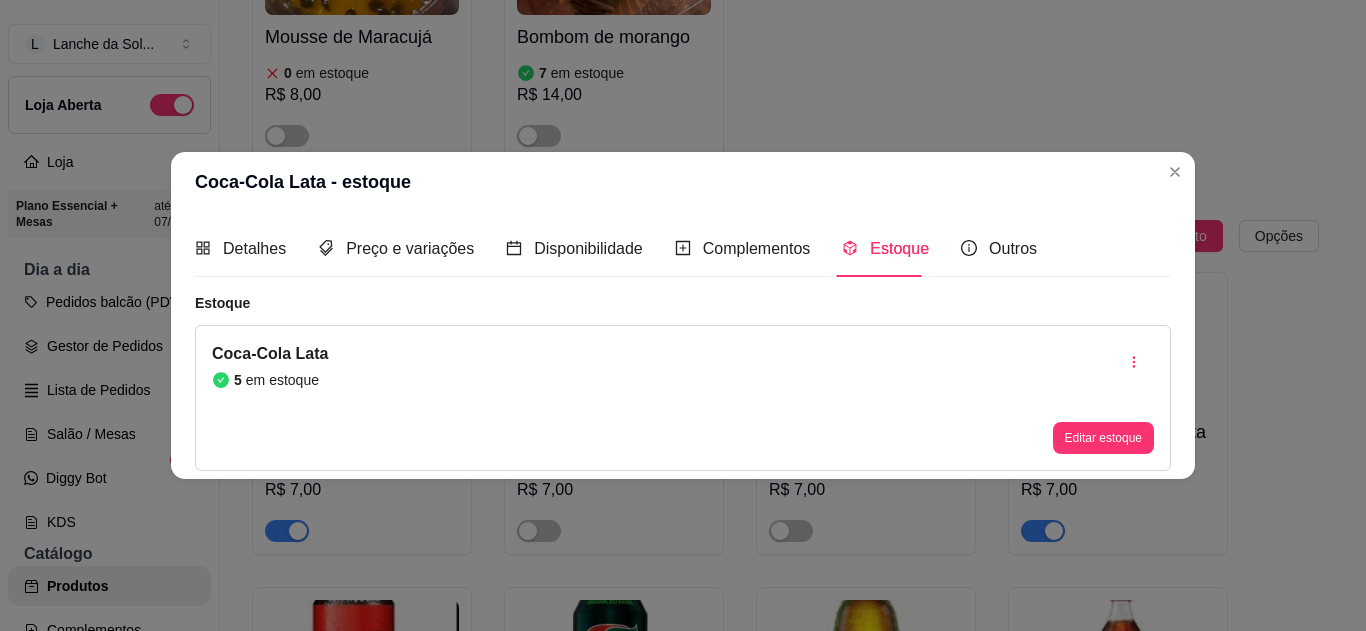 type 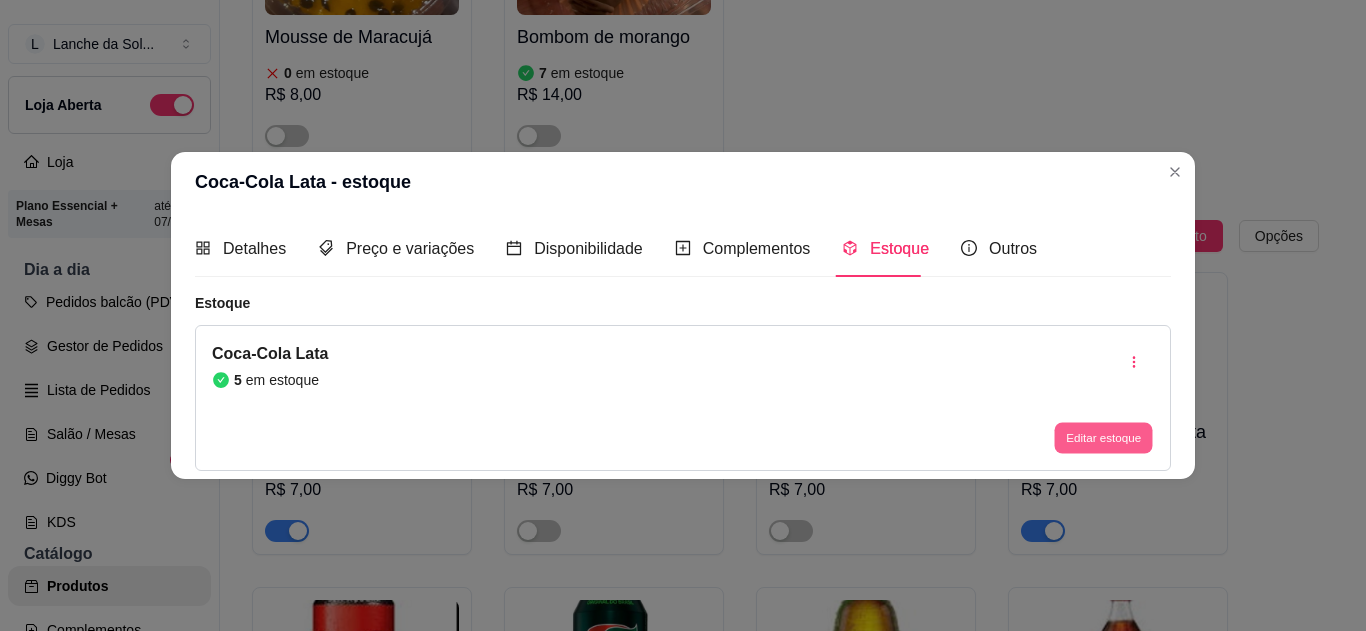 click on "Editar estoque" at bounding box center [1103, 438] 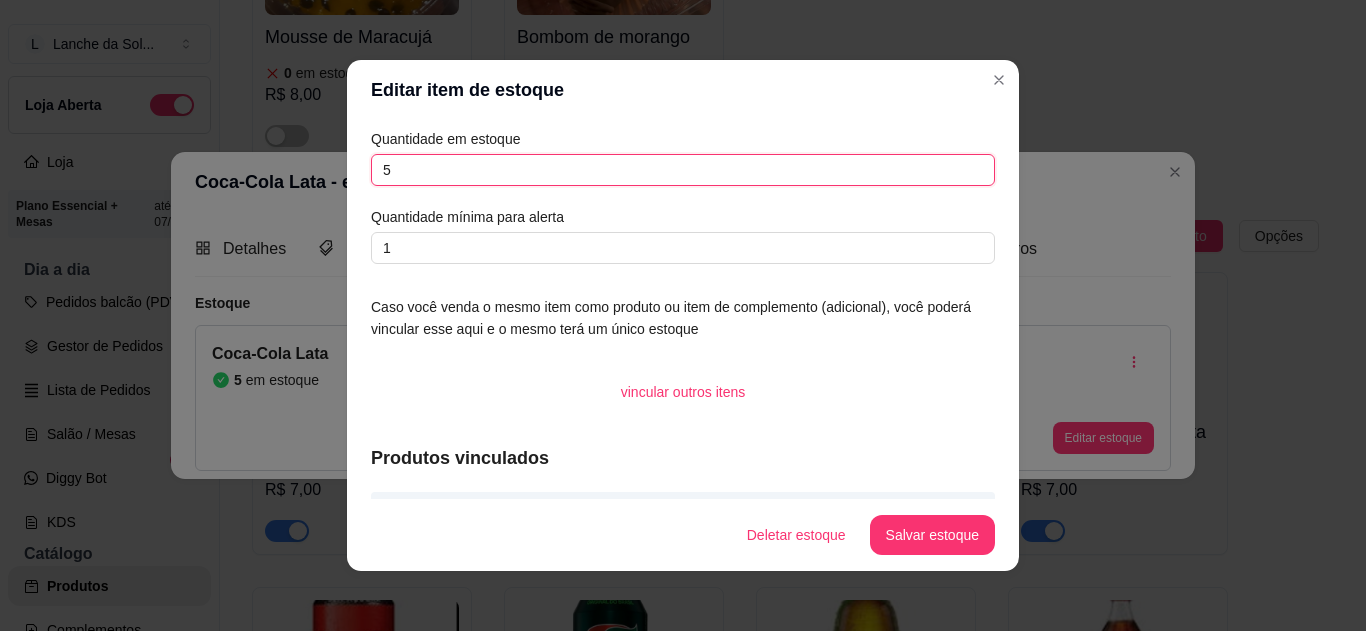 click on "5" at bounding box center (683, 170) 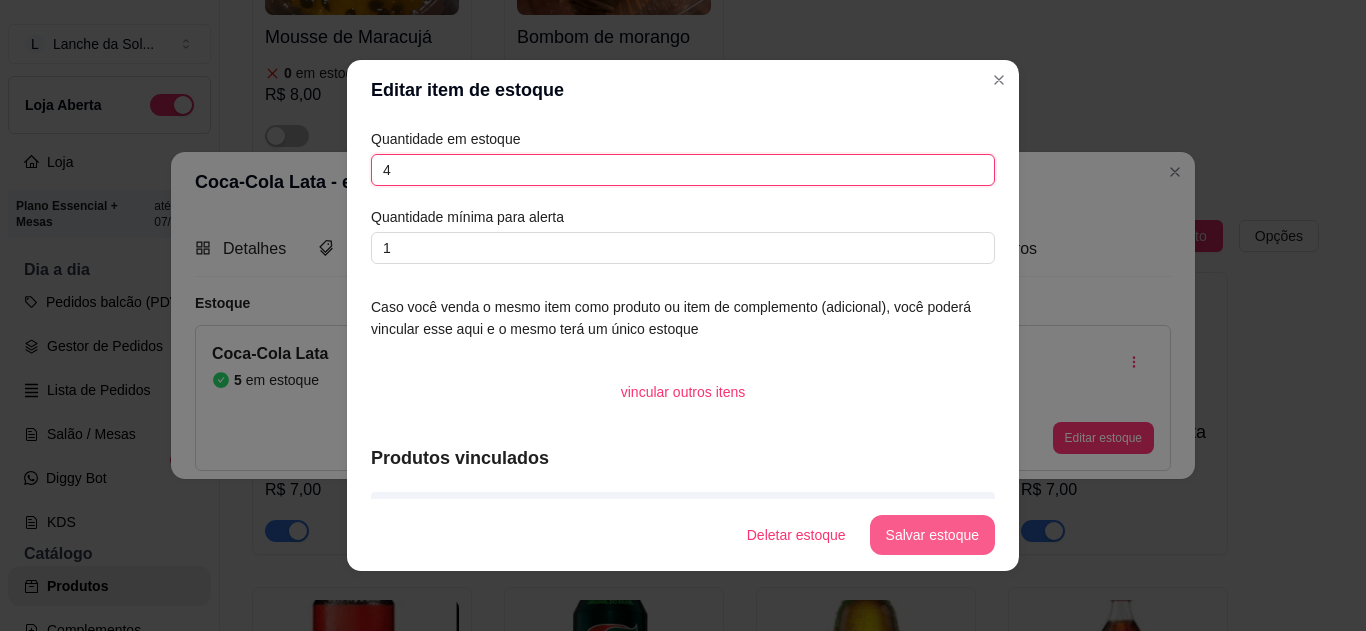 type on "4" 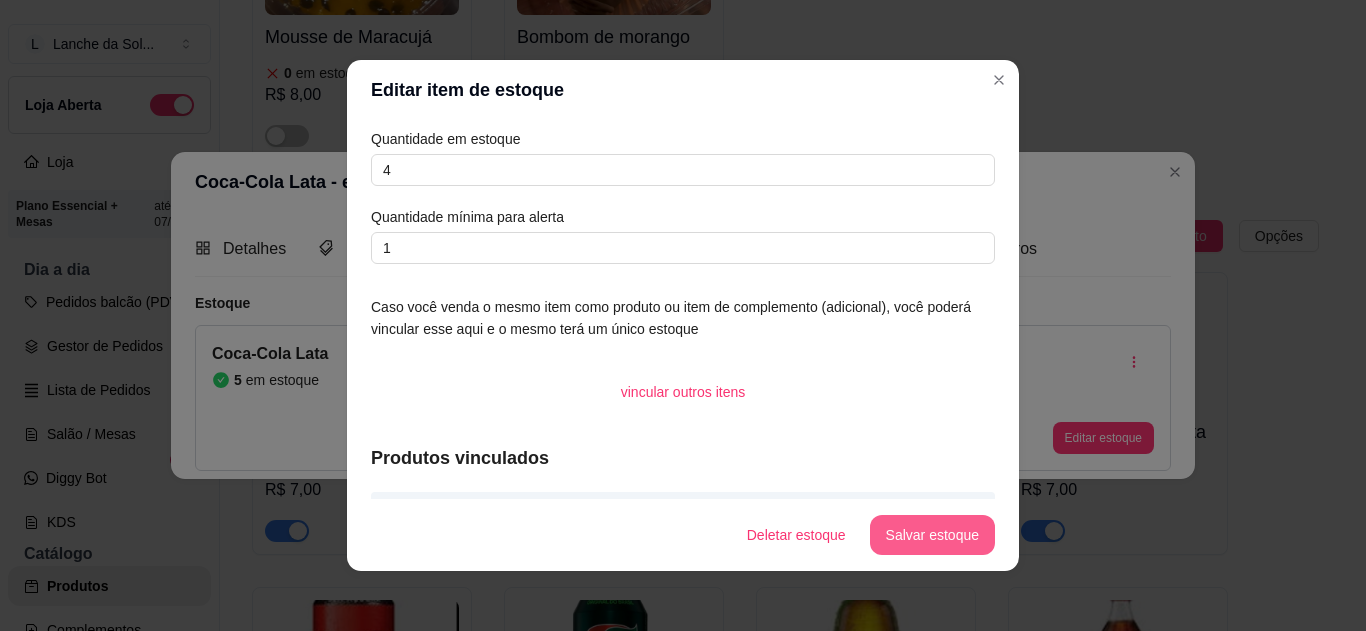 click on "Salvar estoque" at bounding box center (932, 535) 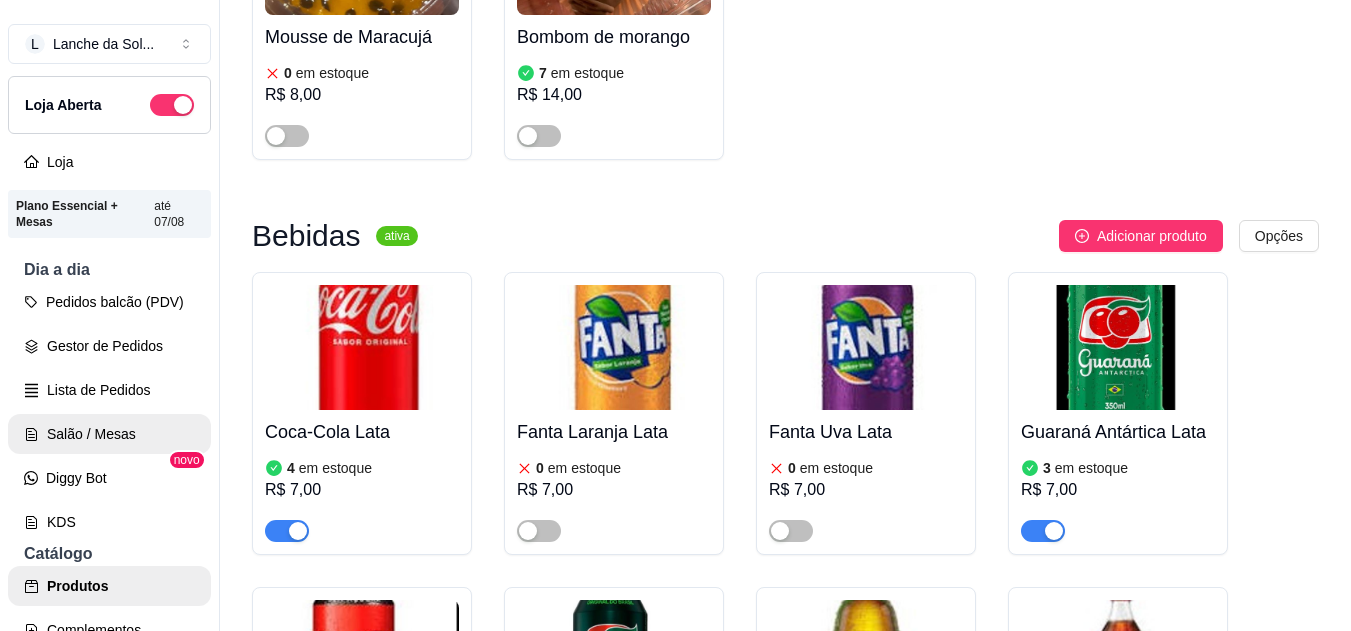 click on "Salão / Mesas" at bounding box center [109, 434] 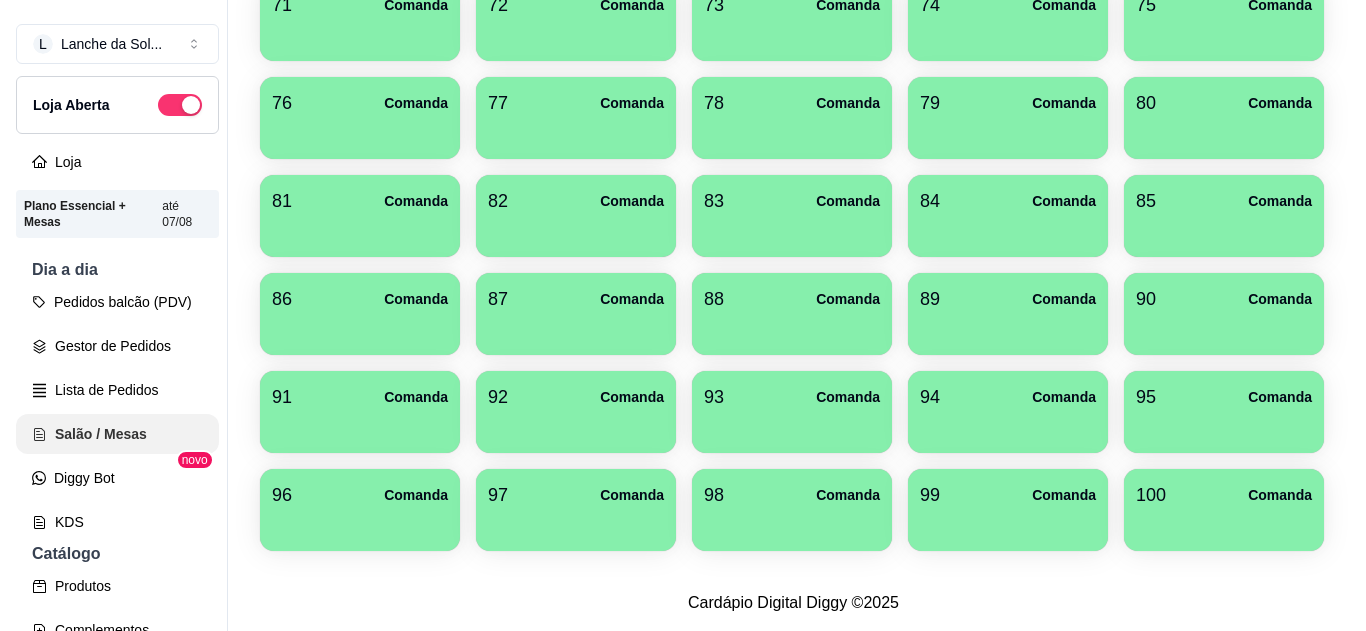 scroll, scrollTop: 0, scrollLeft: 0, axis: both 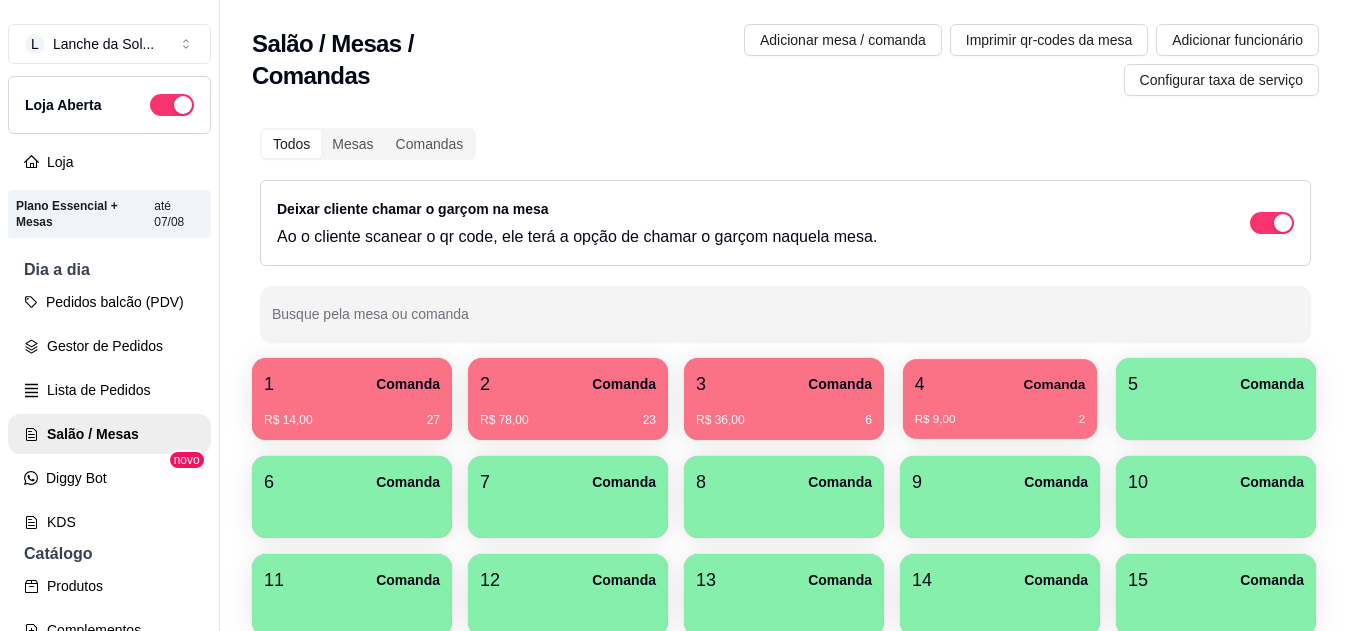 click on "R$ 9,00 2" at bounding box center (1000, 420) 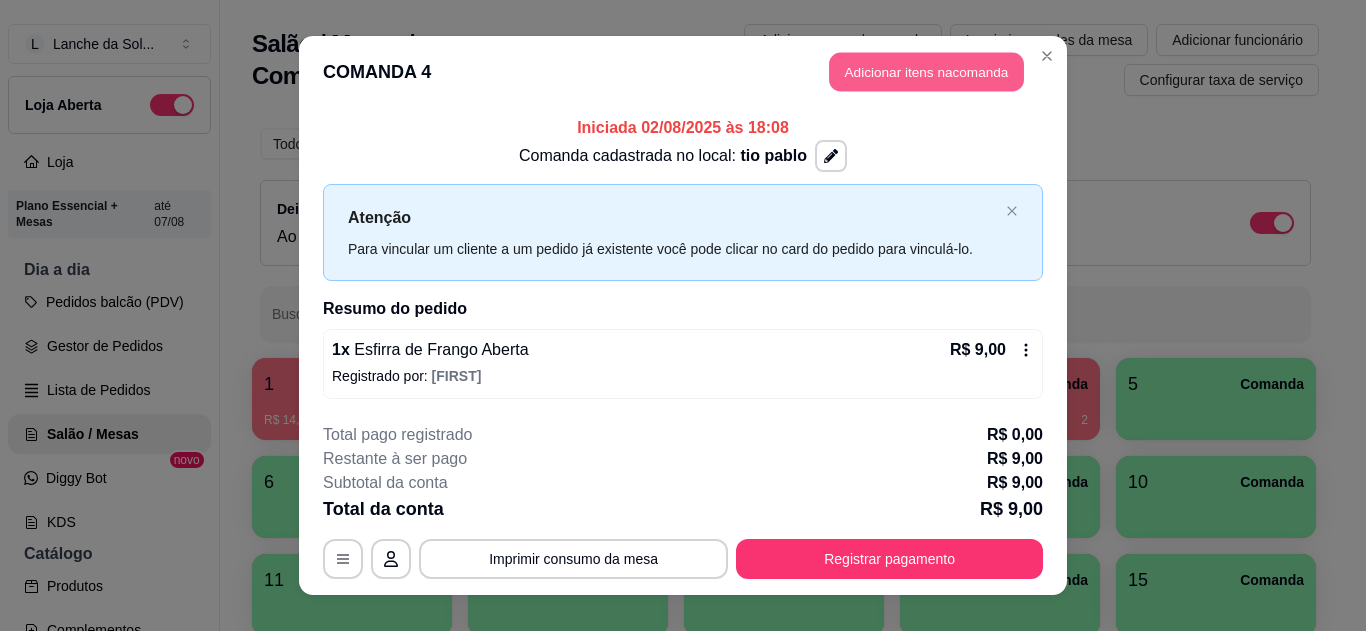 click on "Adicionar itens na  comanda" at bounding box center (926, 72) 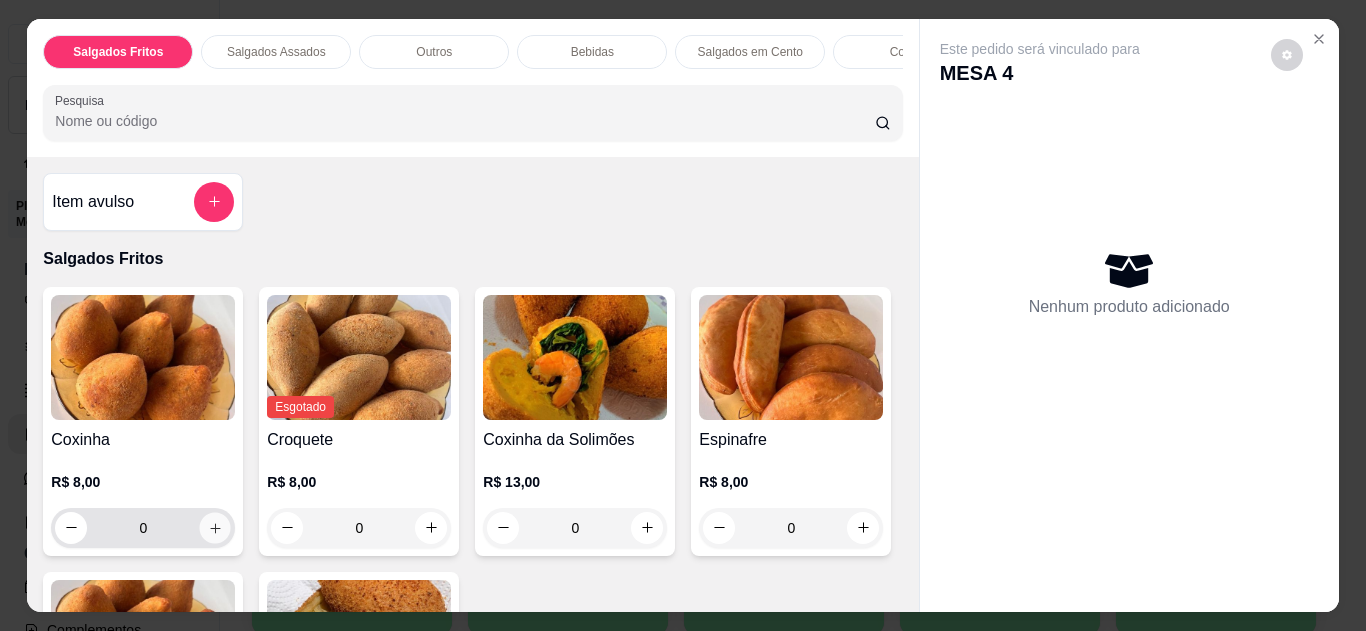 click at bounding box center (215, 527) 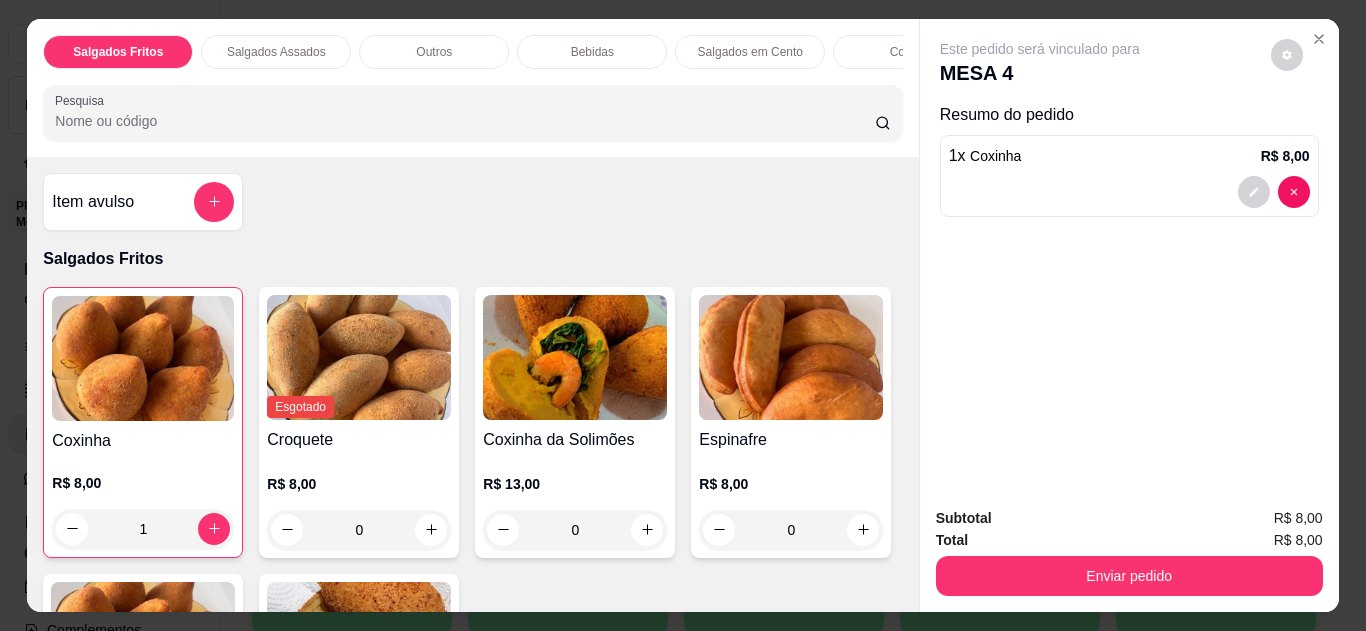 click at bounding box center (791, 357) 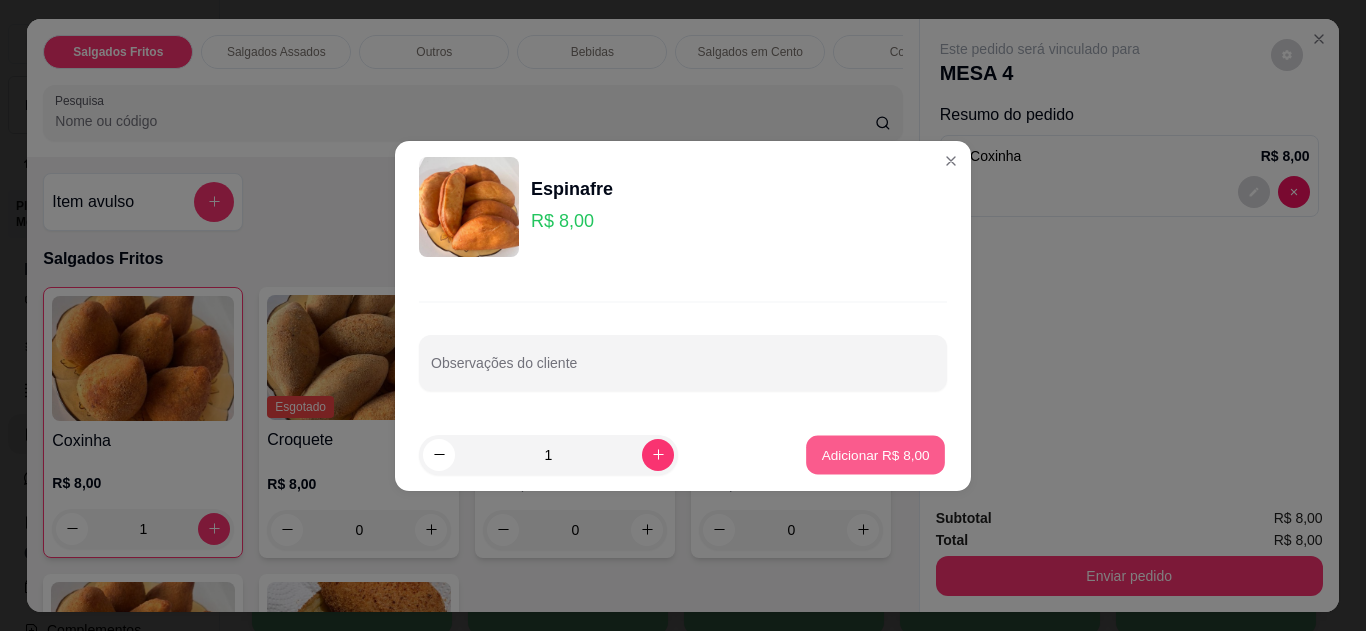 click on "Adicionar   R$ 8,00" at bounding box center [875, 454] 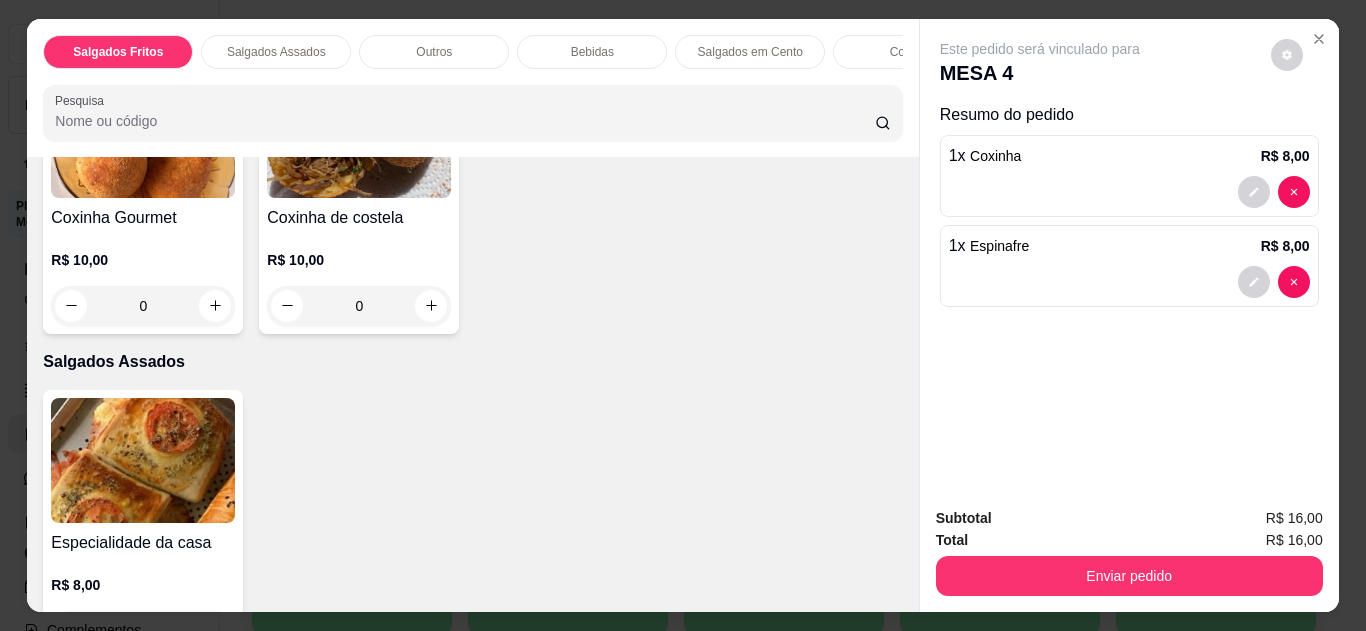 scroll, scrollTop: 520, scrollLeft: 0, axis: vertical 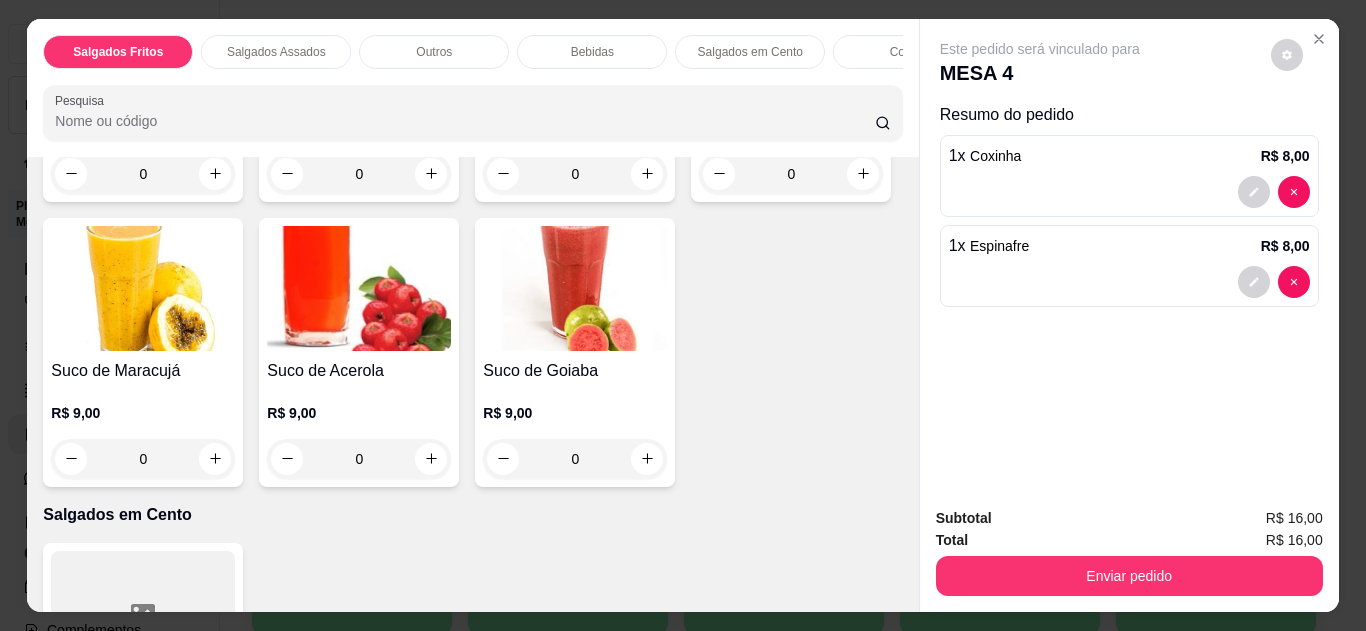 click at bounding box center [575, 288] 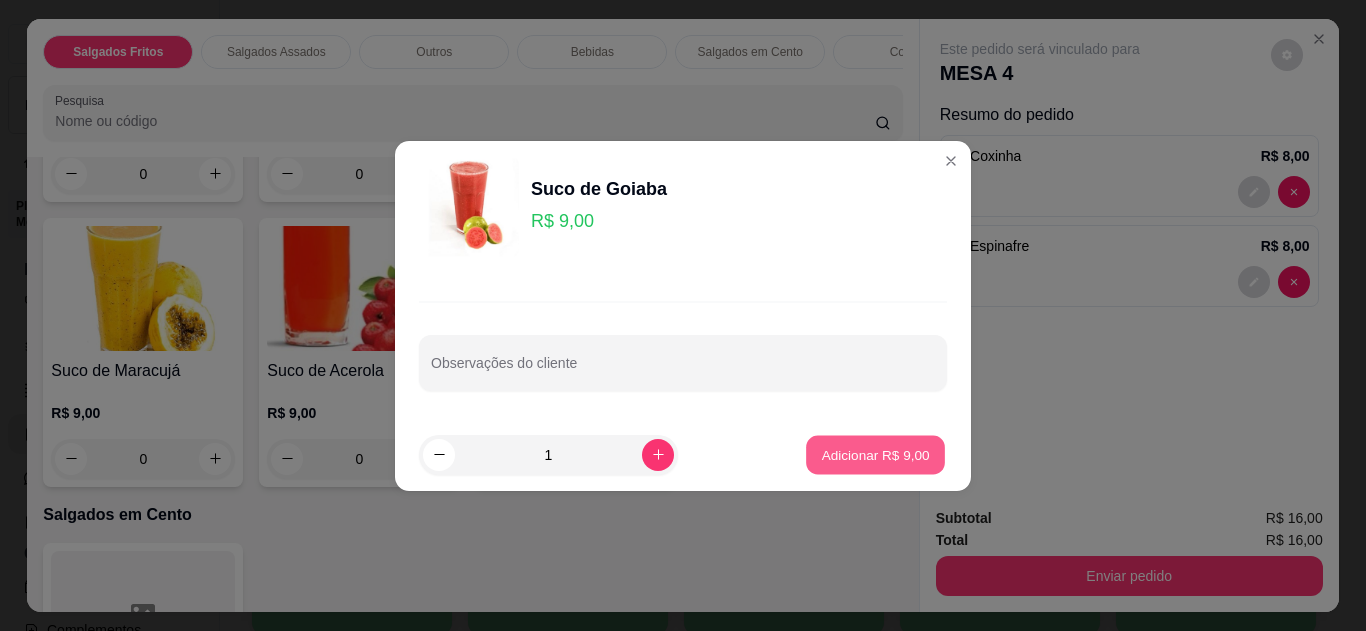 click on "Adicionar   R$ 9,00" at bounding box center [875, 454] 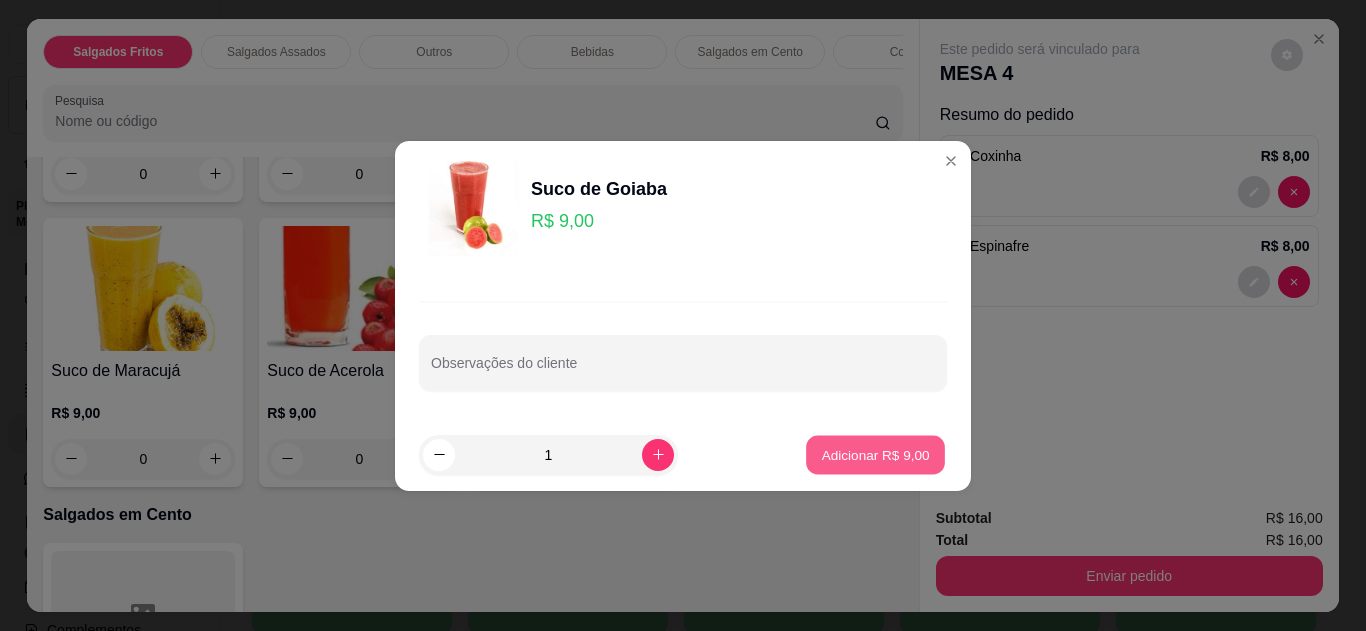 type on "1" 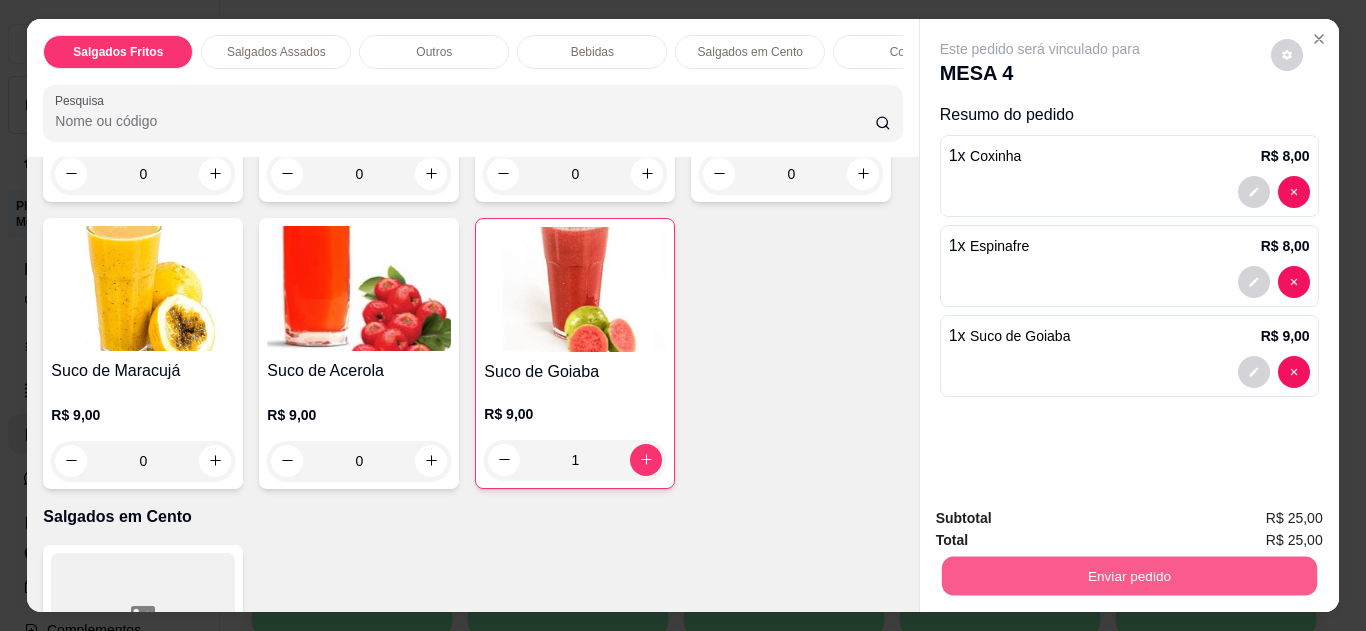 click on "Enviar pedido" at bounding box center (1128, 576) 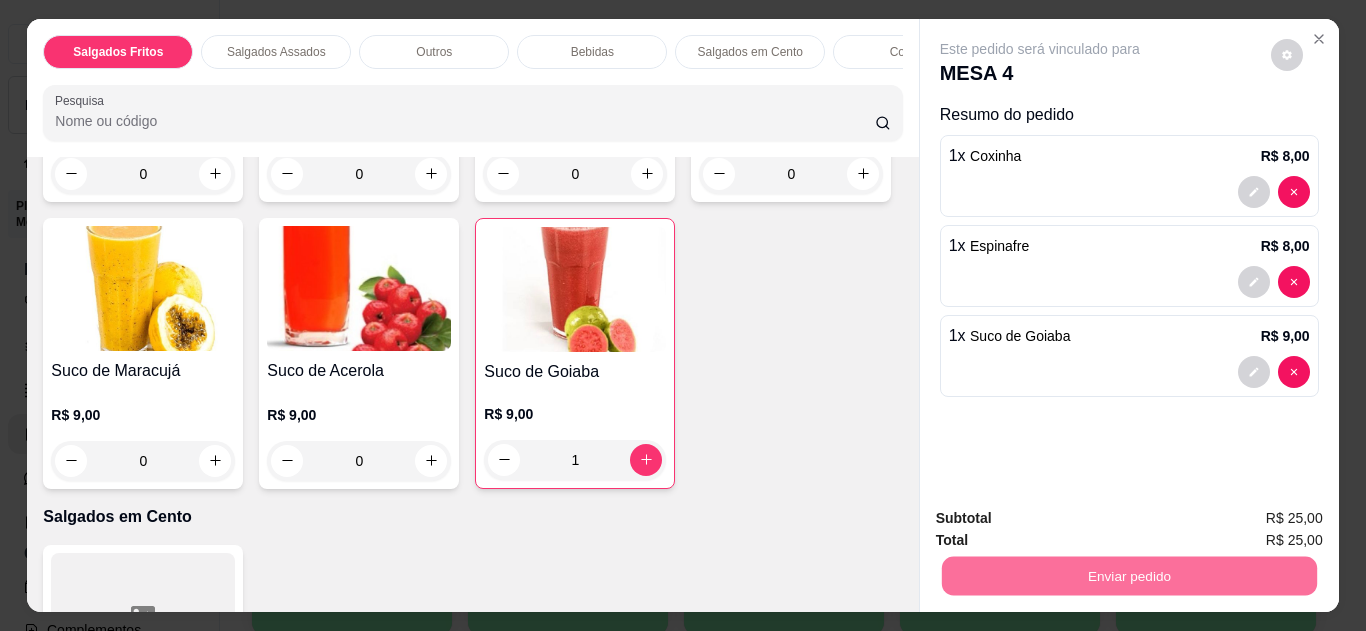 click on "Não registrar e enviar pedido" at bounding box center (1063, 519) 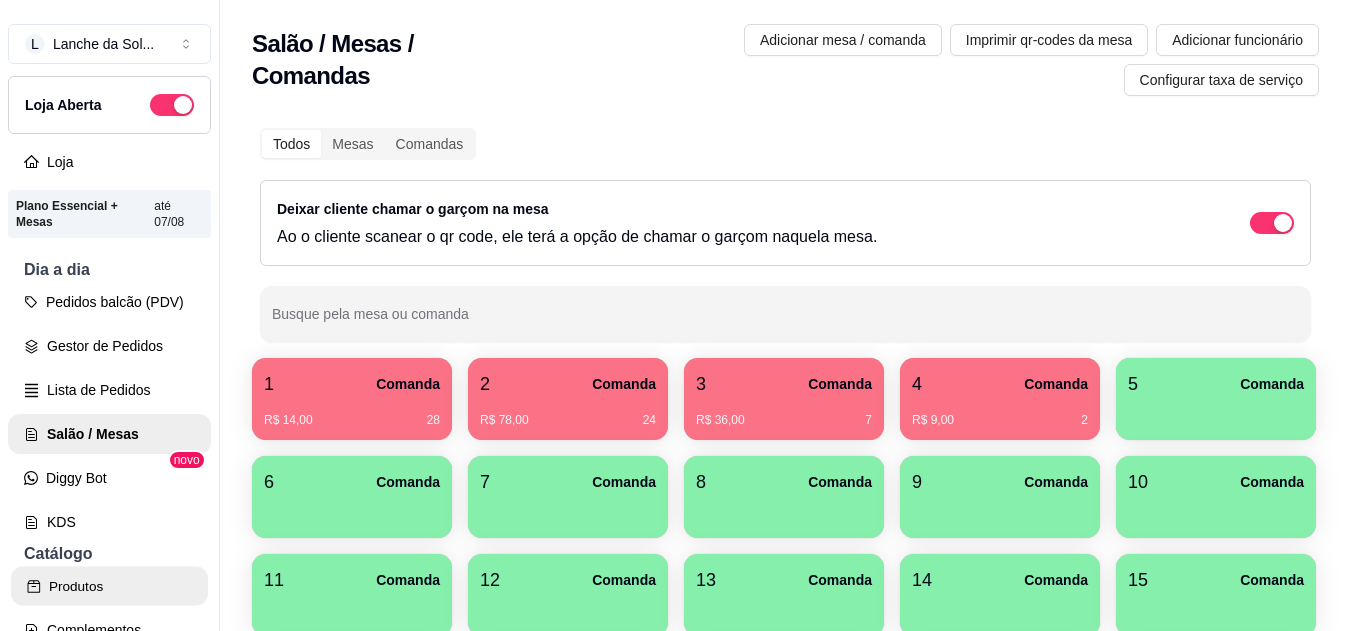 click on "Produtos" at bounding box center [109, 586] 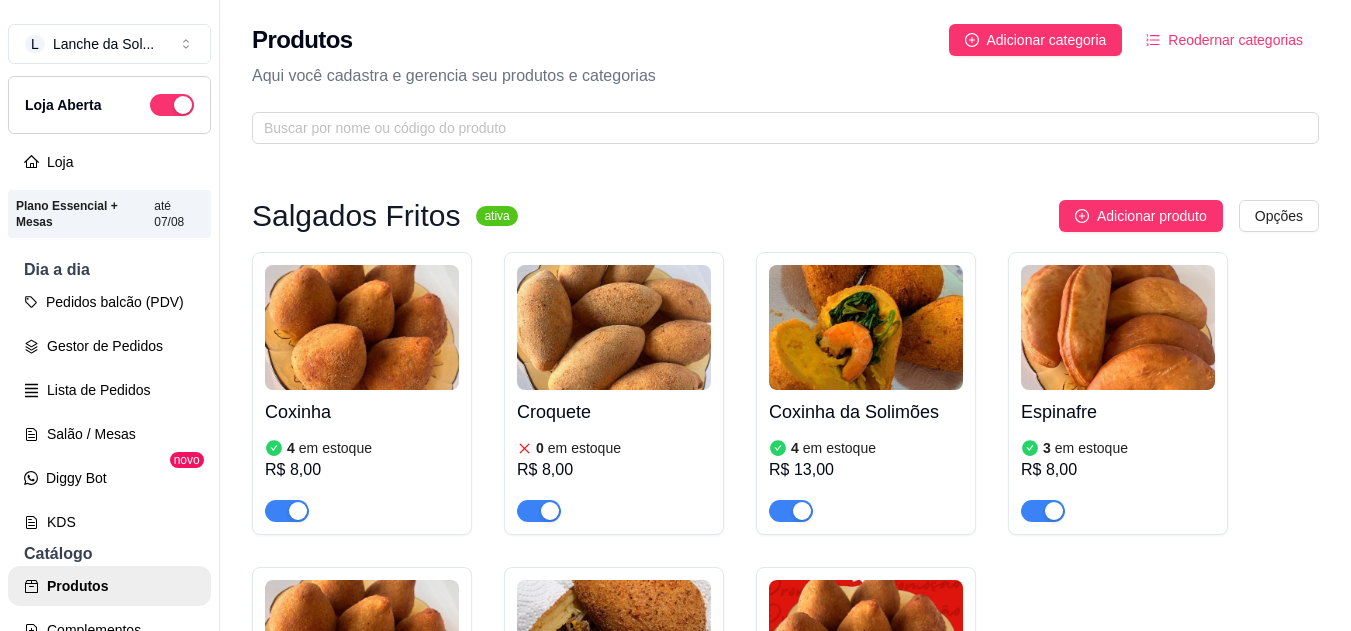 click on "Espinafre" at bounding box center [1118, 412] 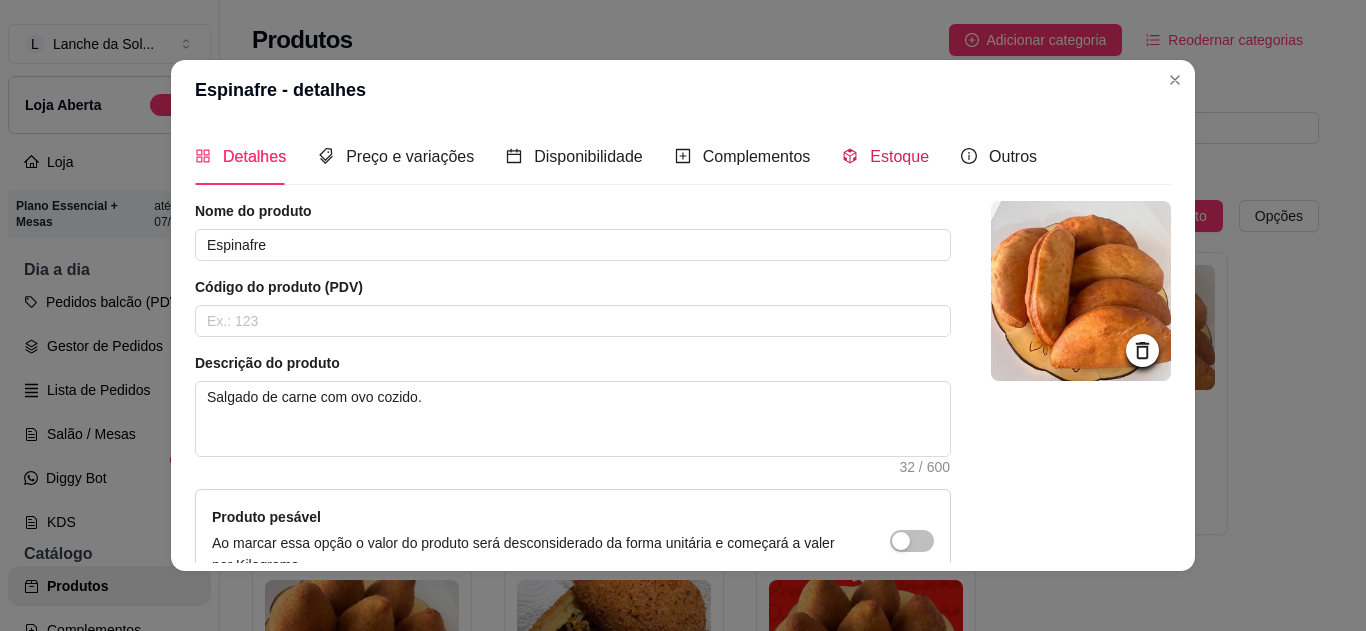 click on "Estoque" at bounding box center (899, 156) 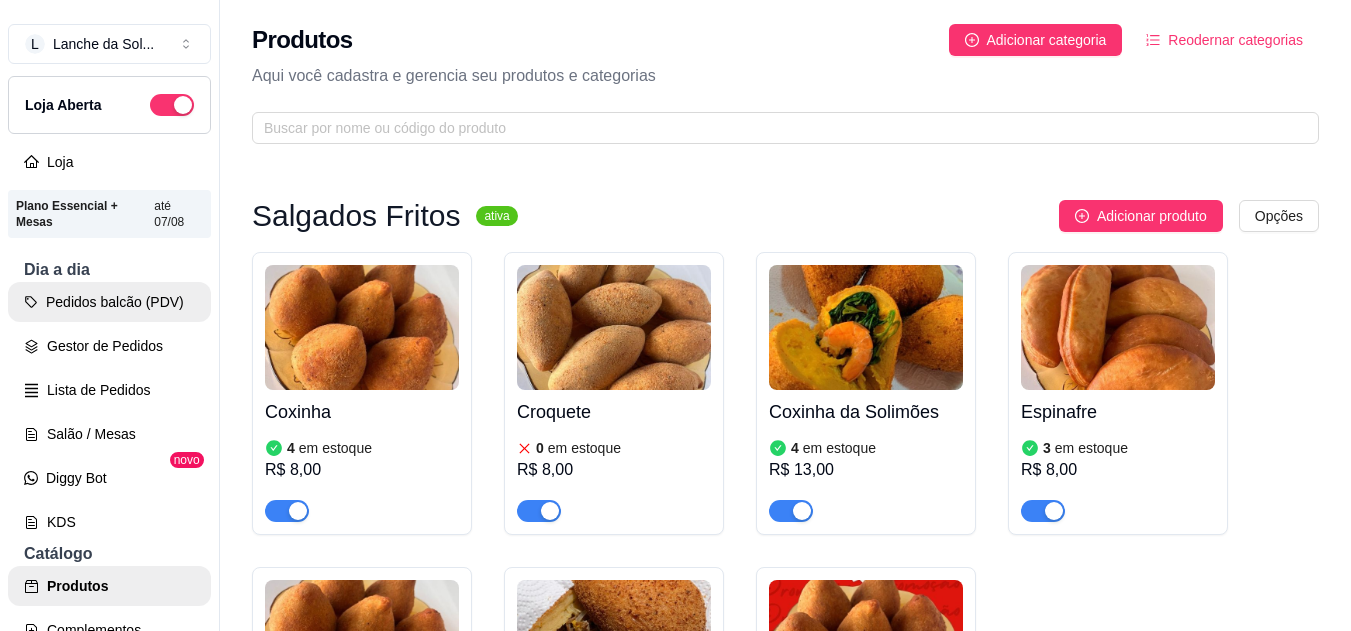 click on "Pedidos balcão (PDV)" at bounding box center (109, 302) 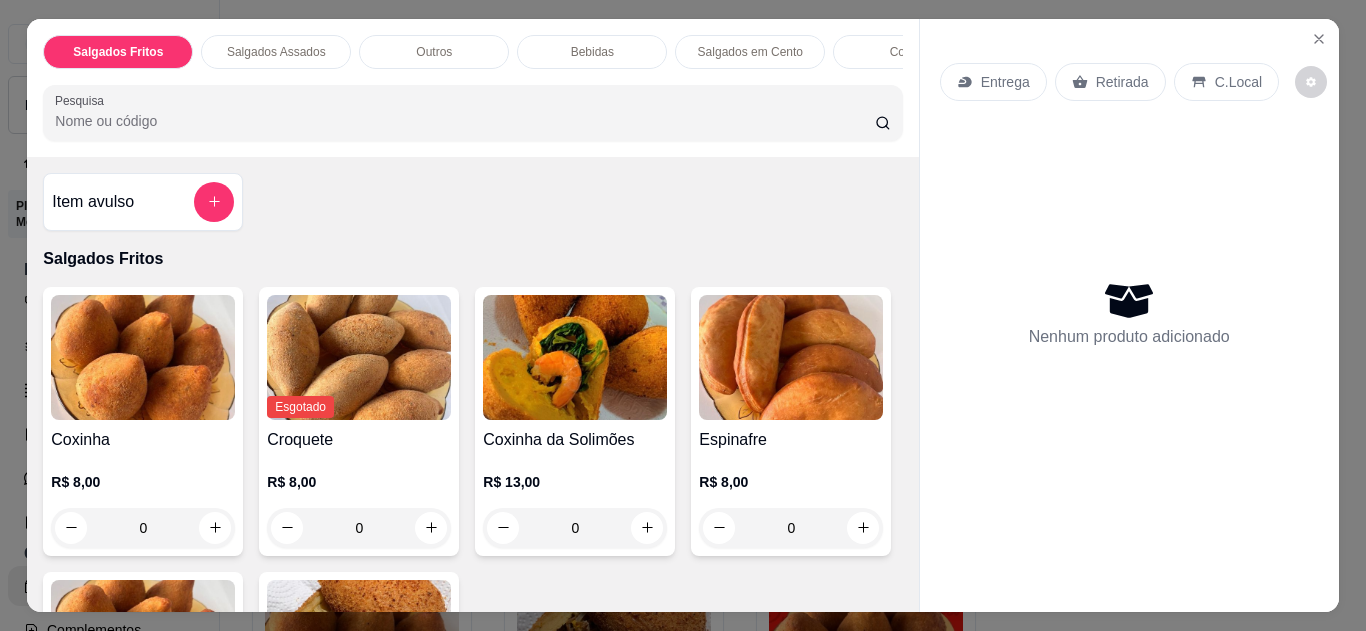click at bounding box center [791, 357] 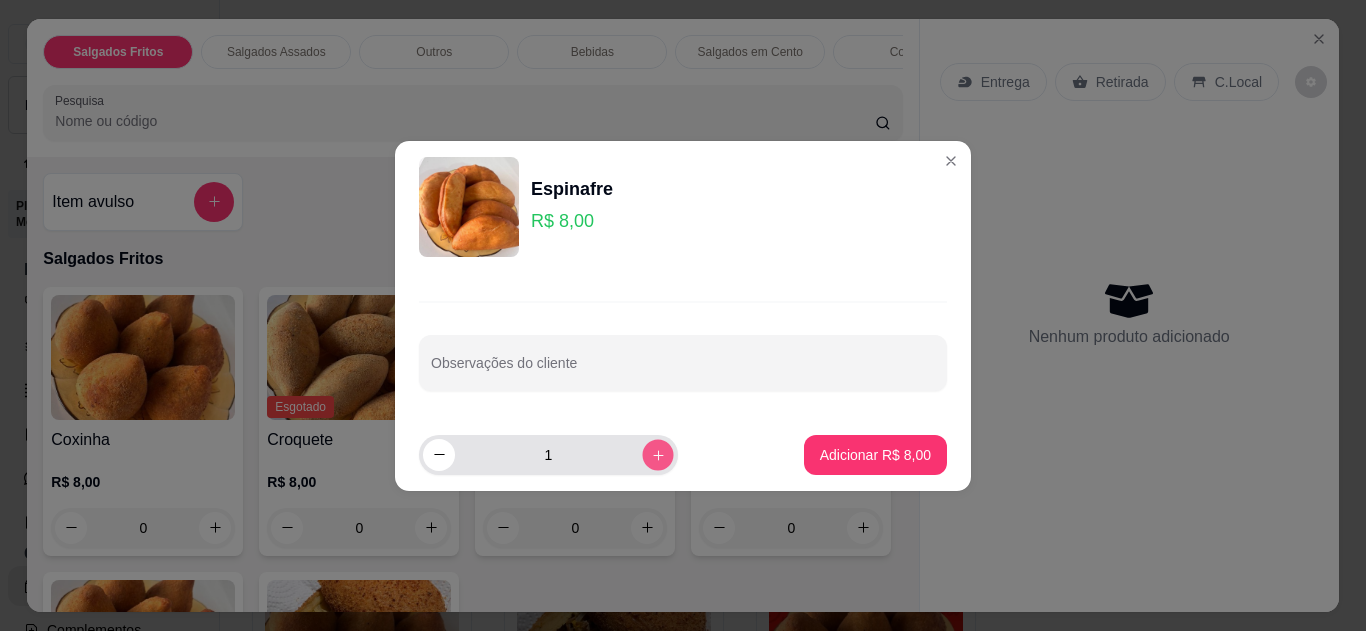click at bounding box center (657, 454) 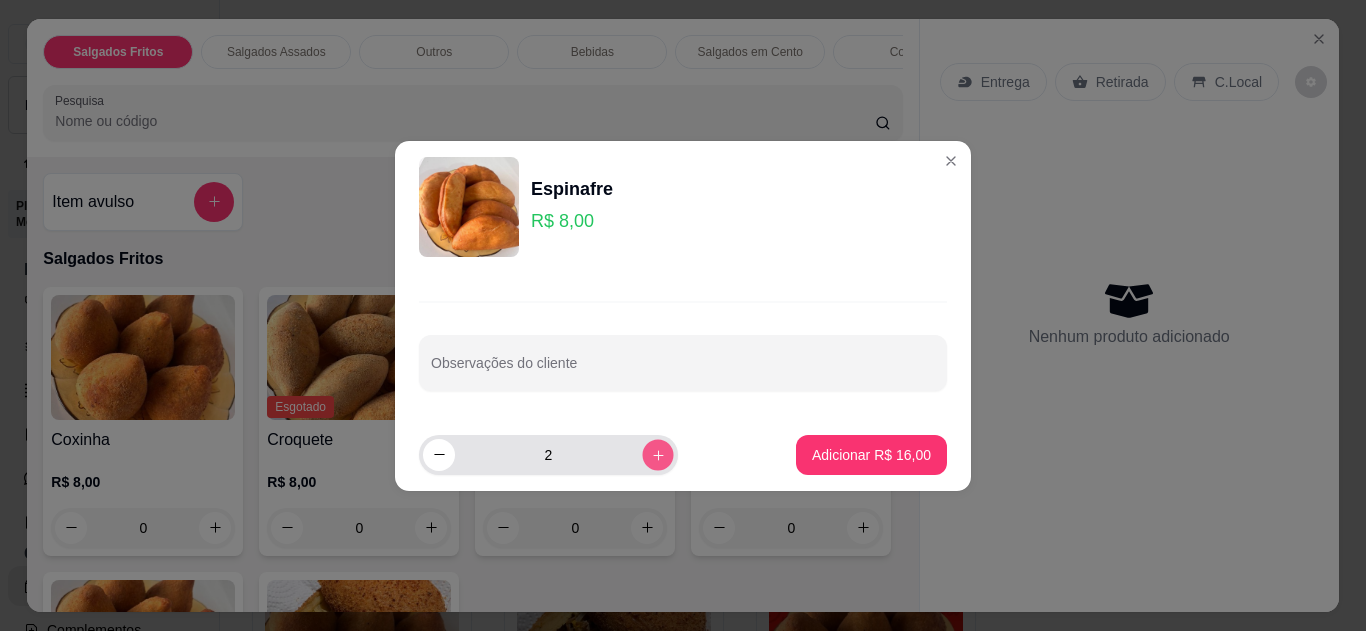 click at bounding box center (657, 454) 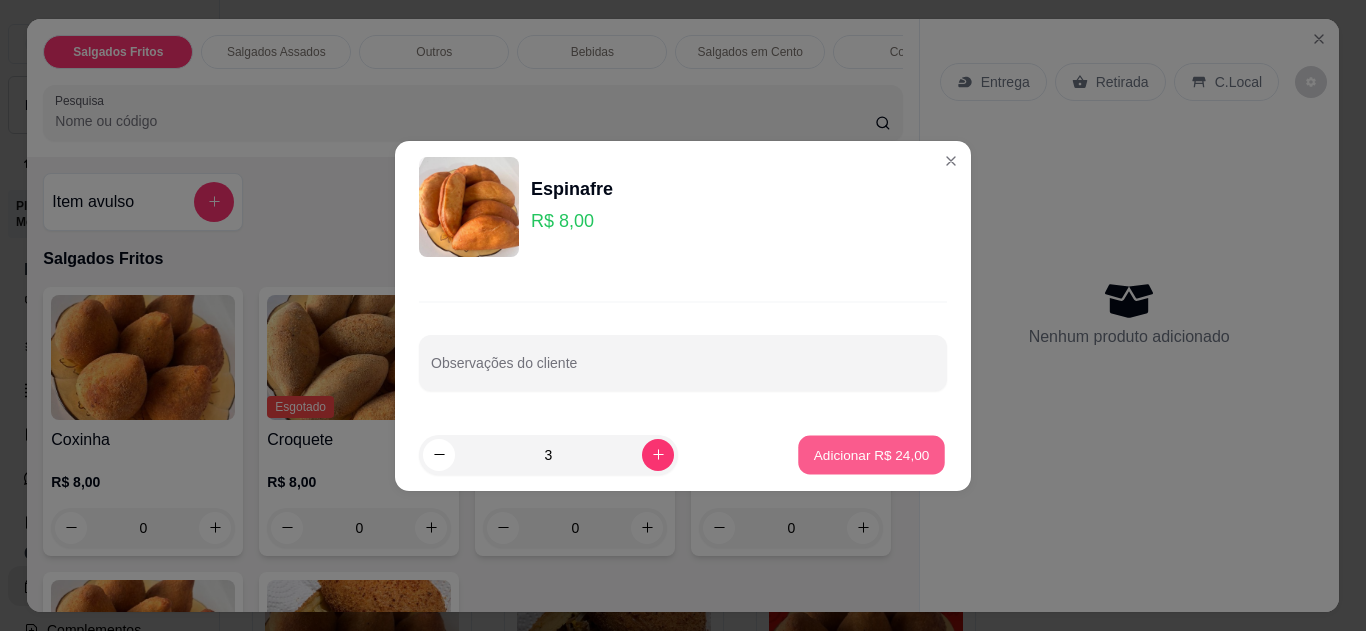 click on "Adicionar   R$ 24,00" at bounding box center [871, 454] 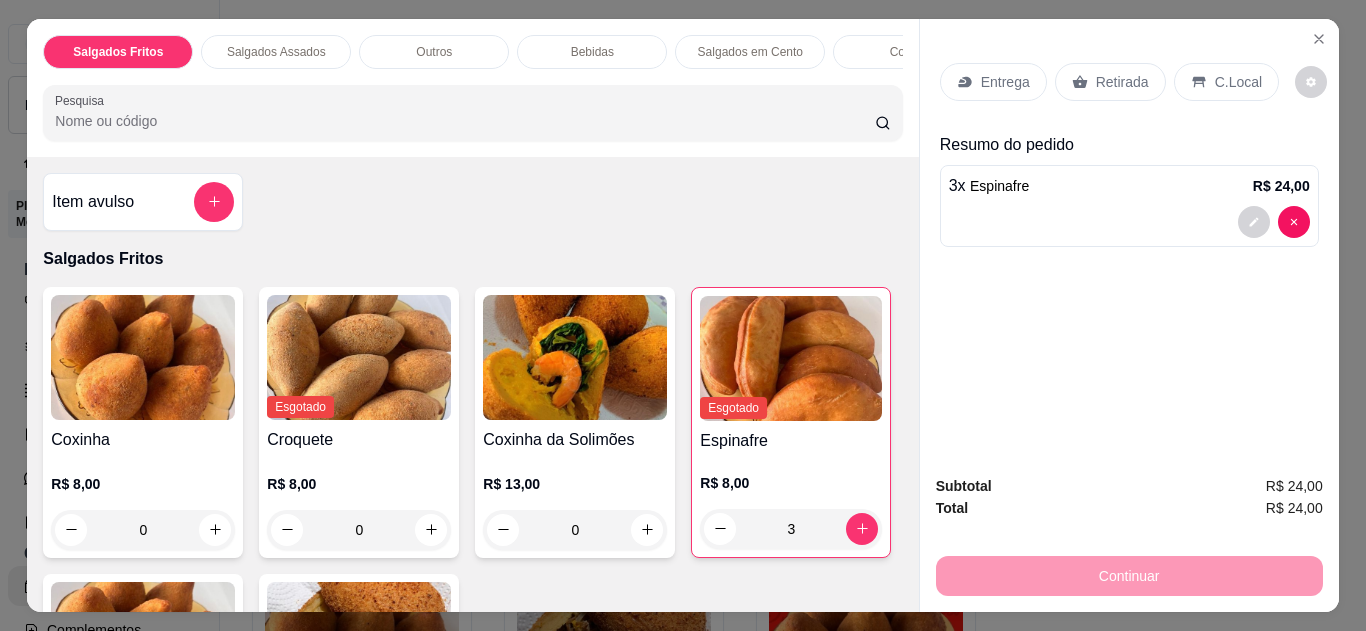 click 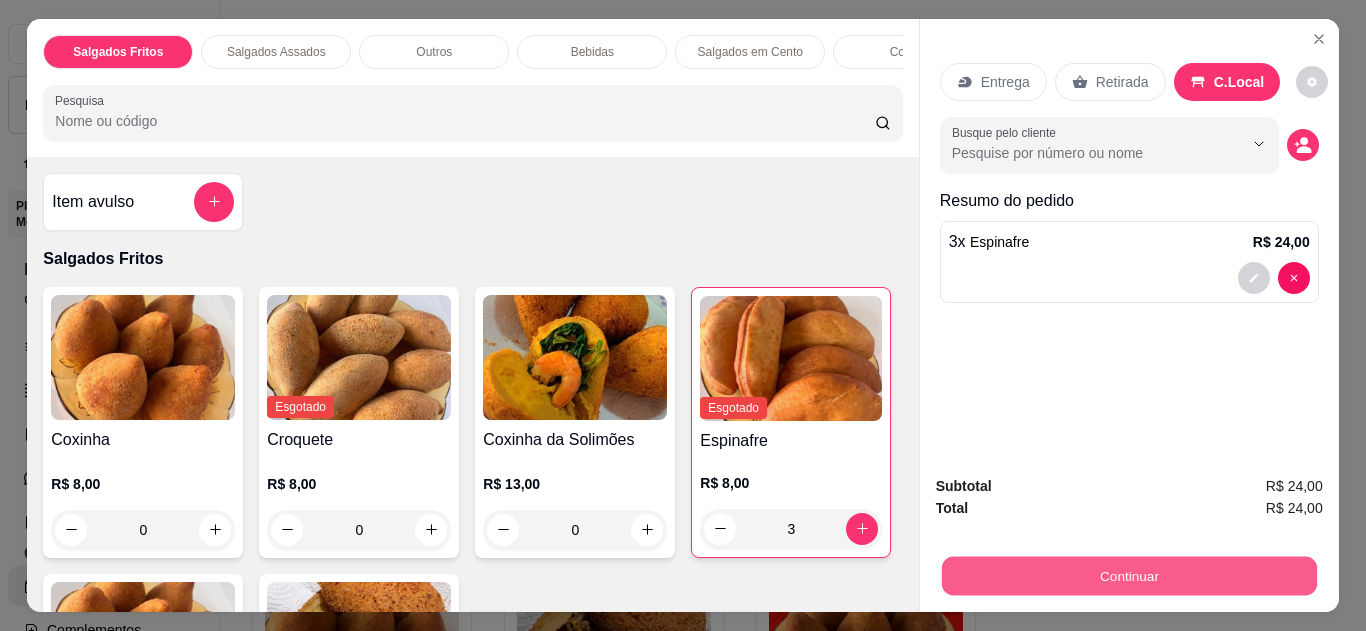 click on "Continuar" at bounding box center (1128, 576) 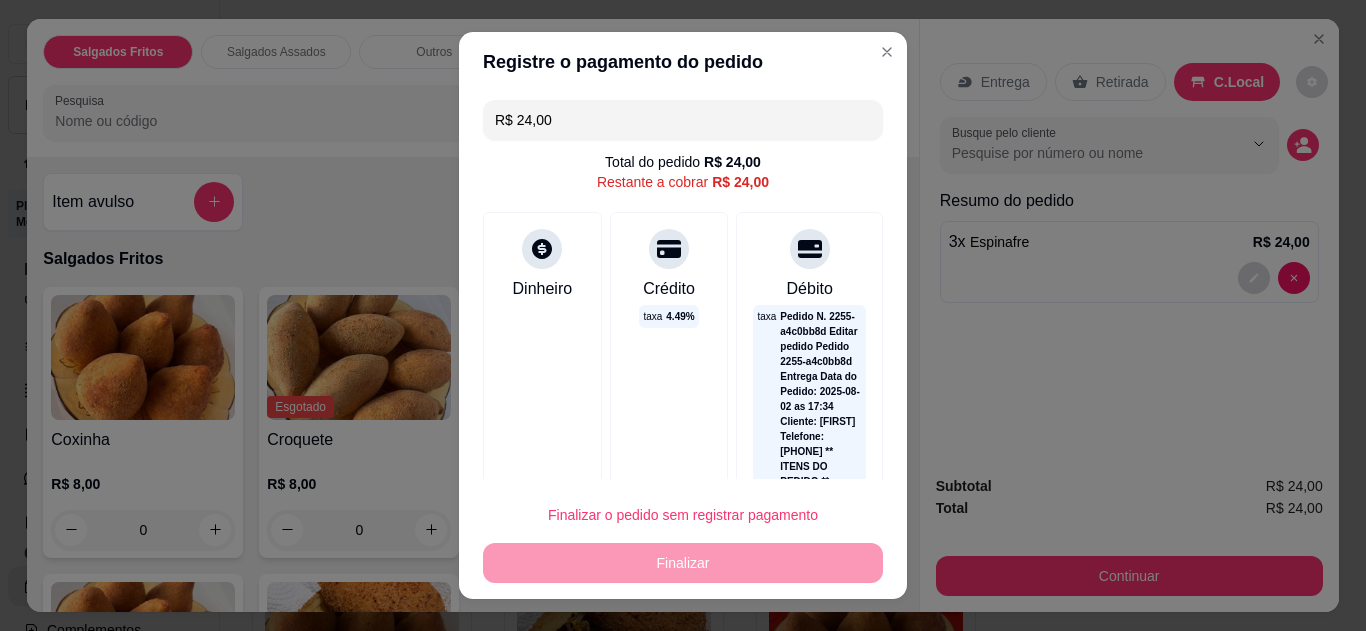 click 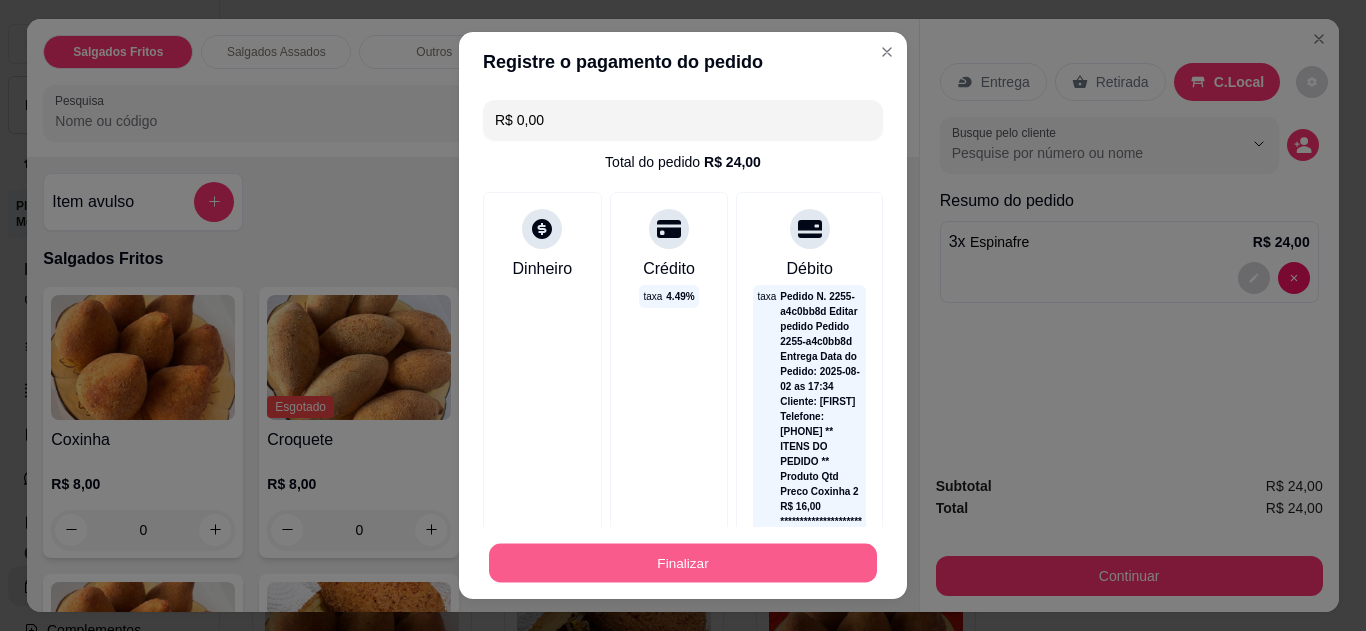 click on "Finalizar" at bounding box center [683, 563] 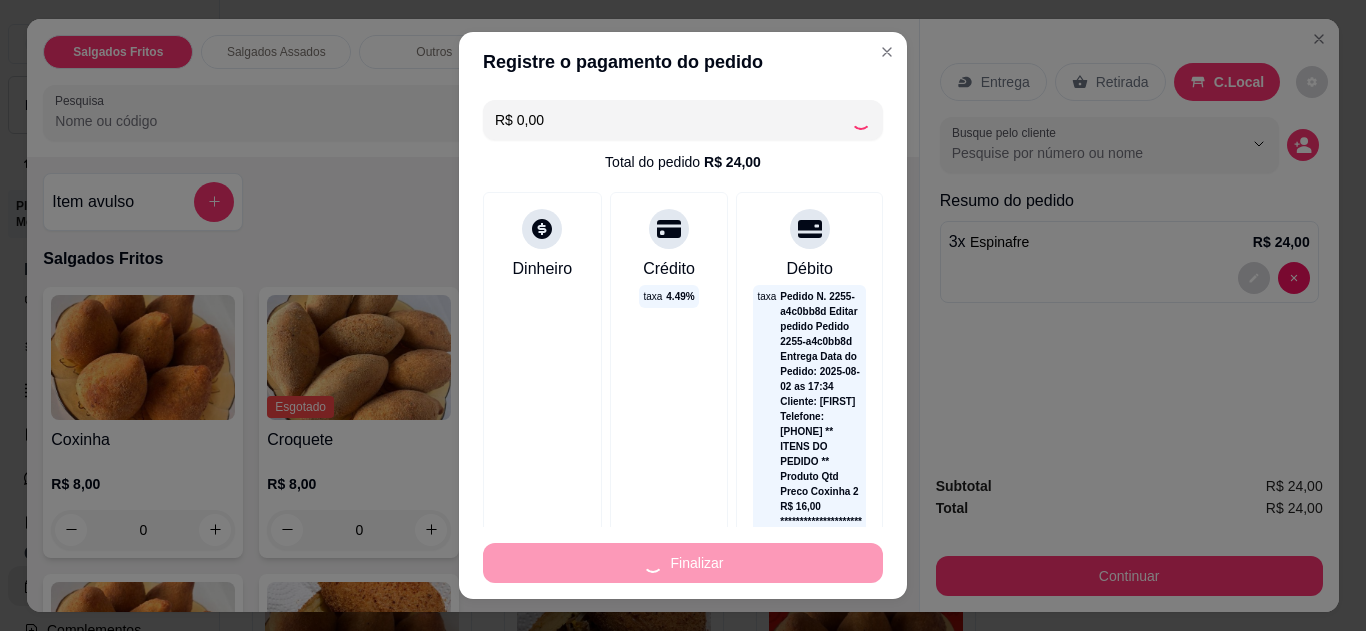 type on "0" 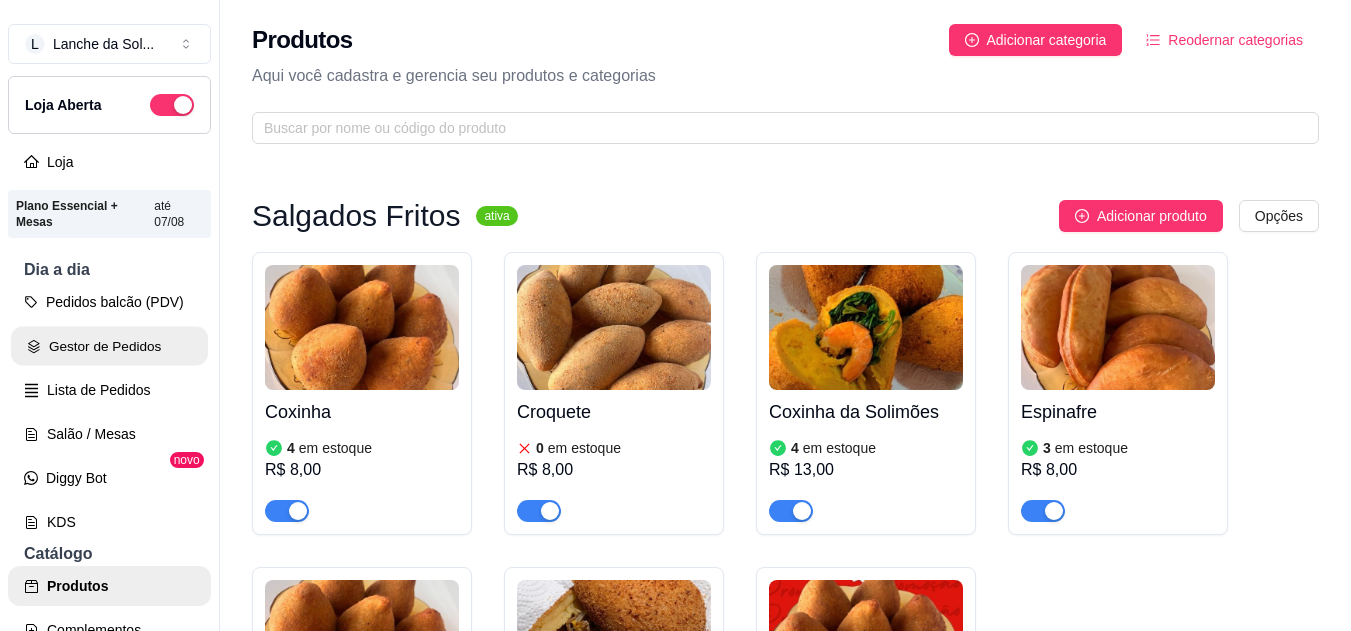 click on "Gestor de Pedidos" at bounding box center (109, 346) 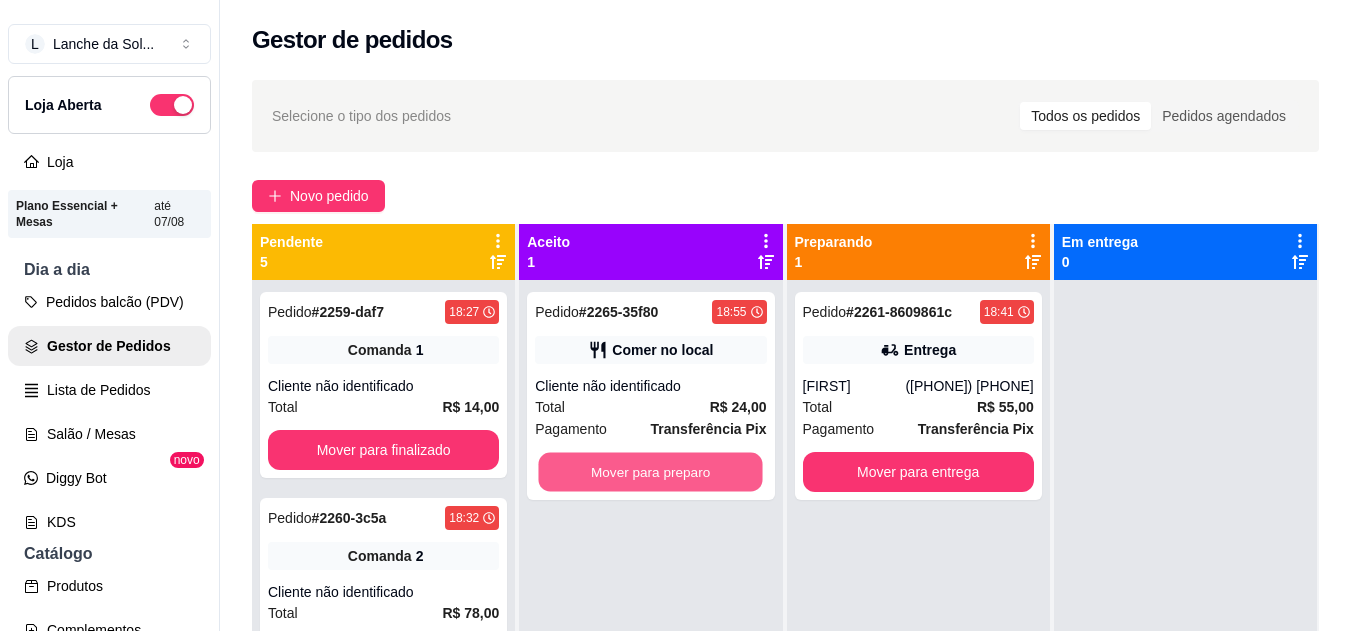 click on "Mover para preparo" at bounding box center (651, 472) 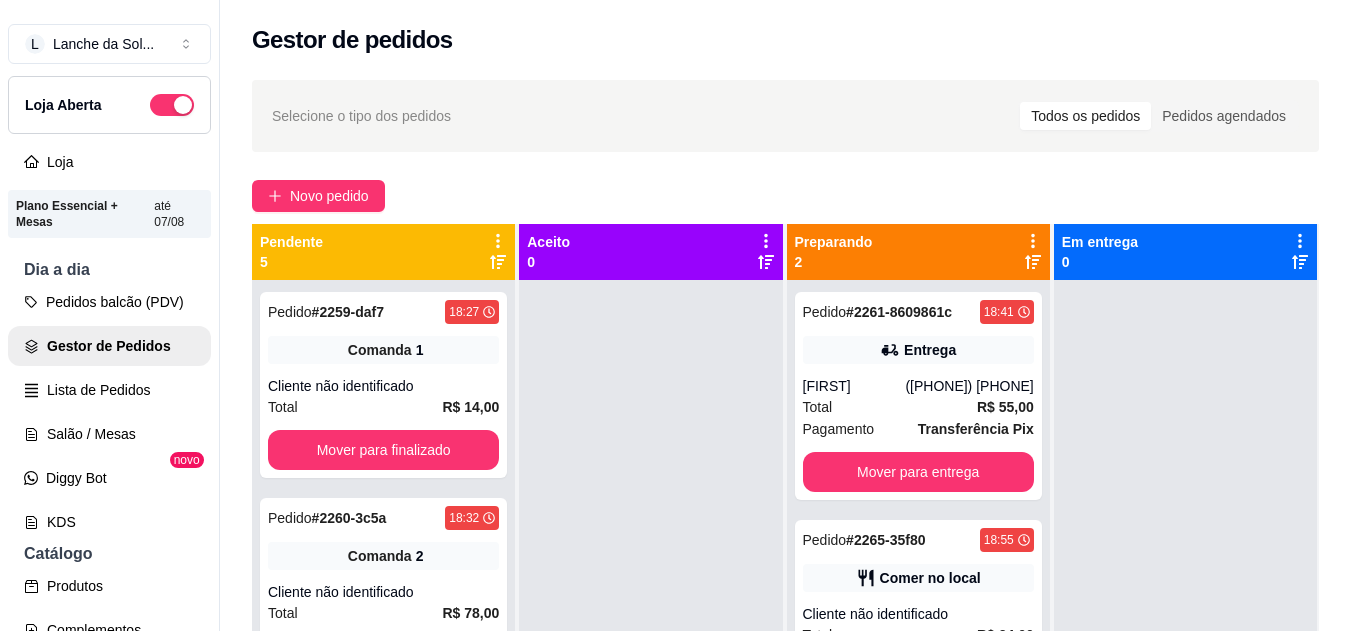 click on "**********" at bounding box center (918, 624) 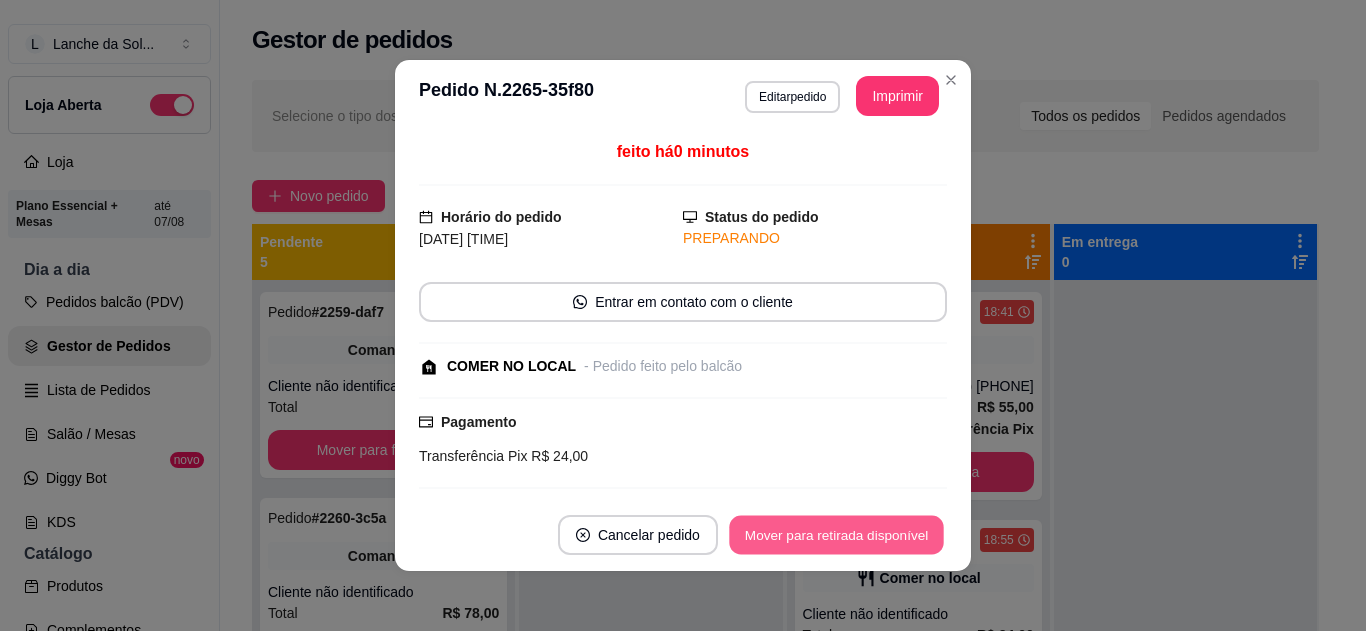 click on "Mover para retirada disponível" at bounding box center (836, 535) 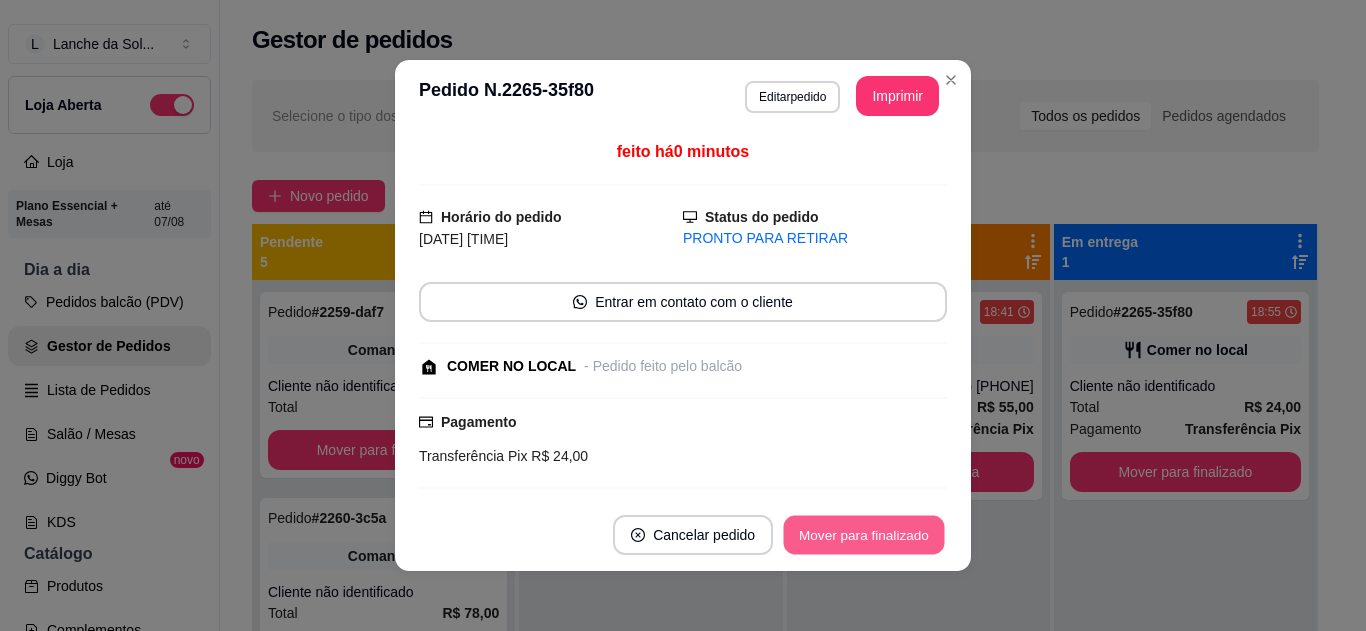 click on "Mover para finalizado" at bounding box center [864, 535] 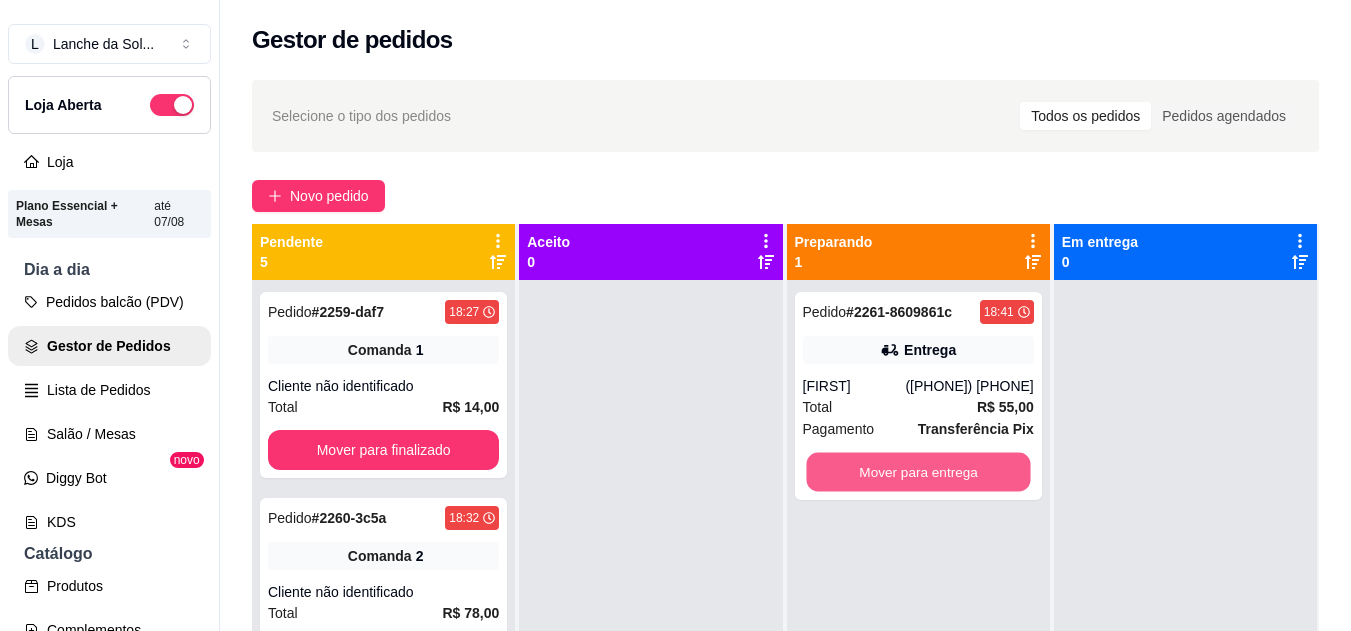 click on "Mover para entrega" at bounding box center (918, 472) 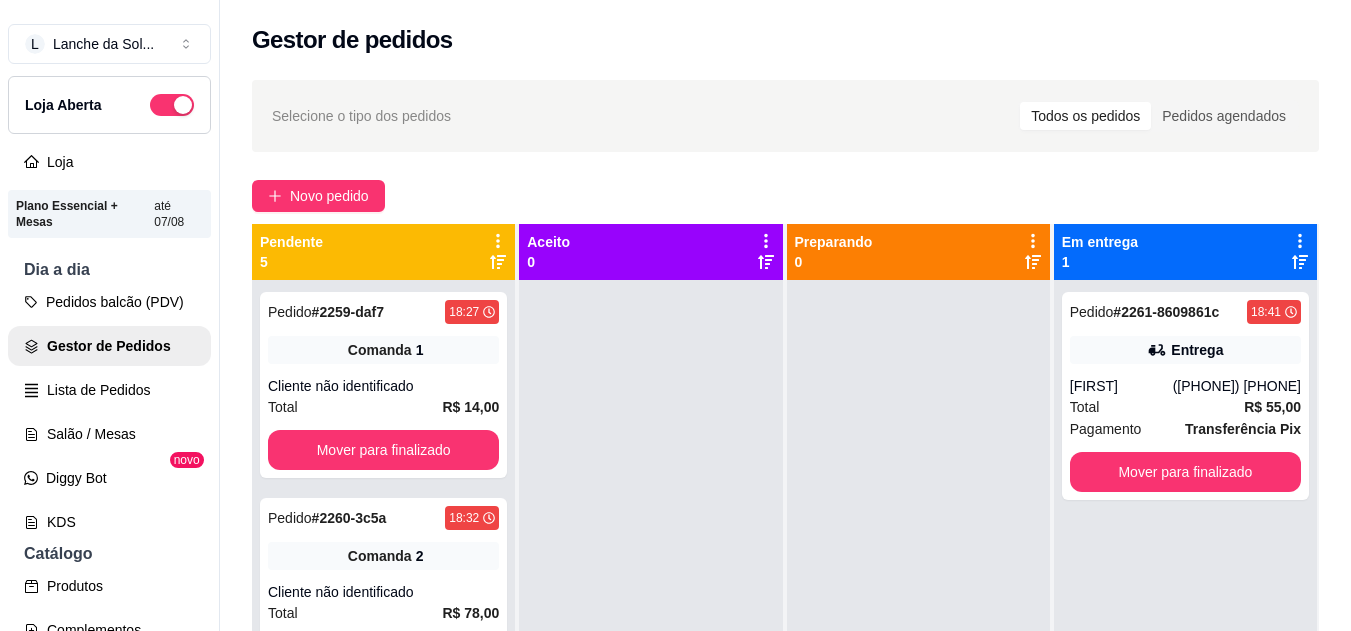 click on "[FIRST]" at bounding box center (1121, 386) 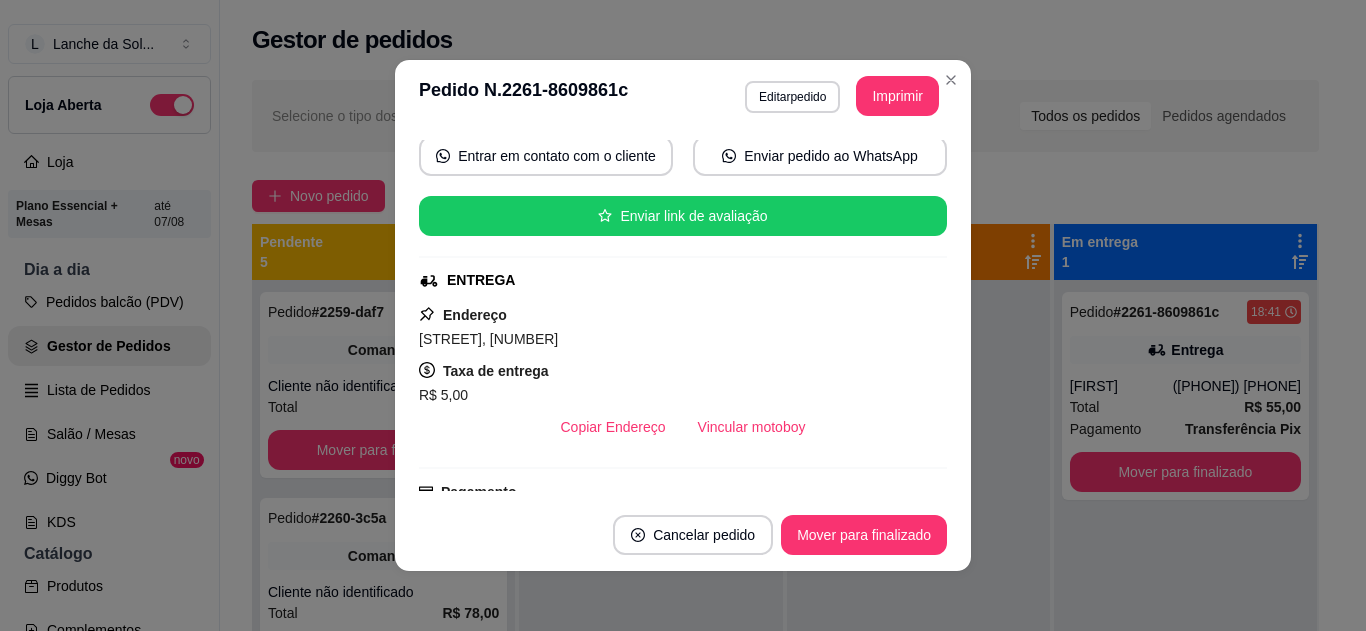 scroll, scrollTop: 200, scrollLeft: 0, axis: vertical 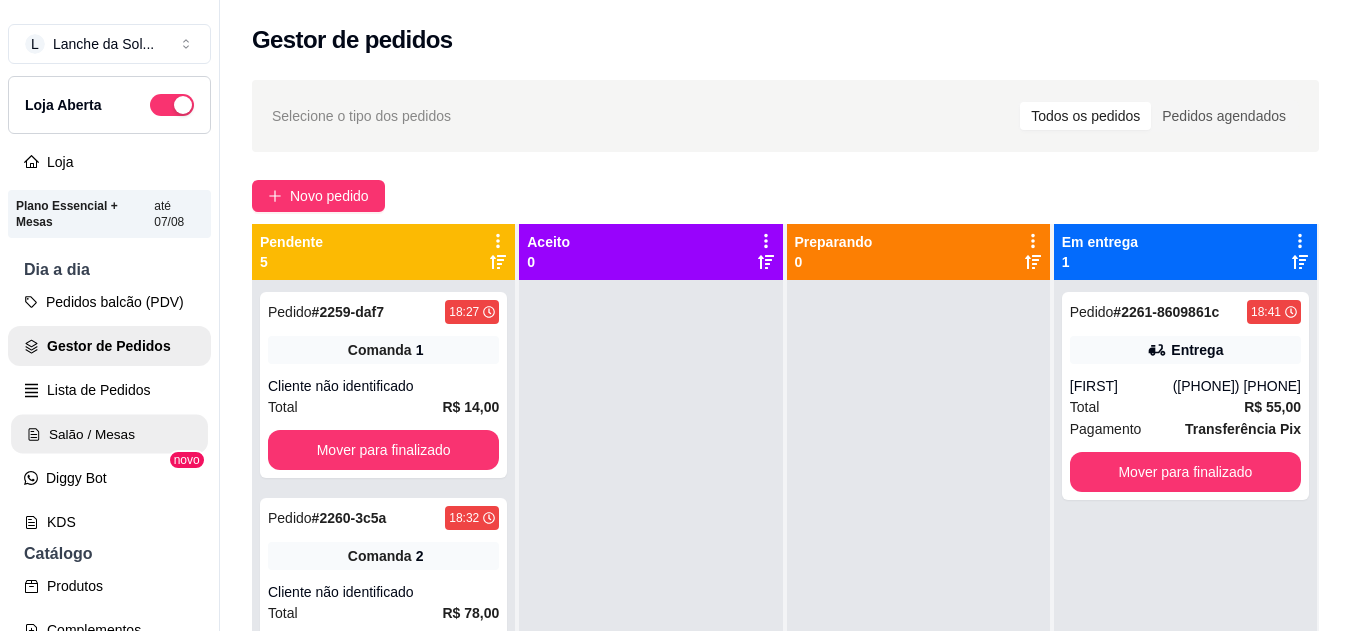 click on "Salão / Mesas" at bounding box center [109, 434] 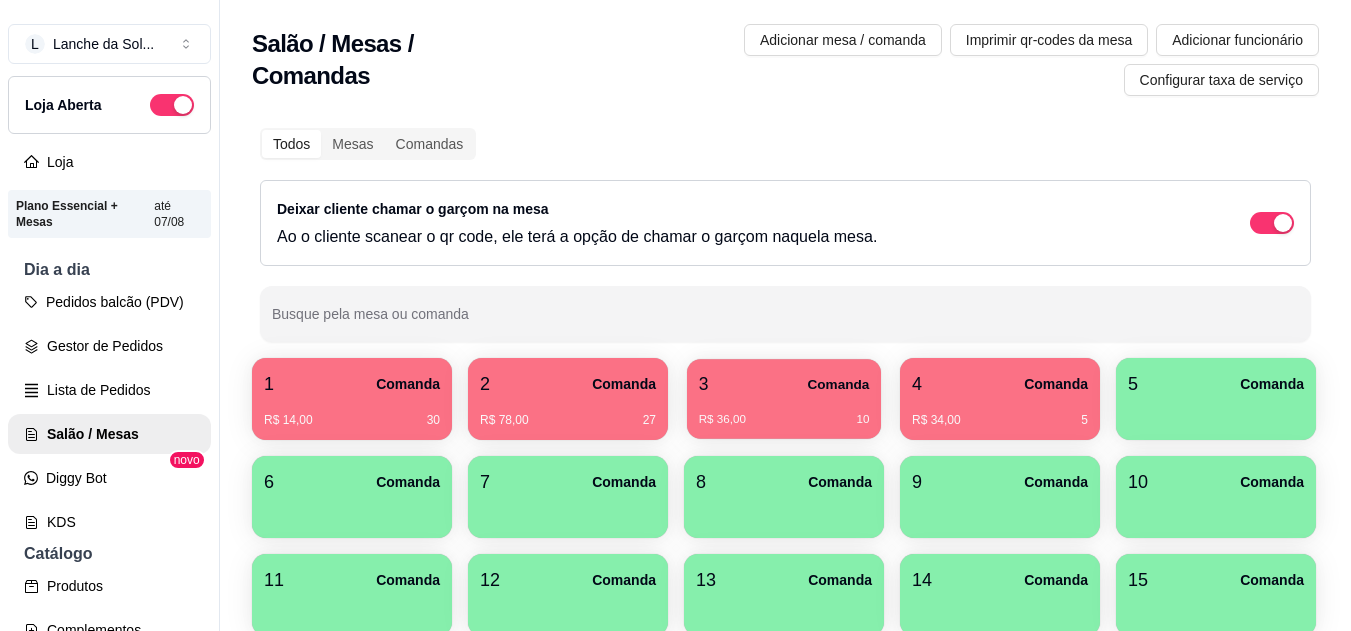 click on "3 Comanda" at bounding box center (784, 384) 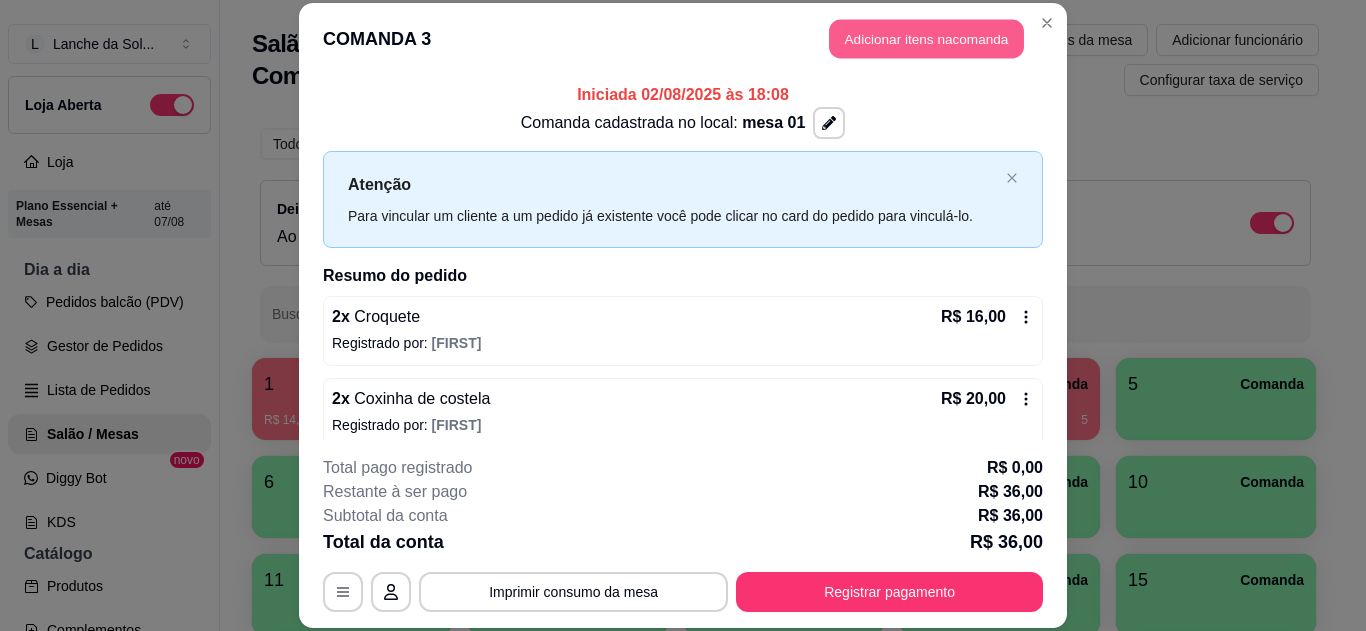click on "Adicionar itens na  comanda" at bounding box center (926, 39) 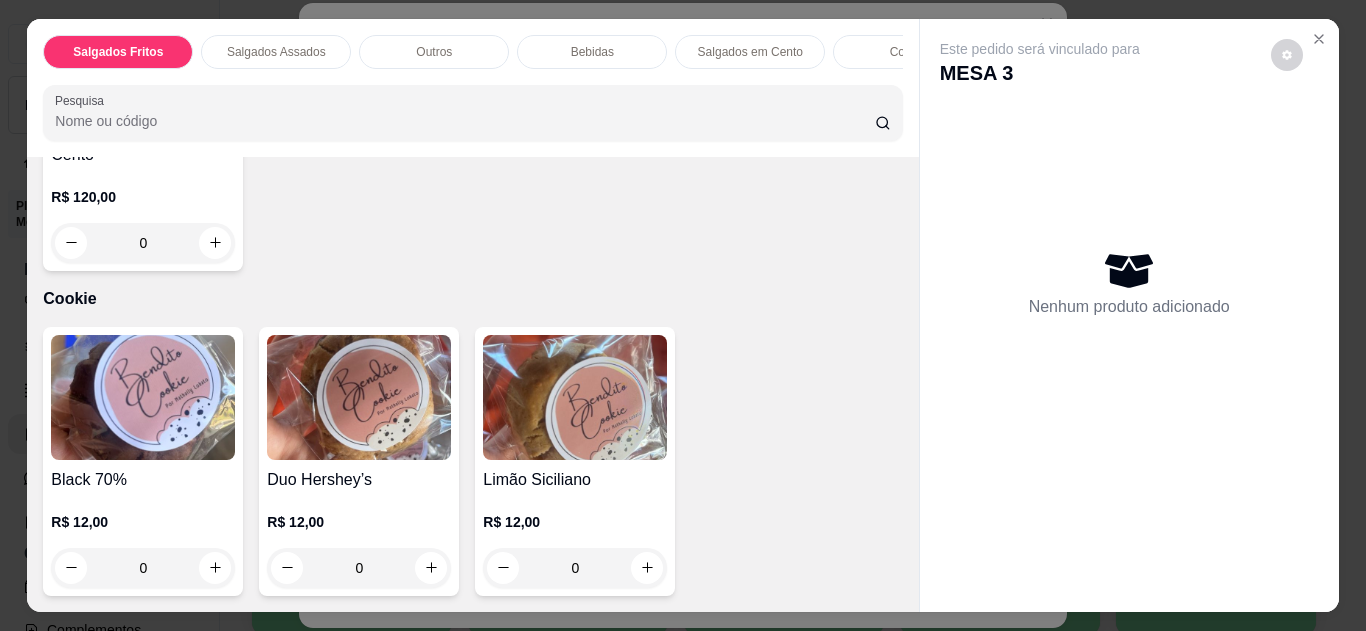 scroll, scrollTop: 2502, scrollLeft: 0, axis: vertical 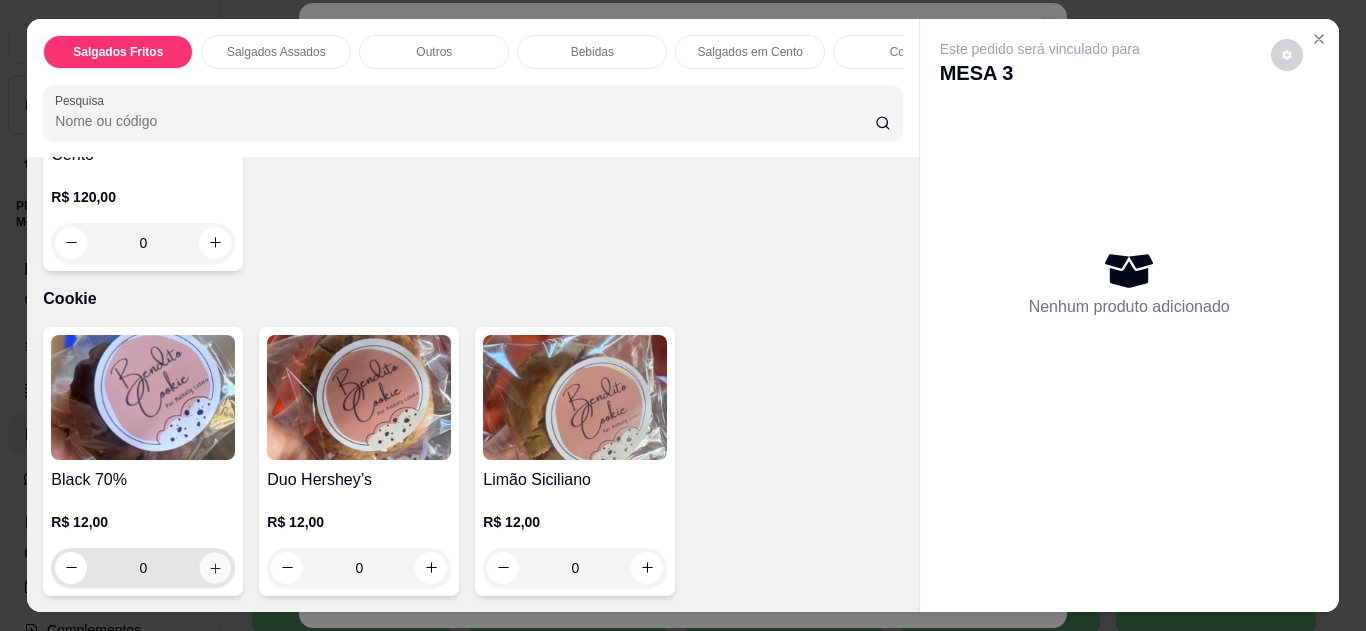 click 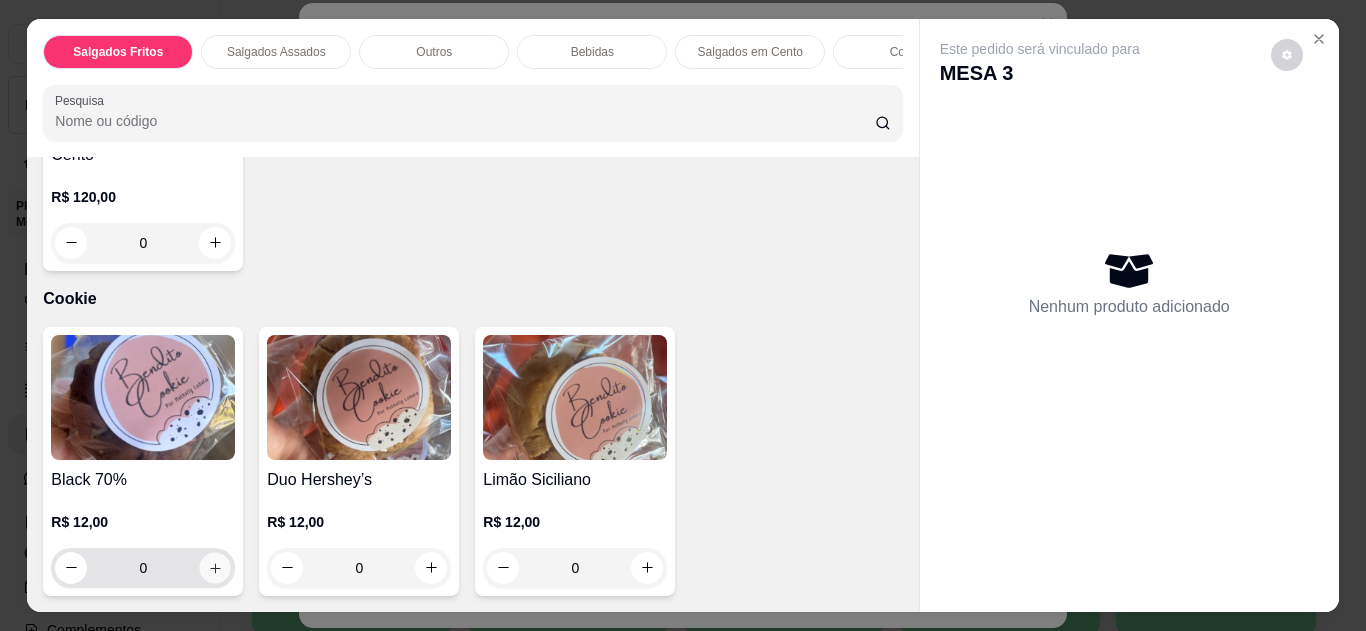 type on "1" 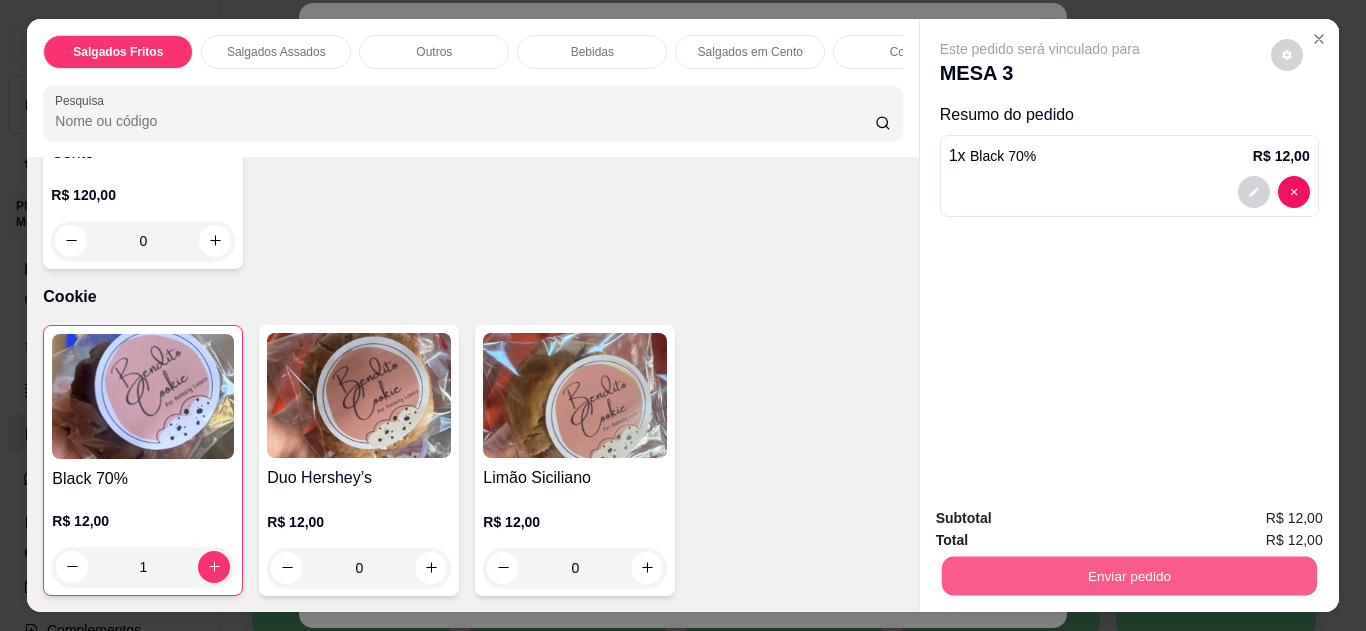 click on "Enviar pedido" at bounding box center [1128, 576] 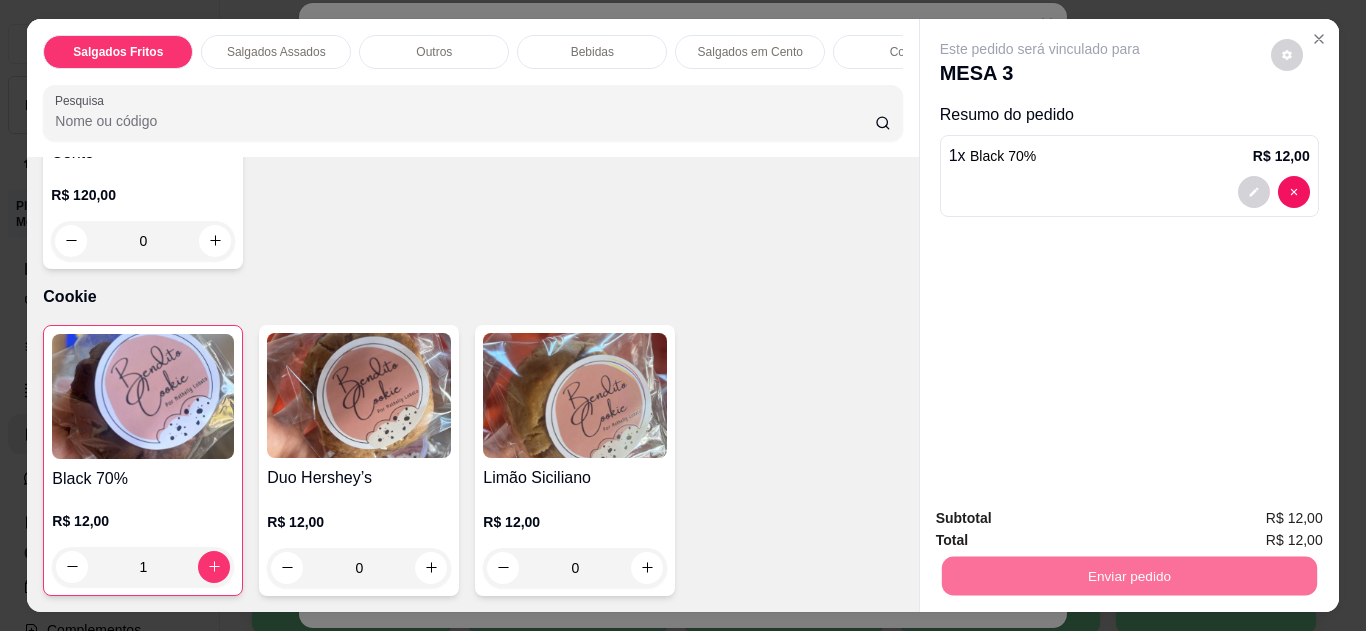 click on "Não registrar e enviar pedido" at bounding box center (1063, 519) 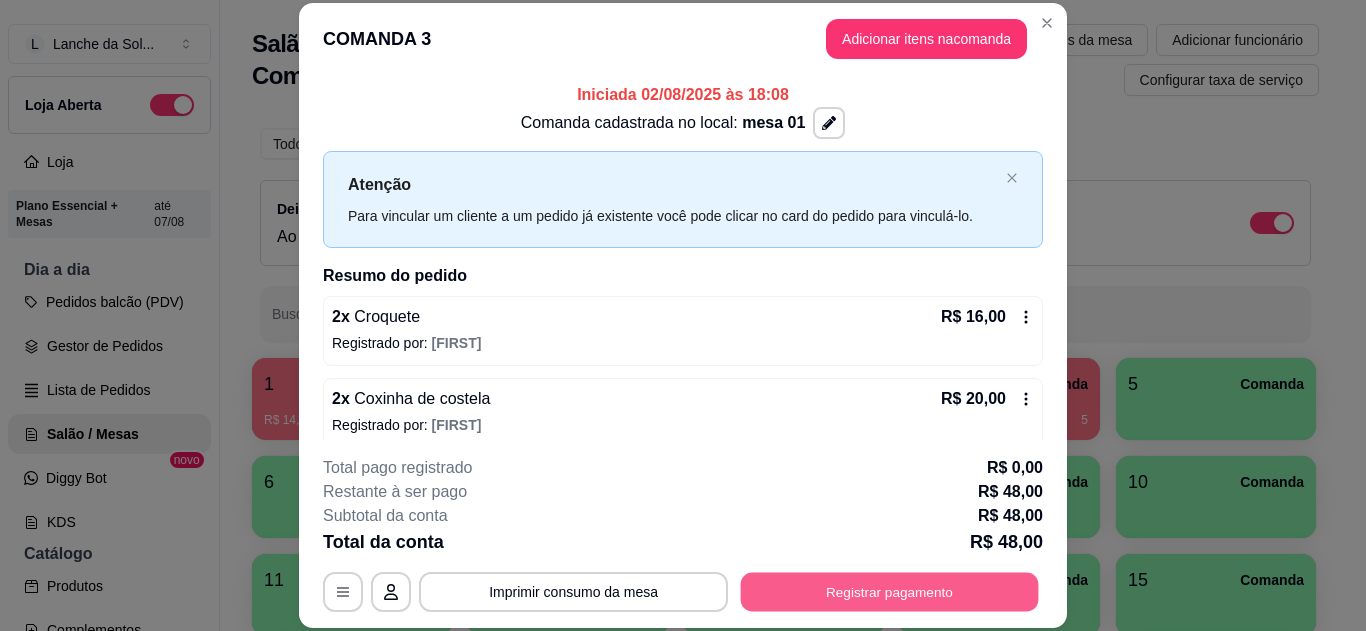 click on "Registrar pagamento" at bounding box center [890, 591] 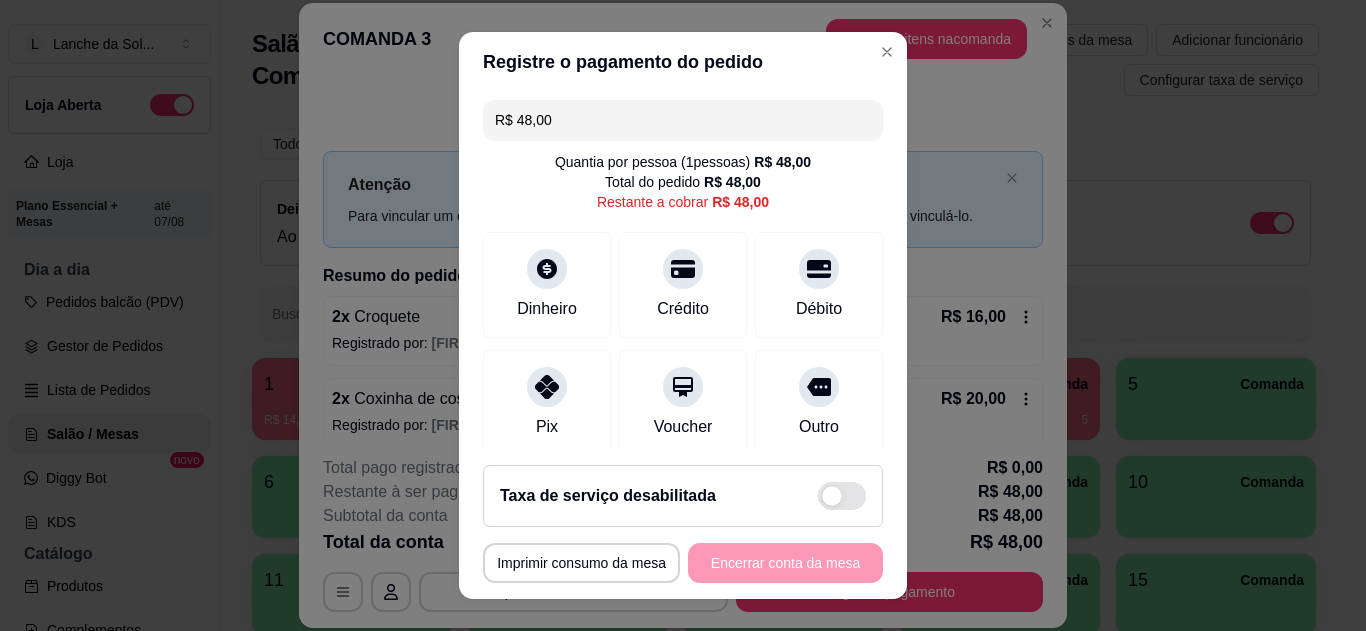 click on "Pix" at bounding box center (547, 403) 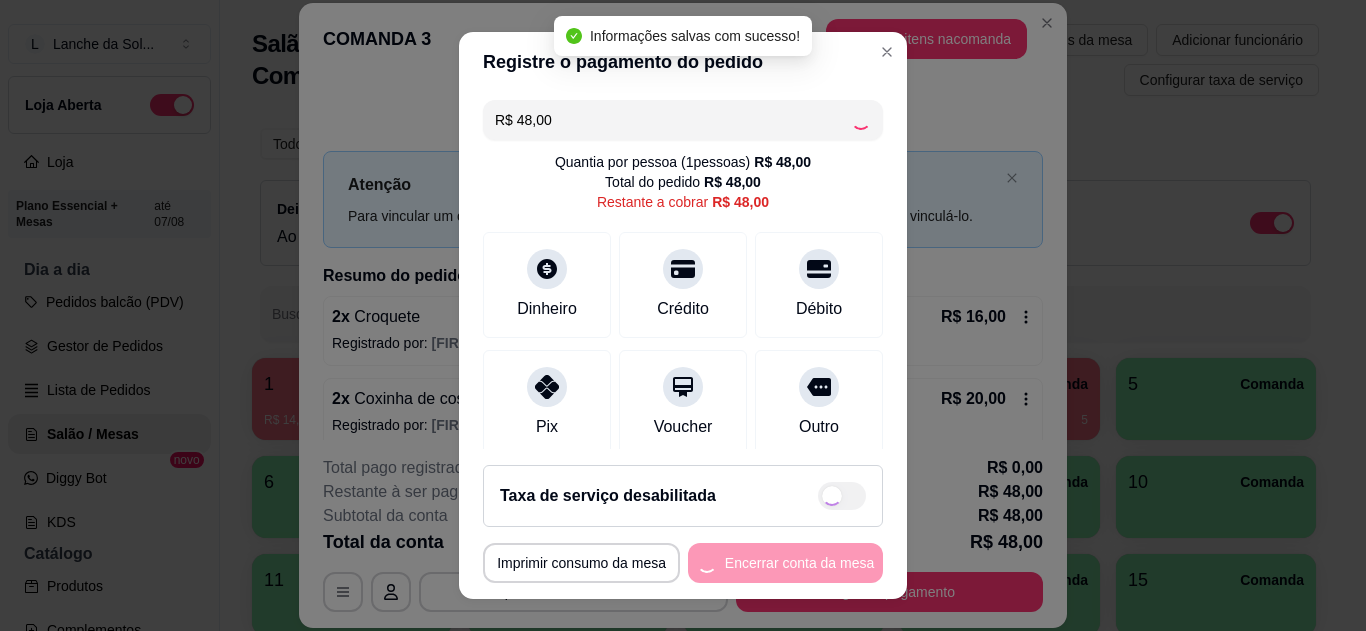type on "R$ 0,00" 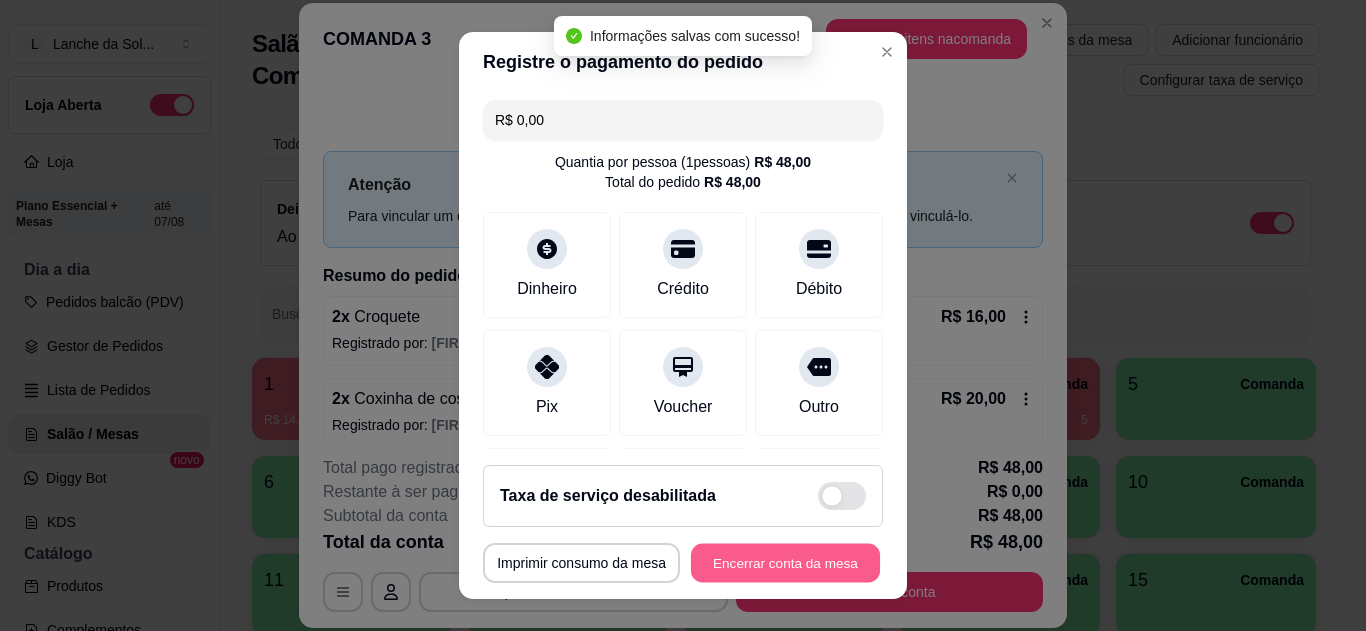 click on "Encerrar conta da mesa" at bounding box center (785, 563) 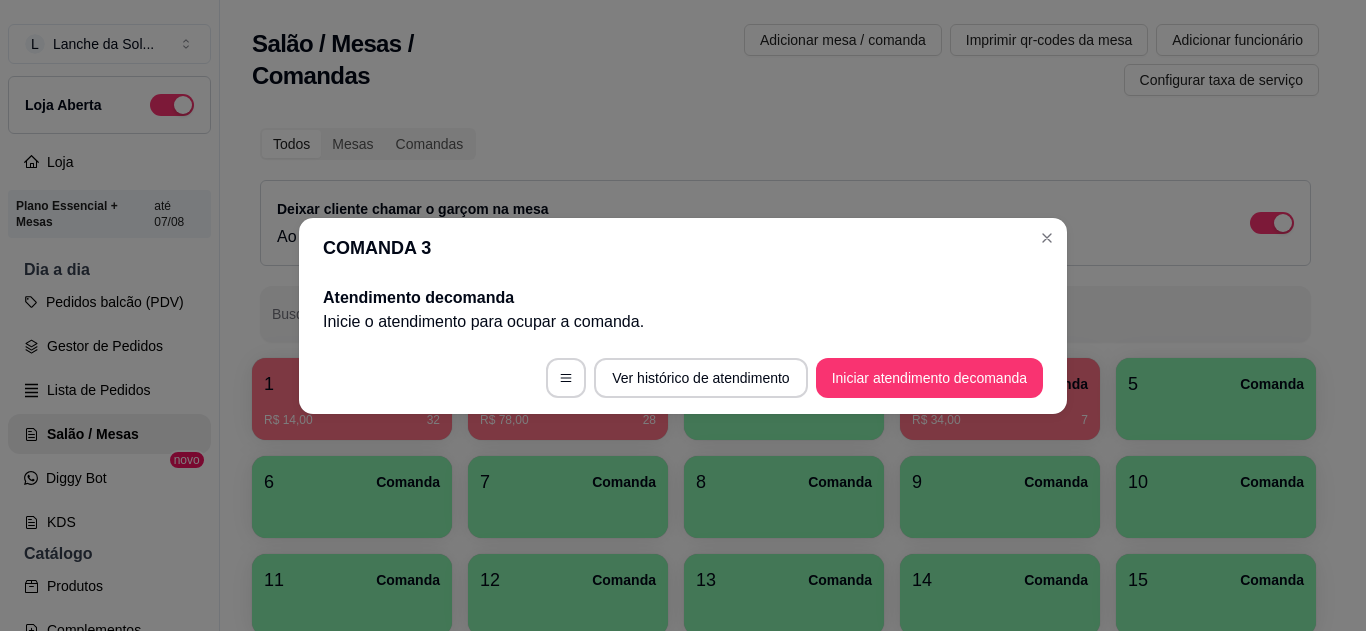 click on "COMANDA 3 Atendimento de  comanda Inicie o atendimento para ocupar a   comanda . Ver histórico de atendimento Iniciar atendimento de  comanda" at bounding box center [683, 315] 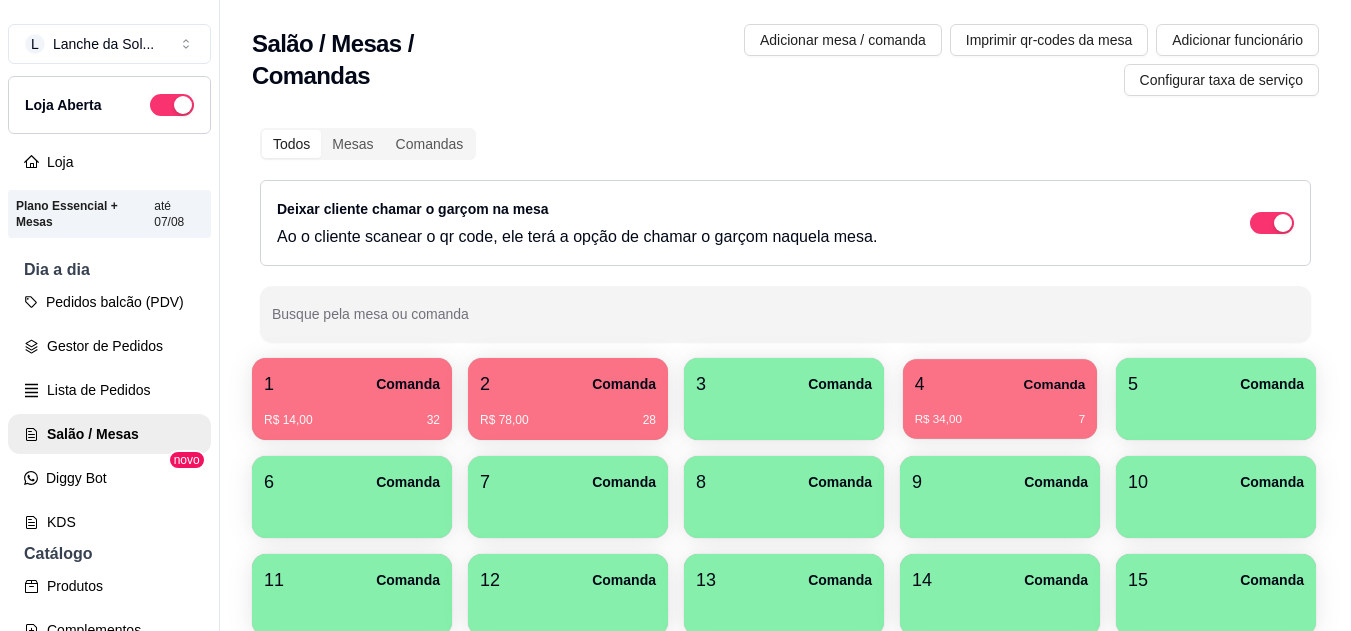 click on "4 Comanda" at bounding box center (1000, 384) 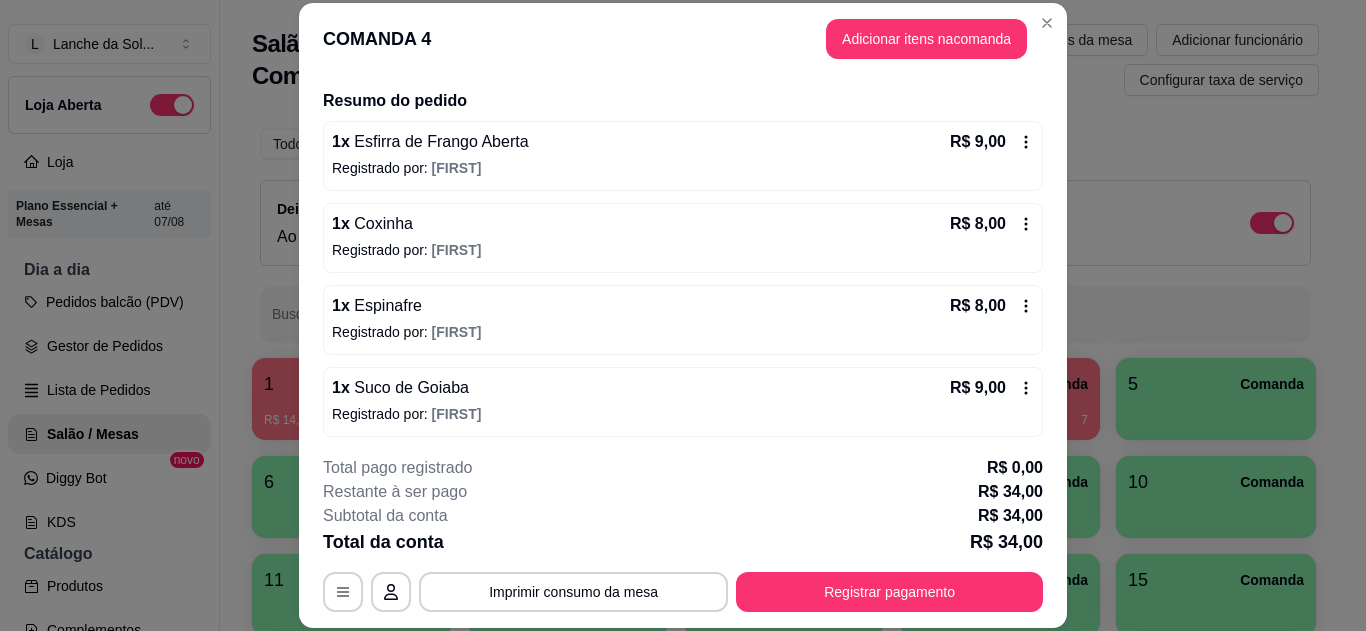 scroll, scrollTop: 180, scrollLeft: 0, axis: vertical 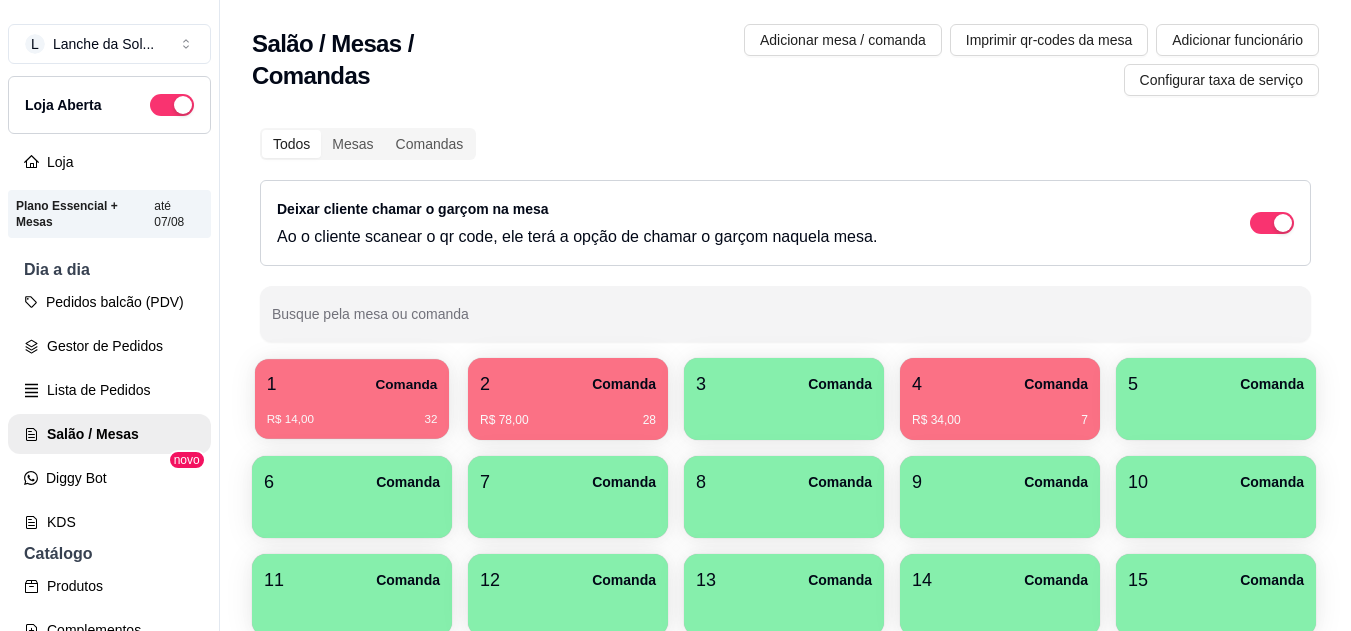 click on "1 Comanda" at bounding box center (352, 384) 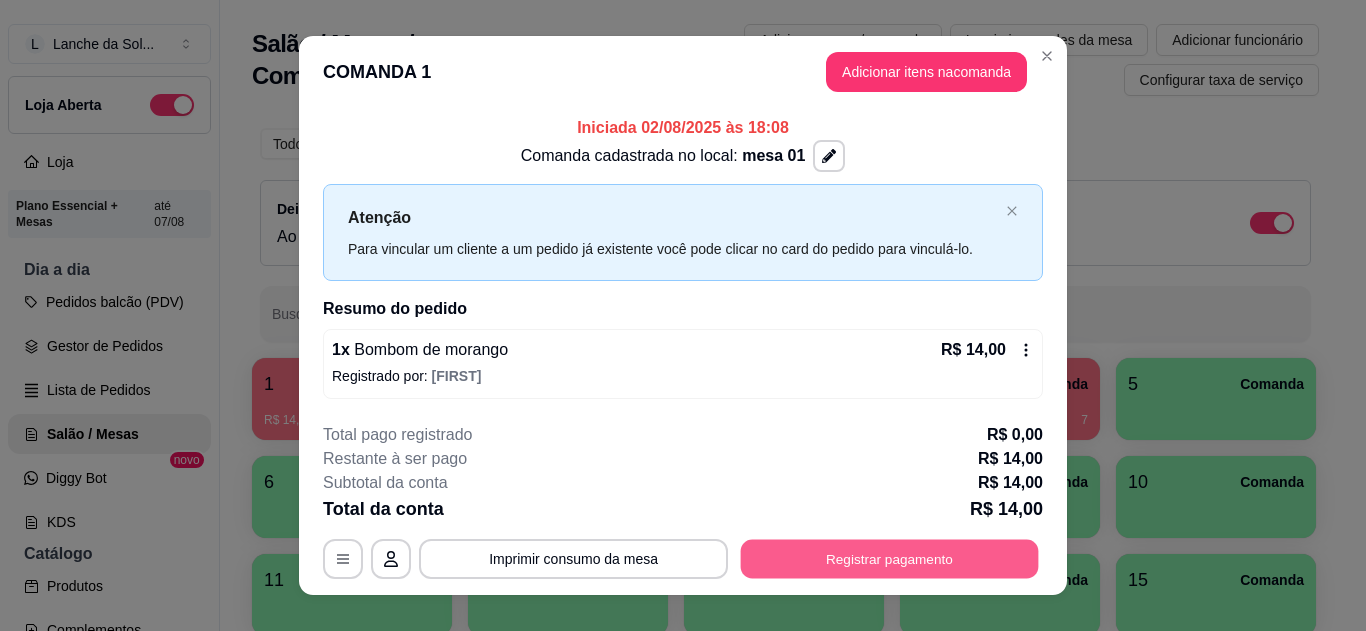 click on "Registrar pagamento" at bounding box center (890, 559) 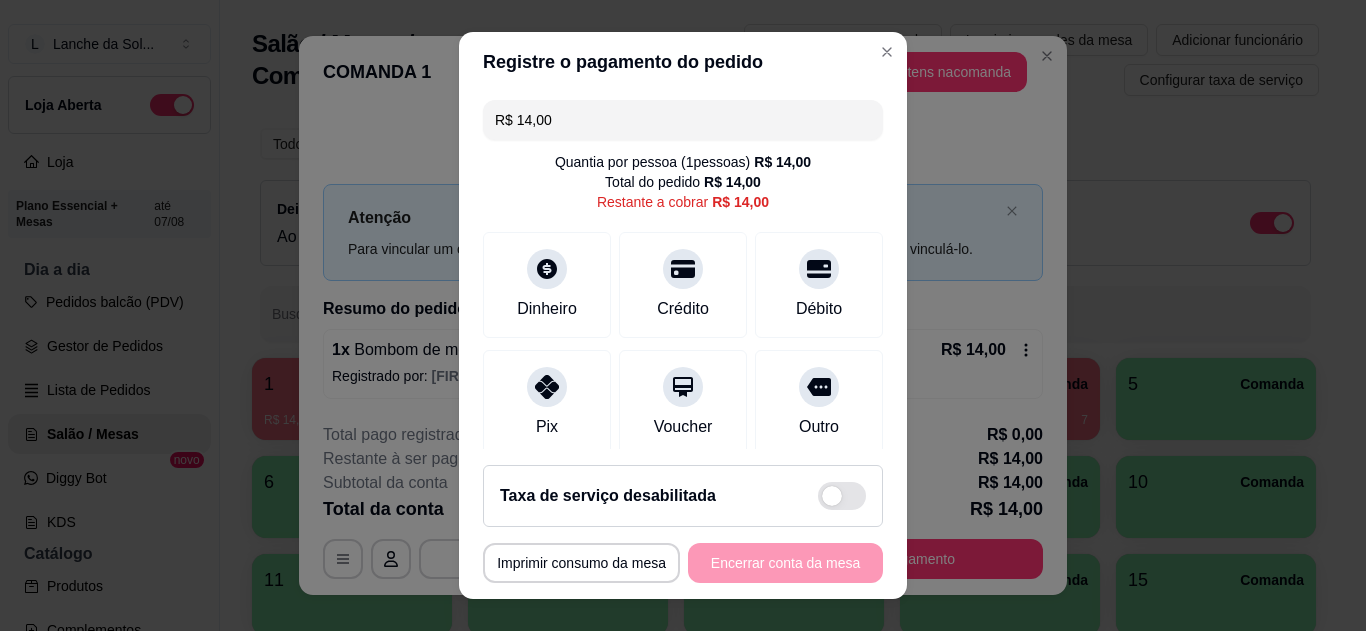 click on "Pix" at bounding box center [547, 403] 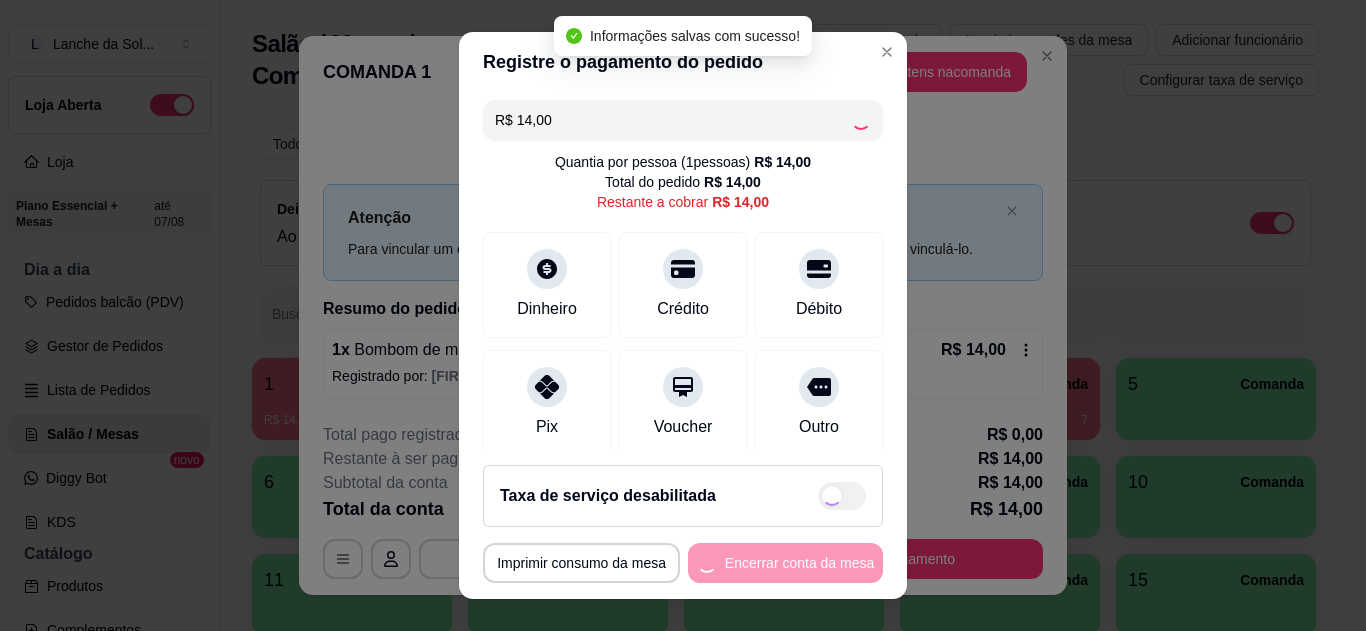 type on "R$ 0,00" 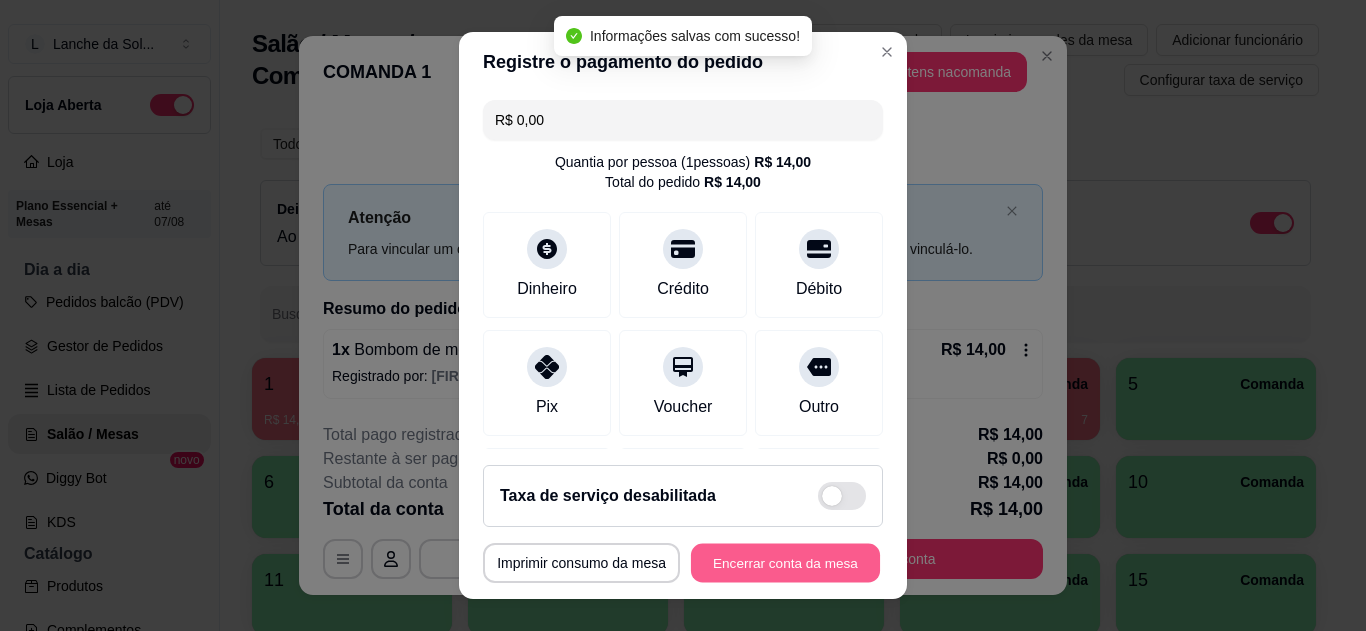 click on "Encerrar conta da mesa" at bounding box center [785, 563] 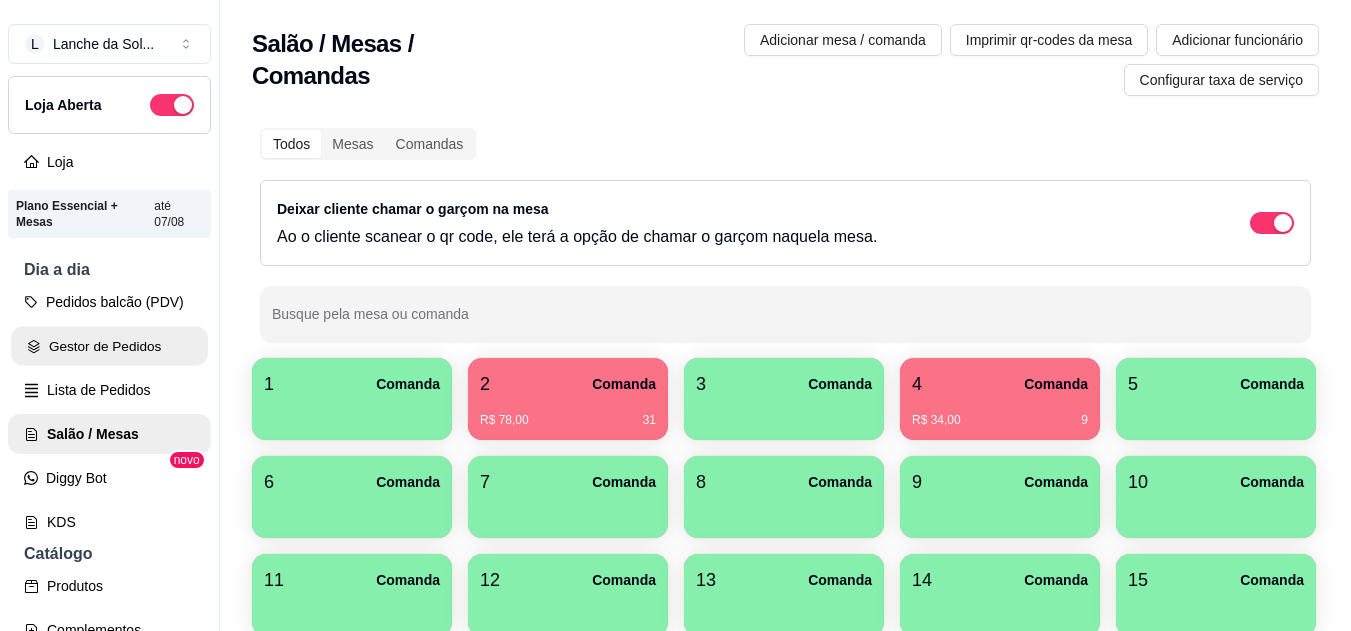 click on "Gestor de Pedidos" at bounding box center (109, 346) 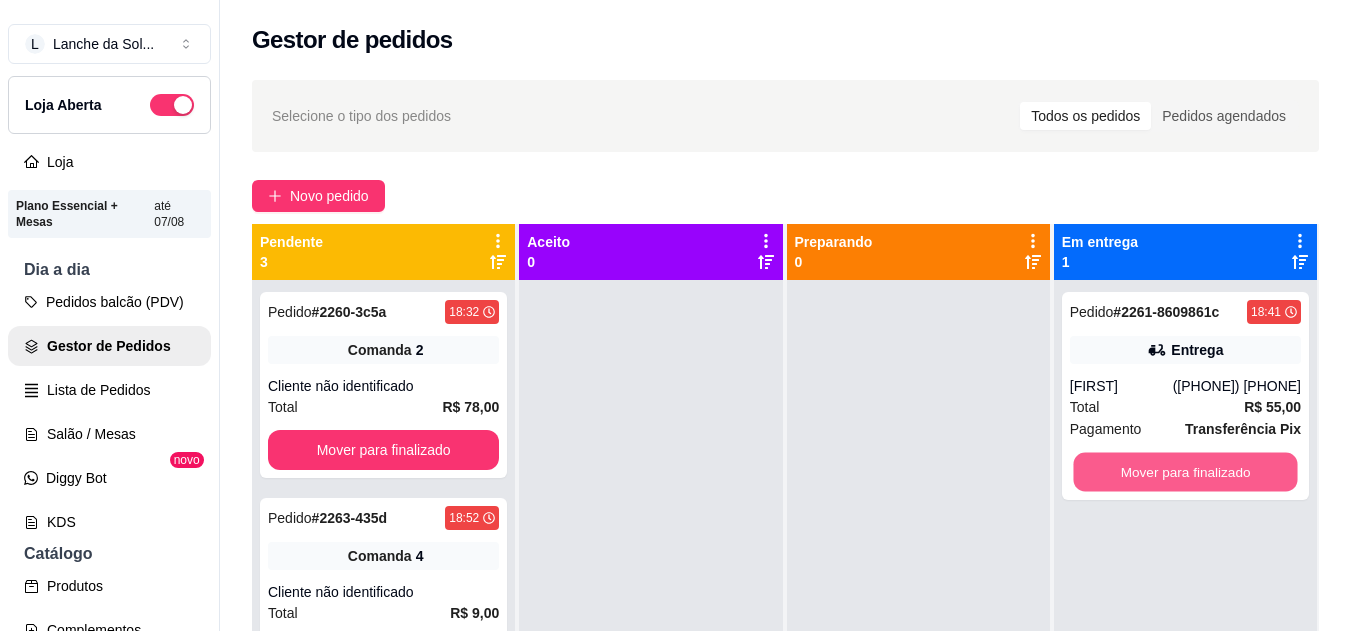 click on "Mover para finalizado" at bounding box center [1185, 472] 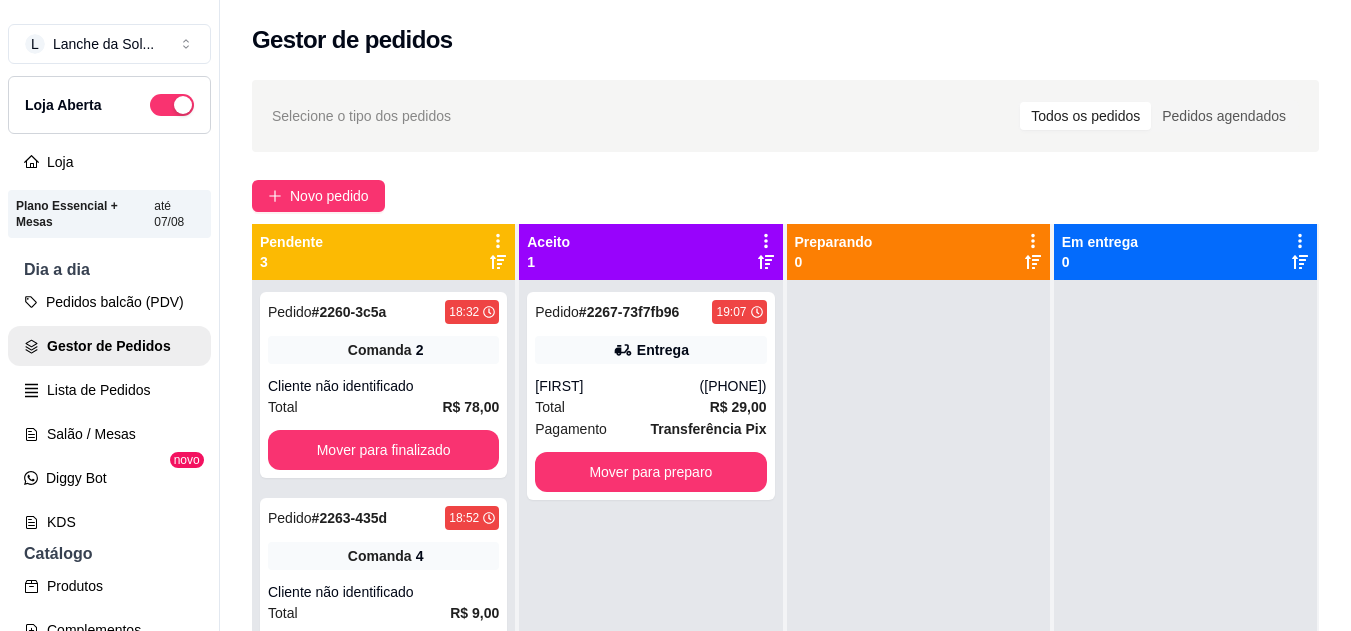 click on "([PHONE])" at bounding box center (733, 386) 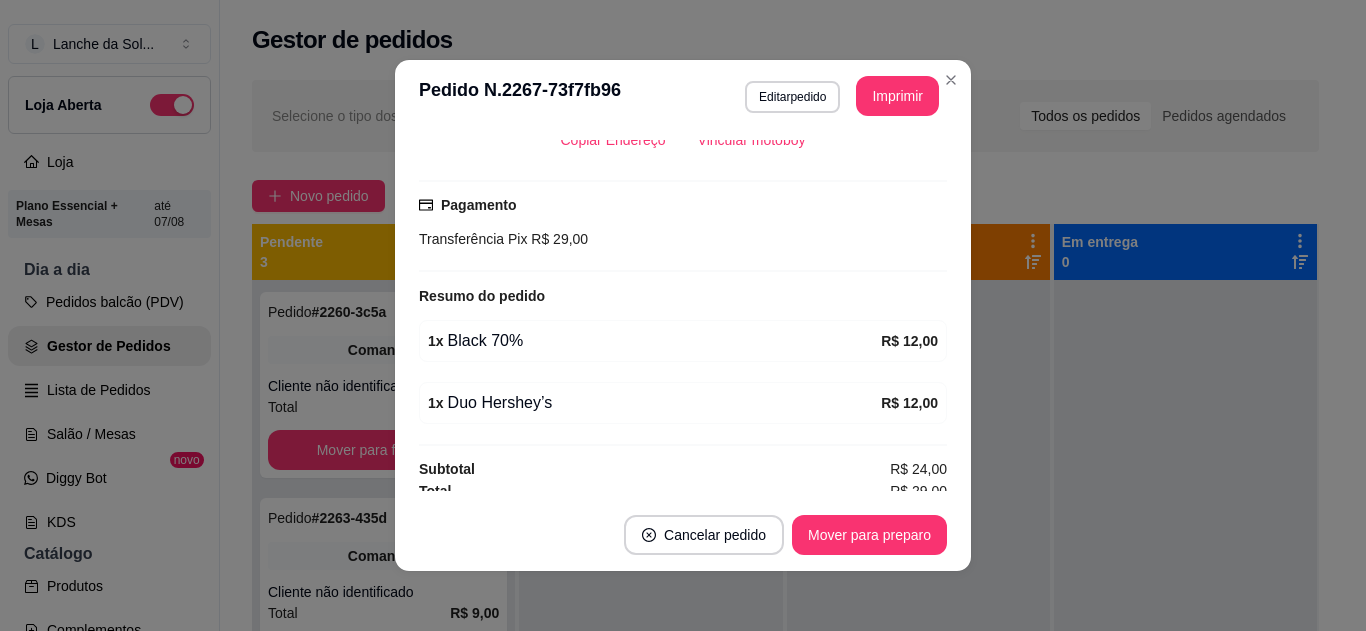 scroll, scrollTop: 488, scrollLeft: 0, axis: vertical 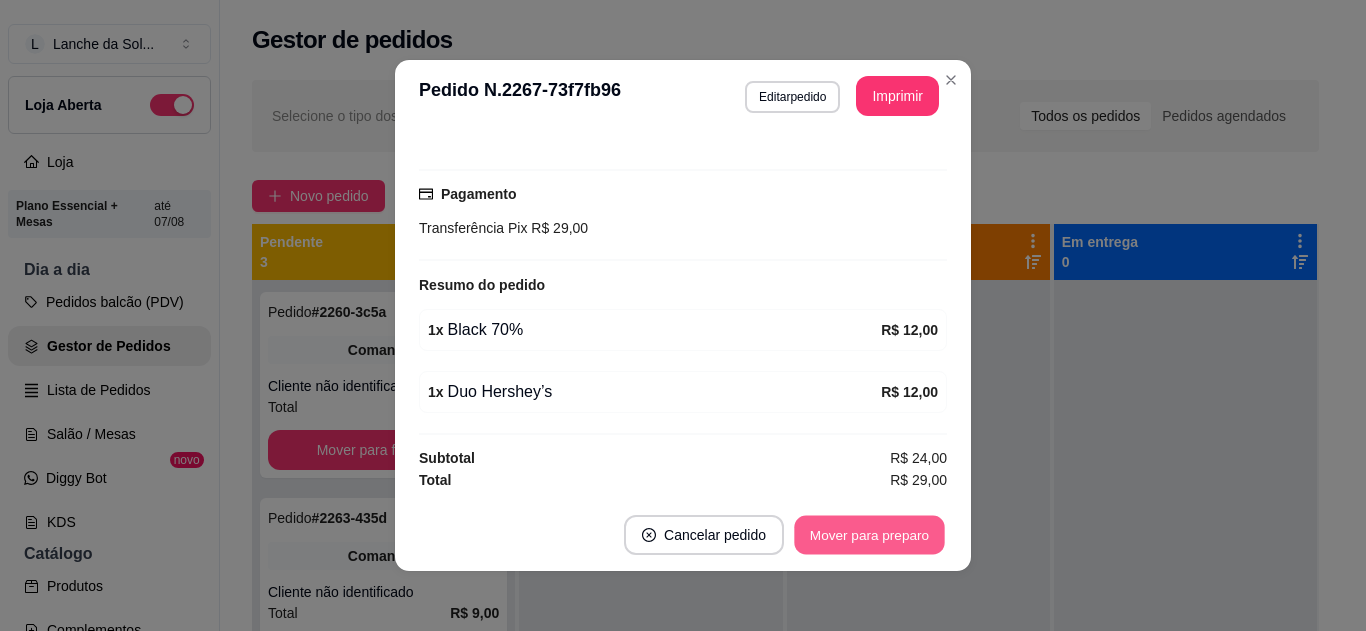 click on "Mover para preparo" at bounding box center (869, 535) 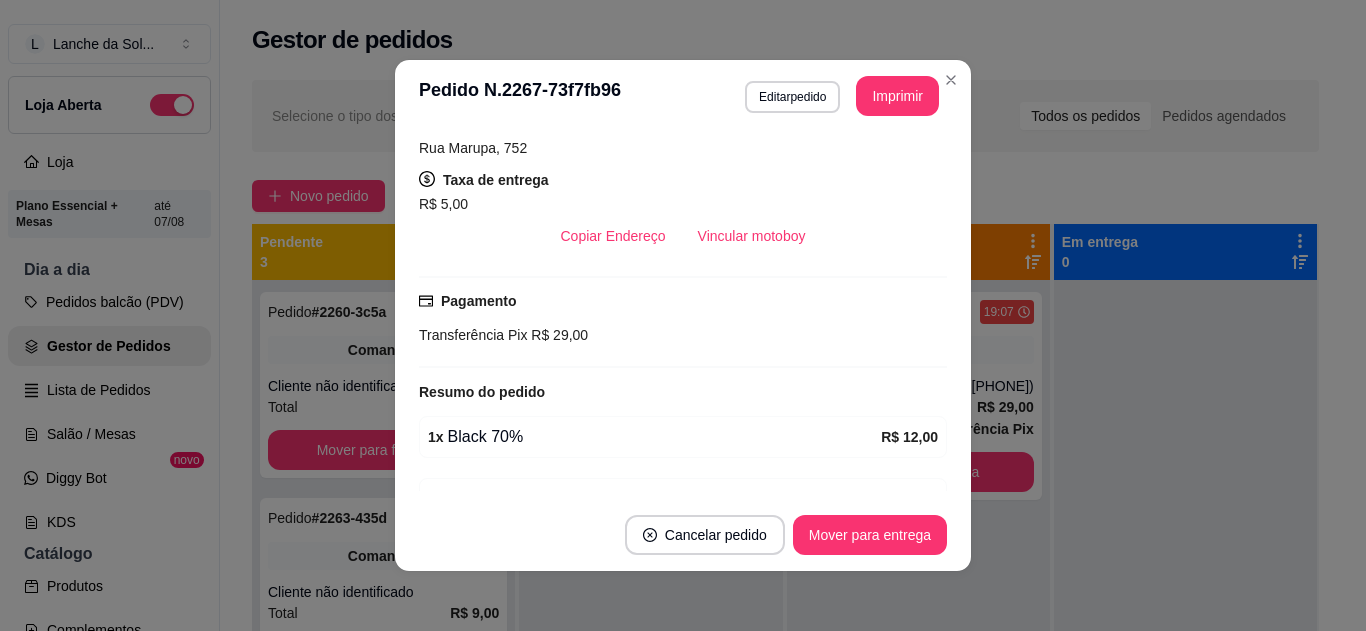 scroll, scrollTop: 488, scrollLeft: 0, axis: vertical 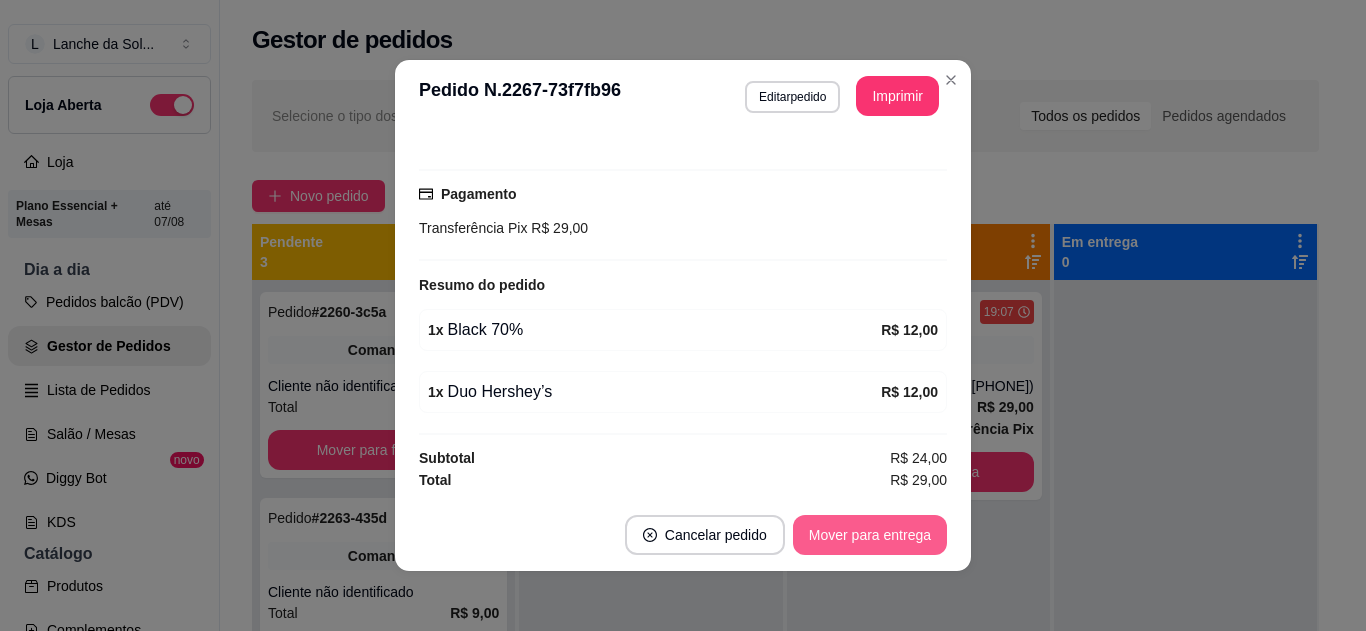 click on "Mover para entrega" at bounding box center (870, 535) 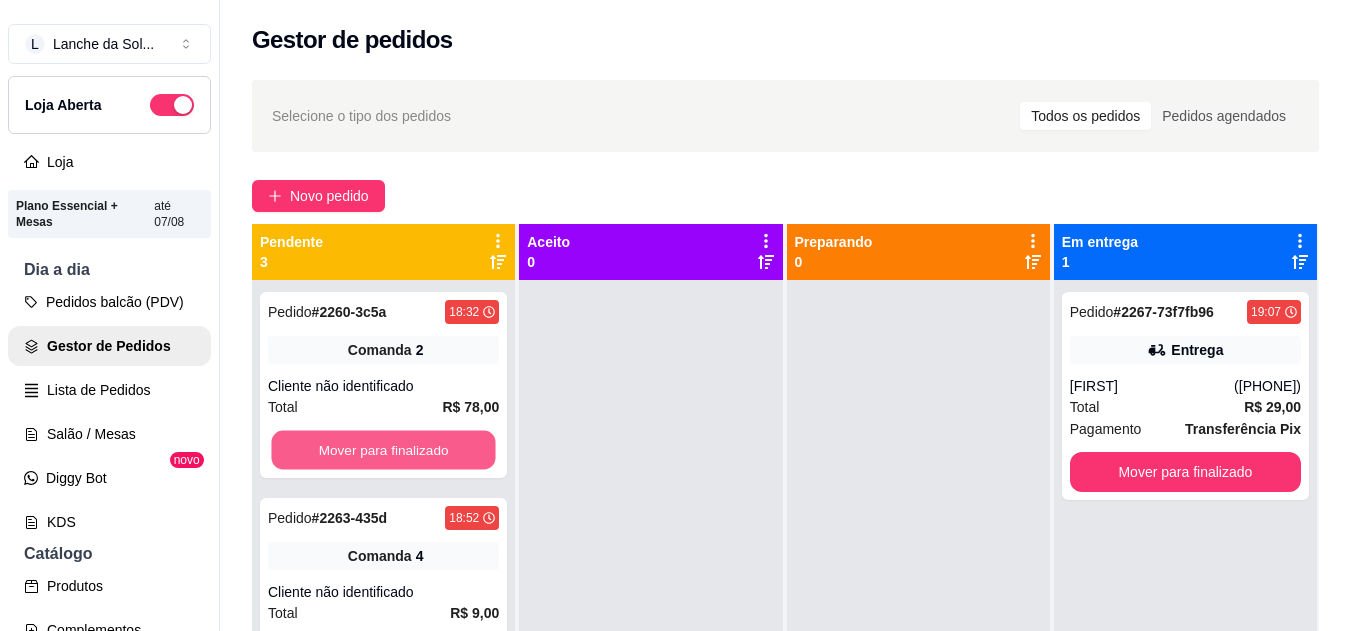 click on "Mover para finalizado" at bounding box center (383, 450) 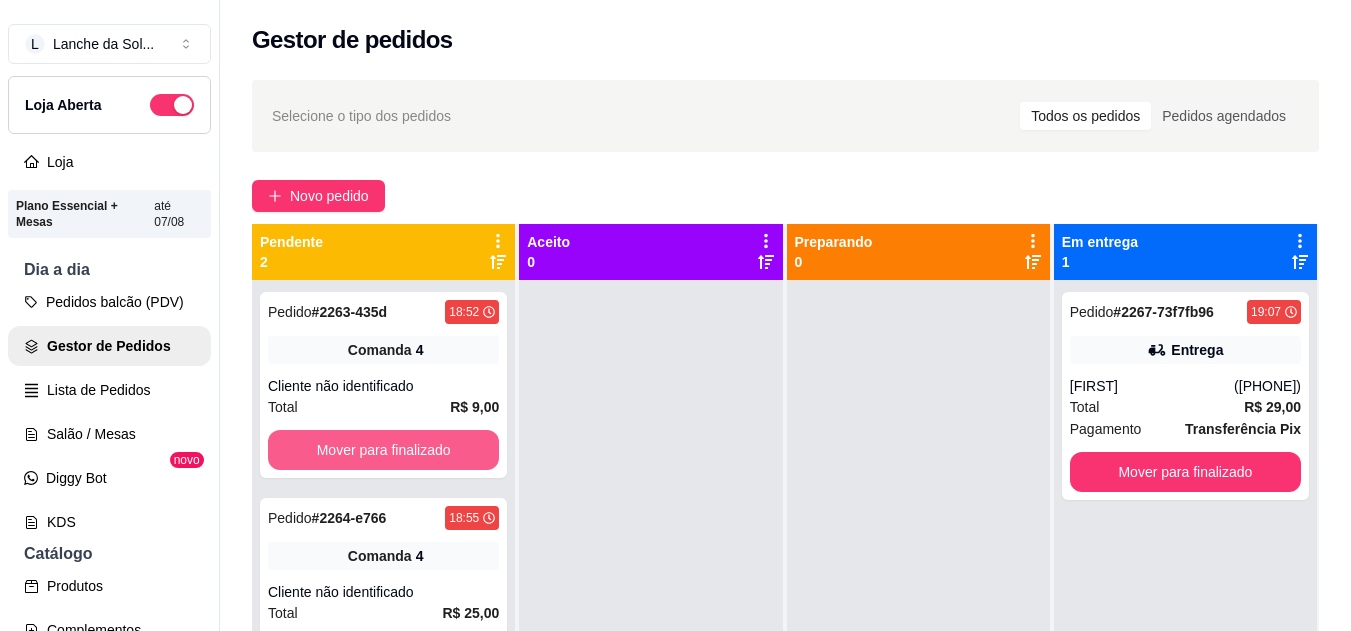 click on "Mover para finalizado" at bounding box center [383, 450] 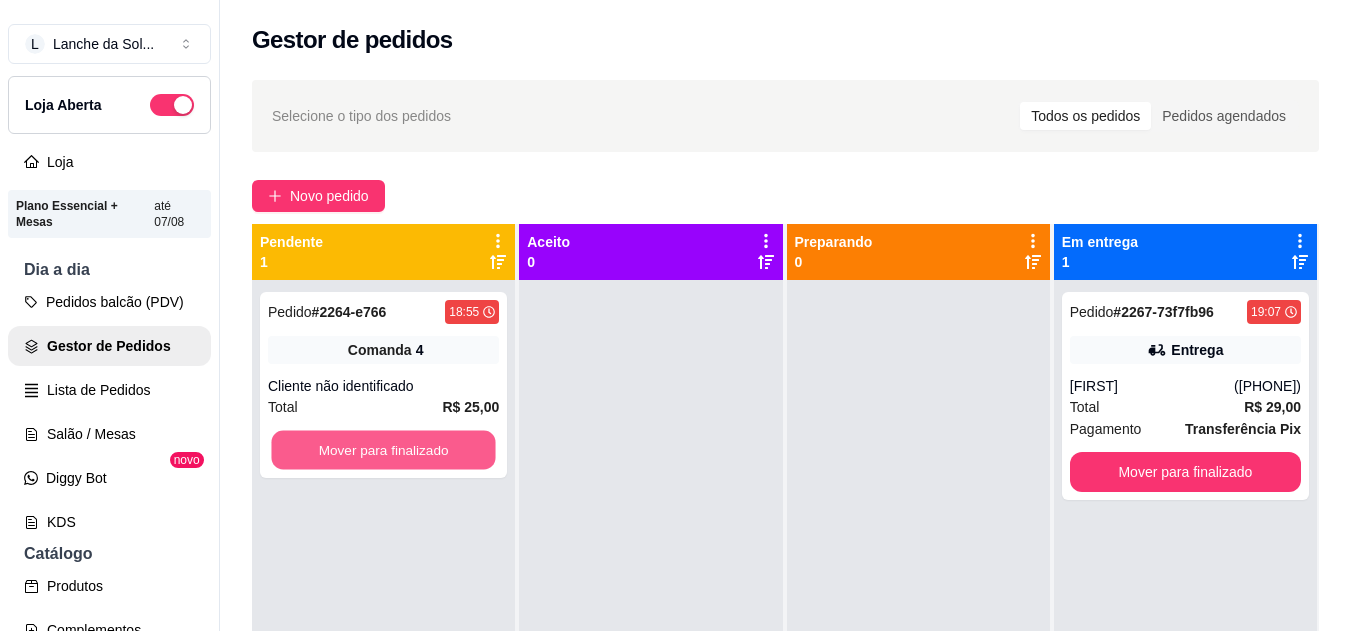 click on "Mover para finalizado" at bounding box center (383, 450) 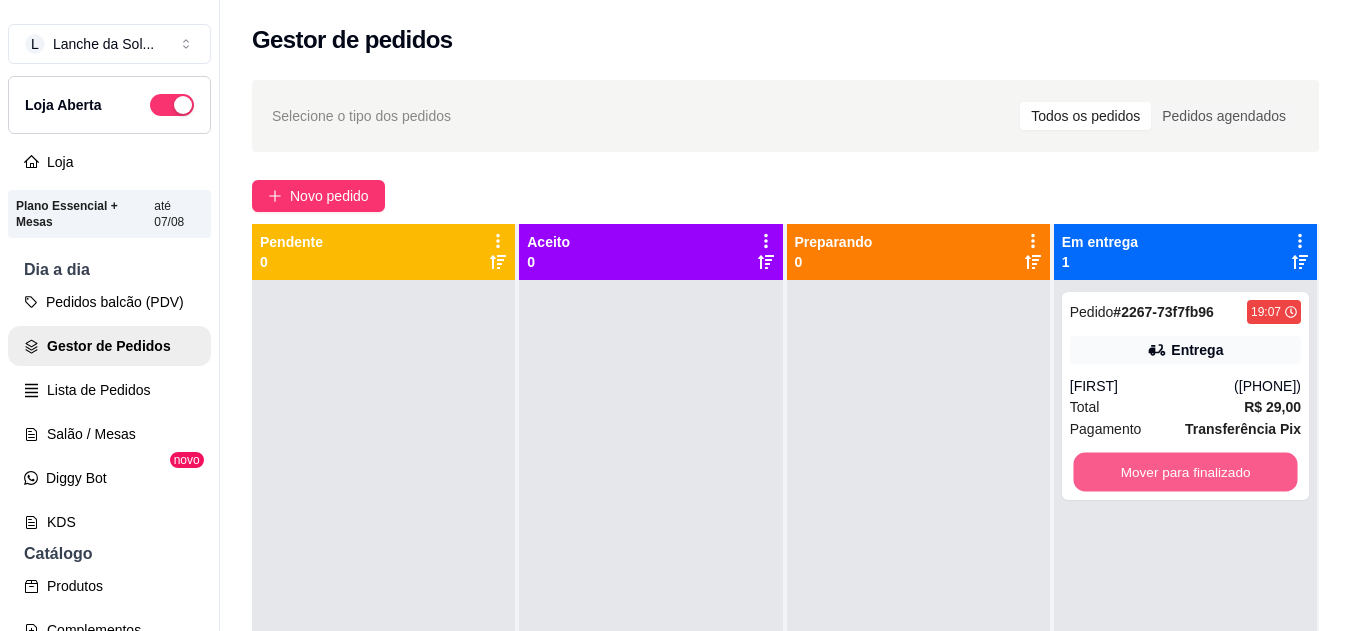 click on "Mover para finalizado" at bounding box center [1185, 472] 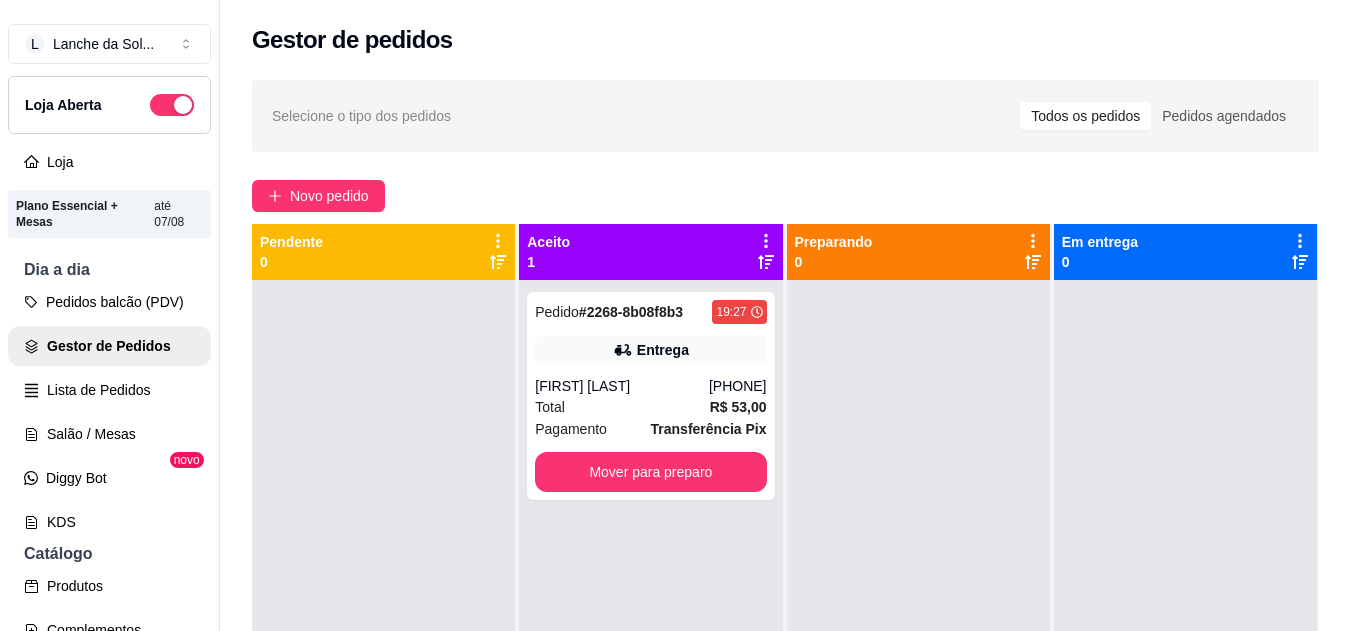 click on "[PHONE]" at bounding box center [738, 386] 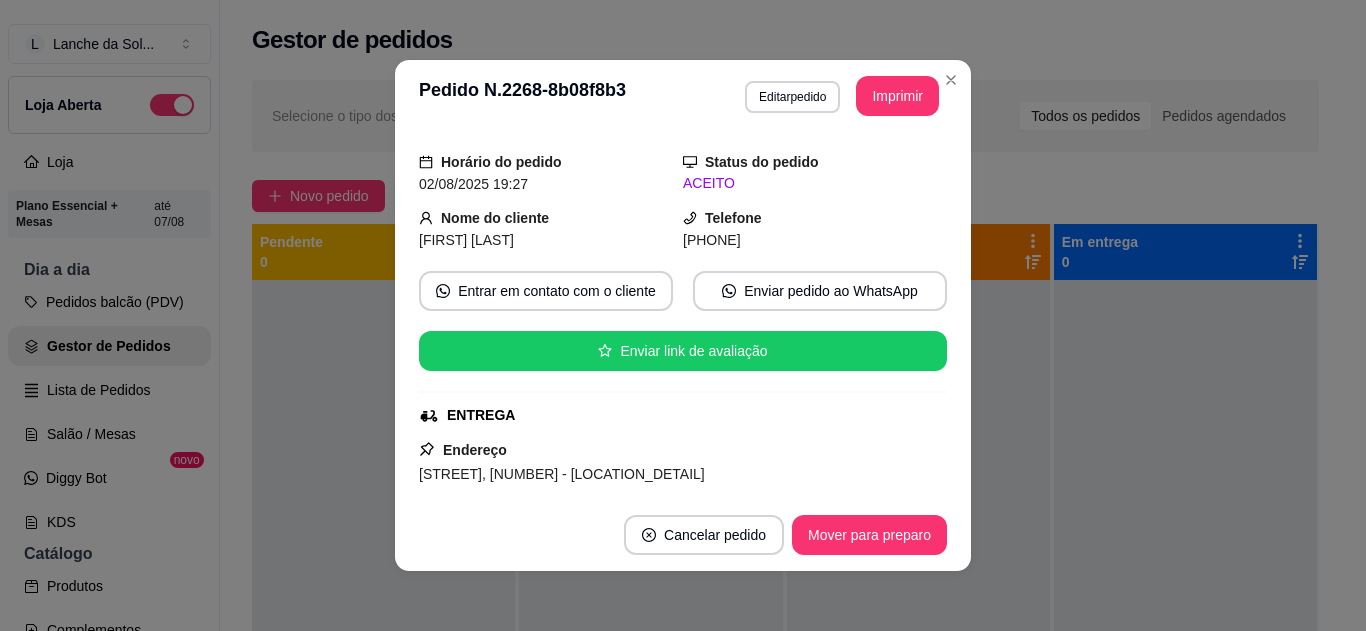 drag, startPoint x: 921, startPoint y: 478, endPoint x: 935, endPoint y: 481, distance: 14.3178215 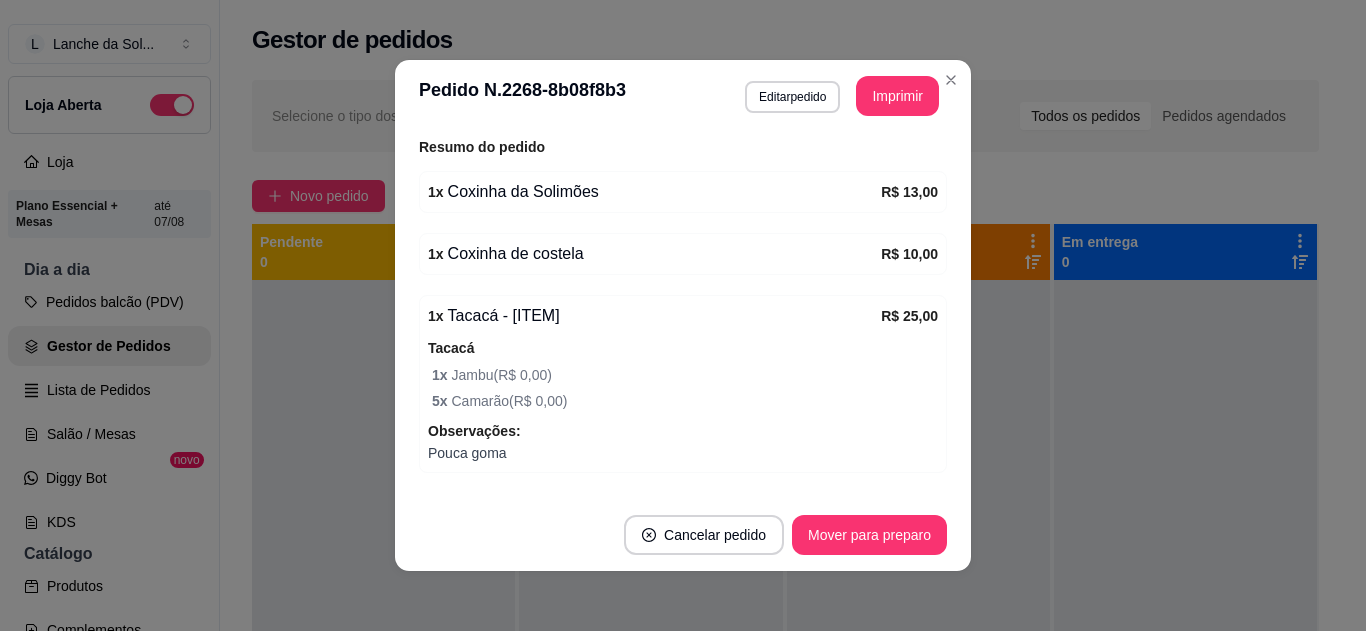 scroll, scrollTop: 666, scrollLeft: 0, axis: vertical 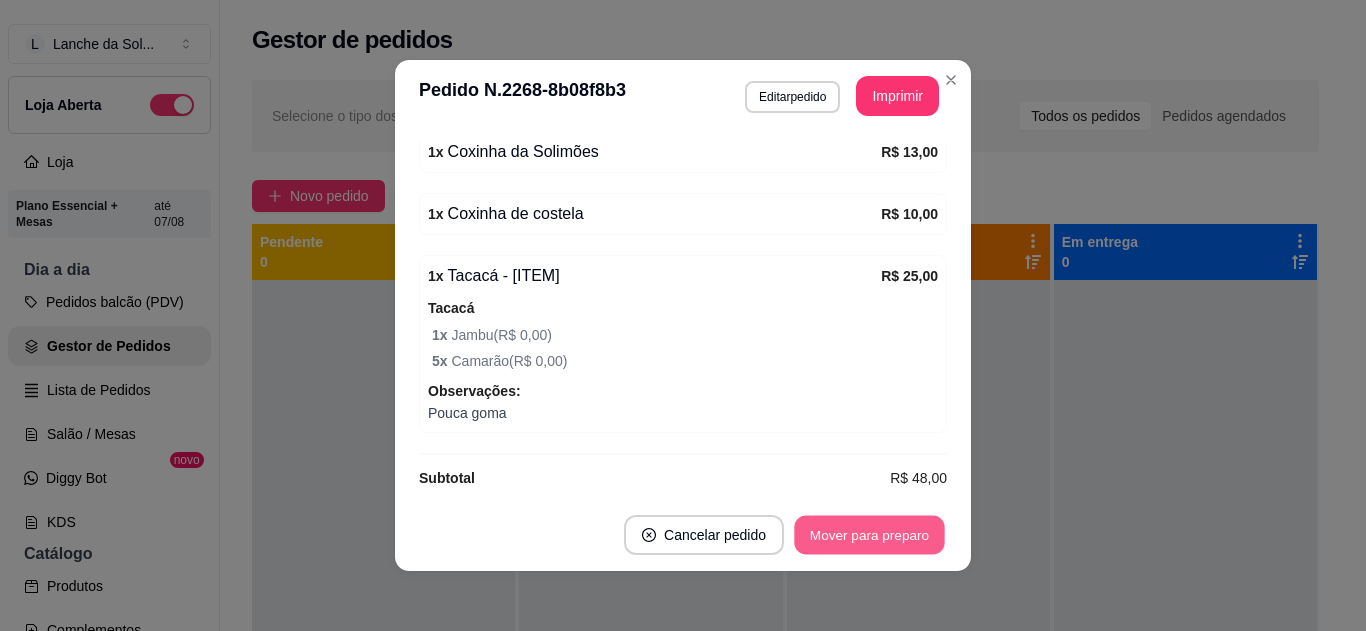 click on "Mover para preparo" at bounding box center (869, 535) 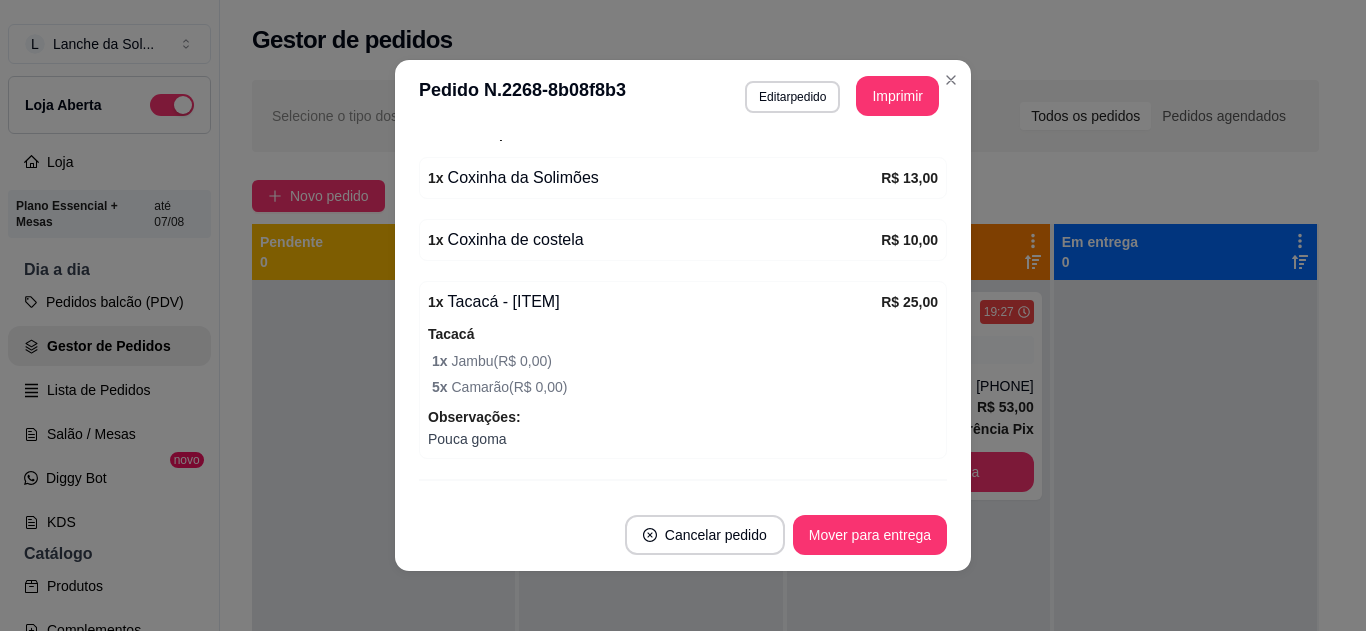 scroll, scrollTop: 626, scrollLeft: 0, axis: vertical 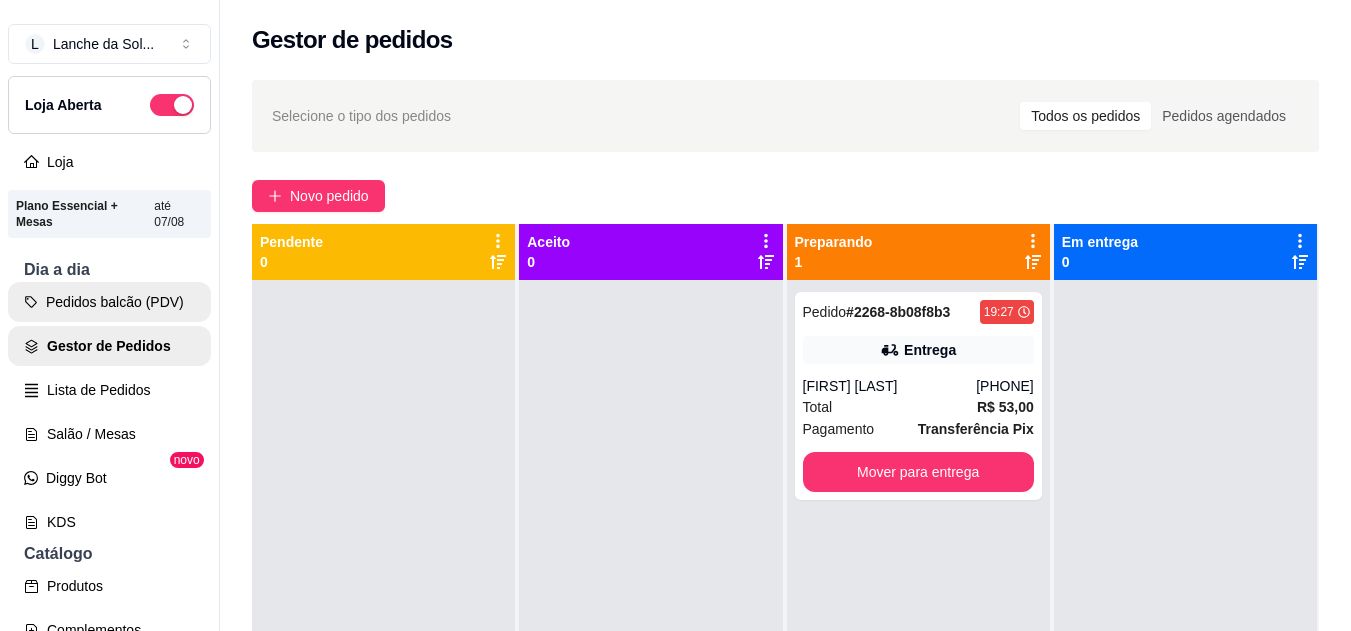click on "Pedidos balcão (PDV)" at bounding box center [109, 302] 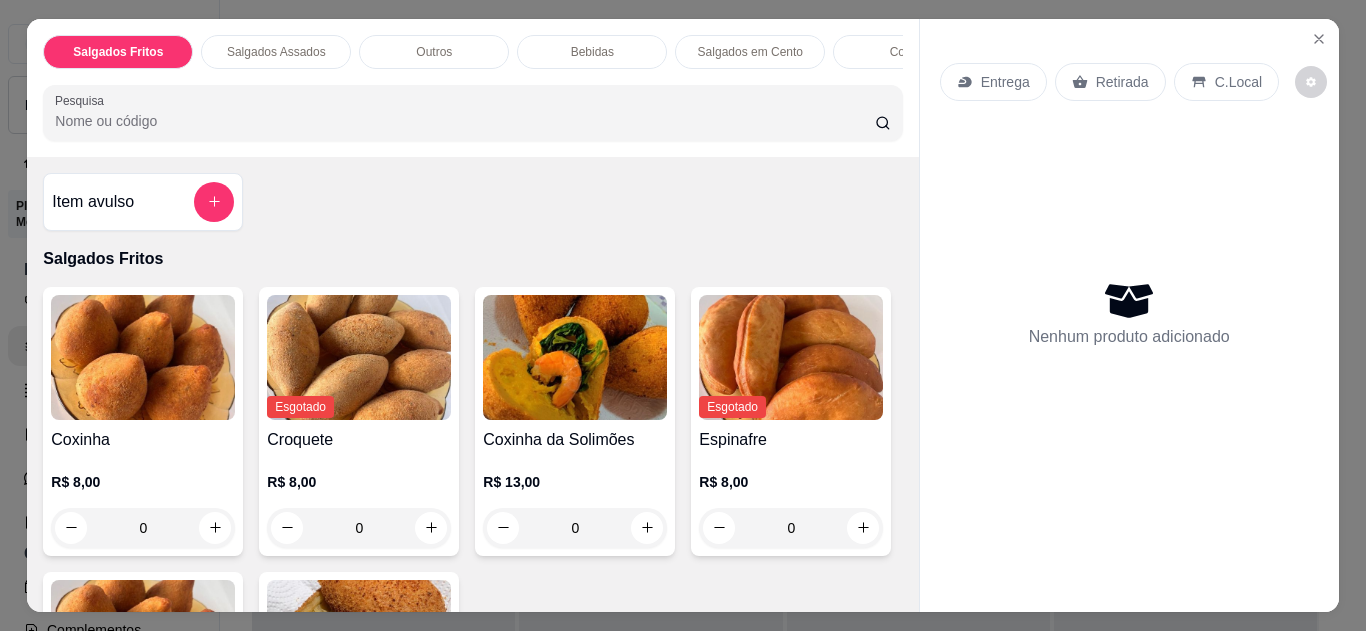 click on "Item avulso Salgados Fritos Coxinha    R$ 8,00 0 Esgotado Croquete   R$ 8,00 0 Coxinha da Solimões   R$ 13,00 0 Esgotado Espinafre   R$ 8,00 0 Coxinha Gourmet   R$ 10,00 0 Coxinha de costela   R$ 10,00 0 Salgados Assados Especialidade da casa   R$ 8,00 0 Outros Tacacá   R$ 25,00 0 Pedacinho do céu    R$ 10,00 0 Bebidas Coca-Cola Lata   R$ 7,00 0 Guaraná Antártica Lata   R$ 7,00 0 Esgotado Coca-Cola Zero    R$ 7,00 0 Guaraná Antártica Zero Lata   R$ 7,00 0 Suco de Maracujá   R$ 9,00 0 Suco de Acerola   R$ 9,00 0 Suco de Goiaba   R$ 9,00 0 Salgados em Cento Salgado de Festa em Cento   R$ 120,00 0 Cookie Black 70%   R$ 12,00 0 Duo Hershey’s   R$ 12,00 0 Limão Siciliano   R$ 12,00 0" at bounding box center [472, 384] 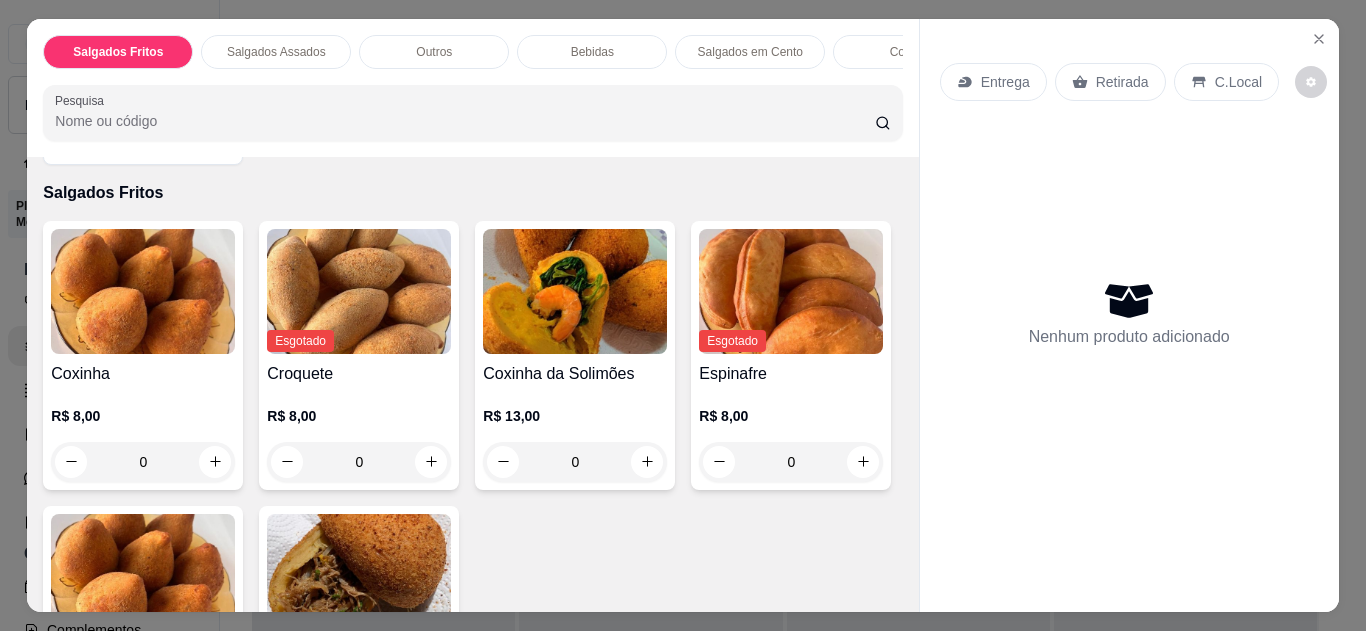 click on "Item avulso Salgados Fritos Coxinha    R$ 8,00 0 Esgotado Croquete   R$ 8,00 0 Coxinha da Solimões   R$ 13,00 0 Esgotado Espinafre   R$ 8,00 0 Coxinha Gourmet   R$ 10,00 0 Coxinha de costela   R$ 10,00 0 Salgados Assados Especialidade da casa   R$ 8,00 0 Outros Tacacá   R$ 25,00 0 Pedacinho do céu    R$ 10,00 0 Bebidas Coca-Cola Lata   R$ 7,00 0 Guaraná Antártica Lata   R$ 7,00 0 Esgotado Coca-Cola Zero    R$ 7,00 0 Guaraná Antártica Zero Lata   R$ 7,00 0 Suco de Maracujá   R$ 9,00 0 Suco de Acerola   R$ 9,00 0 Suco de Goiaba   R$ 9,00 0 Salgados em Cento Salgado de Festa em Cento   R$ 120,00 0 Cookie Black 70%   R$ 12,00 0 Duo Hershey’s   R$ 12,00 0 Limão Siciliano   R$ 12,00 0" at bounding box center [472, 384] 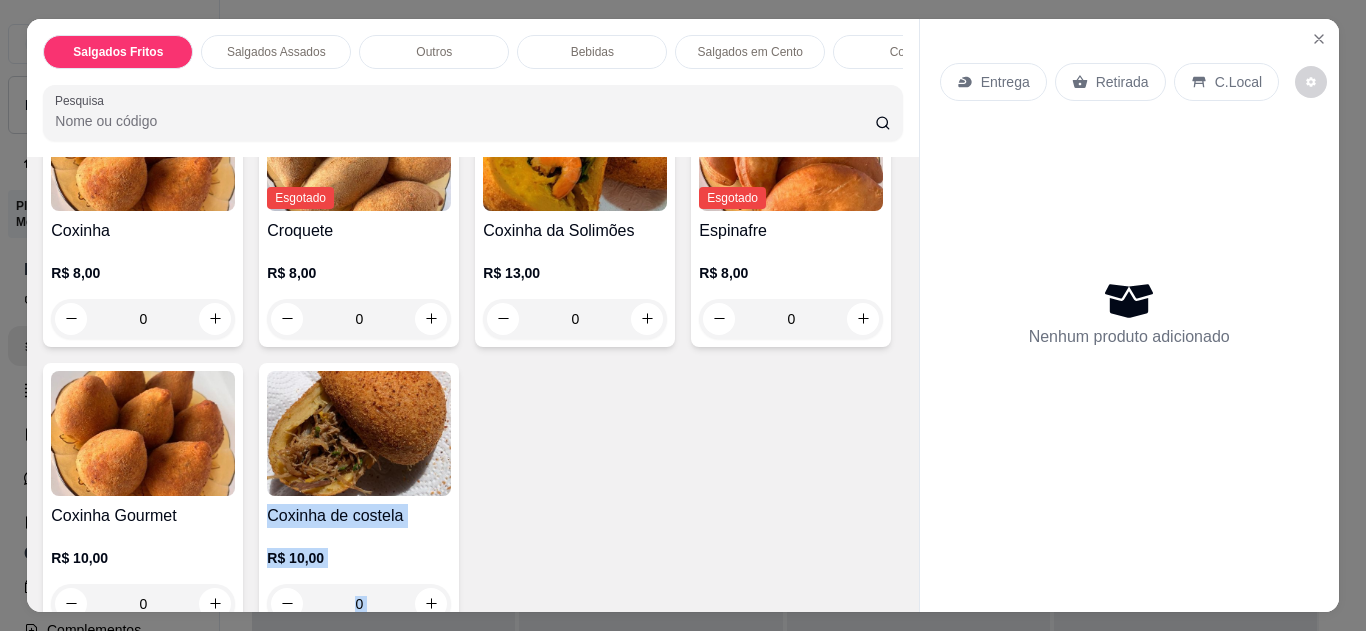 click on "Item avulso Salgados Fritos Coxinha    R$ 8,00 0 Esgotado Croquete   R$ 8,00 0 Coxinha da Solimões   R$ 13,00 0 Esgotado Espinafre   R$ 8,00 0 Coxinha Gourmet   R$ 10,00 0 Coxinha de costela   R$ 10,00 0 Salgados Assados Especialidade da casa   R$ 8,00 0 Outros Tacacá   R$ 25,00 0 Pedacinho do céu    R$ 10,00 0 Bebidas Coca-Cola Lata   R$ 7,00 0 Guaraná Antártica Lata   R$ 7,00 0 Esgotado Coca-Cola Zero    R$ 7,00 0 Guaraná Antártica Zero Lata   R$ 7,00 0 Suco de Maracujá   R$ 9,00 0 Suco de Acerola   R$ 9,00 0 Suco de Goiaba   R$ 9,00 0 Salgados em Cento Salgado de Festa em Cento   R$ 120,00 0 Cookie Black 70%   R$ 12,00 0 Duo Hershey’s   R$ 12,00 0 Limão Siciliano   R$ 12,00 0" at bounding box center [472, 384] 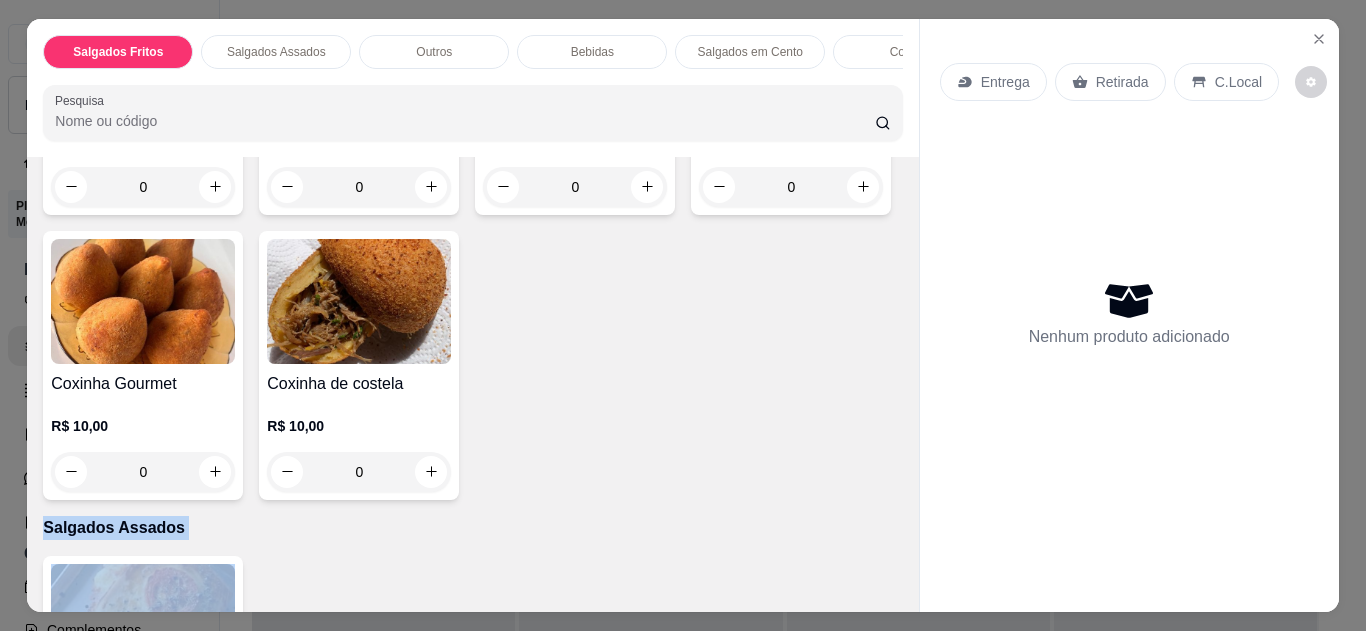 click on "Item avulso Salgados Fritos Coxinha    R$ 8,00 0 Esgotado Croquete   R$ 8,00 0 Coxinha da Solimões   R$ 13,00 0 Esgotado Espinafre   R$ 8,00 0 Coxinha Gourmet   R$ 10,00 0 Coxinha de costela   R$ 10,00 0 Salgados Assados Especialidade da casa   R$ 8,00 0 Outros Tacacá   R$ 25,00 0 Pedacinho do céu    R$ 10,00 0 Bebidas Coca-Cola Lata   R$ 7,00 0 Guaraná Antártica Lata   R$ 7,00 0 Esgotado Coca-Cola Zero    R$ 7,00 0 Guaraná Antártica Zero Lata   R$ 7,00 0 Suco de Maracujá   R$ 9,00 0 Suco de Acerola   R$ 9,00 0 Suco de Goiaba   R$ 9,00 0 Salgados em Cento Salgado de Festa em Cento   R$ 120,00 0 Cookie Black 70%   R$ 12,00 0 Duo Hershey’s   R$ 12,00 0 Limão Siciliano   R$ 12,00 0" at bounding box center [472, 384] 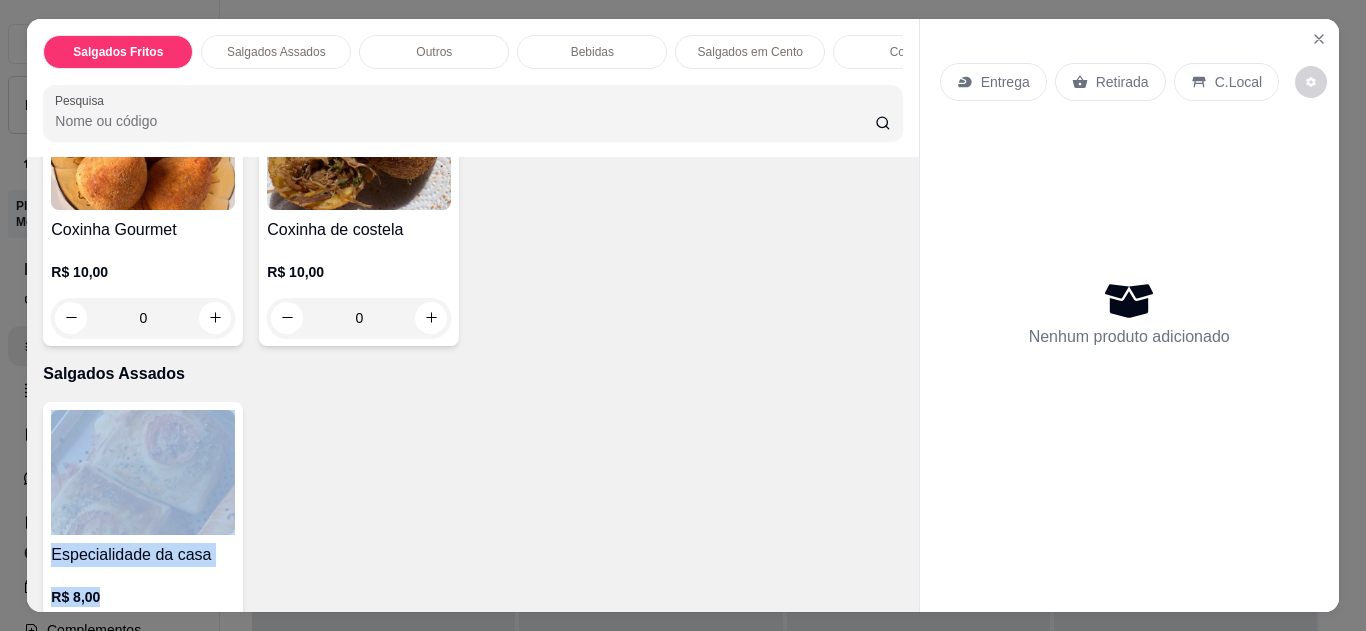 click on "Item avulso Salgados Fritos Coxinha    R$ 8,00 0 Esgotado Croquete   R$ 8,00 0 Coxinha da Solimões   R$ 13,00 0 Esgotado Espinafre   R$ 8,00 0 Coxinha Gourmet   R$ 10,00 0 Coxinha de costela   R$ 10,00 0 Salgados Assados Especialidade da casa   R$ 8,00 0 Outros Tacacá   R$ 25,00 0 Pedacinho do céu    R$ 10,00 0 Bebidas Coca-Cola Lata   R$ 7,00 0 Guaraná Antártica Lata   R$ 7,00 0 Esgotado Coca-Cola Zero    R$ 7,00 0 Guaraná Antártica Zero Lata   R$ 7,00 0 Suco de Maracujá   R$ 9,00 0 Suco de Acerola   R$ 9,00 0 Suco de Goiaba   R$ 9,00 0 Salgados em Cento Salgado de Festa em Cento   R$ 120,00 0 Cookie Black 70%   R$ 12,00 0 Duo Hershey’s   R$ 12,00 0 Limão Siciliano   R$ 12,00 0" at bounding box center (472, 384) 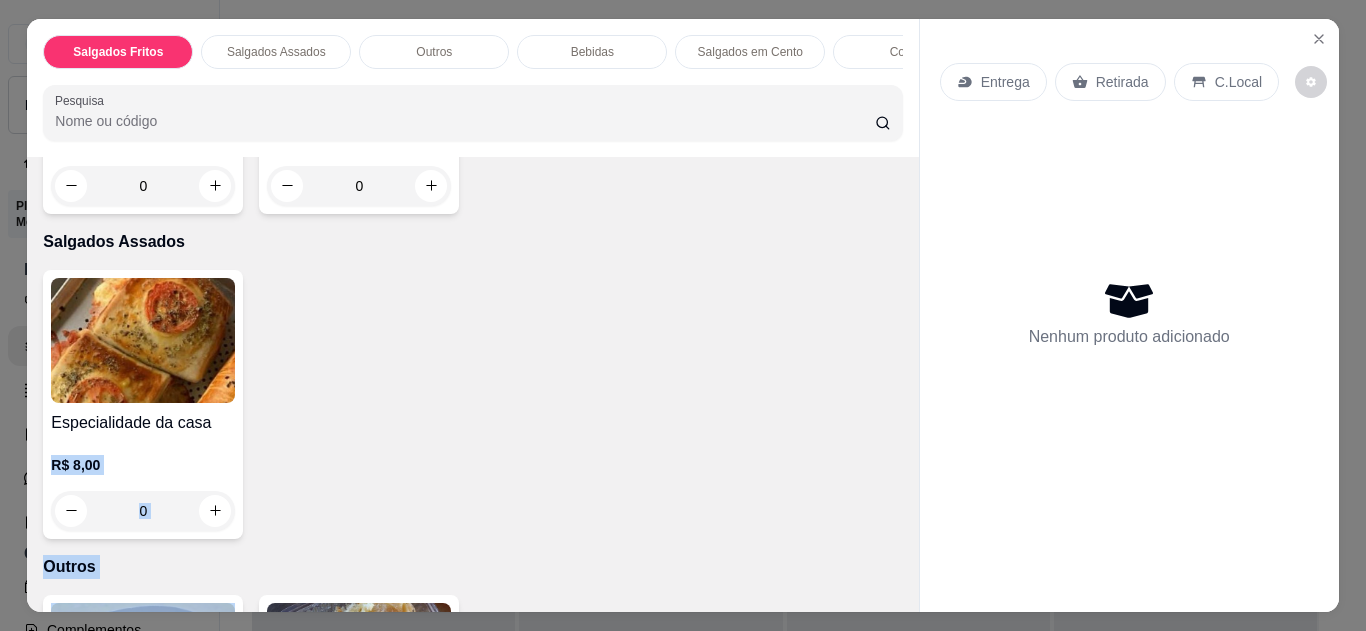 click on "Item avulso Salgados Fritos Coxinha    R$ 8,00 0 Esgotado Croquete   R$ 8,00 0 Coxinha da Solimões   R$ 13,00 0 Esgotado Espinafre   R$ 8,00 0 Coxinha Gourmet   R$ 10,00 0 Coxinha de costela   R$ 10,00 0 Salgados Assados Especialidade da casa   R$ 8,00 0 Outros Tacacá   R$ 25,00 0 Pedacinho do céu    R$ 10,00 0 Bebidas Coca-Cola Lata   R$ 7,00 0 Guaraná Antártica Lata   R$ 7,00 0 Esgotado Coca-Cola Zero    R$ 7,00 0 Guaraná Antártica Zero Lata   R$ 7,00 0 Suco de Maracujá   R$ 9,00 0 Suco de Acerola   R$ 9,00 0 Suco de Goiaba   R$ 9,00 0 Salgados em Cento Salgado de Festa em Cento   R$ 120,00 0 Cookie Black 70%   R$ 12,00 0 Duo Hershey’s   R$ 12,00 0 Limão Siciliano   R$ 12,00 0" at bounding box center (472, 384) 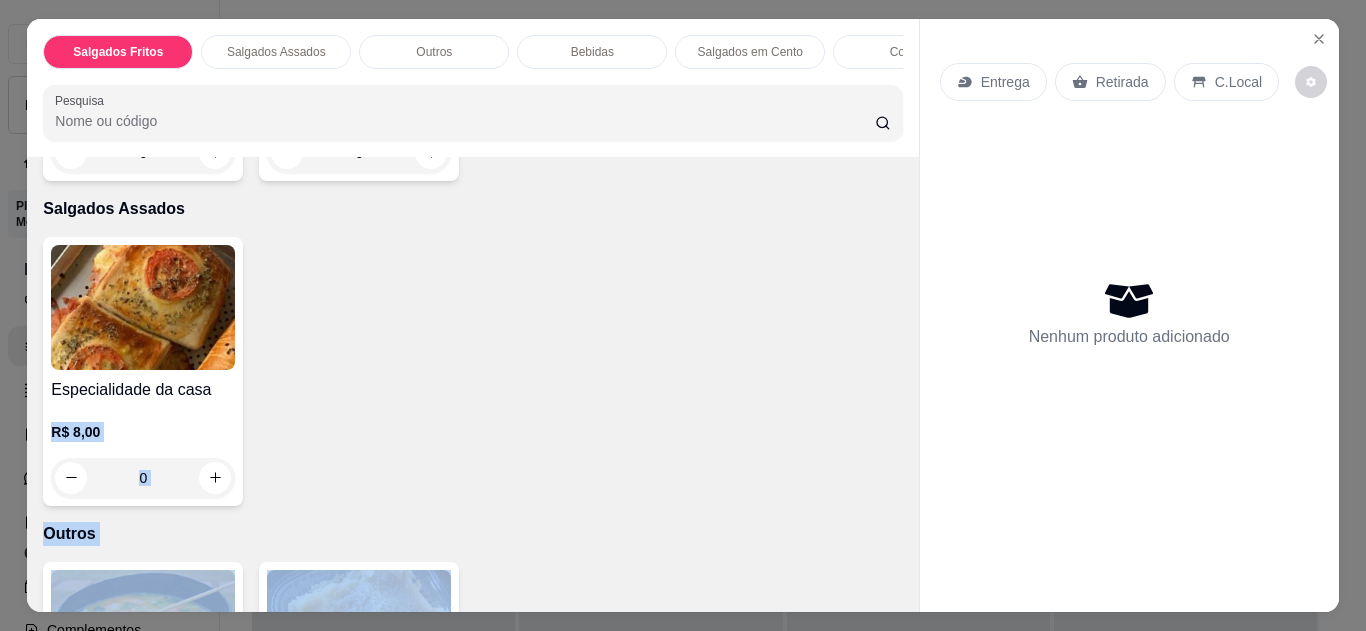 click on "Item avulso Salgados Fritos Coxinha    R$ 8,00 0 Esgotado Croquete   R$ 8,00 0 Coxinha da Solimões   R$ 13,00 0 Esgotado Espinafre   R$ 8,00 0 Coxinha Gourmet   R$ 10,00 0 Coxinha de costela   R$ 10,00 0 Salgados Assados Especialidade da casa   R$ 8,00 0 Outros Tacacá   R$ 25,00 0 Pedacinho do céu    R$ 10,00 0 Bebidas Coca-Cola Lata   R$ 7,00 0 Guaraná Antártica Lata   R$ 7,00 0 Esgotado Coca-Cola Zero    R$ 7,00 0 Guaraná Antártica Zero Lata   R$ 7,00 0 Suco de Maracujá   R$ 9,00 0 Suco de Acerola   R$ 9,00 0 Suco de Goiaba   R$ 9,00 0 Salgados em Cento Salgado de Festa em Cento   R$ 120,00 0 Cookie Black 70%   R$ 12,00 0 Duo Hershey’s   R$ 12,00 0 Limão Siciliano   R$ 12,00 0" at bounding box center [472, 384] 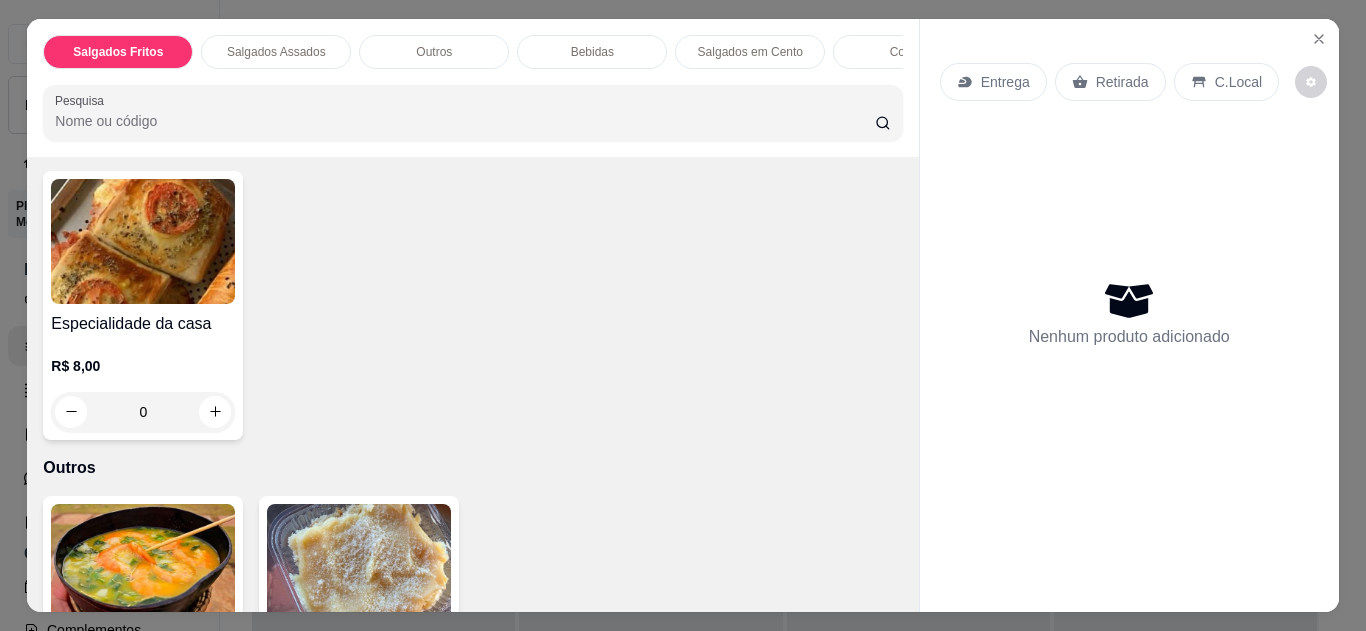 click on "Item avulso Salgados Fritos Coxinha    R$ 8,00 0 Esgotado Croquete   R$ 8,00 0 Coxinha da Solimões   R$ 13,00 0 Esgotado Espinafre   R$ 8,00 0 Coxinha Gourmet   R$ 10,00 0 Coxinha de costela   R$ 10,00 0 Salgados Assados Especialidade da casa   R$ 8,00 0 Outros Tacacá   R$ 25,00 0 Pedacinho do céu    R$ 10,00 0 Bebidas Coca-Cola Lata   R$ 7,00 0 Guaraná Antártica Lata   R$ 7,00 0 Esgotado Coca-Cola Zero    R$ 7,00 0 Guaraná Antártica Zero Lata   R$ 7,00 0 Suco de Maracujá   R$ 9,00 0 Suco de Acerola   R$ 9,00 0 Suco de Goiaba   R$ 9,00 0 Salgados em Cento Salgado de Festa em Cento   R$ 120,00 0 Cookie Black 70%   R$ 12,00 0 Duo Hershey’s   R$ 12,00 0 Limão Siciliano   R$ 12,00 0" at bounding box center [472, 384] 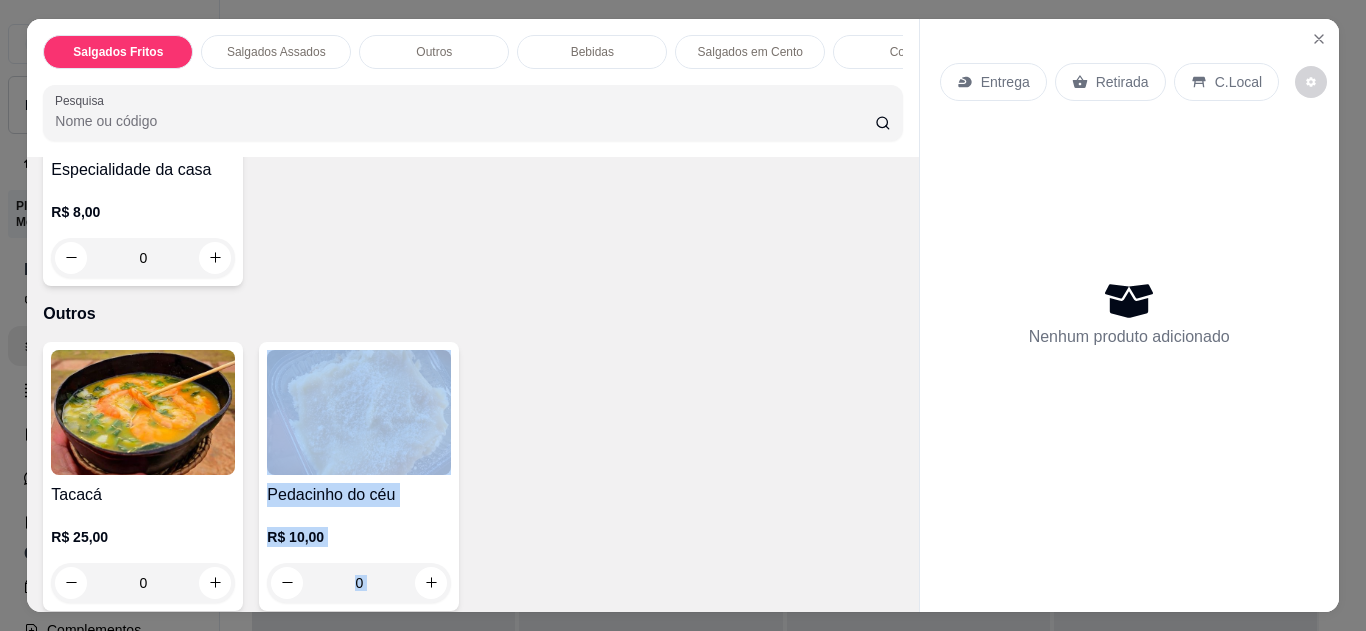 scroll, scrollTop: 896, scrollLeft: 0, axis: vertical 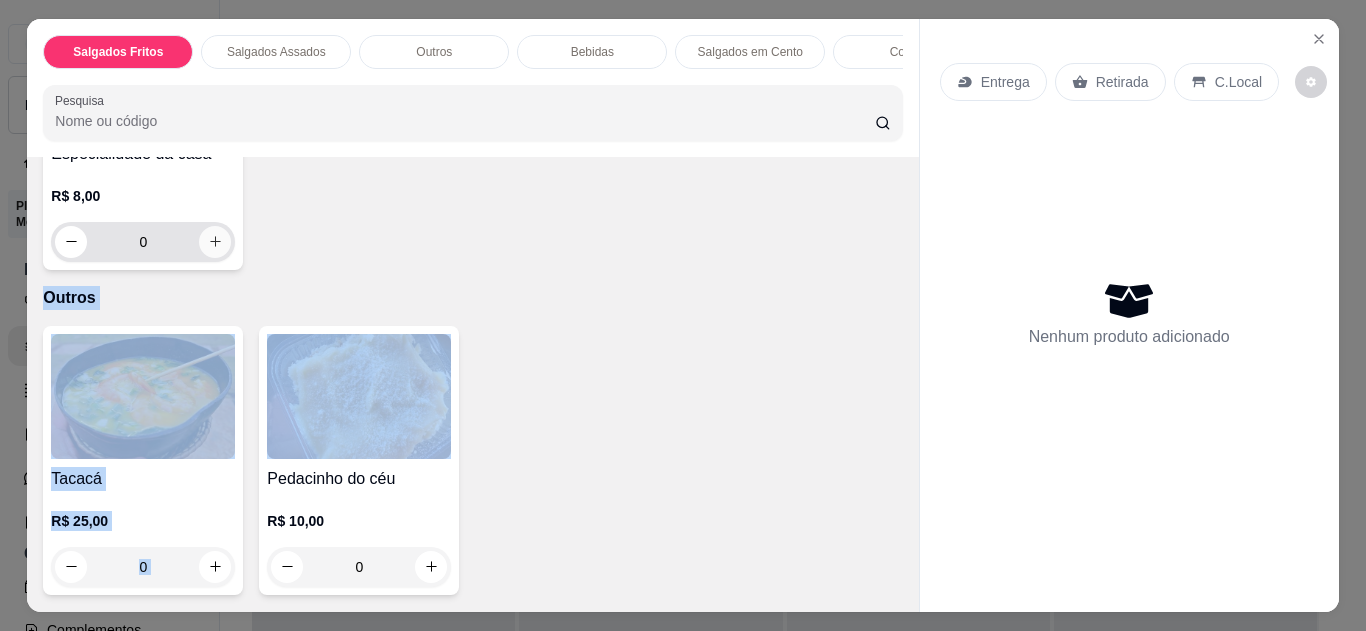 drag, startPoint x: 895, startPoint y: 595, endPoint x: 210, endPoint y: 248, distance: 767.8763 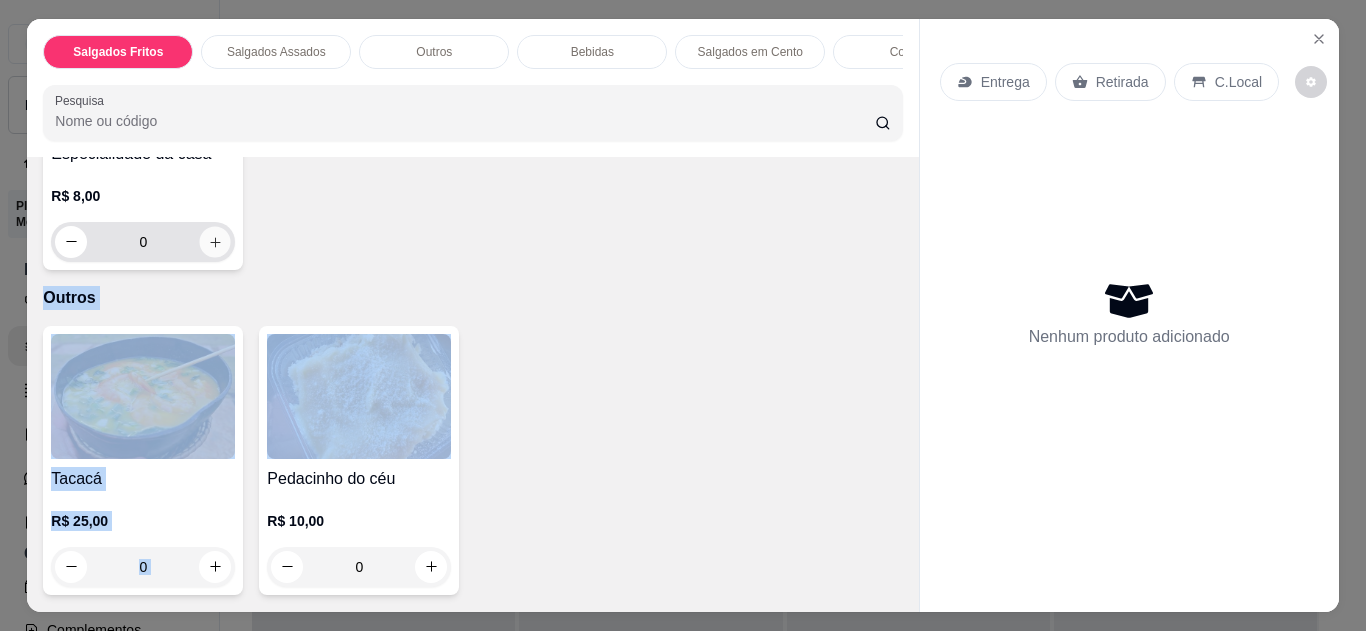 click 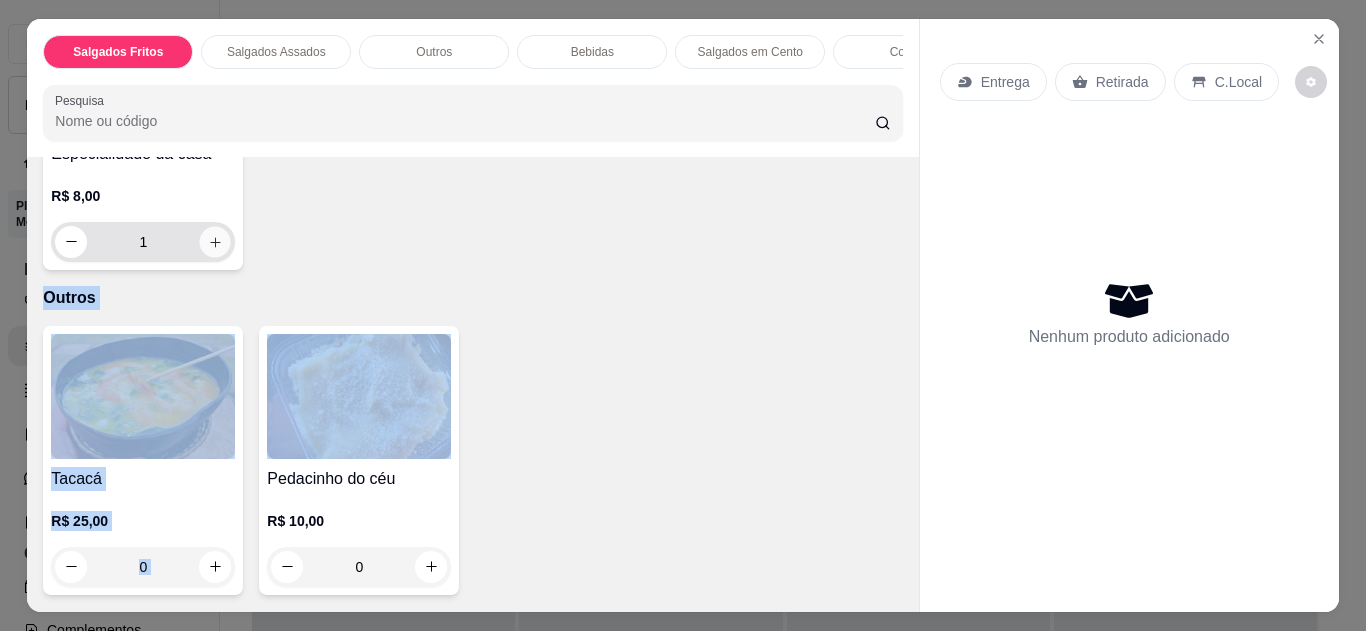 scroll, scrollTop: 897, scrollLeft: 0, axis: vertical 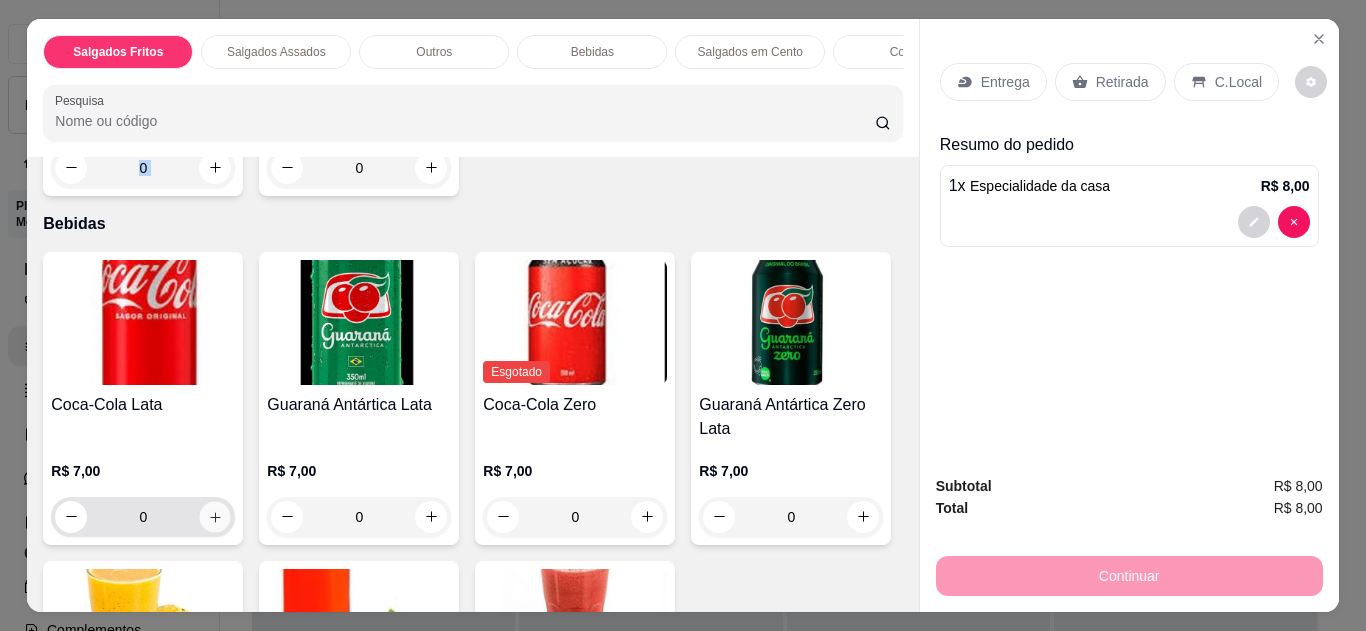 click 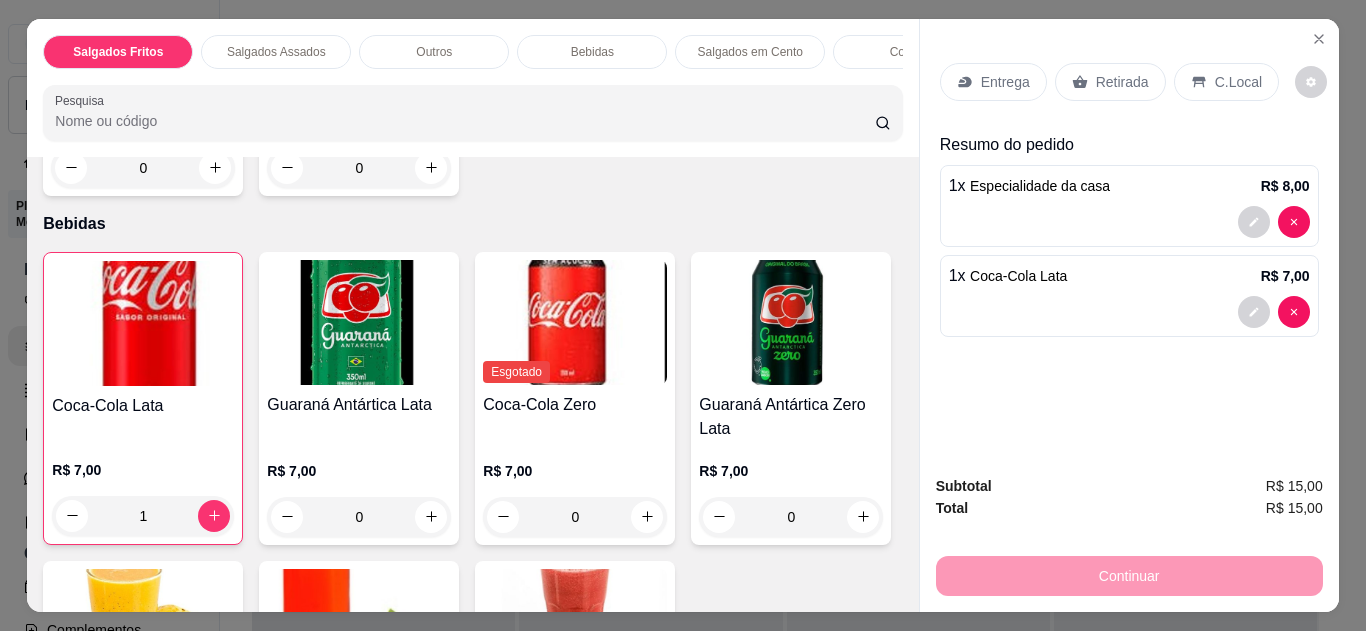 click on "C.Local" at bounding box center [1226, 82] 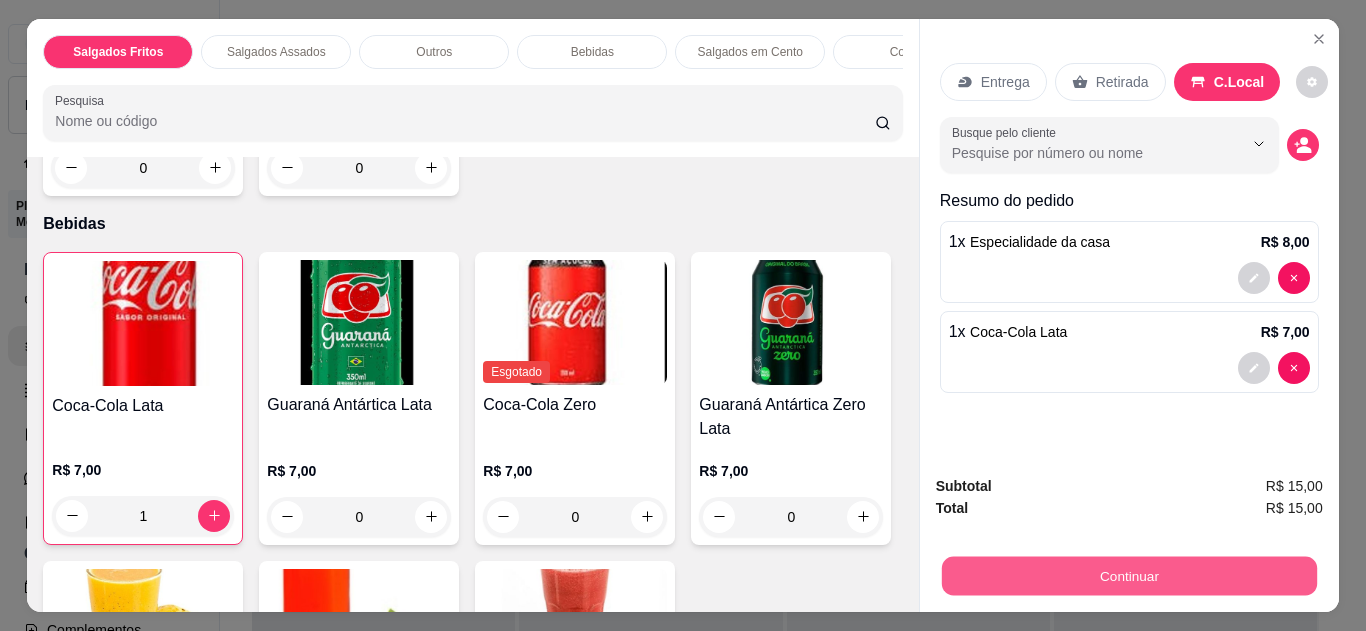 click on "Continuar" at bounding box center [1128, 576] 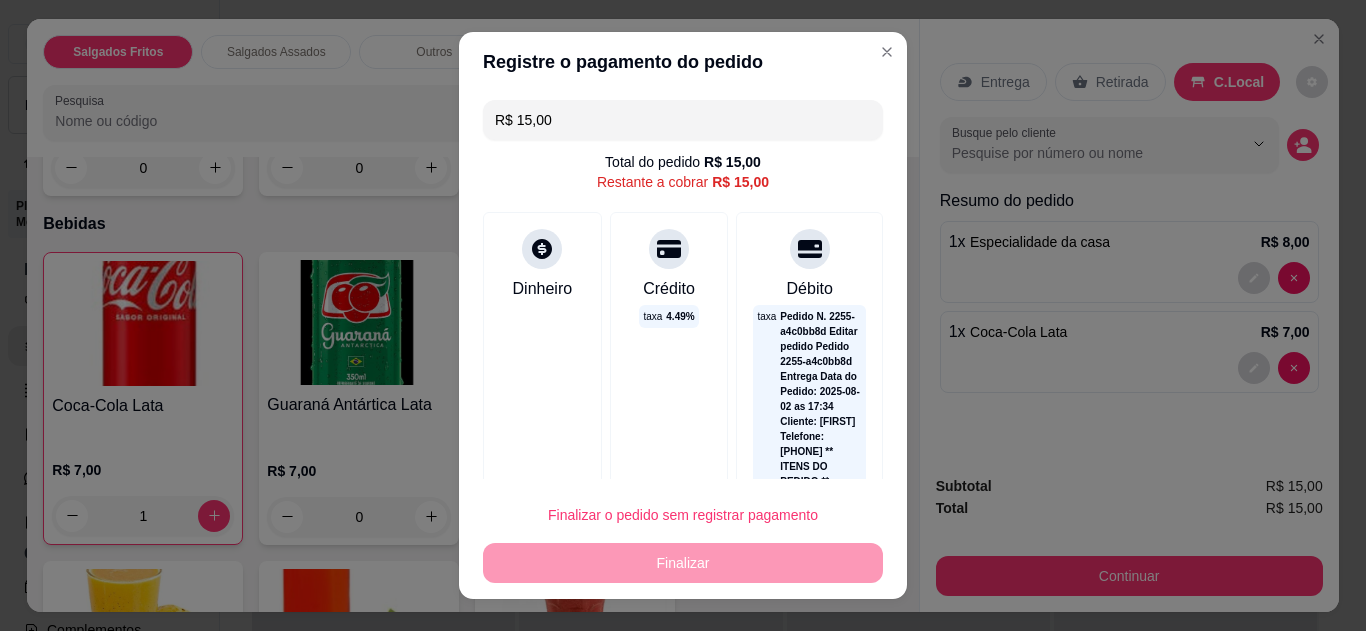 click on "Pix" at bounding box center (547, 1520) 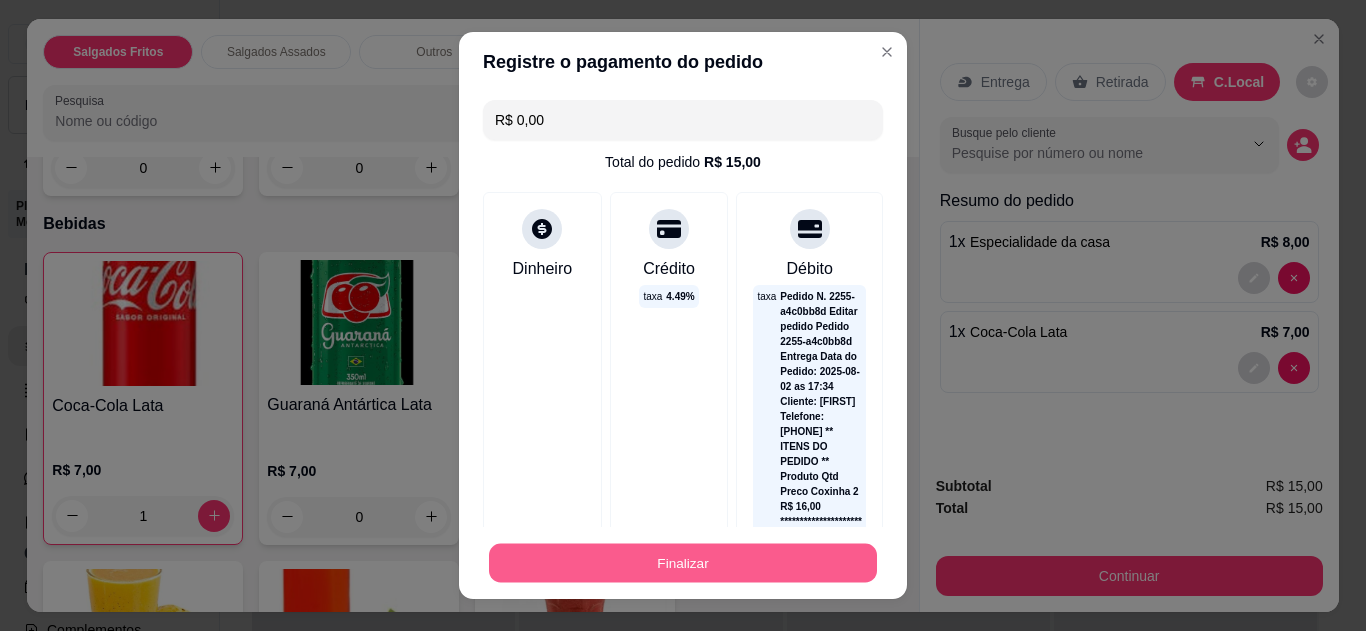 click on "Finalizar" at bounding box center [683, 563] 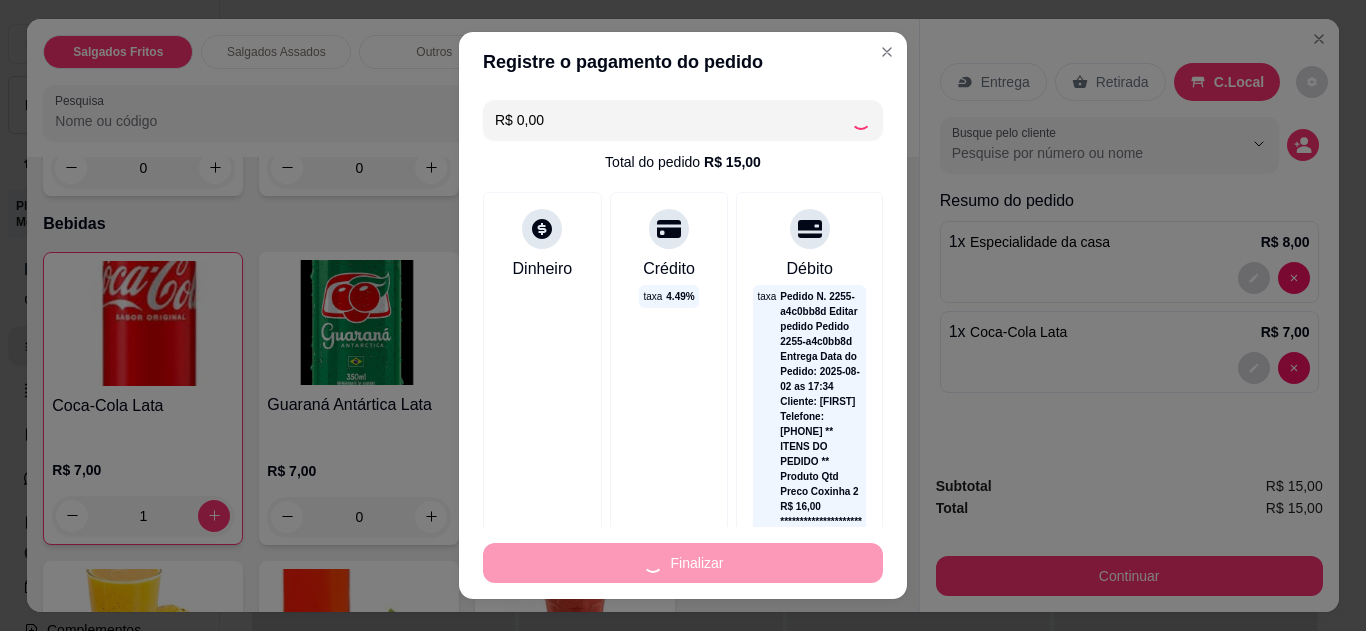 type on "0" 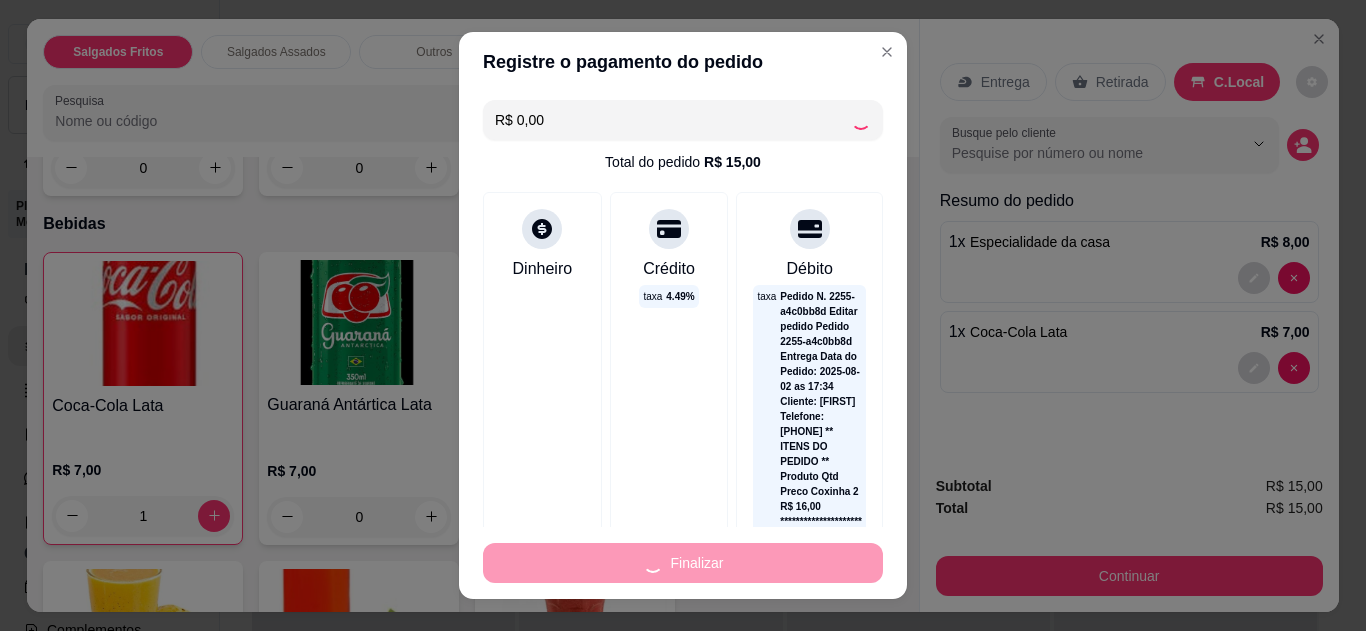 type on "0" 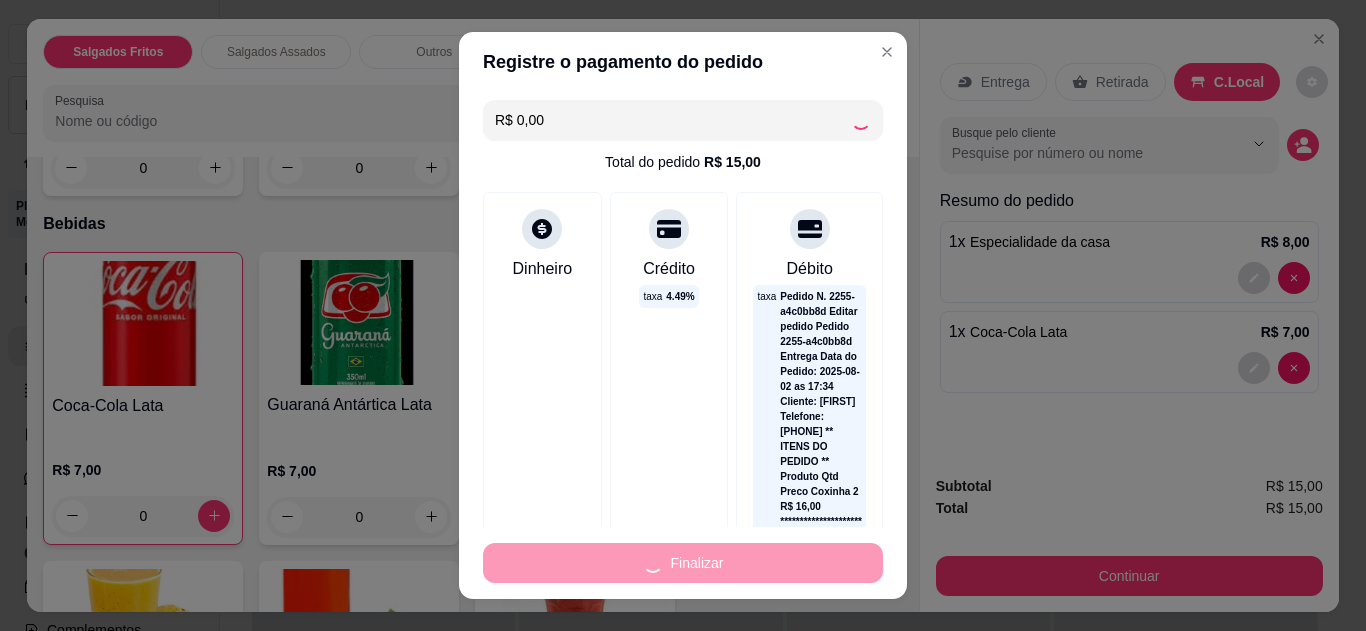 type on "-R$ 15,00" 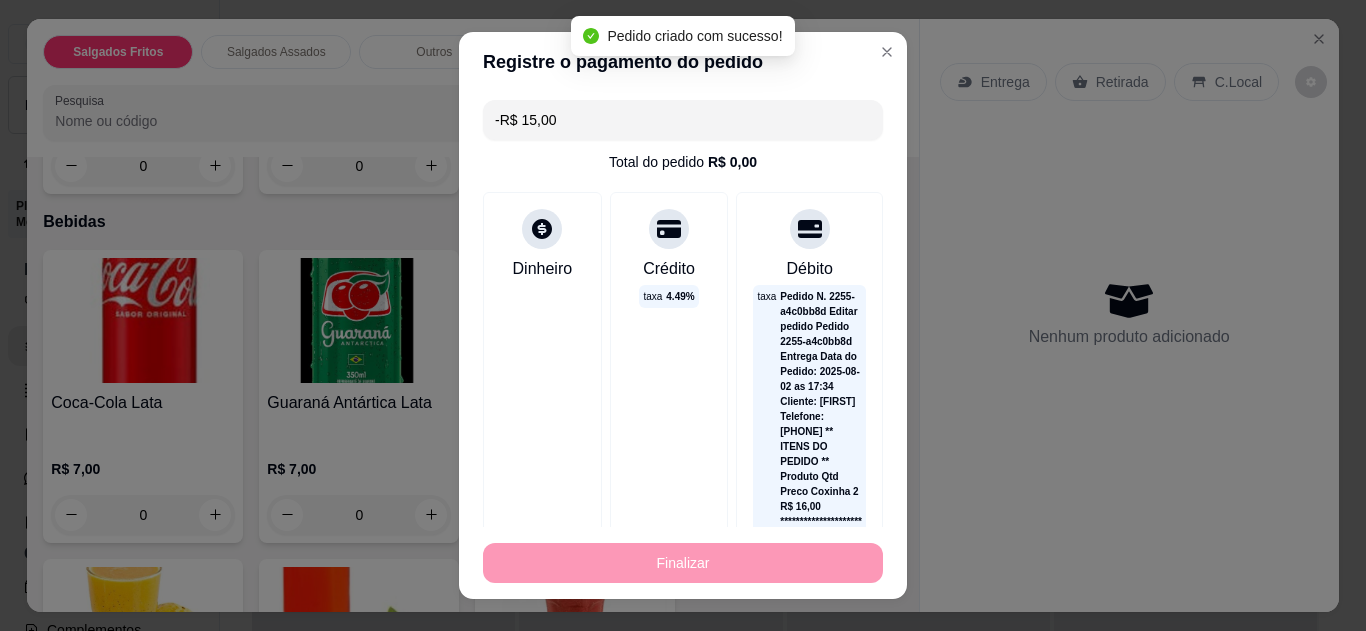 scroll, scrollTop: 1295, scrollLeft: 0, axis: vertical 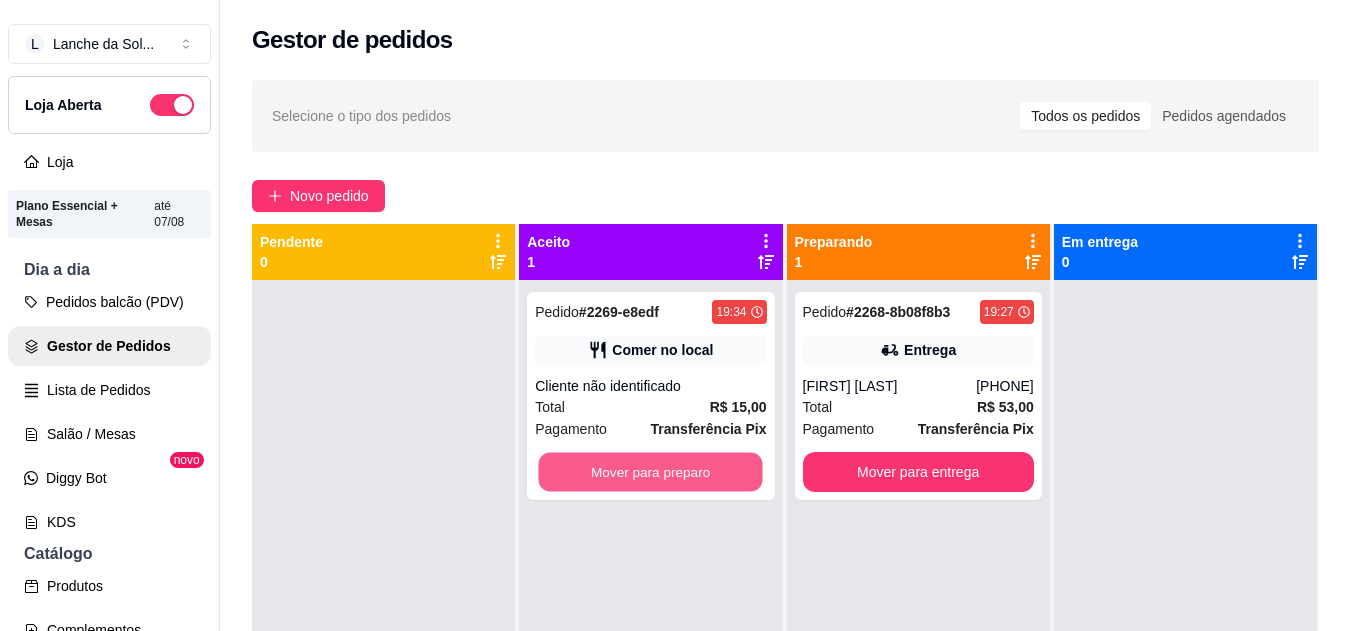click on "Mover para preparo" at bounding box center (651, 472) 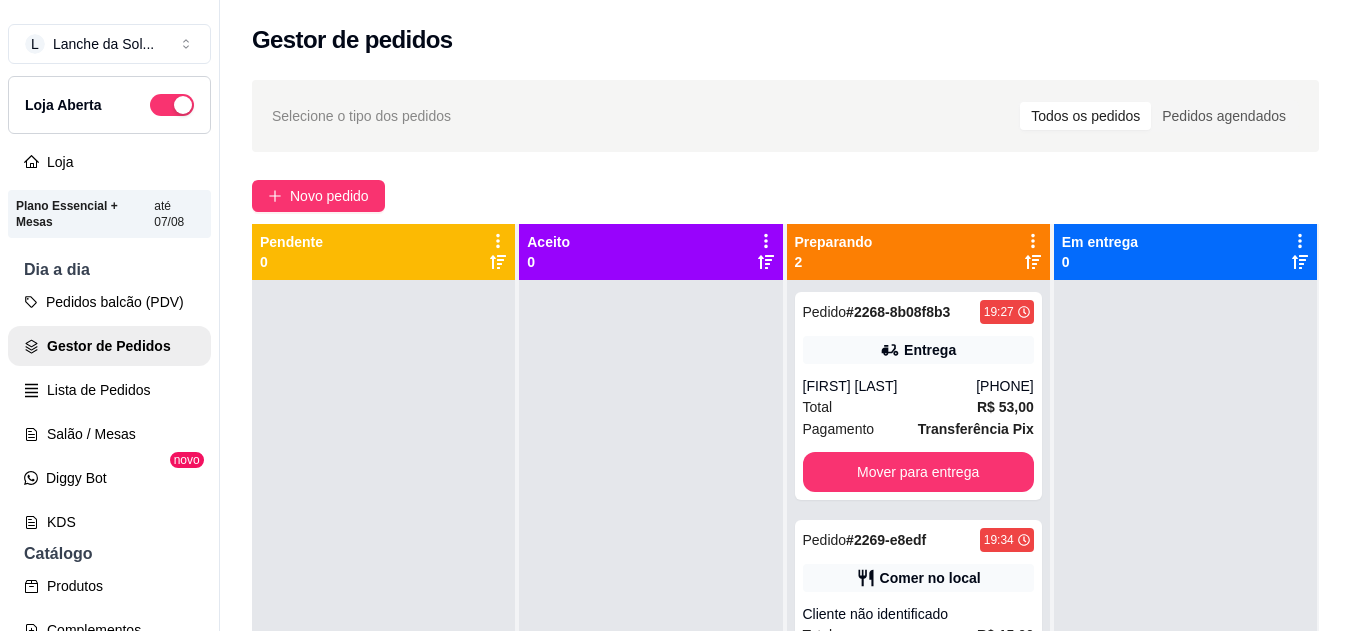 click on "Comer no local" at bounding box center [930, 578] 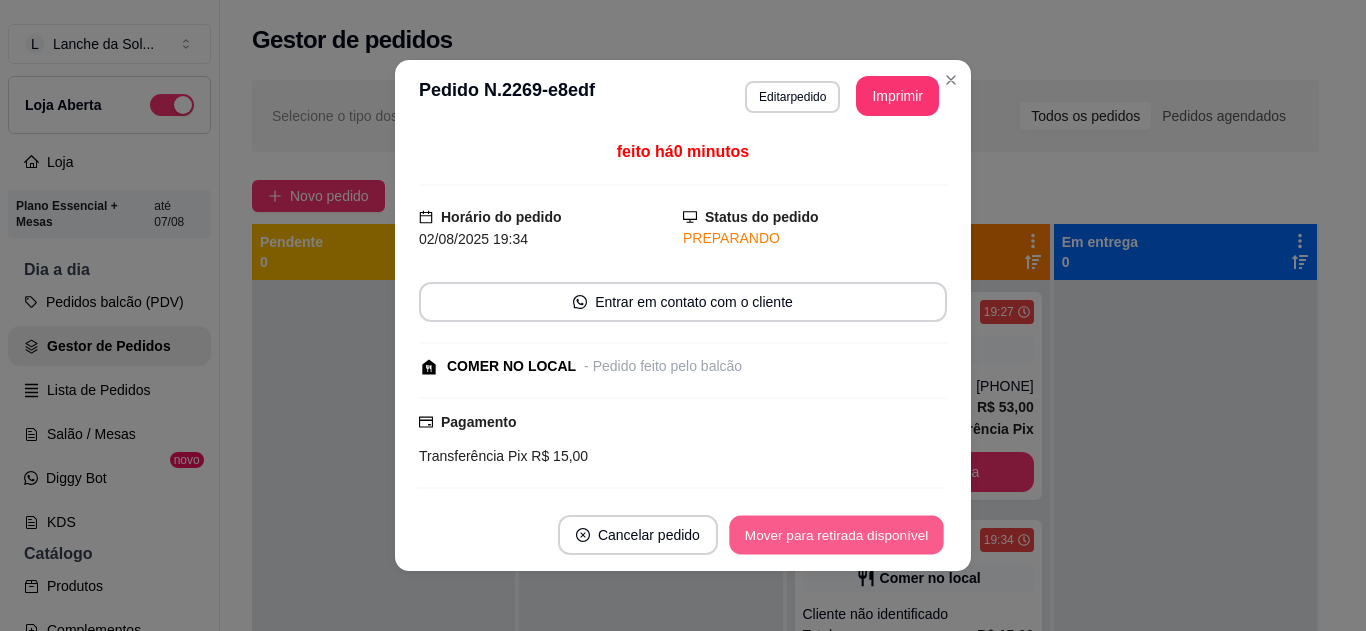 click on "Mover para retirada disponível" at bounding box center (836, 535) 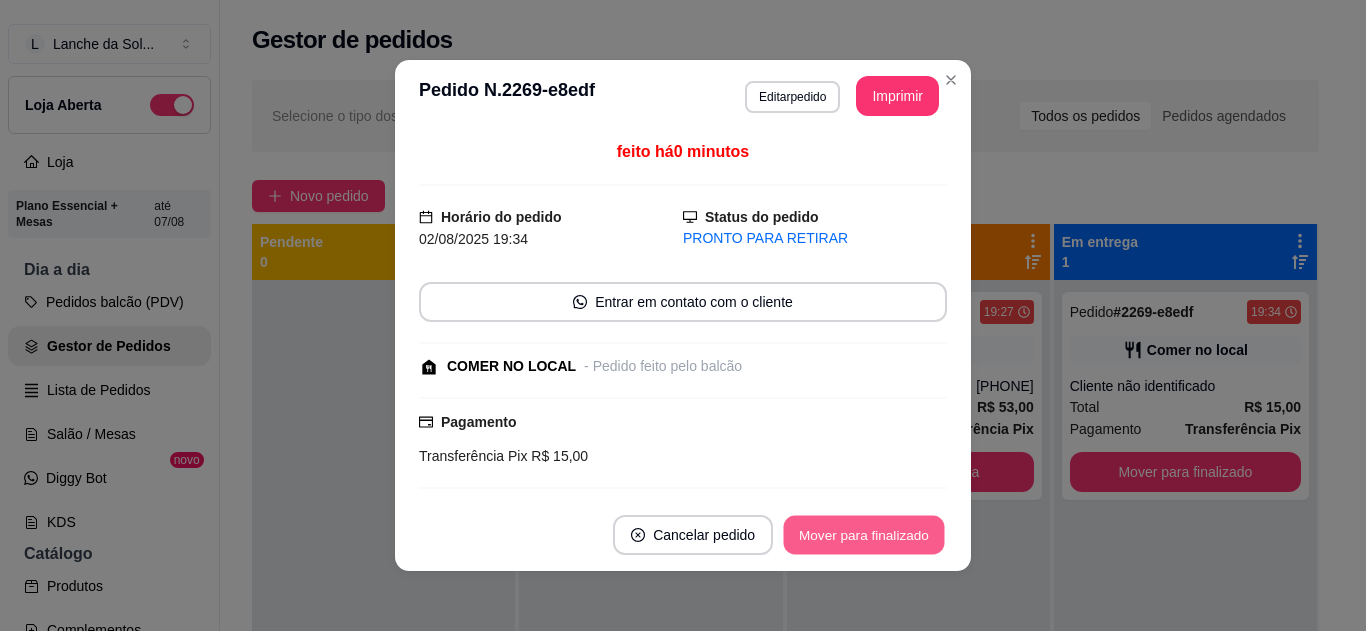 click on "Mover para finalizado" at bounding box center (864, 535) 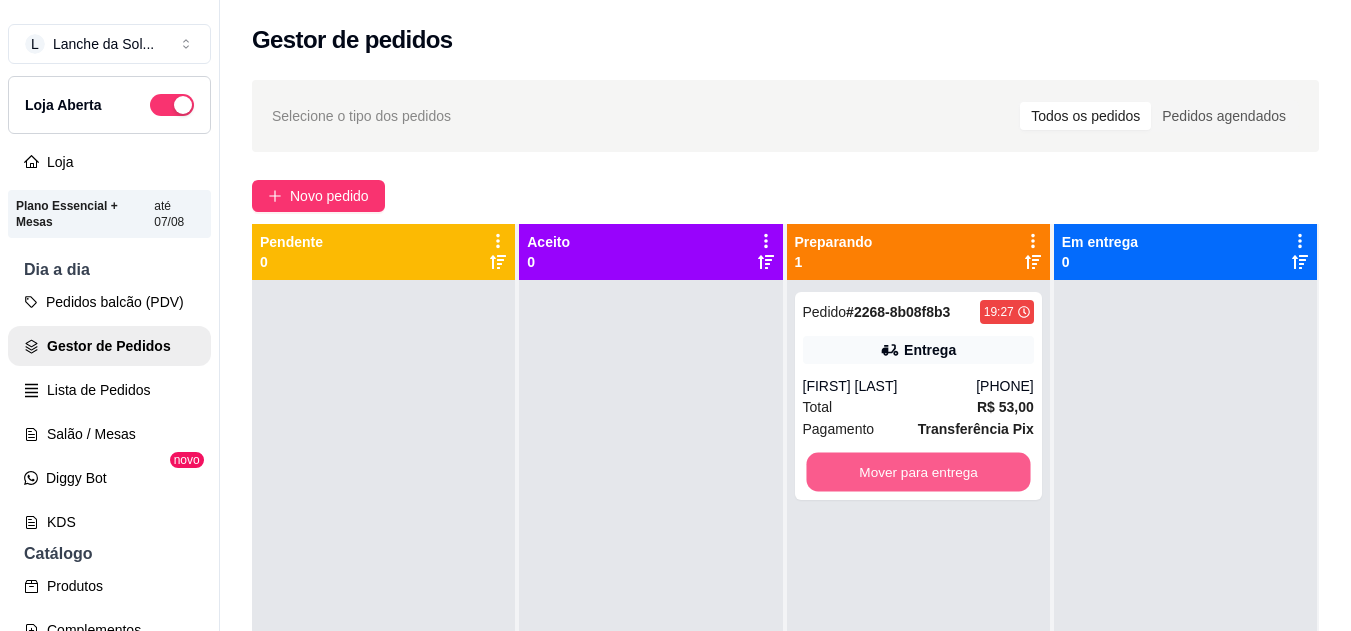 click on "Mover para entrega" at bounding box center [918, 472] 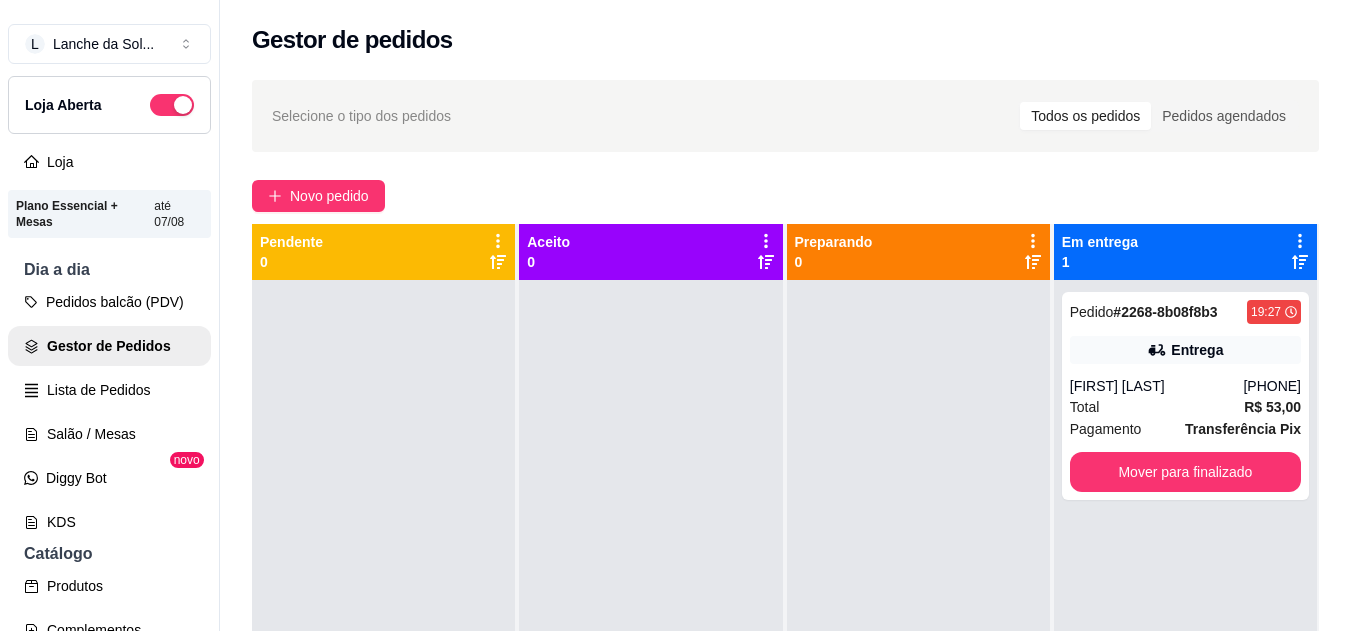 click on "Total R$ 53,00" at bounding box center (1185, 407) 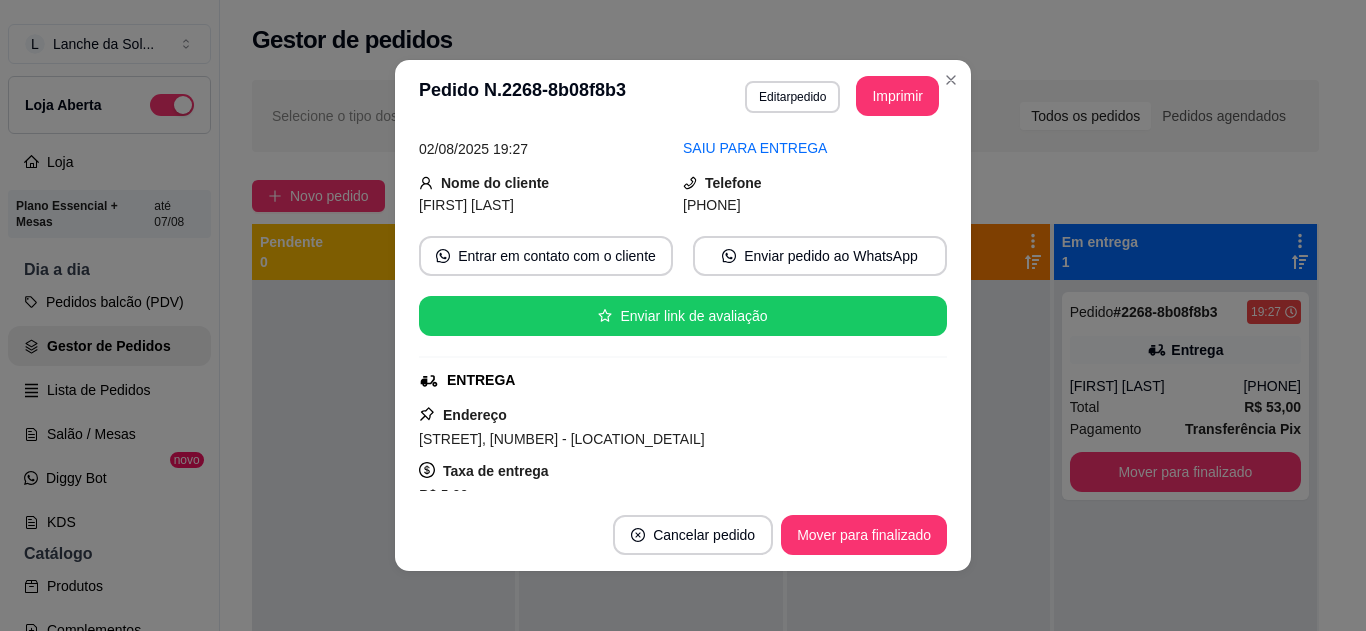 scroll, scrollTop: 120, scrollLeft: 0, axis: vertical 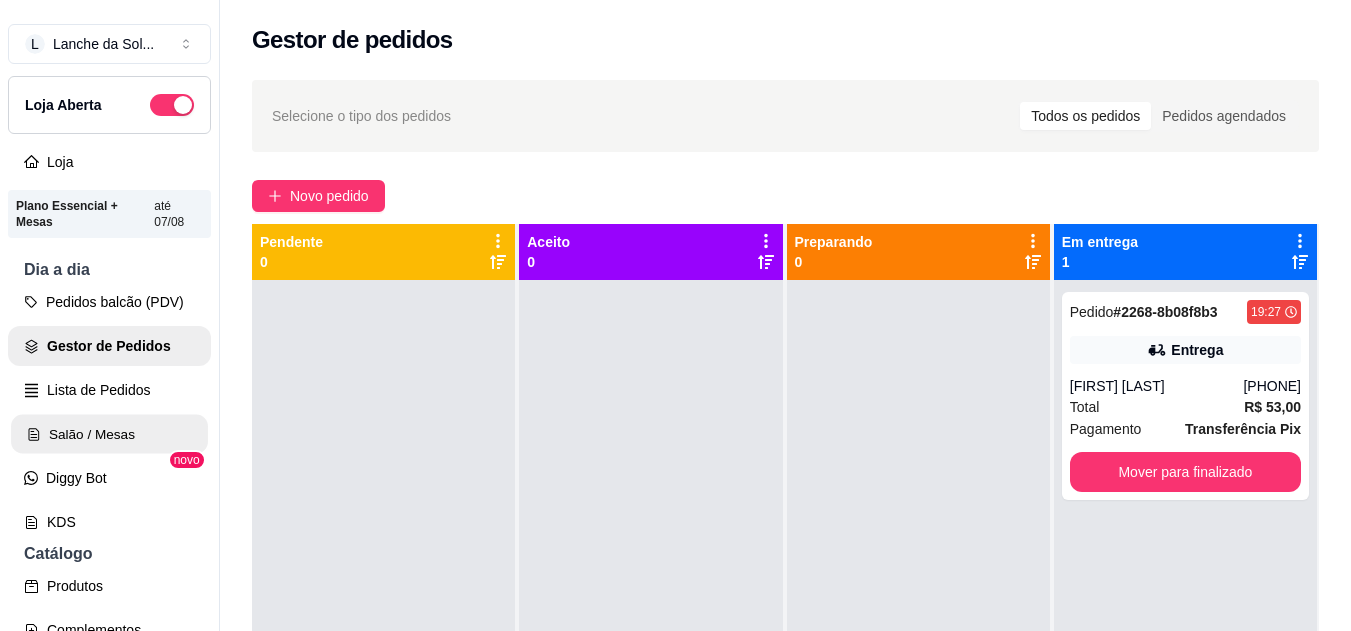 click on "Salão / Mesas" at bounding box center [109, 434] 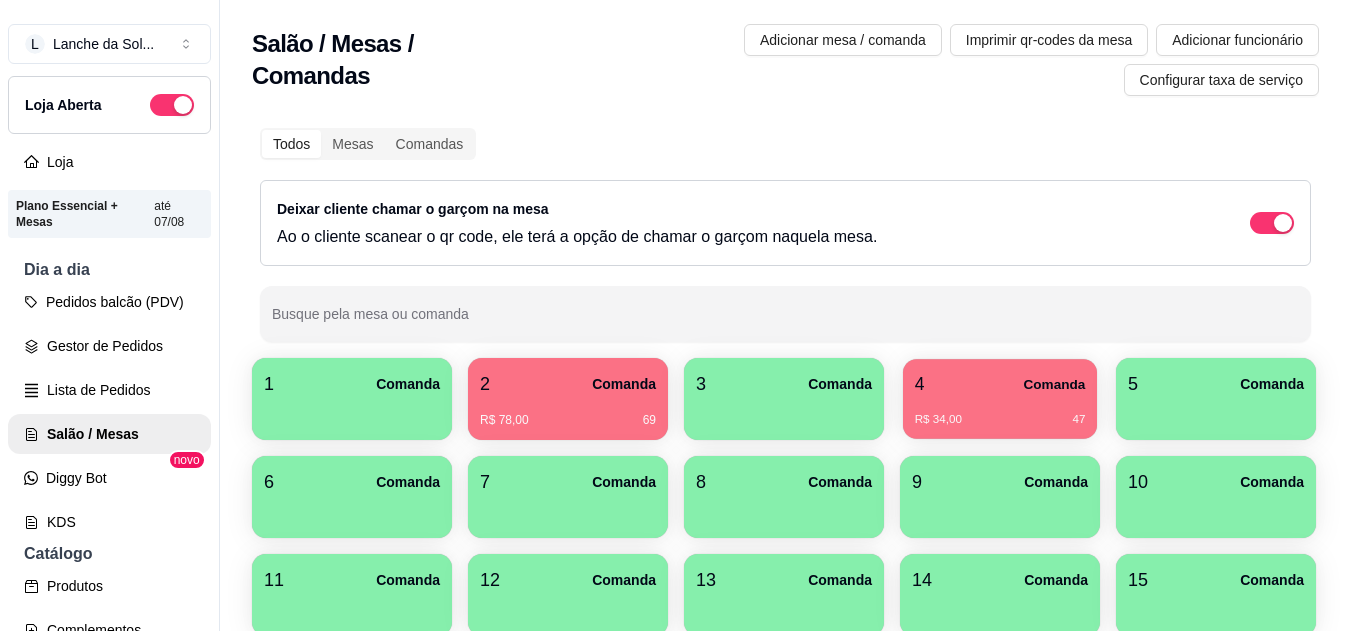 click on "R$ 34,00 47" at bounding box center [1000, 412] 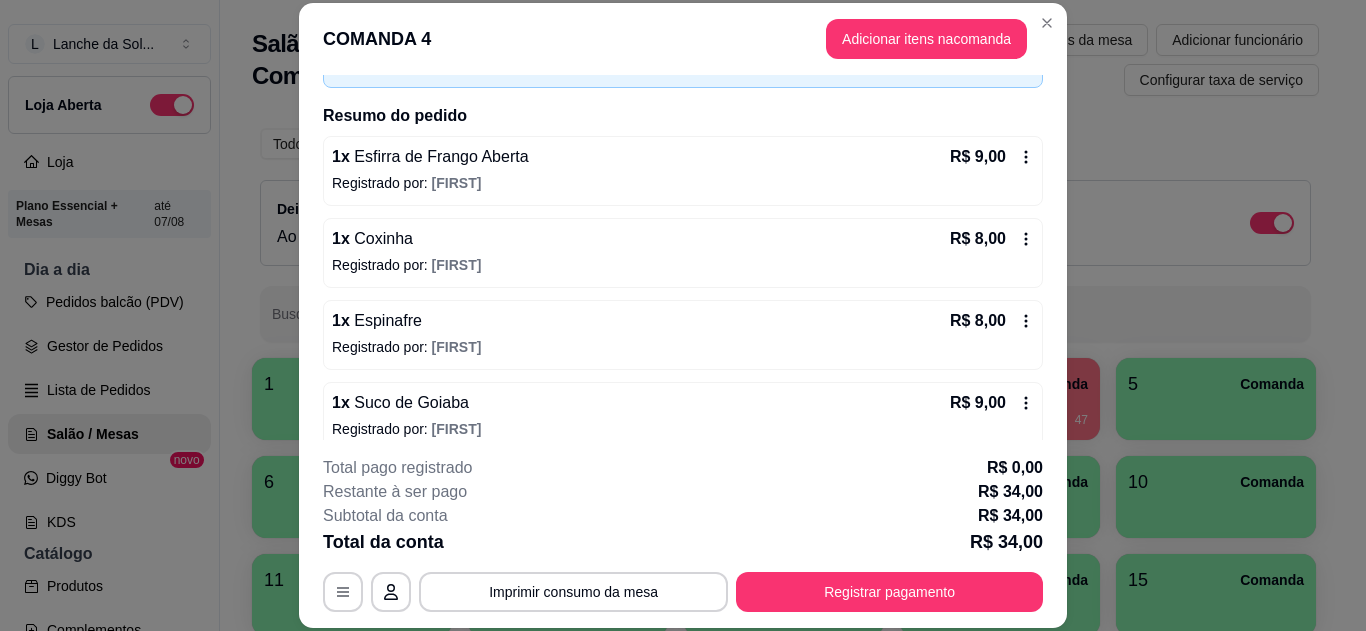 scroll, scrollTop: 180, scrollLeft: 0, axis: vertical 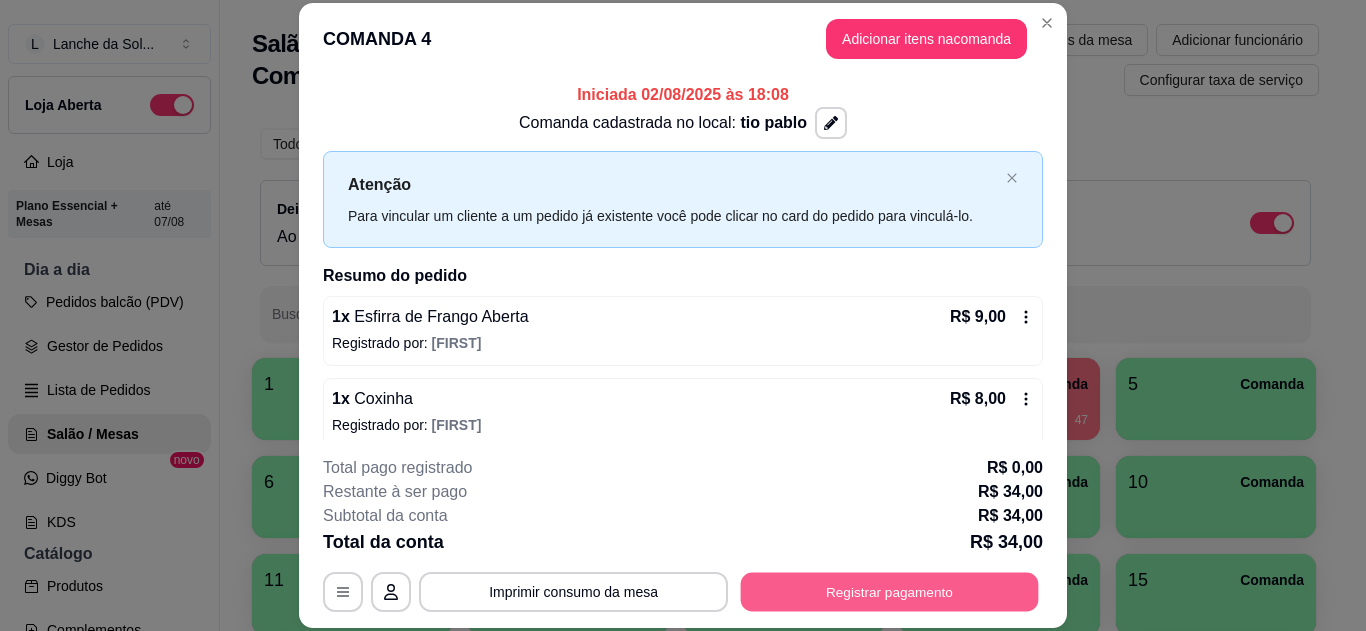 click on "Registrar pagamento" at bounding box center (890, 591) 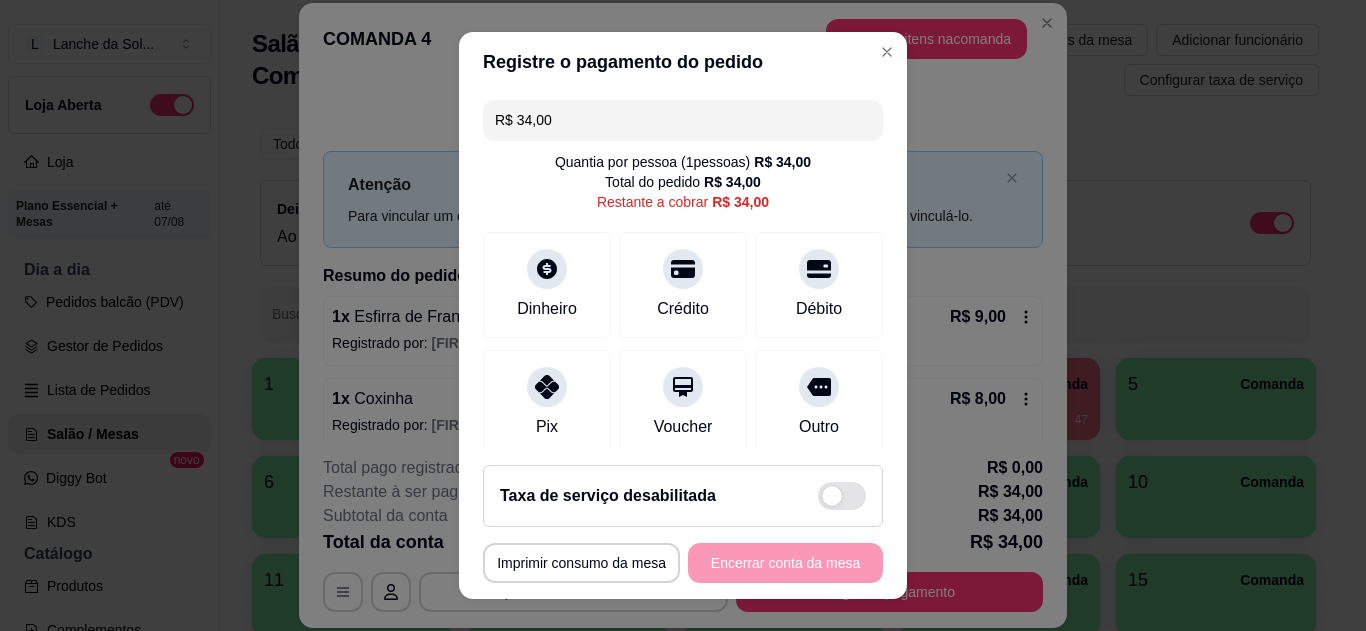 click 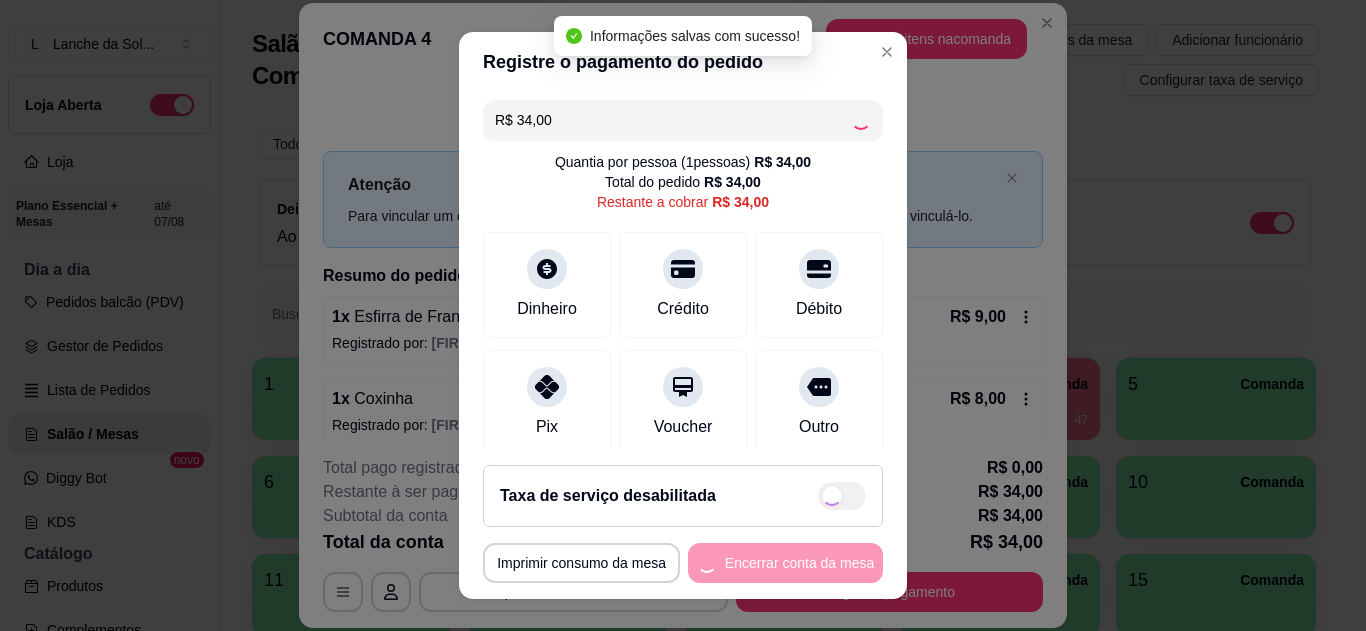 type on "R$ 0,00" 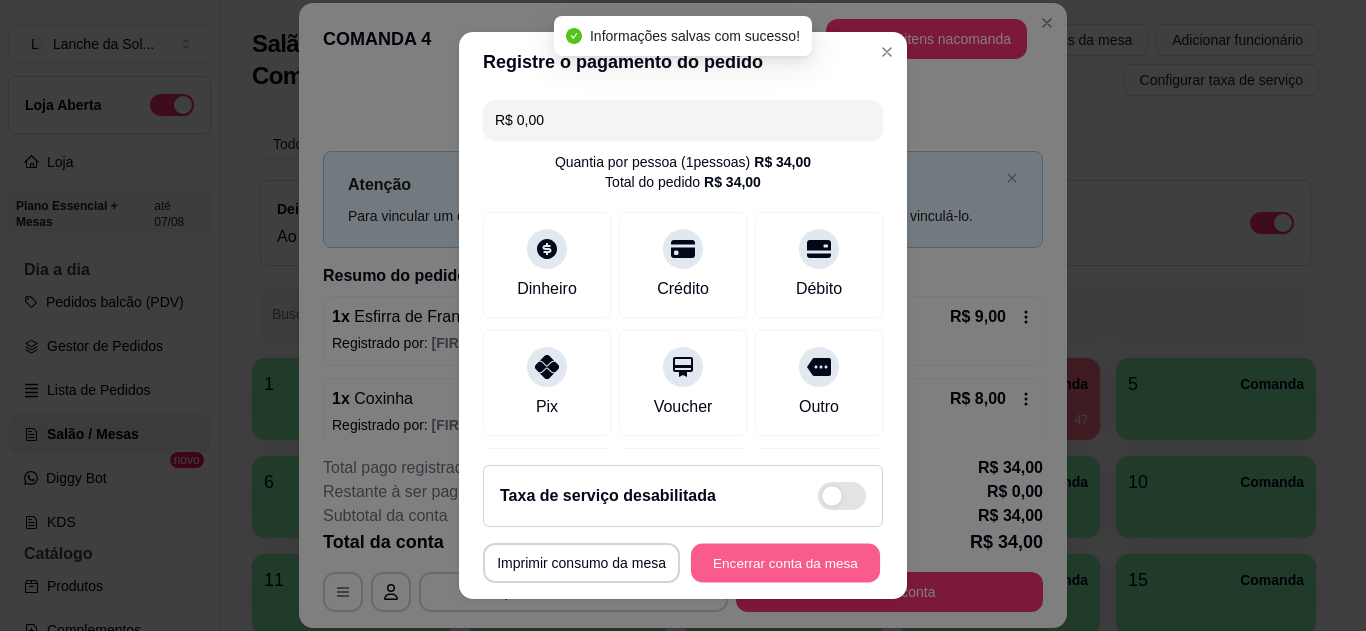 click on "Encerrar conta da mesa" at bounding box center (785, 563) 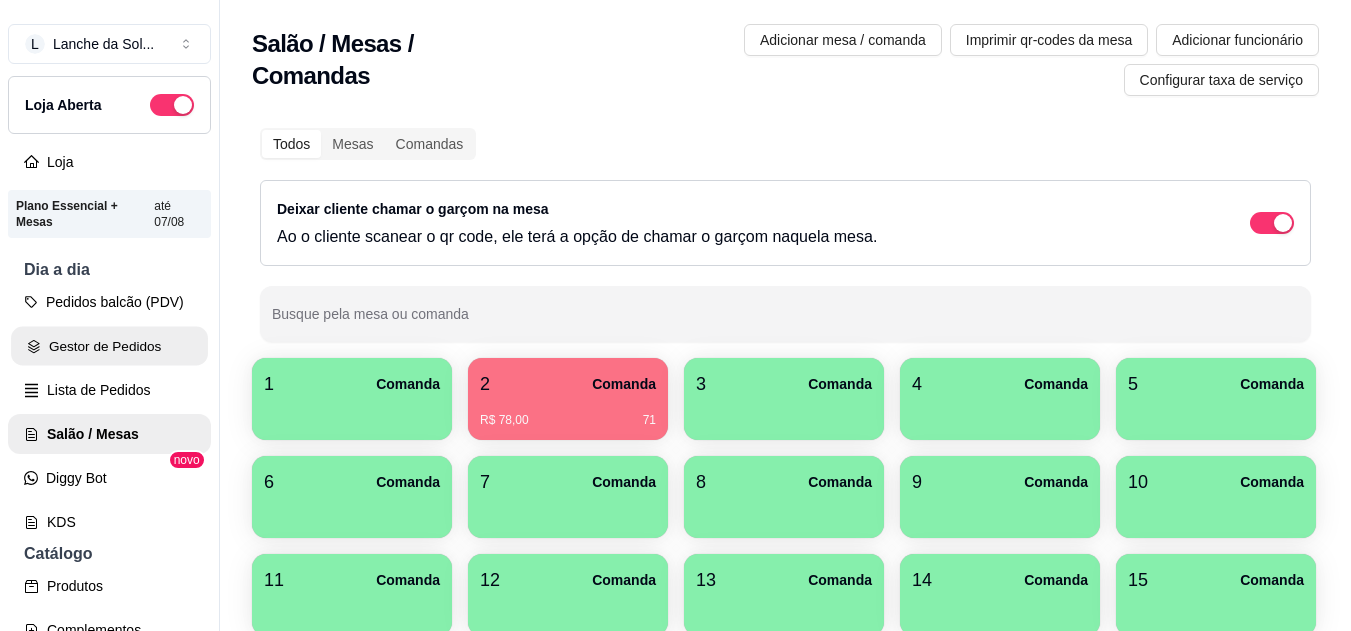 click on "Gestor de Pedidos" at bounding box center [109, 346] 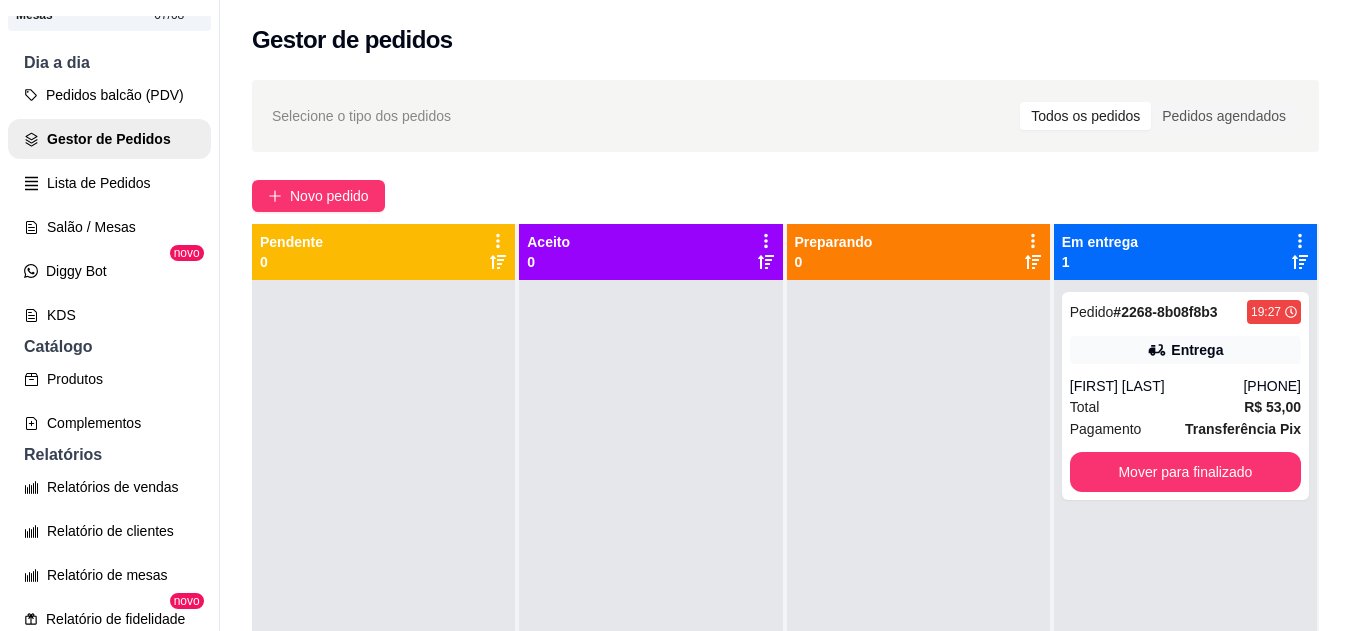 scroll, scrollTop: 212, scrollLeft: 0, axis: vertical 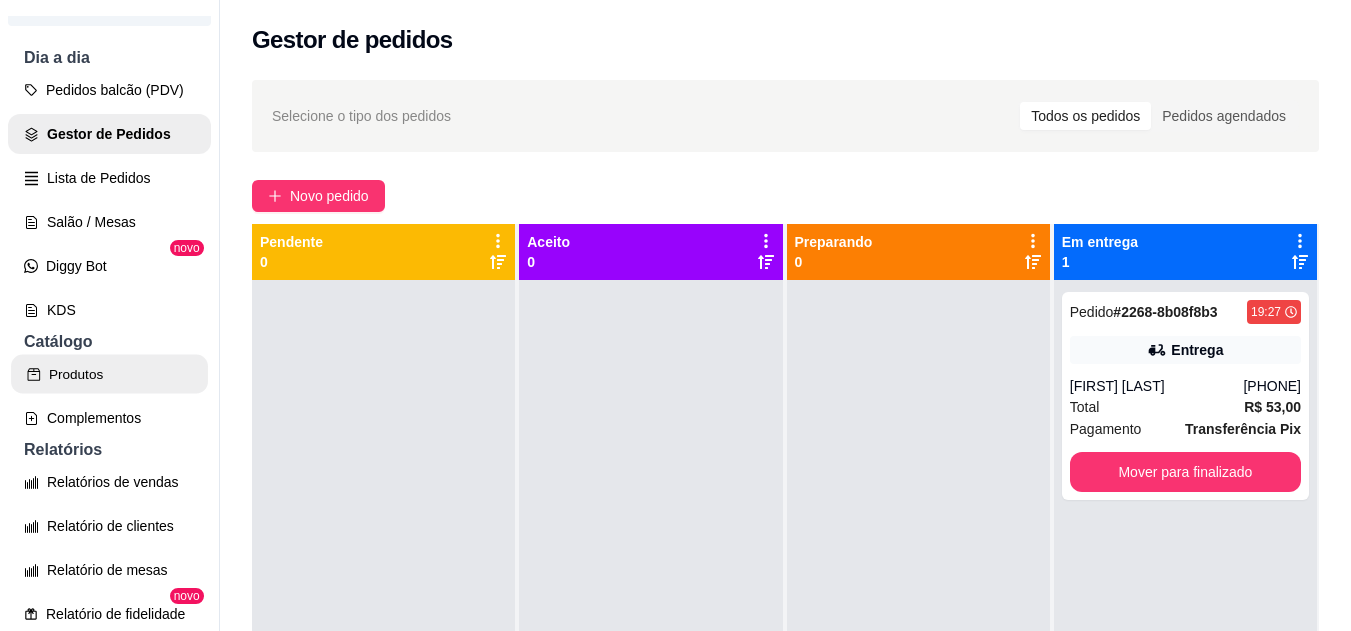 click on "Produtos" at bounding box center [109, 374] 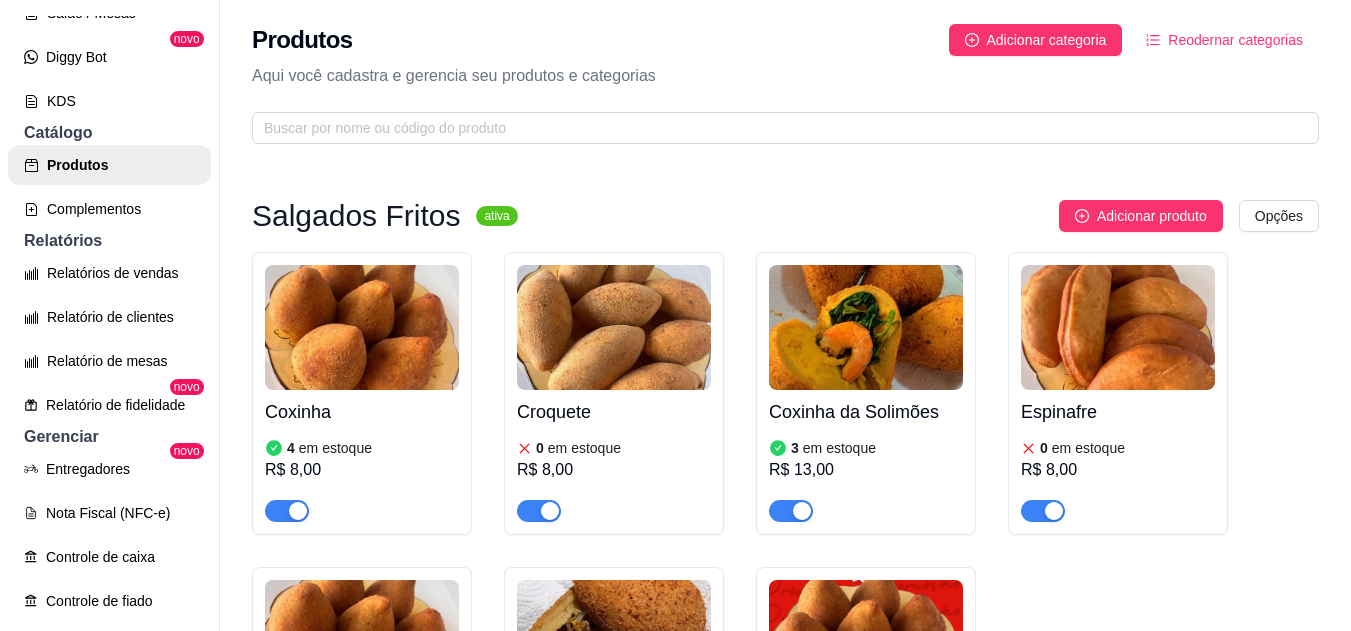 scroll, scrollTop: 424, scrollLeft: 0, axis: vertical 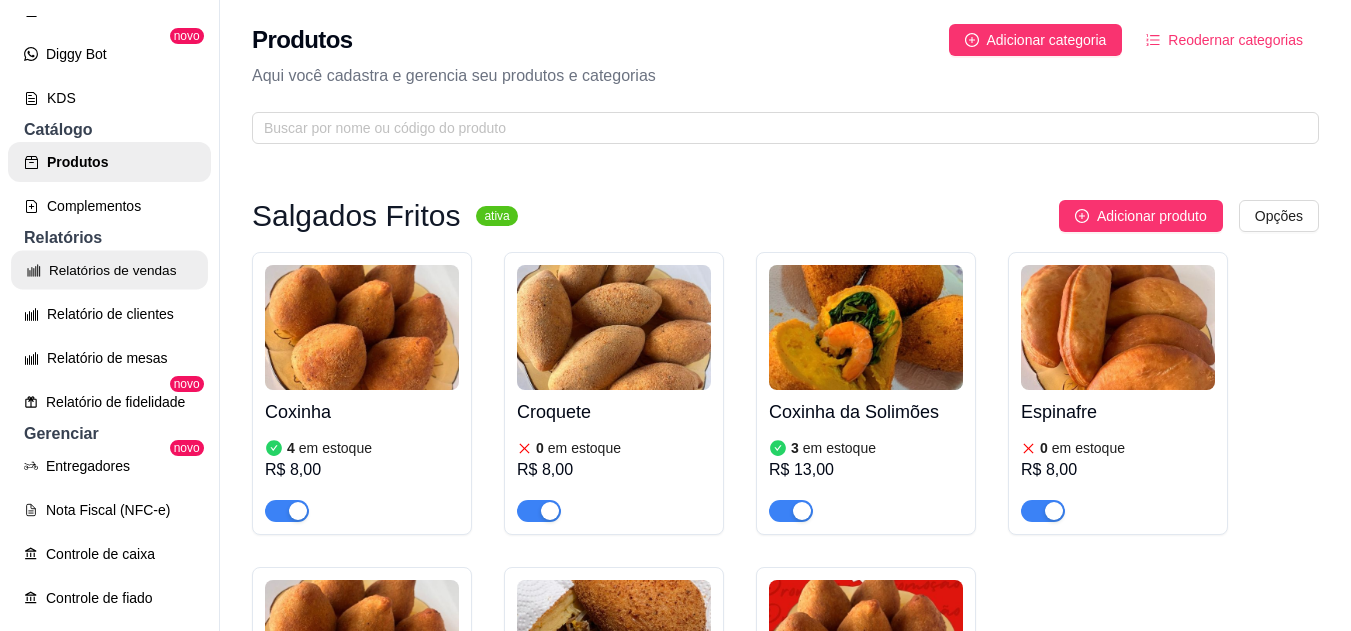 click on "Relatórios de vendas" at bounding box center [109, 270] 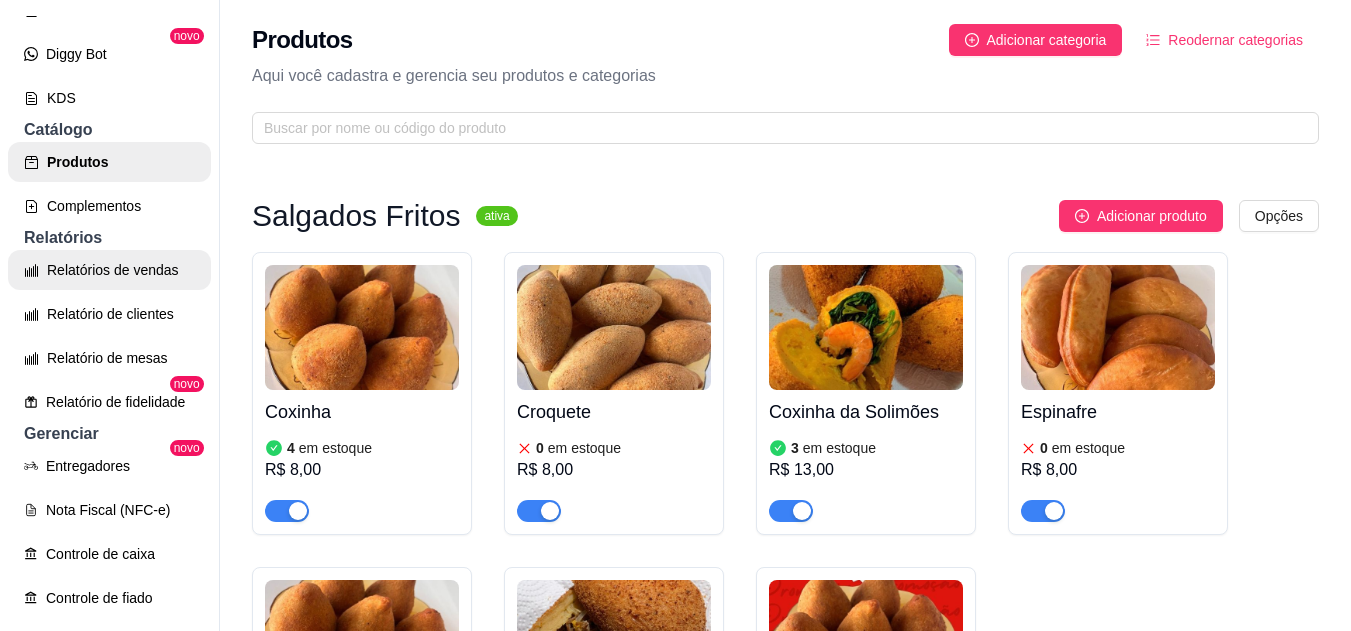 select on "ALL" 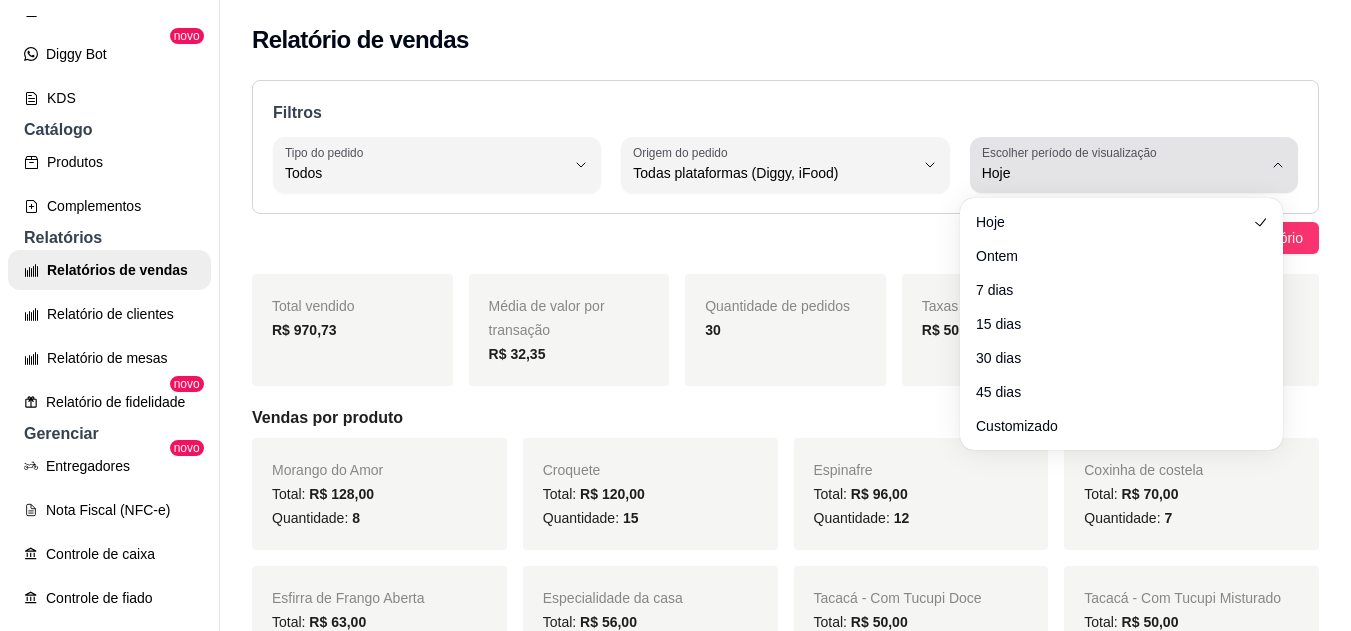 click 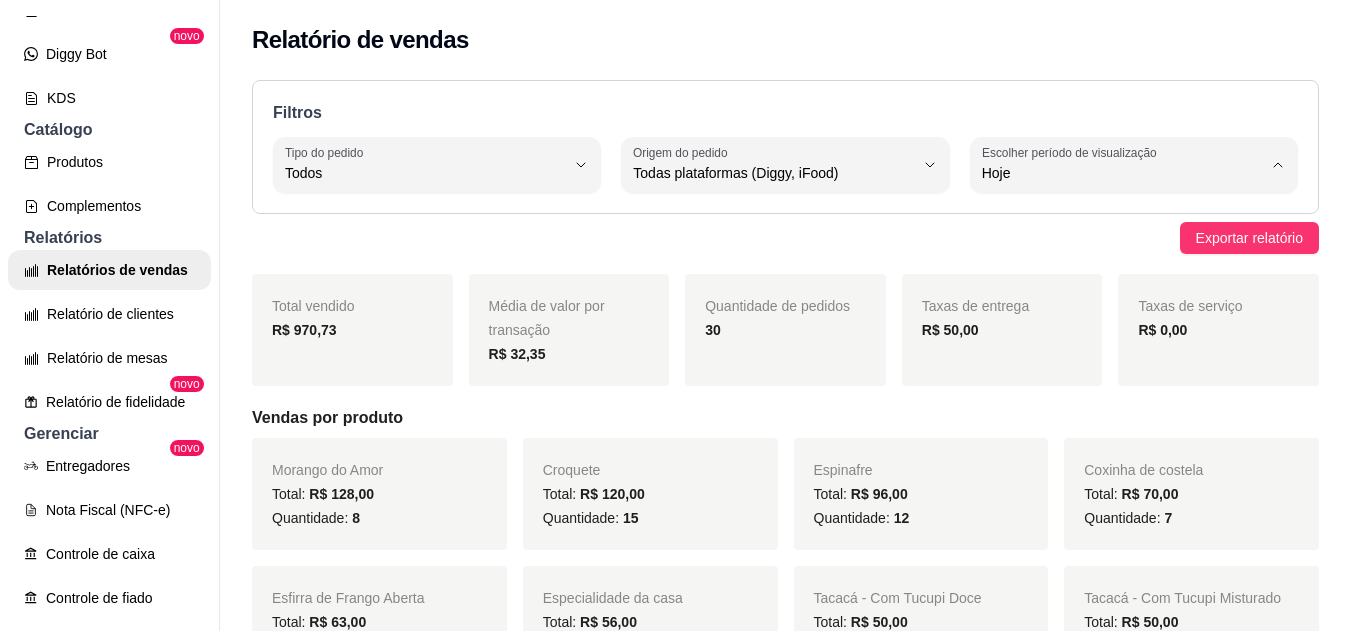 click on "7 dias" at bounding box center [1111, 286] 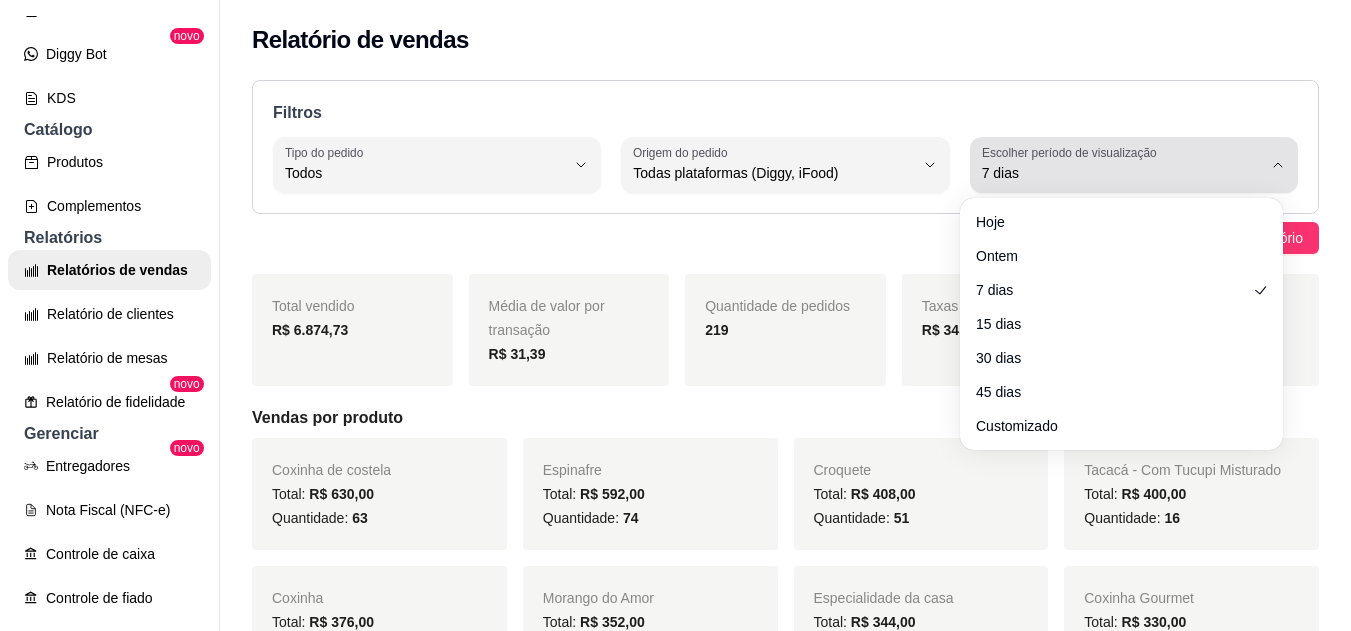 click 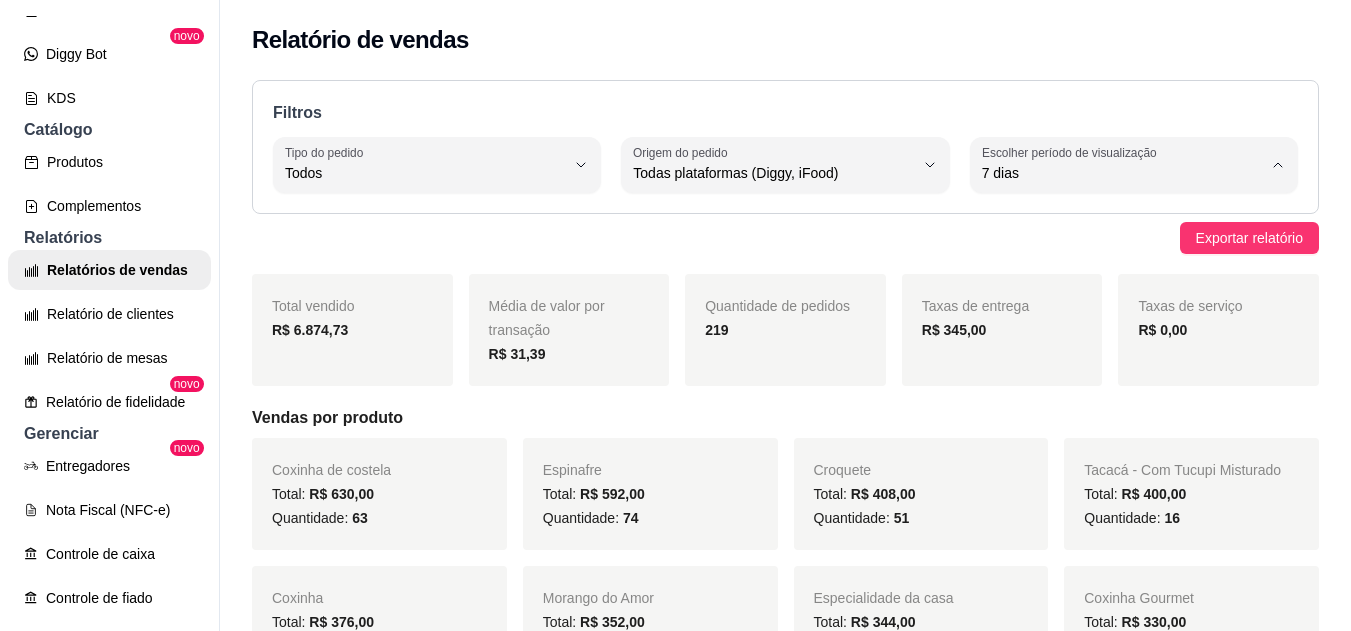 click on "30 dias" at bounding box center [1111, 351] 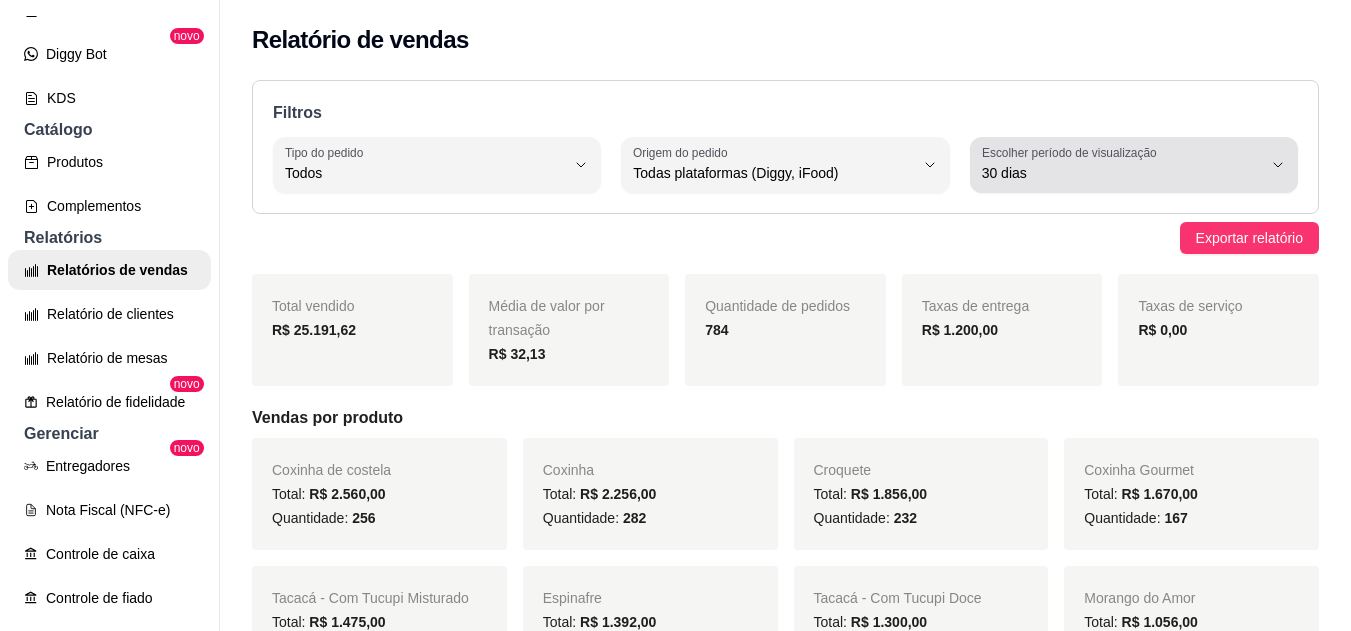 click 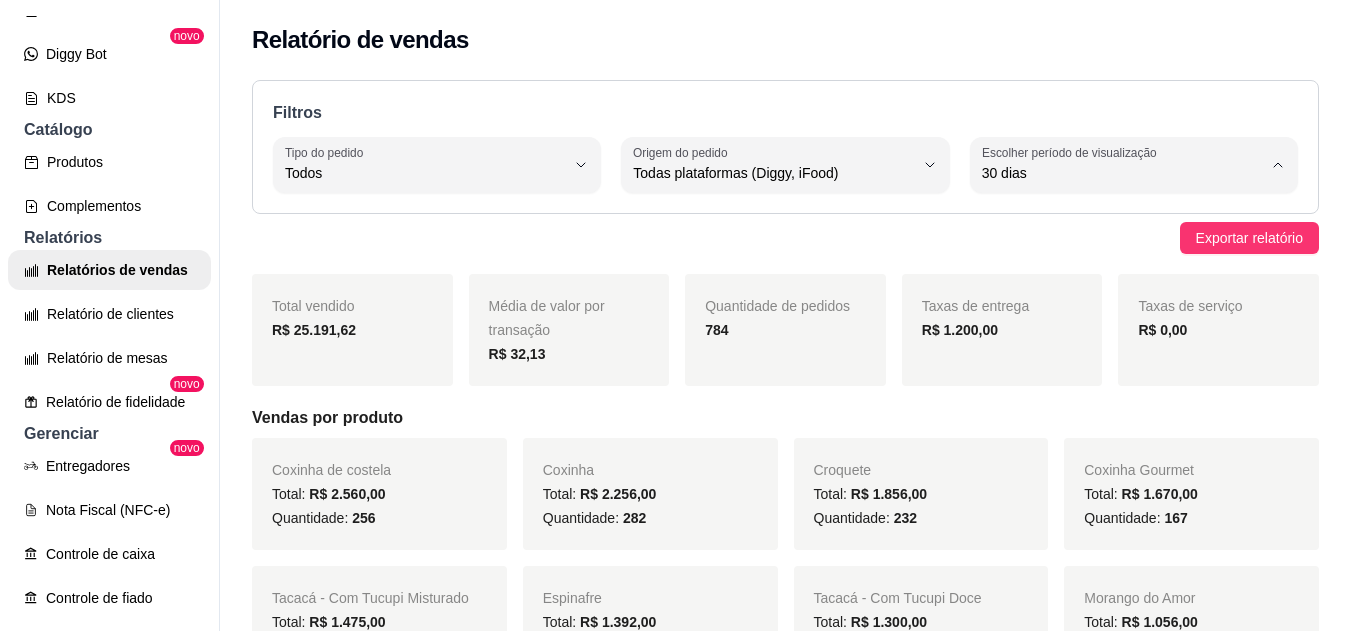 click on "Hoje" at bounding box center (1111, 220) 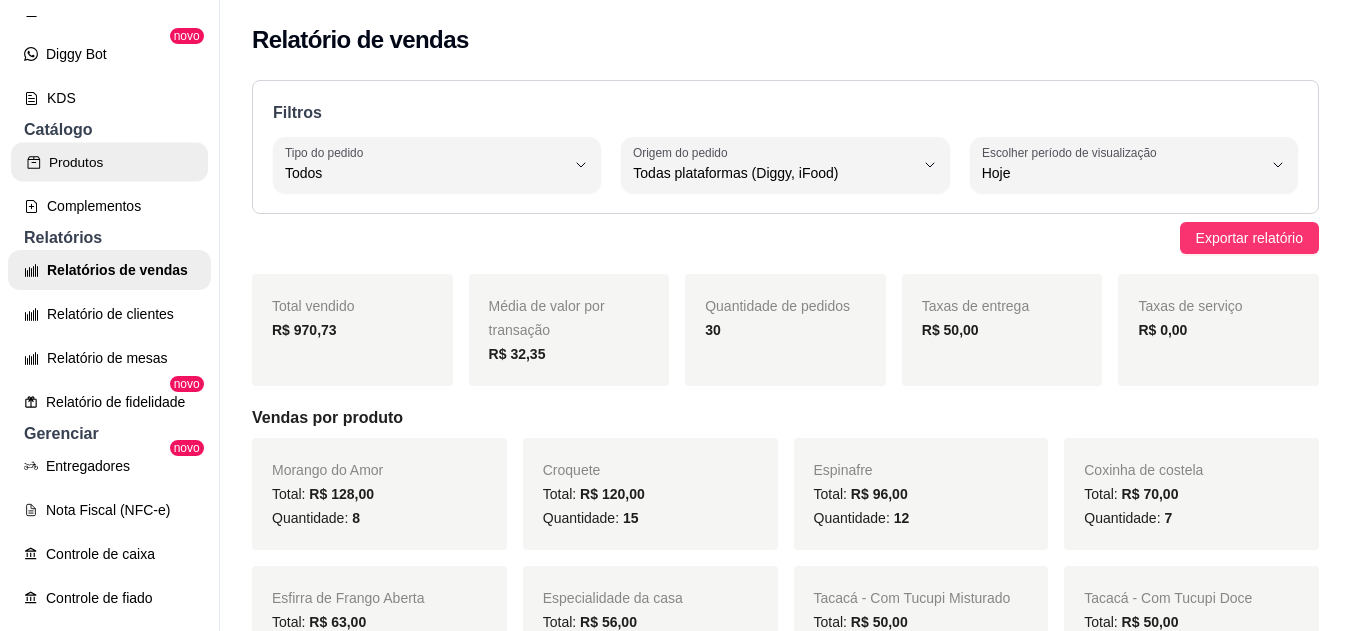 click on "Produtos" at bounding box center (109, 162) 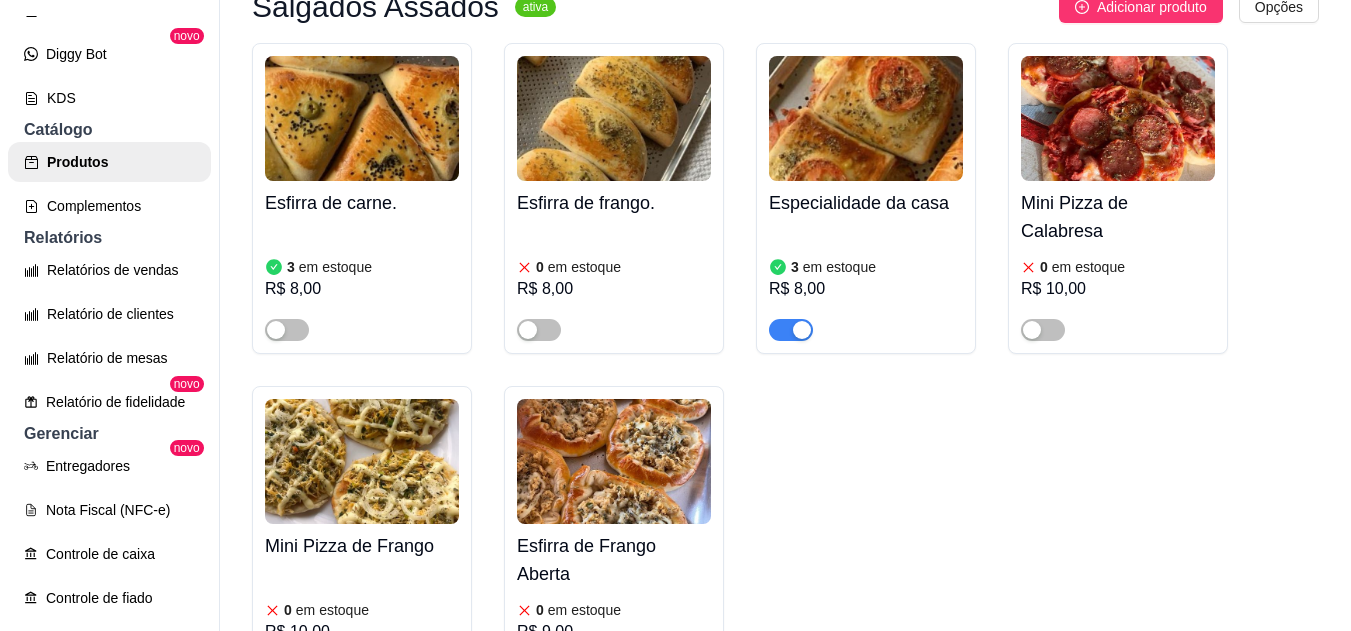 scroll, scrollTop: 1067, scrollLeft: 0, axis: vertical 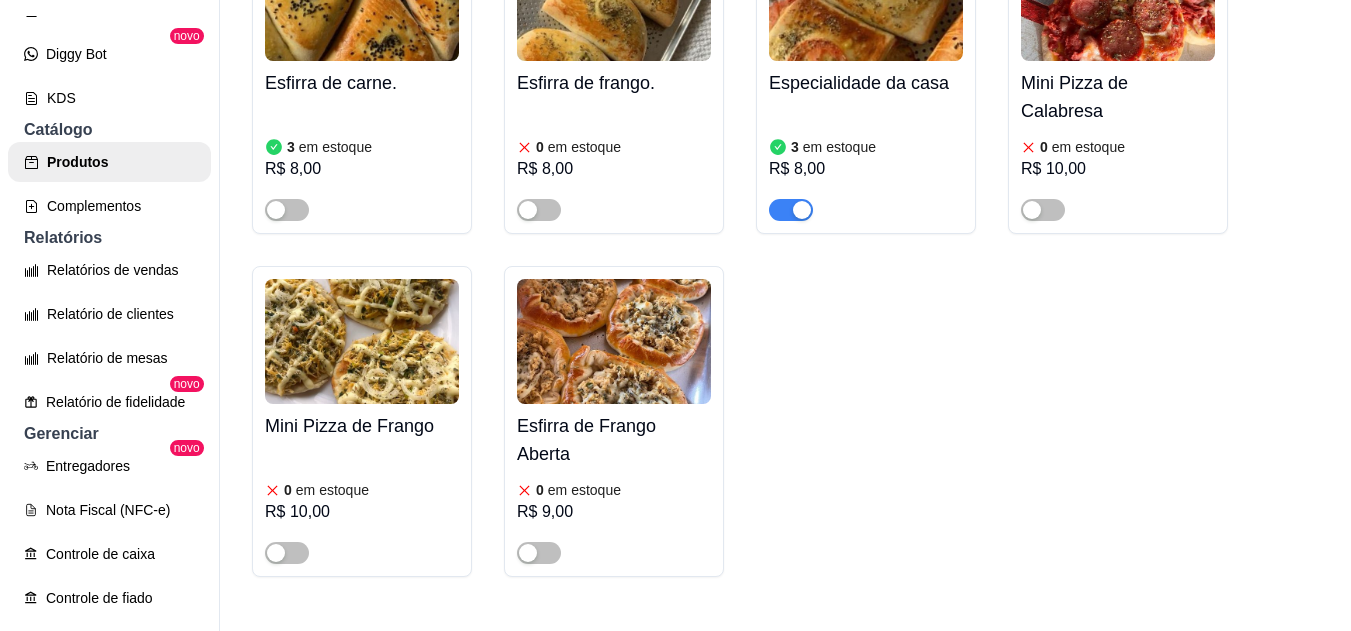click on "Salgados Fritos ativa Adicionar produto Opções Coxinha    4 em estoque R$ 8,00 Croquete   0 em estoque R$ 8,00 Coxinha da Solimões   3 em estoque R$ 13,00 Espinafre   0 em estoque R$ 8,00 Coxinha Gourmet   7 em estoque R$ 10,00 Coxinha de costela   2 em estoque R$ 10,00 Promoção: 2 coxinhas por 15   0 em estoque R$ 15,00 Salgados Assados ativa Adicionar produto Opções Esfirra de carne.   3 em estoque R$ 8,00 Esfirra de frango.   0 em estoque R$ 8,00 Especialidade da casa   3 em estoque R$ 8,00 Mini Pizza de Calabresa   0 em estoque R$ 10,00 Mini Pizza de Frango   0 em estoque R$ 10,00 Esfirra de Frango Aberta    0 em estoque R$ 9,00 Empadas ativa Adicionar produto Opções Empada Beijinho   0 em estoque R$ 8,00 Empada Paraense   0 em estoque R$ 10,00 Empada Dois Amores   R$ 9,00 Empada de Calabresa   0 em estoque R$ 8,00 Empada de Frango com Catupiry   0 em estoque R$ 8,00 Quiches ativa Adicionar produto Opções Quiche de Camarão   0 em estoque R$ 10,00 Quiche de Frango   0   0" at bounding box center (785, 2934) 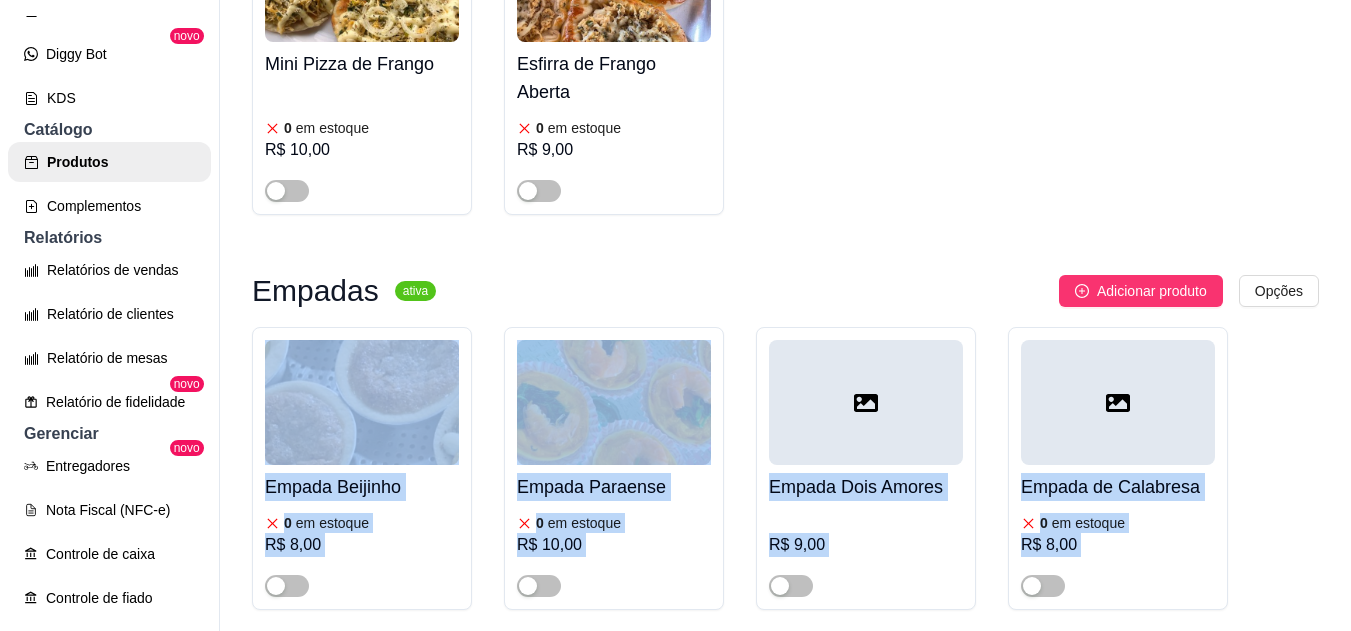click on "Produtos Adicionar categoria Reodernar categorias Aqui você cadastra e gerencia seu produtos e categorias Salgados Fritos ativa Adicionar produto Opções Coxinha    4 em estoque R$ 8,00 Croquete   0 em estoque R$ 8,00 Coxinha da Solimões   3 em estoque R$ 13,00 Espinafre   0 em estoque R$ 8,00 Coxinha Gourmet   7 em estoque R$ 10,00 Coxinha de costela   2 em estoque R$ 10,00 Promoção: 2 coxinhas por 15   0 em estoque R$ 15,00 Salgados Assados ativa Adicionar produto Opções Esfirra de carne.   3 em estoque R$ 8,00 Esfirra de frango.   0 em estoque R$ 8,00 Especialidade da casa   3 em estoque R$ 8,00 Mini Pizza de Calabresa   0 em estoque R$ 10,00 Mini Pizza de Frango   0 em estoque R$ 10,00 Esfirra de Frango Aberta    0 em estoque R$ 9,00 Empadas ativa Adicionar produto Opções Empada Beijinho   0 em estoque R$ 8,00 Empada Paraense   0 em estoque R$ 10,00 Empada Dois Amores   R$ 9,00 Empada de Calabresa   0 em estoque R$ 8,00 Empada de Frango com Catupiry   0 em estoque R$ 8,00 ativa" at bounding box center (785, 315) 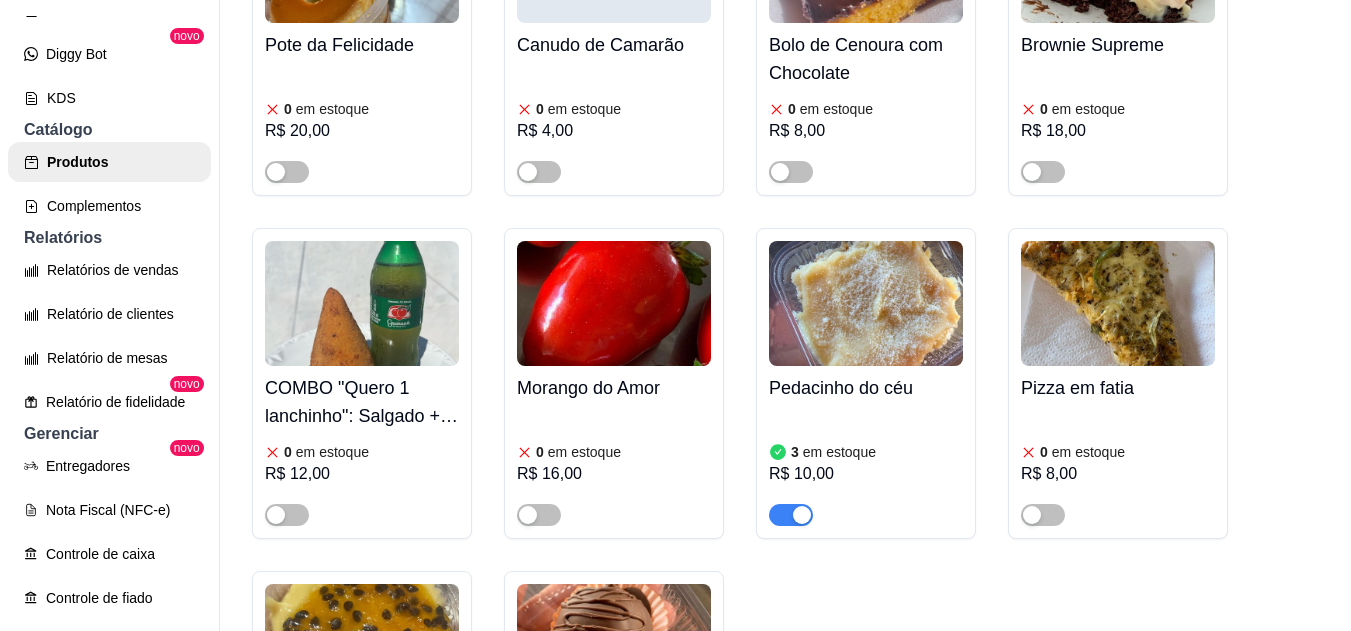 scroll, scrollTop: 4092, scrollLeft: 0, axis: vertical 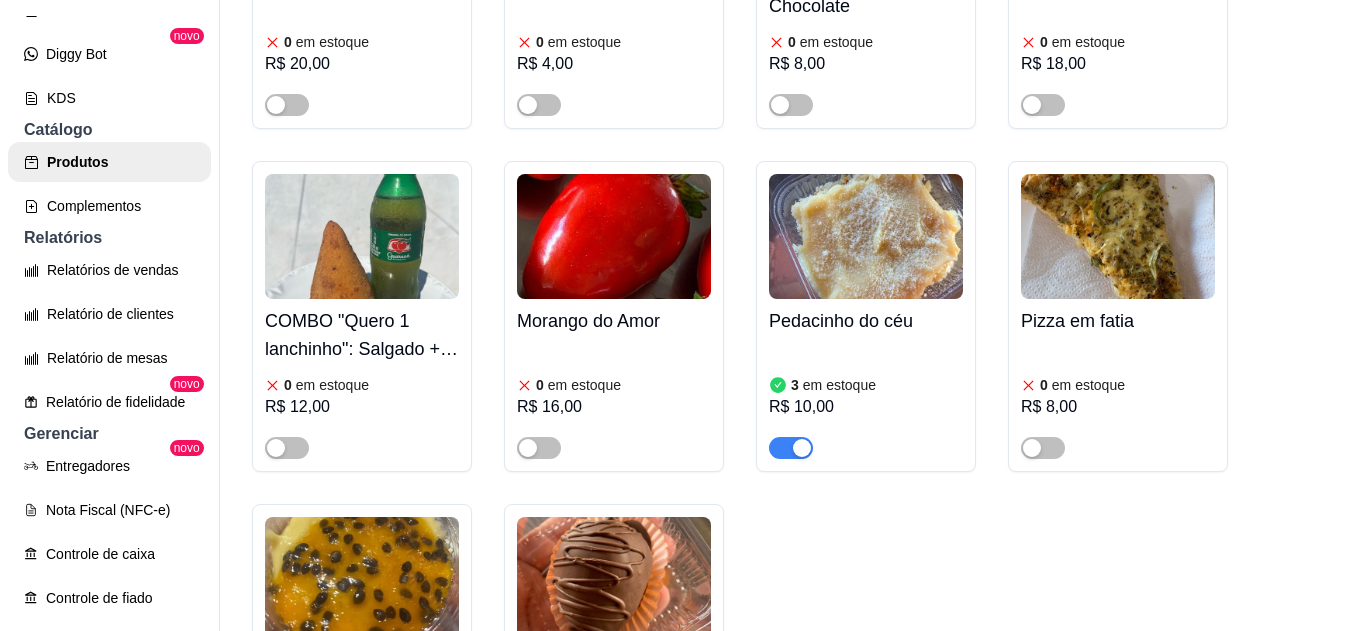 click at bounding box center (866, 236) 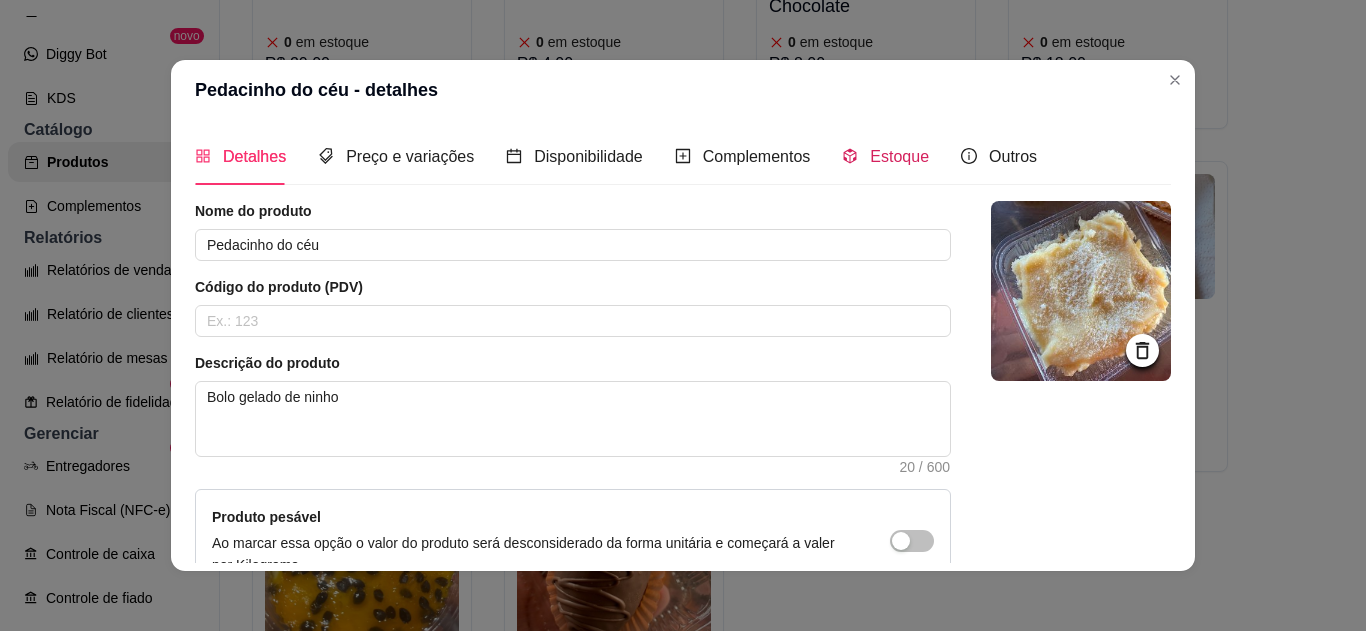 click on "Estoque" at bounding box center [885, 156] 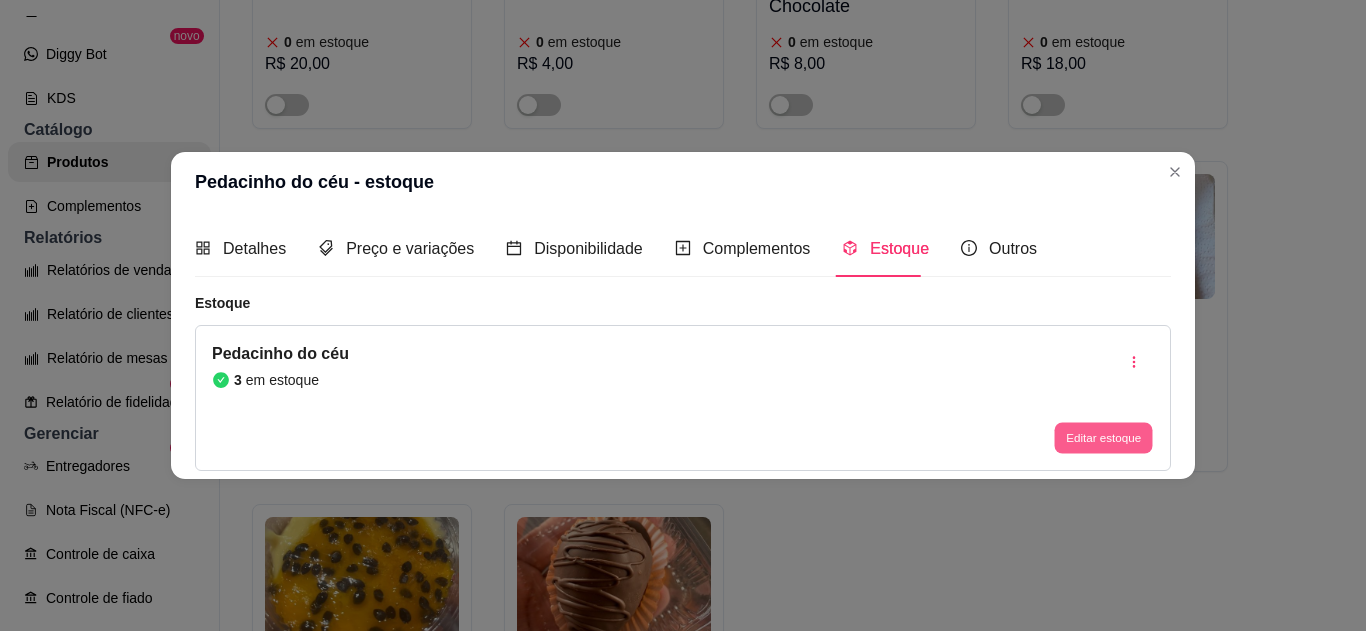 click on "Editar estoque" at bounding box center [1103, 438] 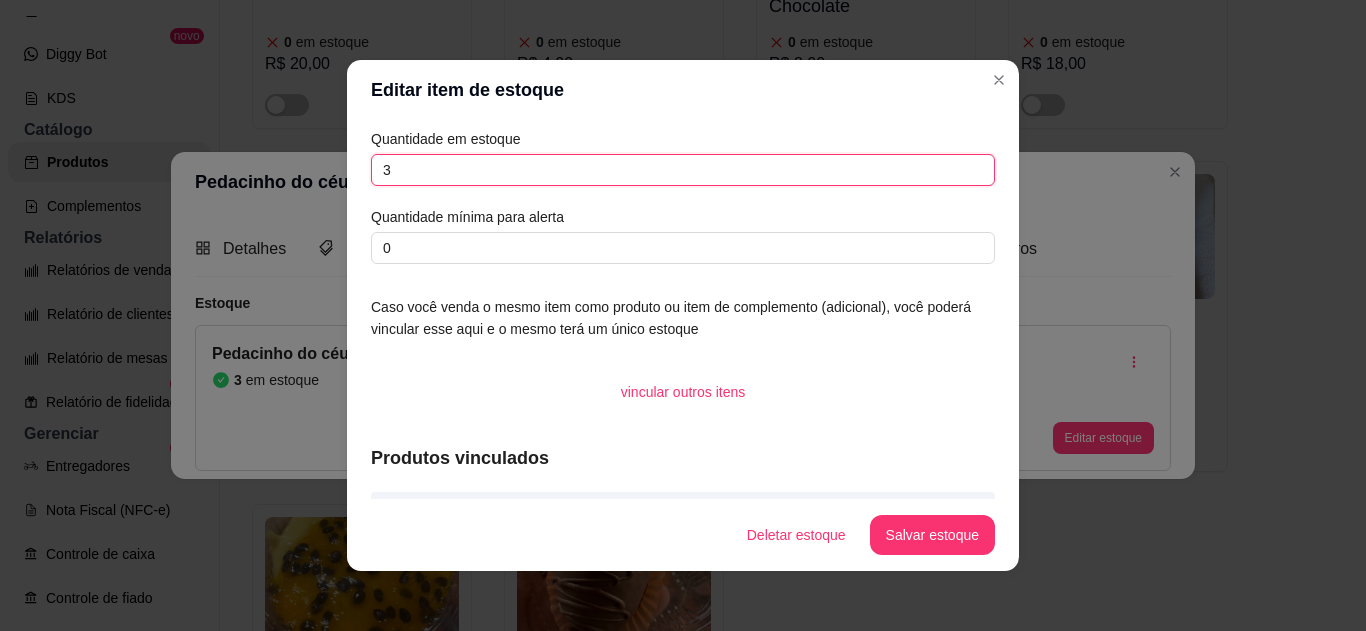 click on "3" at bounding box center (683, 170) 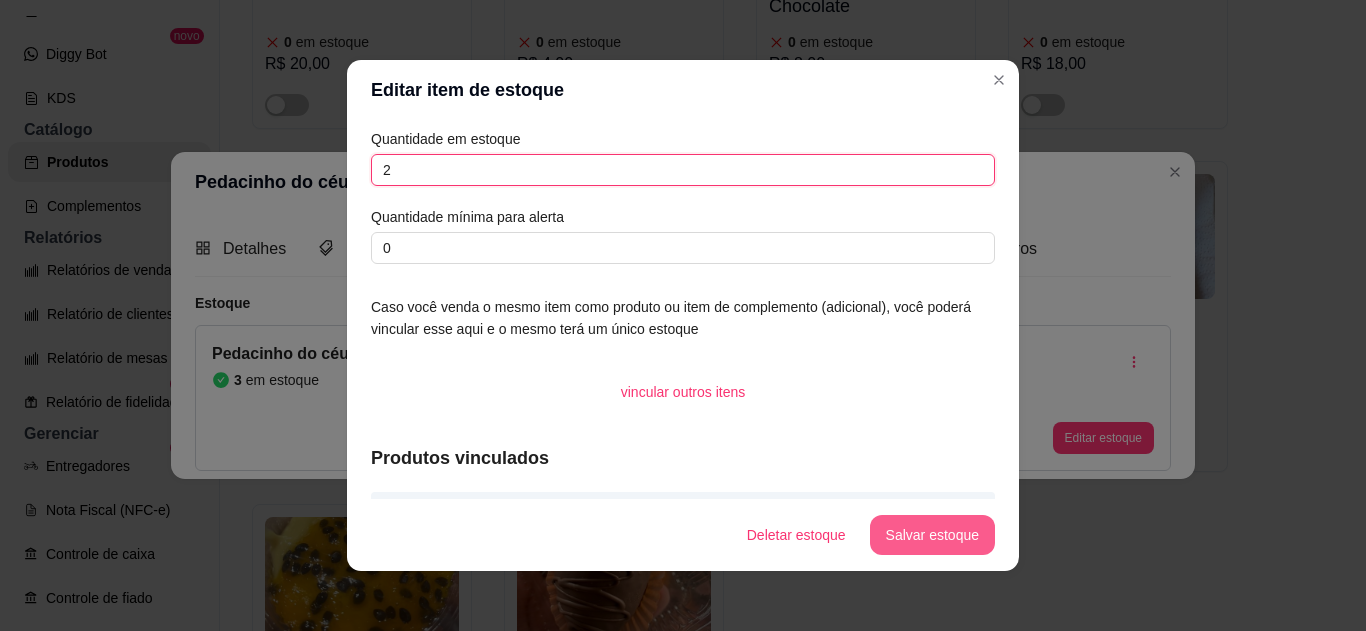 type on "2" 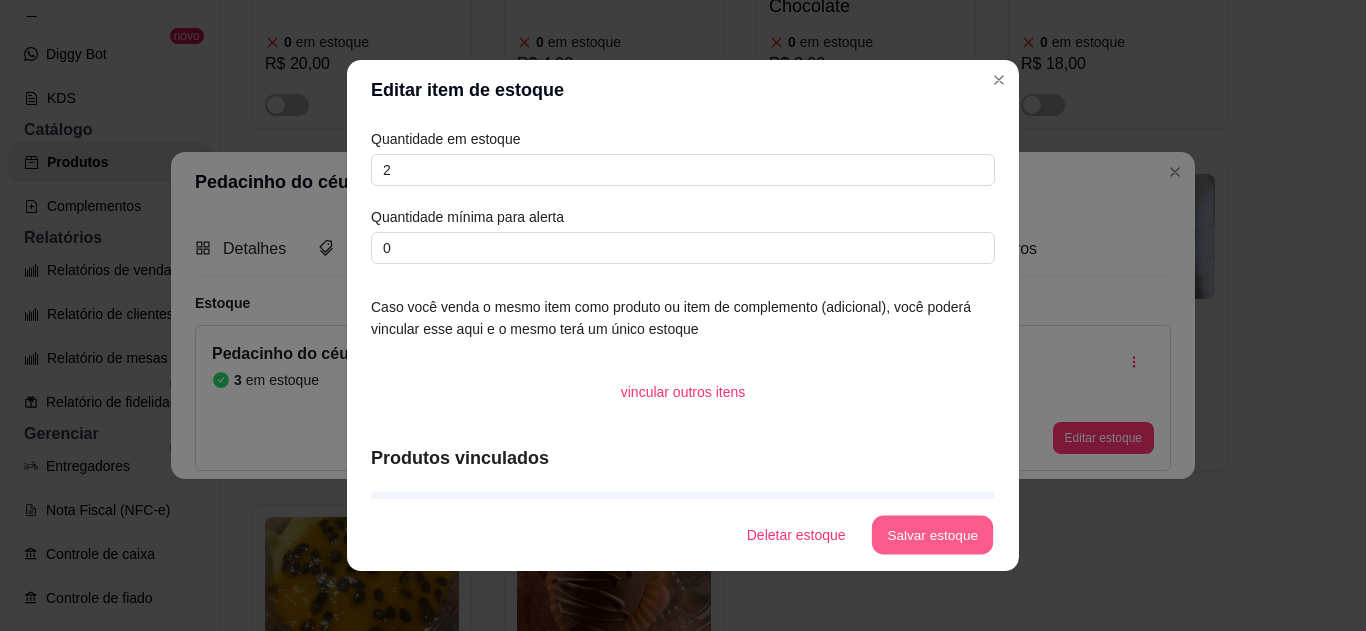 click on "Salvar estoque" at bounding box center [932, 535] 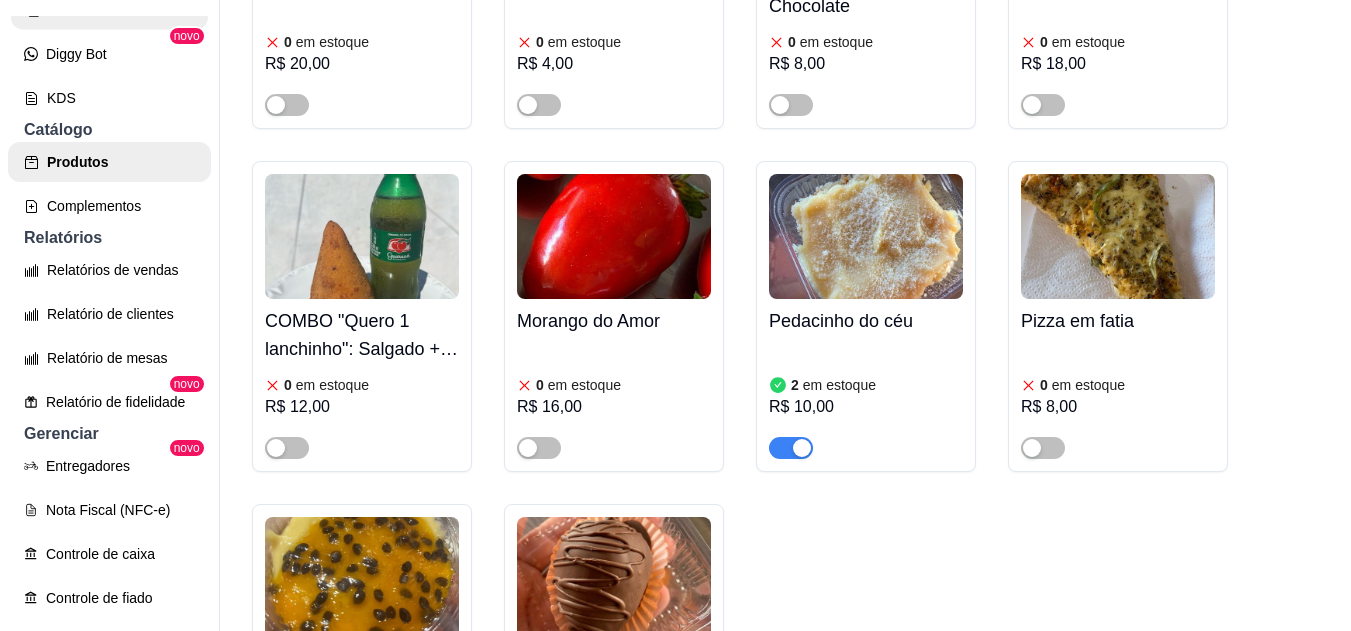 click on "Salão / Mesas" at bounding box center (109, 10) 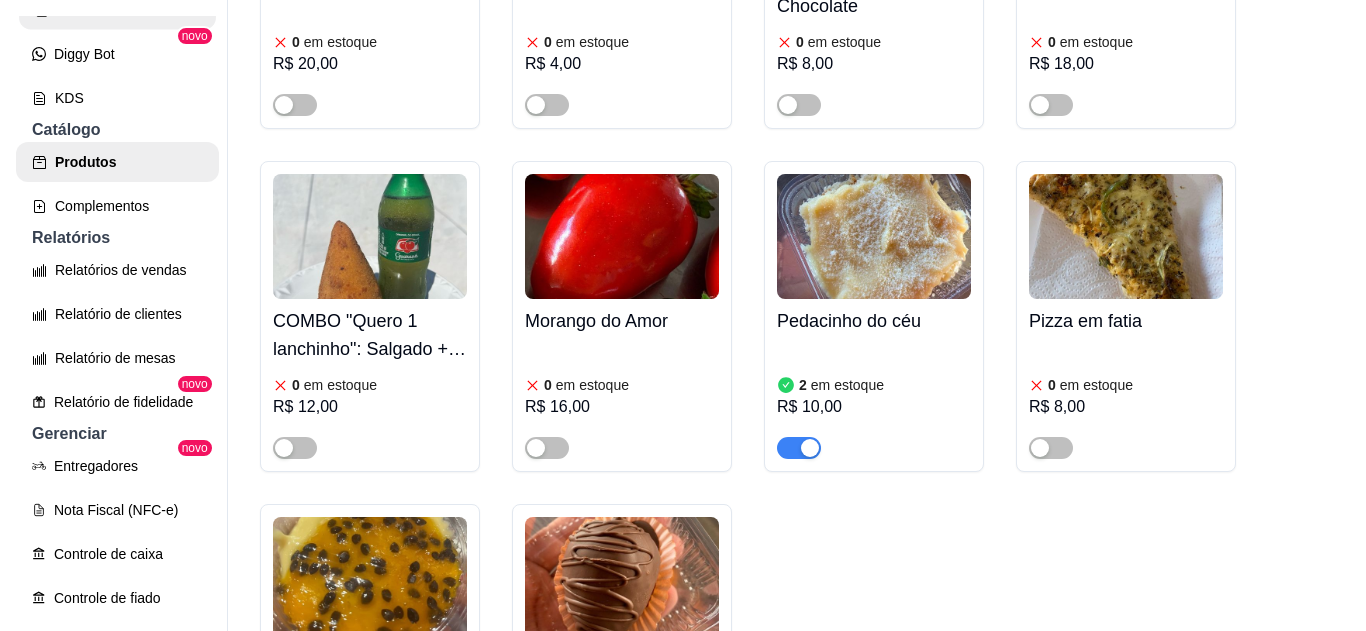 scroll, scrollTop: 0, scrollLeft: 0, axis: both 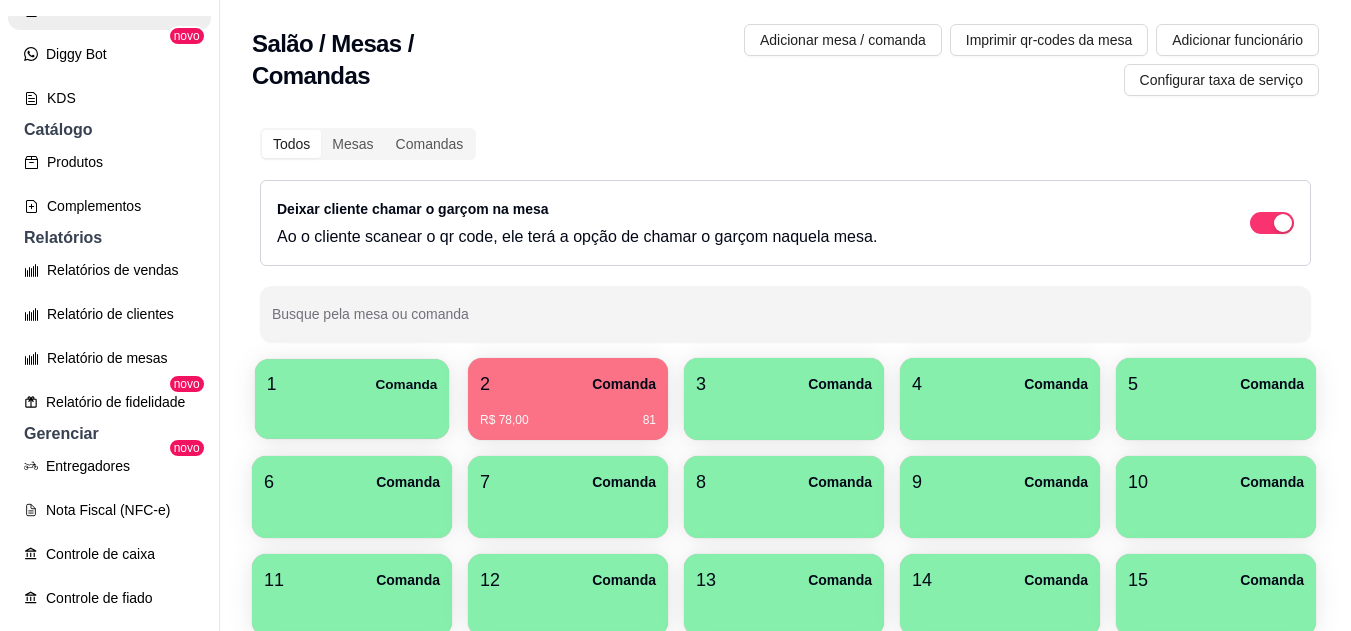 click on "Comanda" at bounding box center (406, 384) 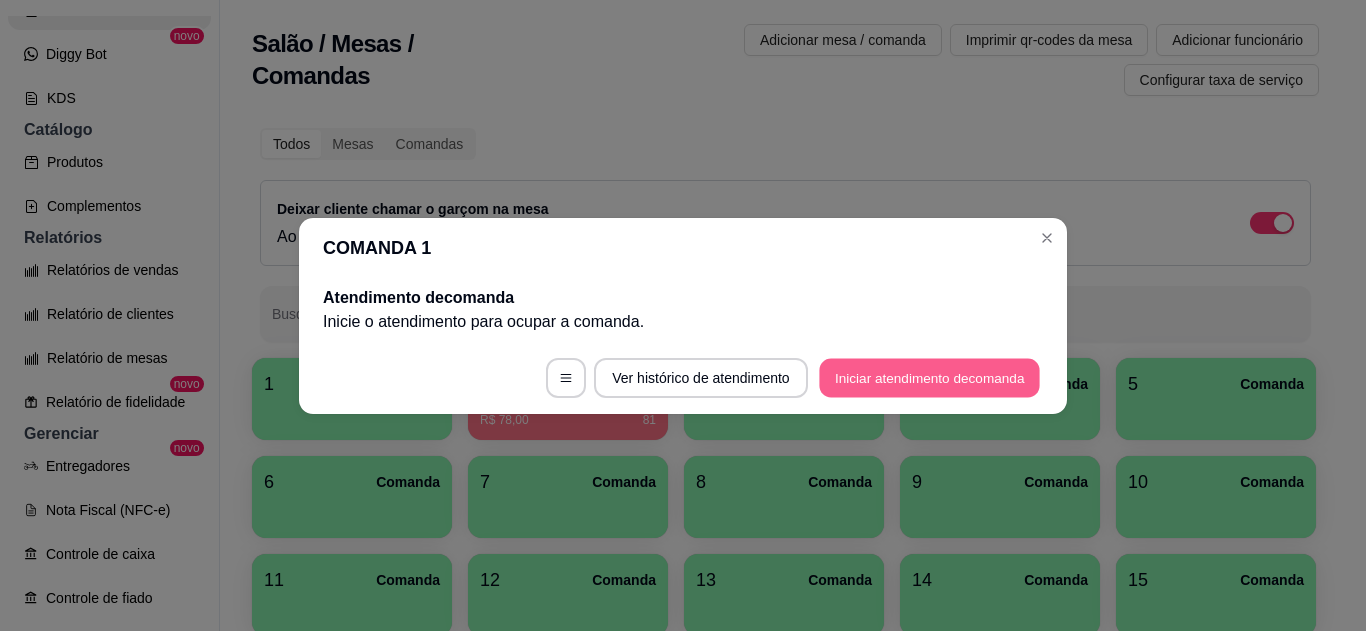 click on "Iniciar atendimento de  comanda" at bounding box center (929, 377) 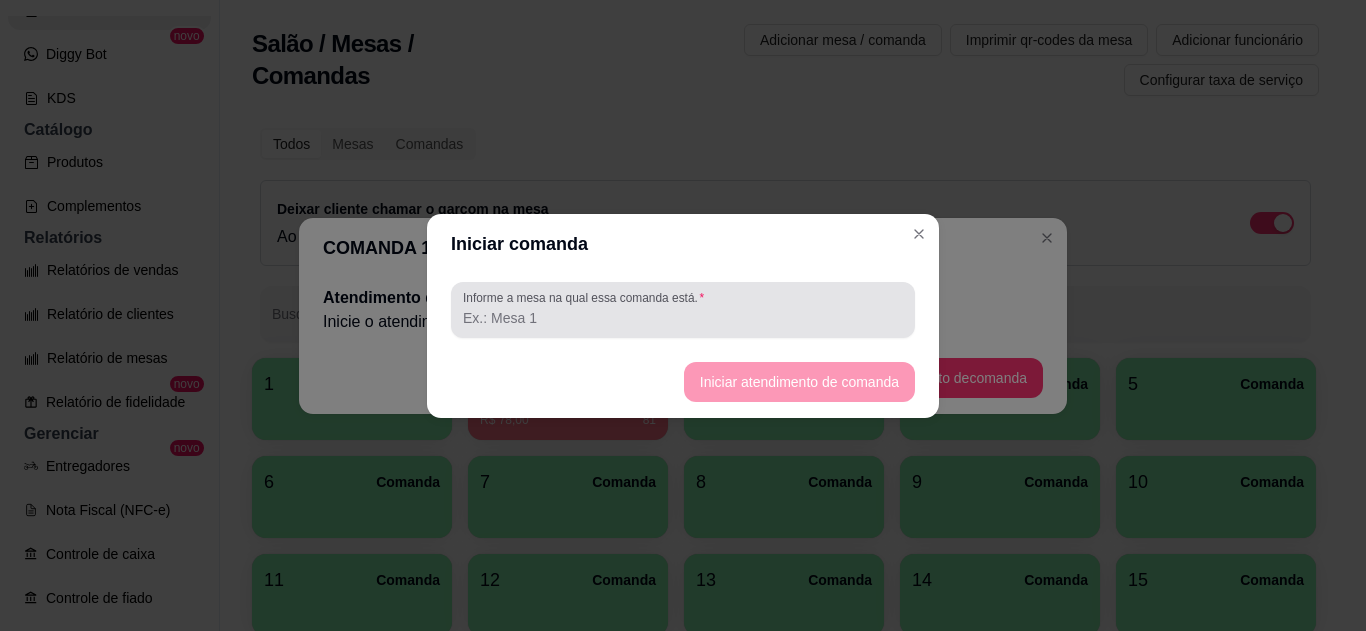 click at bounding box center (683, 310) 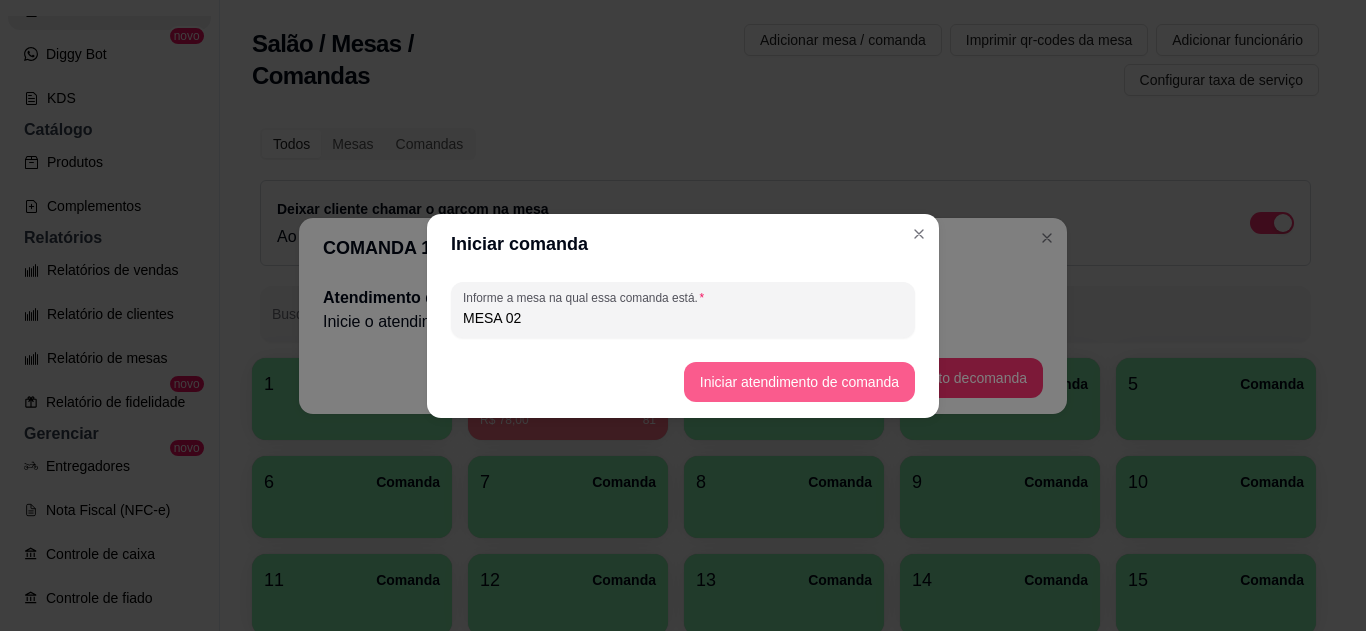 type on "MESA 02" 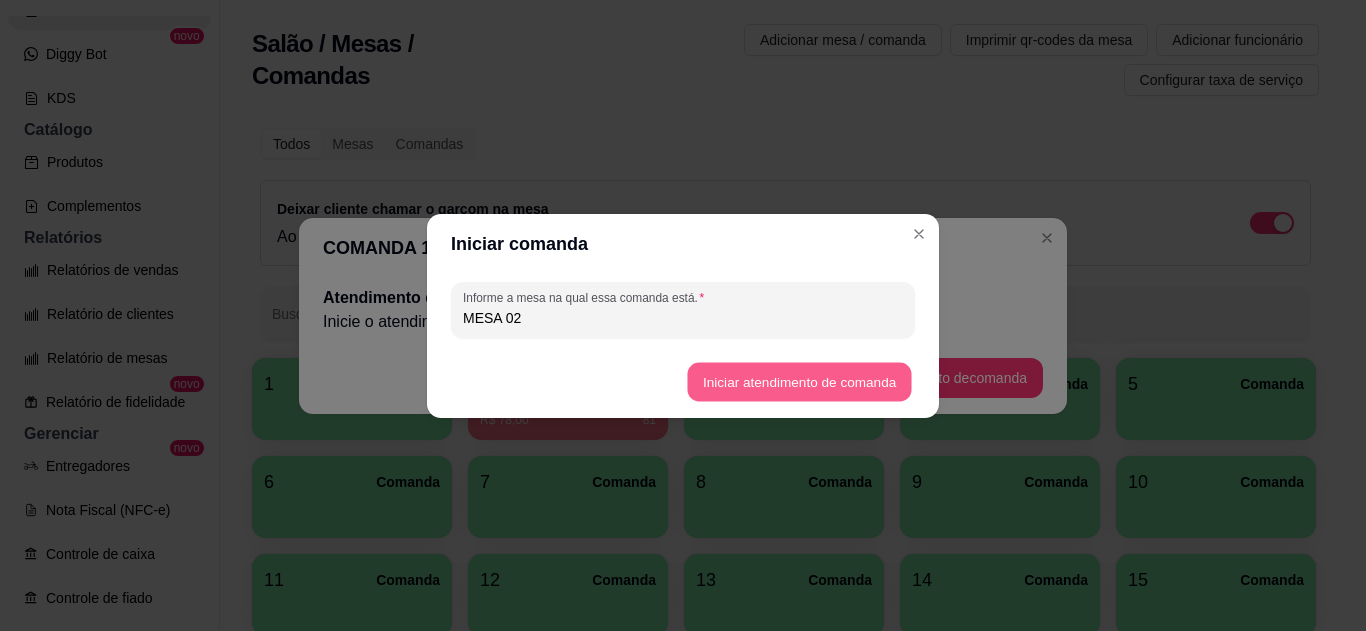 click on "Iniciar atendimento de comanda" at bounding box center (799, 381) 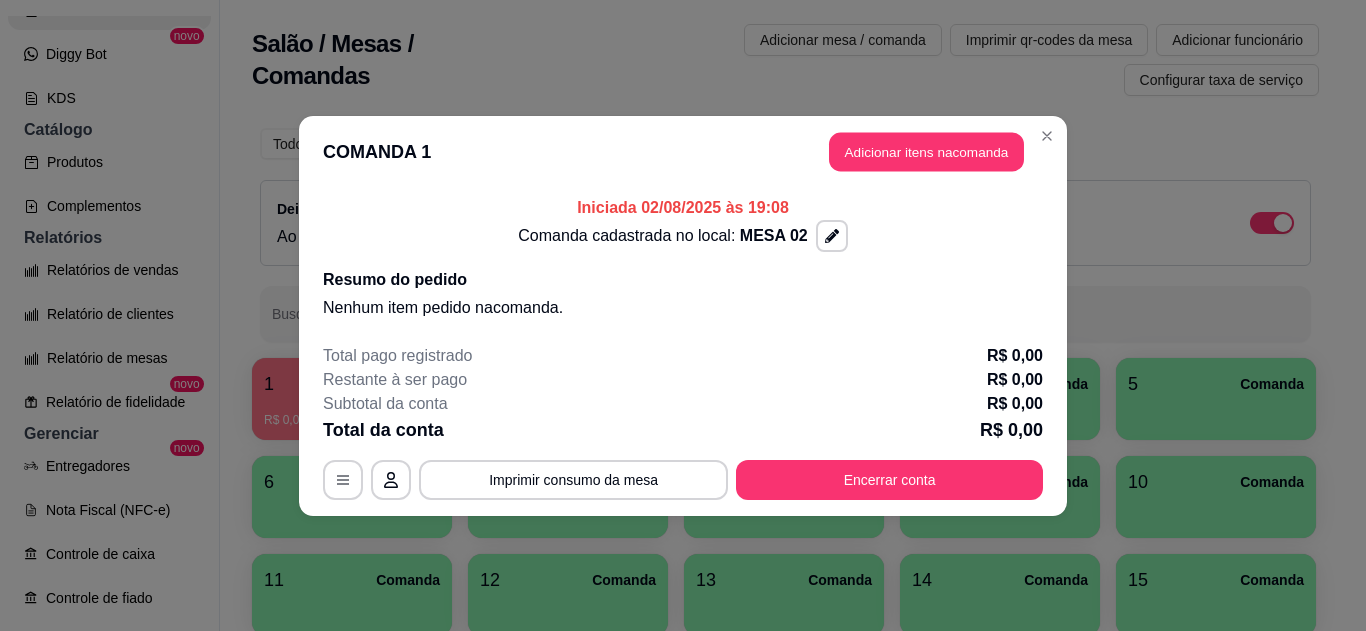 click on "Adicionar itens na  comanda" at bounding box center (926, 151) 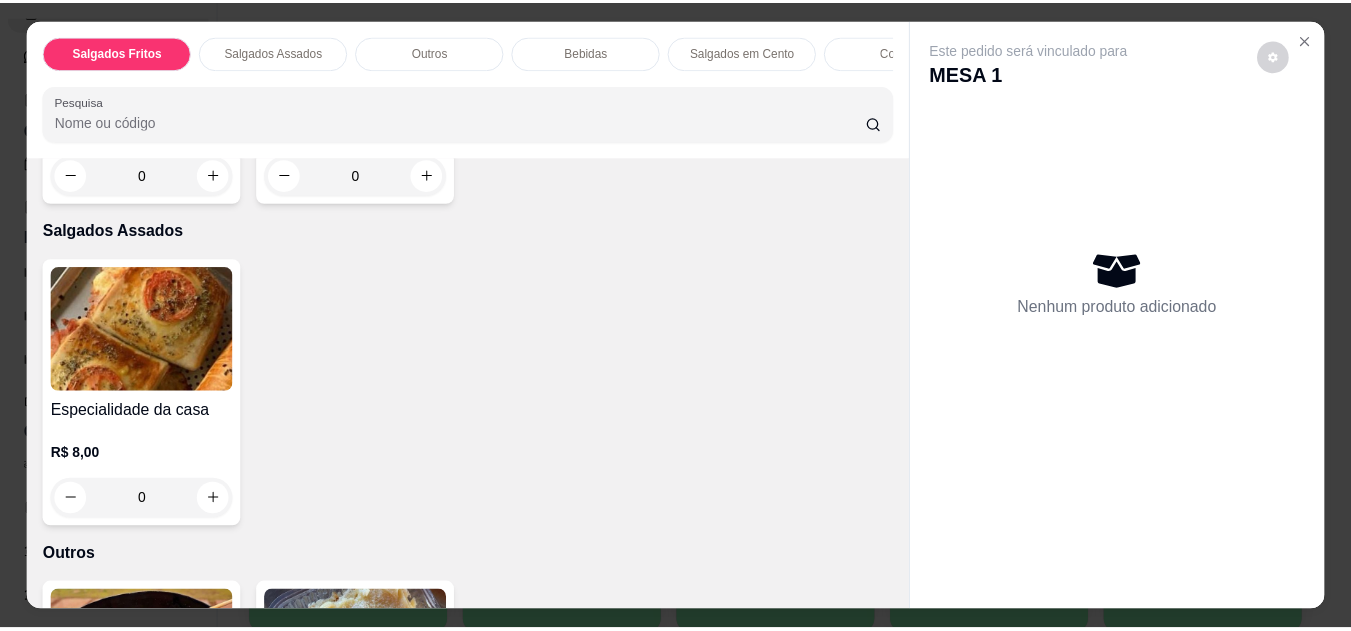 scroll, scrollTop: 680, scrollLeft: 0, axis: vertical 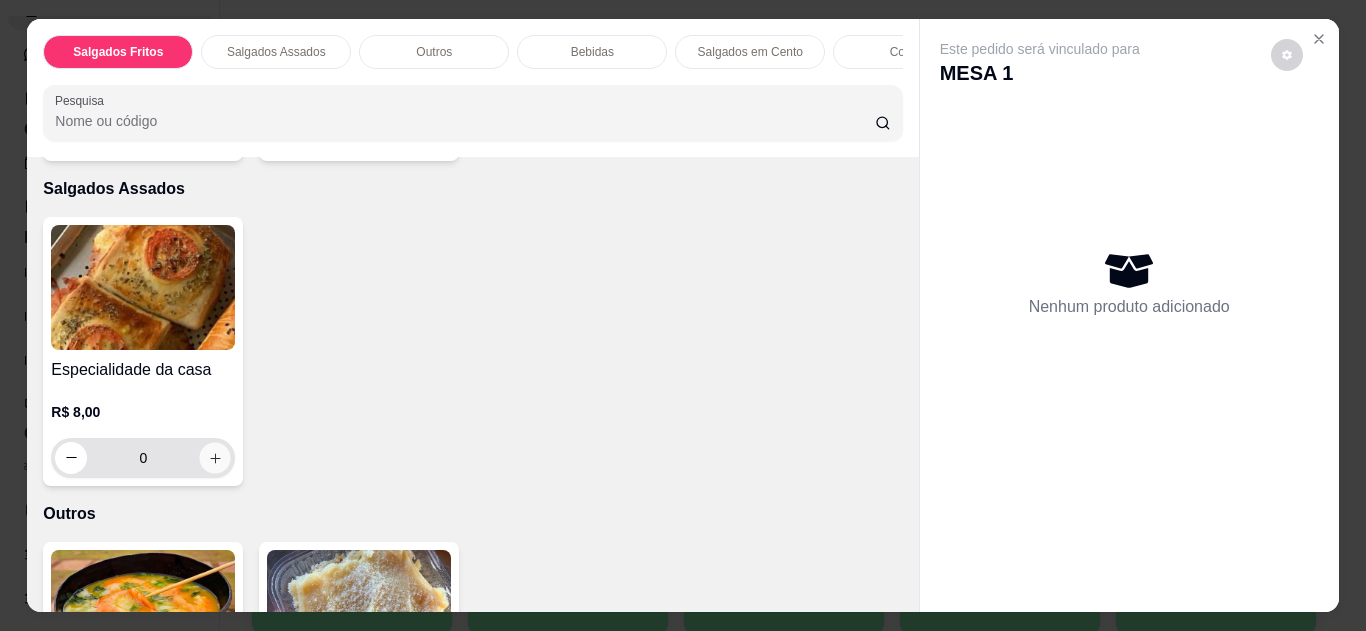 click at bounding box center [215, 457] 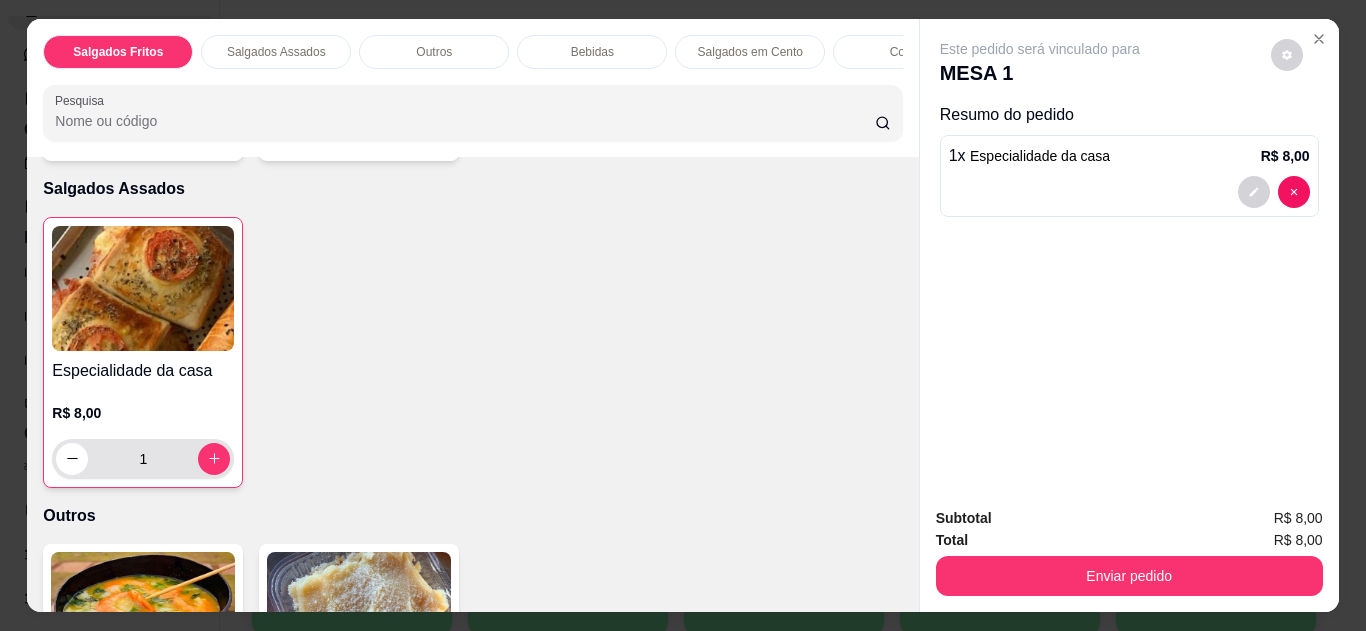 click on "1" at bounding box center (143, 459) 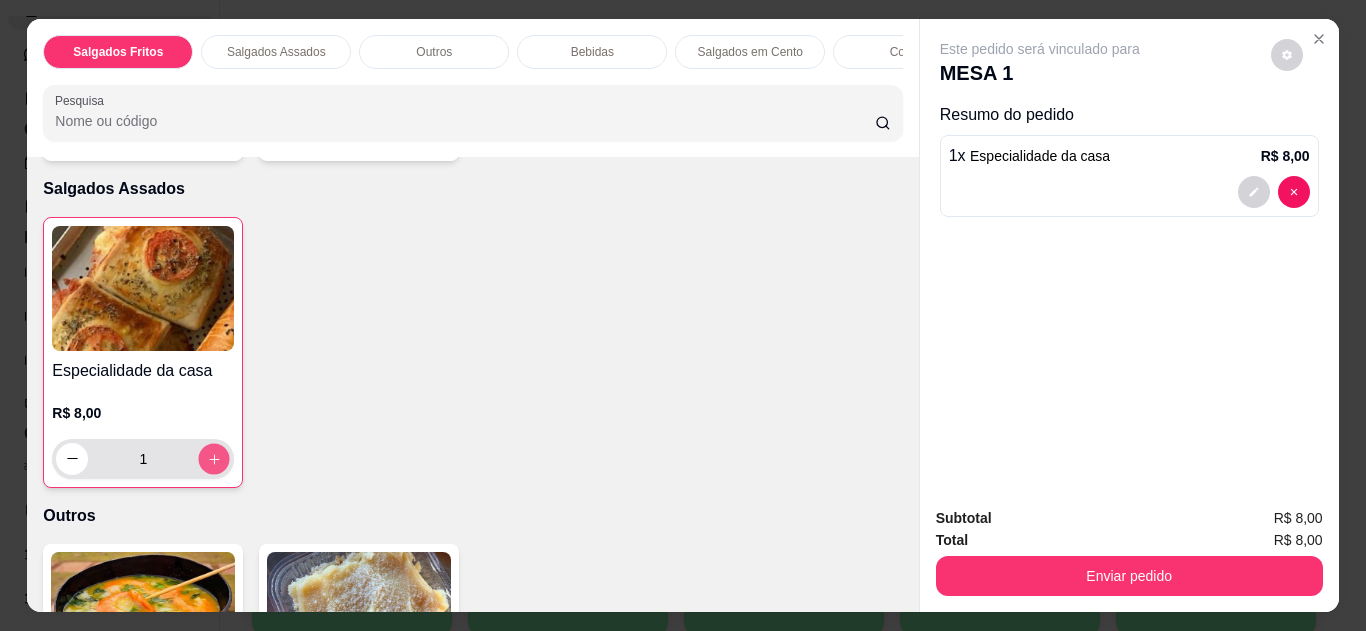 click 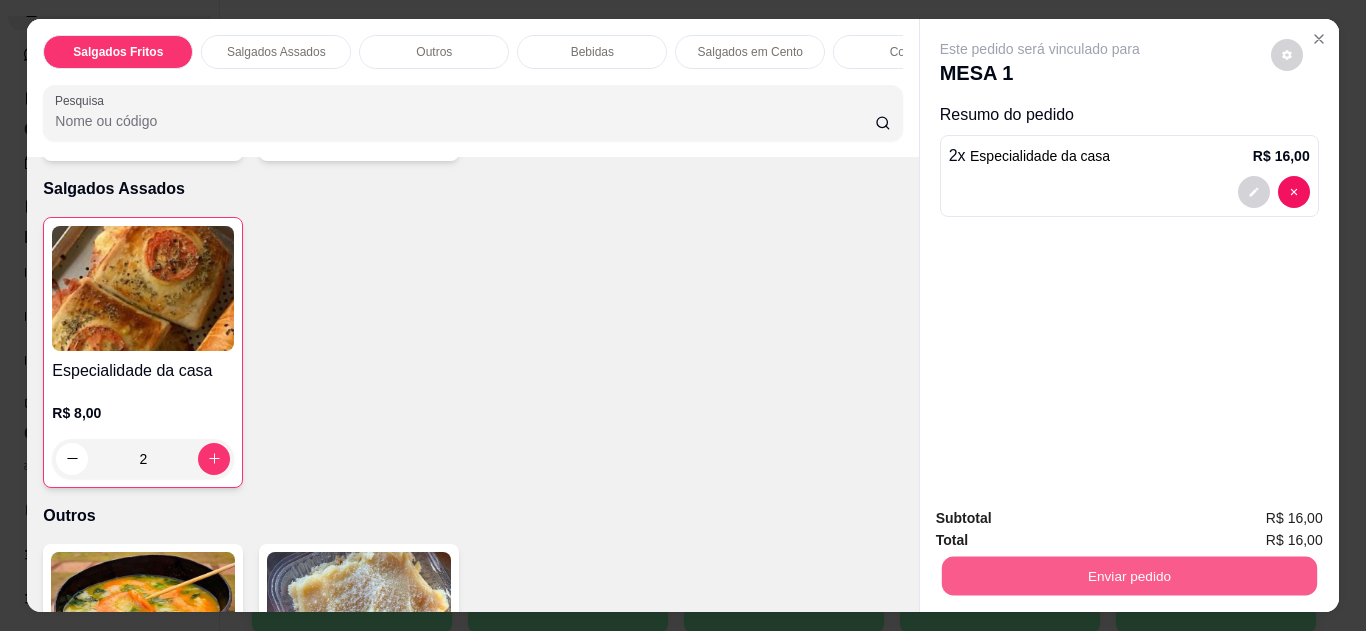 click on "Enviar pedido" at bounding box center [1128, 576] 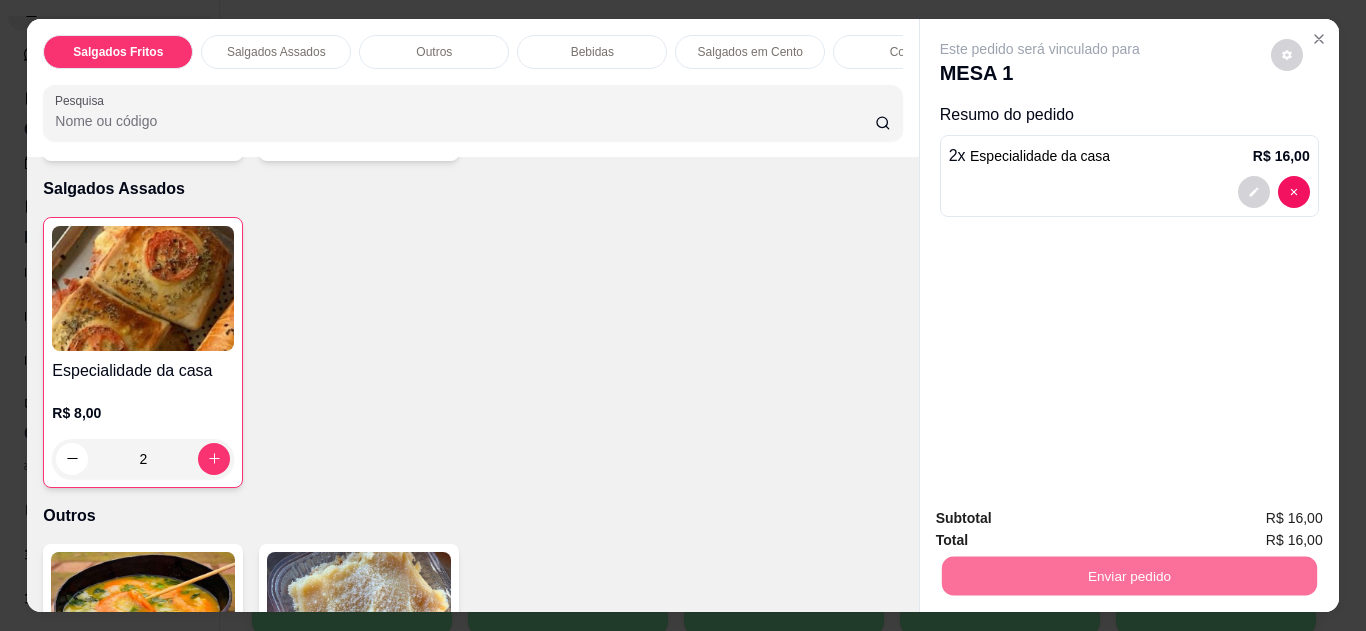 click on "Não registrar e enviar pedido" at bounding box center (1063, 520) 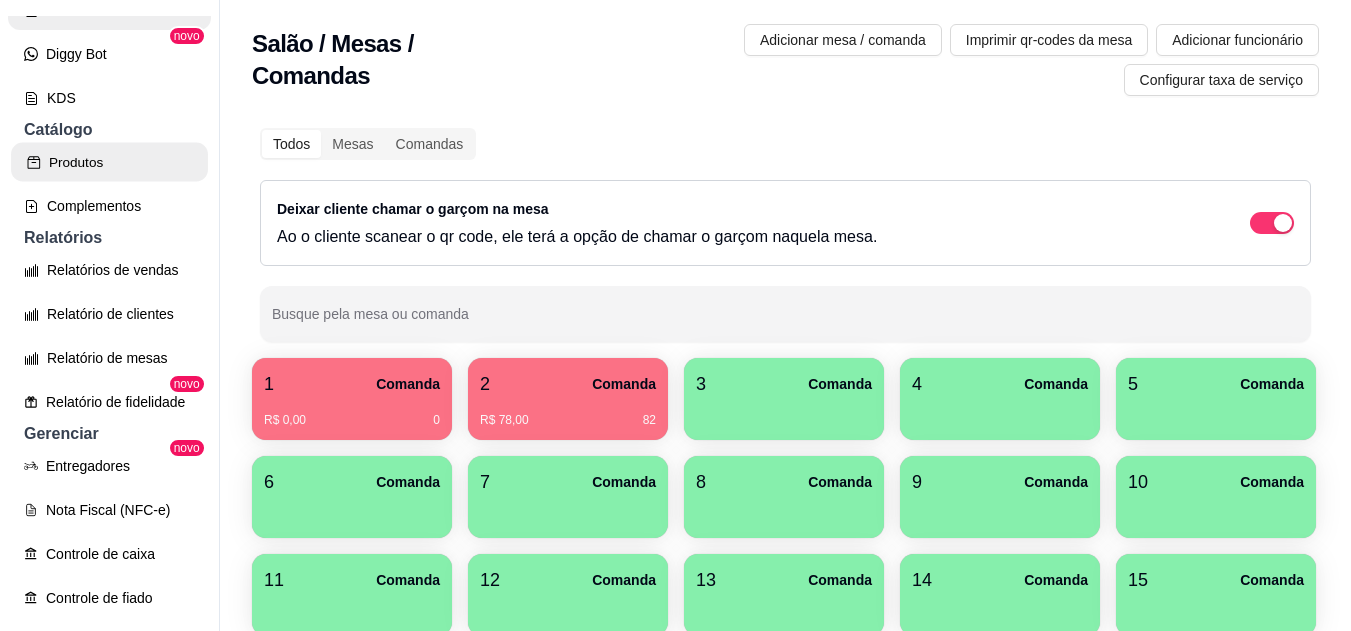 click on "Produtos" at bounding box center (109, 162) 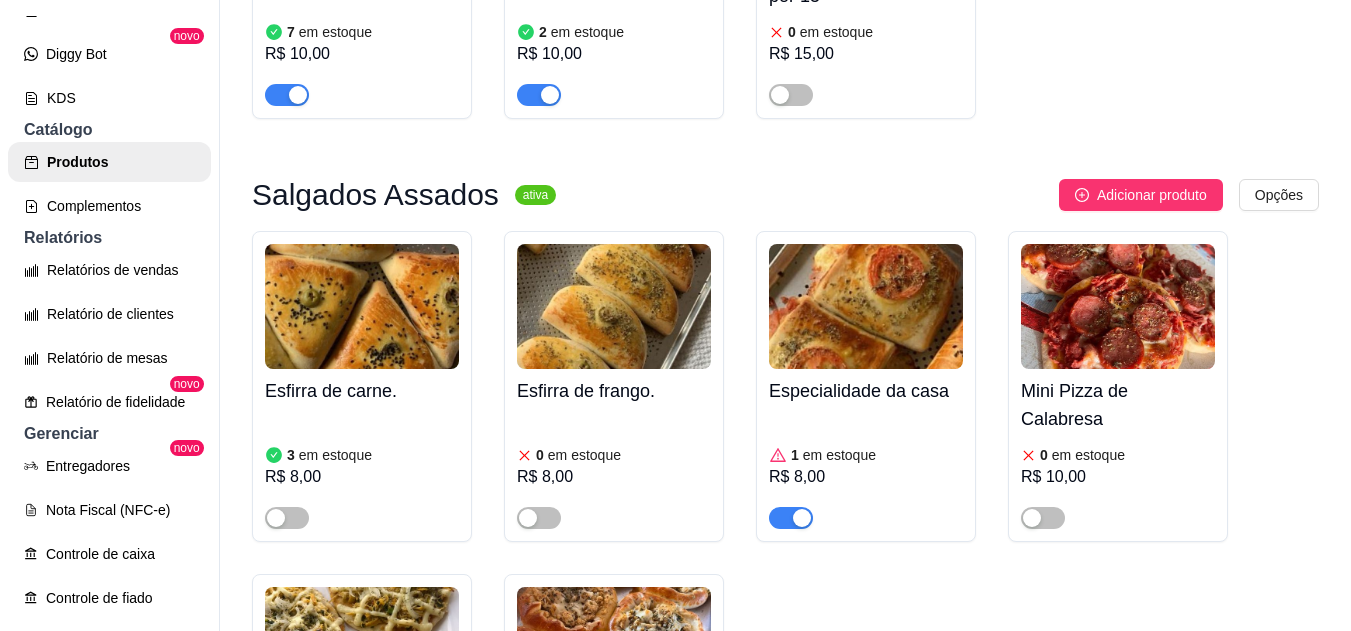 scroll, scrollTop: 773, scrollLeft: 0, axis: vertical 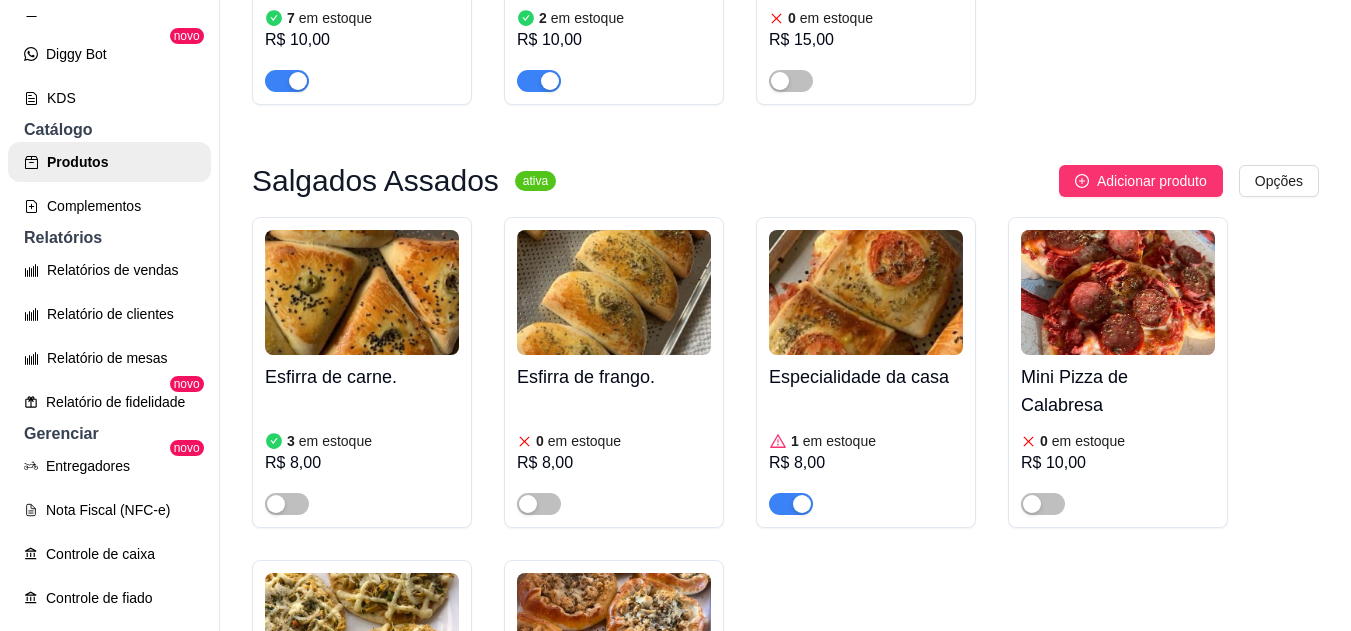 click at bounding box center [866, 292] 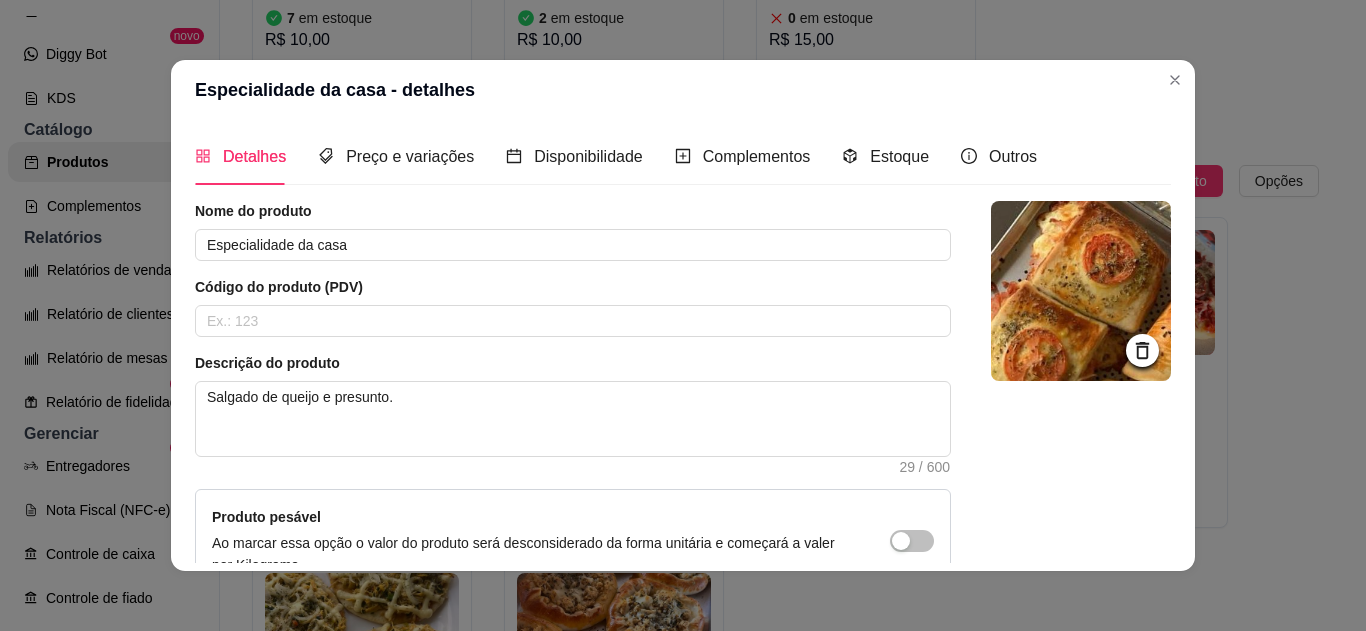 click on "Estoque" at bounding box center [885, 156] 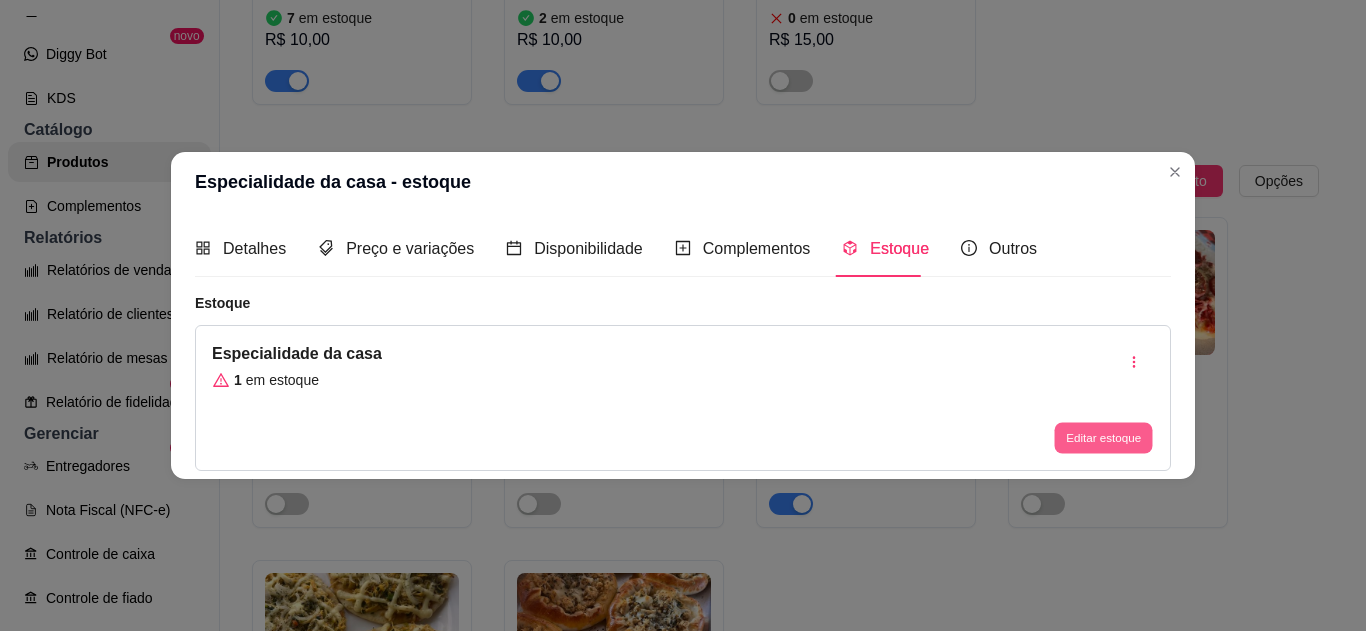 click on "Editar estoque" at bounding box center [1103, 438] 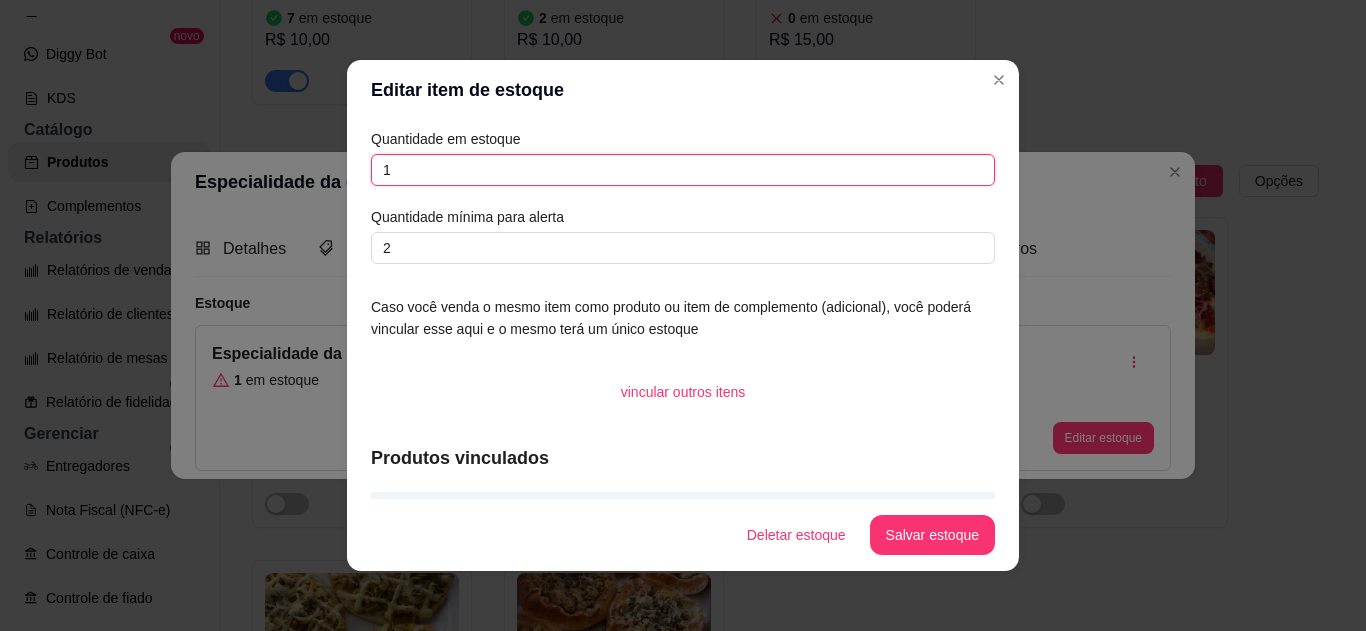 click on "1" at bounding box center (683, 170) 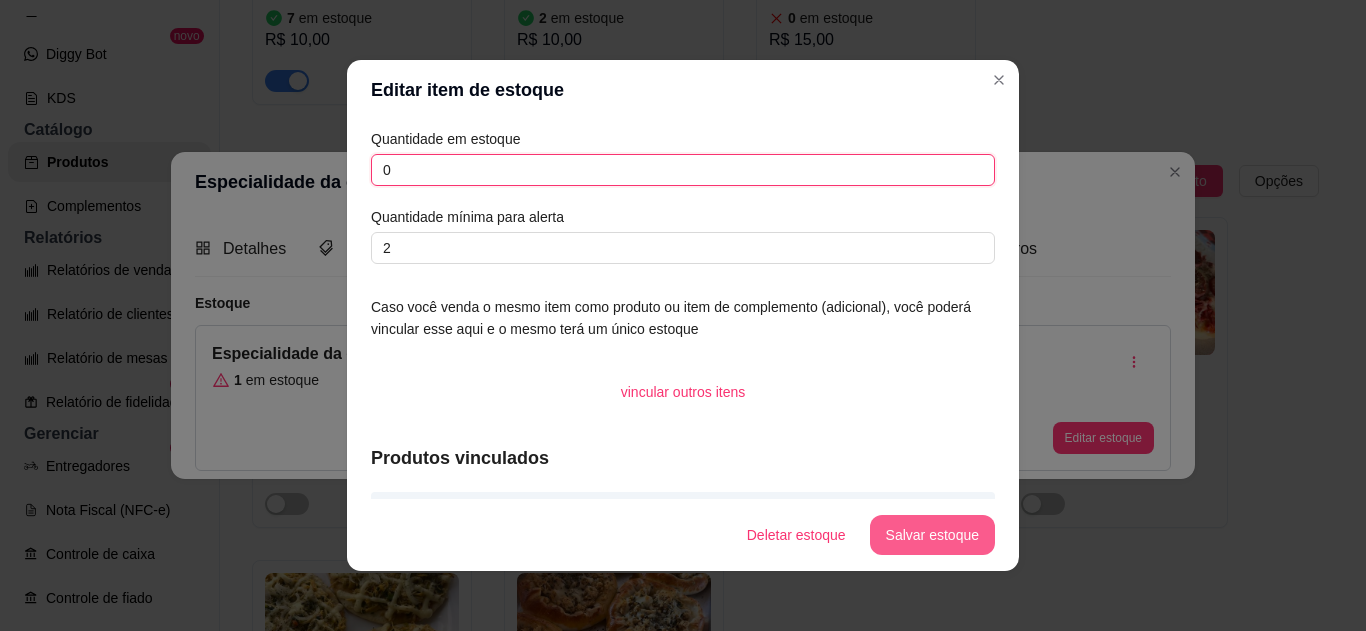 type on "0" 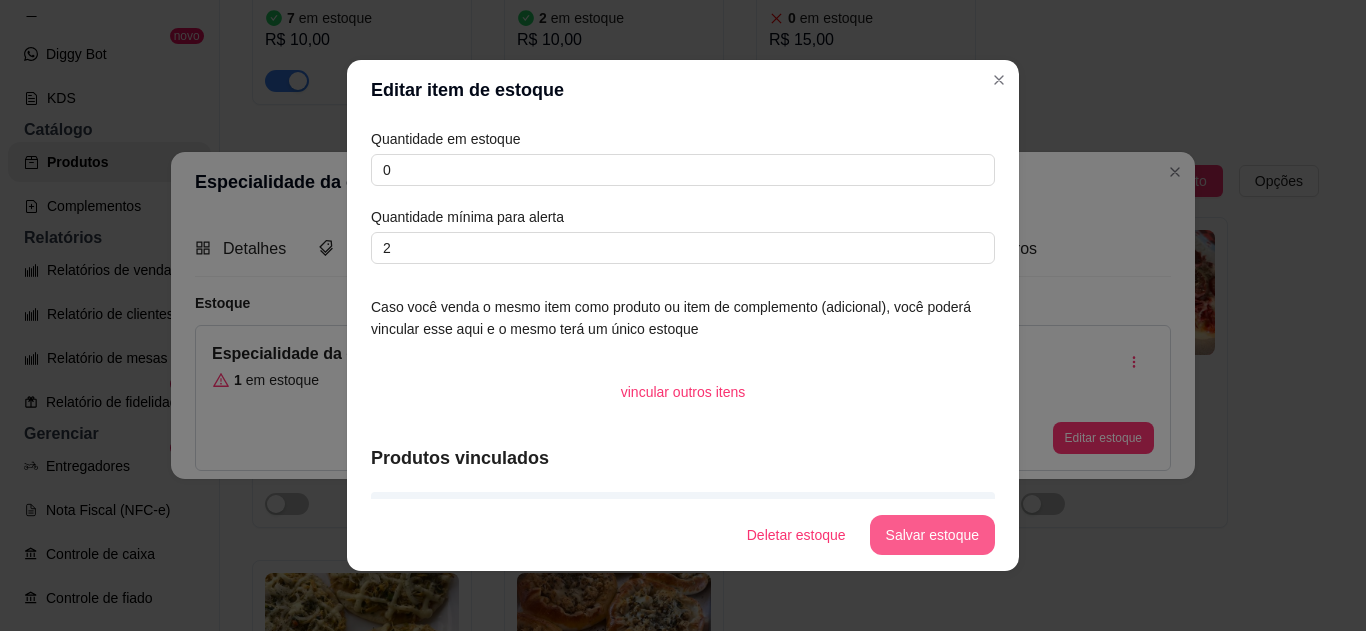 click on "Salvar estoque" at bounding box center [932, 535] 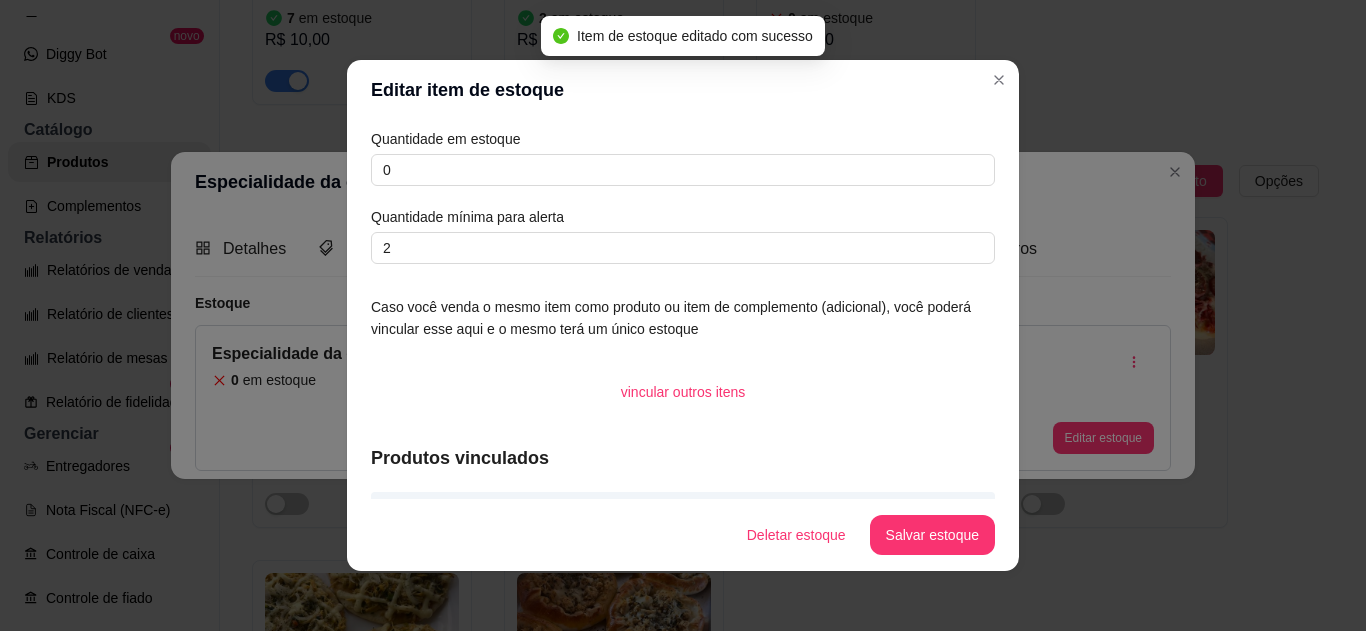 click on "Editar item de estoque" at bounding box center (683, 90) 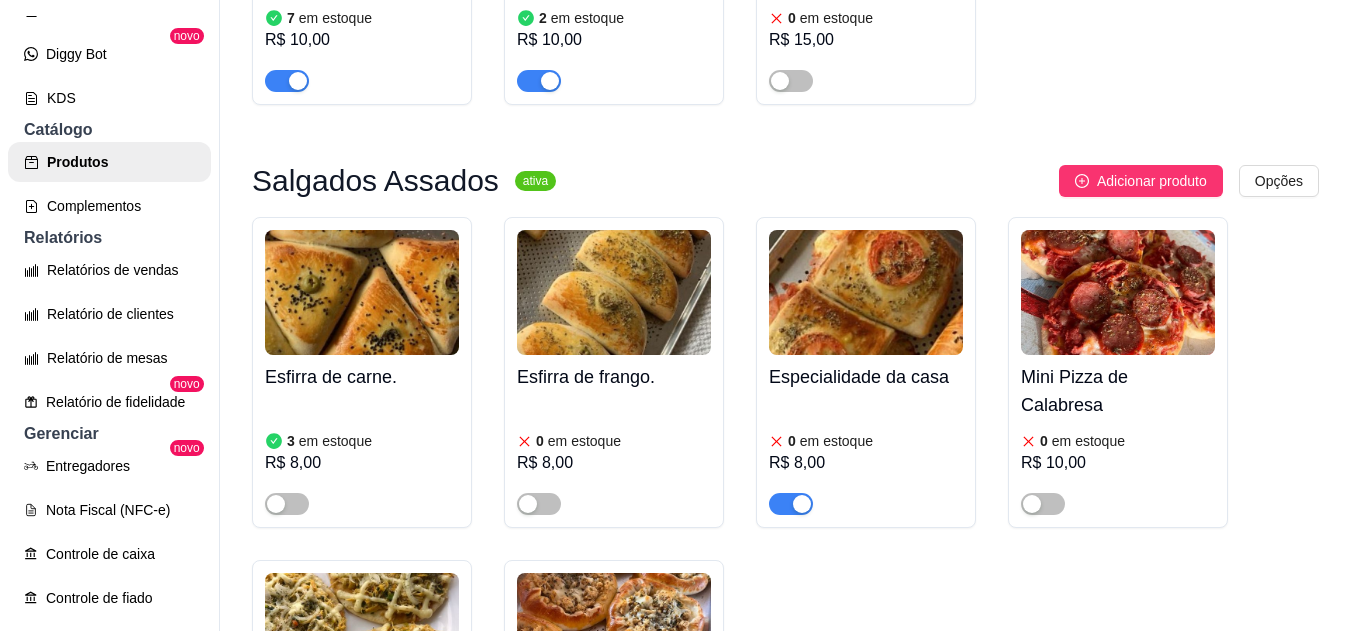 click at bounding box center [791, 504] 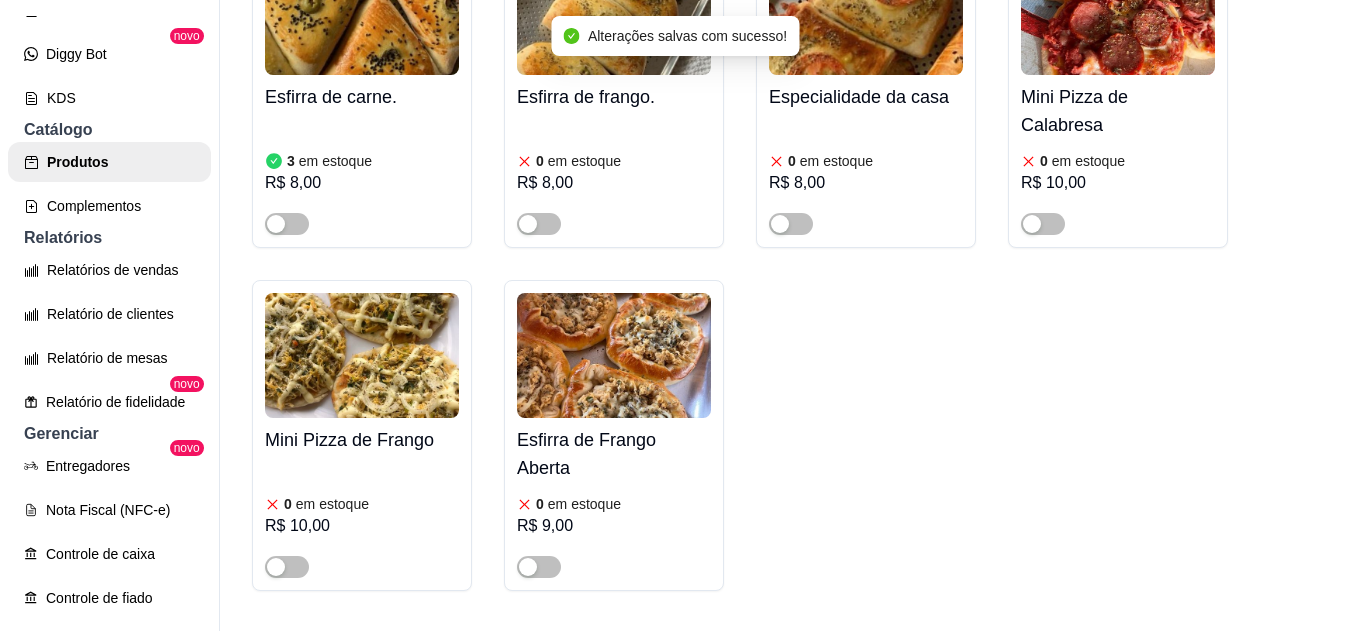 scroll, scrollTop: 1133, scrollLeft: 0, axis: vertical 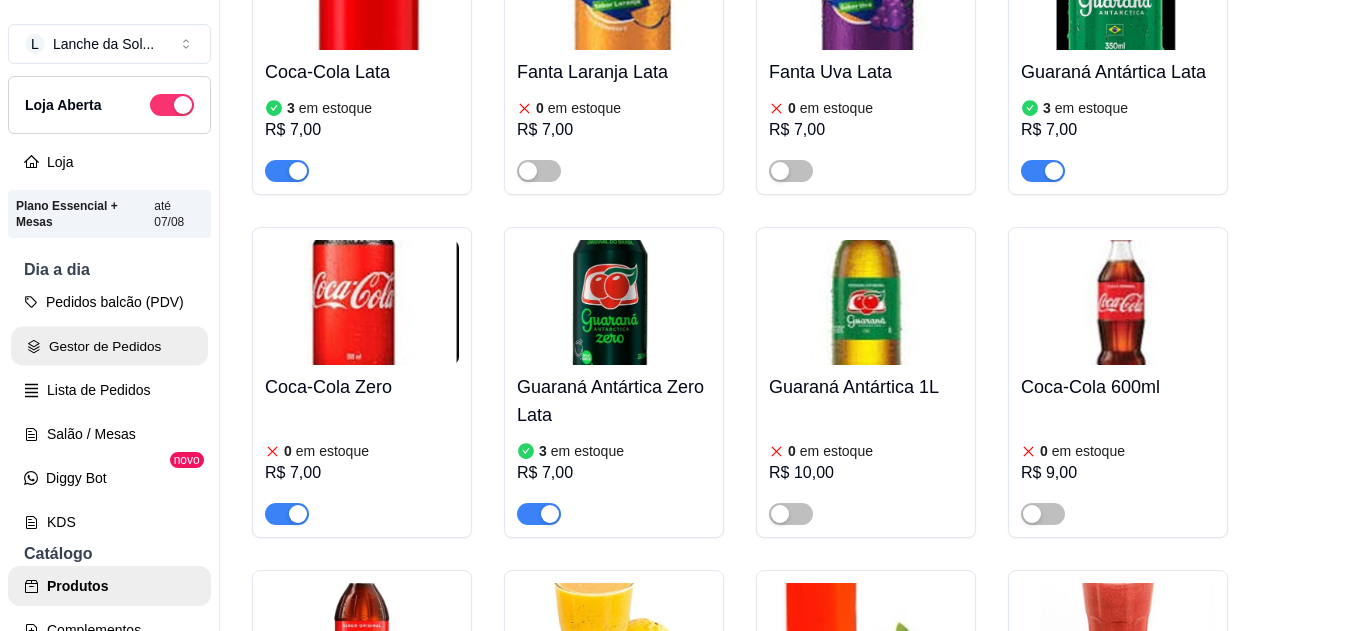 click on "Gestor de Pedidos" at bounding box center [109, 346] 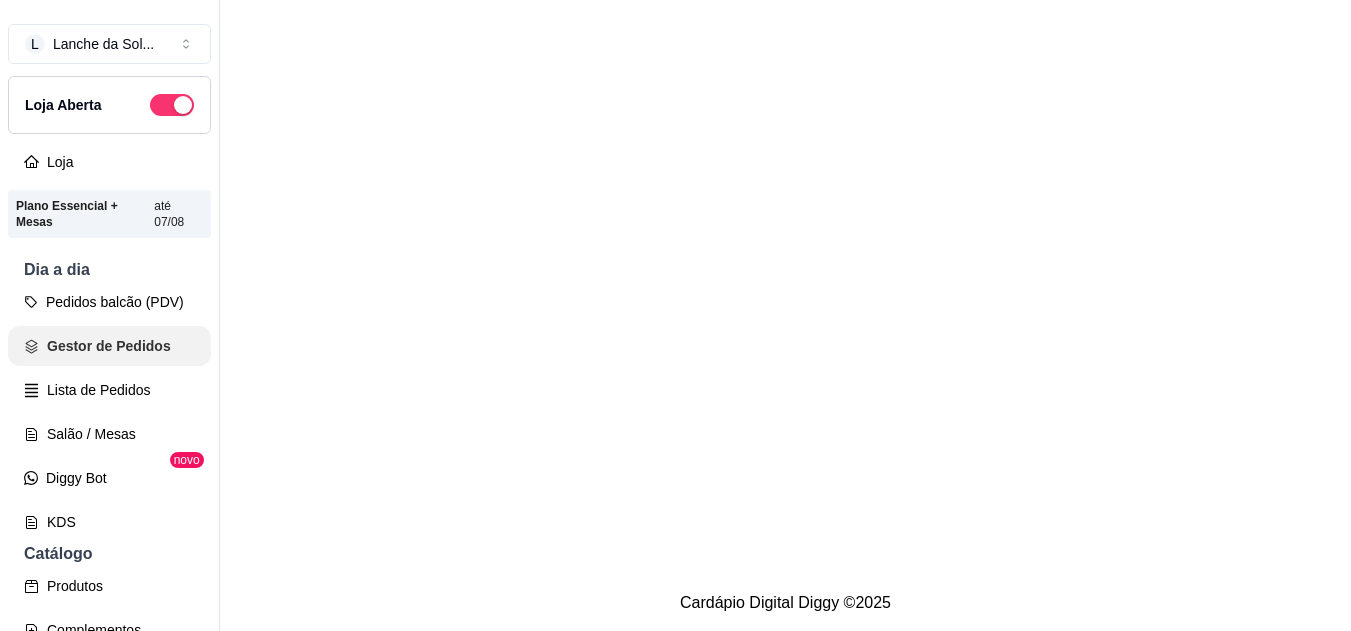 scroll, scrollTop: 0, scrollLeft: 0, axis: both 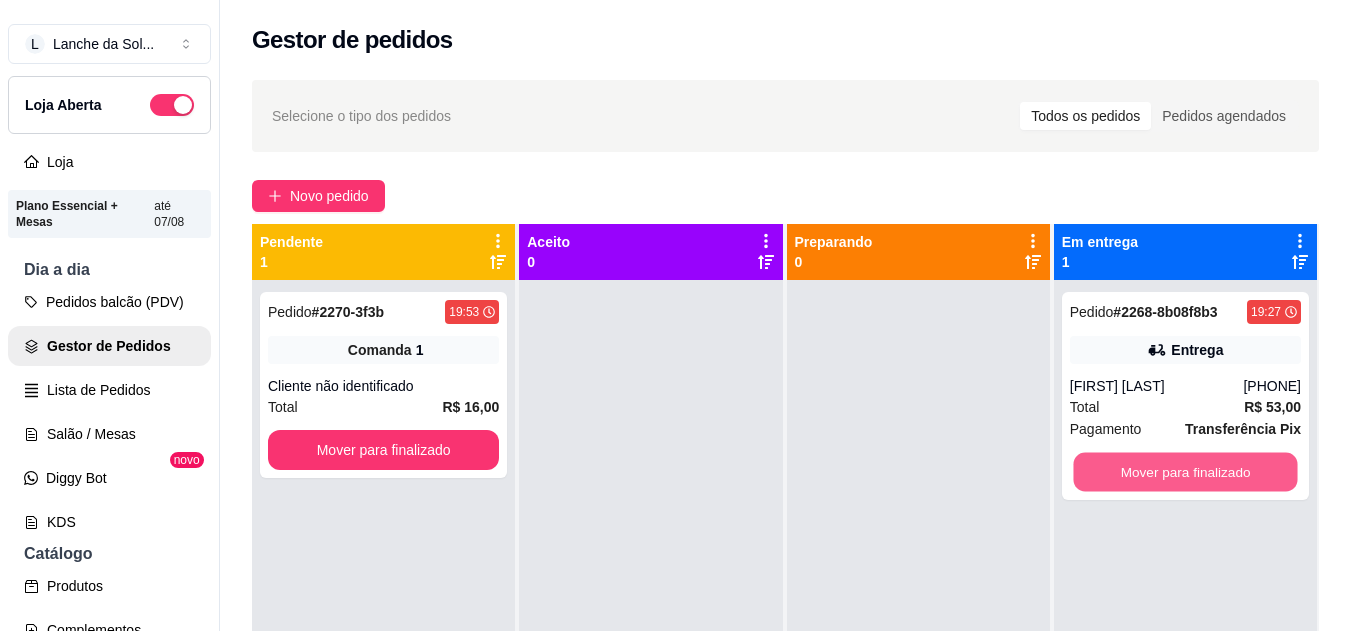 click on "Mover para finalizado" at bounding box center (1185, 472) 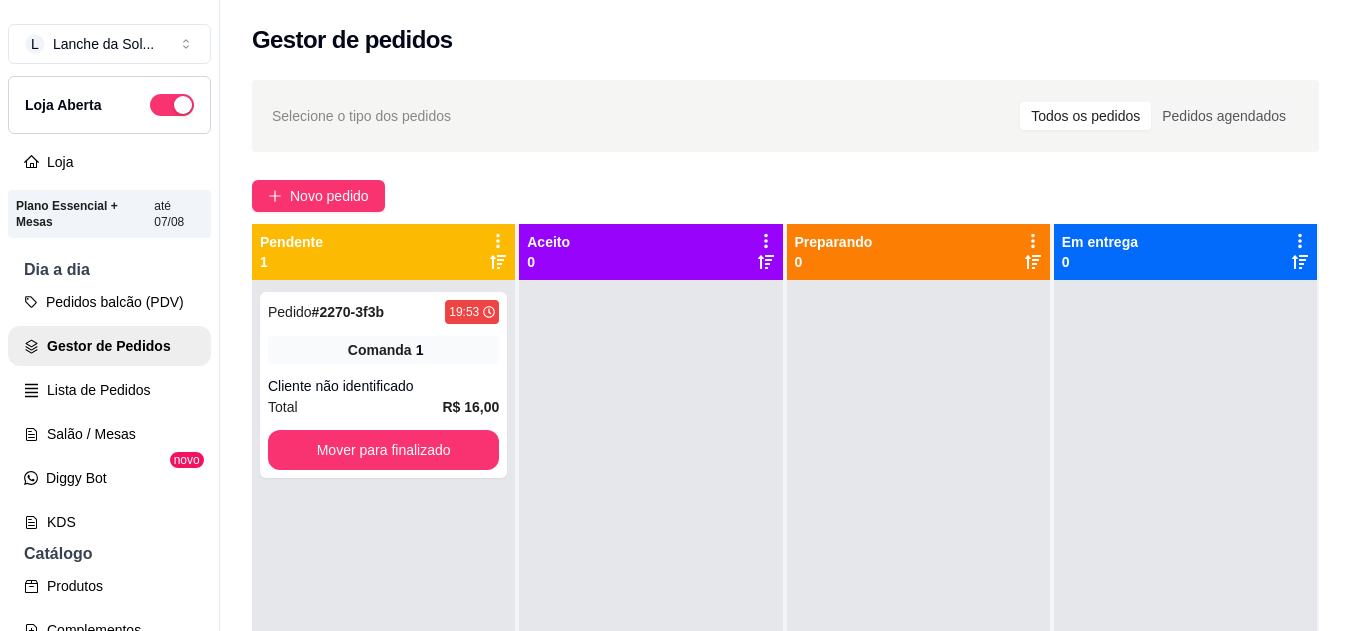 click at bounding box center [172, 105] 